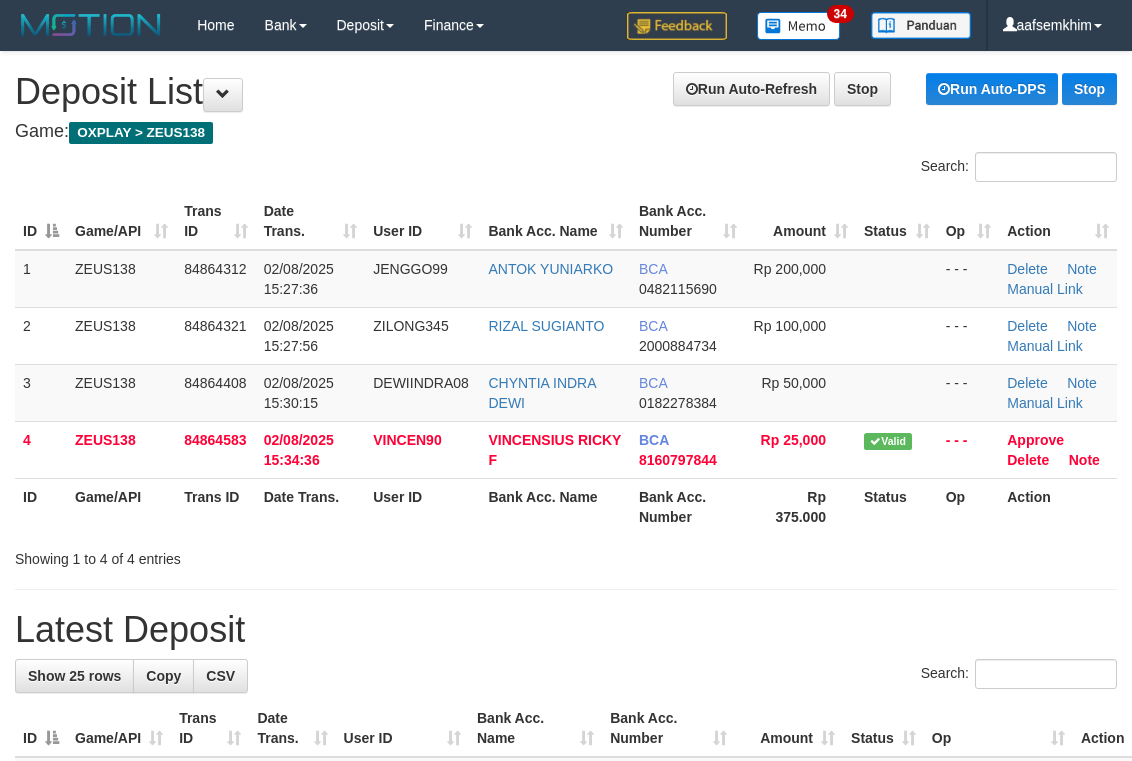 scroll, scrollTop: 0, scrollLeft: 0, axis: both 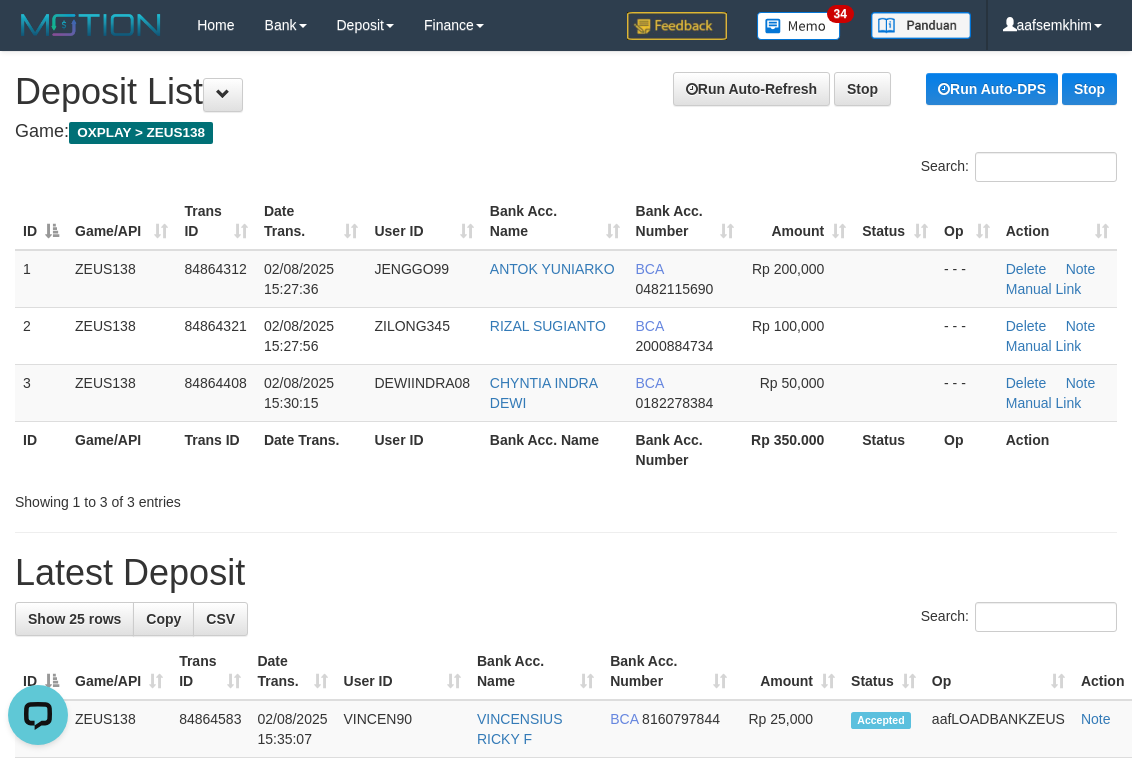 drag, startPoint x: 653, startPoint y: 214, endPoint x: 668, endPoint y: 215, distance: 15.033297 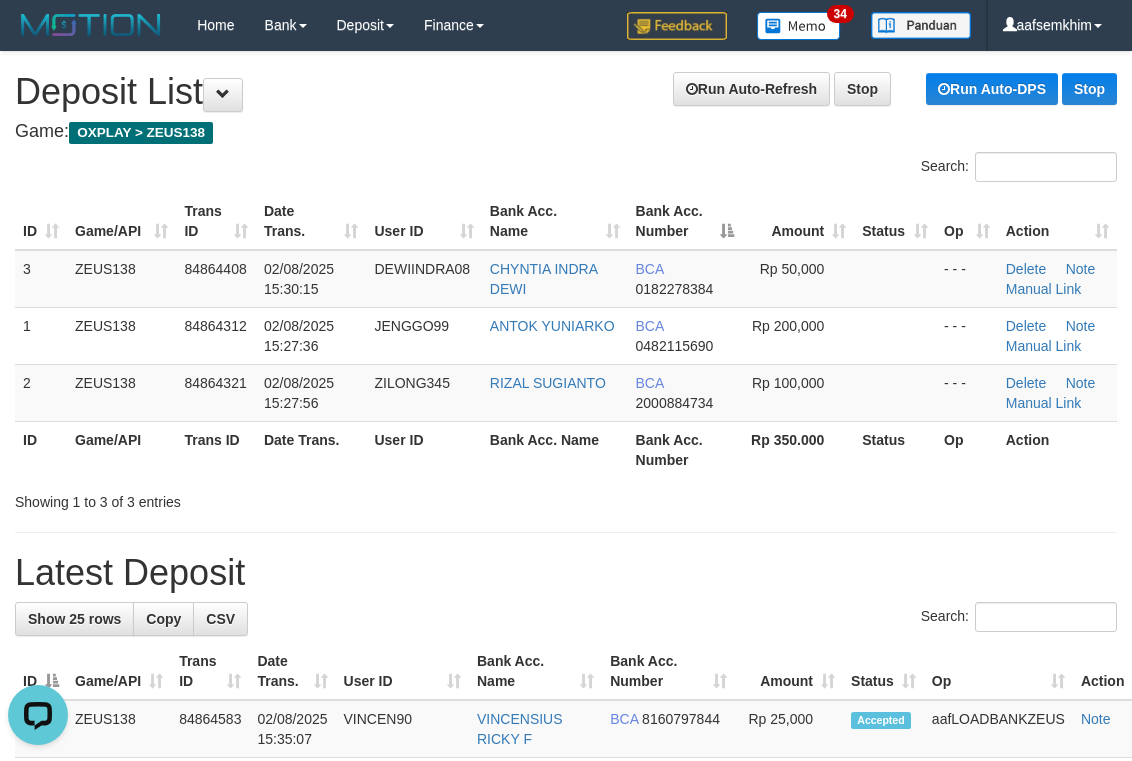 drag, startPoint x: 514, startPoint y: 88, endPoint x: 550, endPoint y: 101, distance: 38.27532 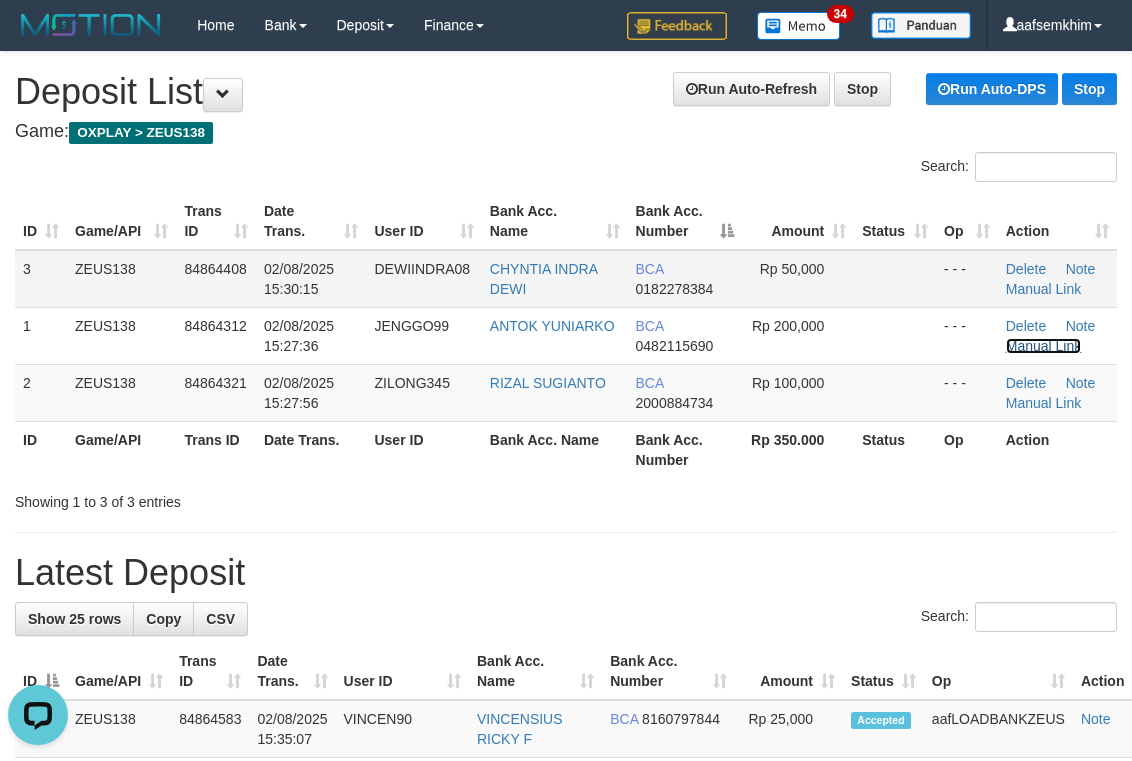 drag, startPoint x: 1058, startPoint y: 340, endPoint x: 726, endPoint y: 296, distance: 334.90298 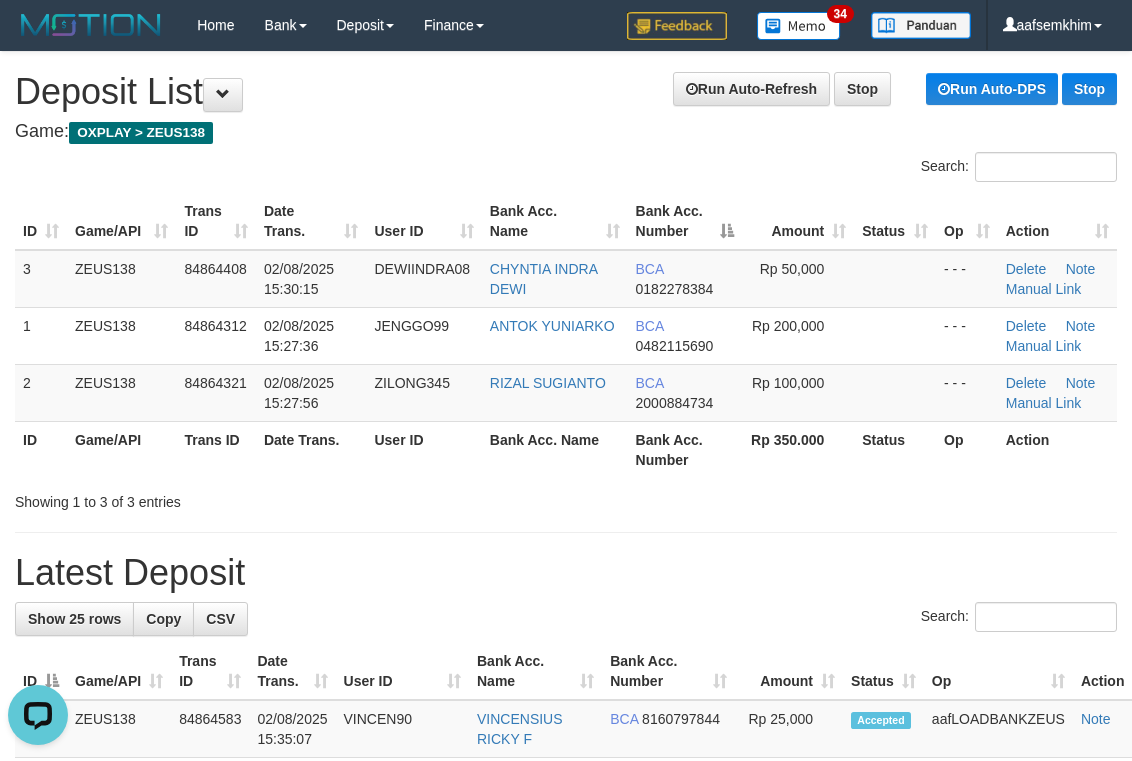 click on "Run Auto-Refresh
Stop
Run Auto-DPS
Stop
Deposit List" at bounding box center [566, 92] 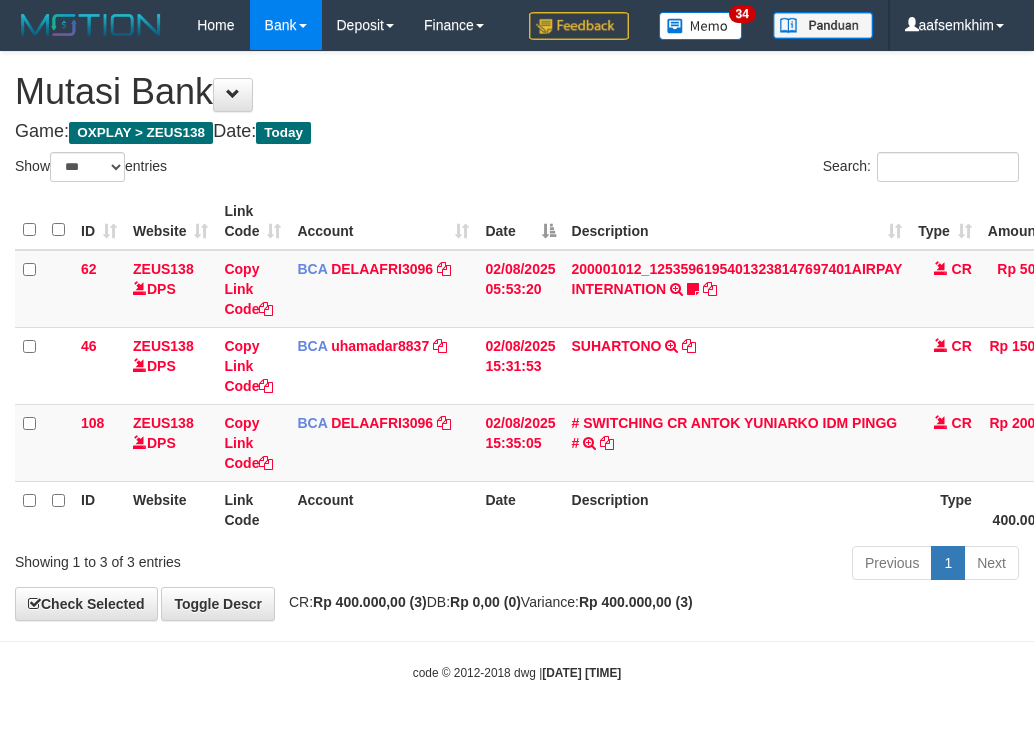 select on "***" 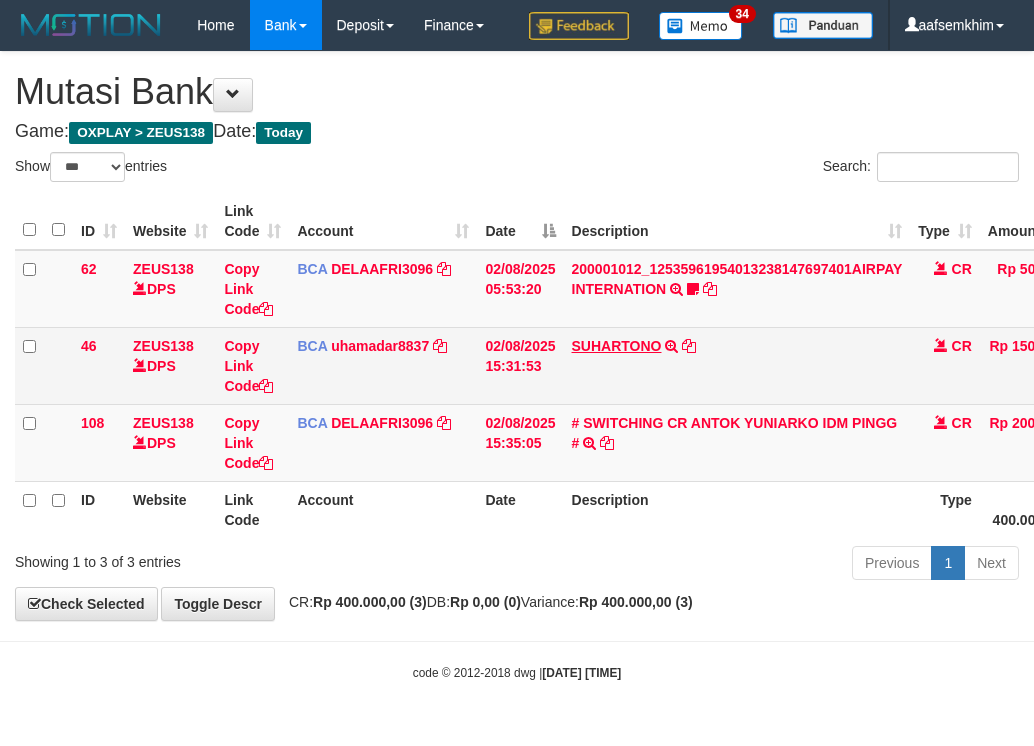 scroll, scrollTop: 0, scrollLeft: 0, axis: both 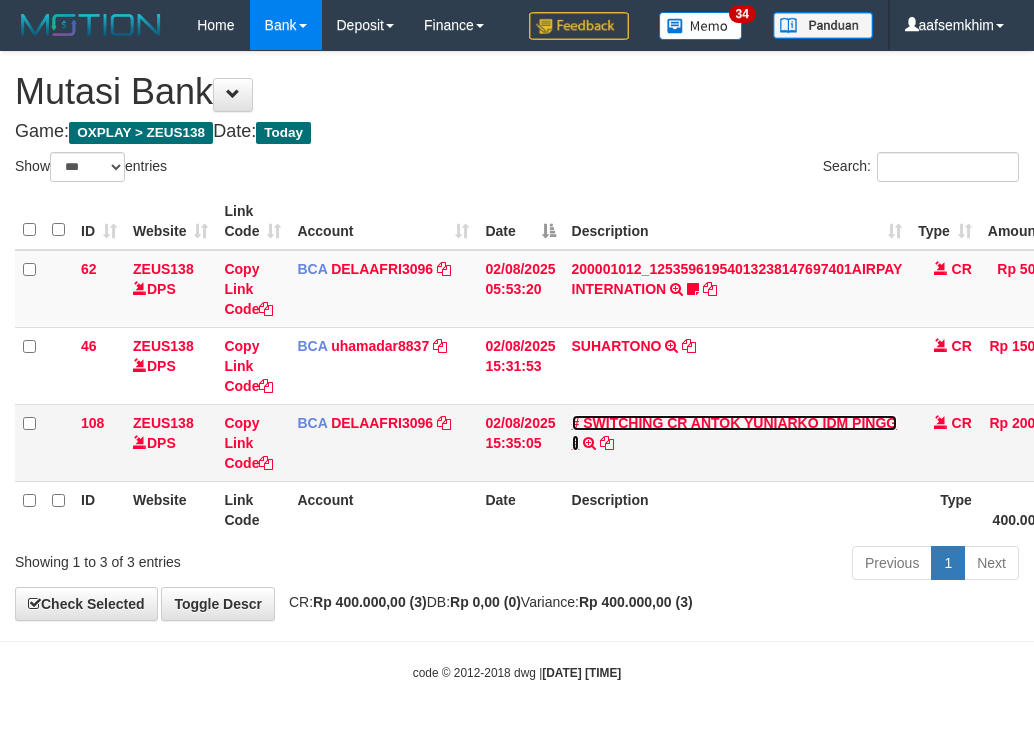 click on "# SWITCHING CR ANTOK YUNIARKO IDM PINGG #" at bounding box center (735, 433) 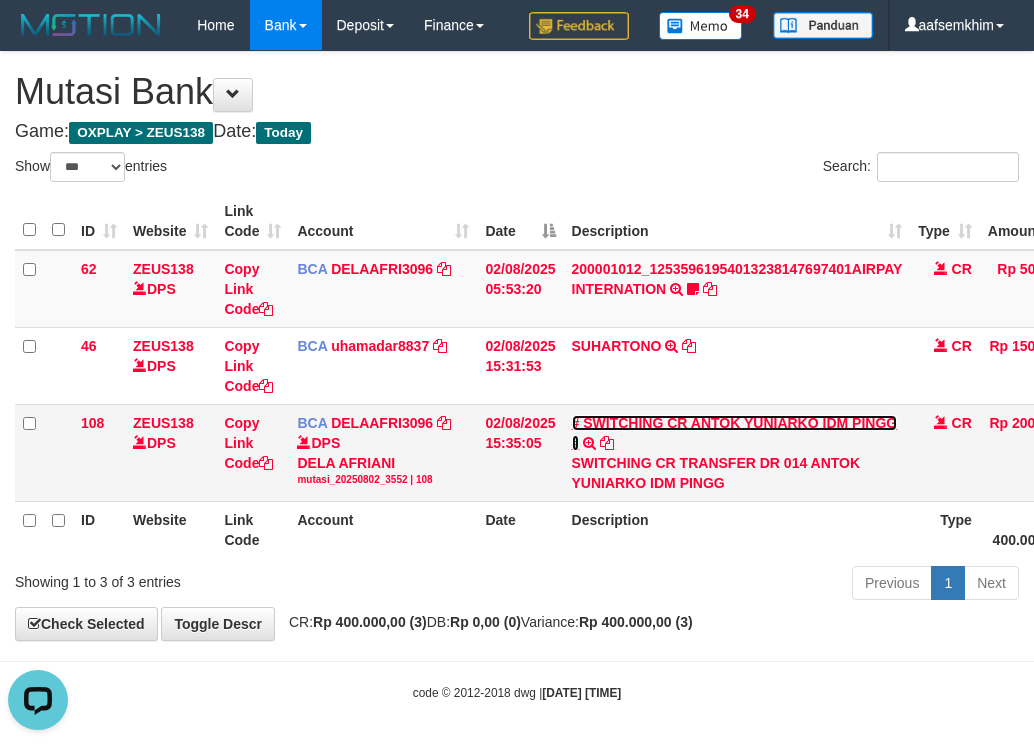scroll, scrollTop: 0, scrollLeft: 0, axis: both 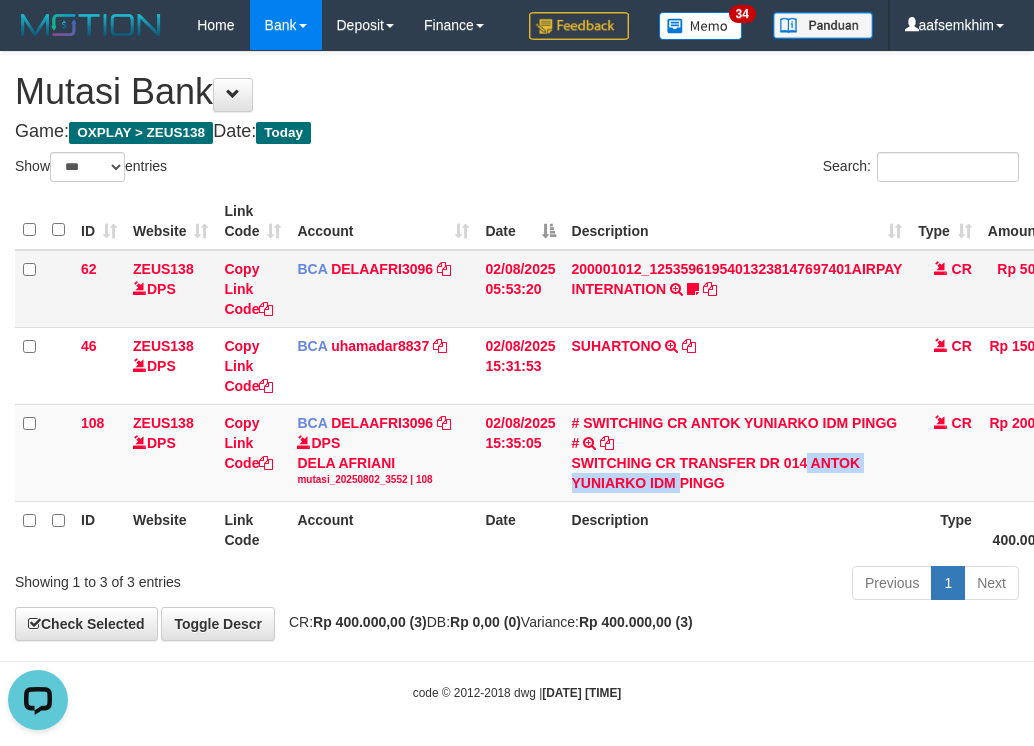 drag, startPoint x: 805, startPoint y: 513, endPoint x: 99, endPoint y: 353, distance: 723.9033 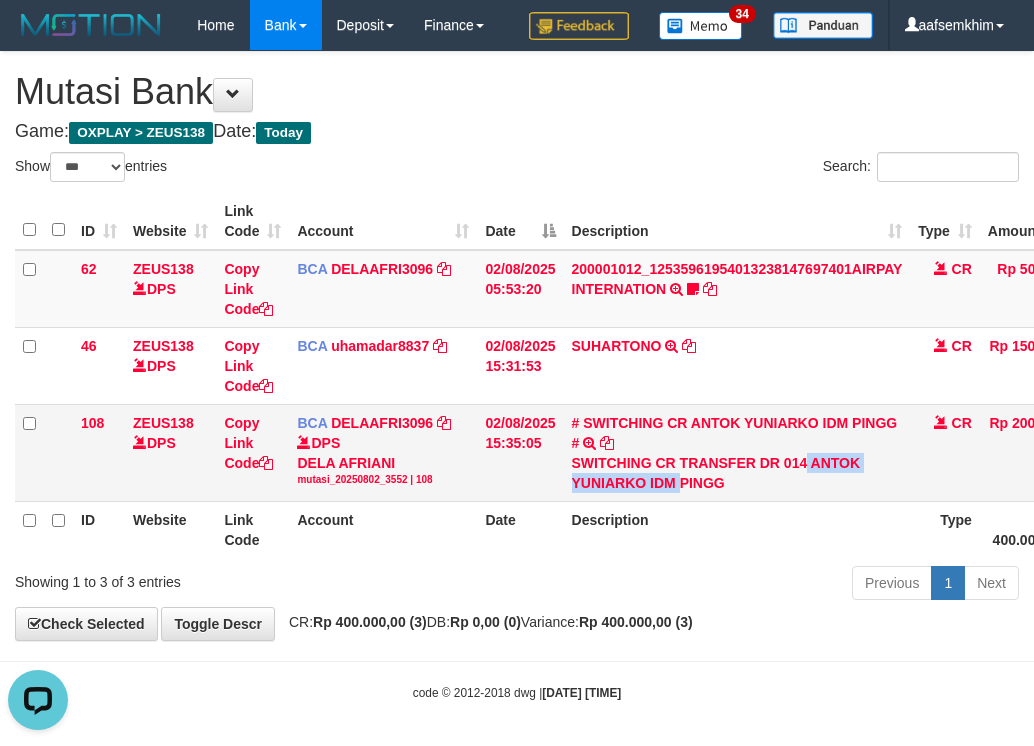 click on "SWITCHING CR TRANSFER DR 014 ANTOK YUNIARKO IDM PINGG" at bounding box center [737, 473] 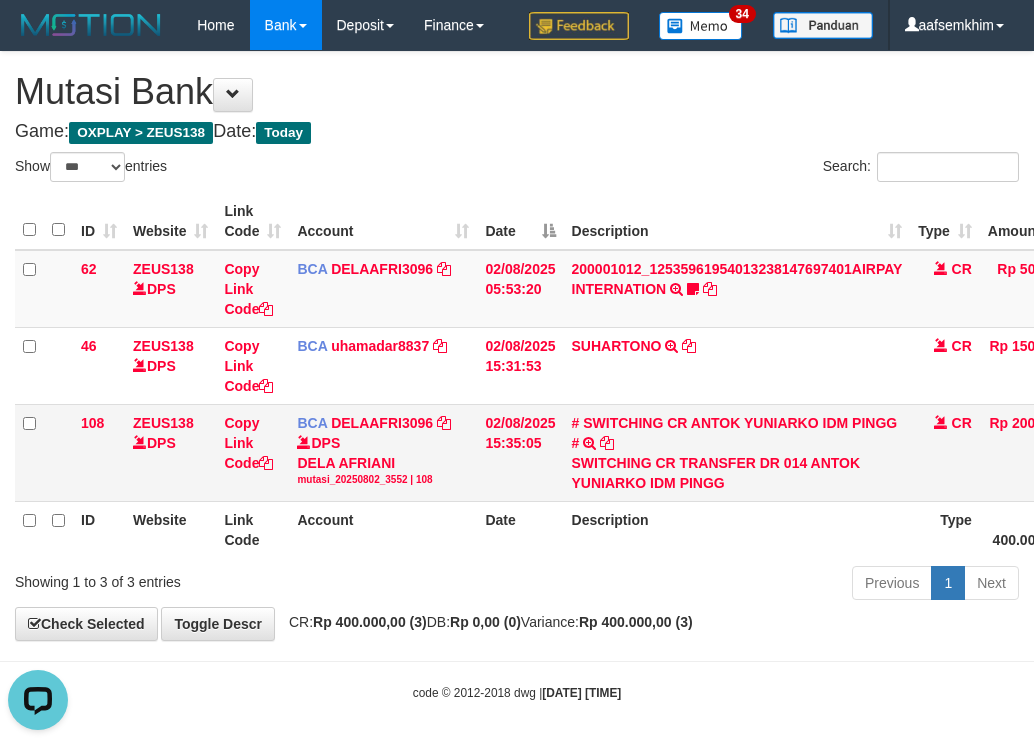 click on "SWITCHING CR TRANSFER DR 014 ANTOK YUNIARKO IDM PINGG" at bounding box center (737, 473) 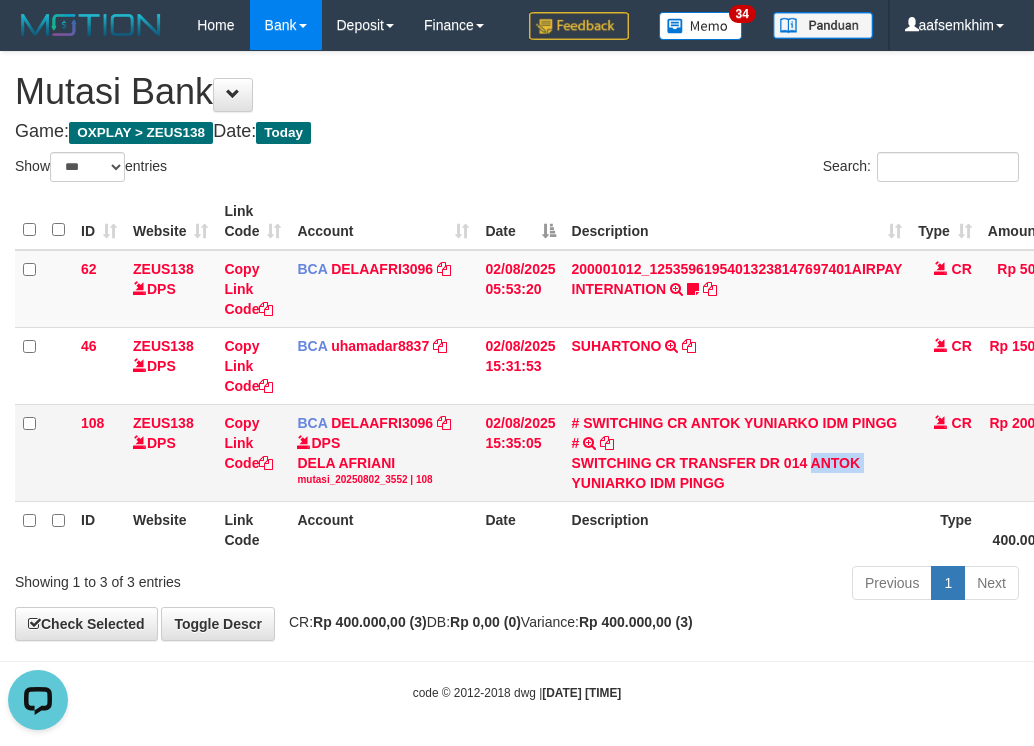click on "SWITCHING CR TRANSFER DR 014 ANTOK YUNIARKO IDM PINGG" at bounding box center (737, 473) 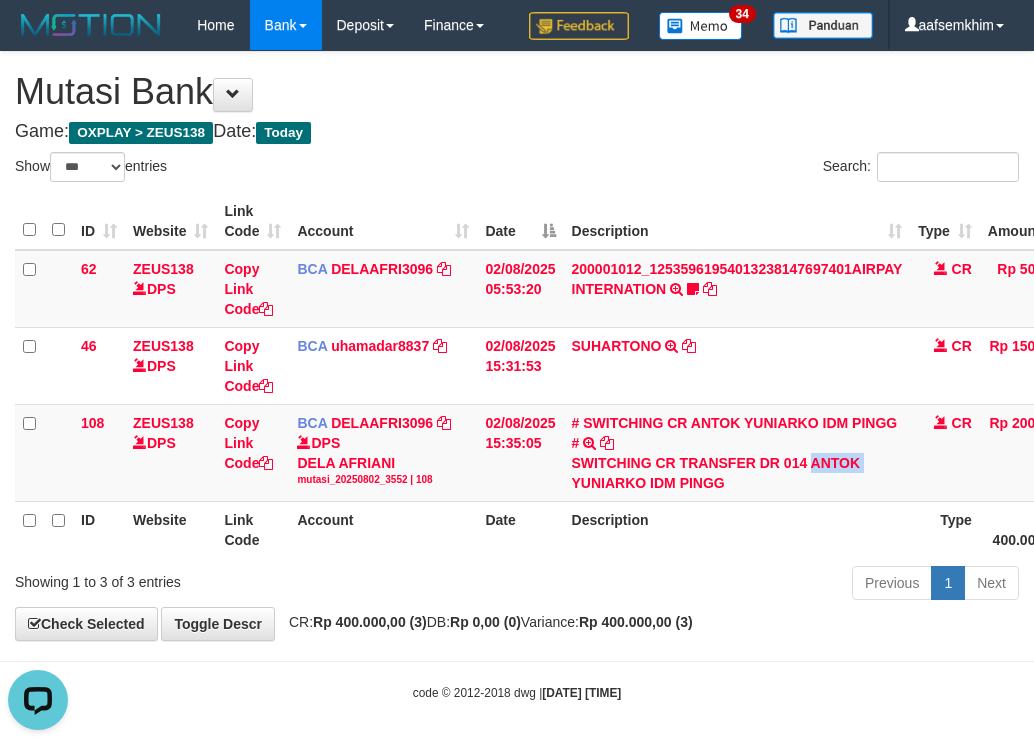 copy on "ANTOK" 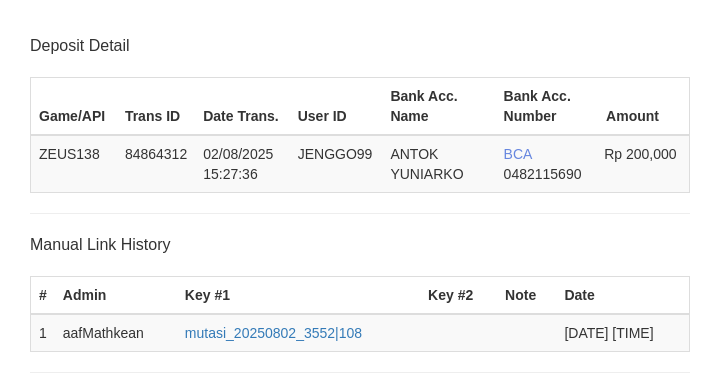 click on "**********" at bounding box center [360, 603] 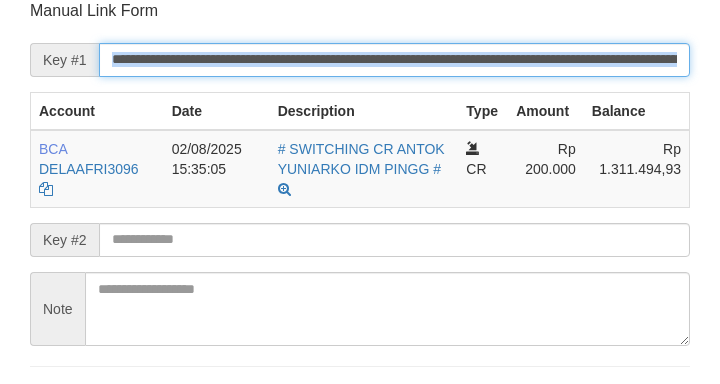 click on "Save" at bounding box center [58, 404] 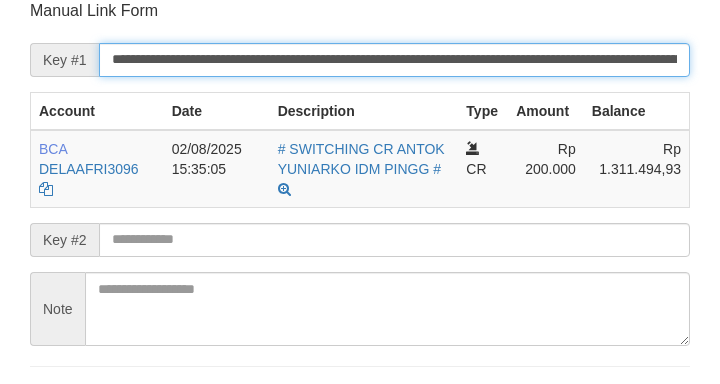 click on "**********" at bounding box center [394, 60] 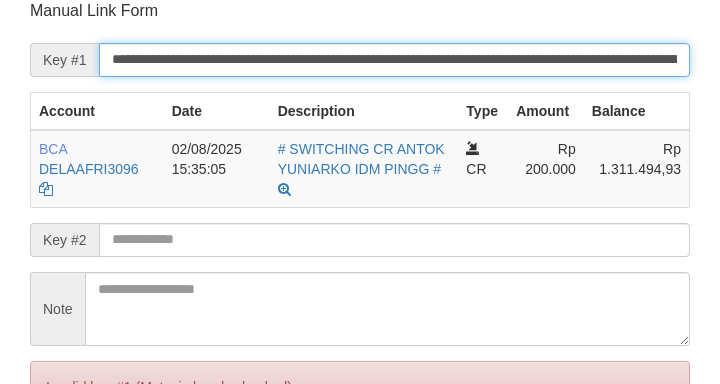 scroll, scrollTop: 392, scrollLeft: 0, axis: vertical 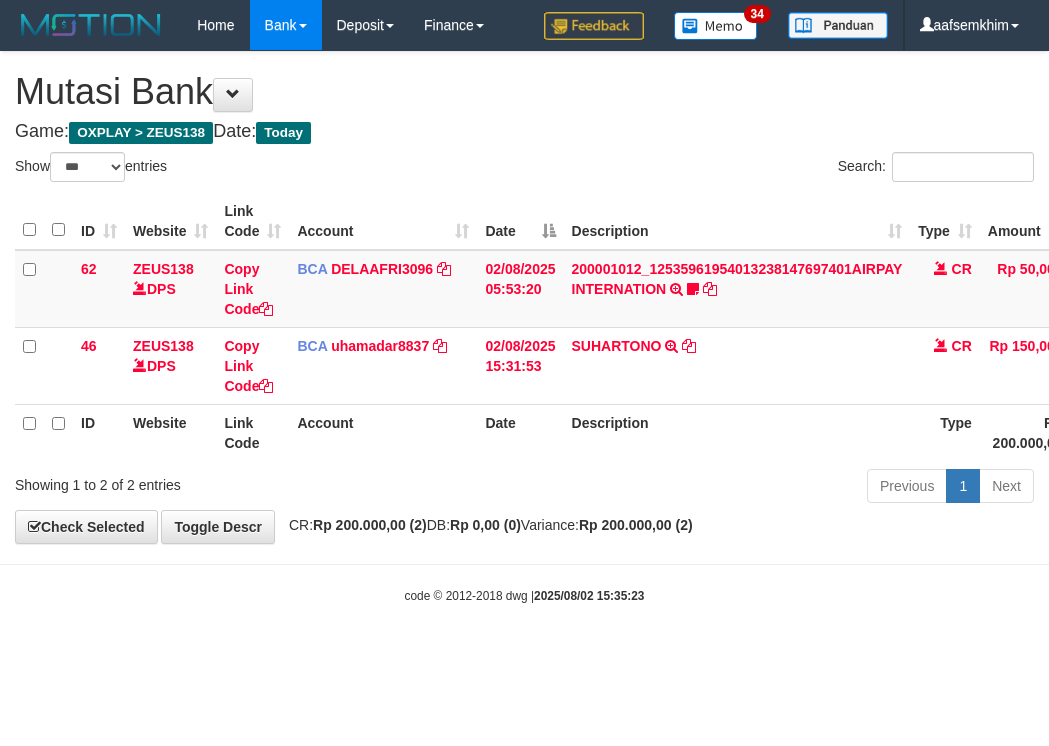 select on "***" 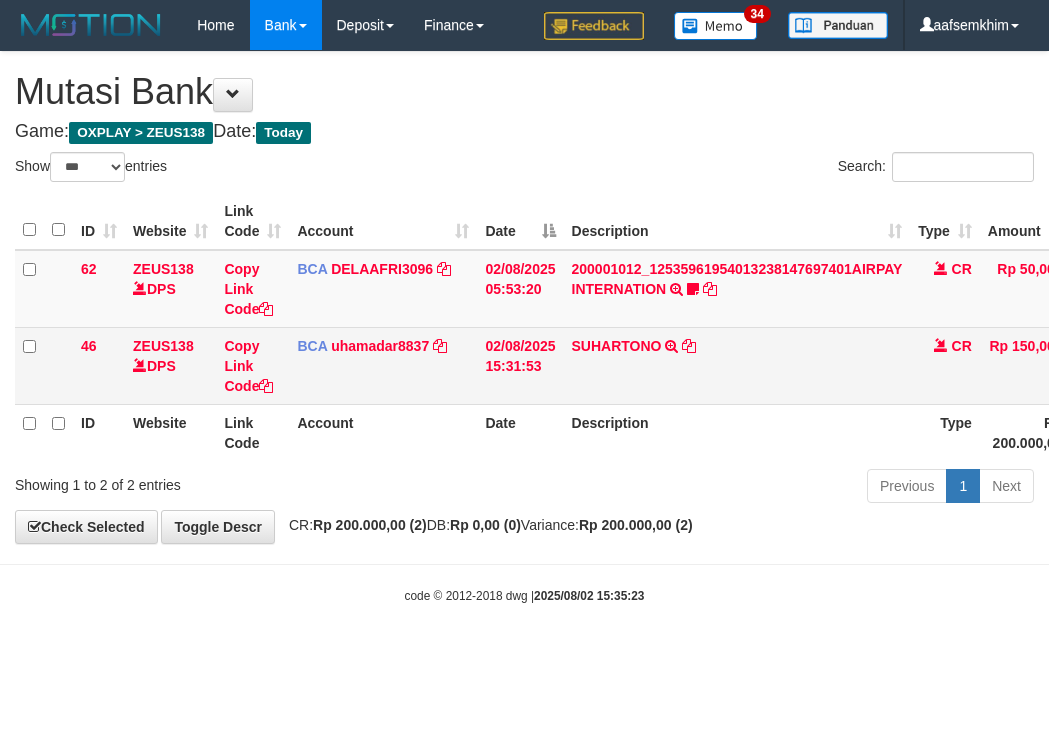 click on "[NAME]         TRSF E-BANKING CR 08/02 ZK7B1
[NAME]" at bounding box center (737, 365) 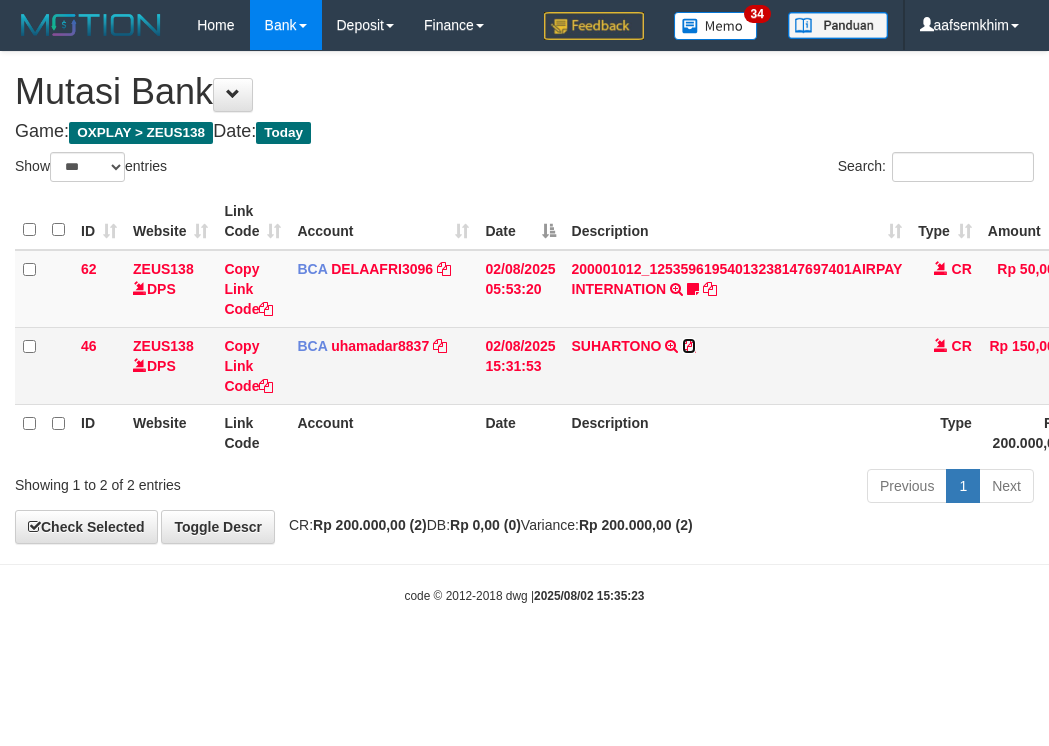 click at bounding box center [689, 346] 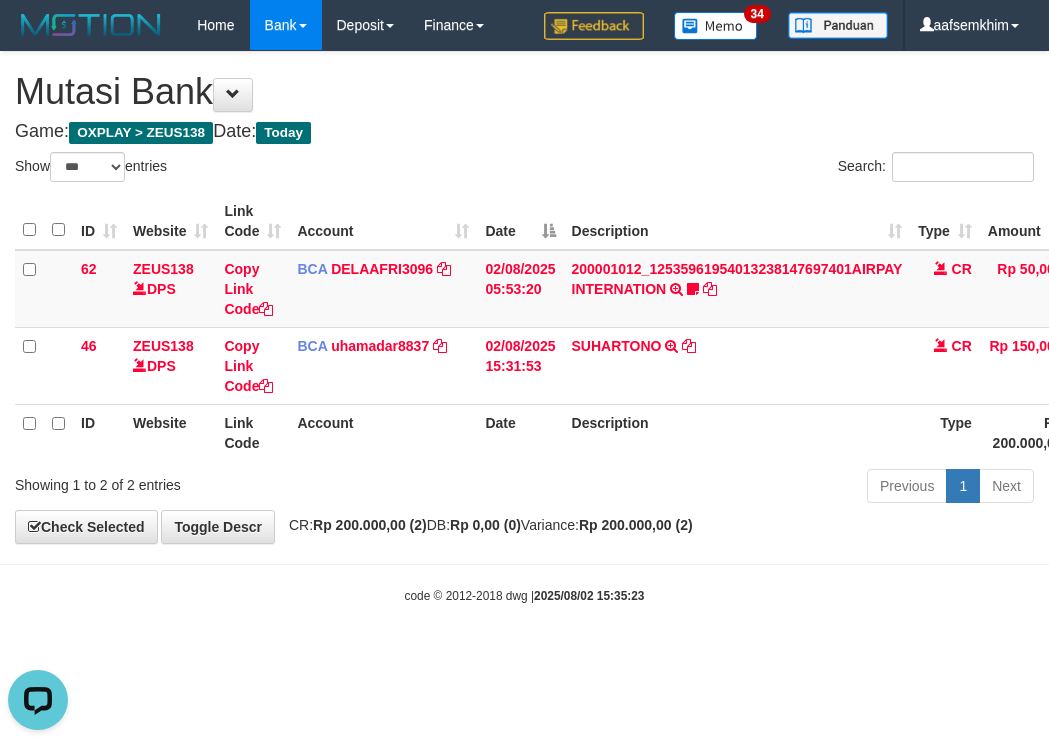 scroll, scrollTop: 0, scrollLeft: 0, axis: both 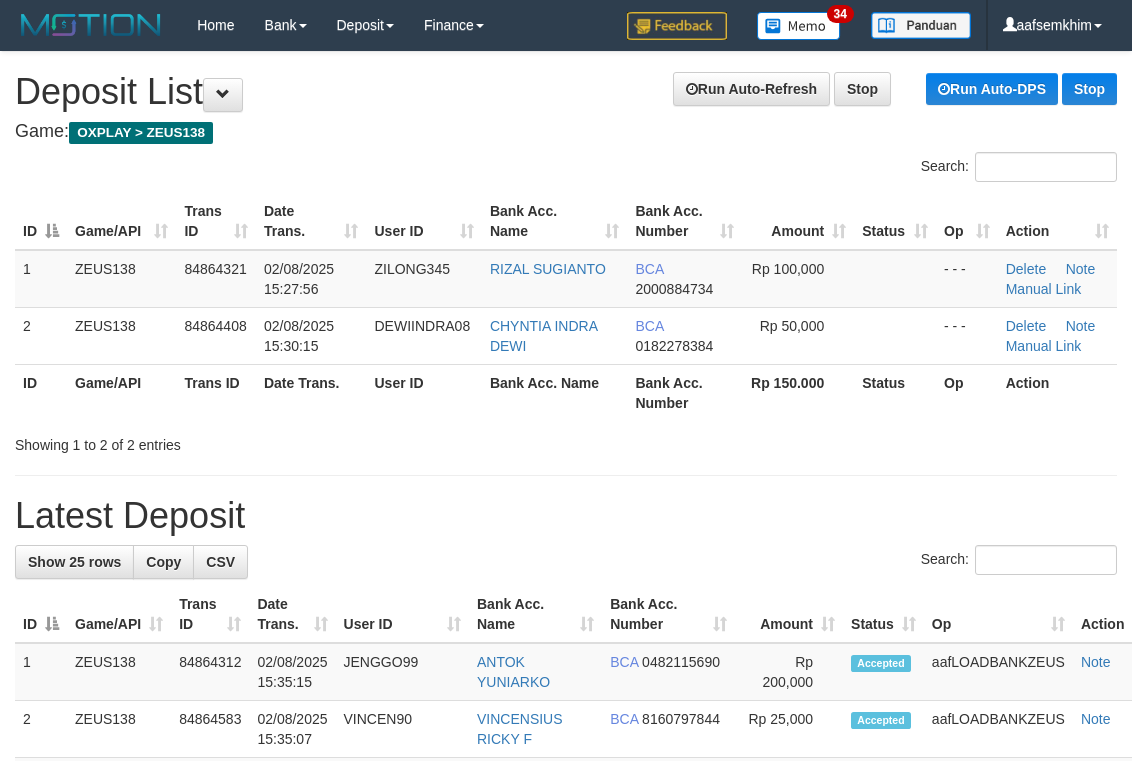click on "Run Auto-Refresh
Stop
Run Auto-DPS
Stop
Deposit List" at bounding box center [566, 92] 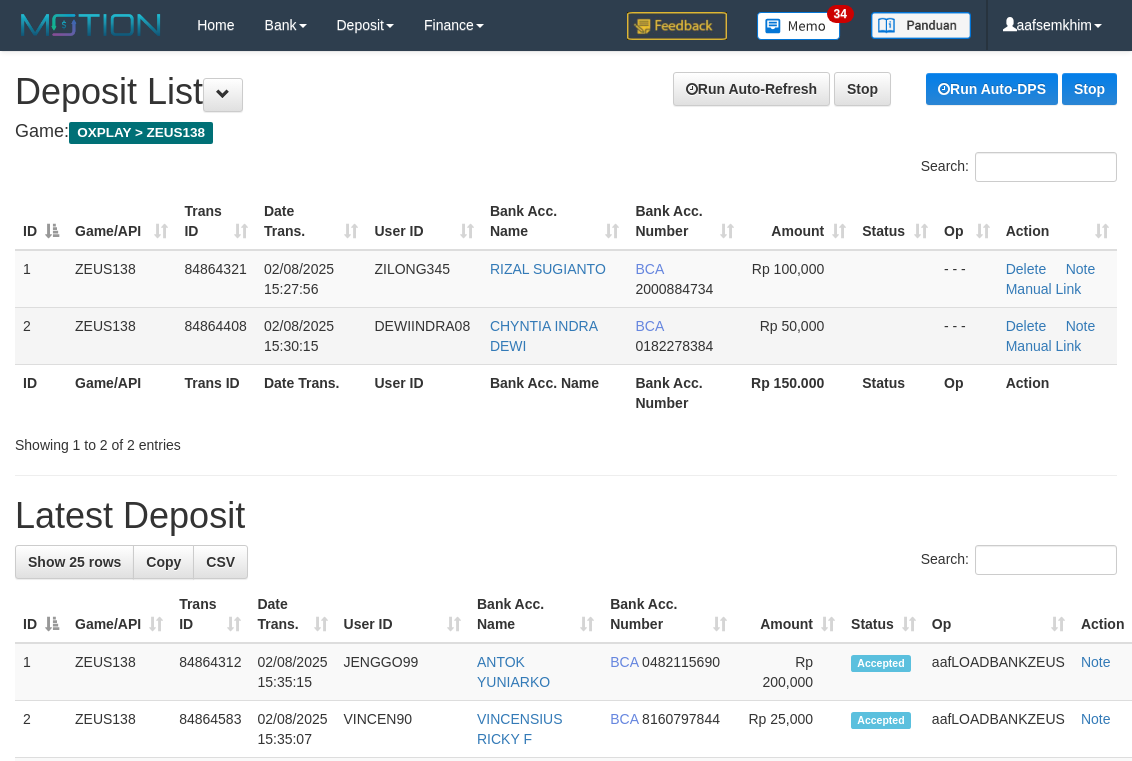 scroll, scrollTop: 250, scrollLeft: 15, axis: both 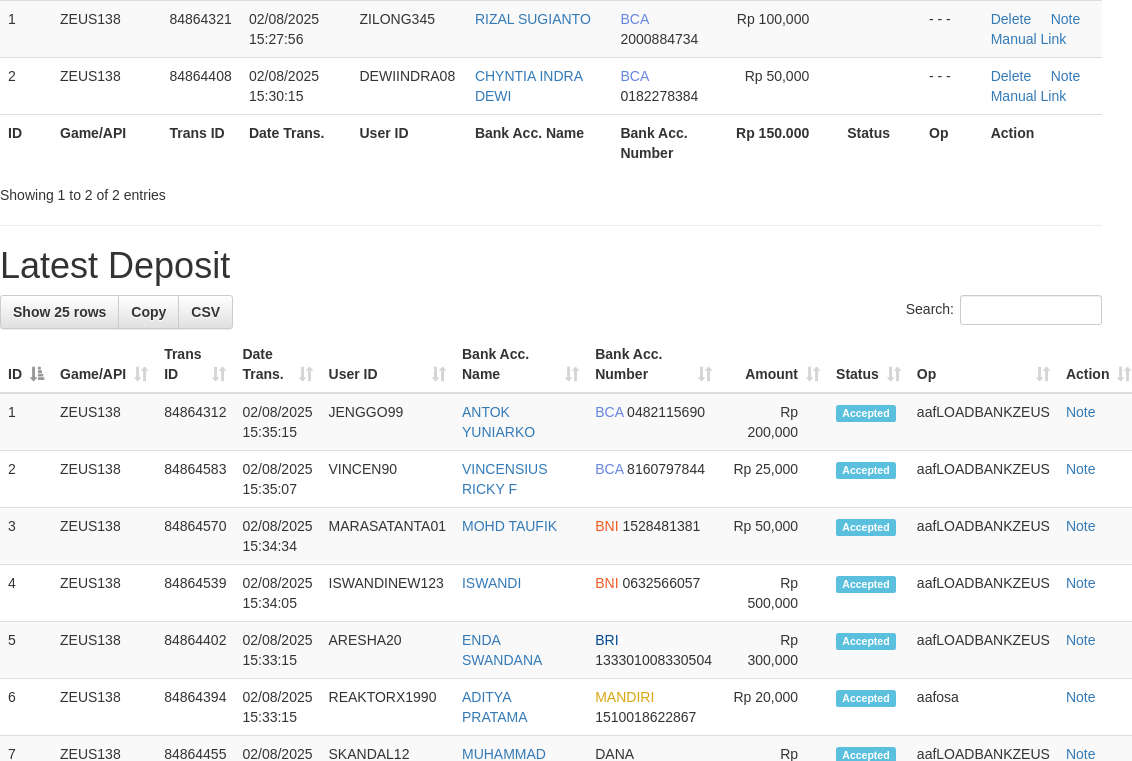 drag, startPoint x: 525, startPoint y: 203, endPoint x: 571, endPoint y: 205, distance: 46.043457 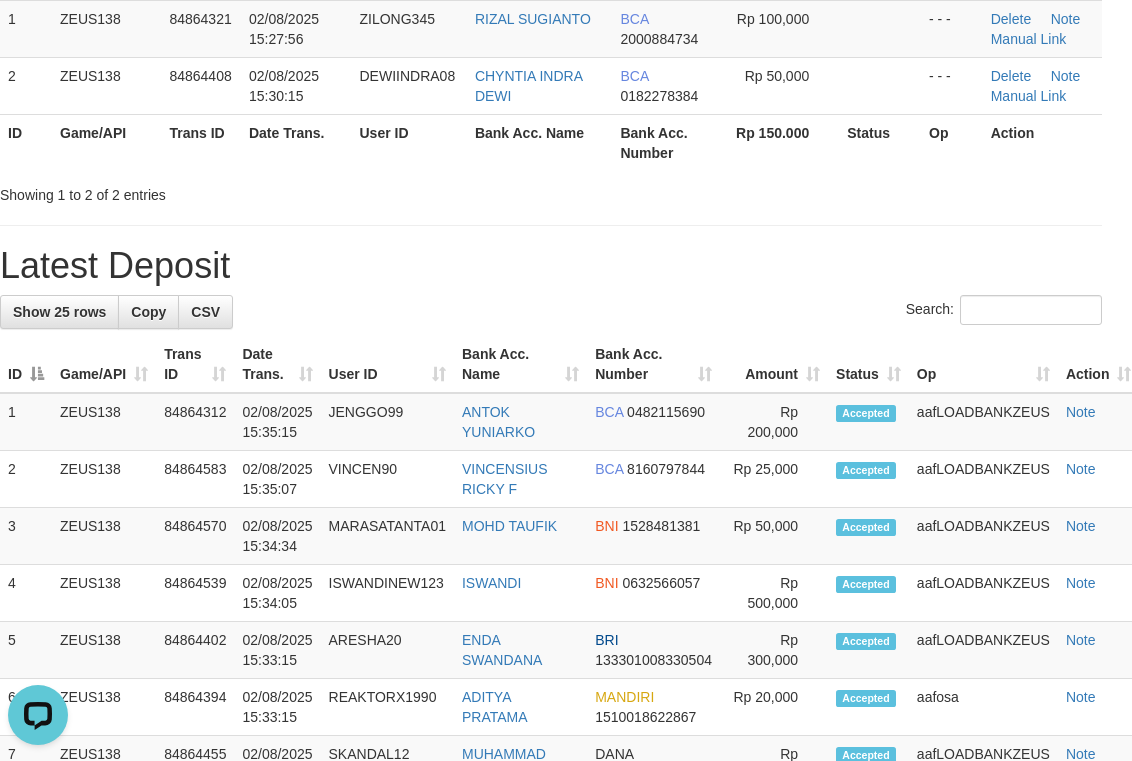 scroll, scrollTop: 0, scrollLeft: 0, axis: both 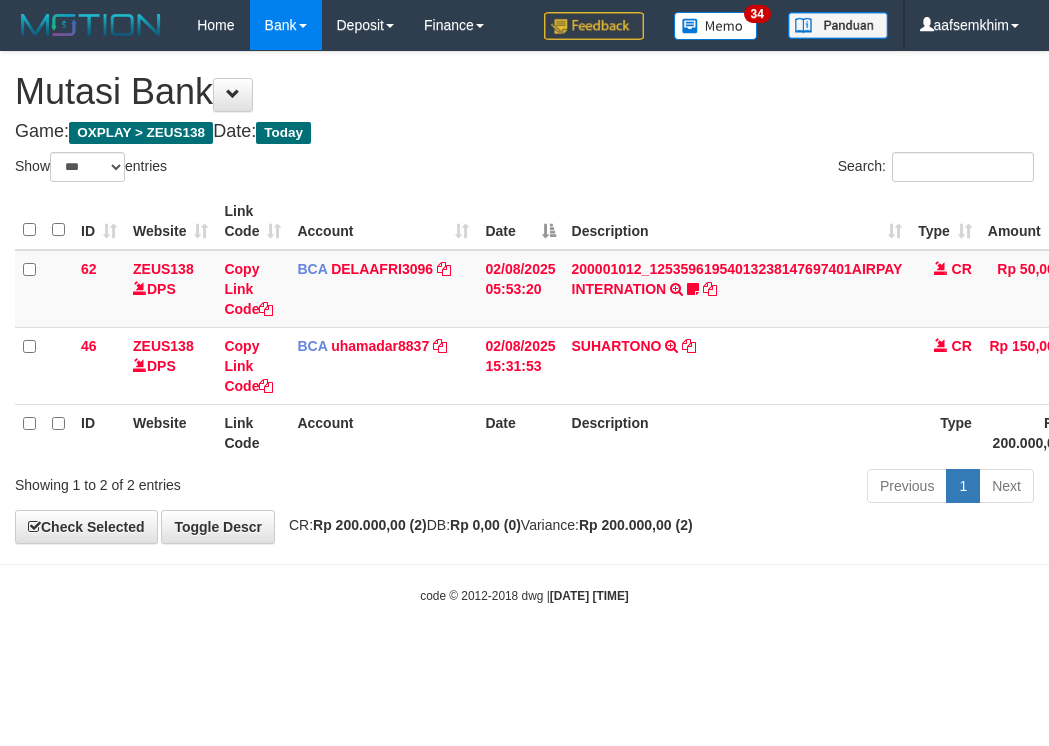 select on "***" 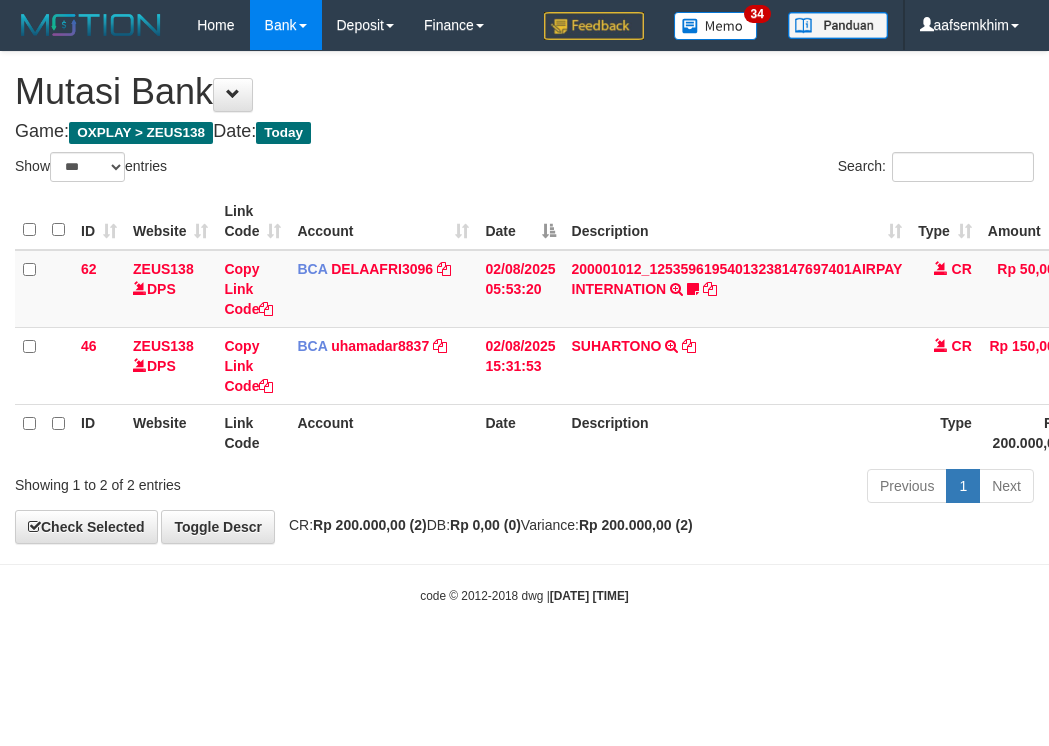 click on "Show  ** ** ** ***  entries" at bounding box center [262, 169] 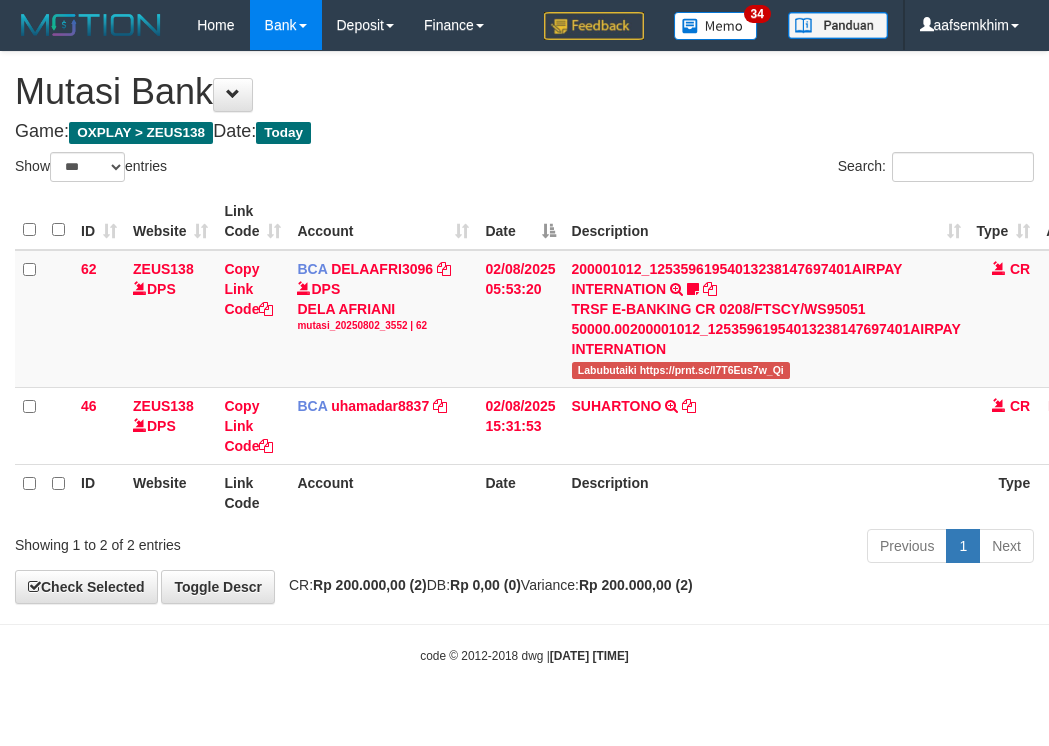select on "***" 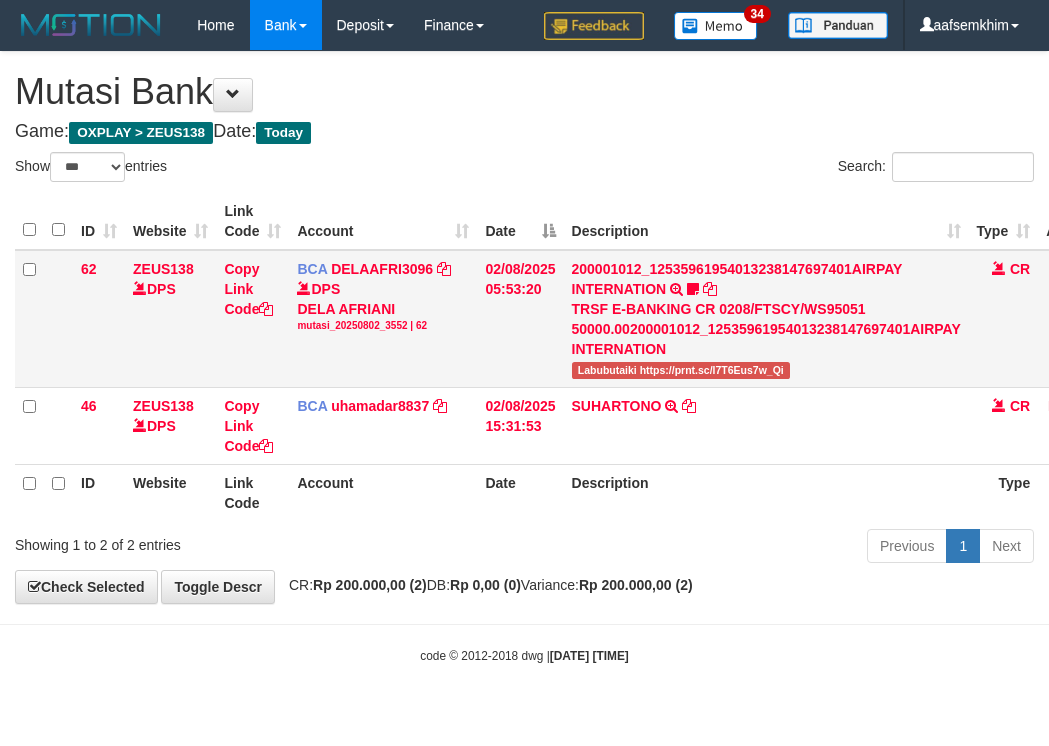 scroll, scrollTop: 0, scrollLeft: 0, axis: both 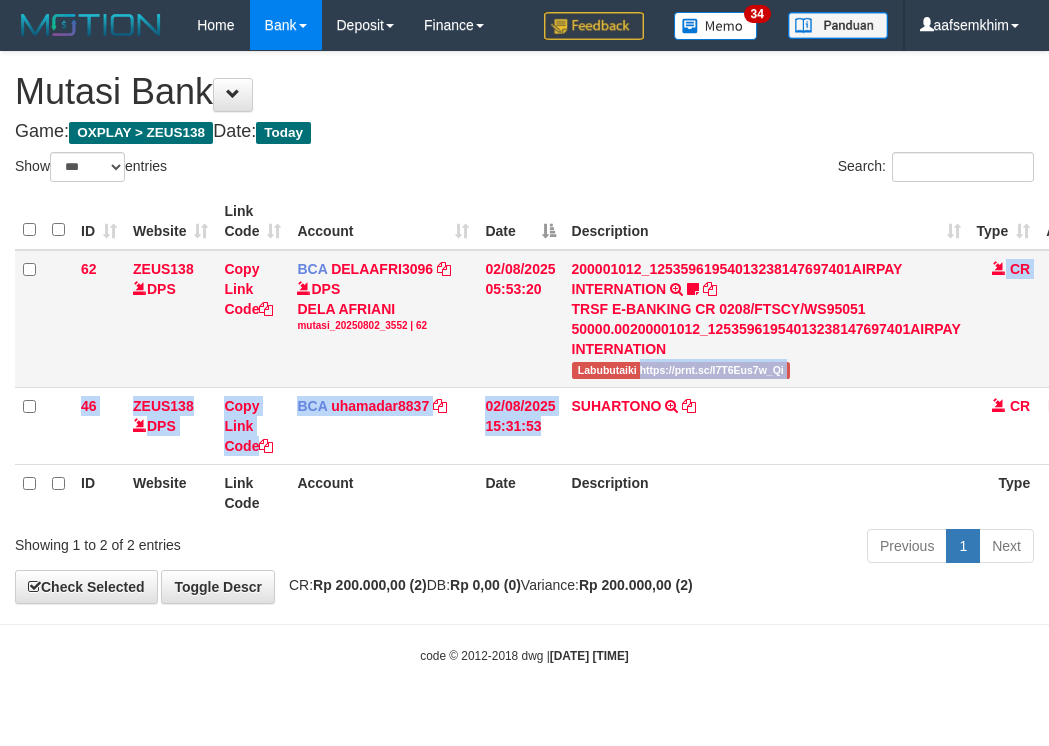 drag, startPoint x: 641, startPoint y: 374, endPoint x: 544, endPoint y: 373, distance: 97.00516 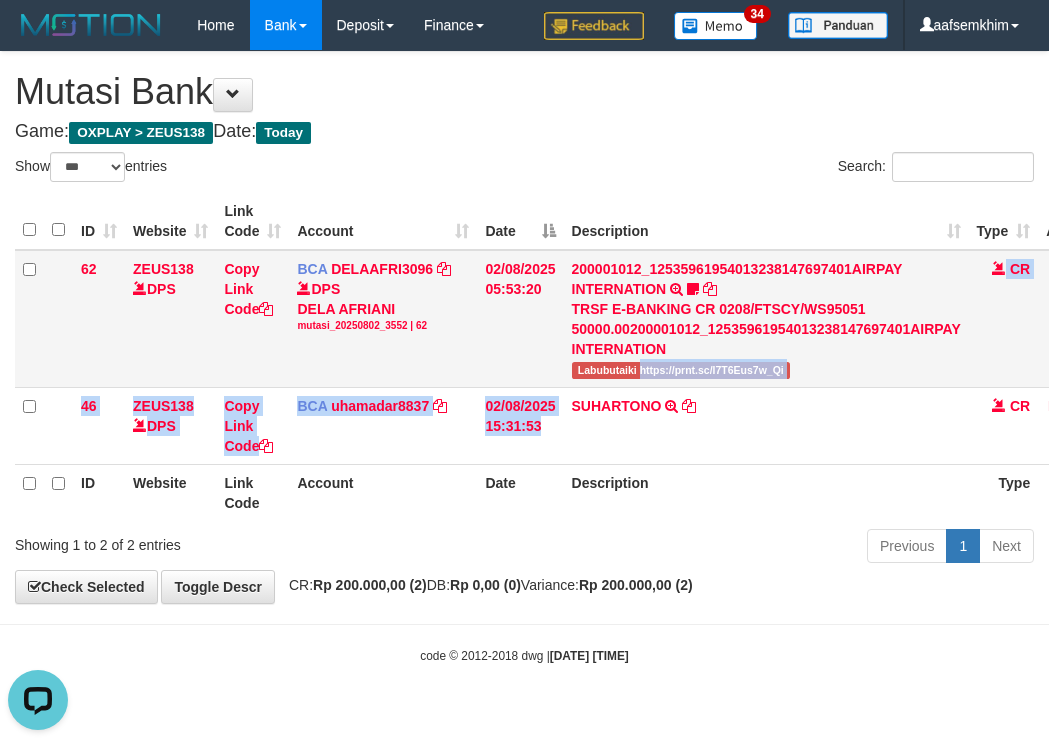 scroll, scrollTop: 0, scrollLeft: 0, axis: both 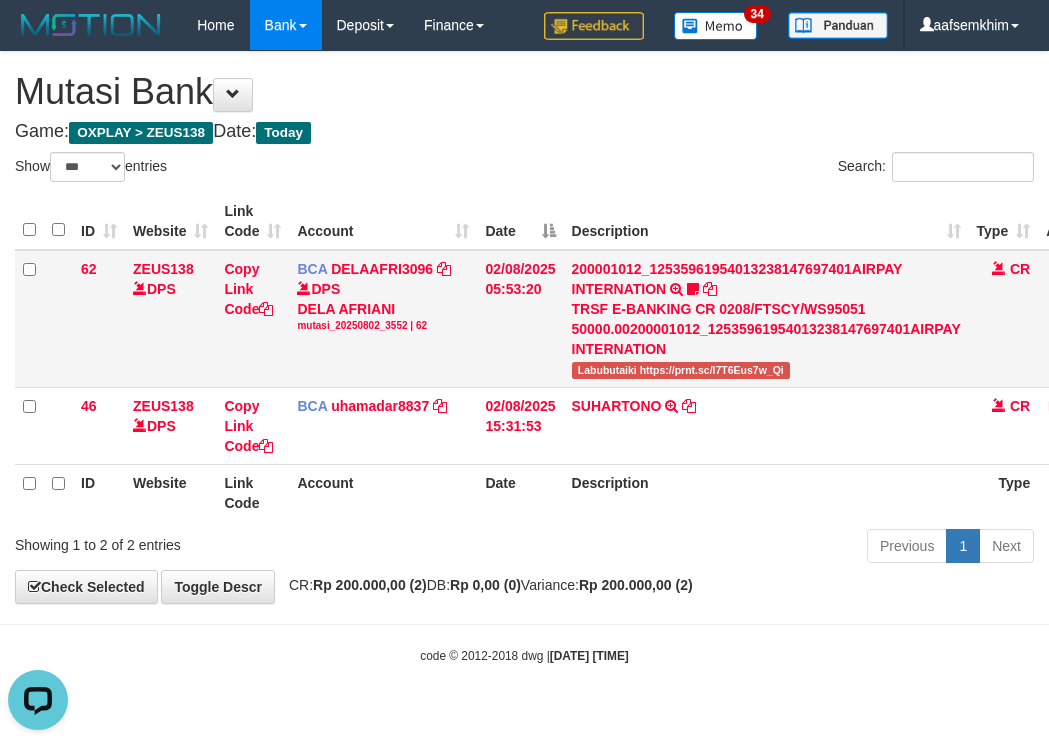 click on "Labubutaiki
https://prnt.sc/l7T6Eus7w_Qi" at bounding box center [681, 370] 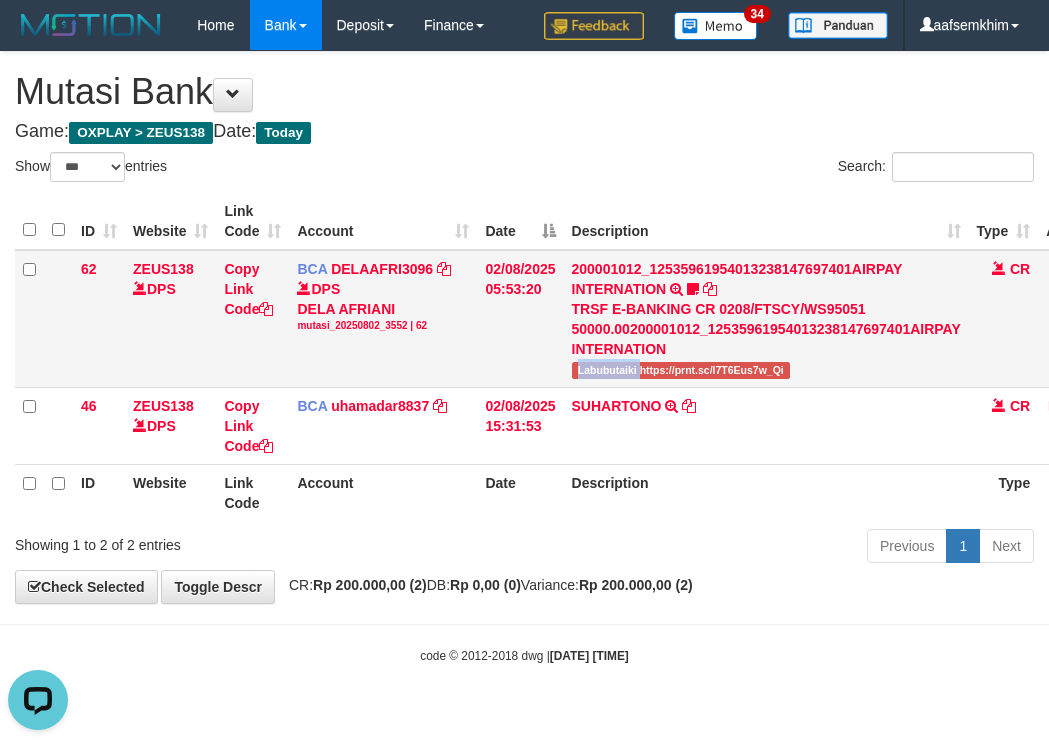 click on "Labubutaiki
https://prnt.sc/l7T6Eus7w_Qi" at bounding box center (681, 370) 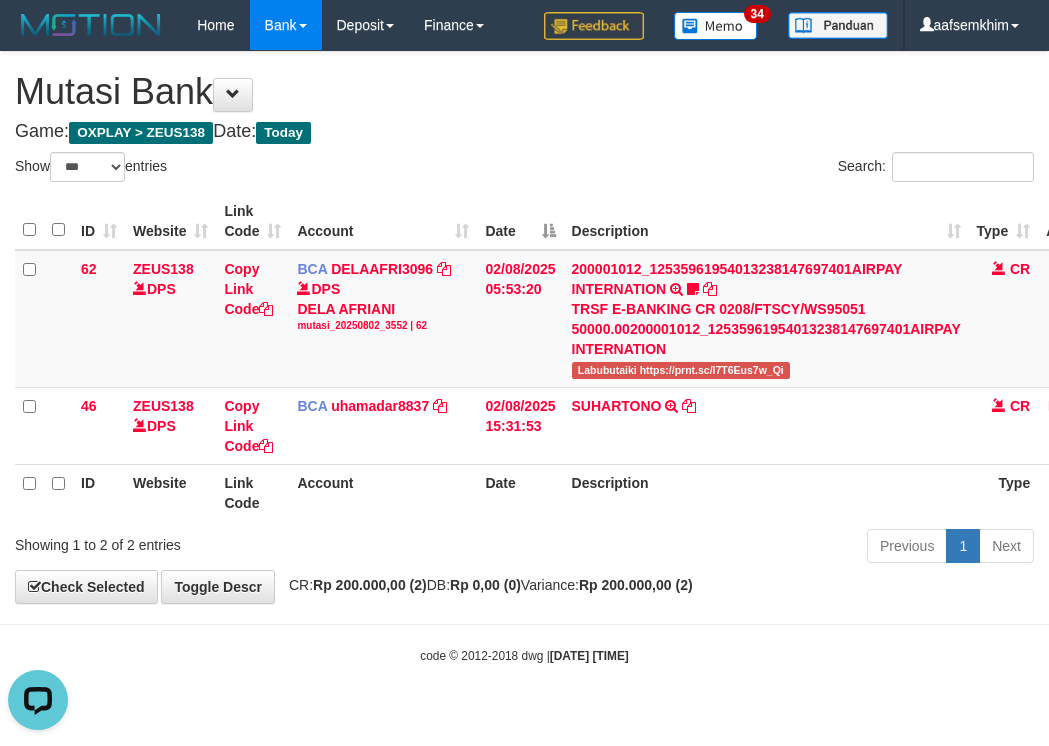 click on "Previous 1 Next" at bounding box center (743, 548) 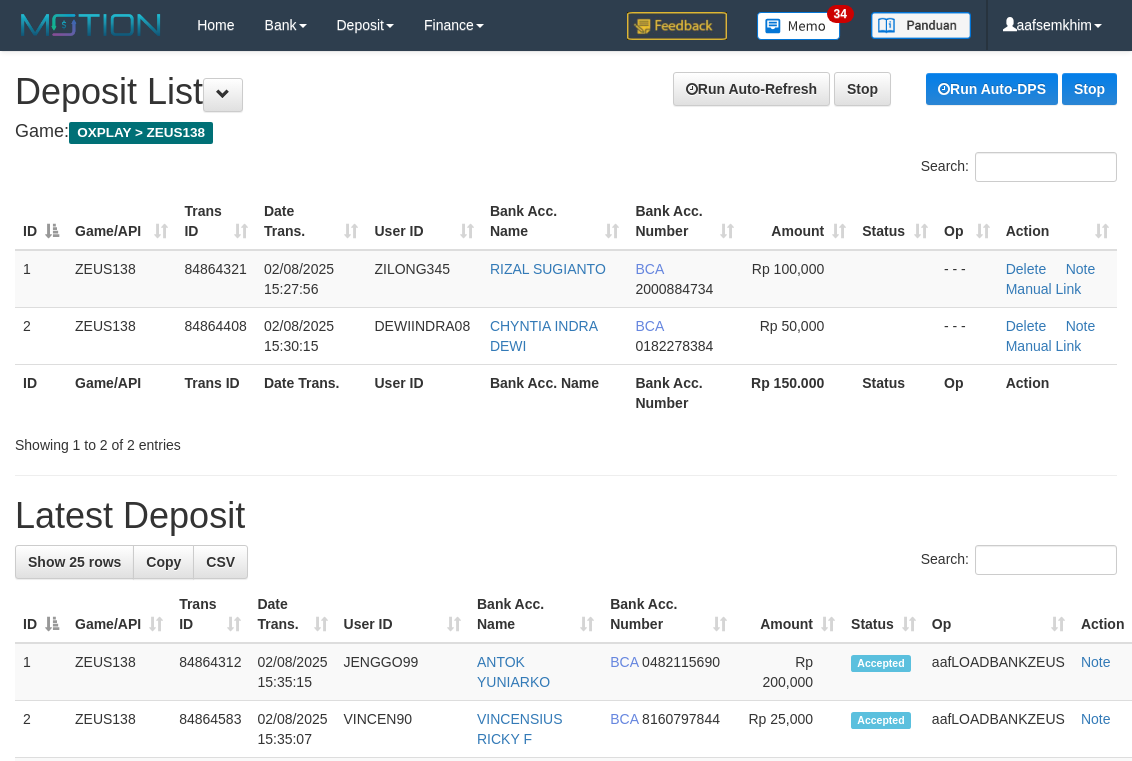 scroll, scrollTop: 239, scrollLeft: 7, axis: both 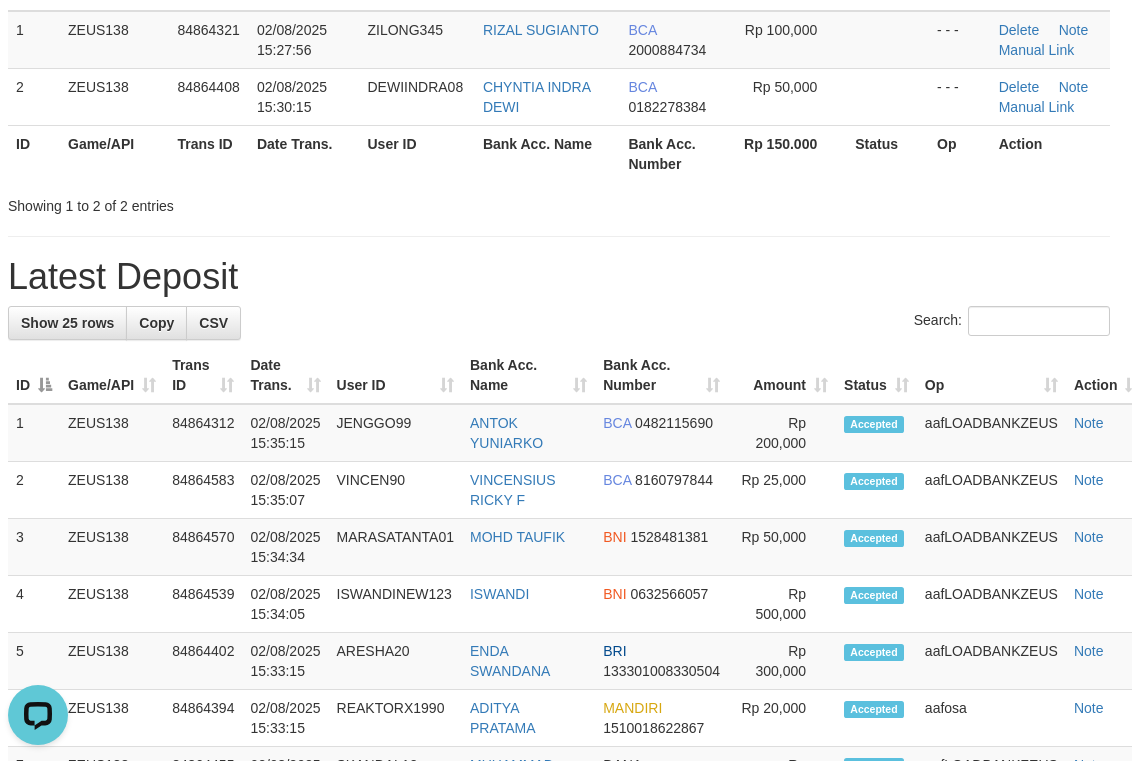 click on "User ID" at bounding box center [416, 153] 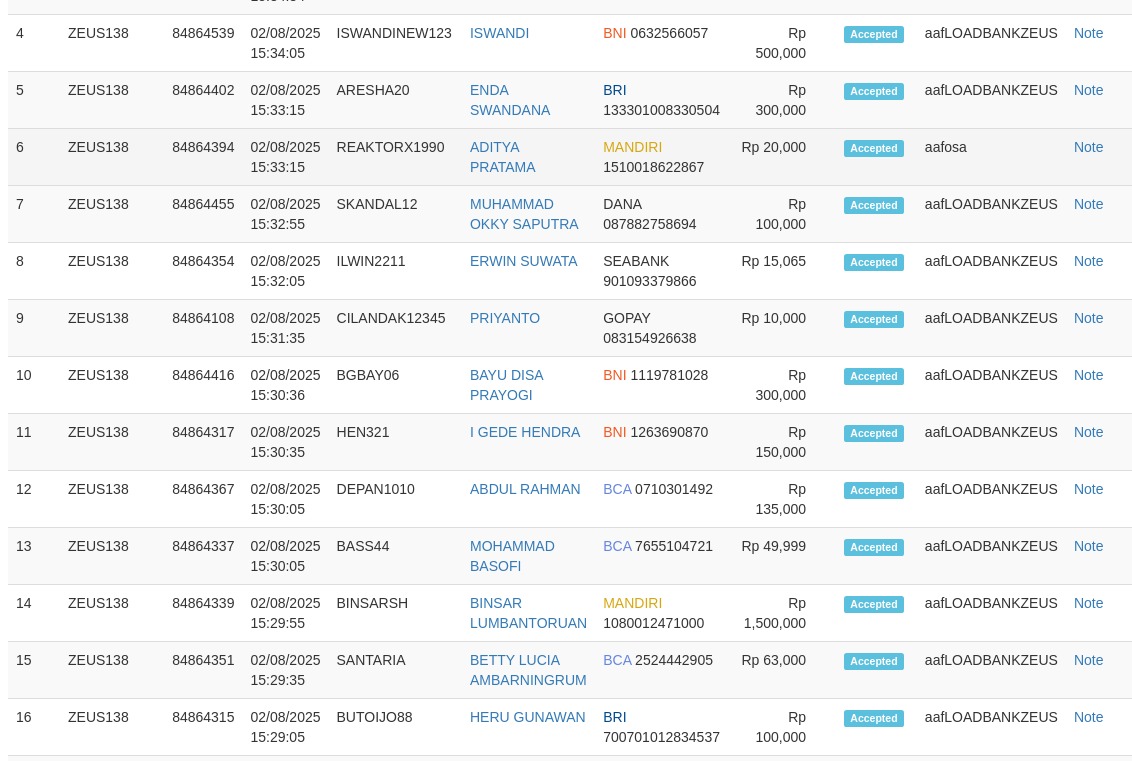 click on "ADITYA PRATAMA" at bounding box center (528, 157) 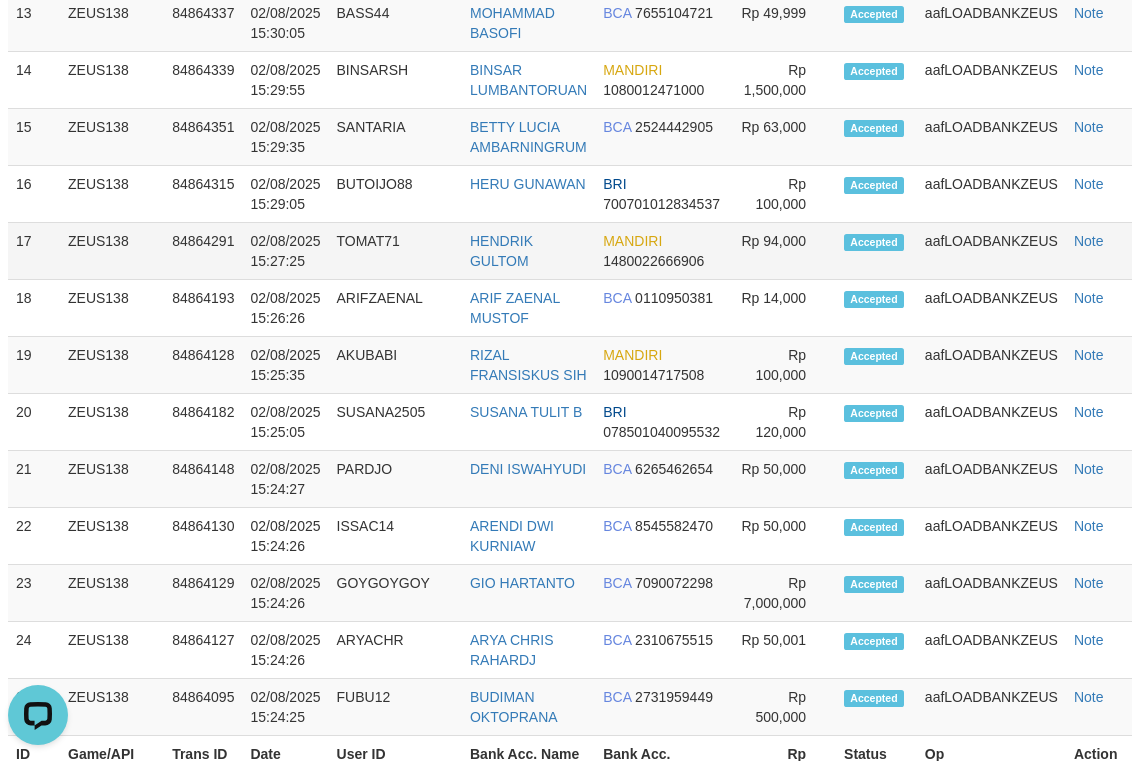 scroll, scrollTop: 0, scrollLeft: 0, axis: both 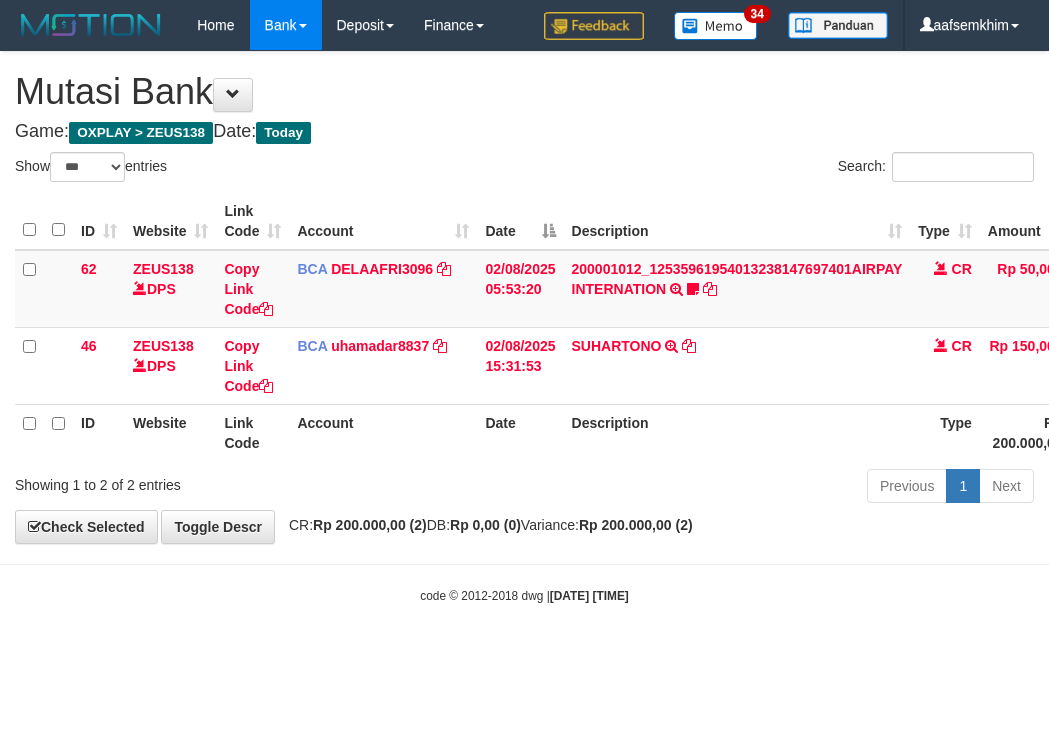 select on "***" 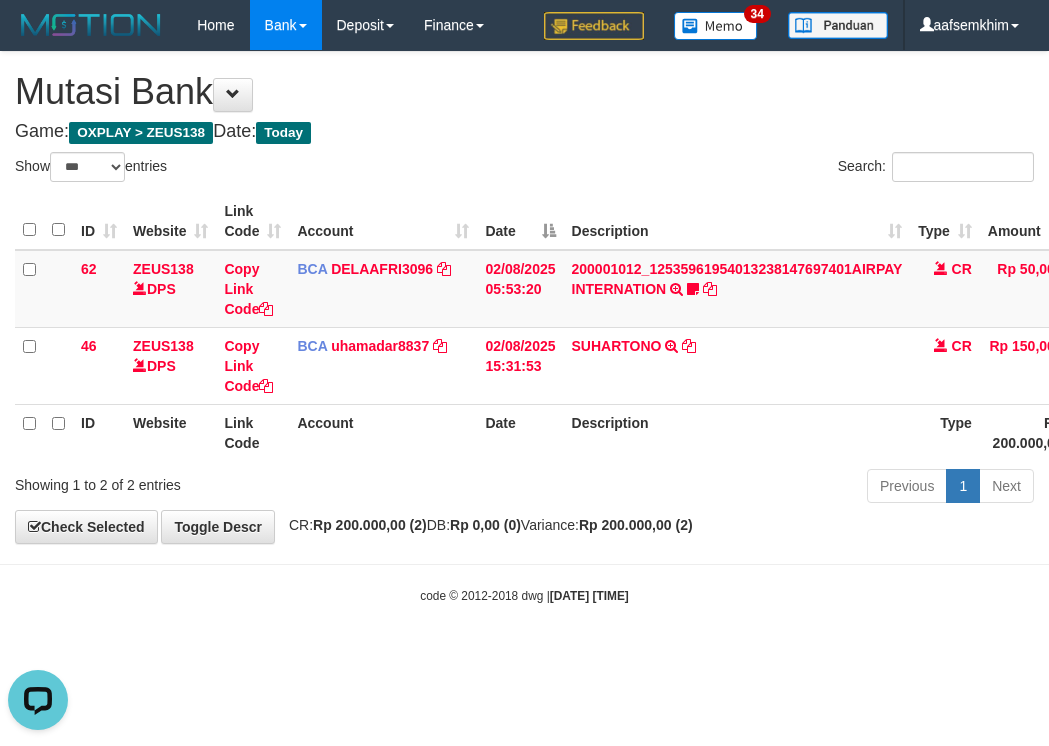 scroll, scrollTop: 0, scrollLeft: 0, axis: both 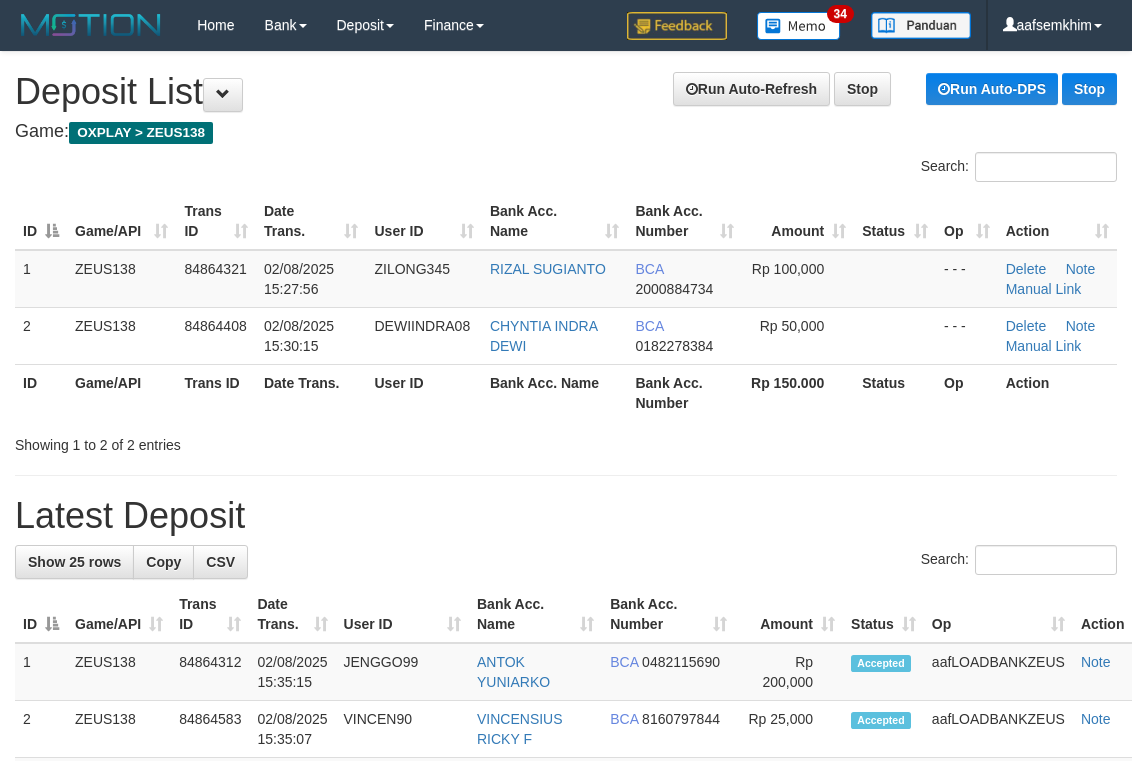 click on "ID Game/API Trans ID Date Trans. User ID Bank Acc. Name Bank Acc. Number Amount Status Op Action
1
ZEUS138
84864321
[DATE] [TIME]
ZILONG345
[FULL NAME]
BCA
2000884734
Rp 100,000
- - -
Delete
Note
Manual Link
2
ZEUS138
84864408
[DATE] [TIME]
DEWIINDRA08
CHYNTIA INDRA DEWI
BCA
0182278384
Rp 50,000
- - -
Delete Note" at bounding box center [566, 307] 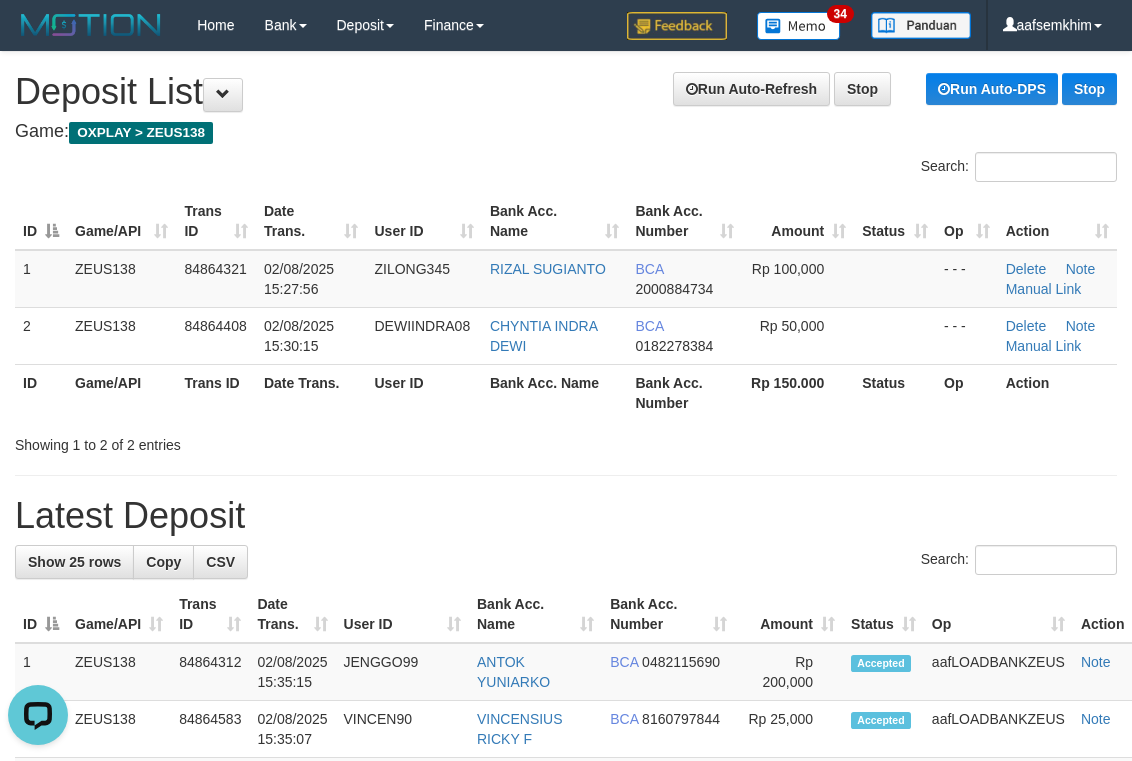 scroll, scrollTop: 0, scrollLeft: 0, axis: both 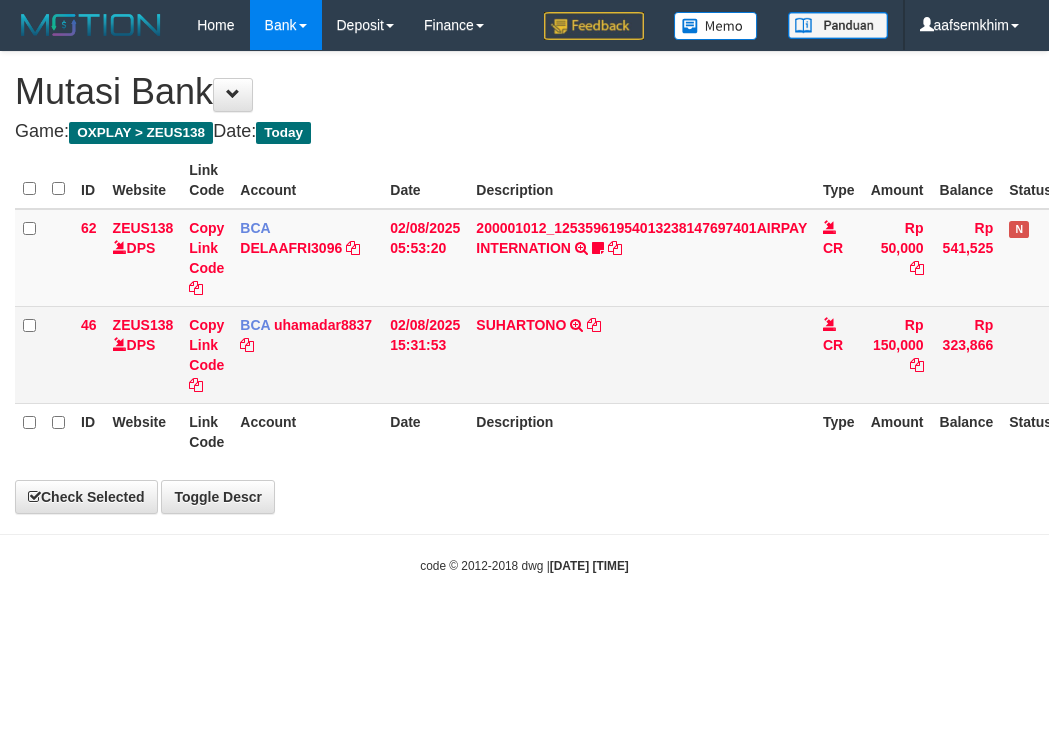 select on "***" 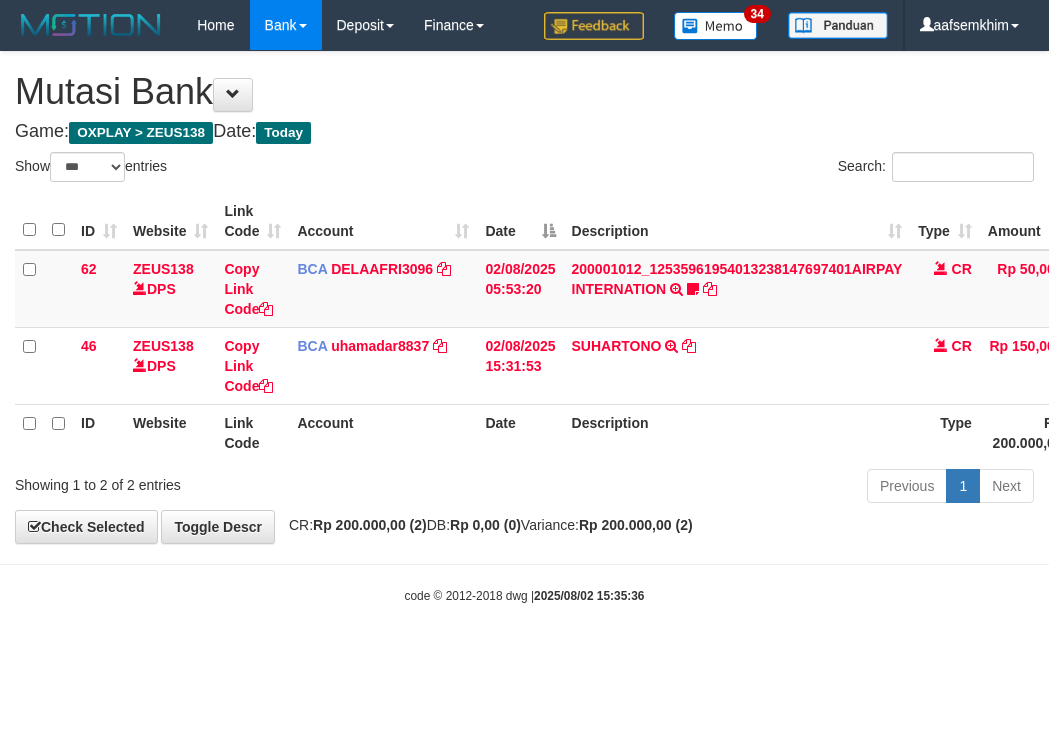 select on "***" 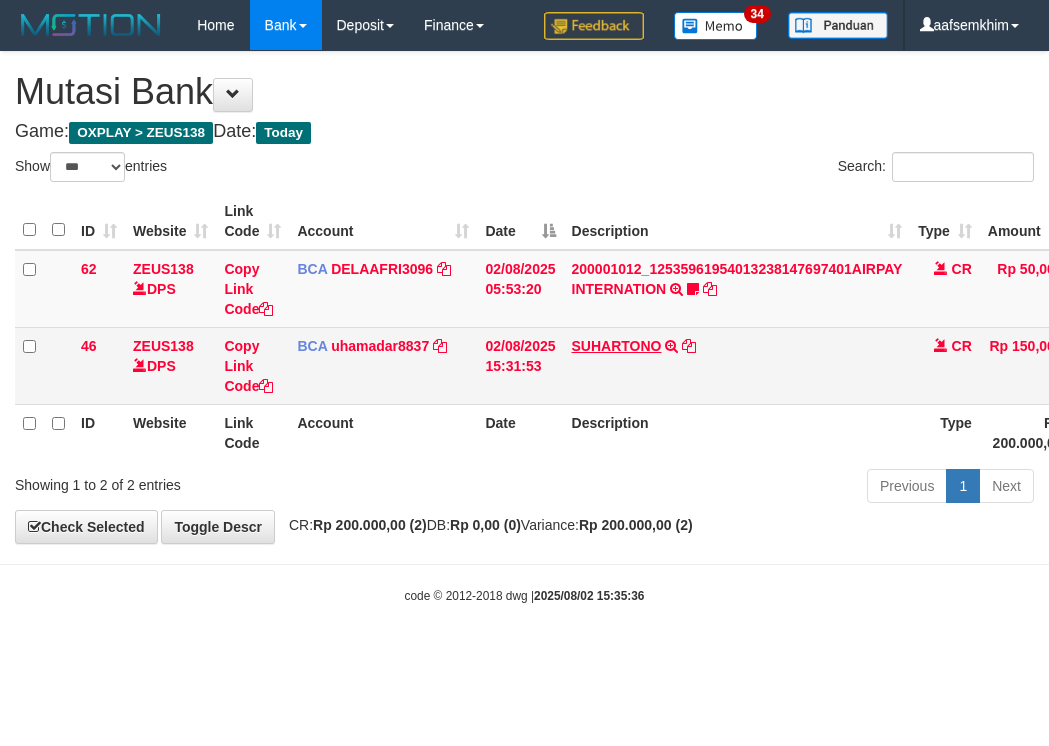 scroll, scrollTop: 0, scrollLeft: 0, axis: both 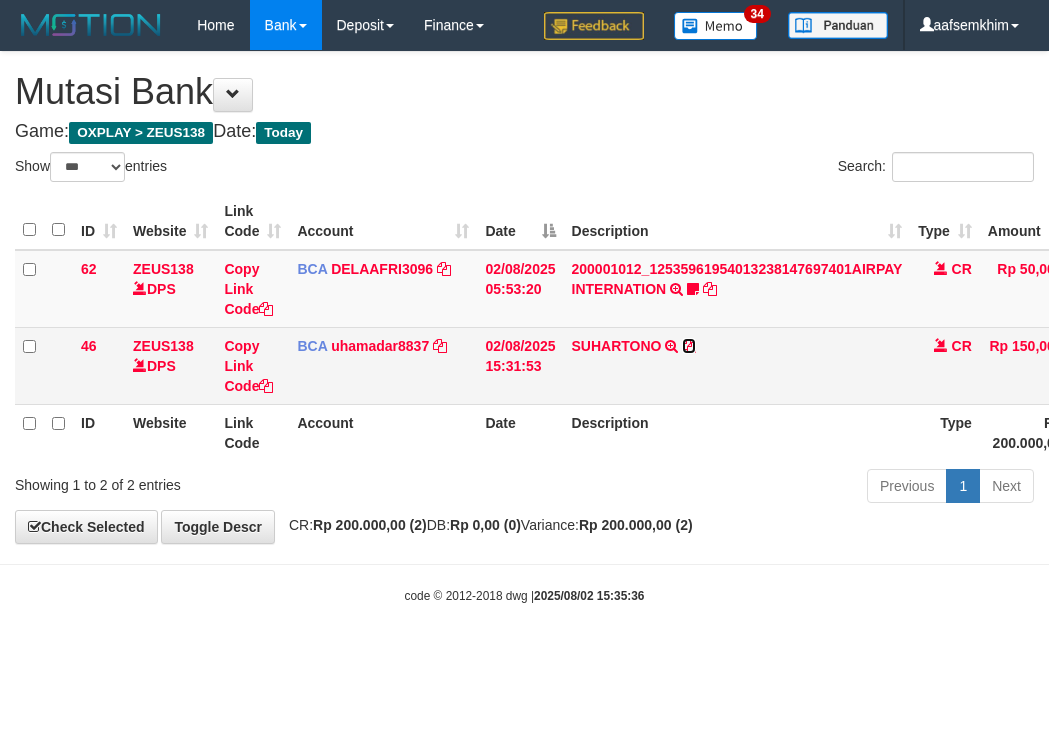 click at bounding box center (689, 346) 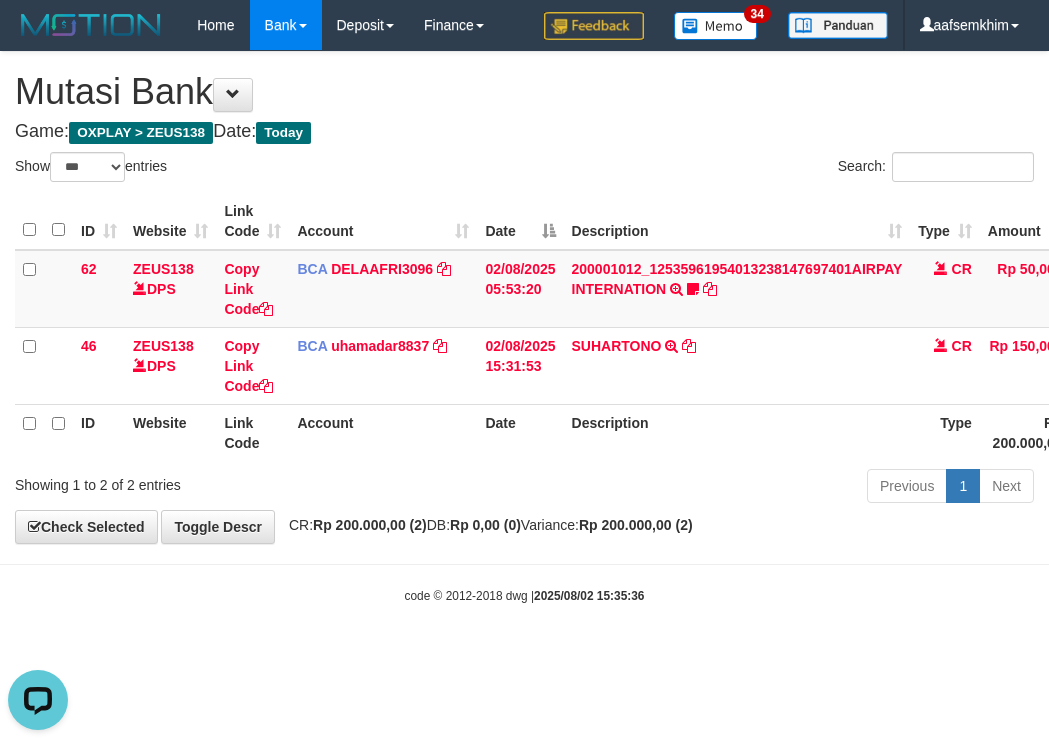 scroll, scrollTop: 0, scrollLeft: 0, axis: both 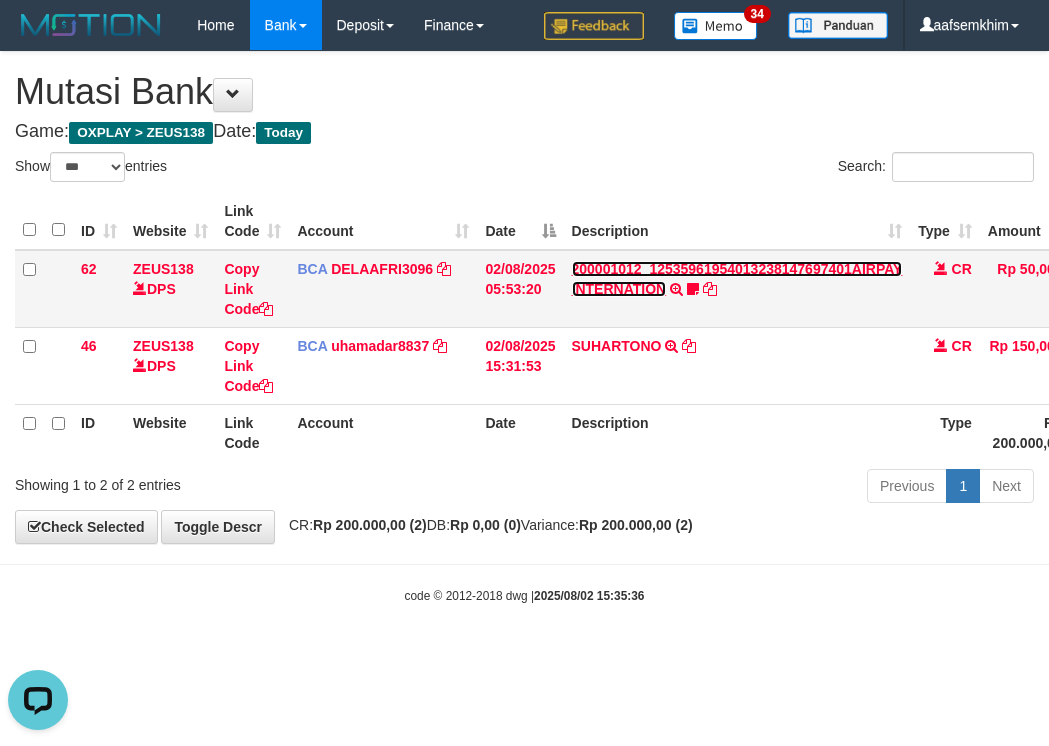 drag, startPoint x: 620, startPoint y: 287, endPoint x: 612, endPoint y: 325, distance: 38.832977 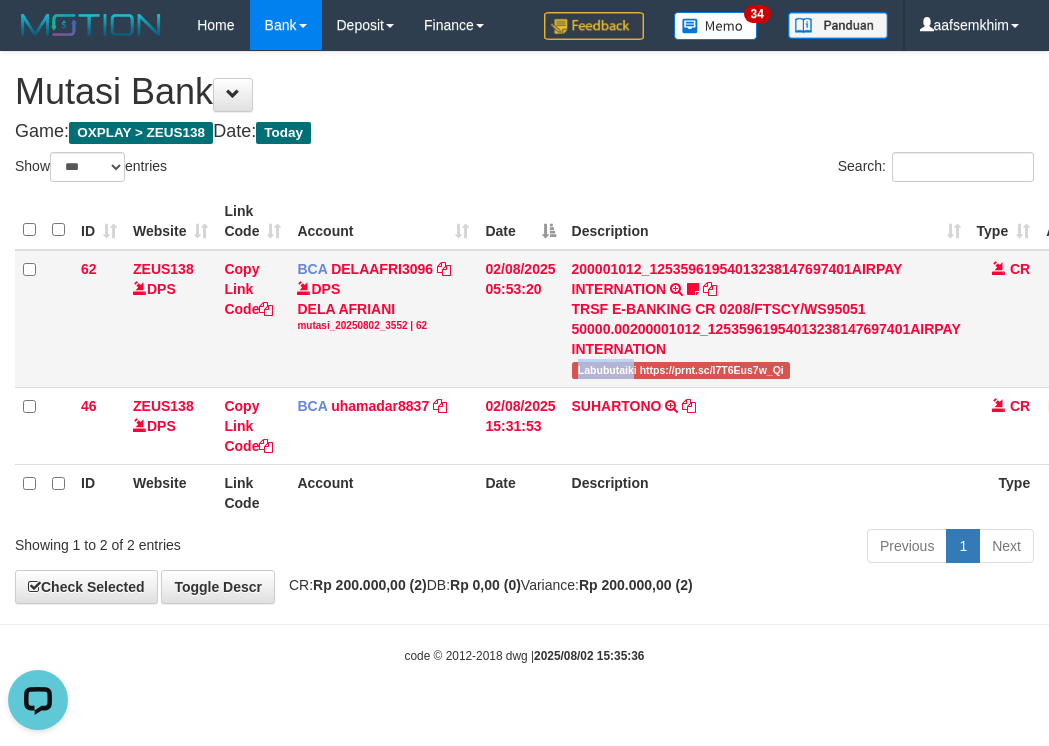 drag, startPoint x: 582, startPoint y: 376, endPoint x: 632, endPoint y: 375, distance: 50.01 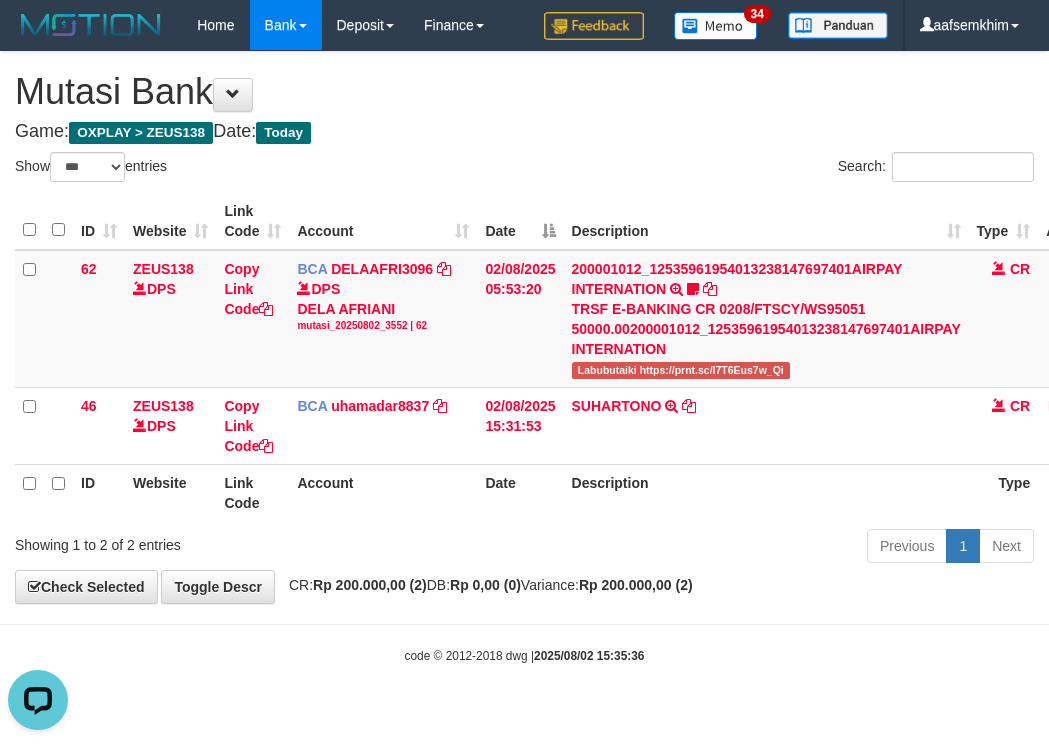 click on "Search:" at bounding box center (787, 169) 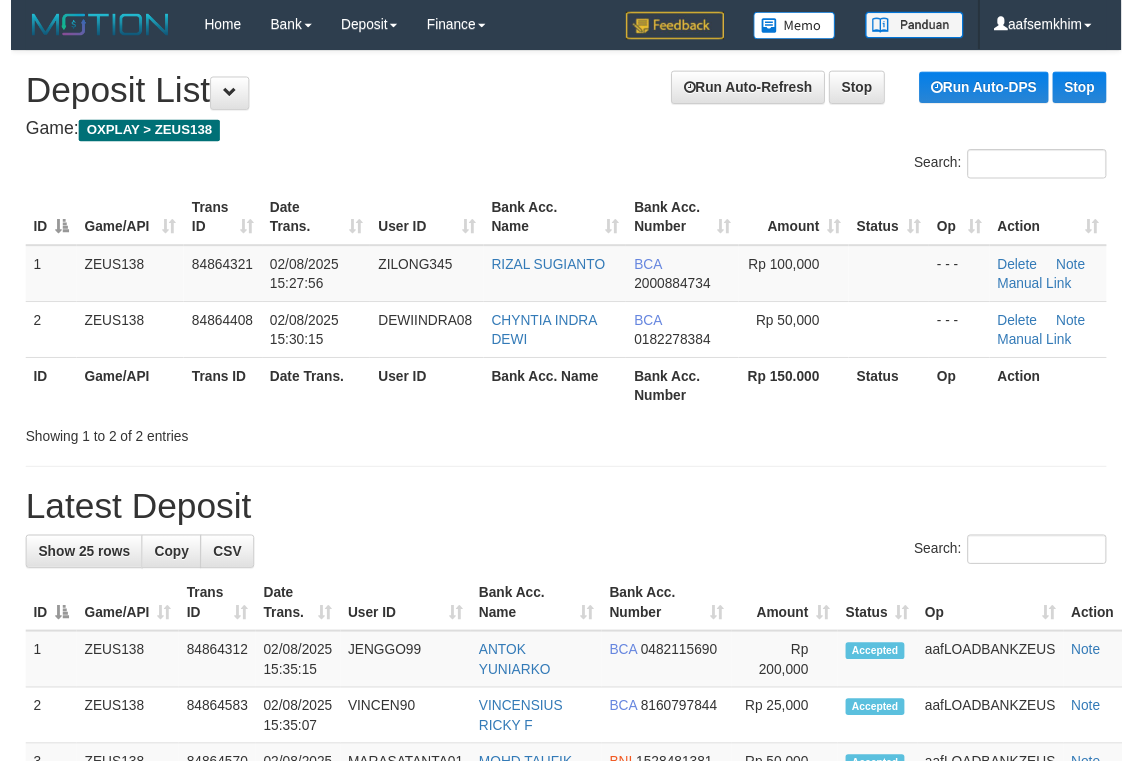 scroll, scrollTop: 0, scrollLeft: 0, axis: both 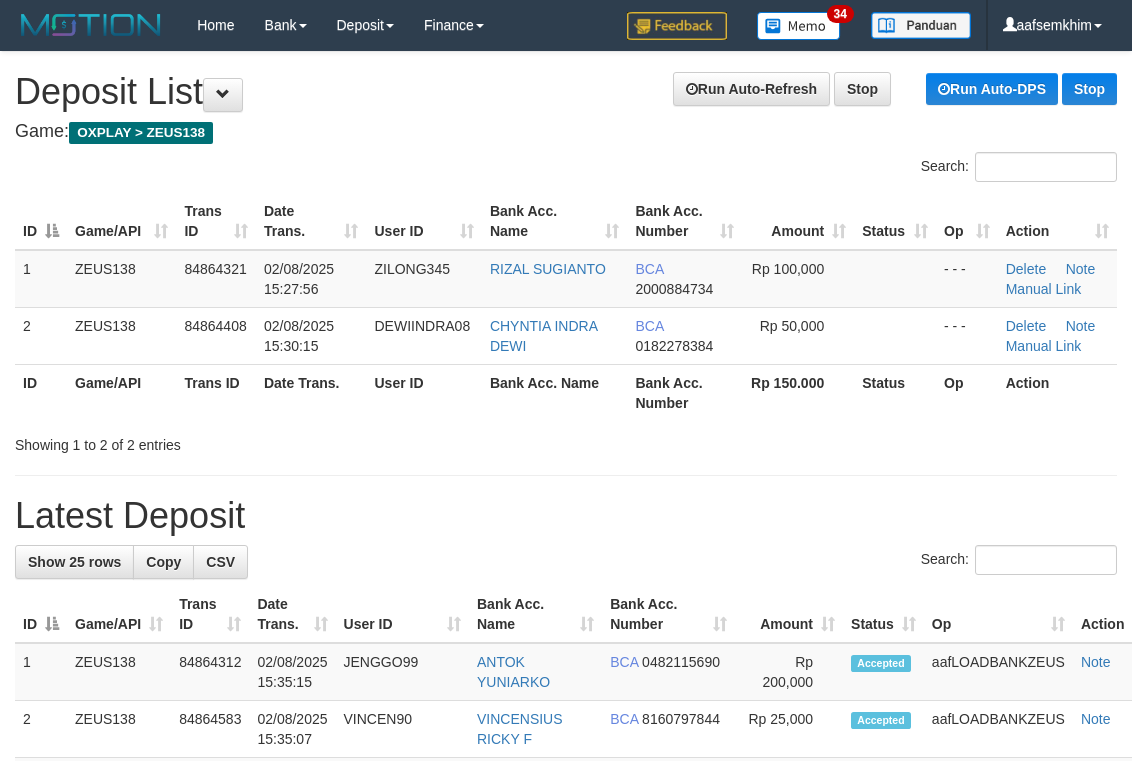 drag, startPoint x: 525, startPoint y: 131, endPoint x: 548, endPoint y: 132, distance: 23.021729 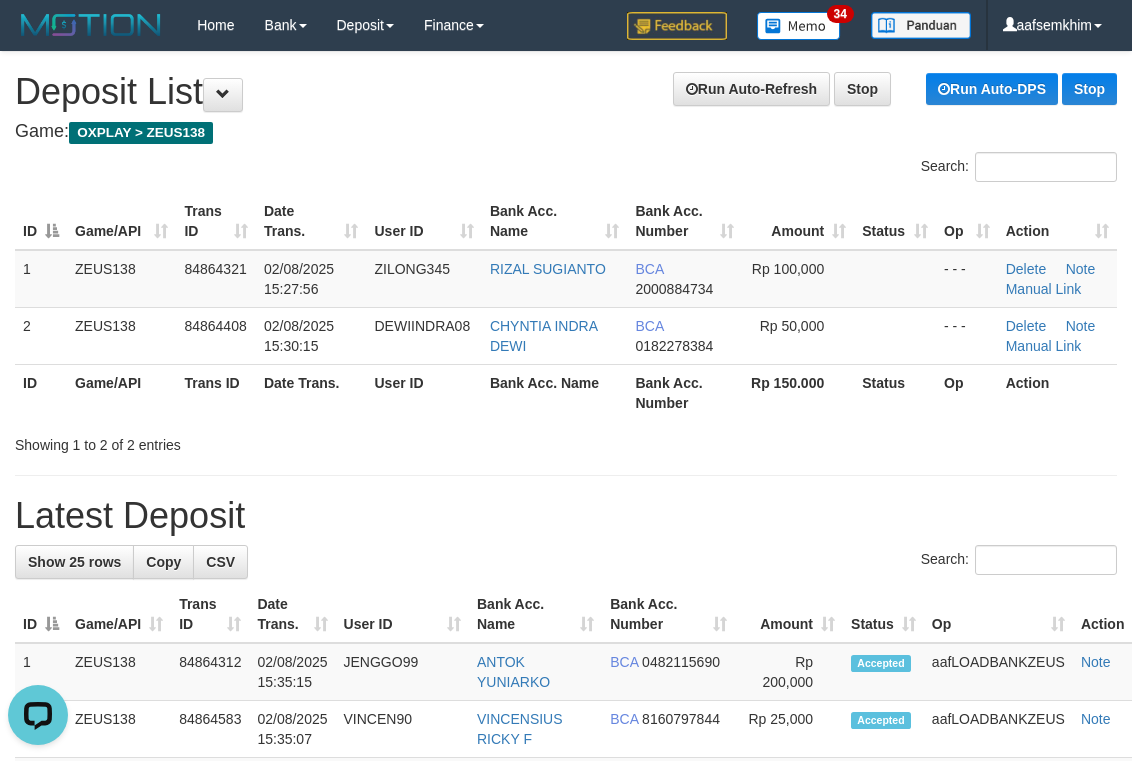 scroll, scrollTop: 0, scrollLeft: 0, axis: both 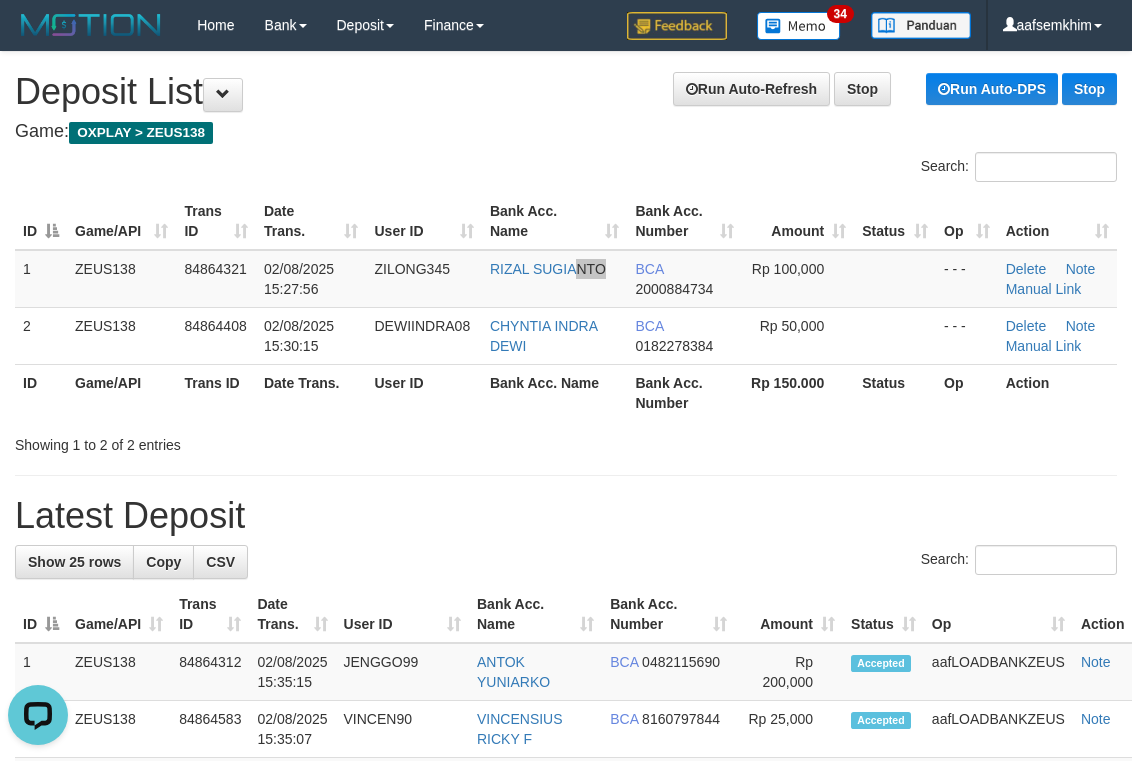 drag, startPoint x: 572, startPoint y: 252, endPoint x: 655, endPoint y: 247, distance: 83.15047 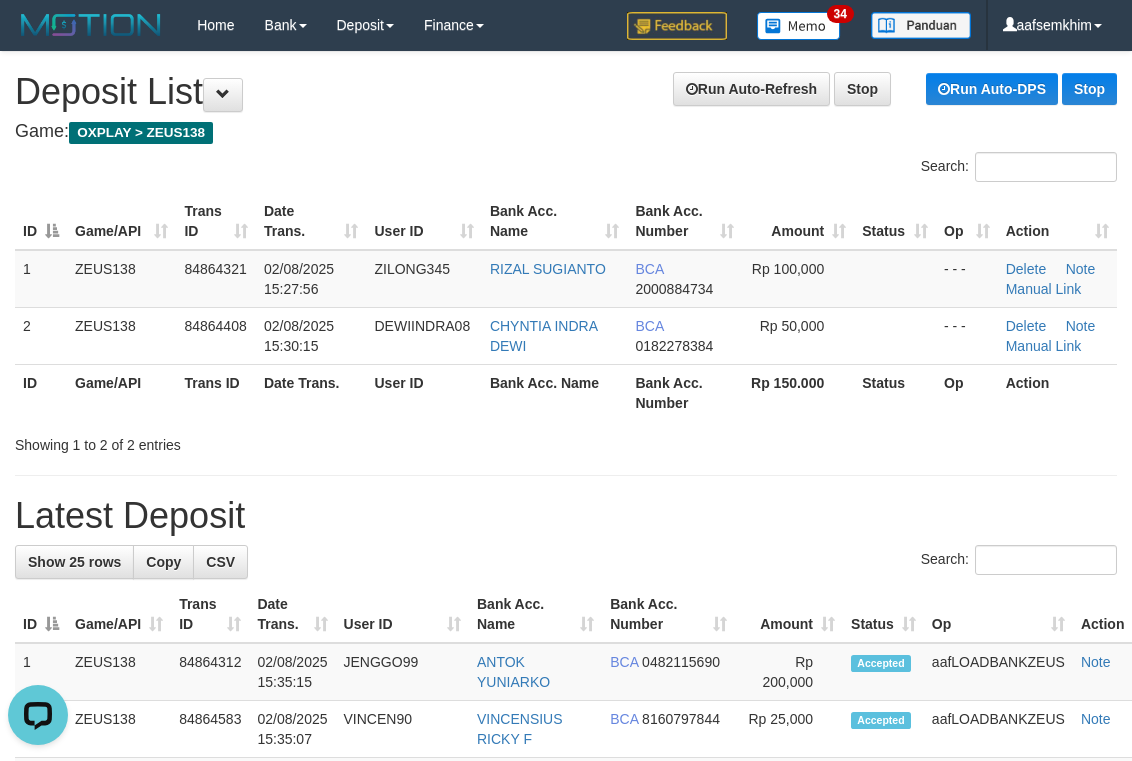 drag, startPoint x: 205, startPoint y: 243, endPoint x: 374, endPoint y: 216, distance: 171.14322 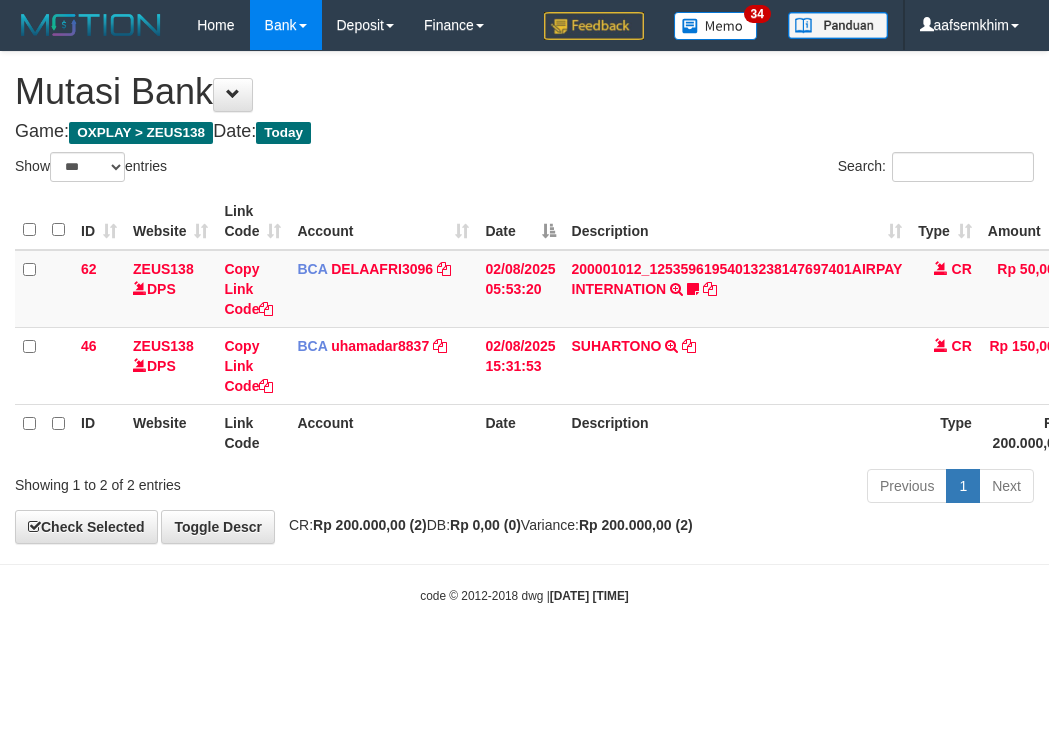 select on "***" 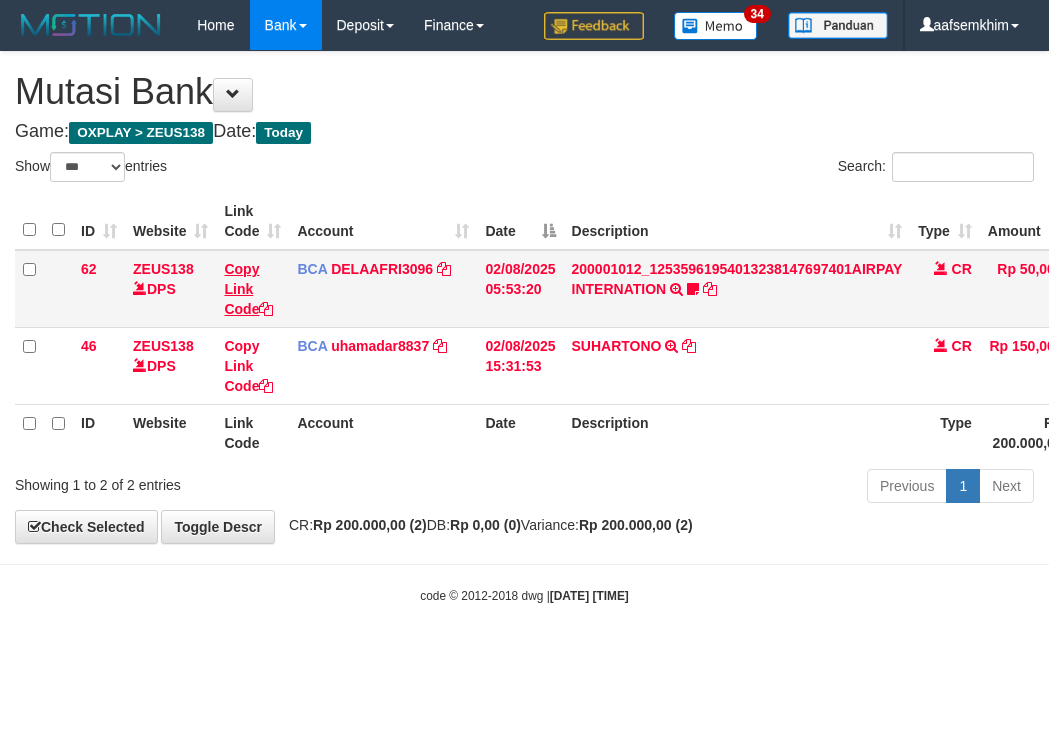 drag, startPoint x: 279, startPoint y: 304, endPoint x: 254, endPoint y: 306, distance: 25.079872 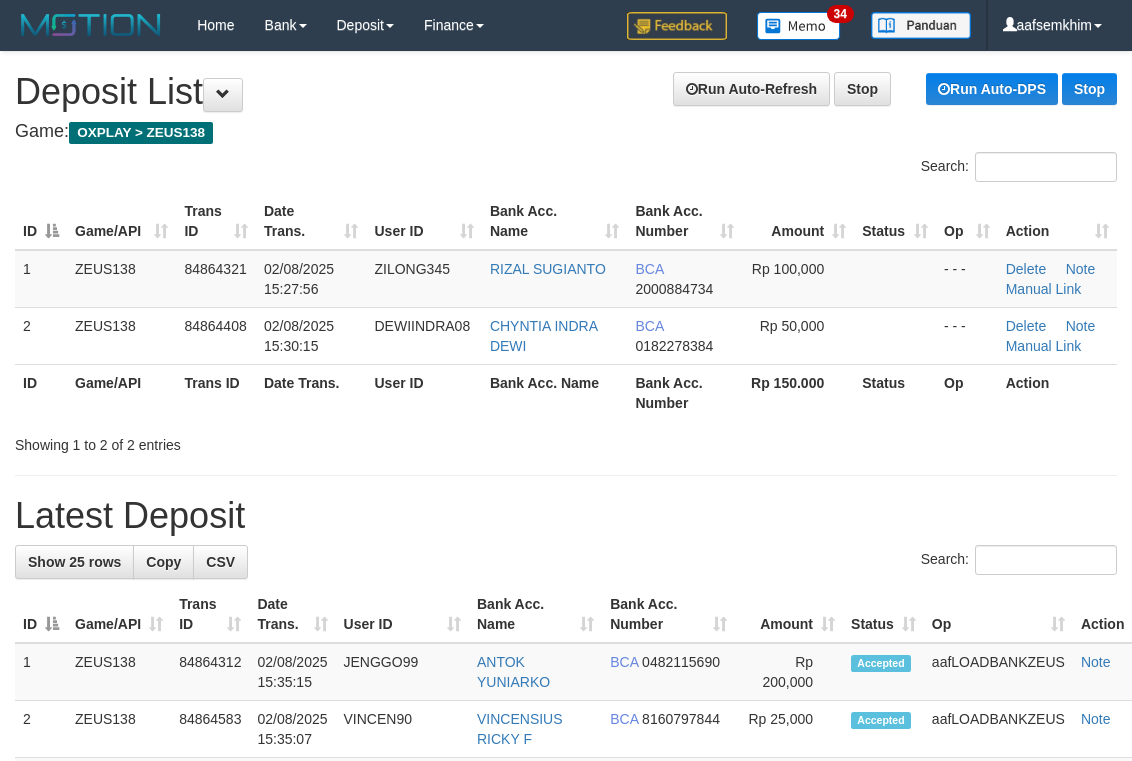 scroll, scrollTop: 133, scrollLeft: 0, axis: vertical 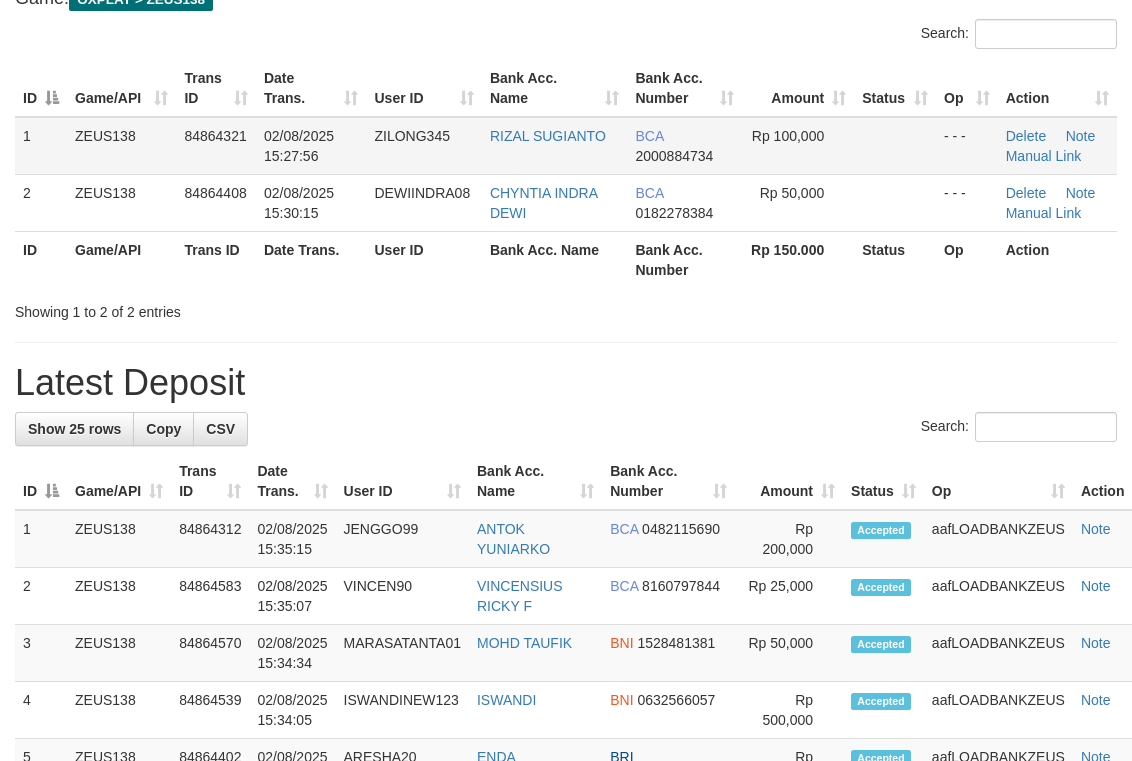 drag, startPoint x: 506, startPoint y: 111, endPoint x: 616, endPoint y: 128, distance: 111.305885 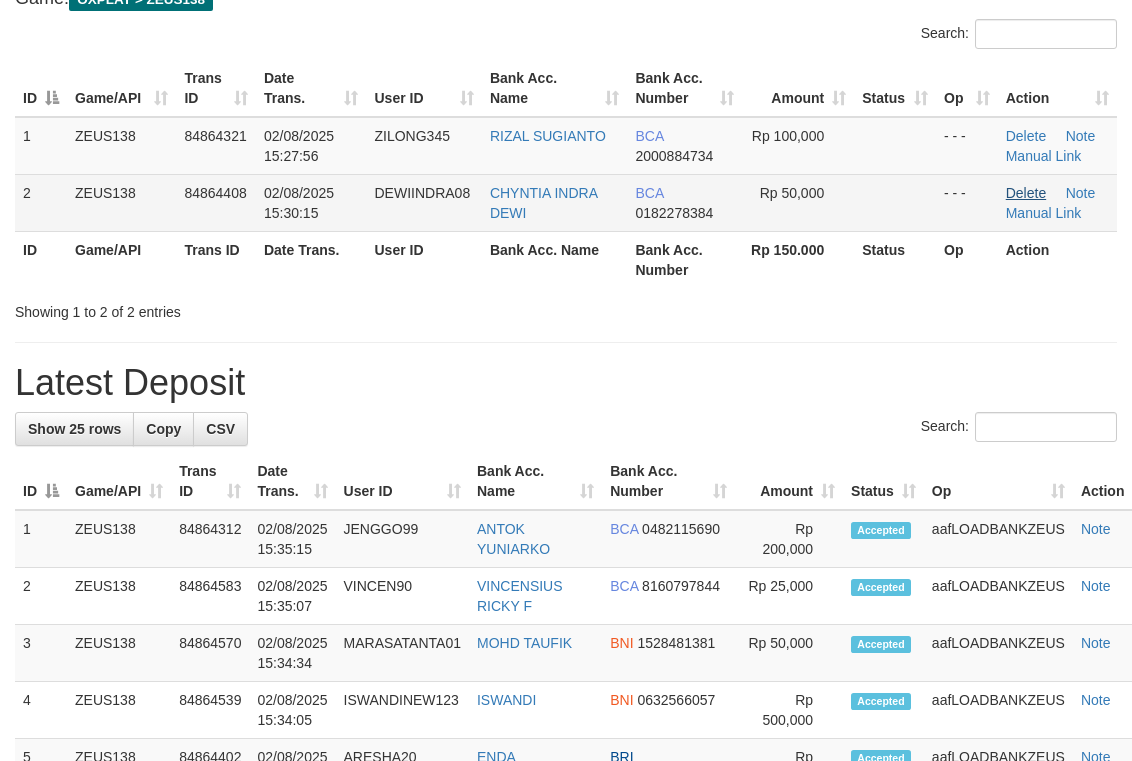 drag, startPoint x: 573, startPoint y: 230, endPoint x: 1028, endPoint y: 191, distance: 456.66837 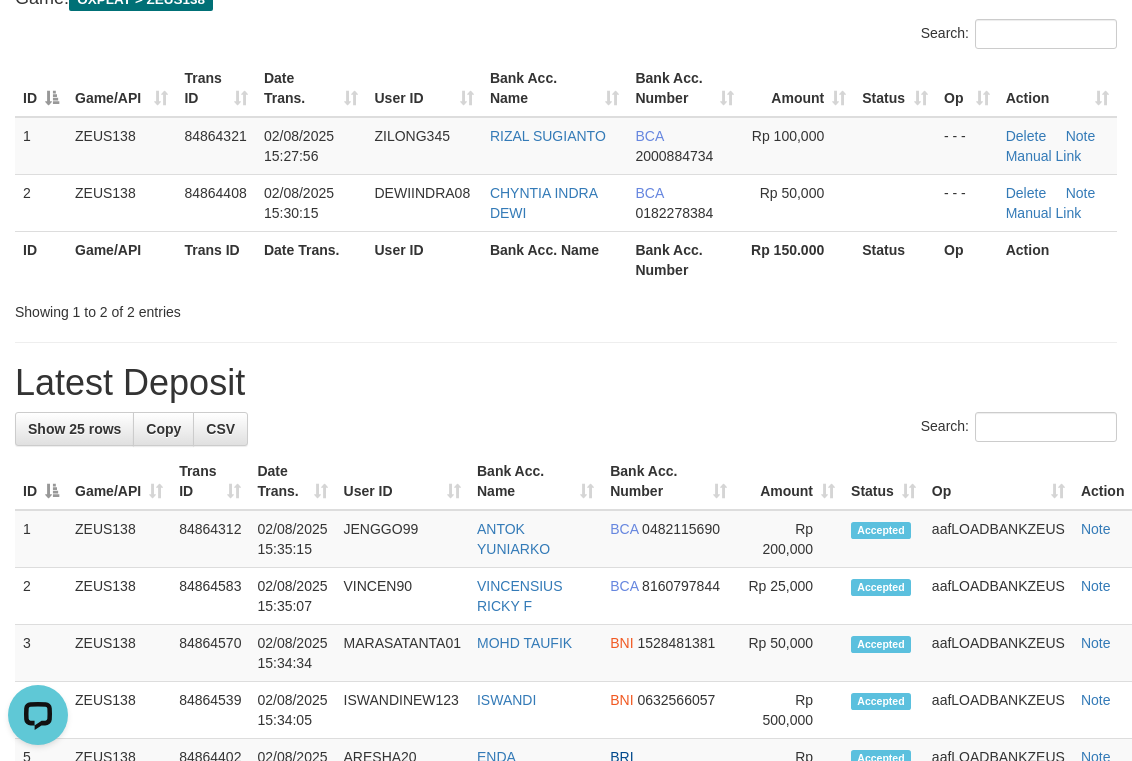 scroll, scrollTop: 0, scrollLeft: 0, axis: both 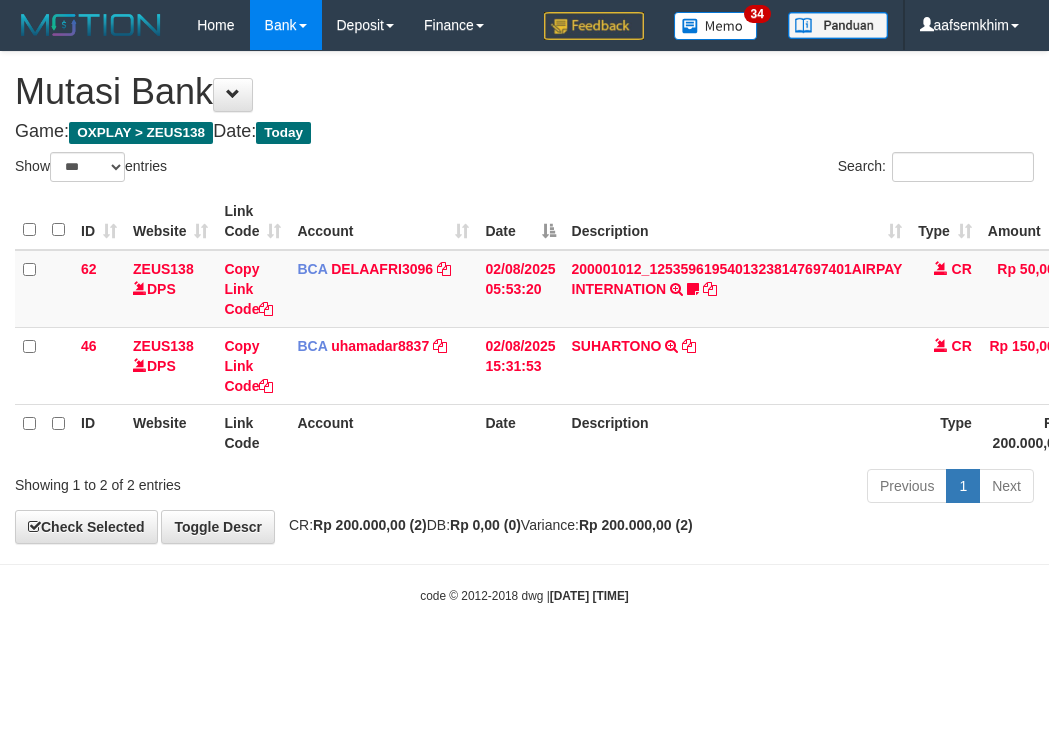 select on "***" 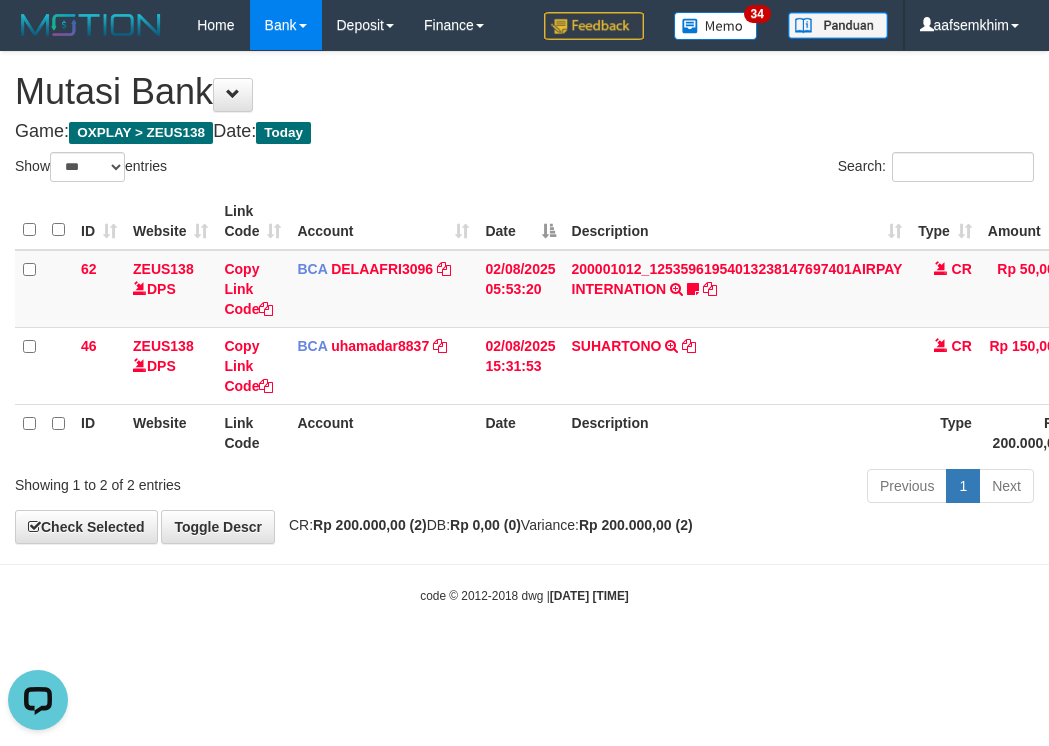 scroll, scrollTop: 0, scrollLeft: 0, axis: both 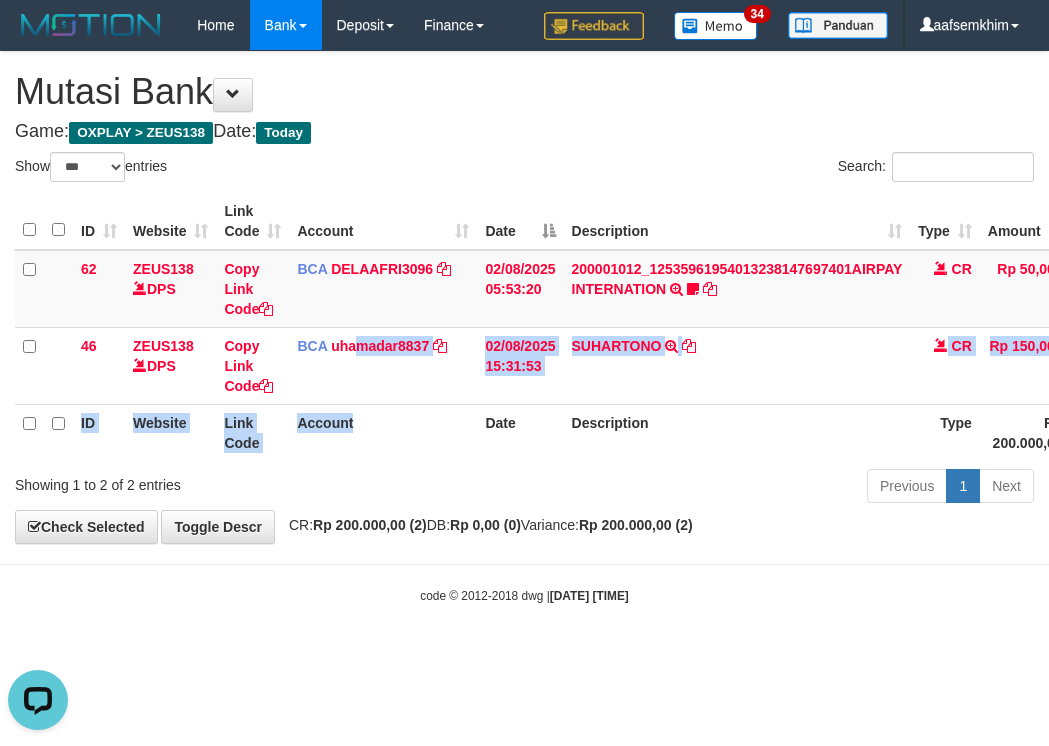 drag, startPoint x: 468, startPoint y: 404, endPoint x: 207, endPoint y: 406, distance: 261.00766 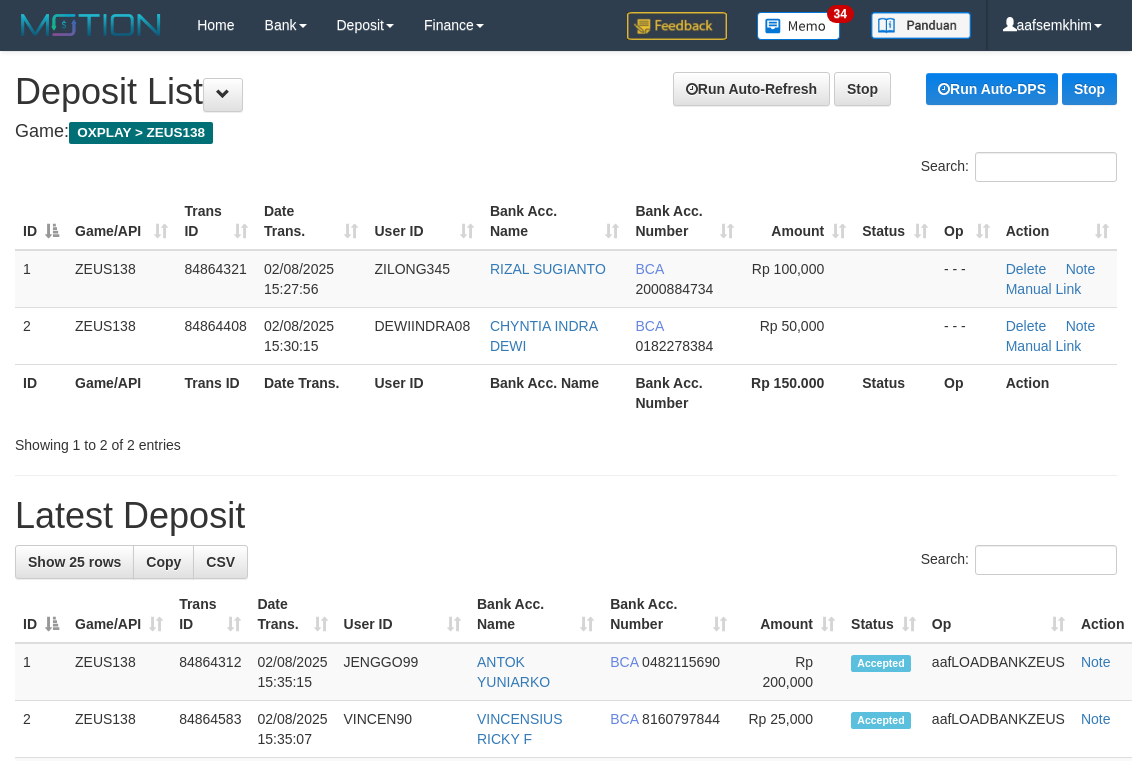 scroll, scrollTop: 0, scrollLeft: 0, axis: both 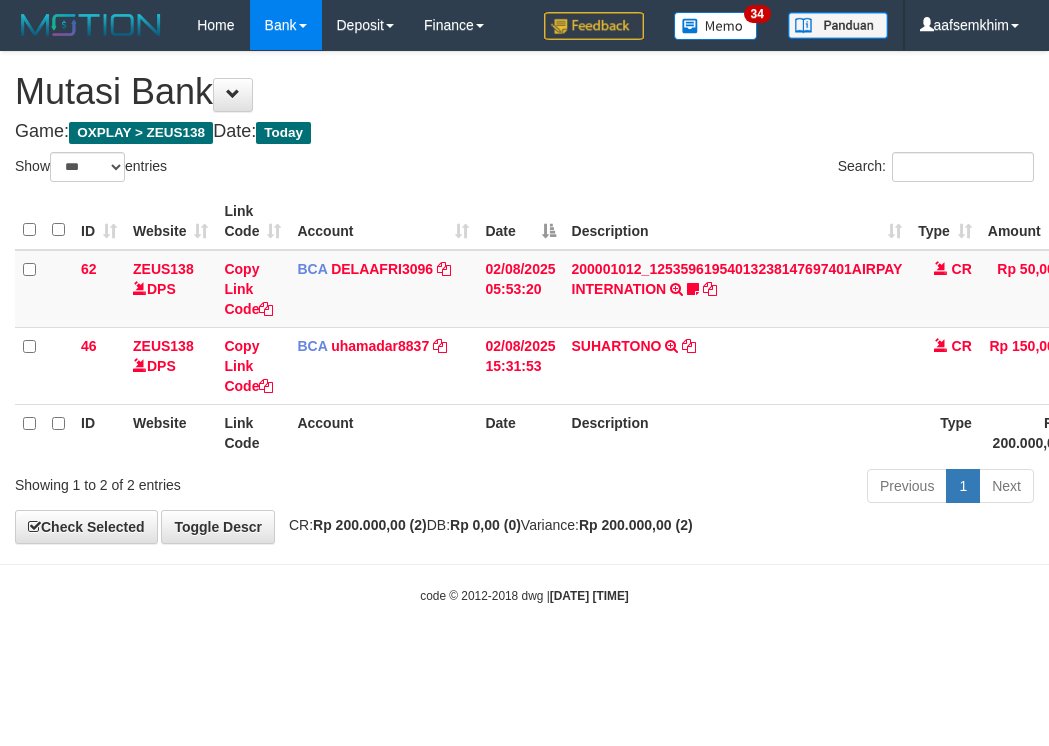 select on "***" 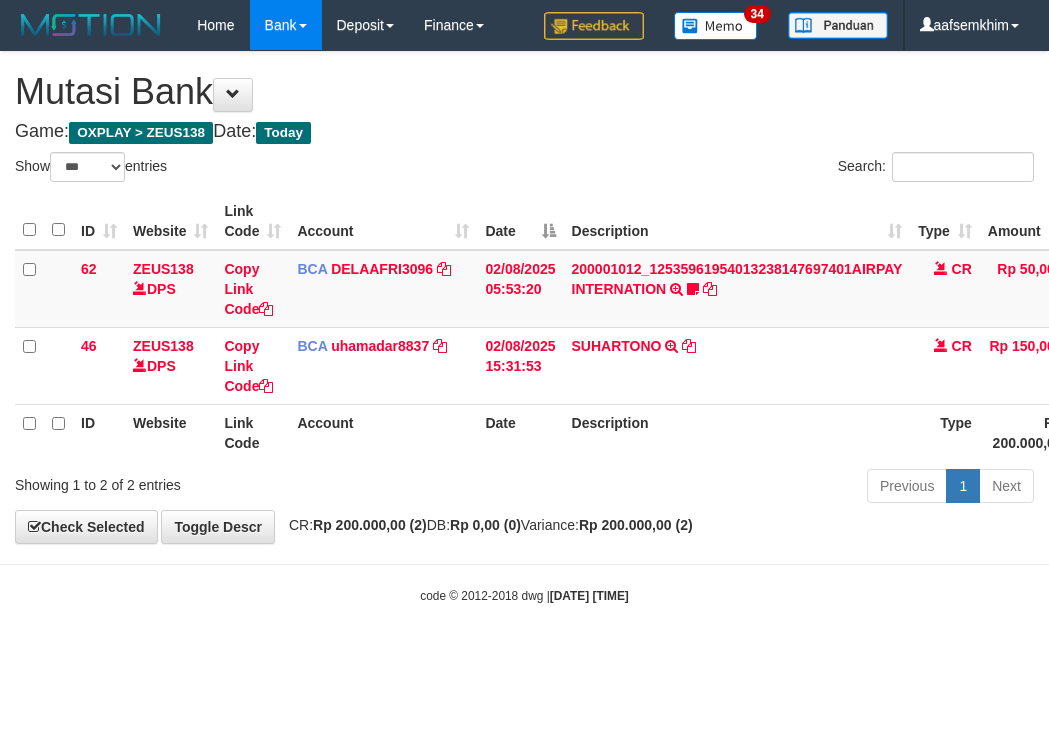 click on "Game:   OXPLAY > ZEUS138    				Date:  Today" at bounding box center (524, 132) 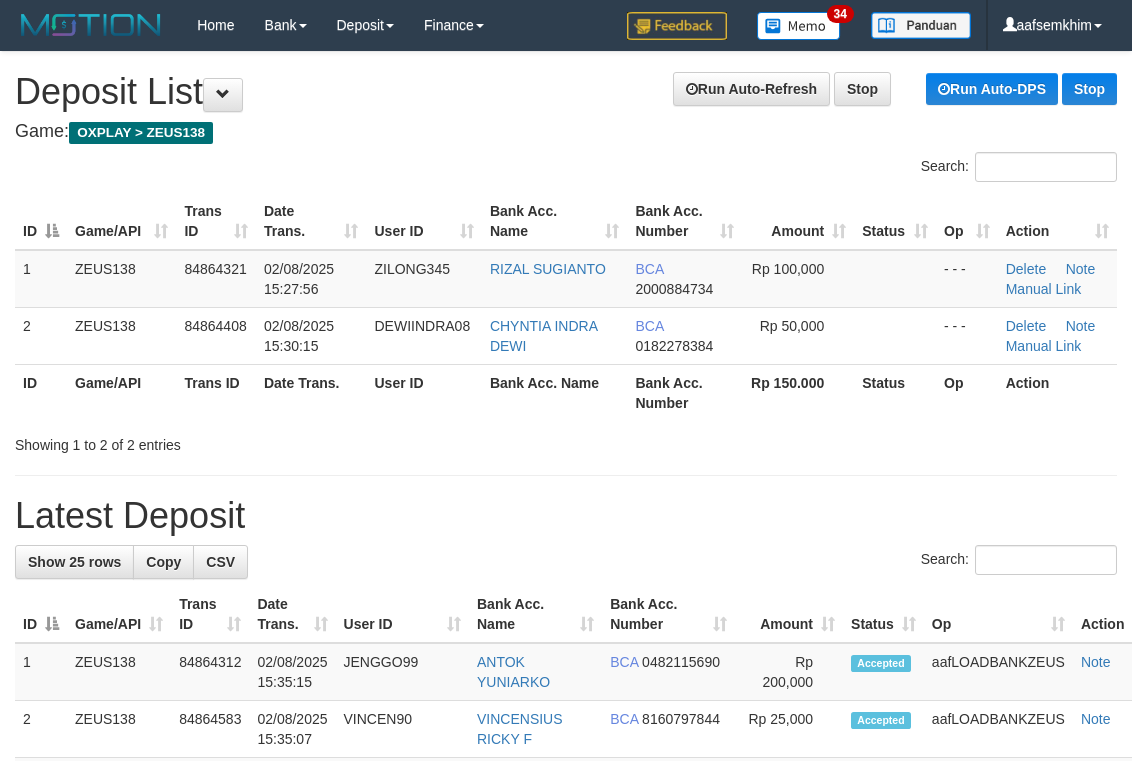 scroll, scrollTop: 0, scrollLeft: 0, axis: both 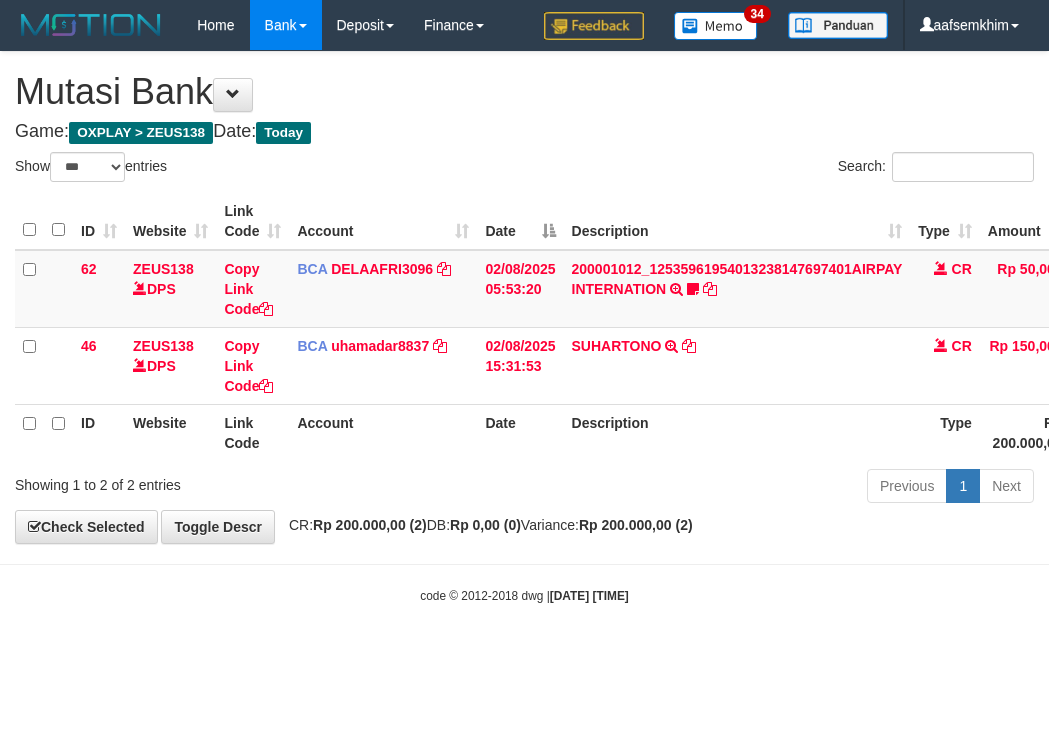 select on "***" 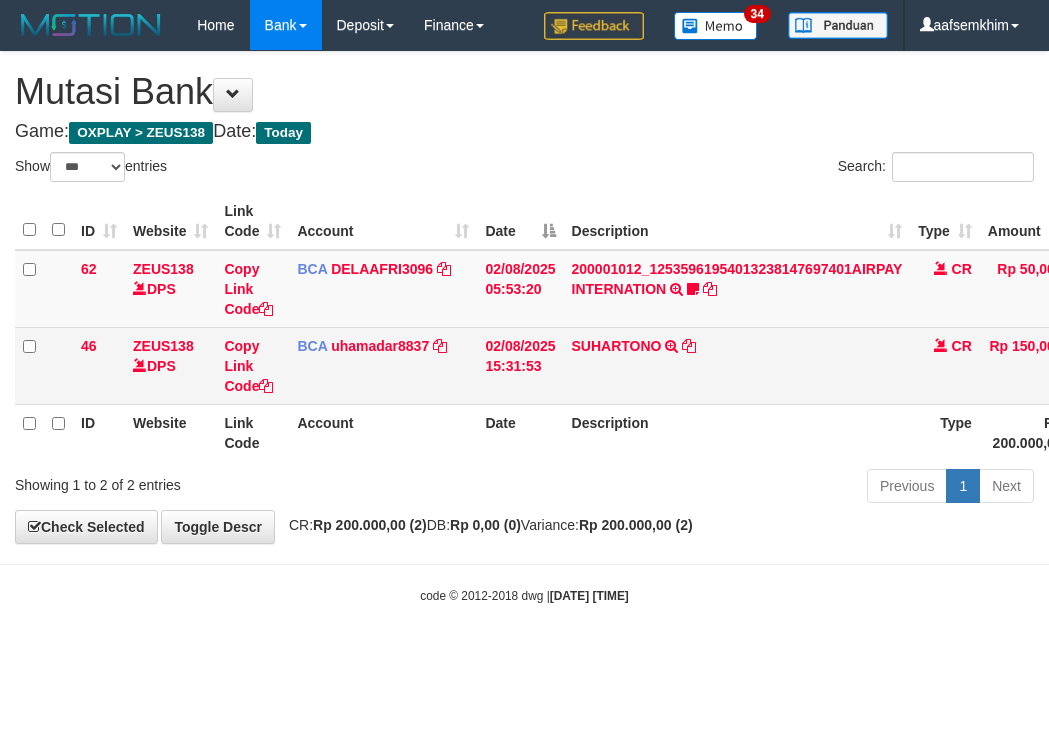 scroll, scrollTop: 0, scrollLeft: 0, axis: both 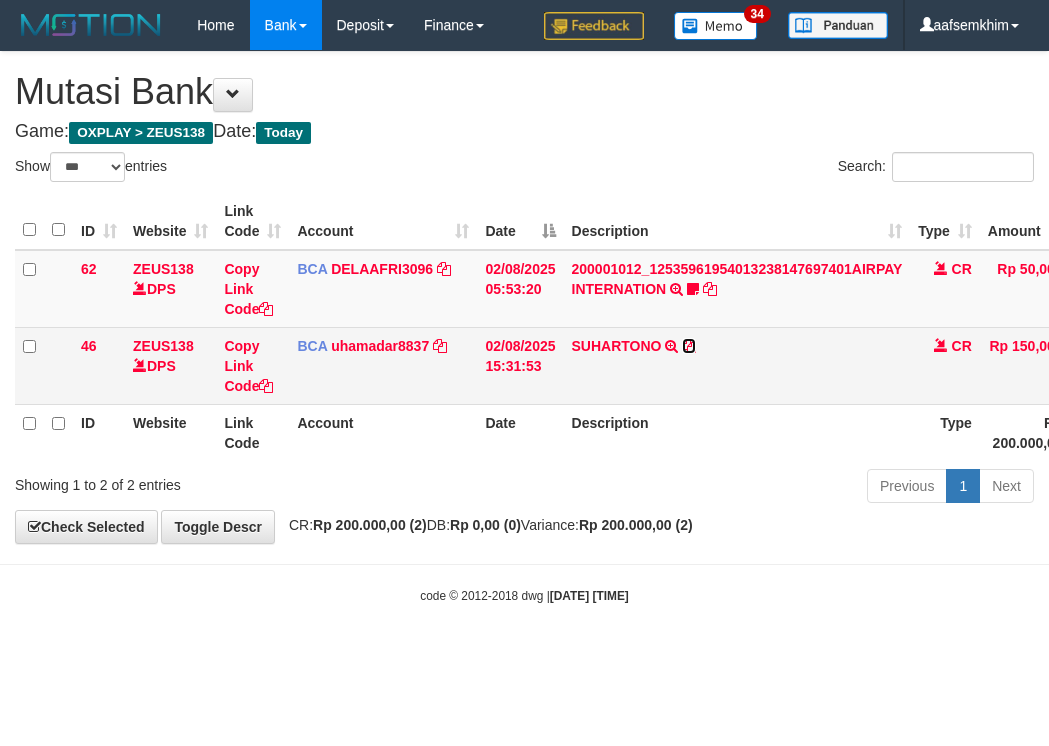 click at bounding box center [689, 346] 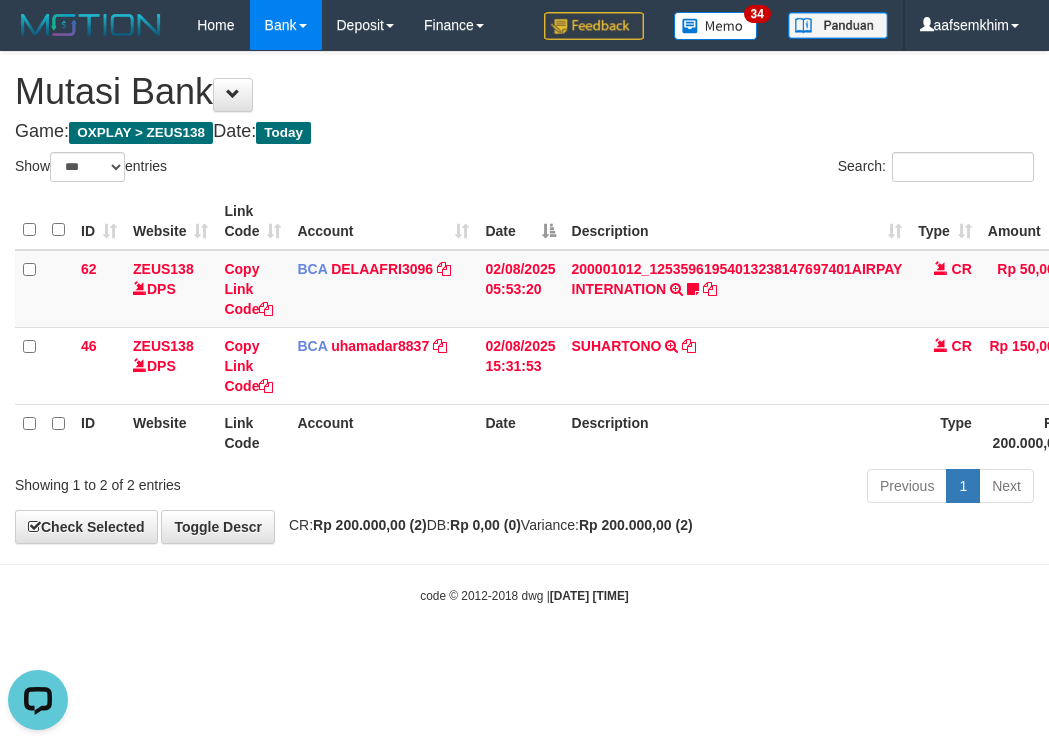 scroll, scrollTop: 0, scrollLeft: 0, axis: both 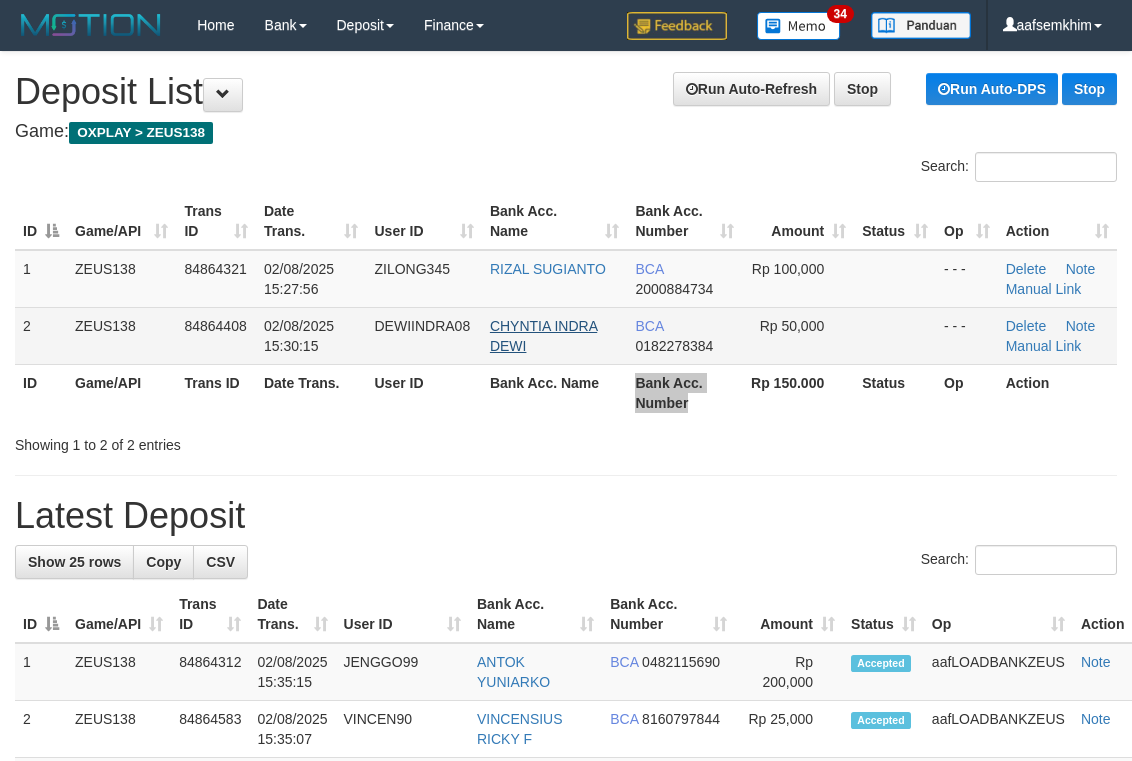 drag, startPoint x: 595, startPoint y: 396, endPoint x: 570, endPoint y: 320, distance: 80.00625 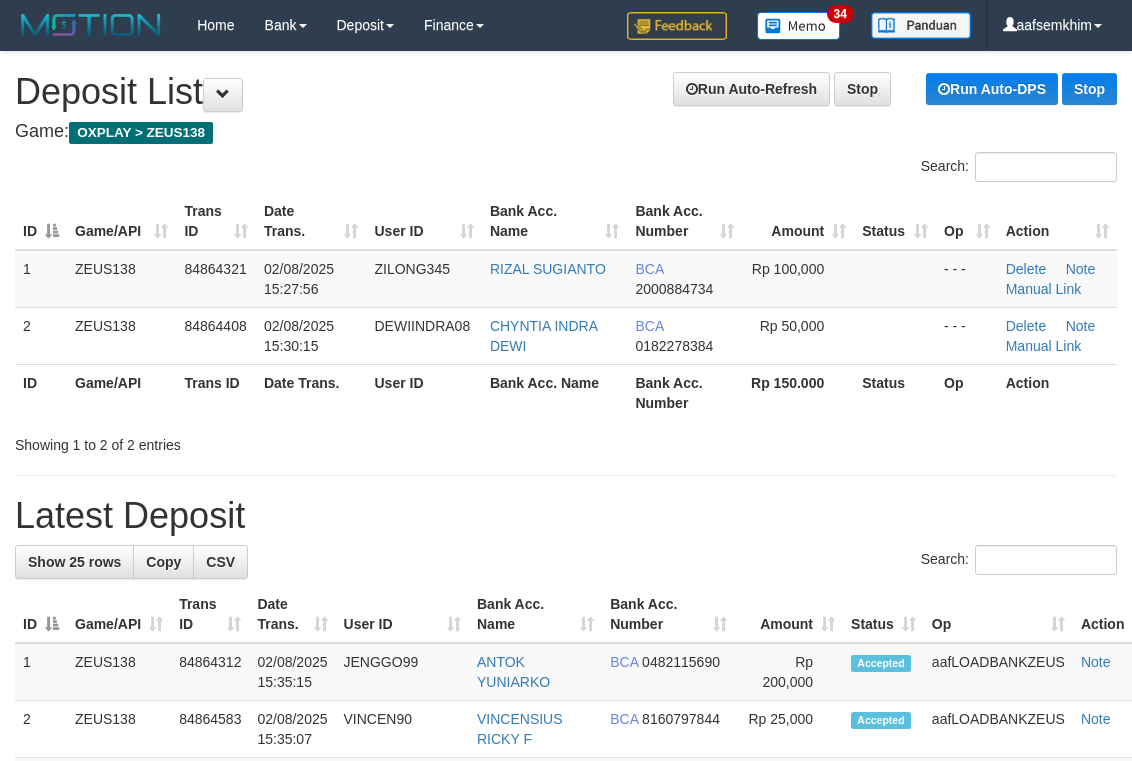 click on "Game:   OXPLAY > ZEUS138" at bounding box center [566, 132] 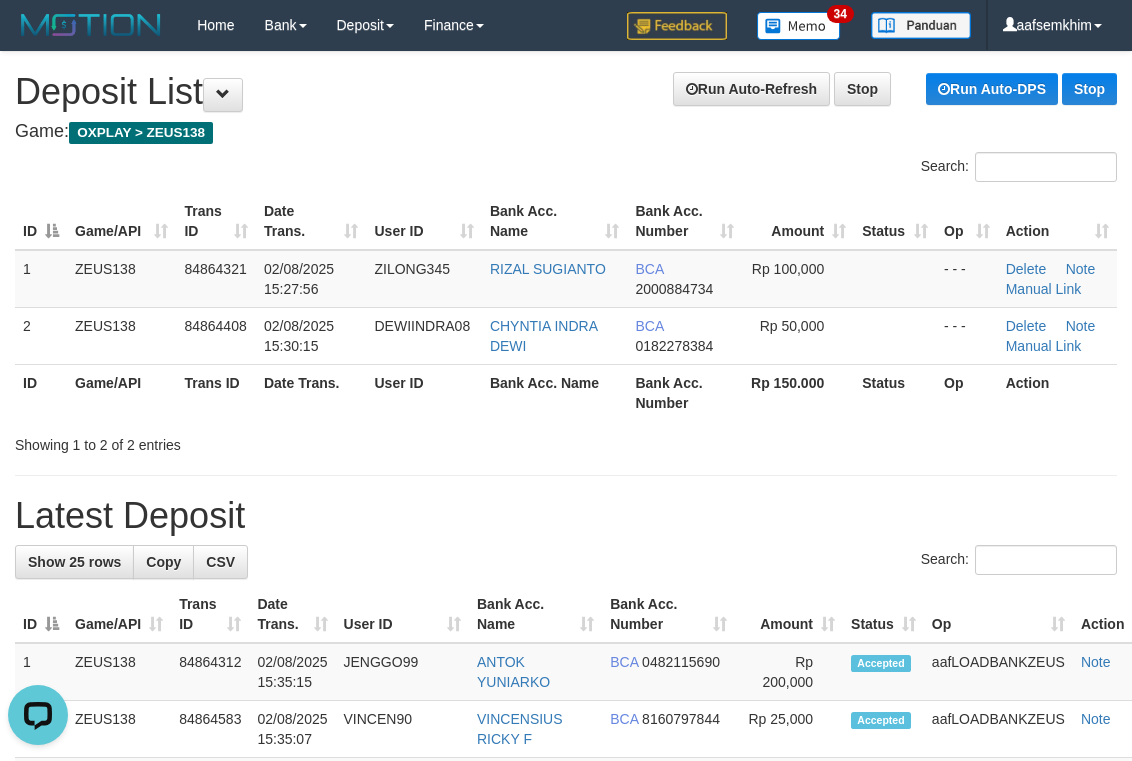 scroll, scrollTop: 0, scrollLeft: 0, axis: both 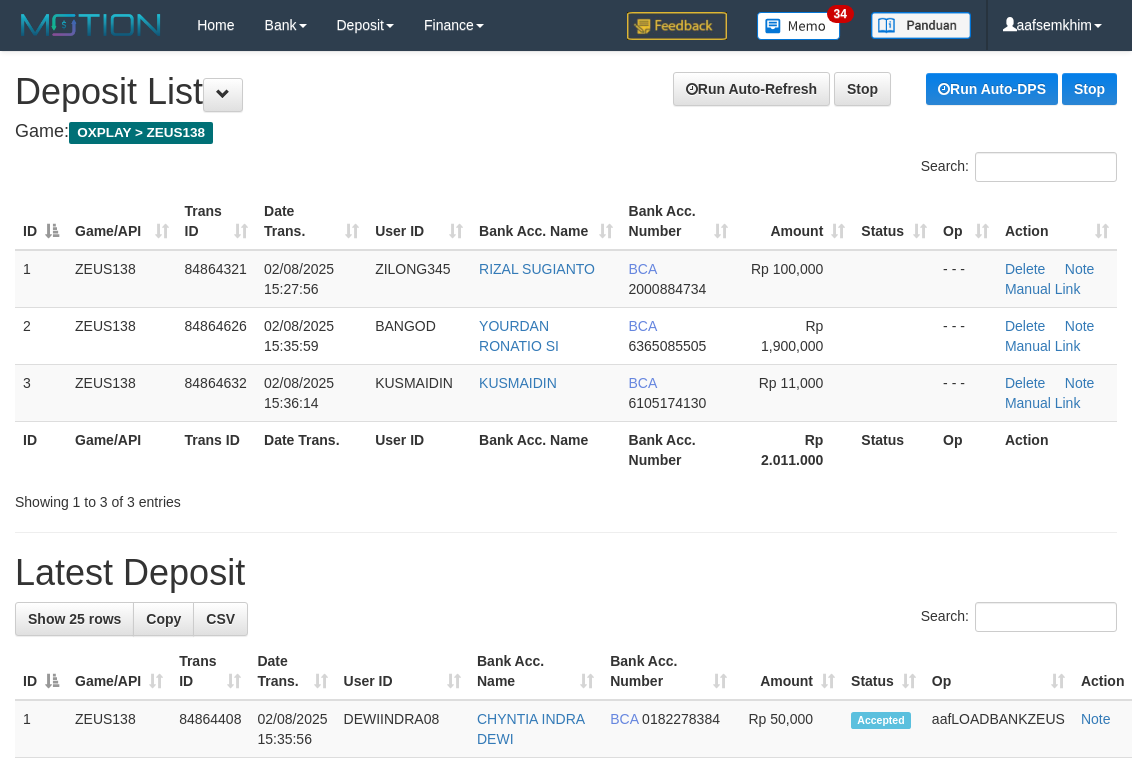 drag, startPoint x: 502, startPoint y: 198, endPoint x: 1085, endPoint y: 115, distance: 588.8786 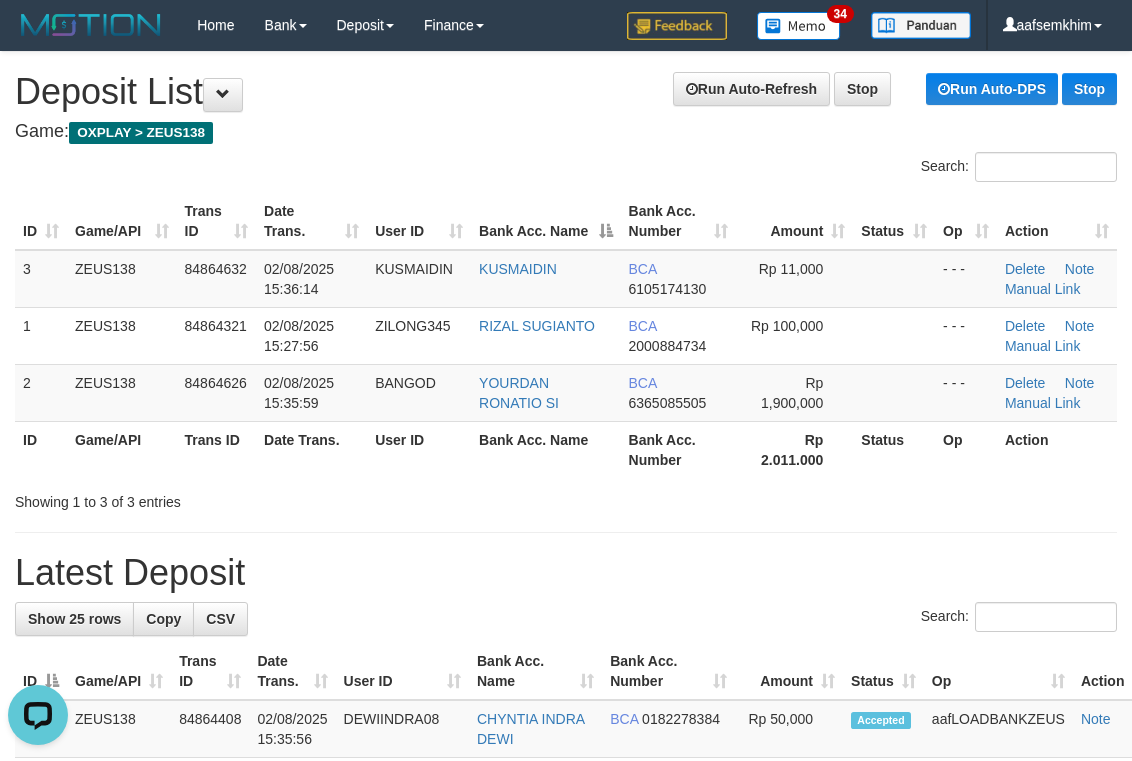scroll, scrollTop: 0, scrollLeft: 0, axis: both 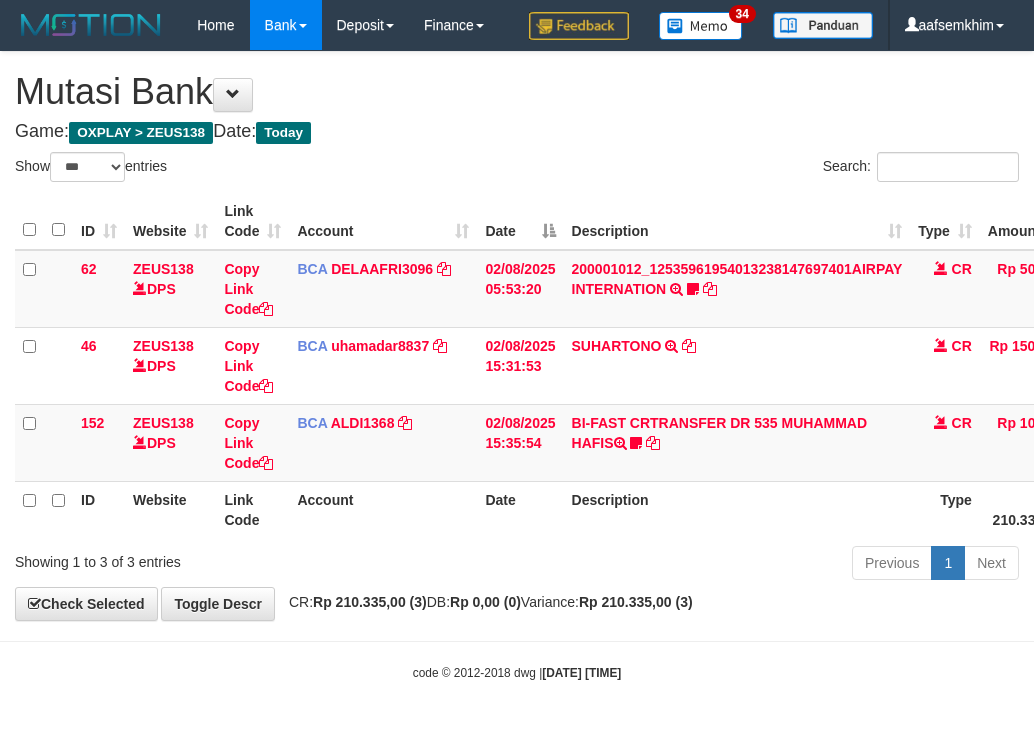 select on "***" 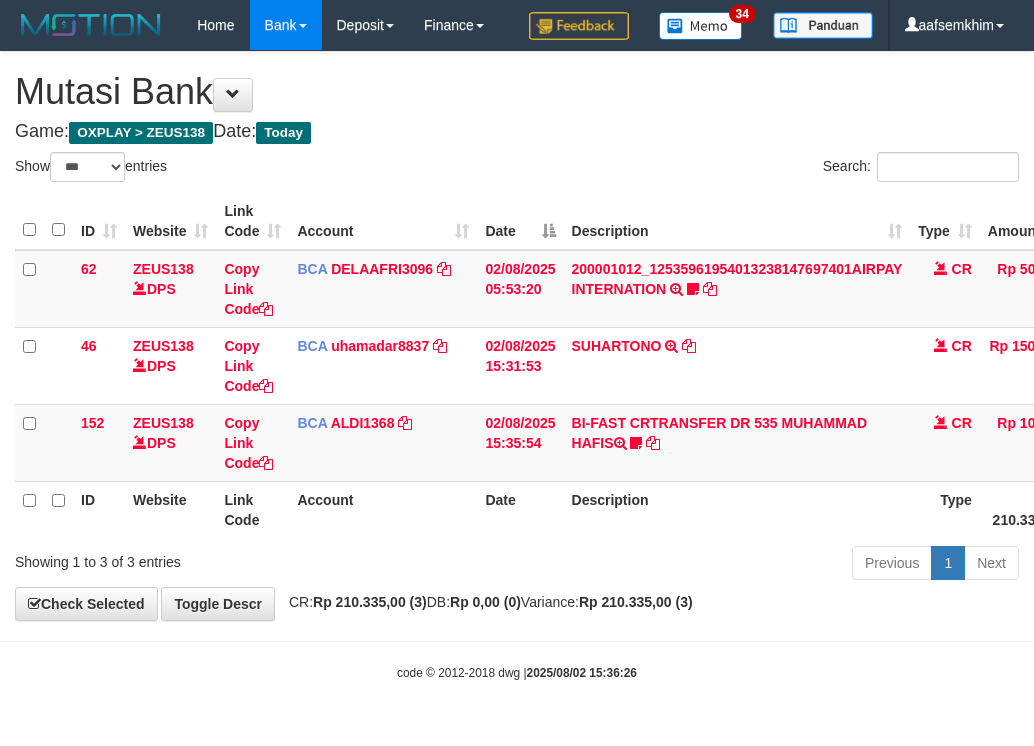 select on "***" 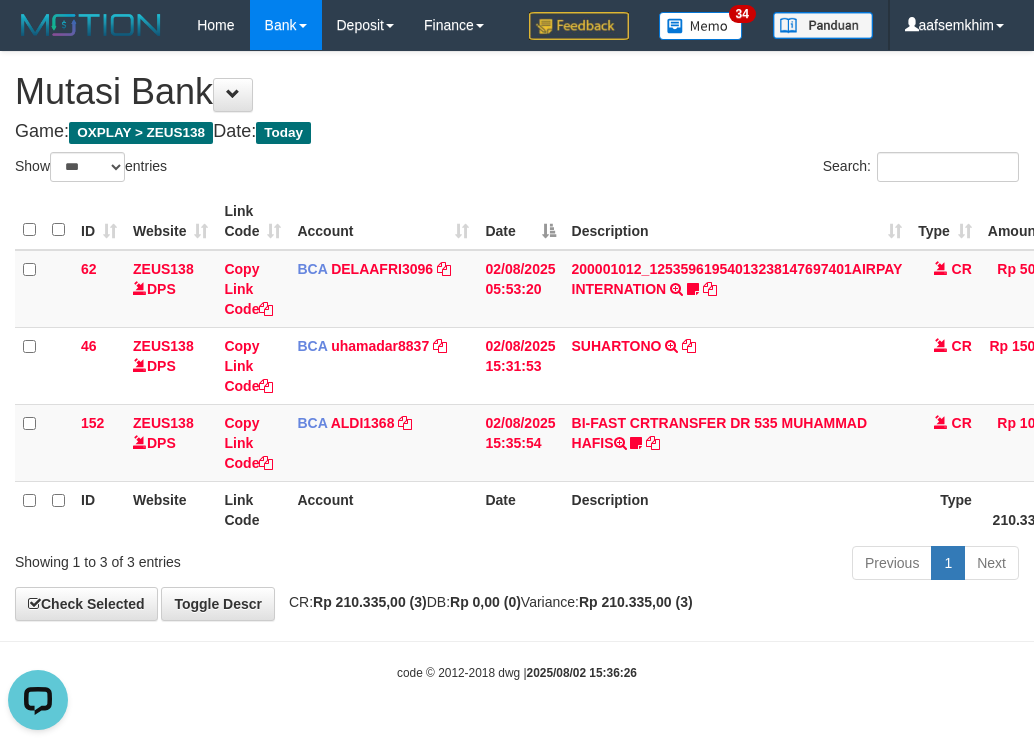 scroll, scrollTop: 0, scrollLeft: 0, axis: both 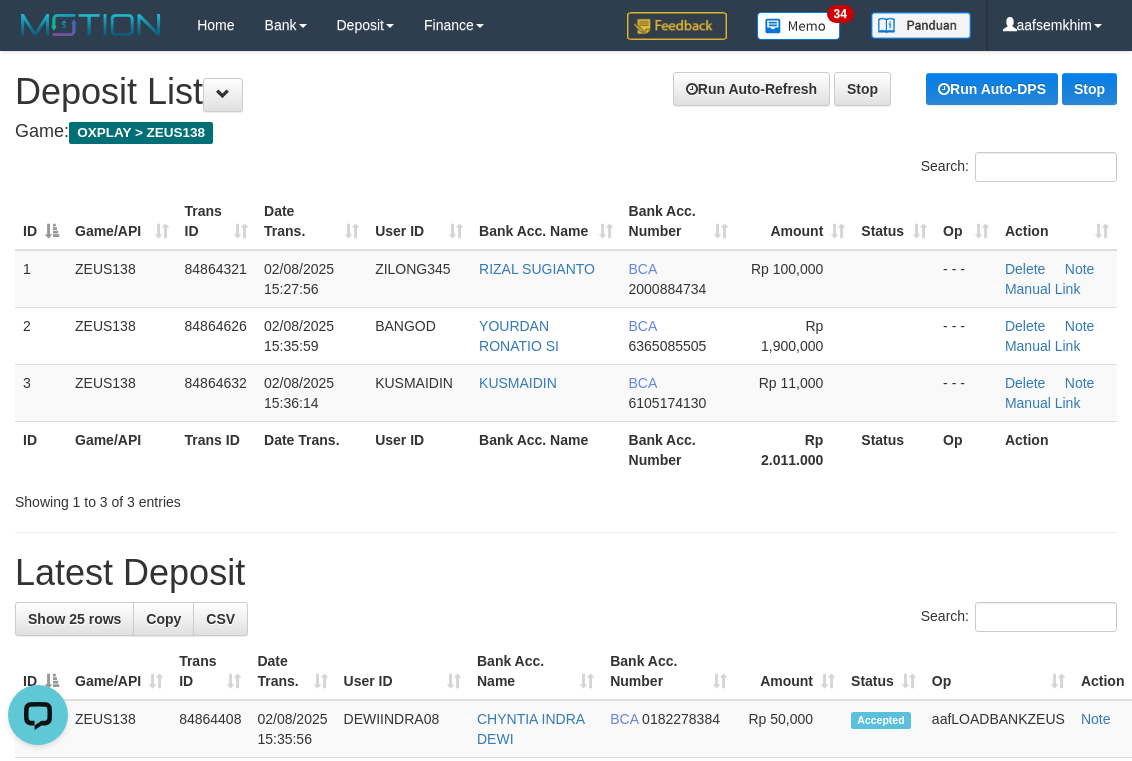 click on "Bank Acc. Name" at bounding box center [545, 221] 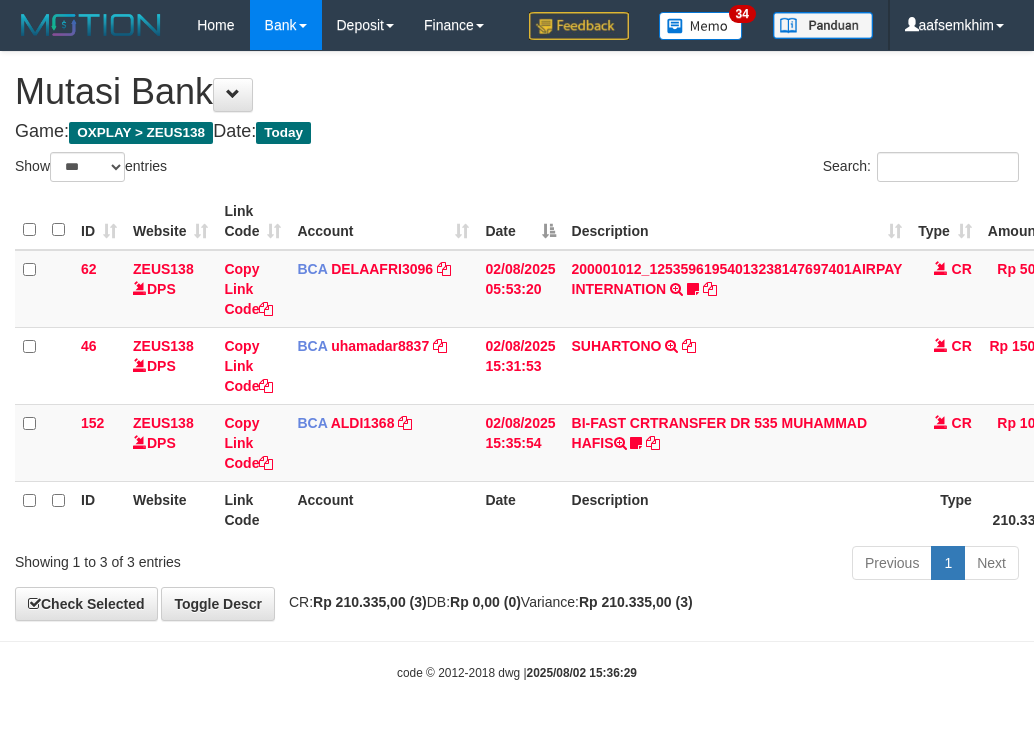 select on "***" 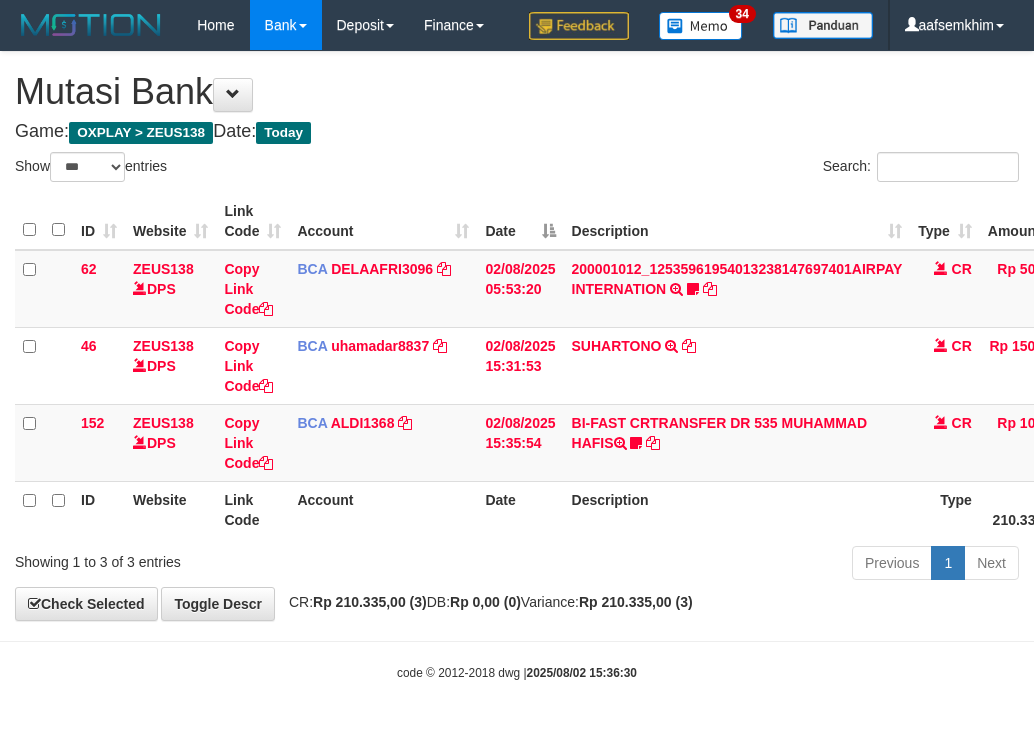 select on "***" 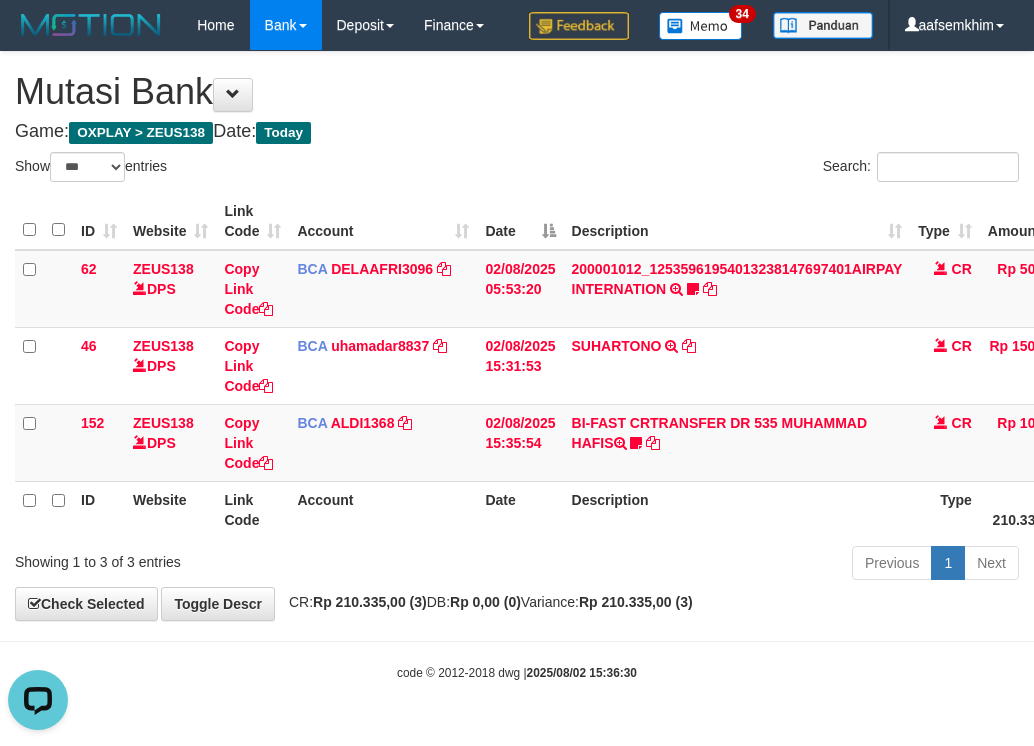 scroll, scrollTop: 0, scrollLeft: 0, axis: both 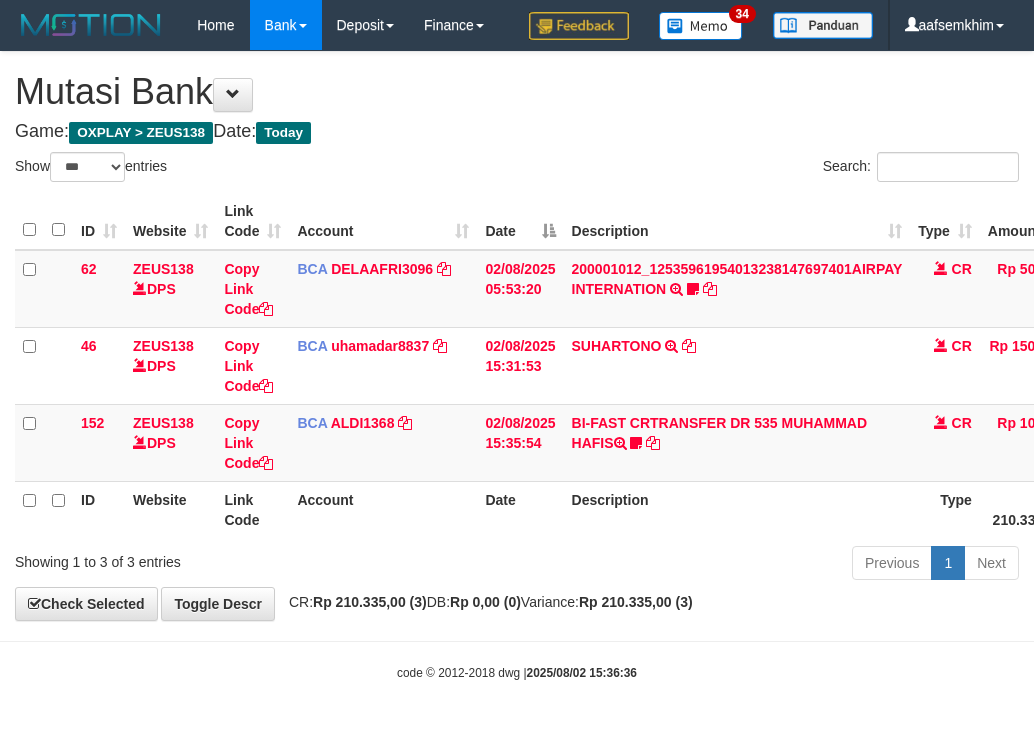 select on "***" 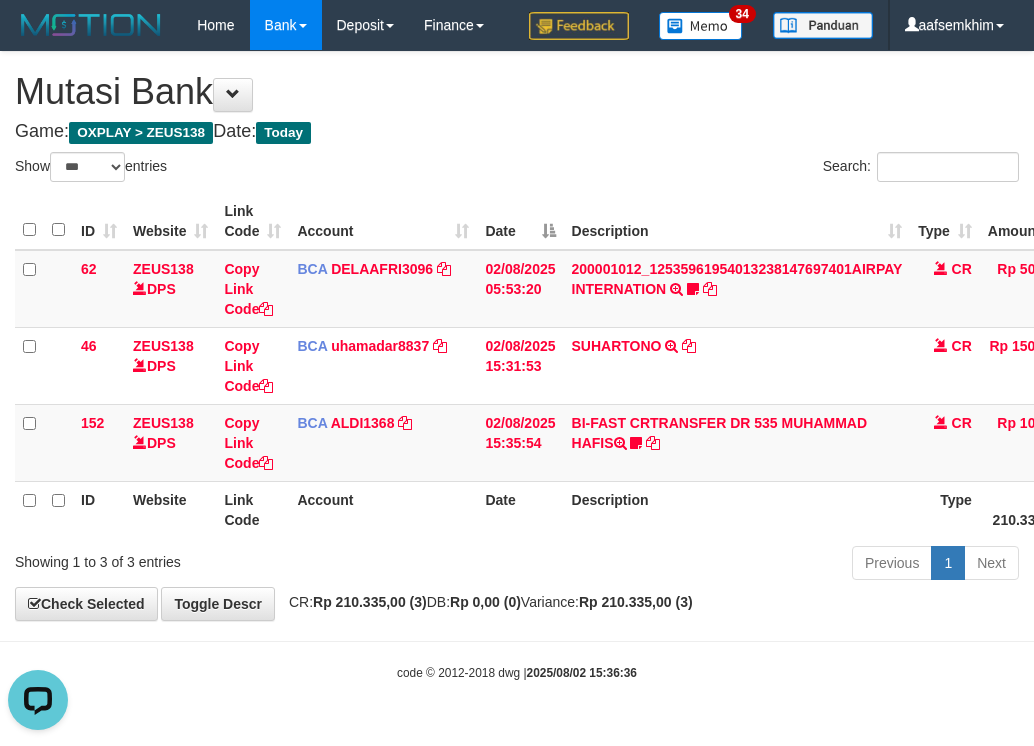 scroll, scrollTop: 0, scrollLeft: 0, axis: both 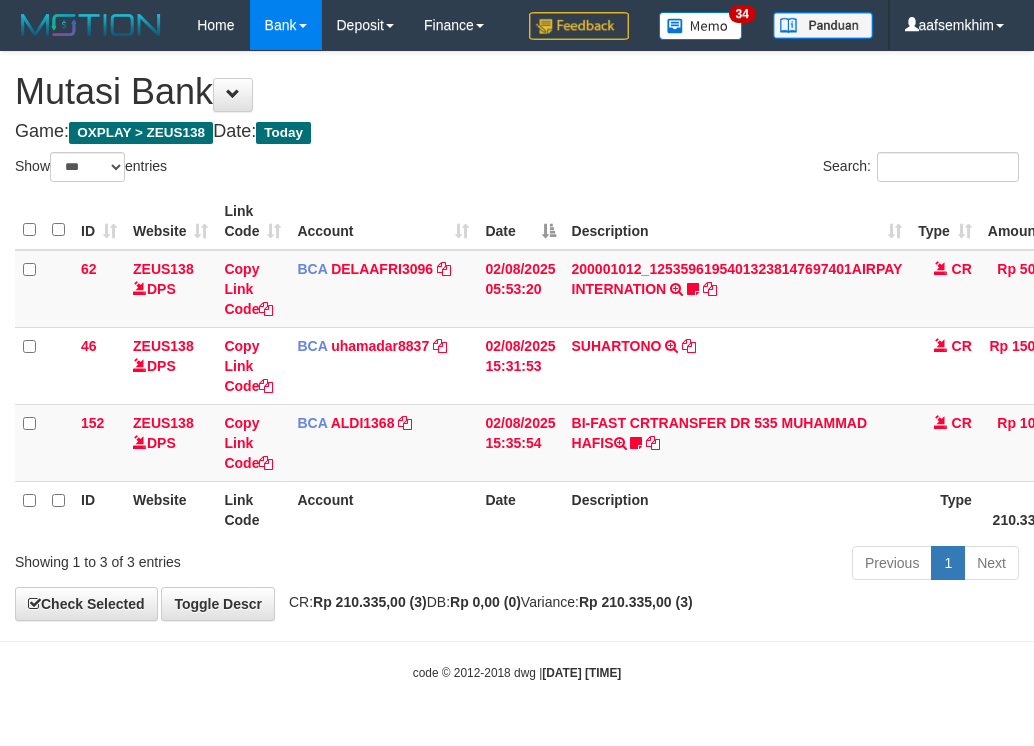 select on "***" 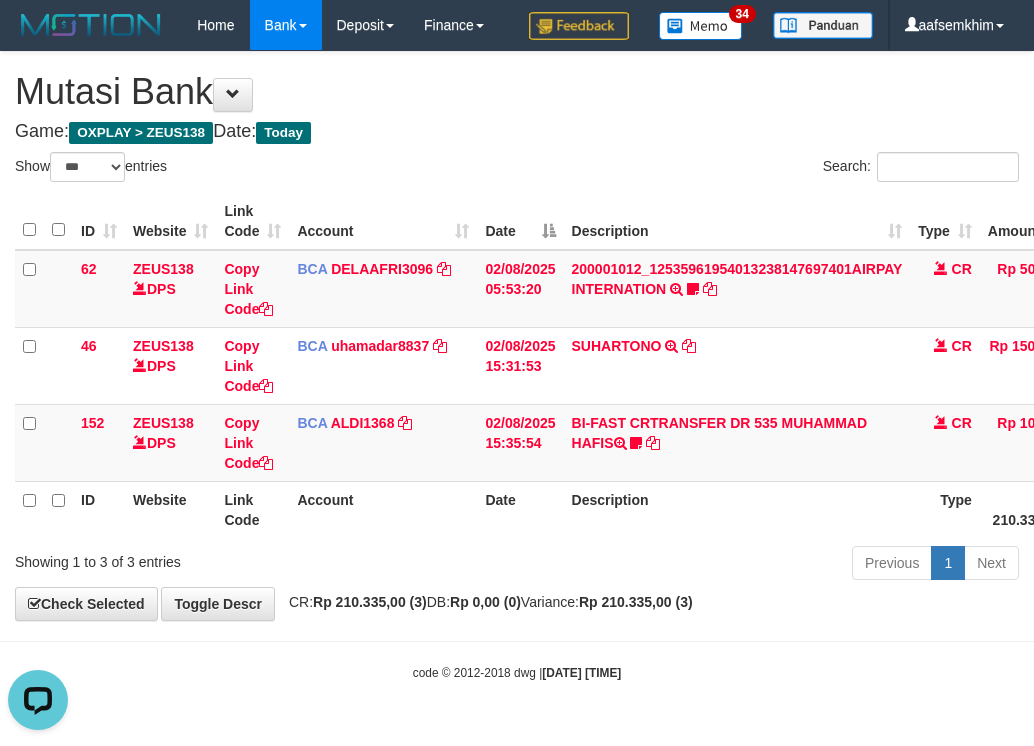 scroll, scrollTop: 0, scrollLeft: 0, axis: both 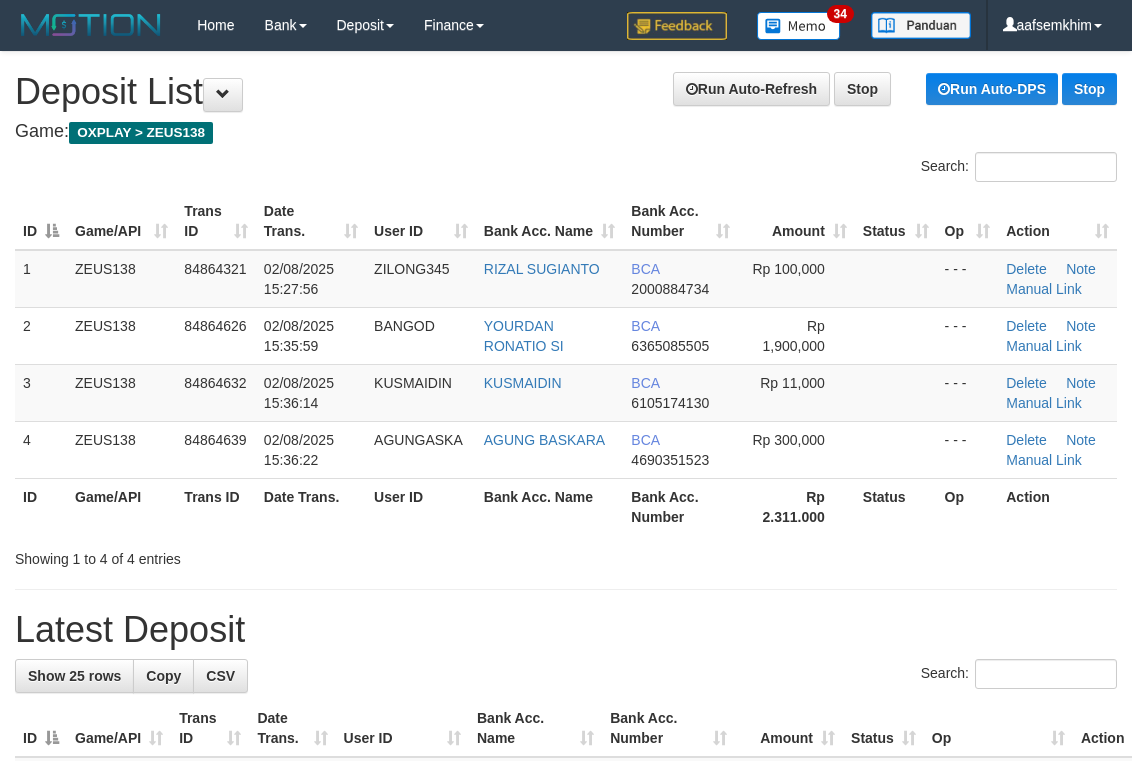 click on "Search:" at bounding box center (566, 169) 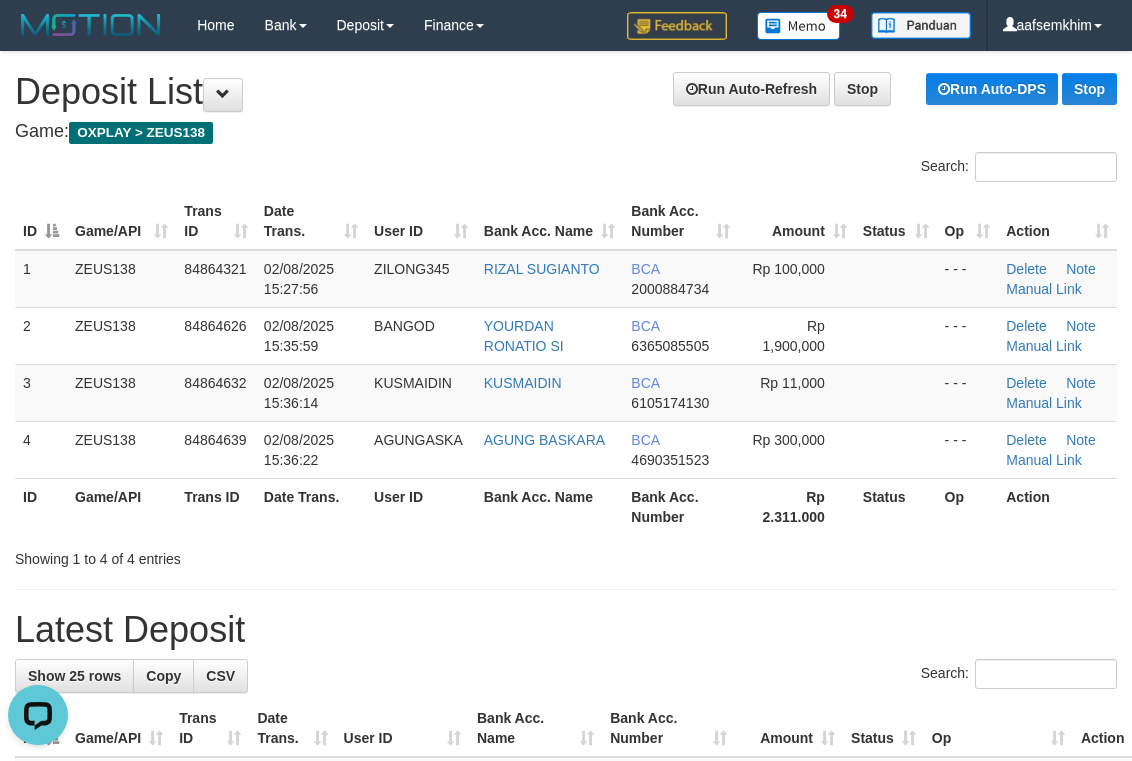 scroll, scrollTop: 0, scrollLeft: 0, axis: both 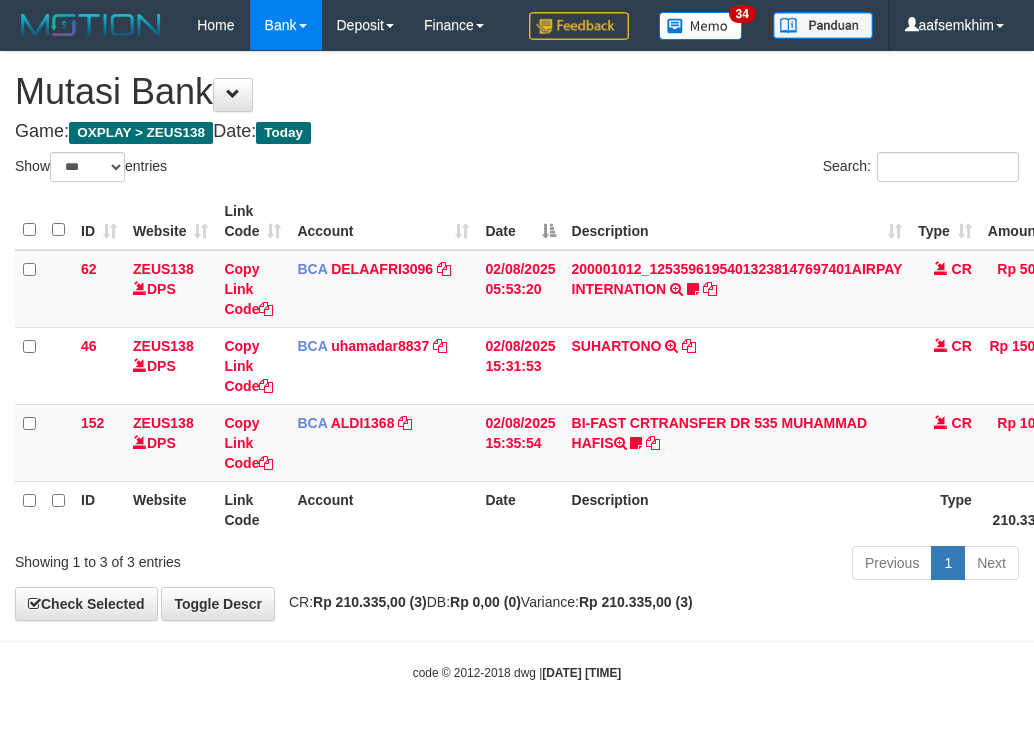 select on "***" 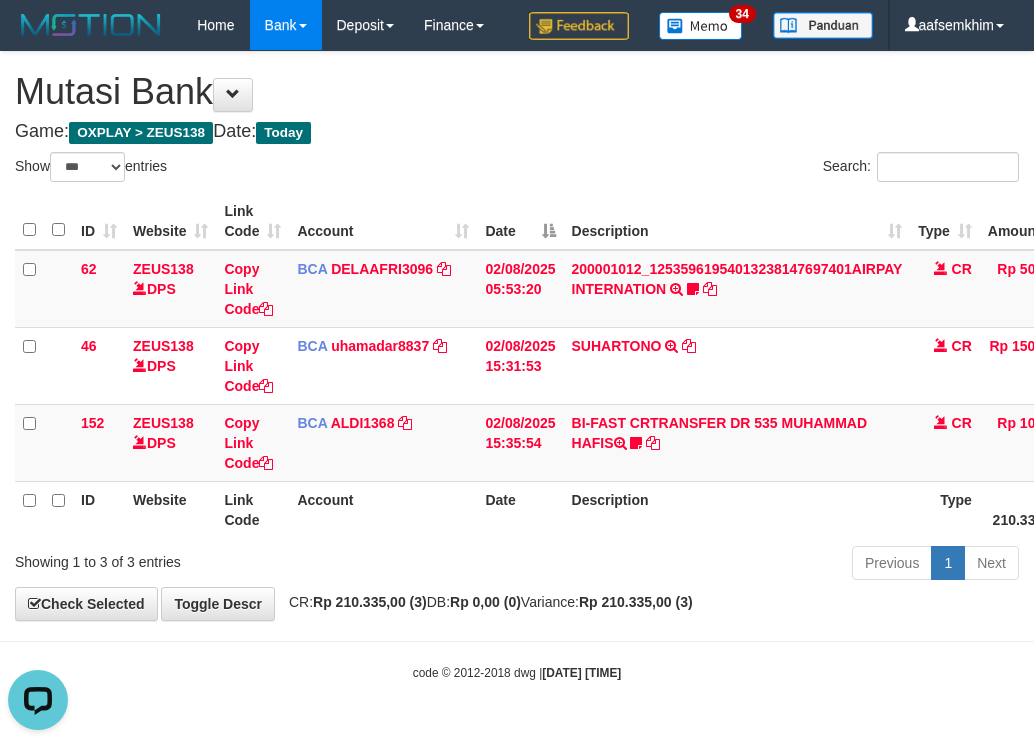 scroll, scrollTop: 0, scrollLeft: 0, axis: both 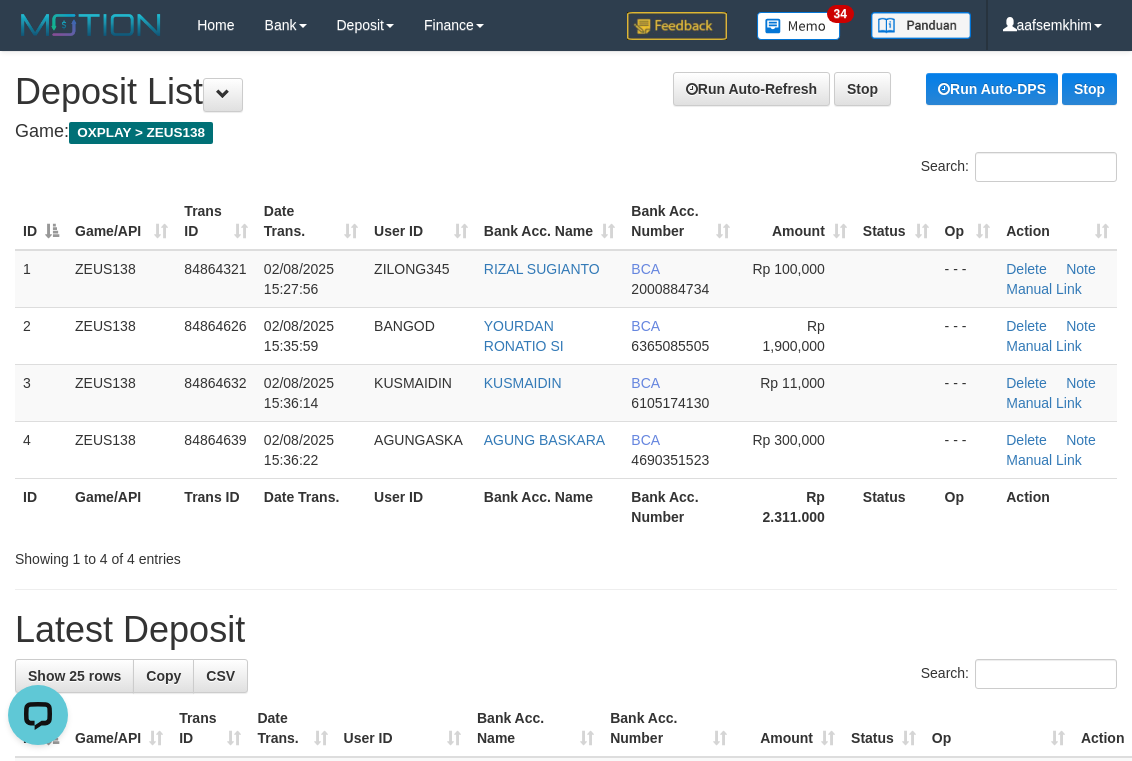 drag, startPoint x: 343, startPoint y: 140, endPoint x: 334, endPoint y: 121, distance: 21.023796 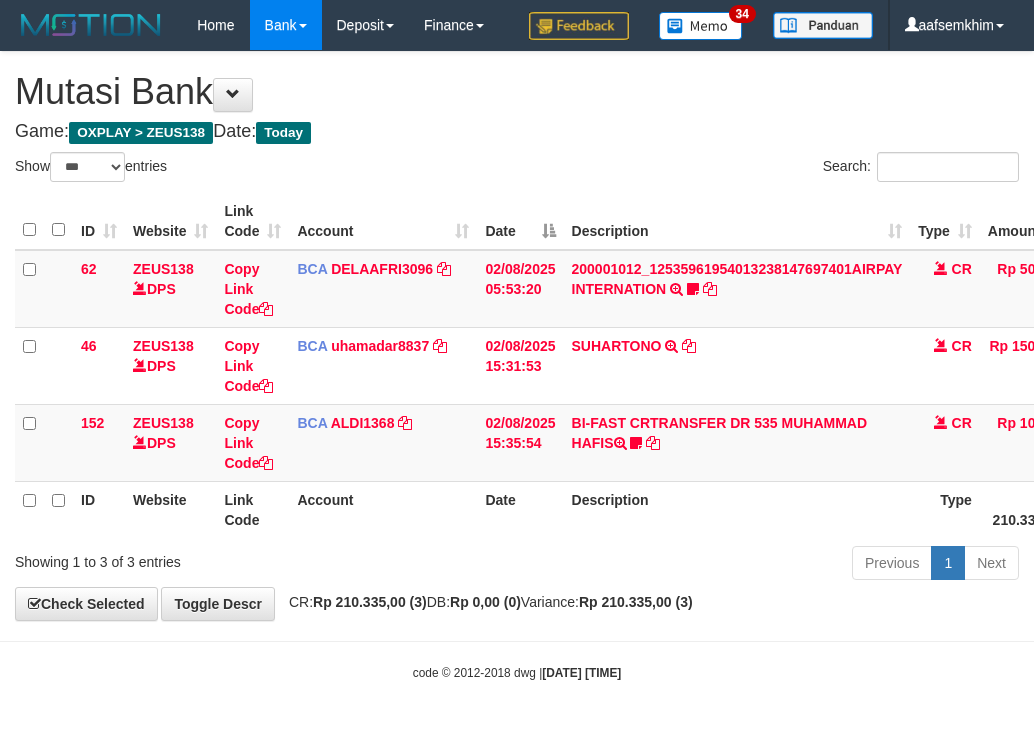 select on "***" 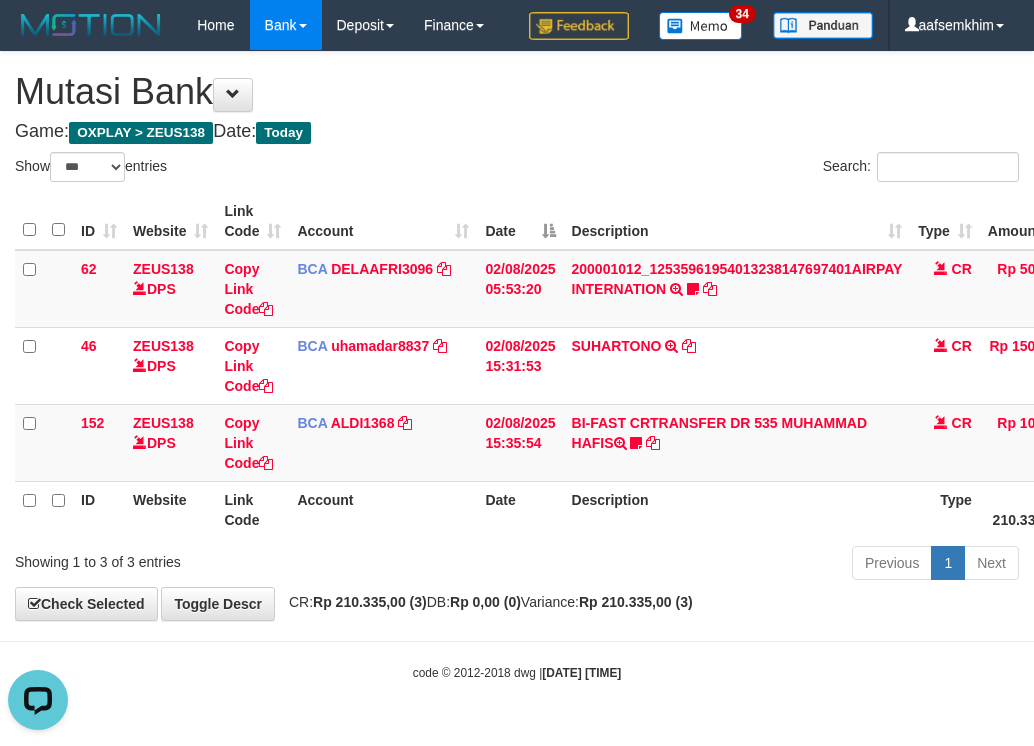 scroll, scrollTop: 0, scrollLeft: 0, axis: both 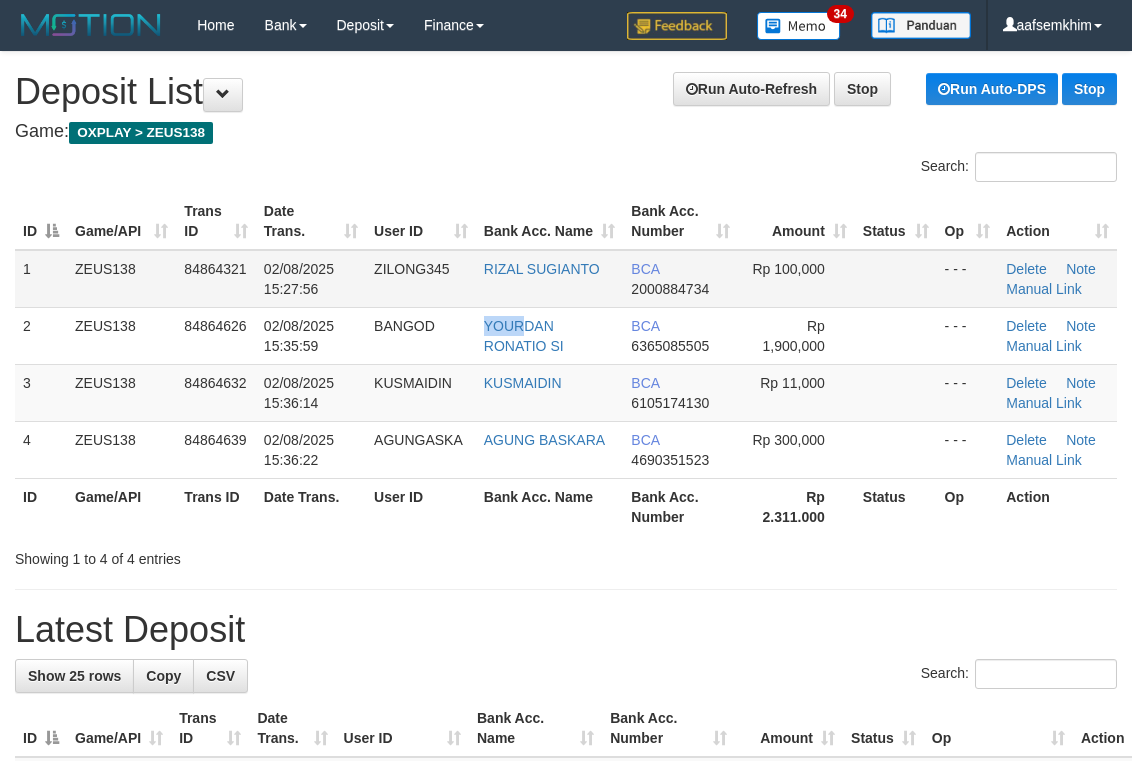 drag, startPoint x: 497, startPoint y: 325, endPoint x: 560, endPoint y: 285, distance: 74.62573 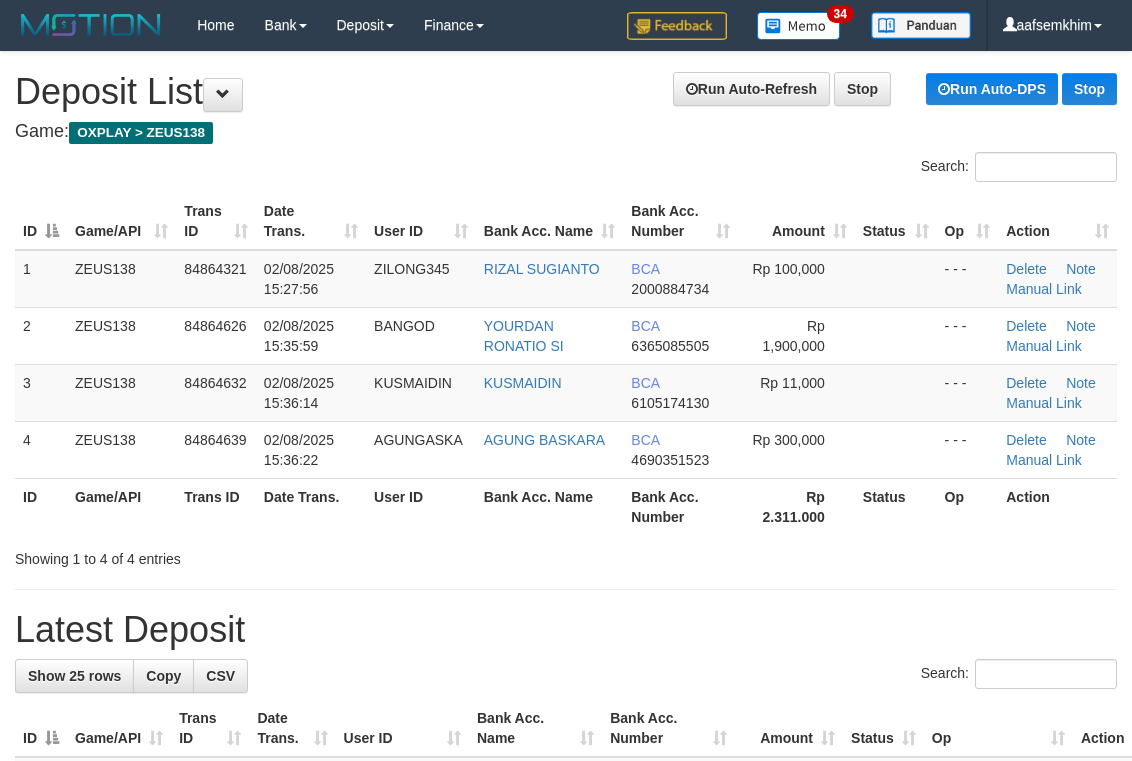 drag, startPoint x: 374, startPoint y: 186, endPoint x: 384, endPoint y: 189, distance: 10.440307 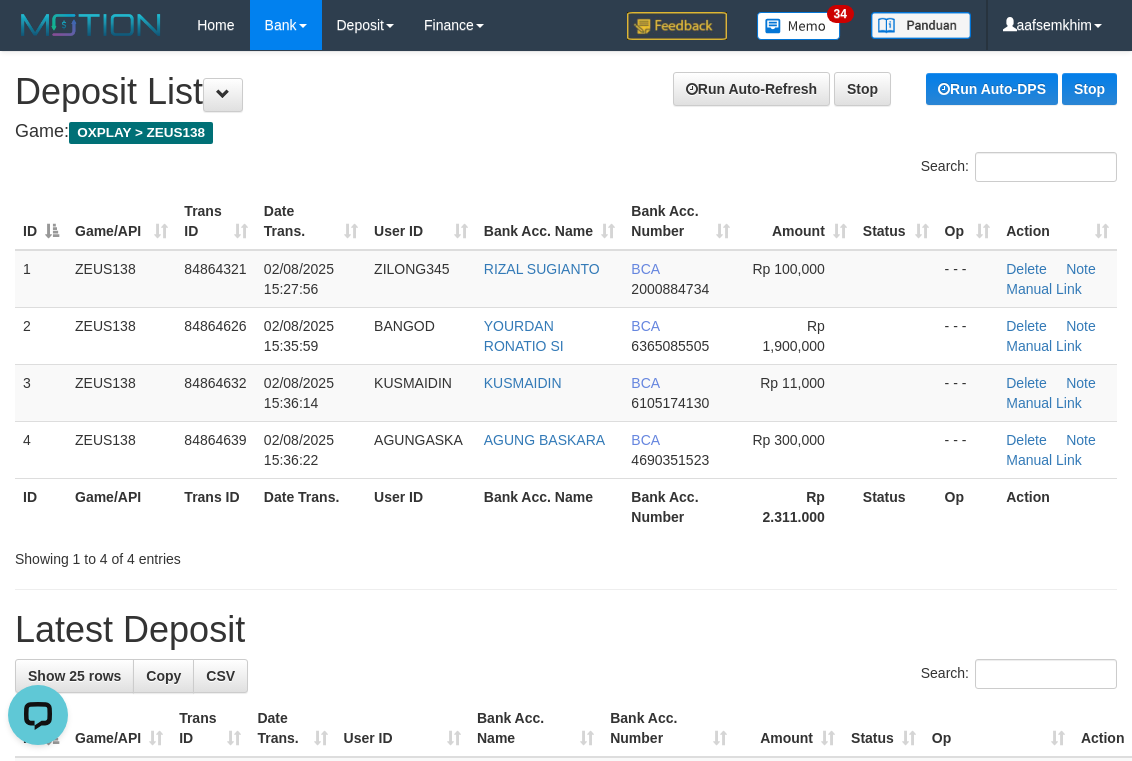 scroll, scrollTop: 0, scrollLeft: 0, axis: both 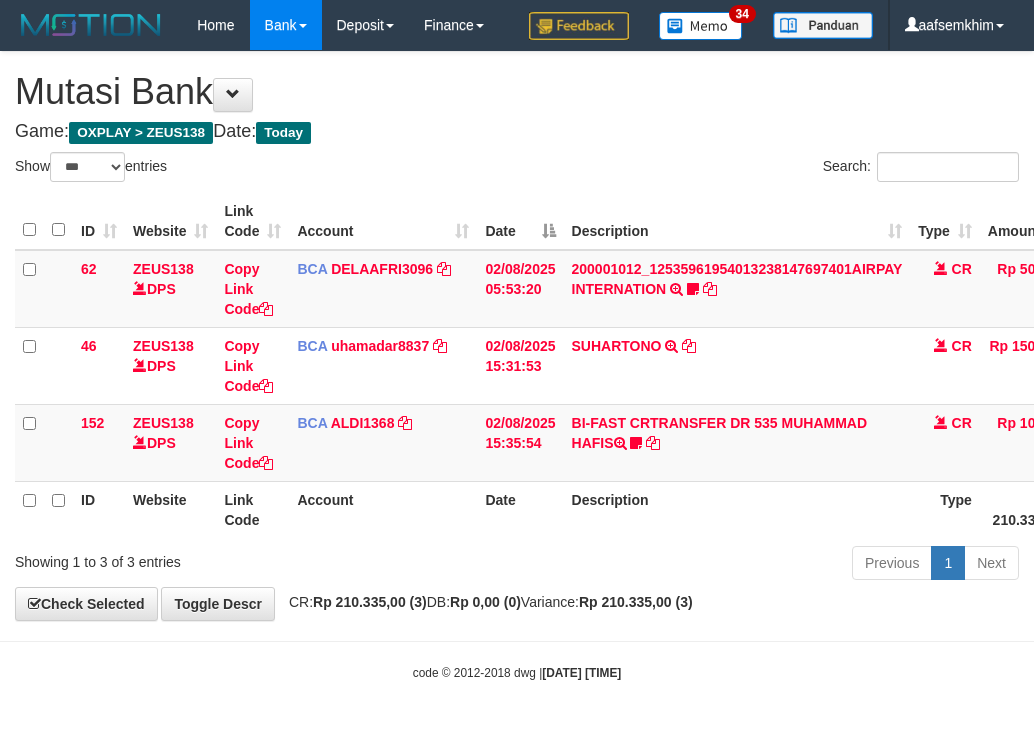 select on "***" 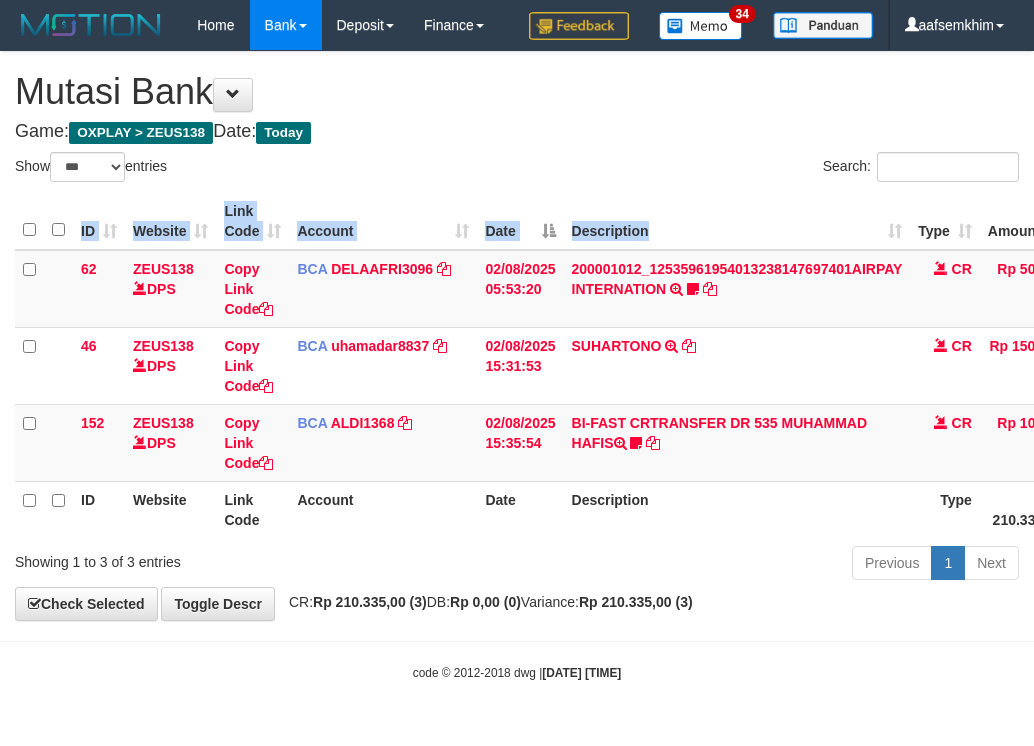 click on "ID Website Link Code Account Date Description Type Amount Balance Status Action
62
[USERNAME]    DPS
Copy Link Code
BCA
[ALPHANUMERIC_ID]
DPS
[FIRST] [LAST]
mutasi_[DATE] | 62
mutasi_[DATE] | 62
[DATE] [TIME]
[NUMBER] | [NUMBER] [ALPHANUMERIC_ID]            TRSF E-BANKING CR [DATE]/FTSCY/WS95051
[AMOUNT] [NUMBER] | [NUMBER] [ALPHANUMERIC_ID]    [PLACEHOLDER]
https://prnt.sc/[ALPHANUMERIC_ID]
CR
Rp [AMOUNT]
Rp [AMOUNT]
N
Note
Check
46
[USERNAME]    DPS" at bounding box center (517, 365) 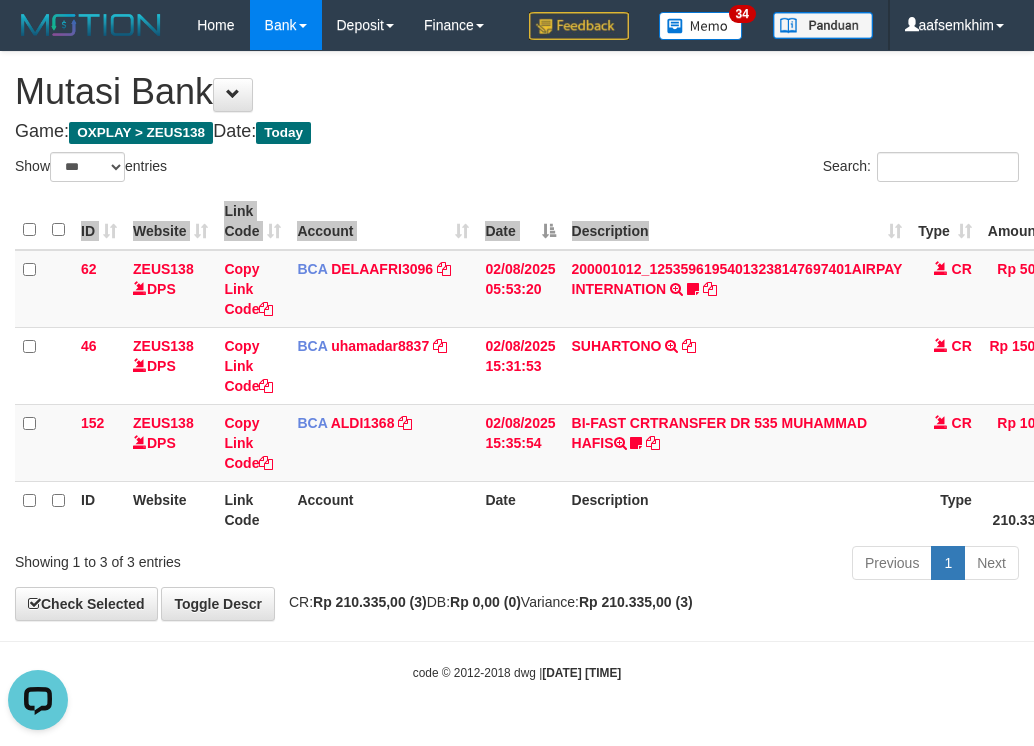 scroll, scrollTop: 0, scrollLeft: 0, axis: both 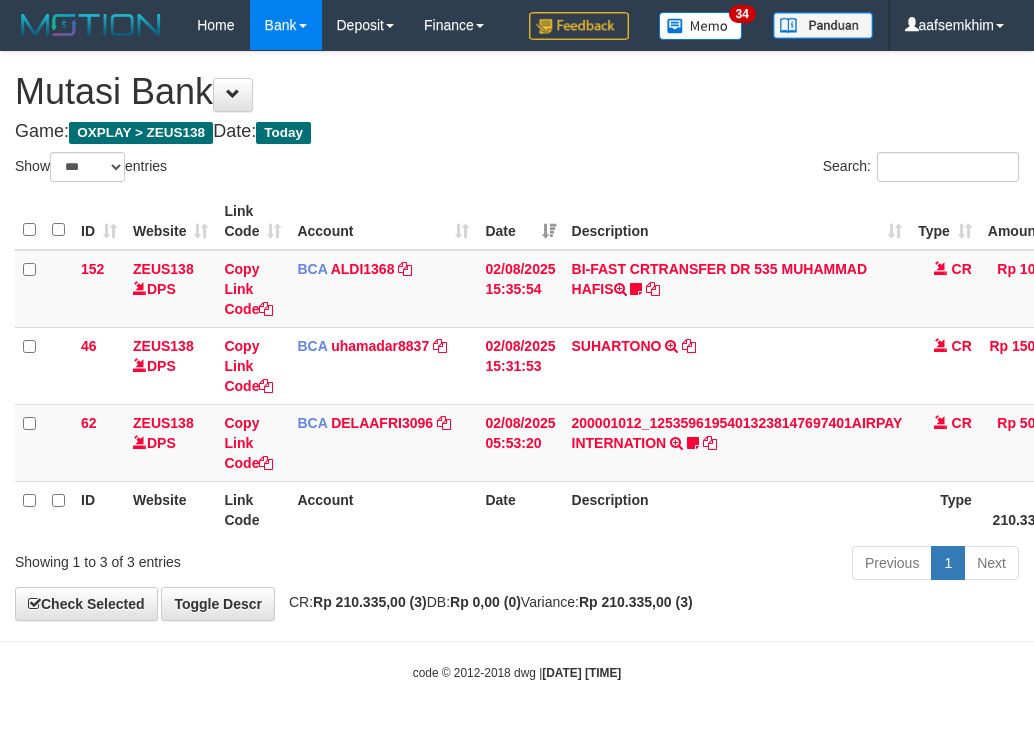select on "***" 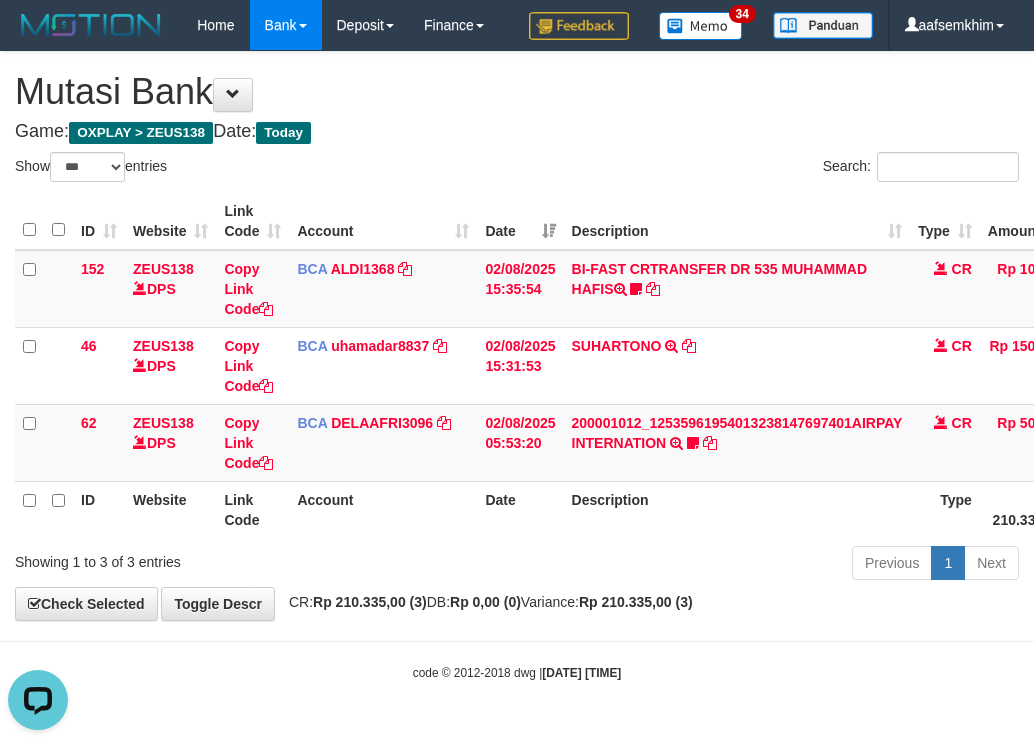 scroll, scrollTop: 0, scrollLeft: 0, axis: both 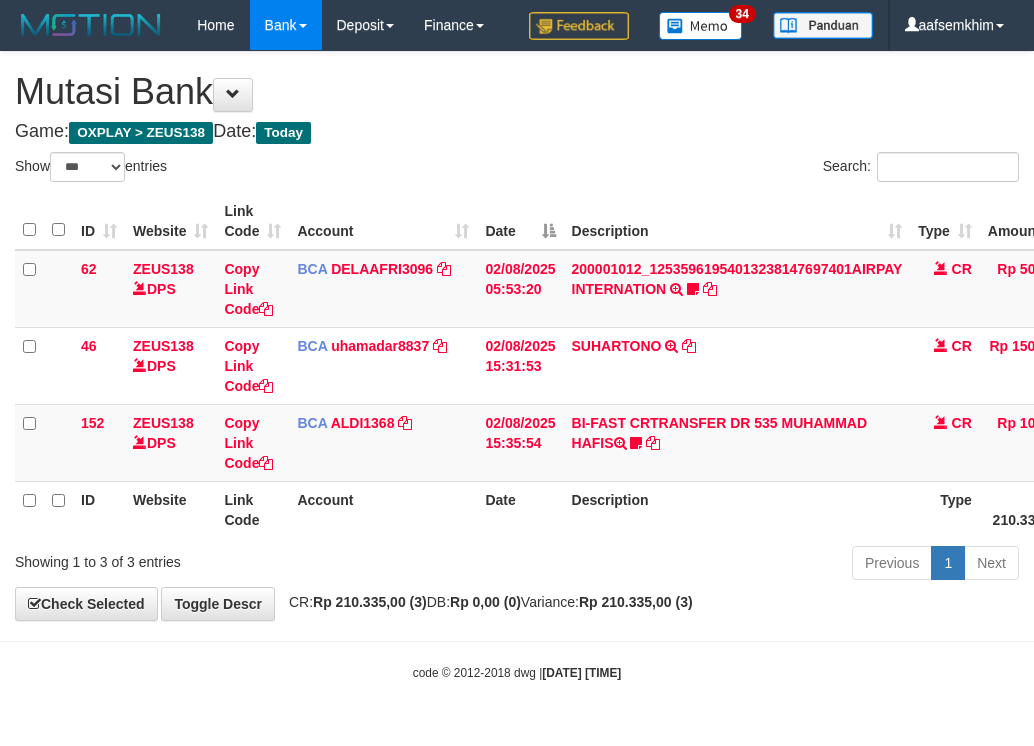 select on "***" 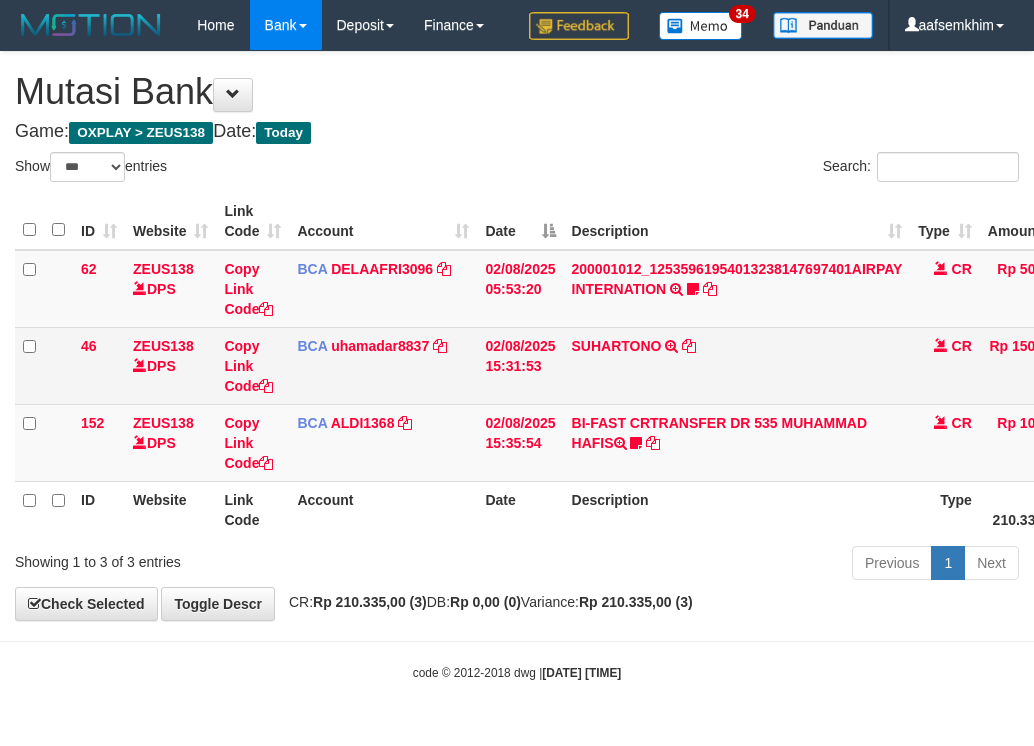scroll, scrollTop: 0, scrollLeft: 0, axis: both 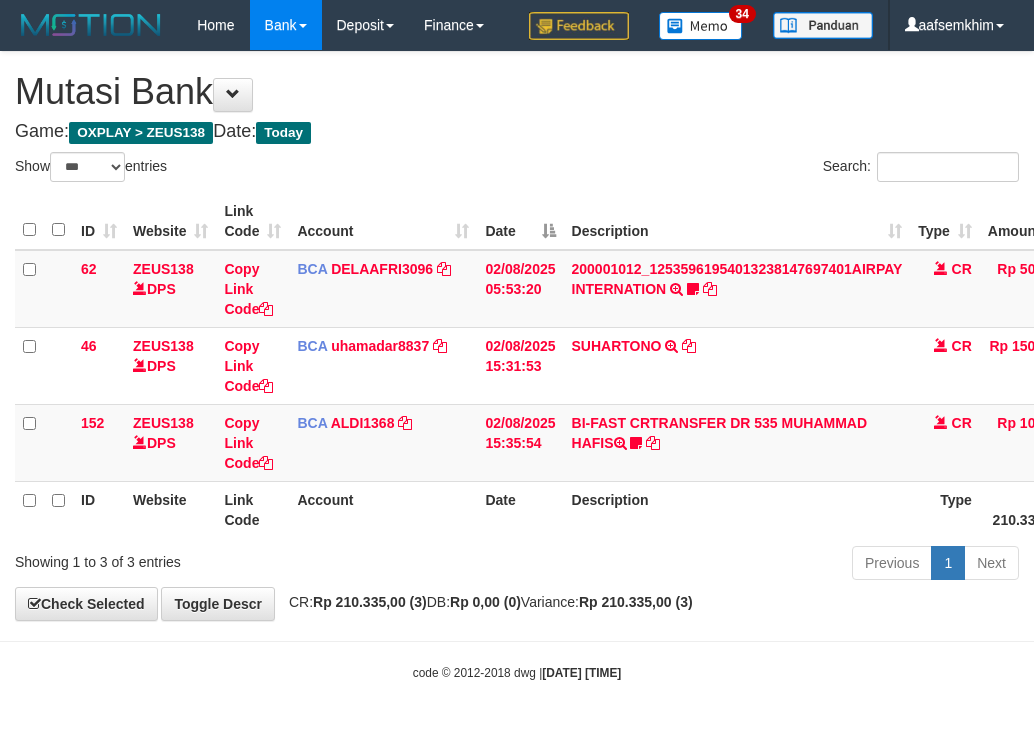 select on "***" 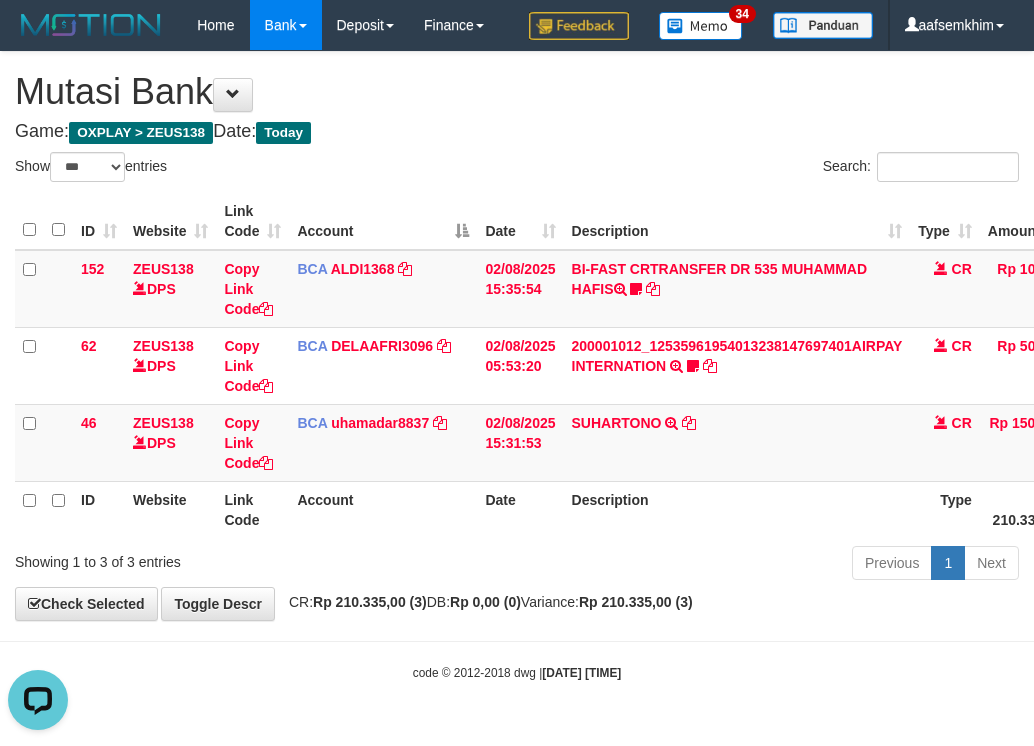scroll, scrollTop: 0, scrollLeft: 0, axis: both 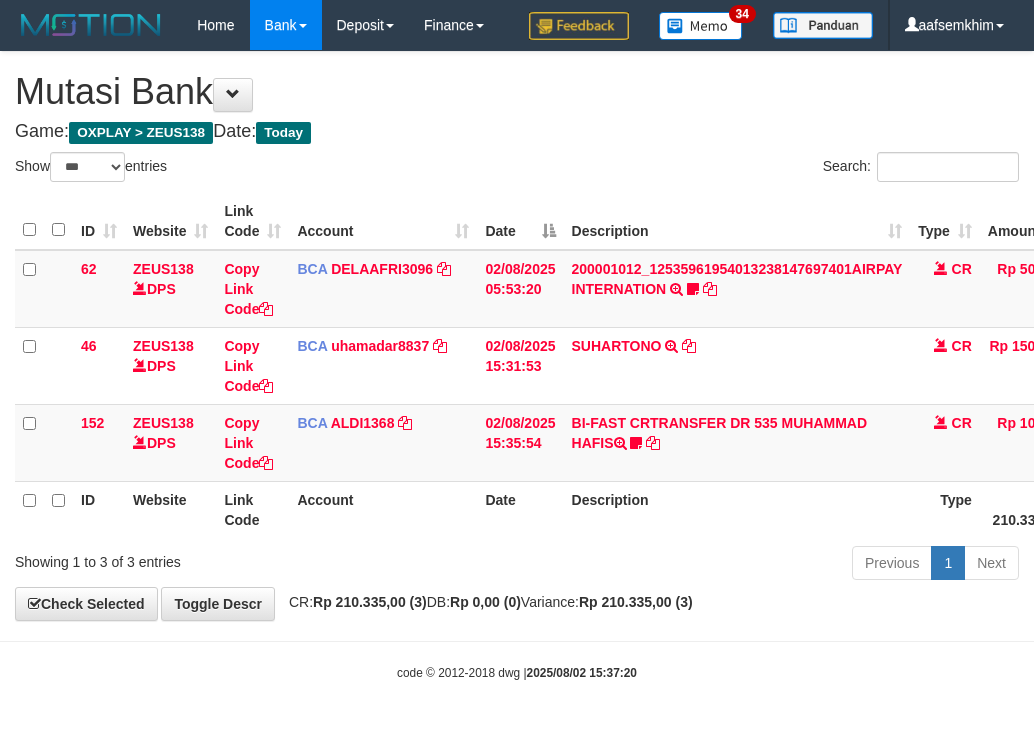 select on "***" 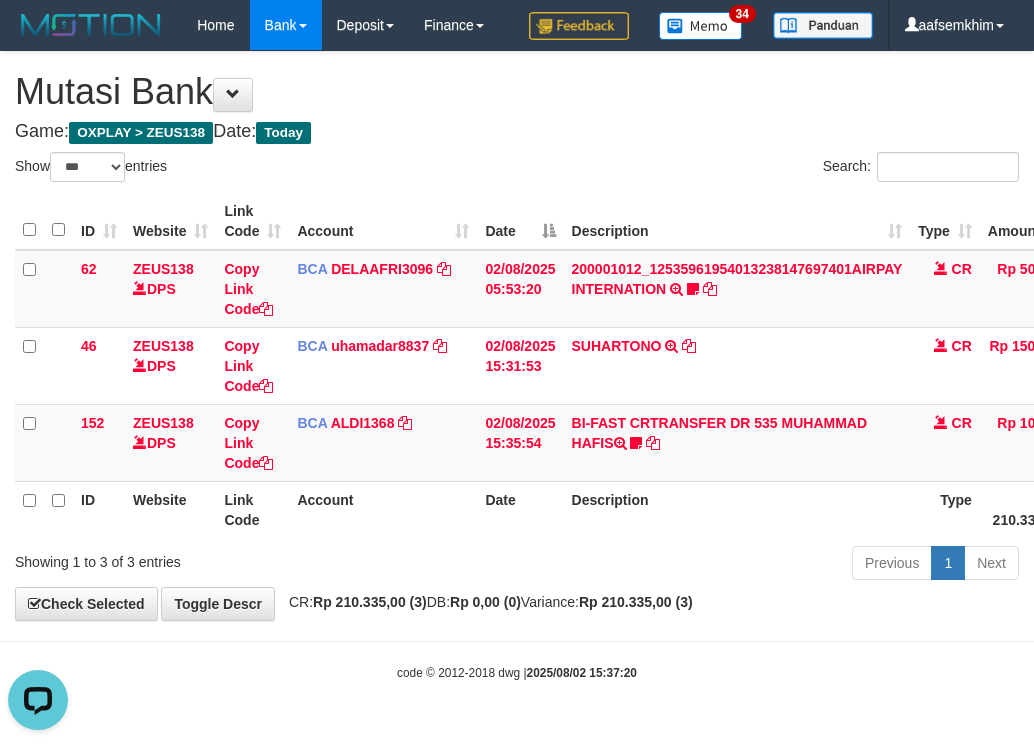 scroll, scrollTop: 0, scrollLeft: 0, axis: both 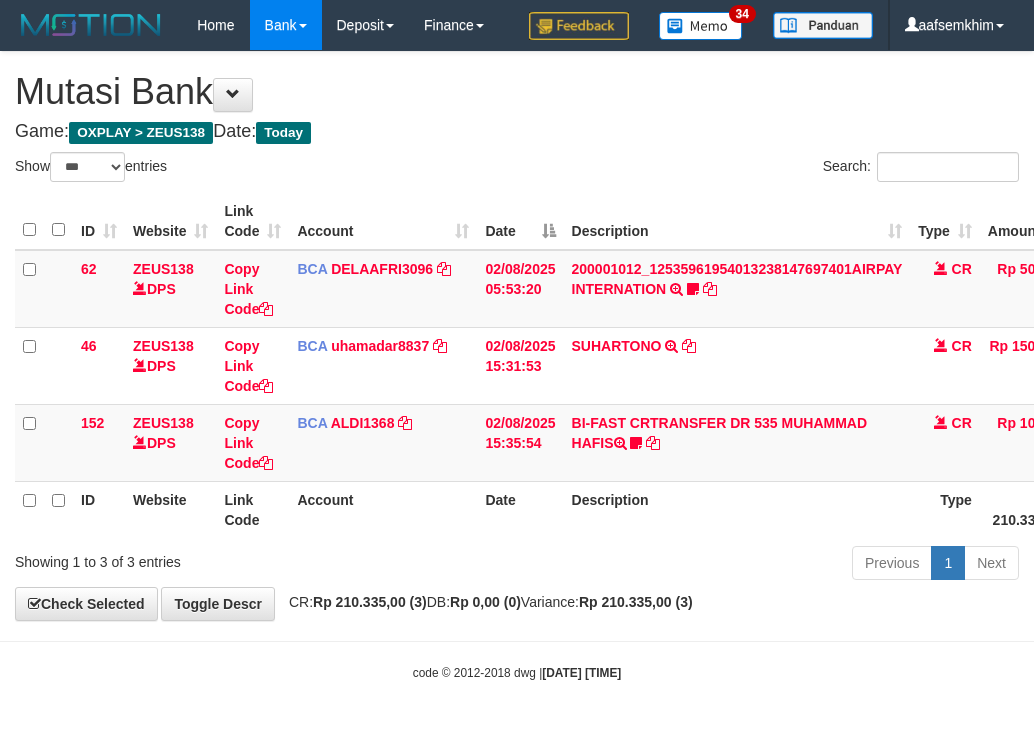 select on "***" 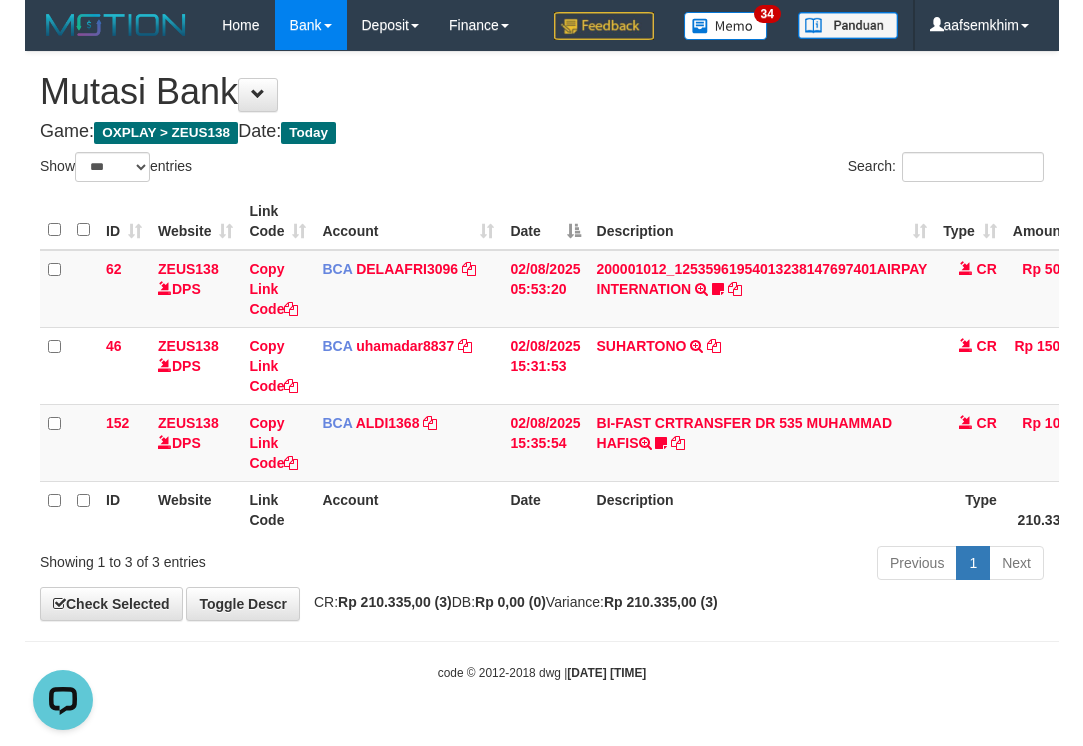 scroll, scrollTop: 0, scrollLeft: 0, axis: both 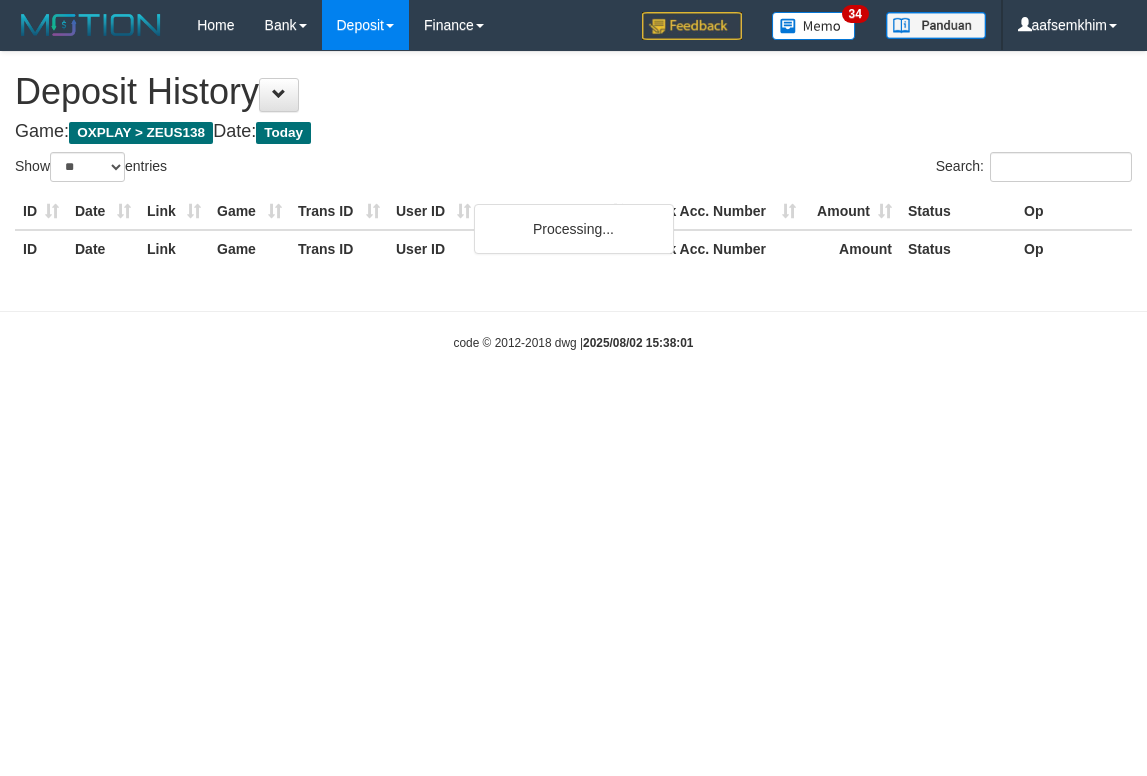select on "**" 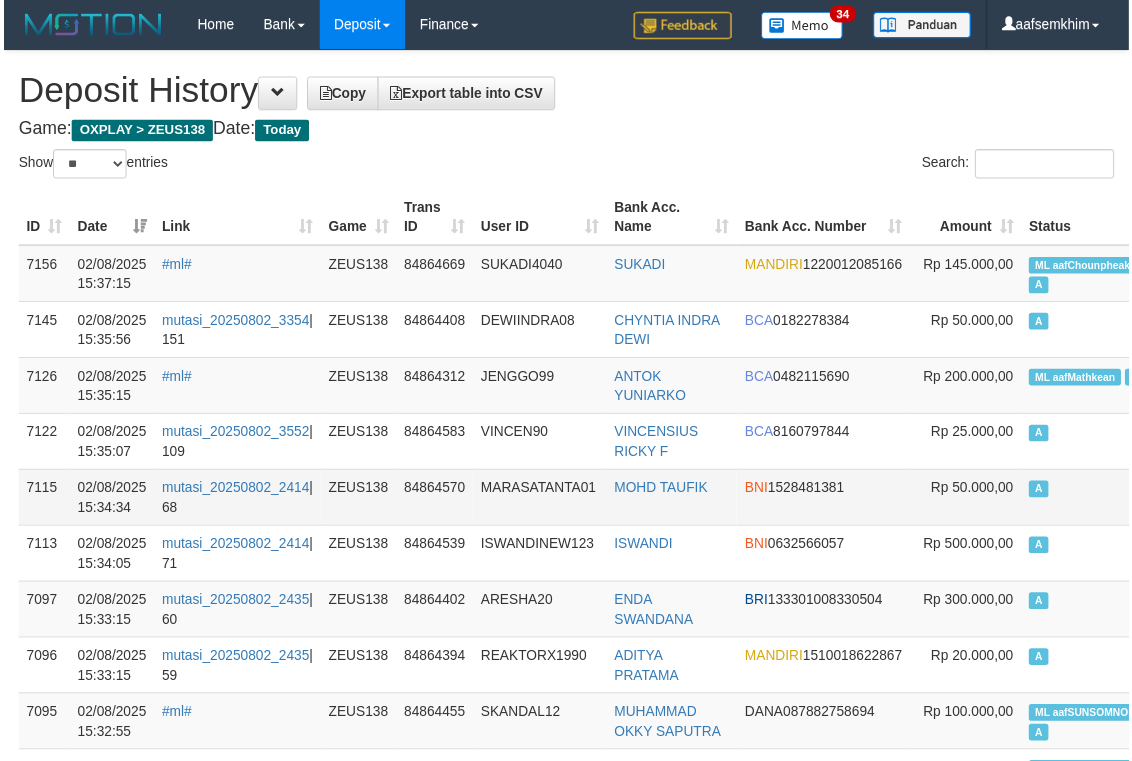 scroll, scrollTop: 147, scrollLeft: 15, axis: both 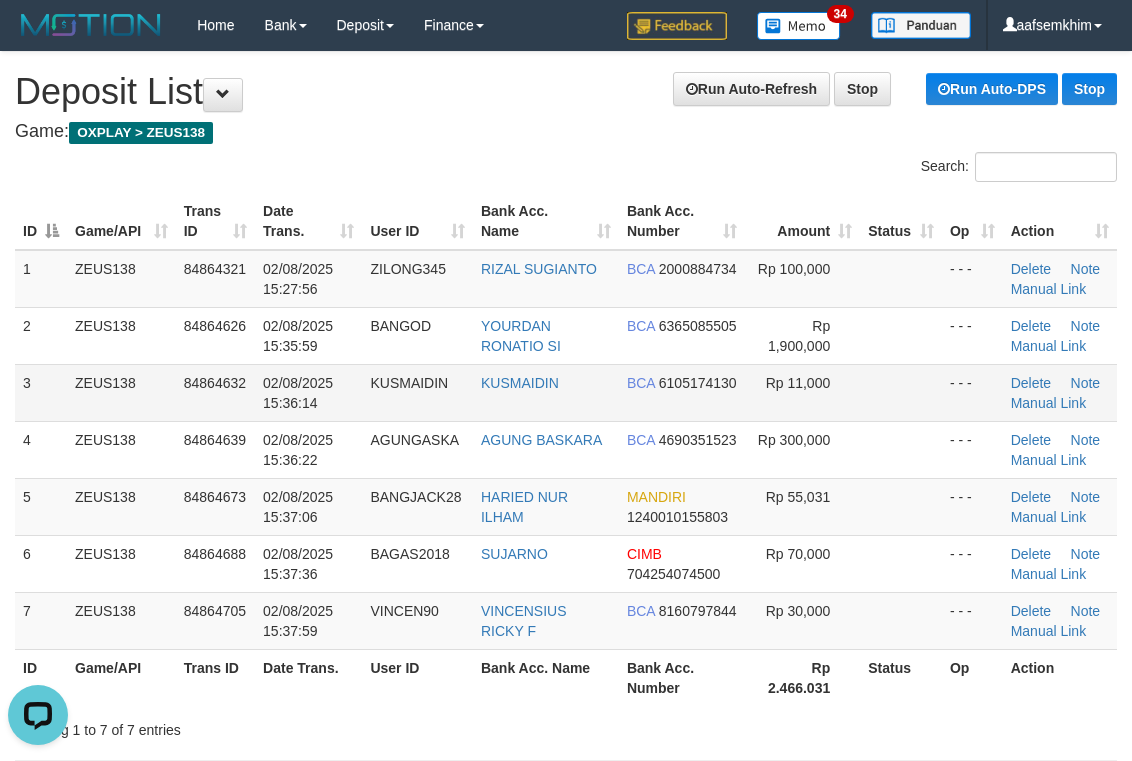 click on "3
ZEUS138
84864632
[DATE] [TIME]
[NAME]
[NAME]
BCA
[PHONE]
Rp 11,000
- - -
Delete
Note
Manual Link" at bounding box center (566, 392) 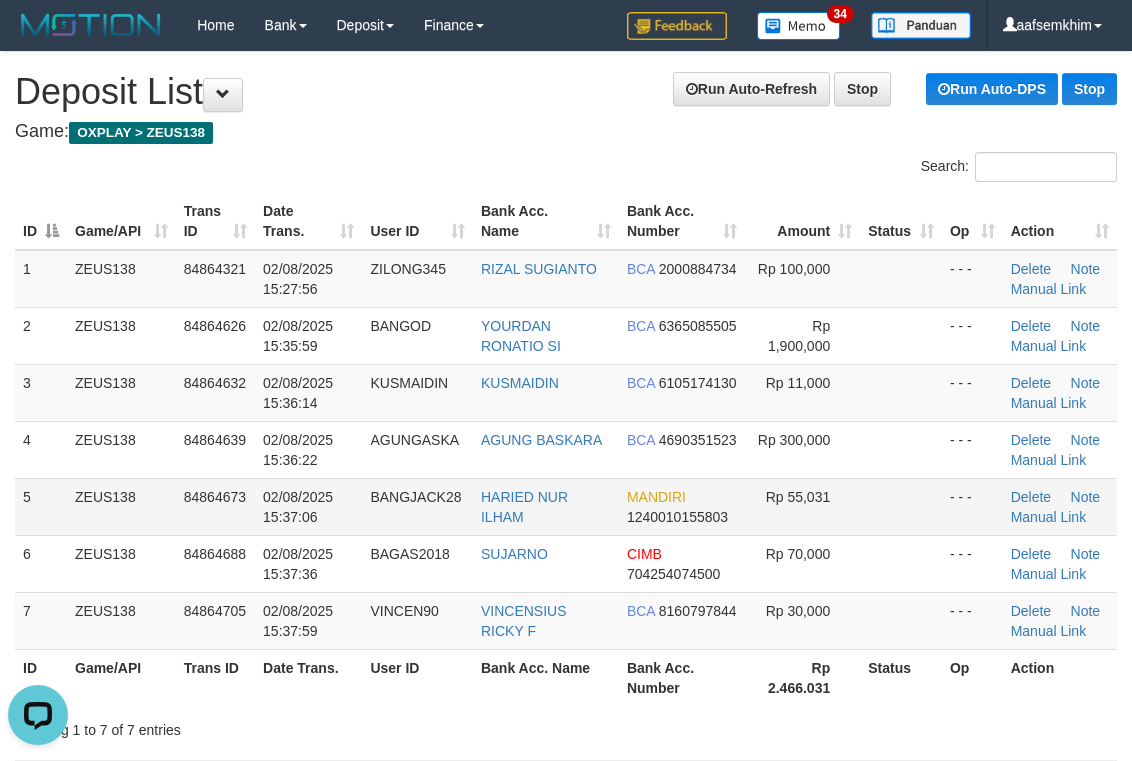 click on "Delete
Note
Manual Link" at bounding box center [1060, 506] 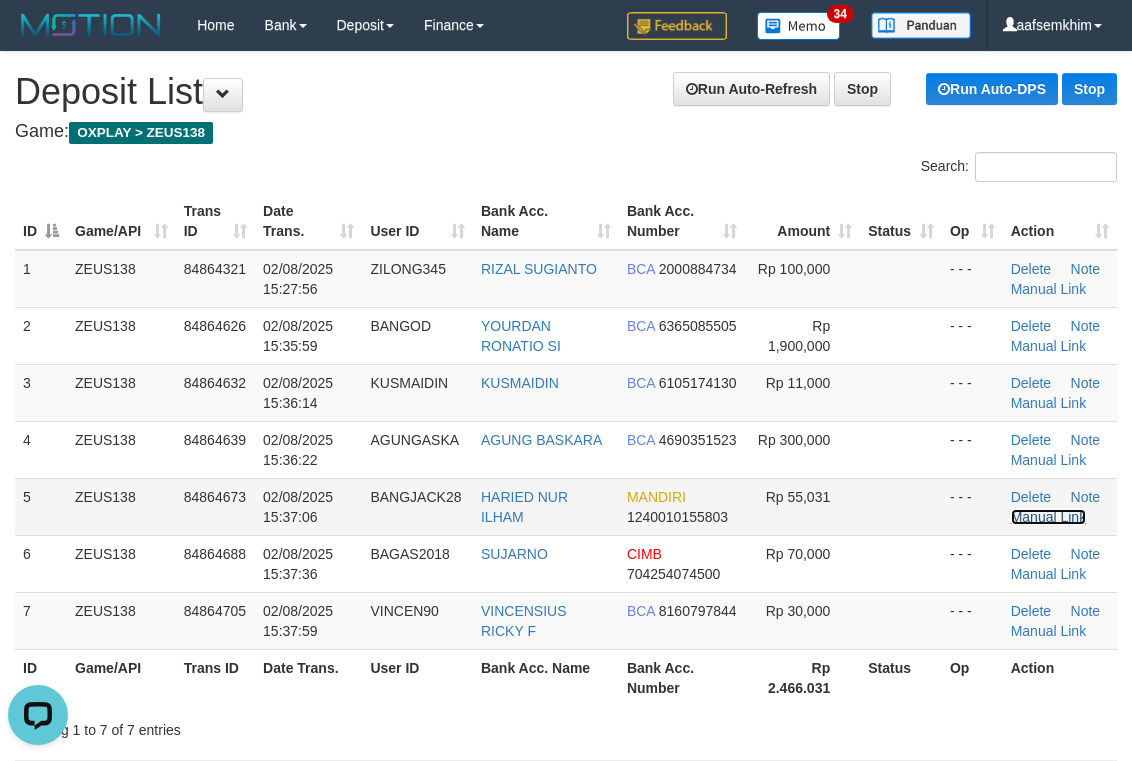 click on "Manual Link" at bounding box center [1049, 517] 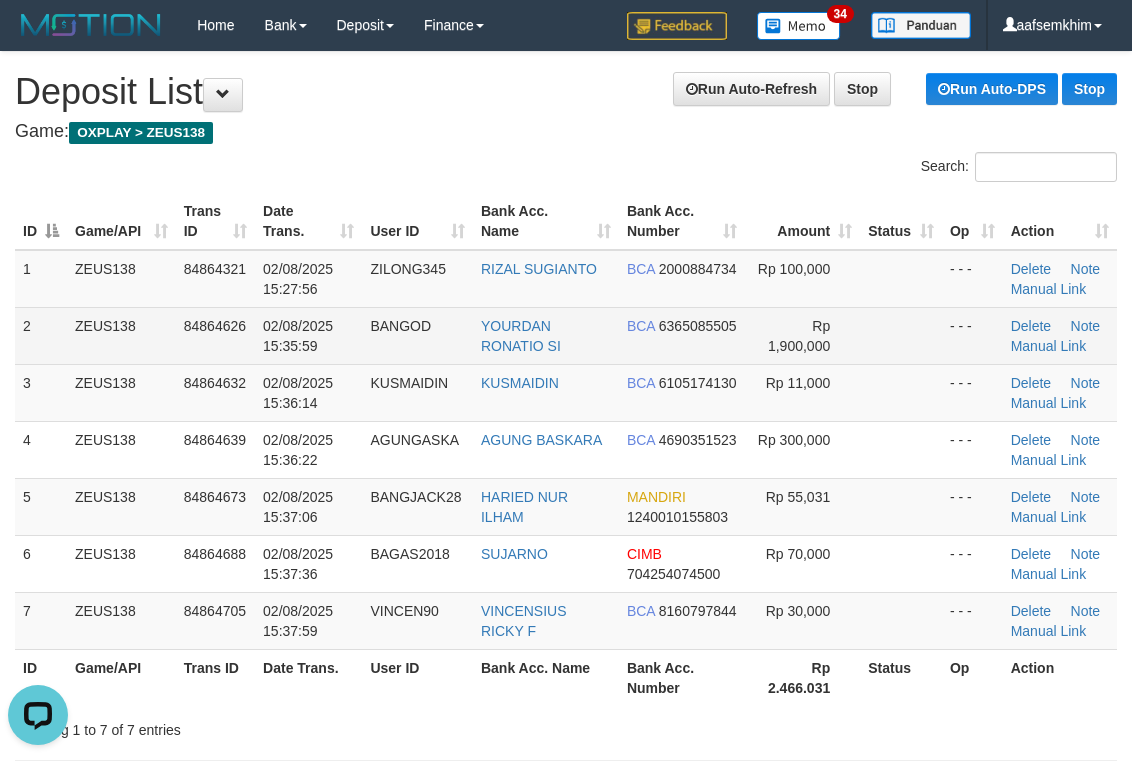 click on "BANGOD" at bounding box center (400, 326) 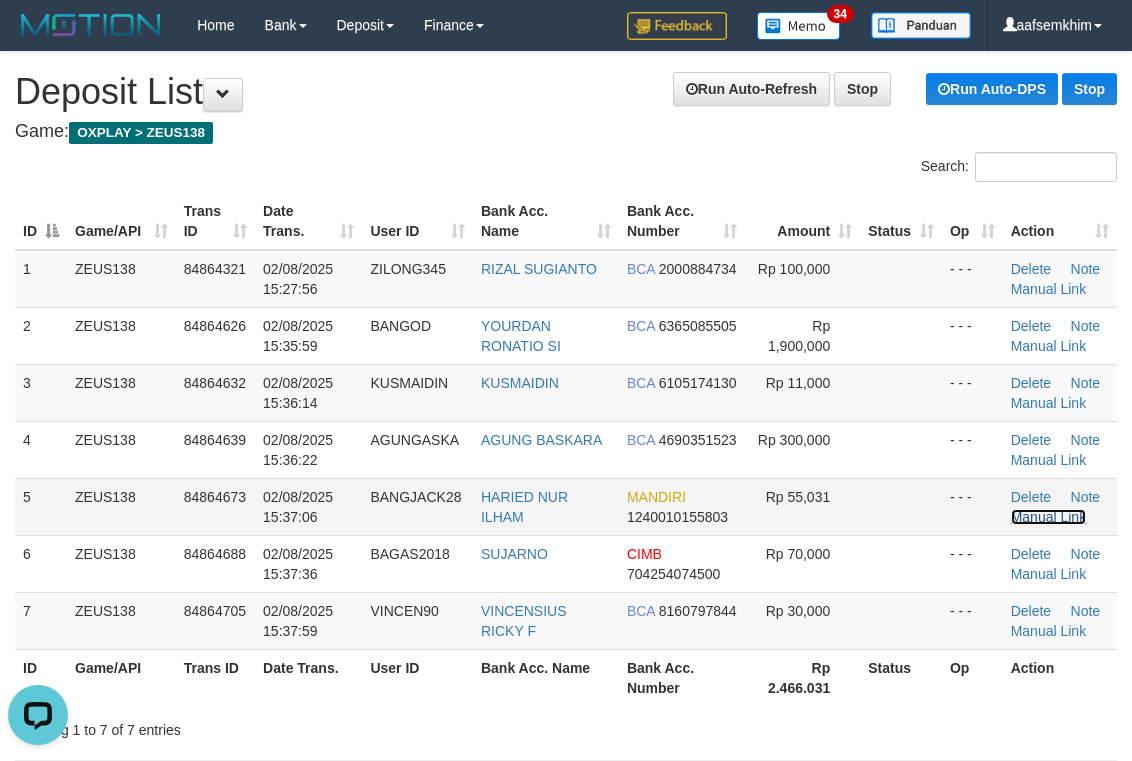 click on "Manual Link" at bounding box center (1049, 517) 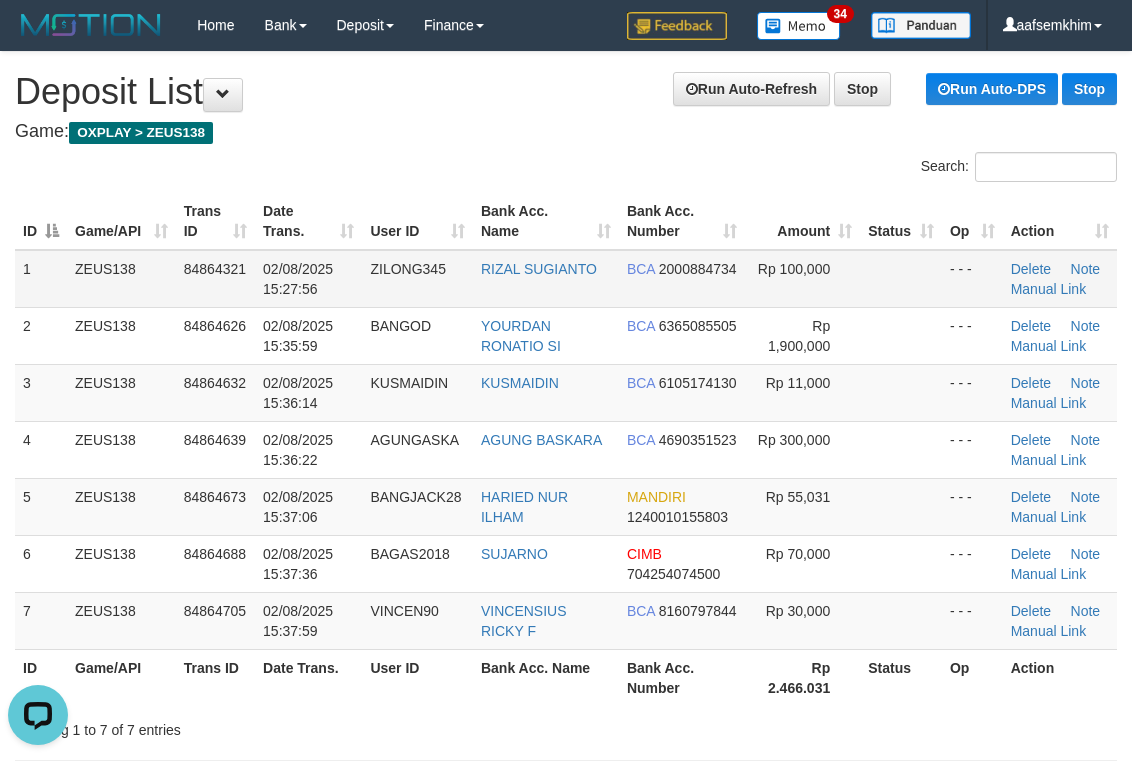 drag, startPoint x: 514, startPoint y: 170, endPoint x: 1108, endPoint y: 268, distance: 602.0299 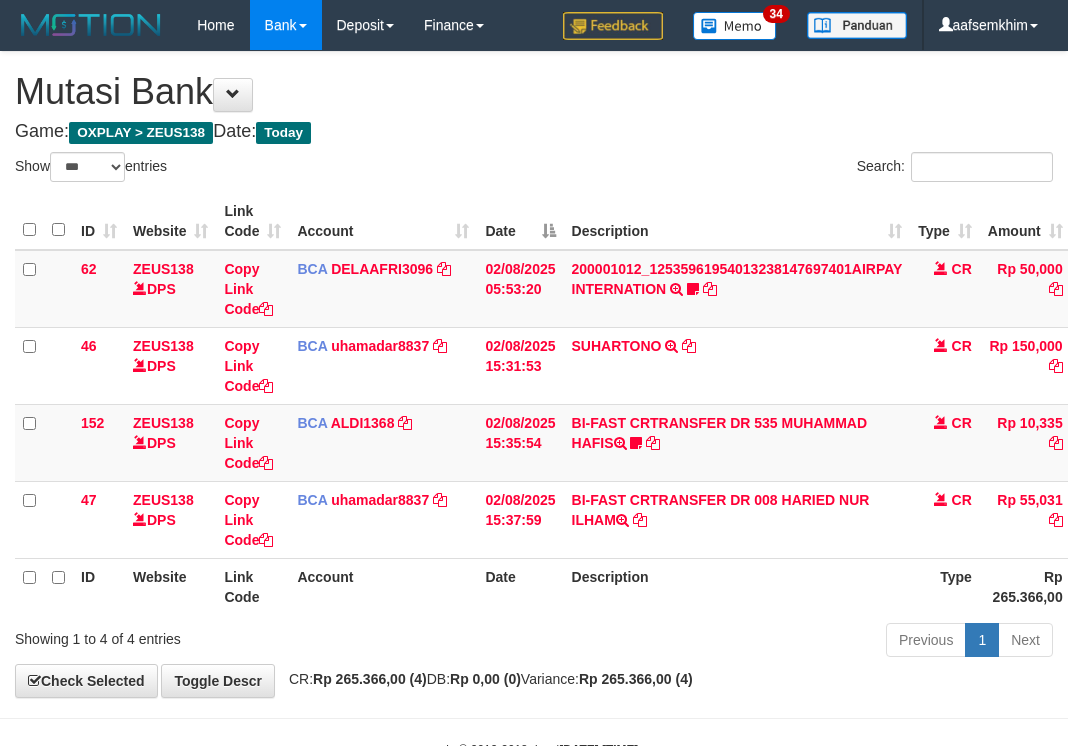 select on "***" 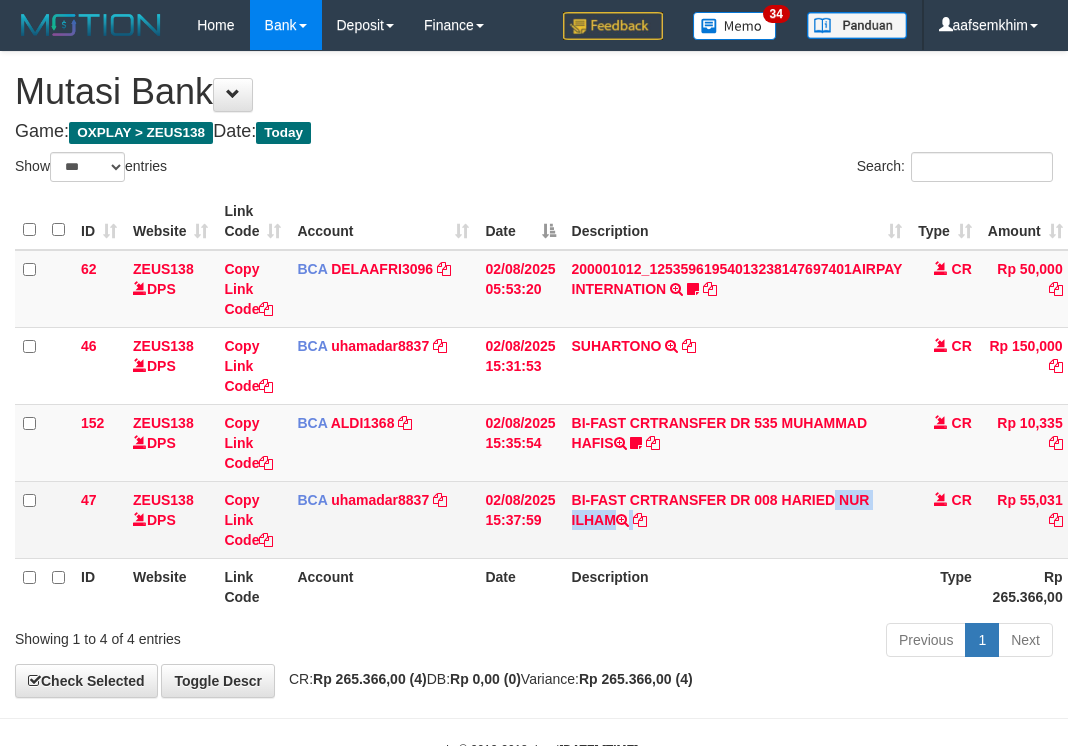 click on "BI-FAST CRTRANSFER DR 008 HARIED NUR ILHAM" at bounding box center [737, 519] 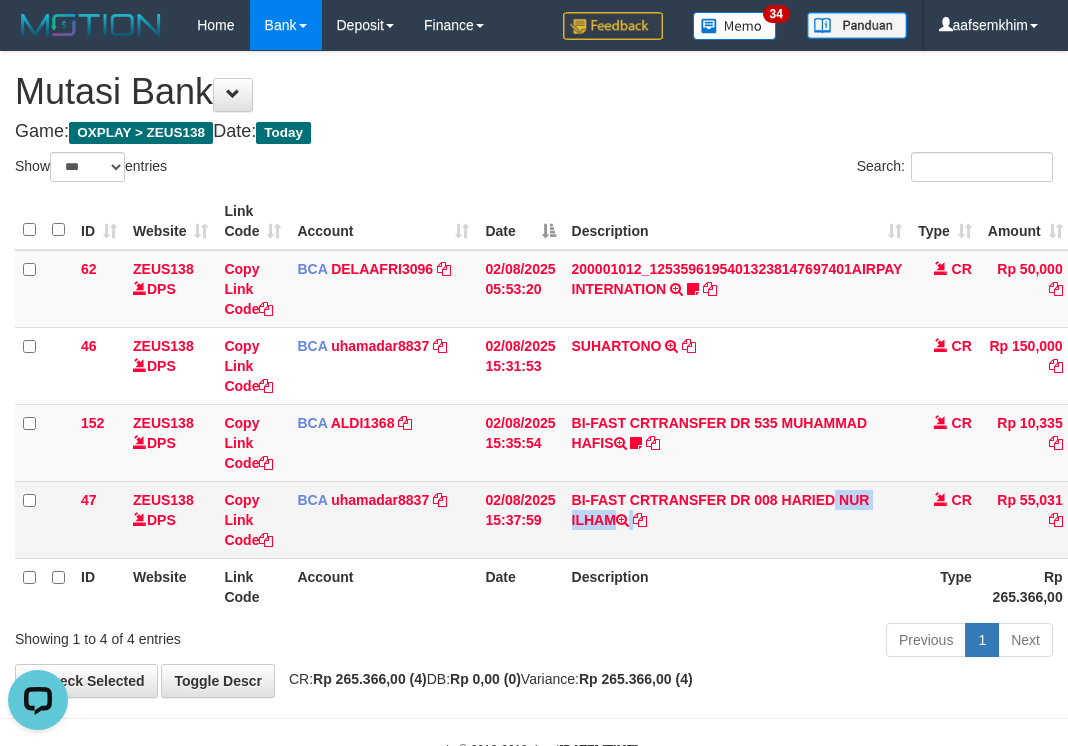 scroll, scrollTop: 0, scrollLeft: 0, axis: both 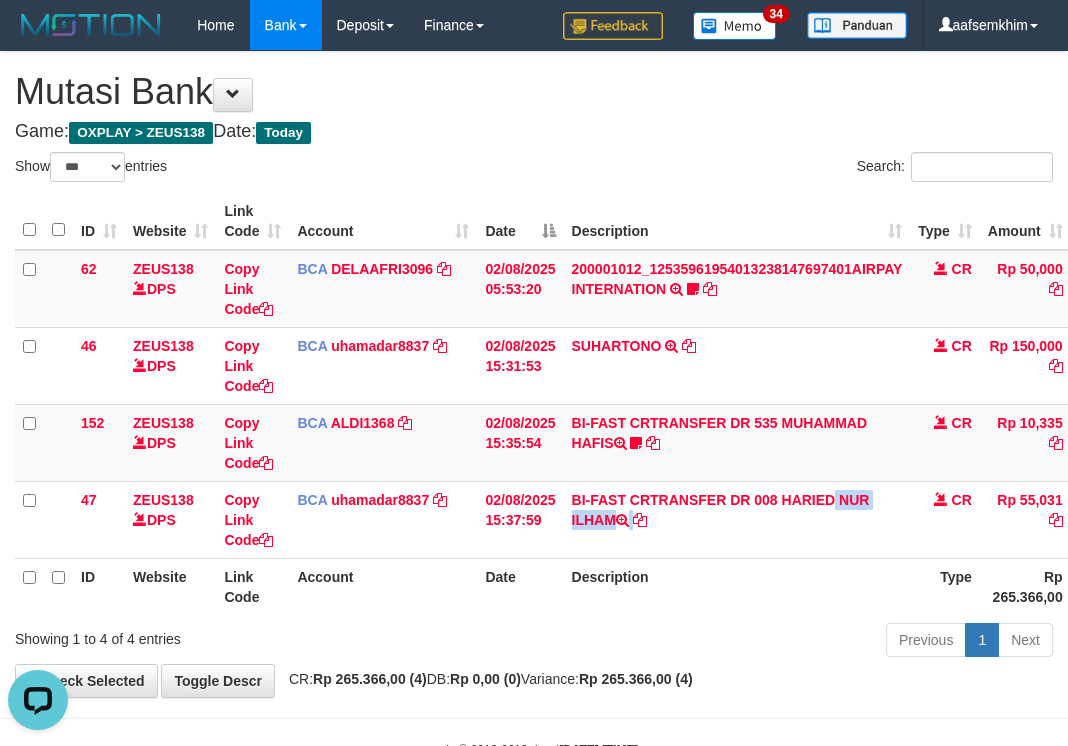 copy on "HARIED NUR ILHAM" 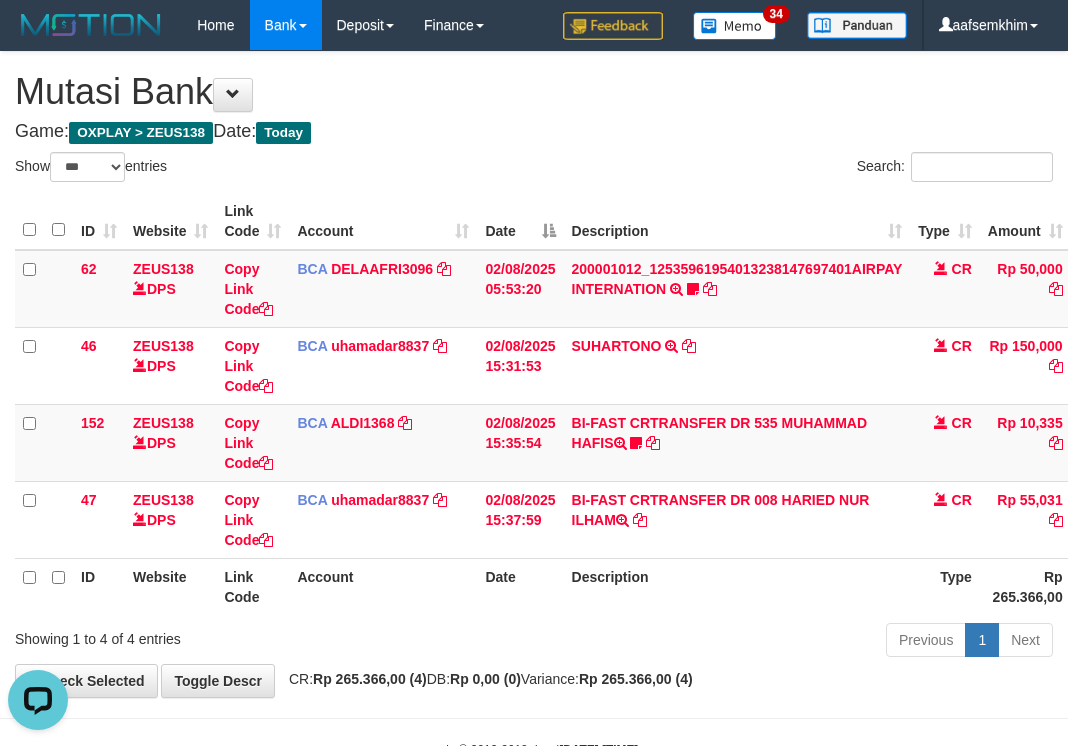 drag, startPoint x: 391, startPoint y: 580, endPoint x: 283, endPoint y: 523, distance: 122.1188 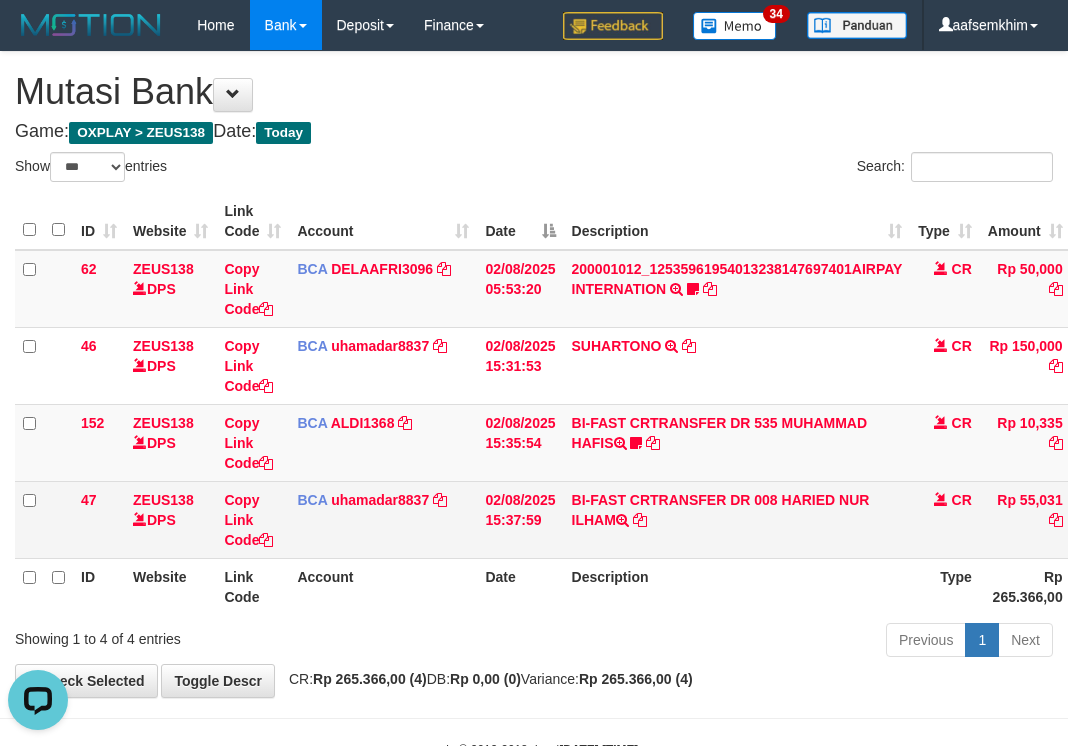click on "Account" at bounding box center (383, 586) 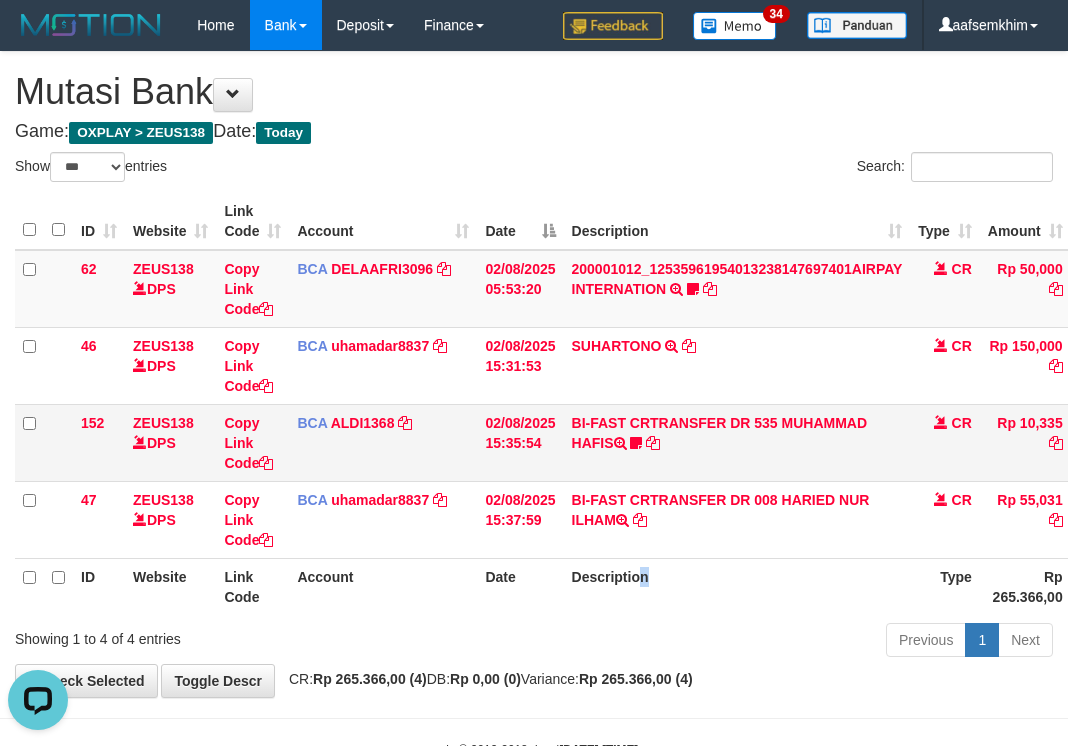 drag, startPoint x: 658, startPoint y: 595, endPoint x: 178, endPoint y: 431, distance: 507.24353 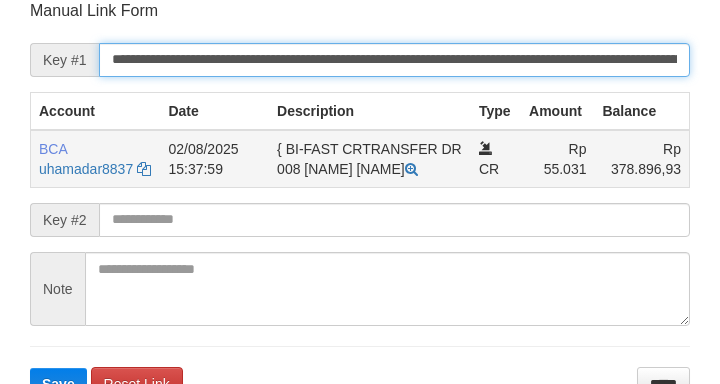 drag, startPoint x: 687, startPoint y: 72, endPoint x: 629, endPoint y: 181, distance: 123.47064 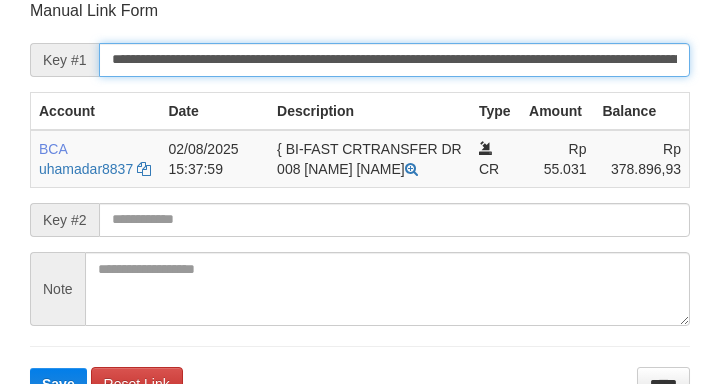 click on "Save" at bounding box center [58, 384] 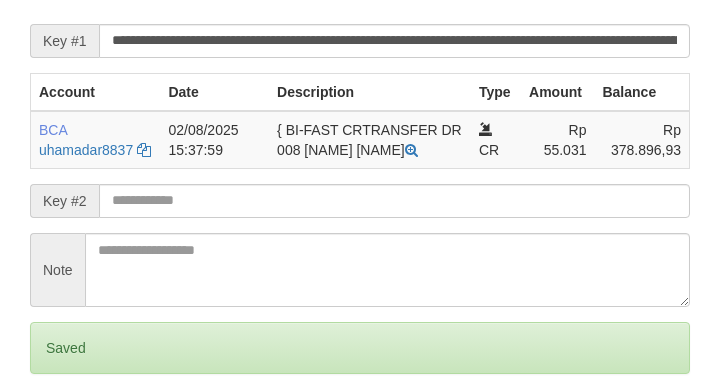 click on "Amount" at bounding box center [557, 92] 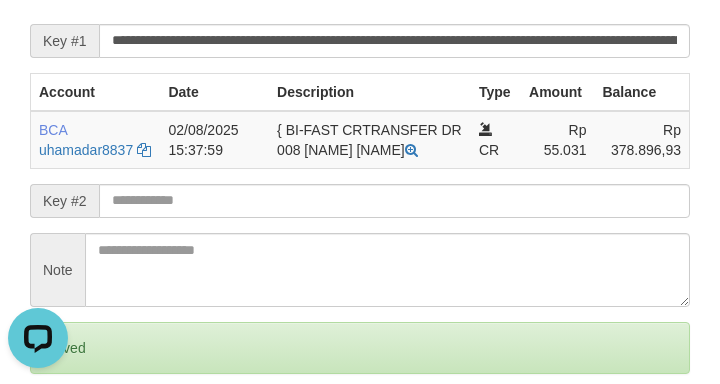 scroll, scrollTop: 0, scrollLeft: 0, axis: both 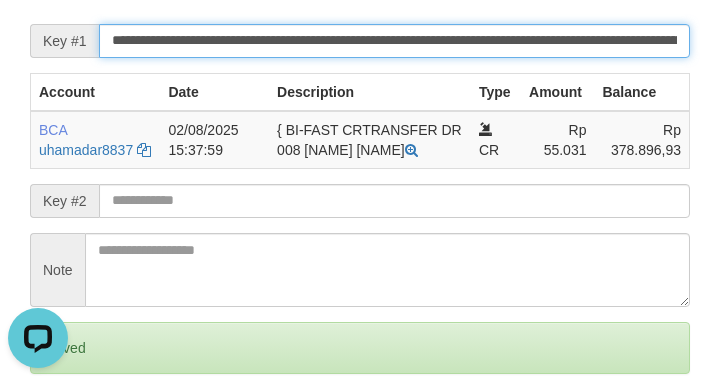 click on "Save" at bounding box center (58, 432) 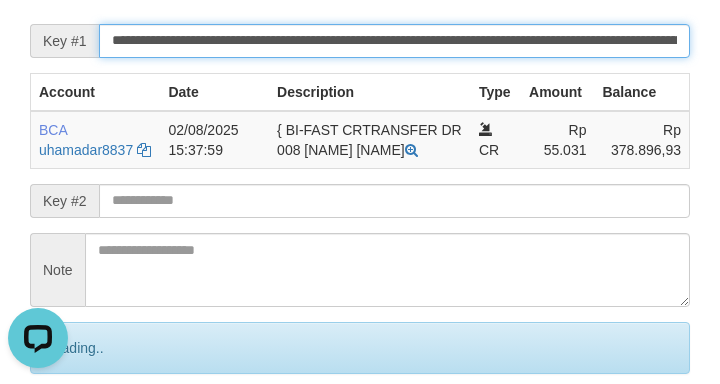 click on "**********" at bounding box center (394, 41) 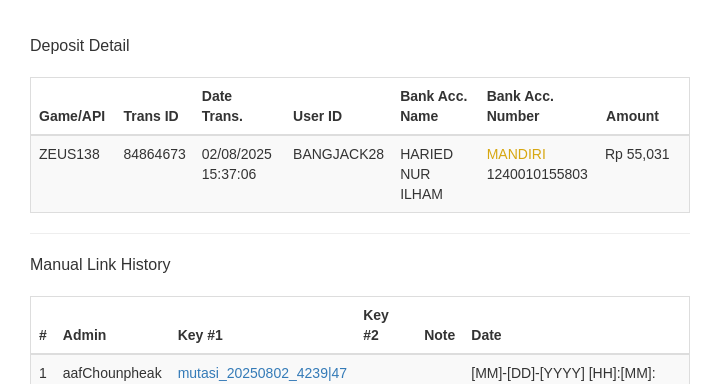 scroll, scrollTop: 504, scrollLeft: 0, axis: vertical 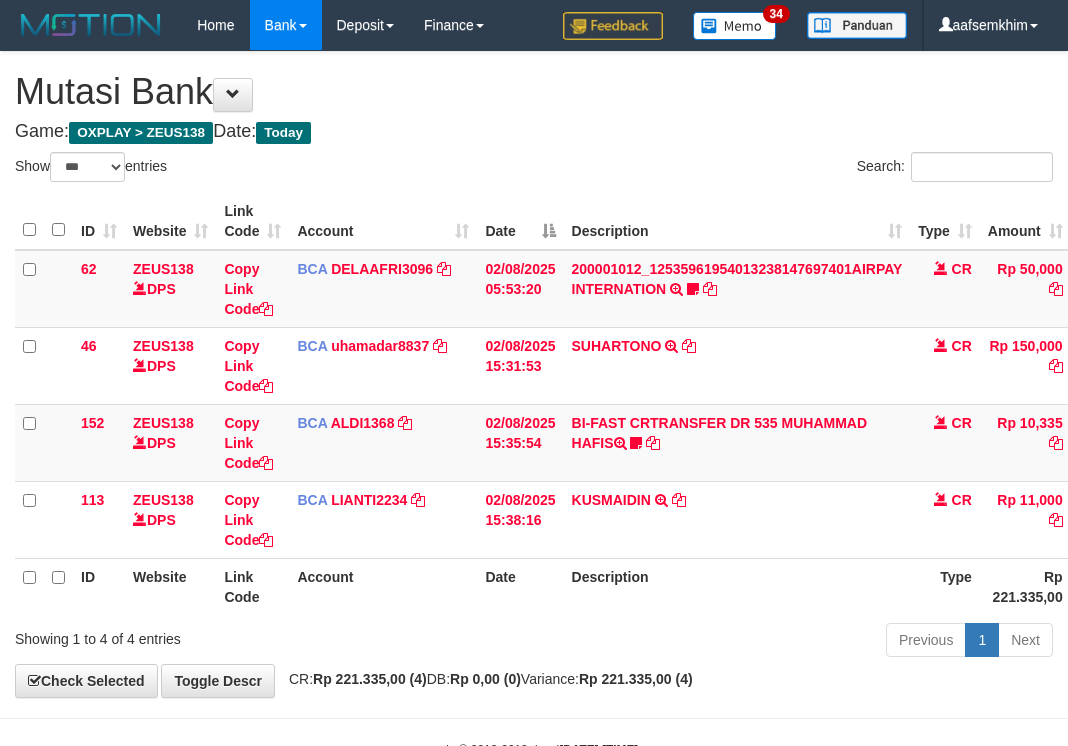 select on "***" 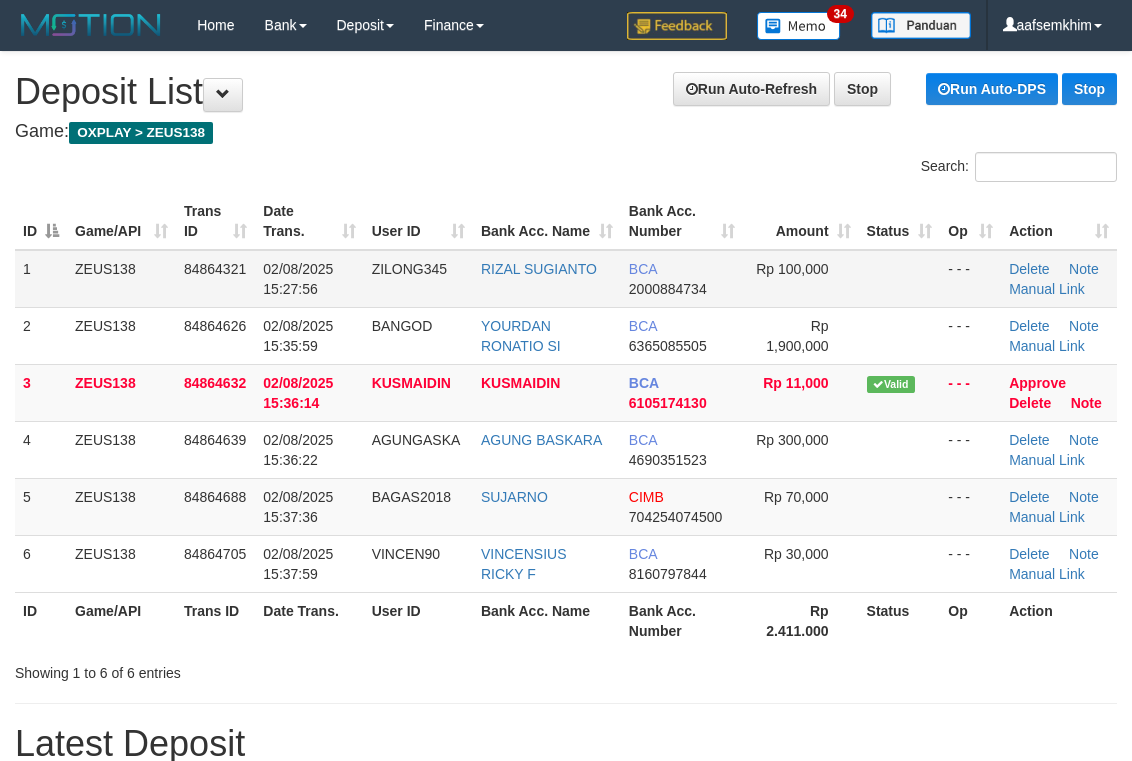 scroll, scrollTop: 0, scrollLeft: 0, axis: both 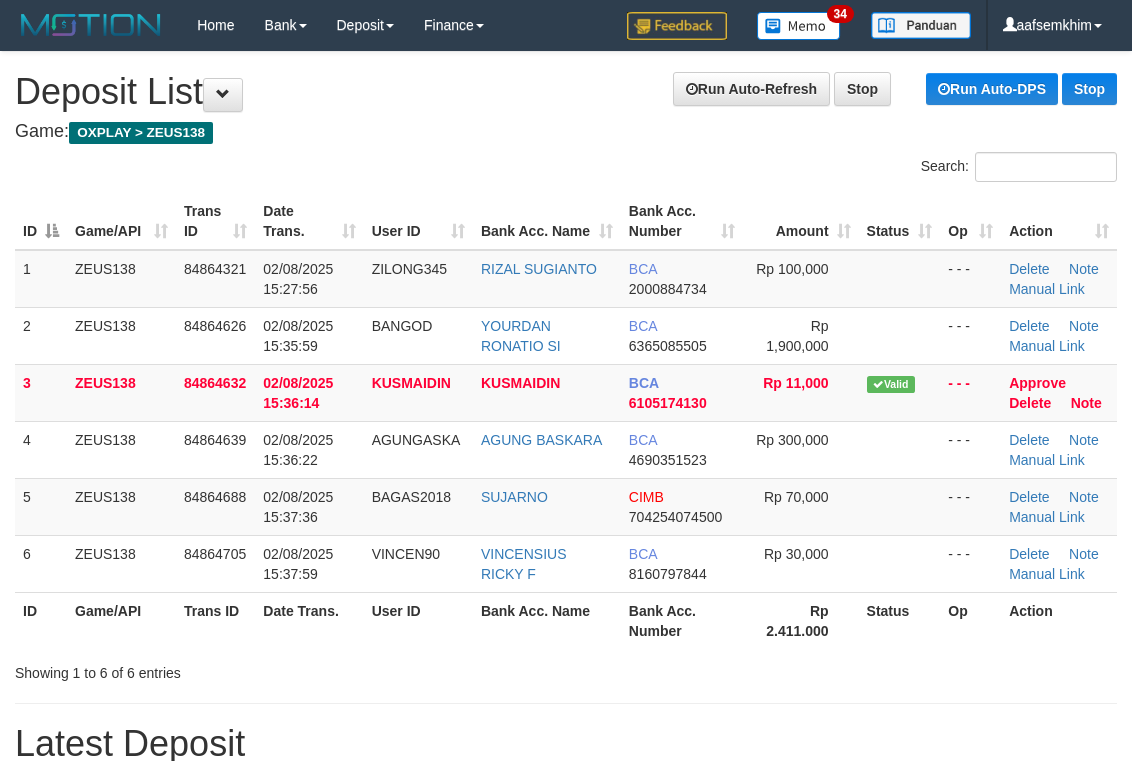 drag, startPoint x: 685, startPoint y: 184, endPoint x: 1139, endPoint y: 308, distance: 470.62936 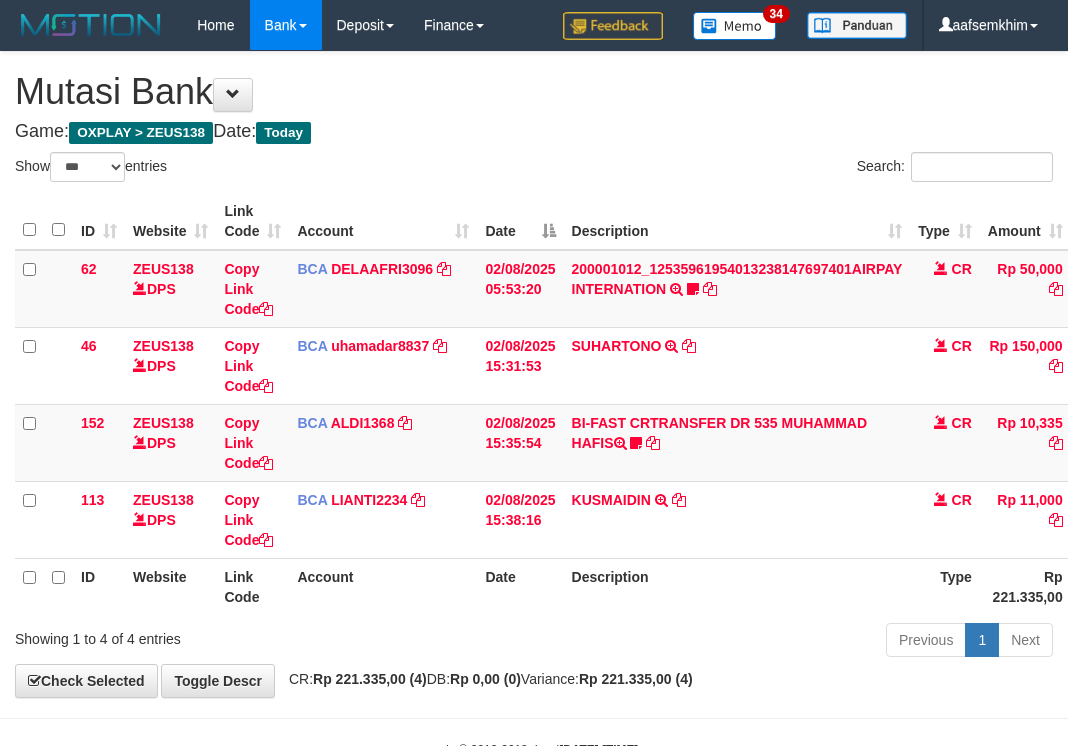 select on "***" 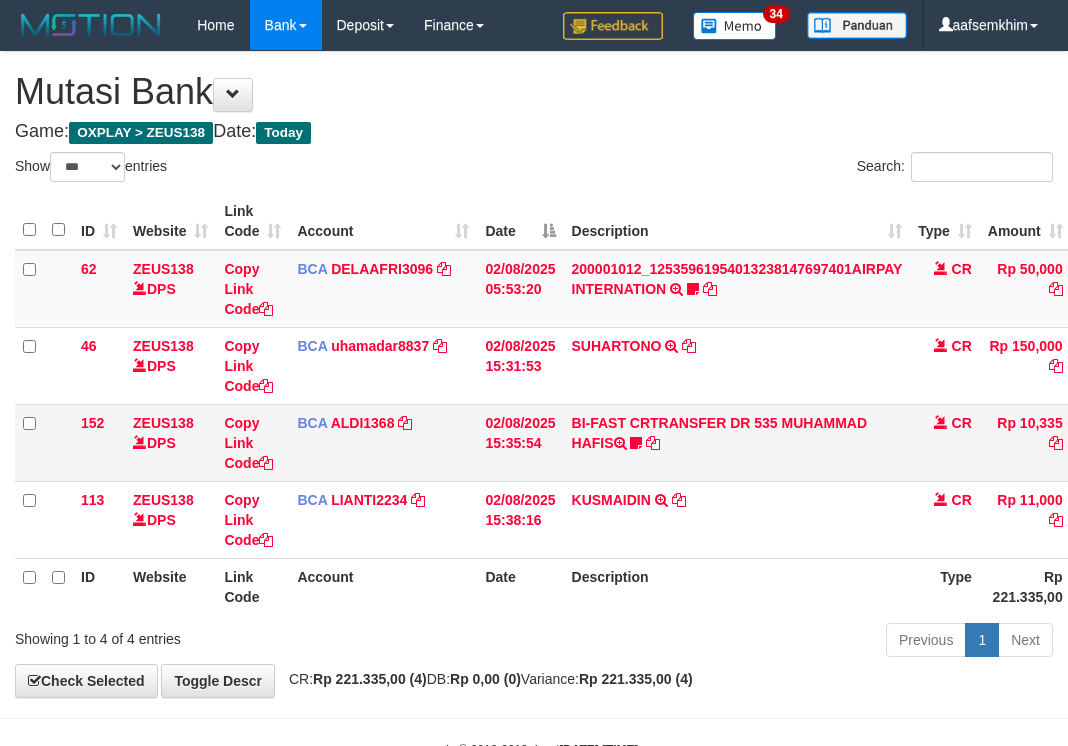 drag, startPoint x: 726, startPoint y: 414, endPoint x: 718, endPoint y: 423, distance: 12.0415945 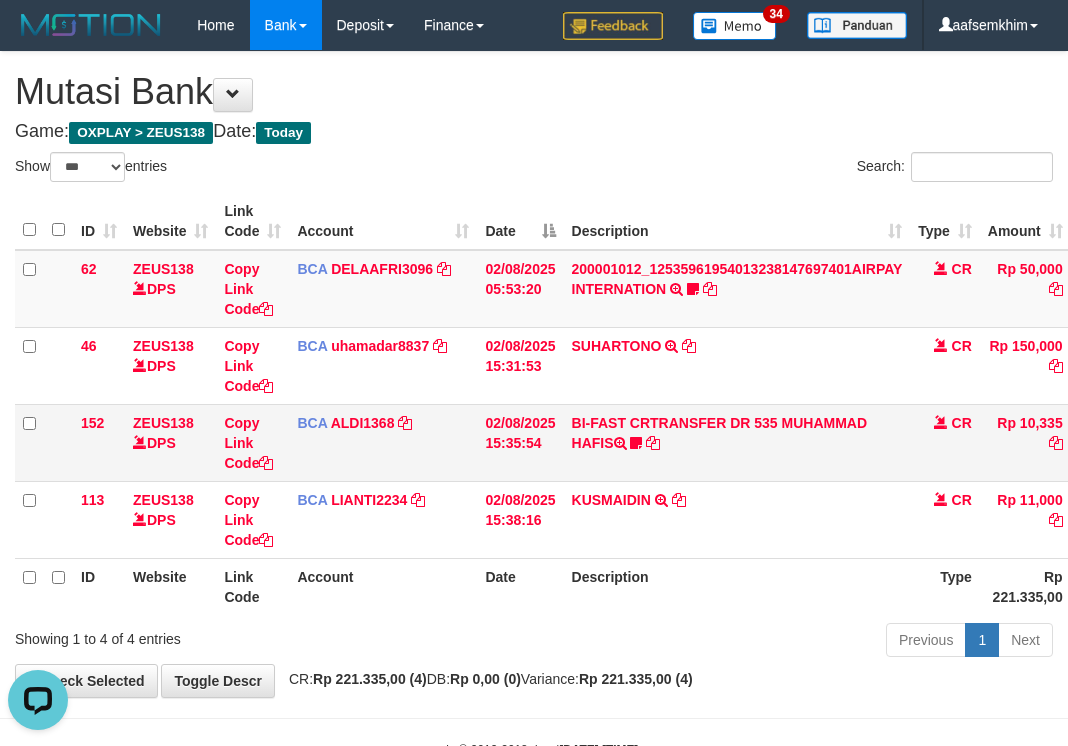 scroll, scrollTop: 0, scrollLeft: 0, axis: both 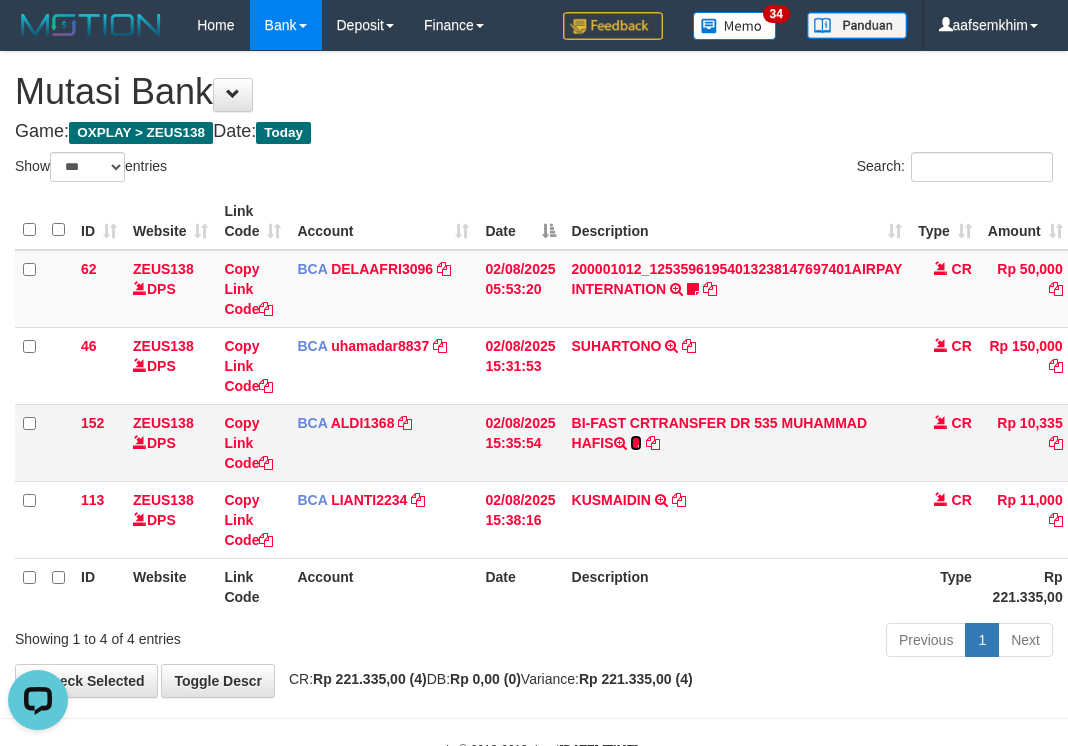 click at bounding box center (636, 443) 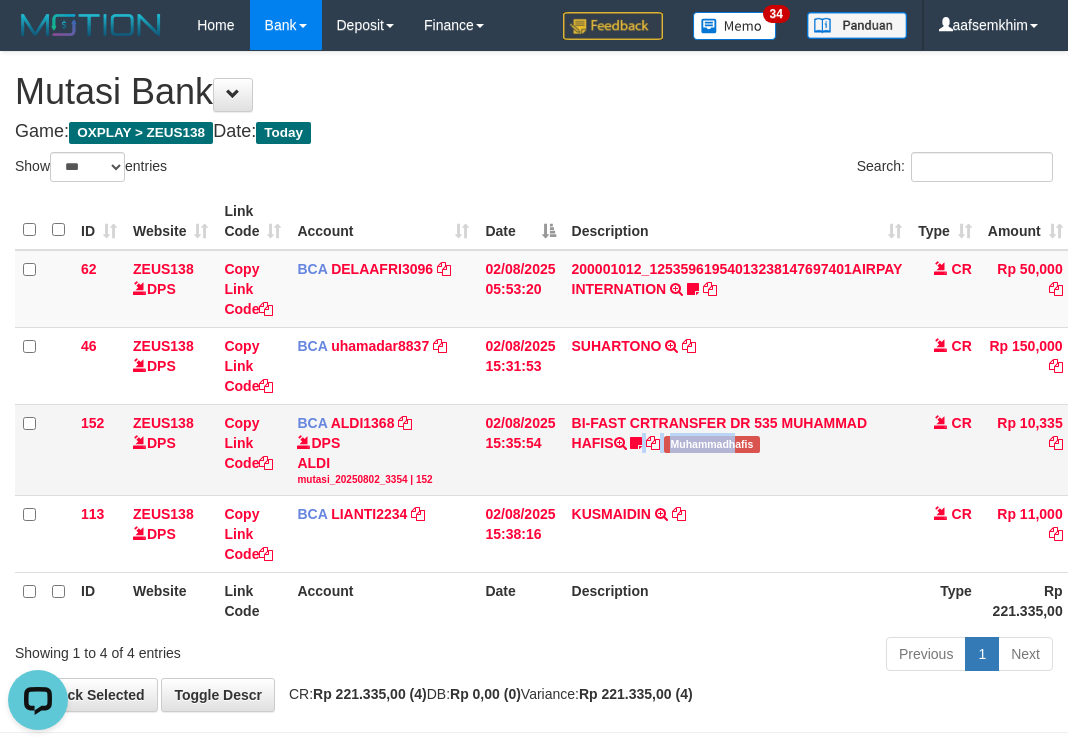 drag, startPoint x: 675, startPoint y: 482, endPoint x: 722, endPoint y: 485, distance: 47.095646 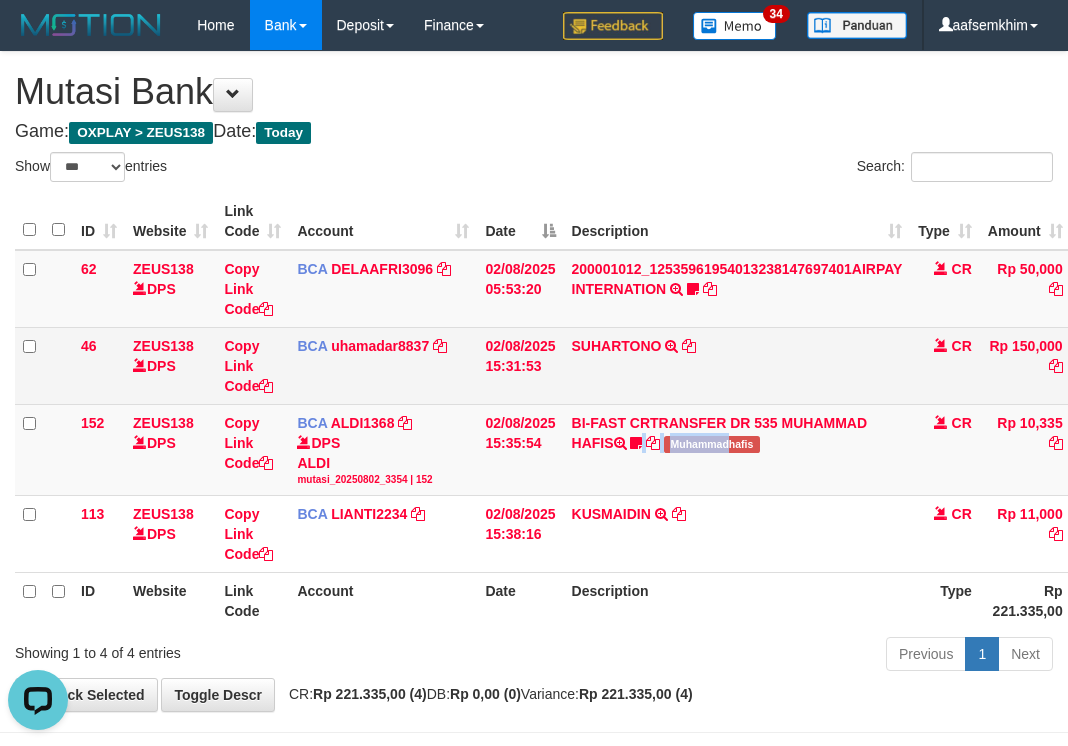 copy on "Muhammad" 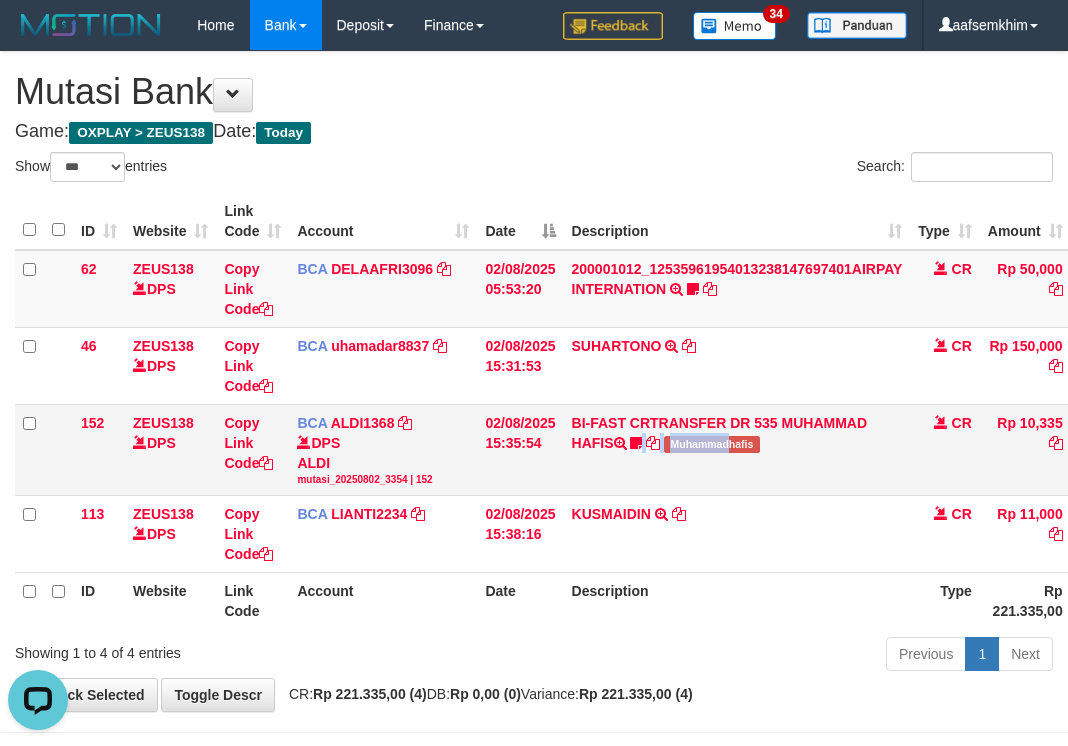 click on "Muhammadhafis" at bounding box center [711, 444] 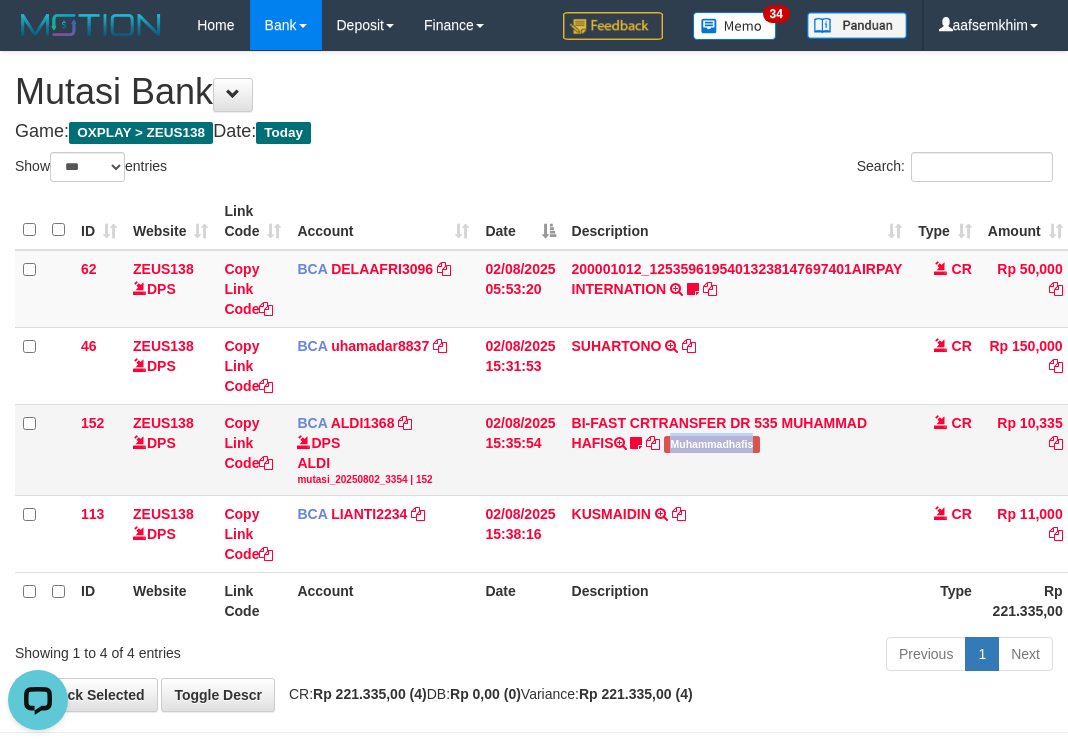 drag, startPoint x: 716, startPoint y: 445, endPoint x: 568, endPoint y: 433, distance: 148.48569 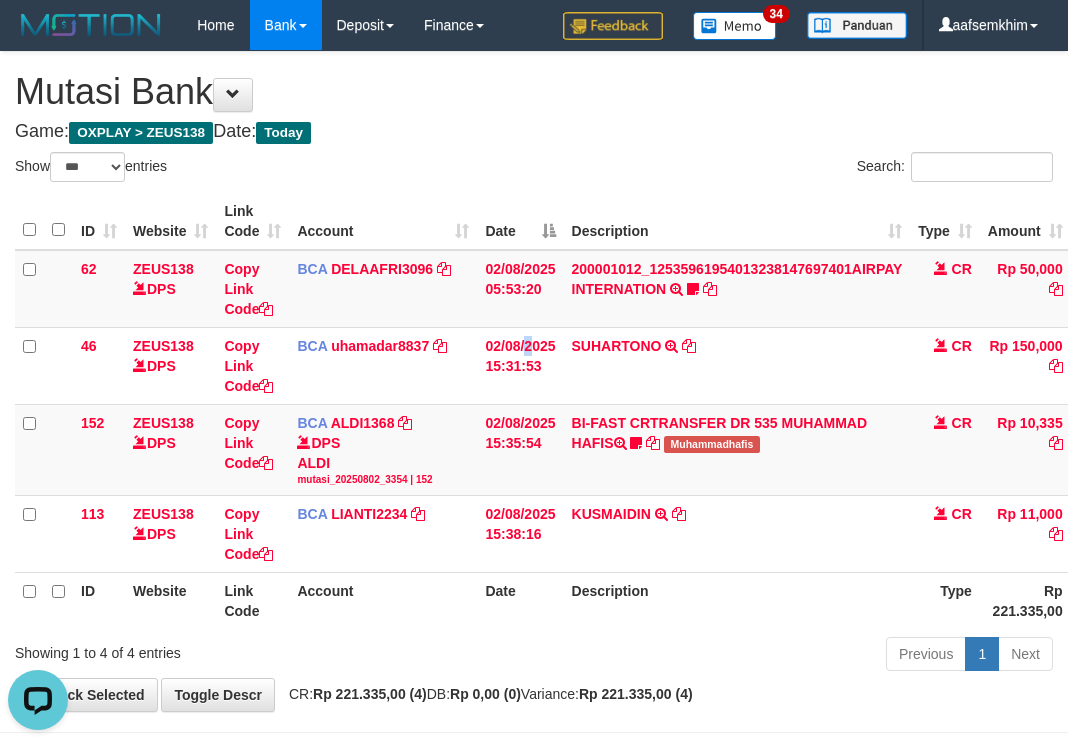 drag, startPoint x: 491, startPoint y: 348, endPoint x: 6, endPoint y: 192, distance: 509.47128 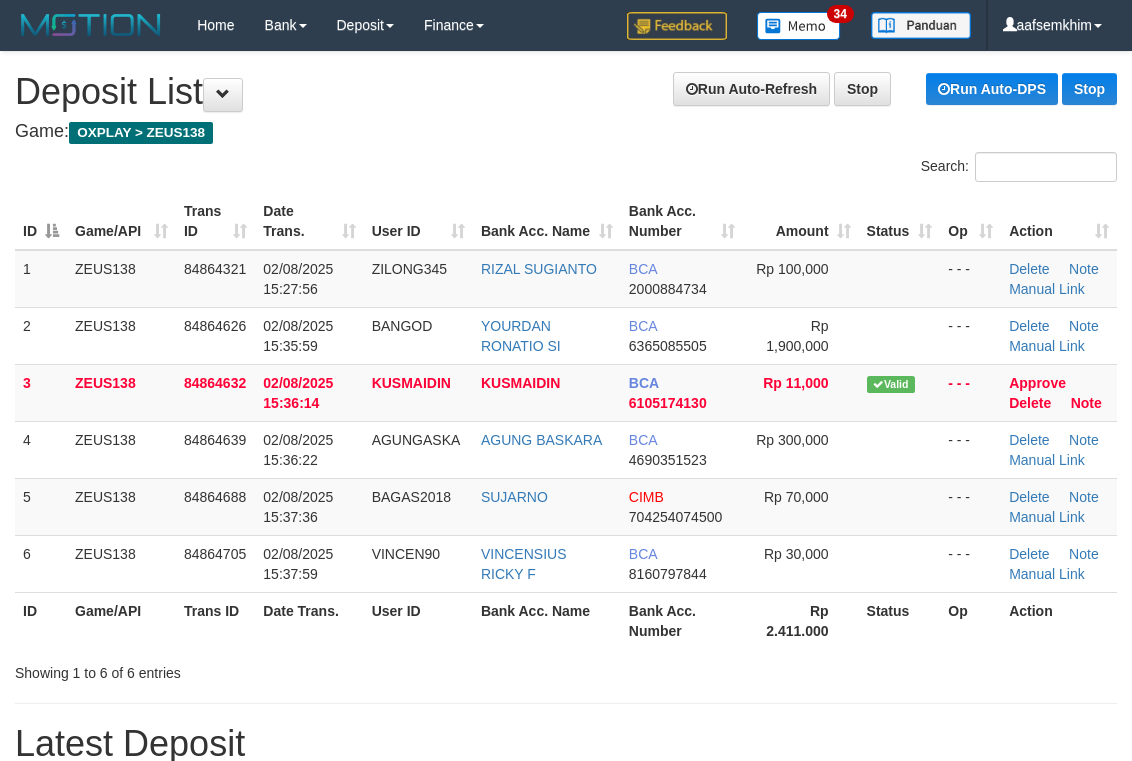scroll, scrollTop: 0, scrollLeft: 0, axis: both 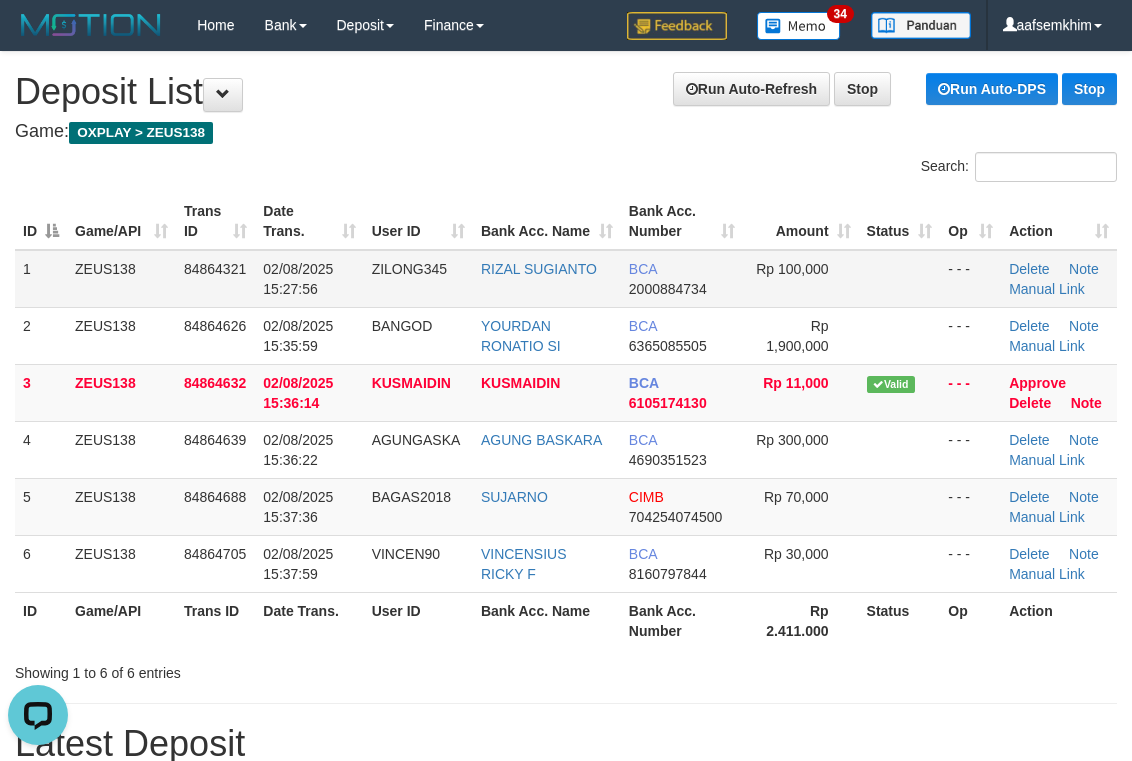 drag, startPoint x: 859, startPoint y: 297, endPoint x: 907, endPoint y: 298, distance: 48.010414 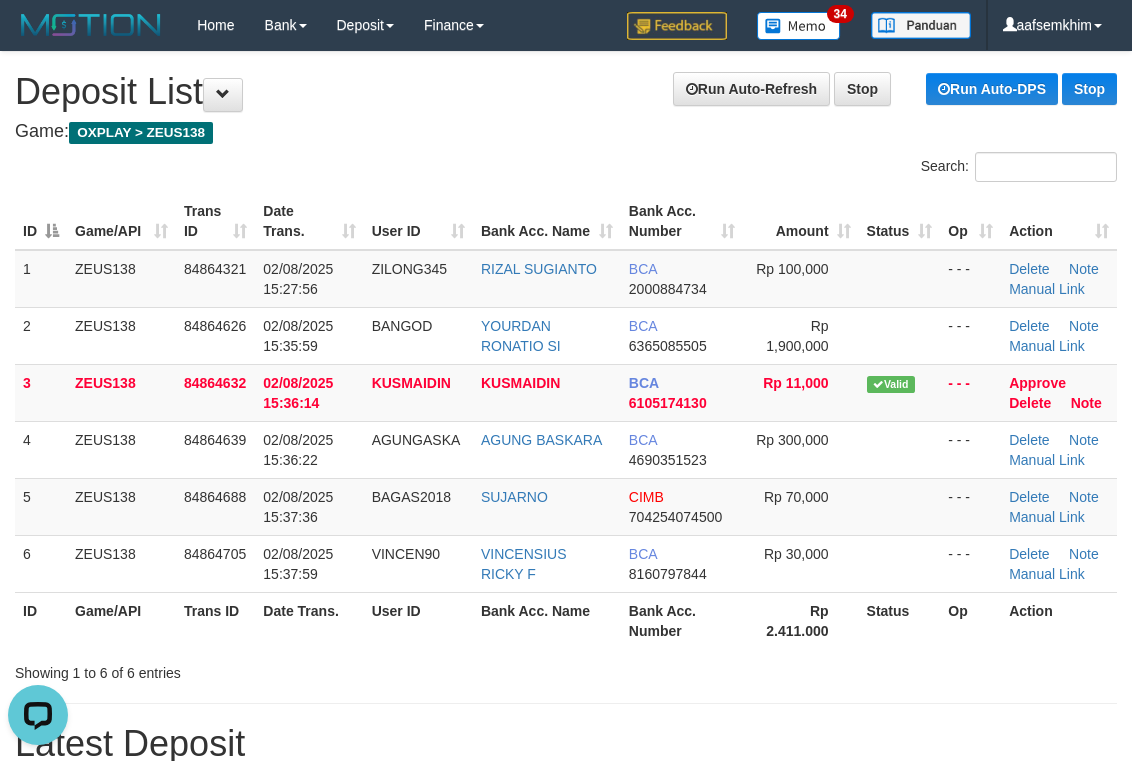 scroll, scrollTop: 1080, scrollLeft: 0, axis: vertical 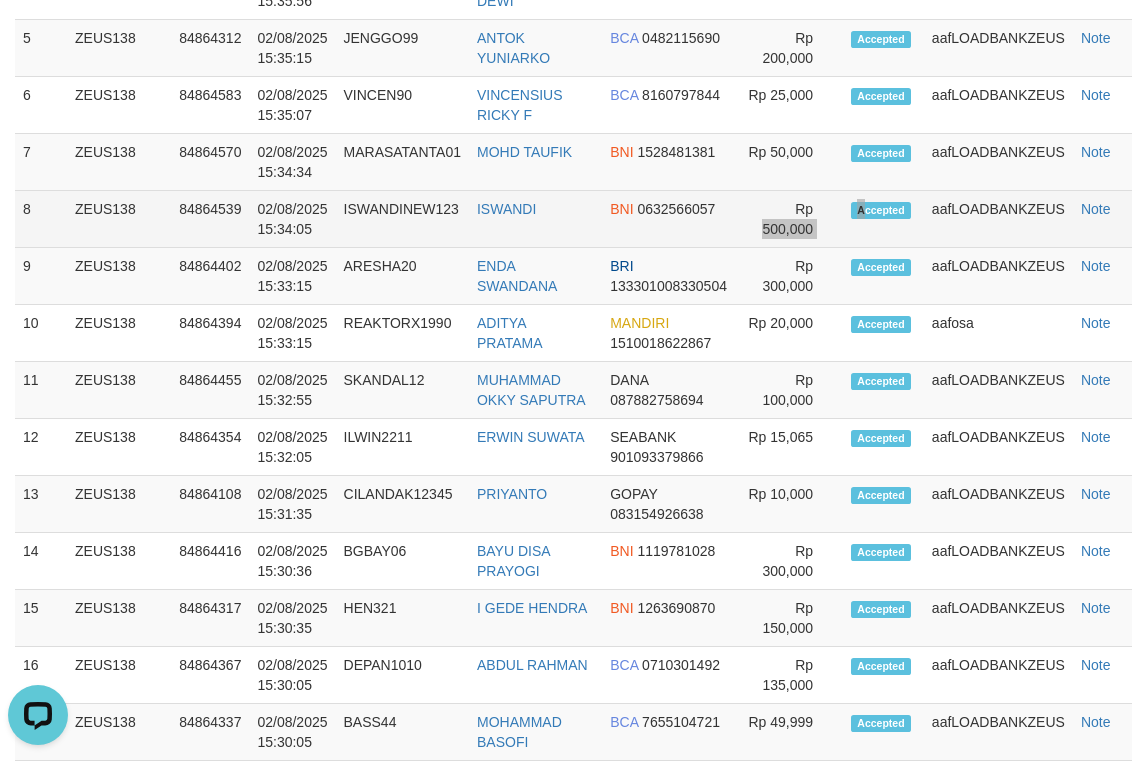 click on "8
ZEUS138
84864539
02/08/2025 15:34:05
ISWANDINEW123
ISWANDI
BNI
0632566057
Rp 500,000
Accepted
aafLOADBANKZEUS
Note" at bounding box center (584, 219) 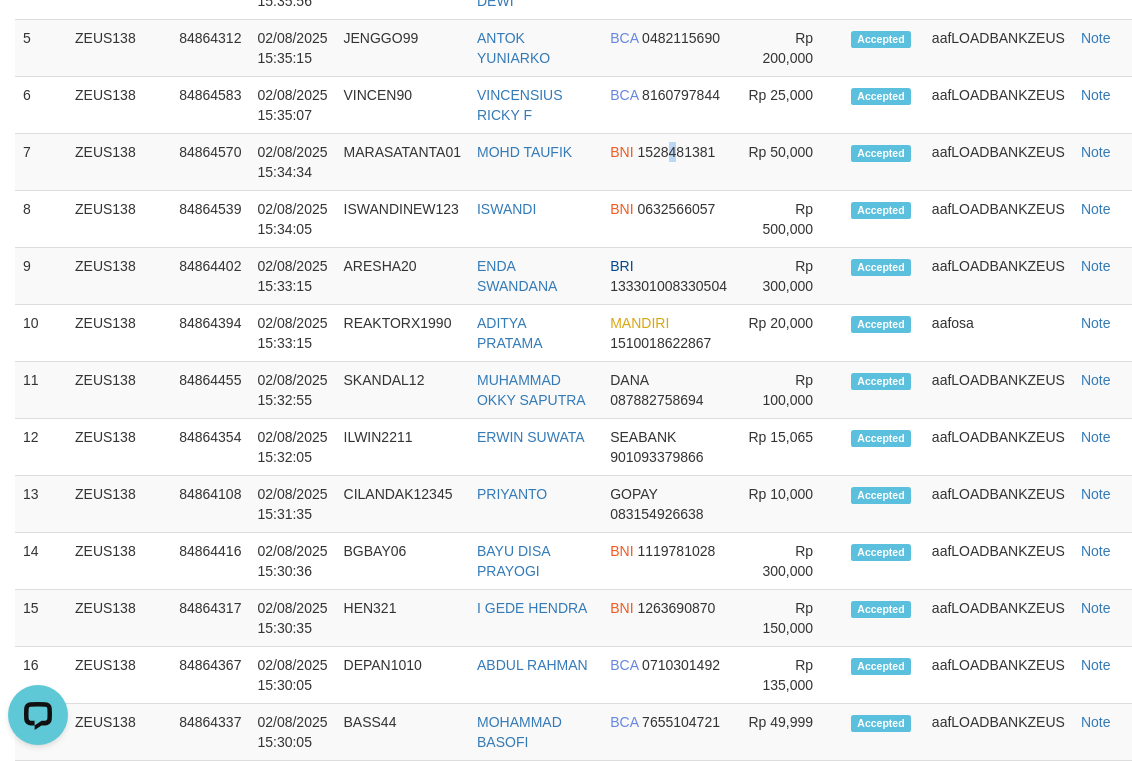 drag, startPoint x: 670, startPoint y: 170, endPoint x: 1143, endPoint y: 247, distance: 479.22647 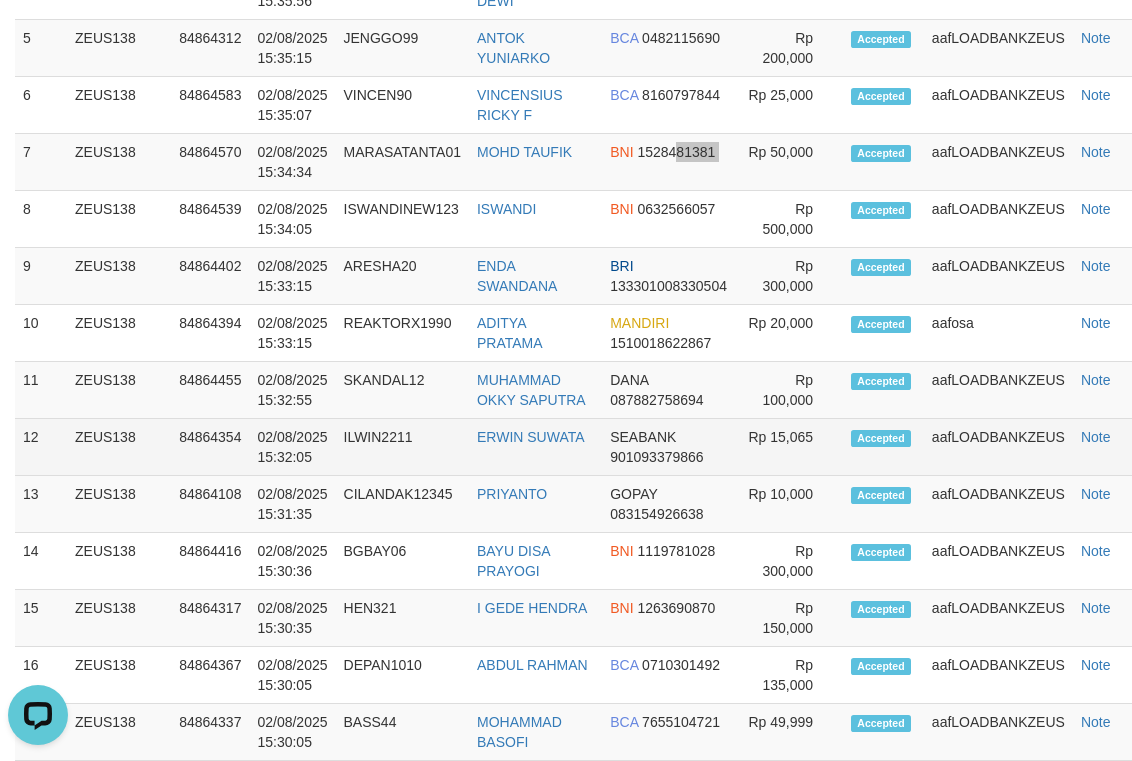 scroll, scrollTop: 1213, scrollLeft: 0, axis: vertical 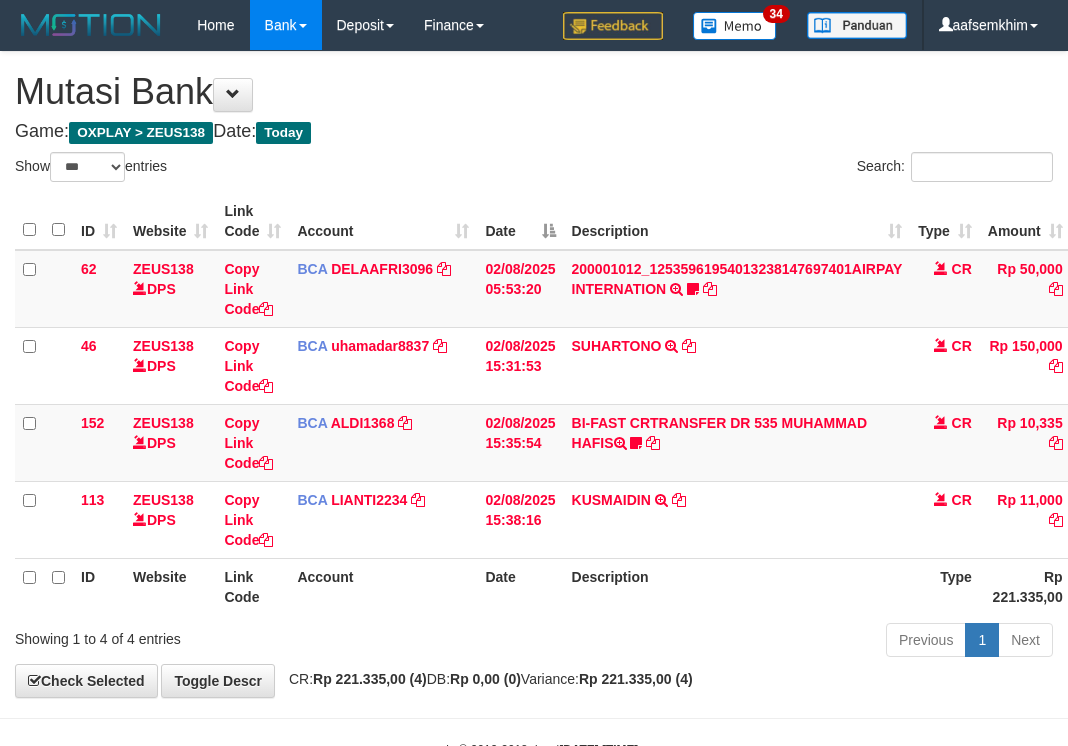 select on "***" 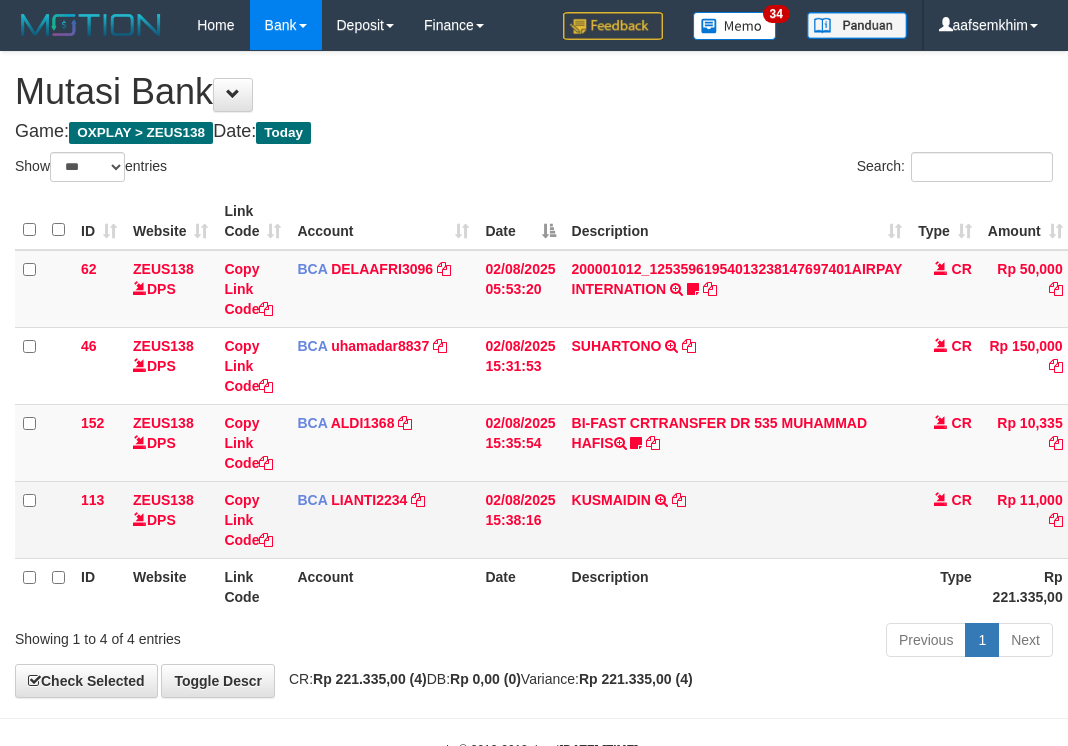 click on "[FIRST]         TRSF E-BANKING CR 0208/FTSCY/WS95031
11000.00[FIRST]" at bounding box center (737, 519) 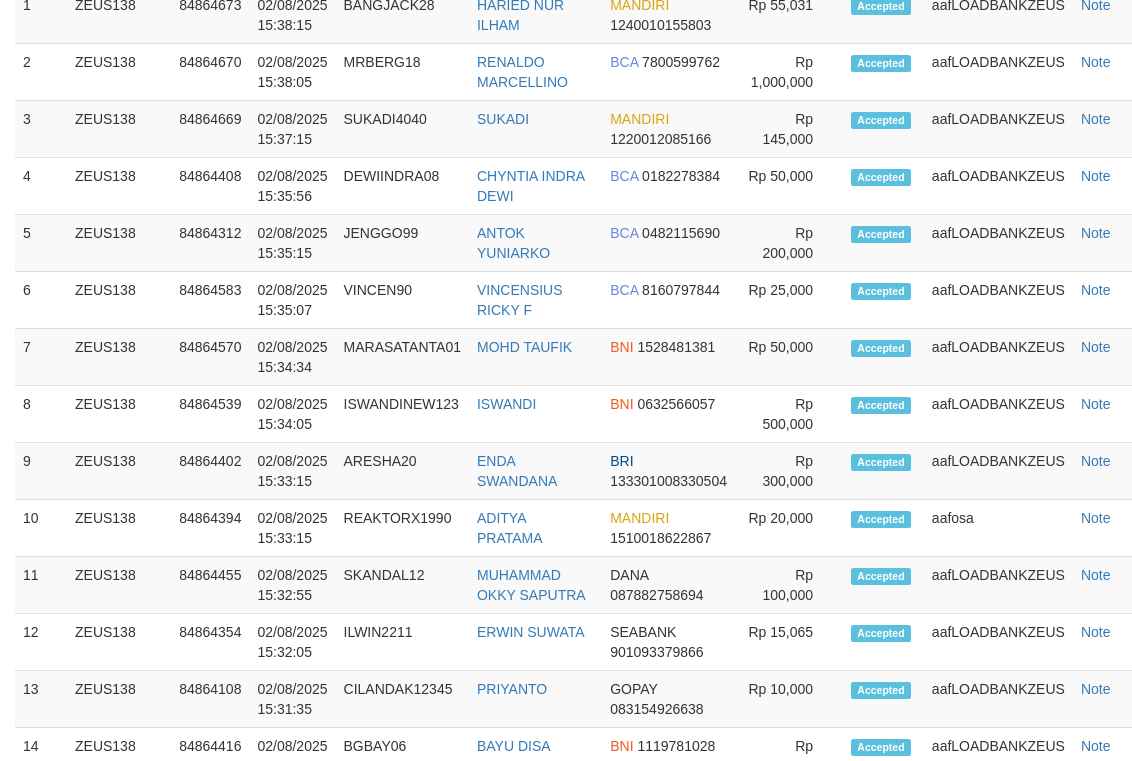 scroll, scrollTop: 485, scrollLeft: 0, axis: vertical 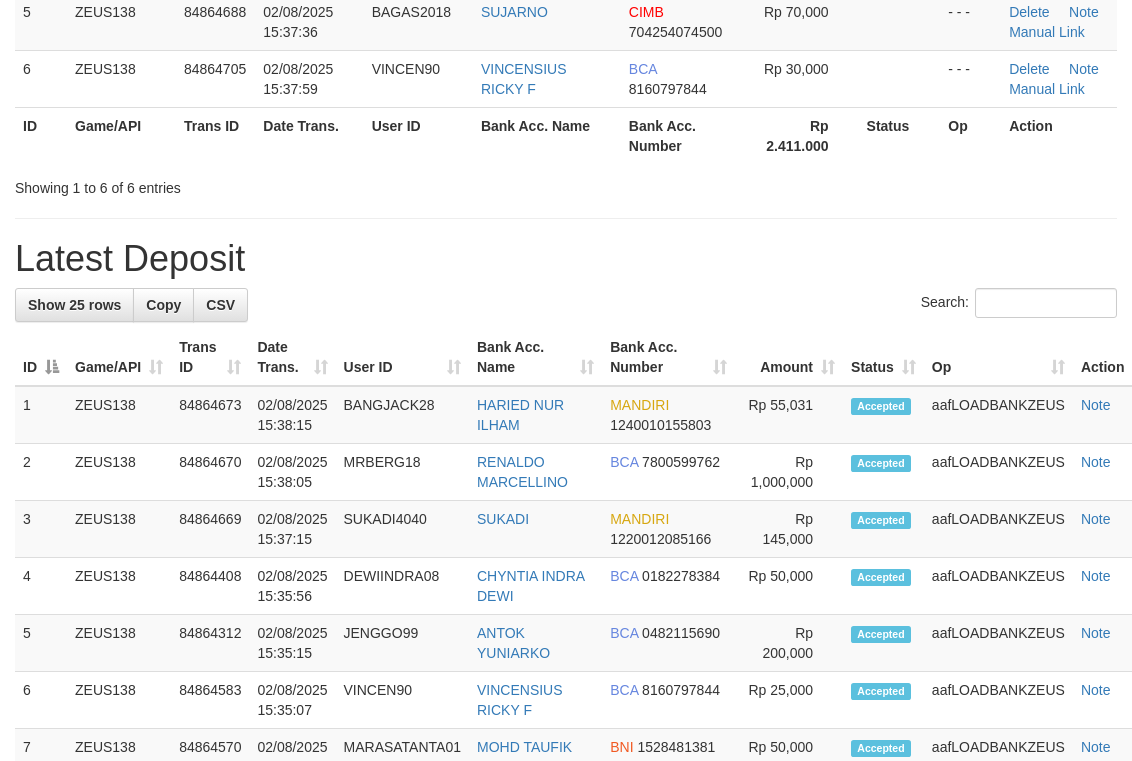 click on "Showing 1 to 6 of 6 entries" at bounding box center (566, 184) 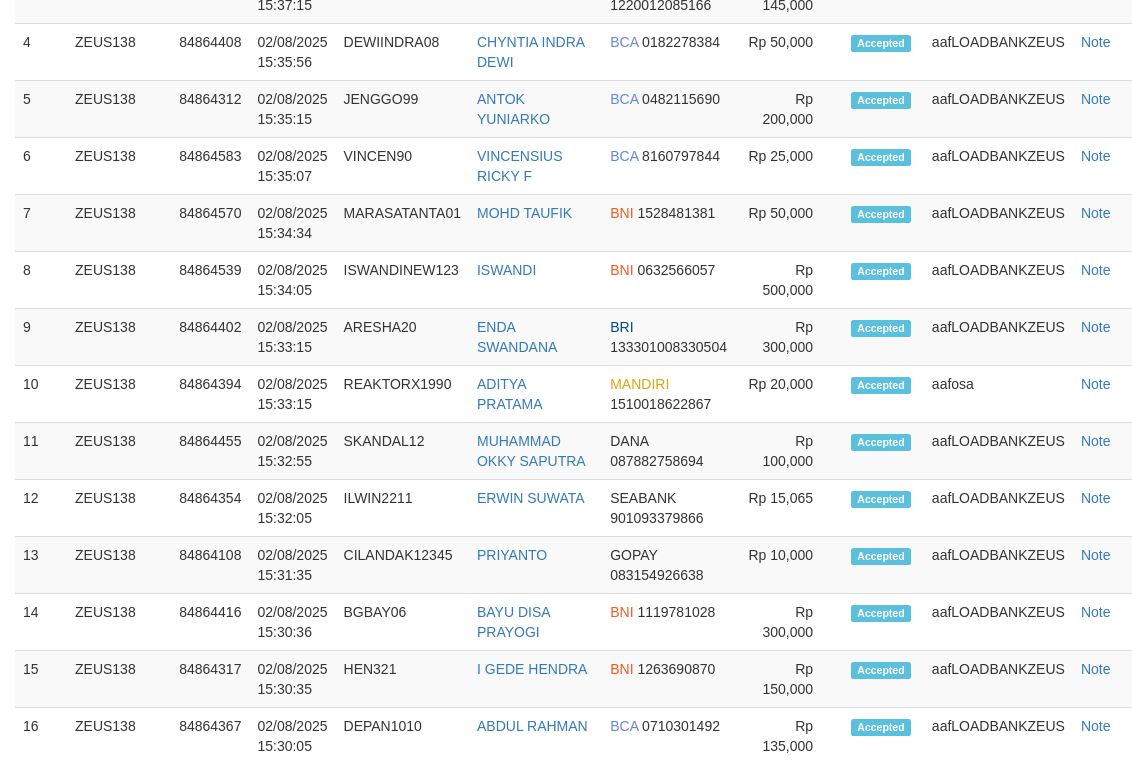 scroll, scrollTop: 485, scrollLeft: 0, axis: vertical 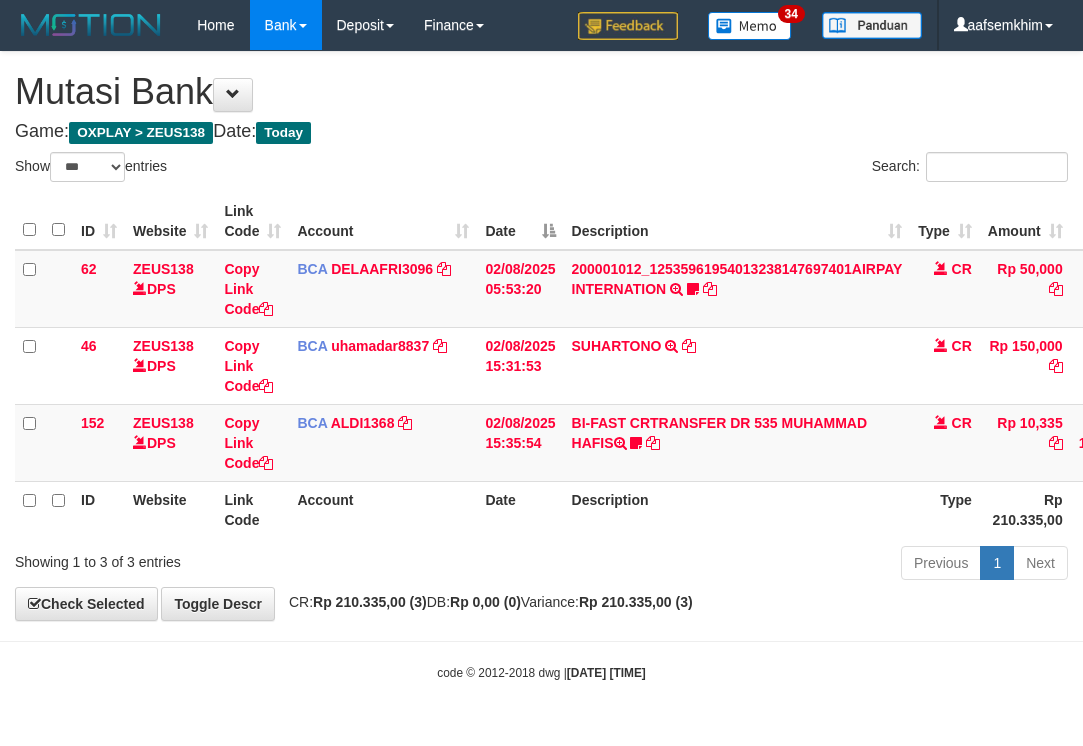 select on "***" 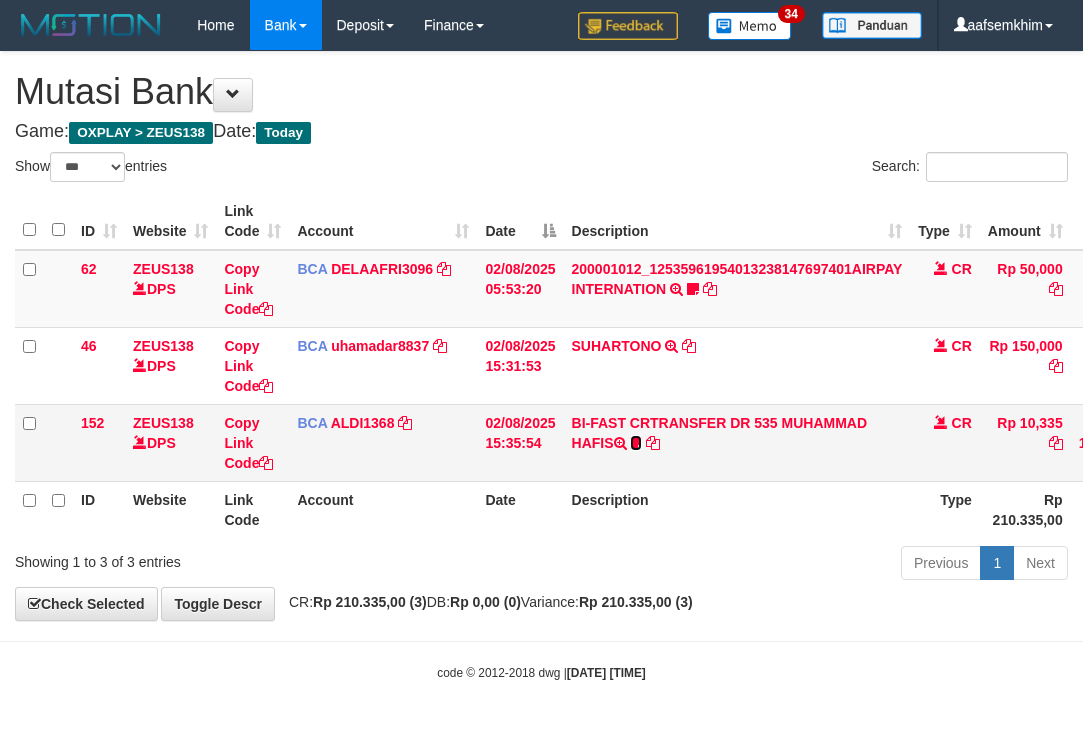 click at bounding box center [636, 443] 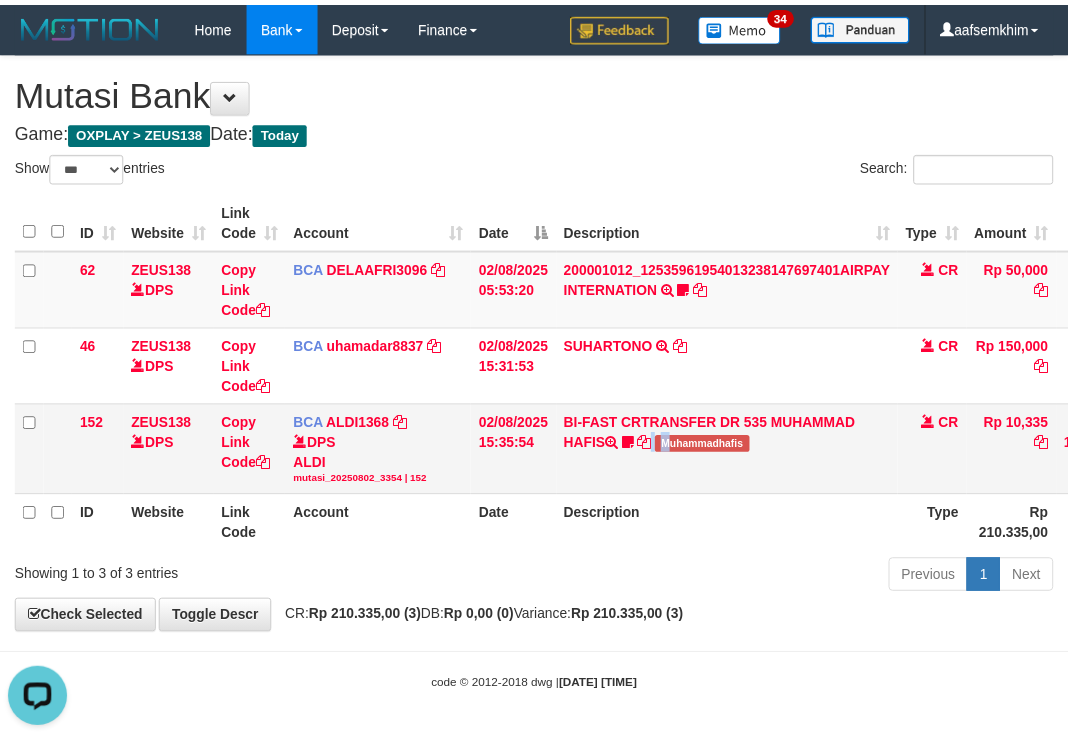 scroll, scrollTop: 0, scrollLeft: 0, axis: both 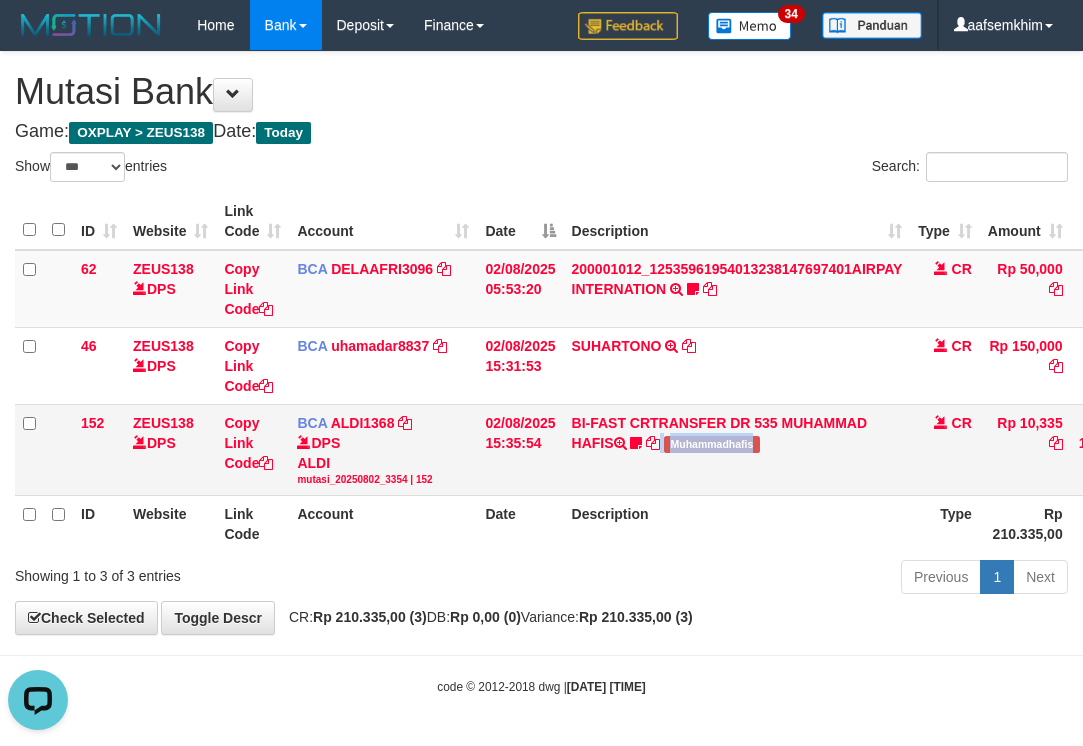 drag, startPoint x: 725, startPoint y: 474, endPoint x: 803, endPoint y: 479, distance: 78.160095 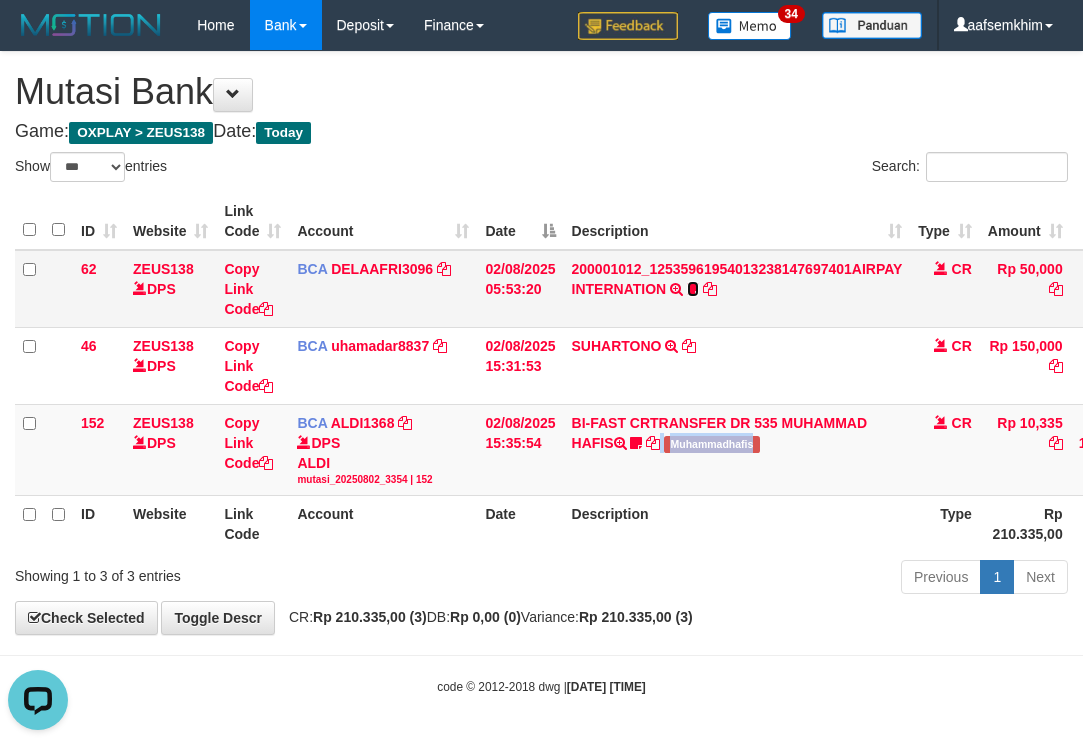 click at bounding box center [693, 289] 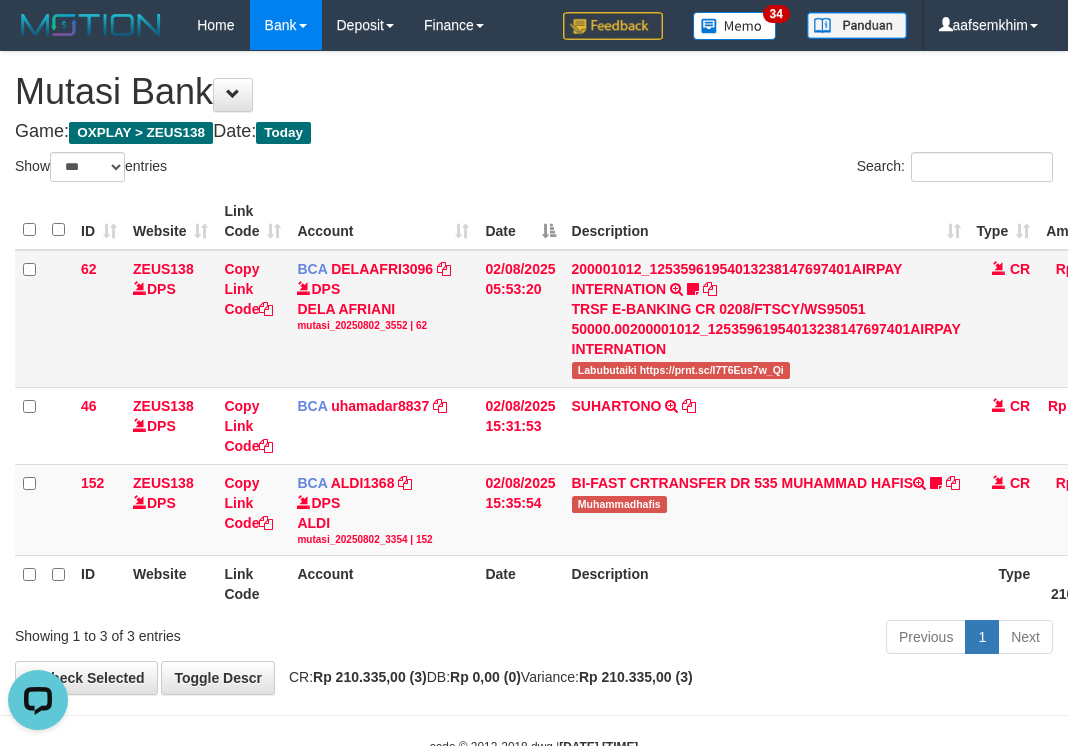 click on "Labubutaiki
https://prnt.sc/l7T6Eus7w_Qi" at bounding box center (681, 370) 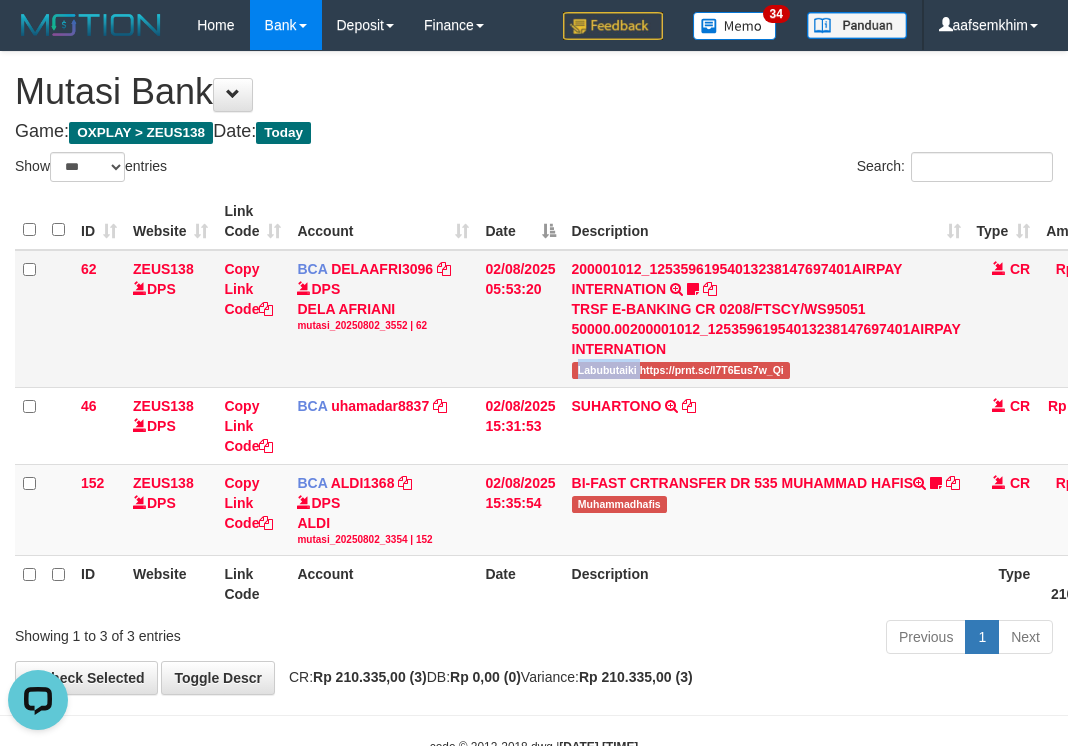 drag, startPoint x: 609, startPoint y: 377, endPoint x: 30, endPoint y: 300, distance: 584.0976 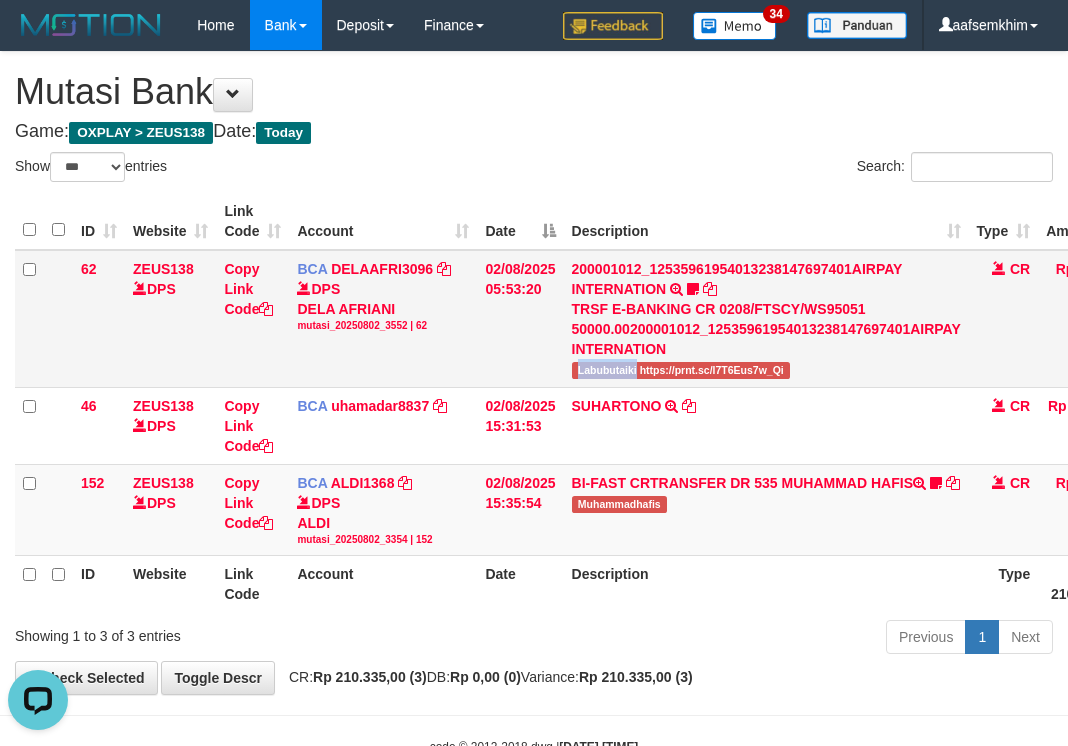copy on "Labubutaiki" 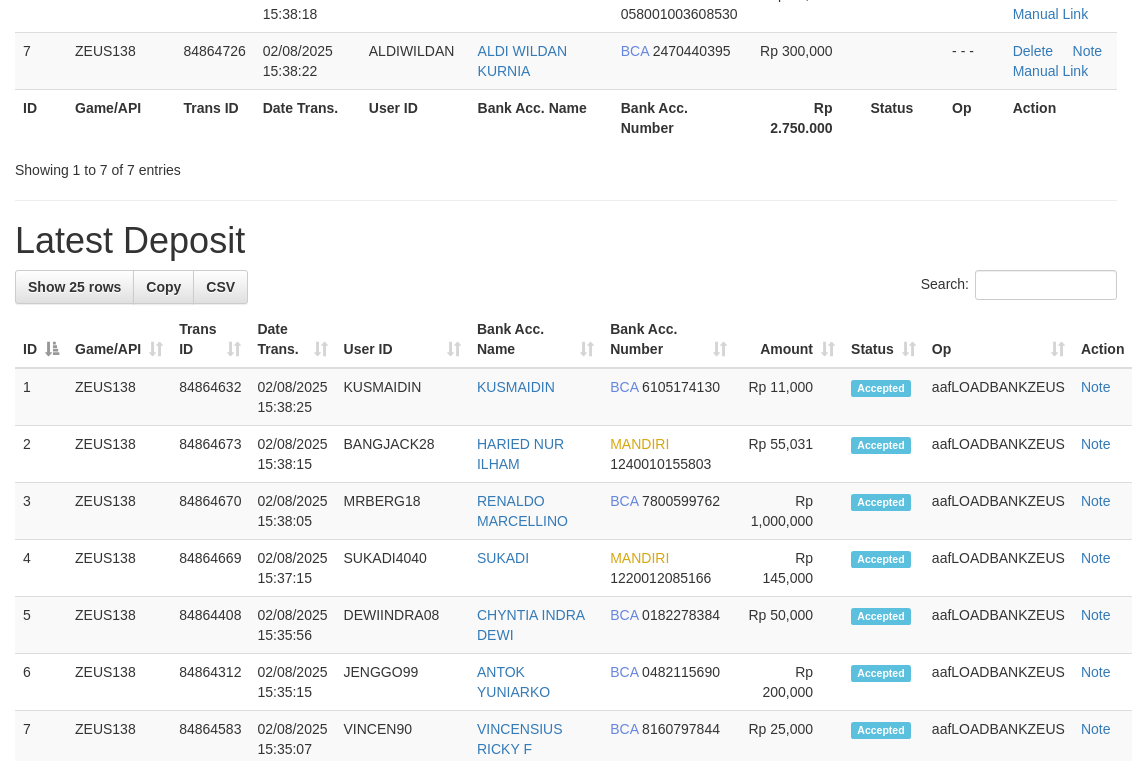 scroll, scrollTop: 485, scrollLeft: 0, axis: vertical 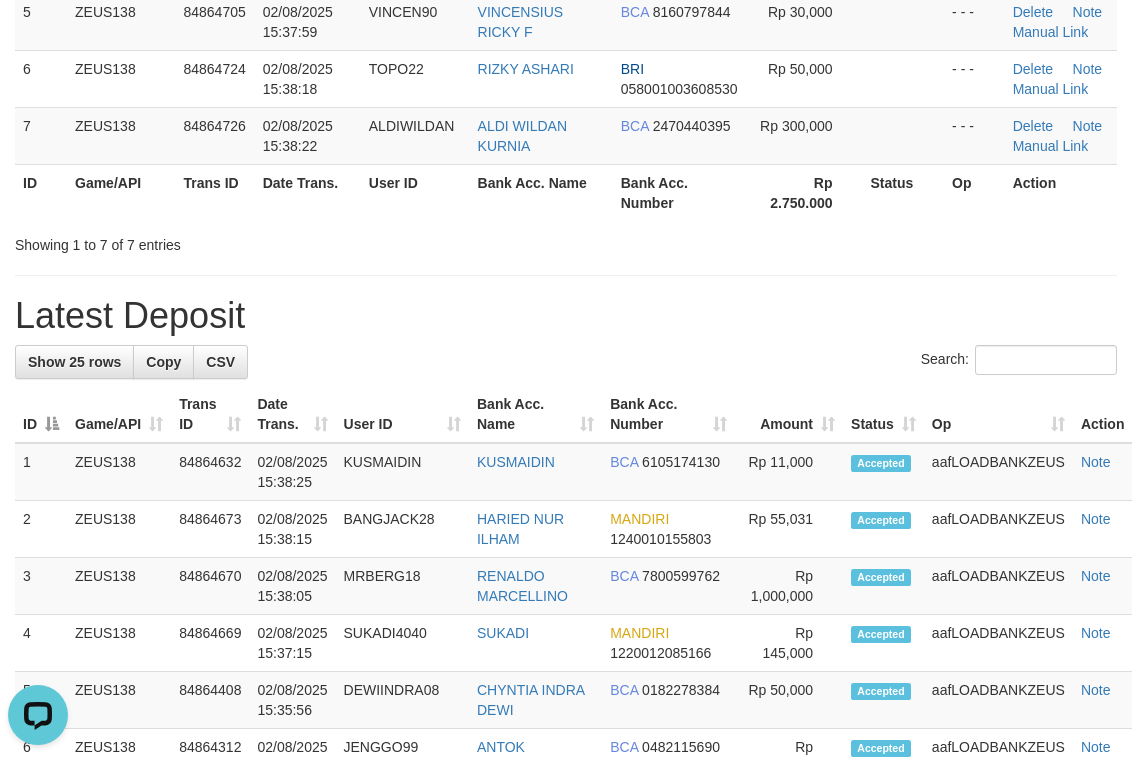 click on "Latest Deposit" at bounding box center (566, 316) 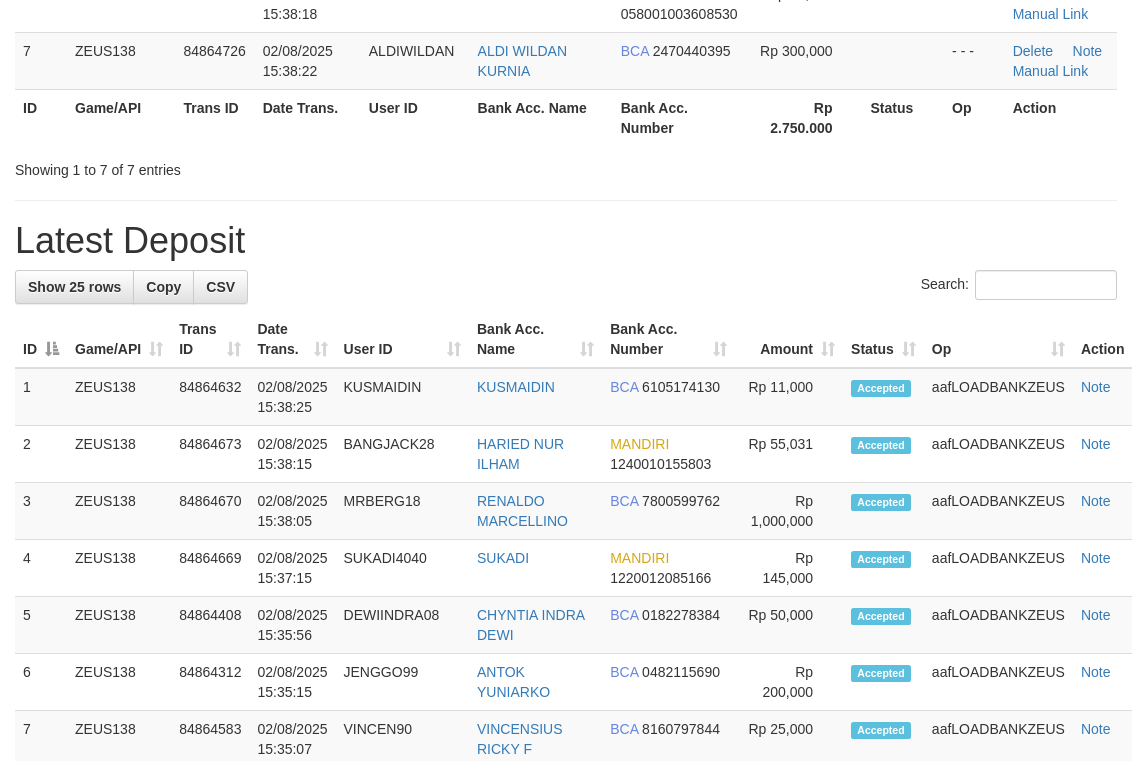 scroll, scrollTop: 485, scrollLeft: 0, axis: vertical 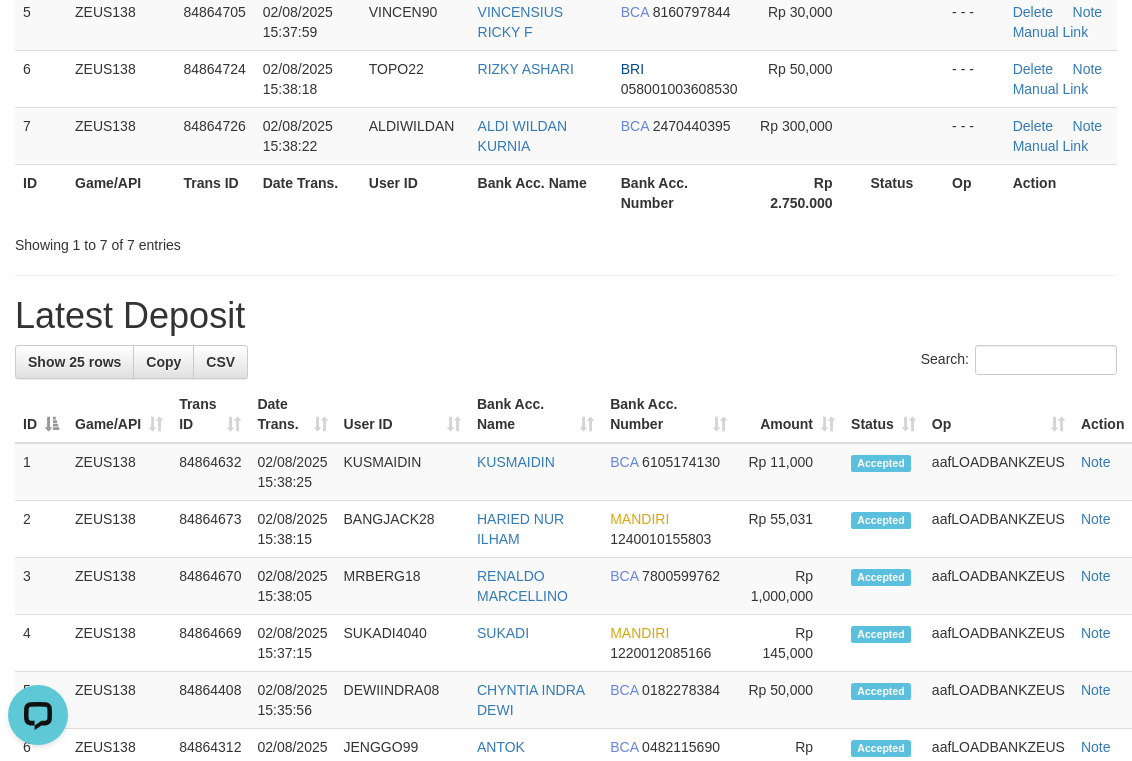 click on "Date Trans." at bounding box center [308, 192] 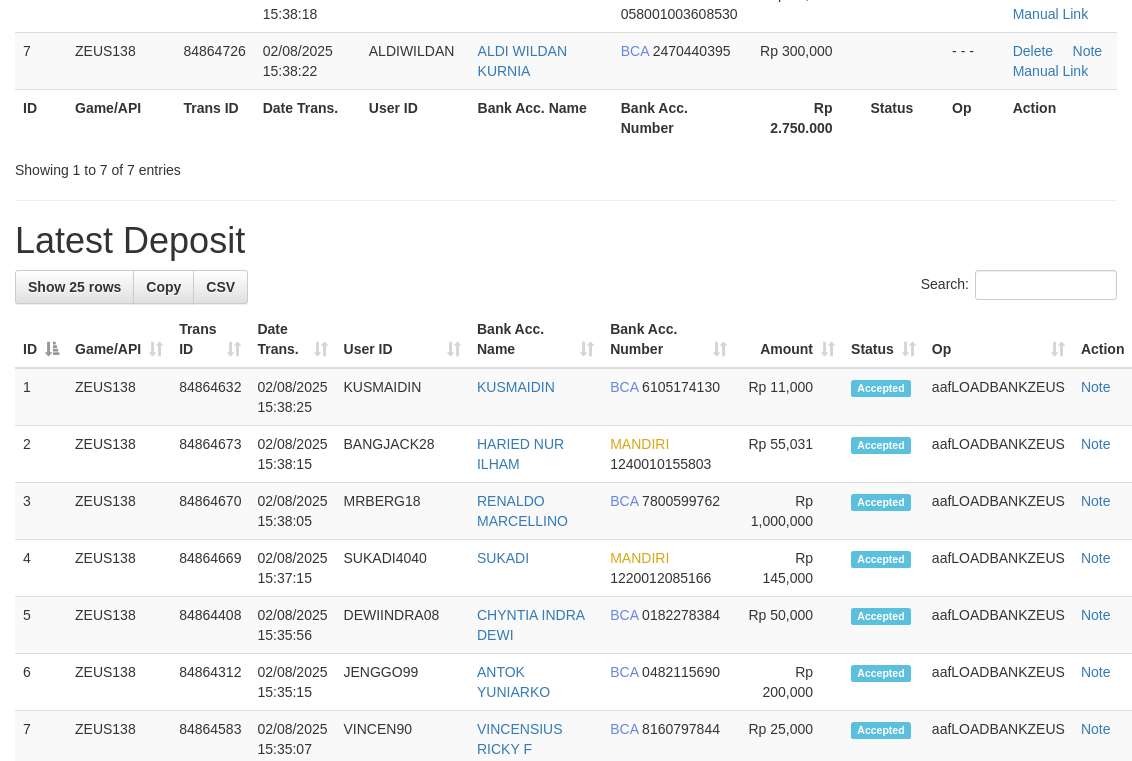 scroll, scrollTop: 485, scrollLeft: 0, axis: vertical 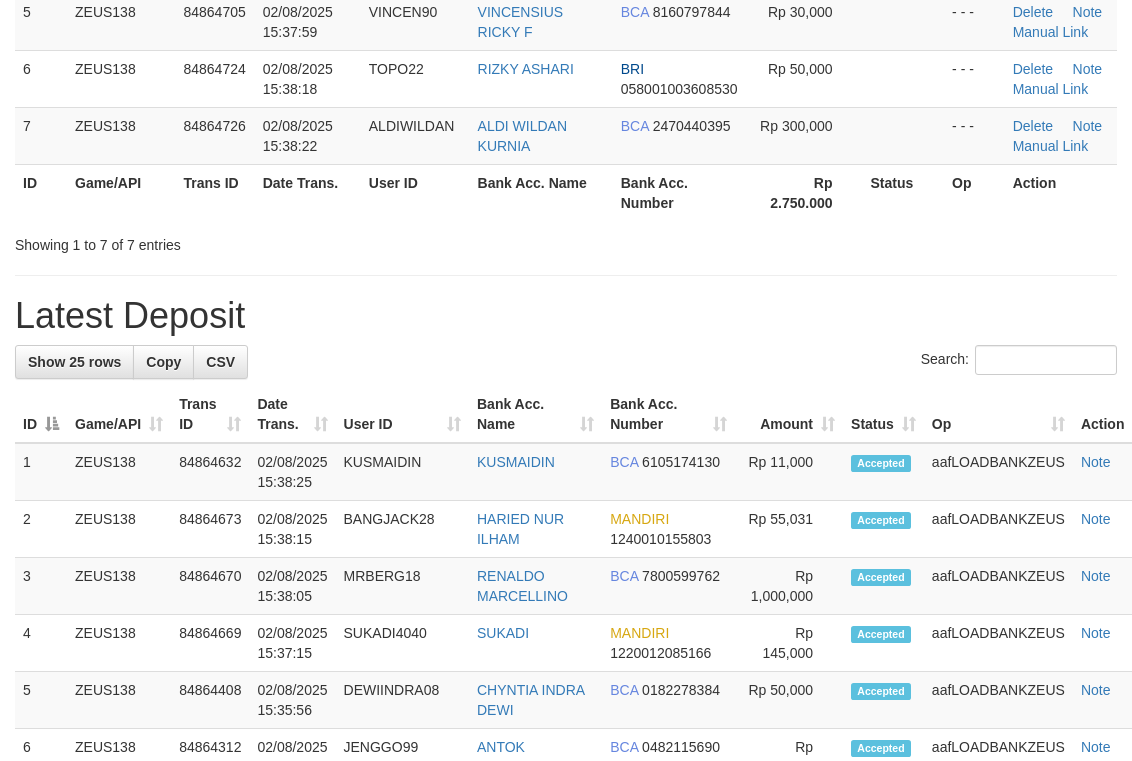 click on "ID Game/API Trans ID Date Trans. User ID Bank Acc. Name Bank Acc. Number Amount Status Op Action
1
ZEUS138
84864321
02/08/2025 15:27:56
ZILONG345
RIZAL SUGIANTO
BCA
2000884734
Rp 100,000
- - -
Delete
Note
Manual Link
2
ZEUS138
84864626
02/08/2025 15:35:59
BANGOD
YOURDAN RONATIO SI
BCA
6365085505
Rp 1,900,000
- - -
BCA" at bounding box center (566, -36) 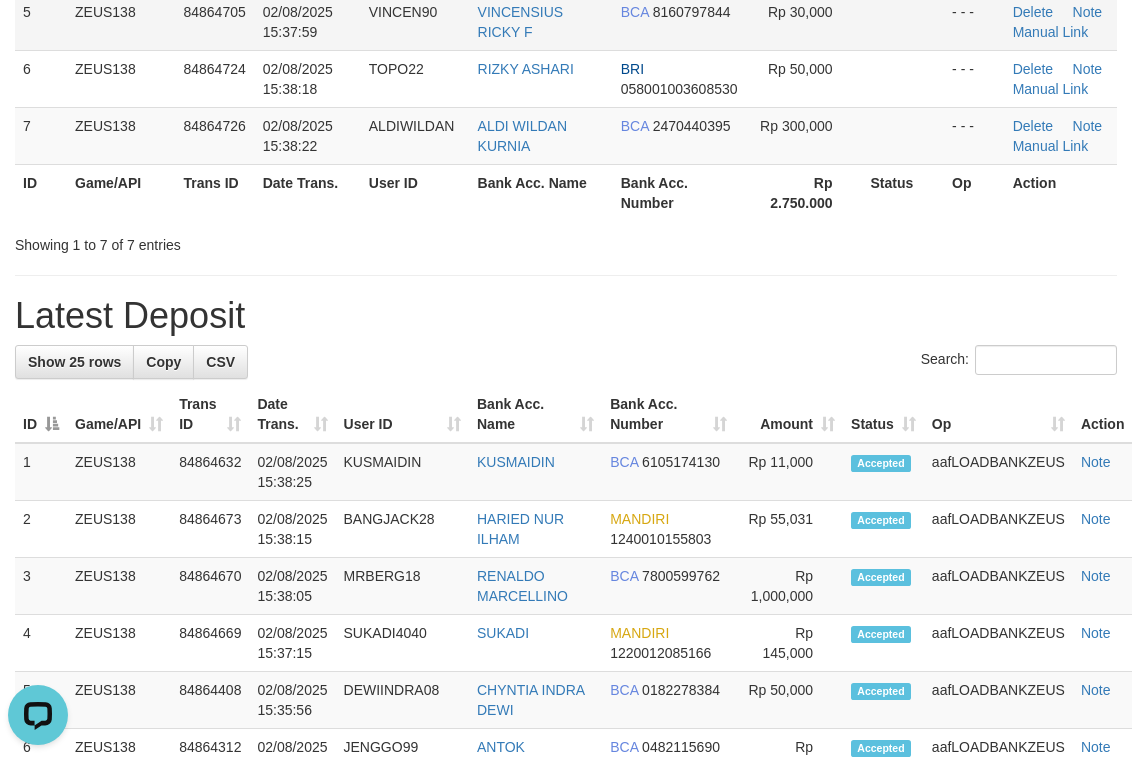 scroll, scrollTop: 0, scrollLeft: 0, axis: both 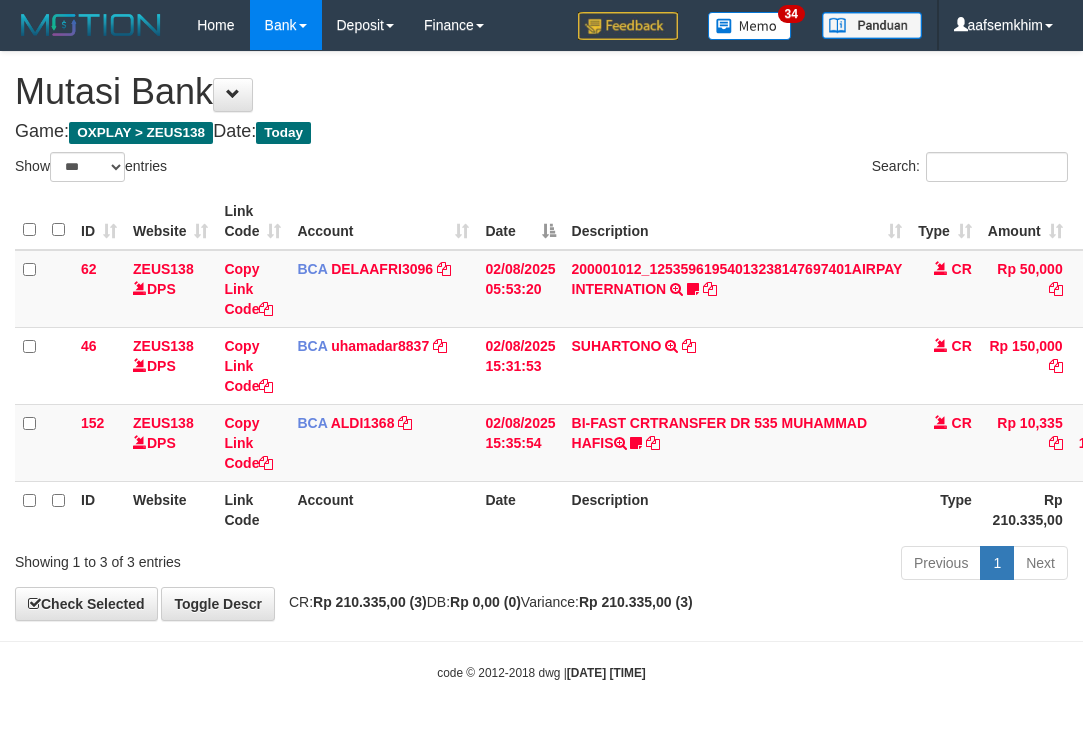 select on "***" 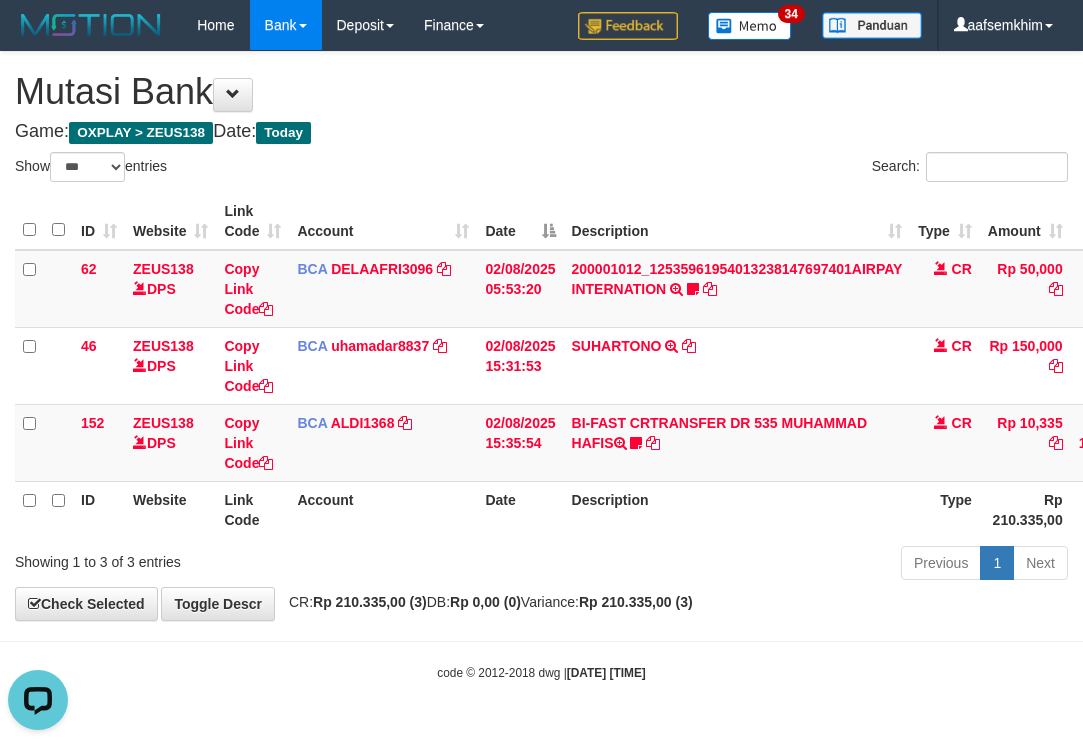 scroll, scrollTop: 0, scrollLeft: 0, axis: both 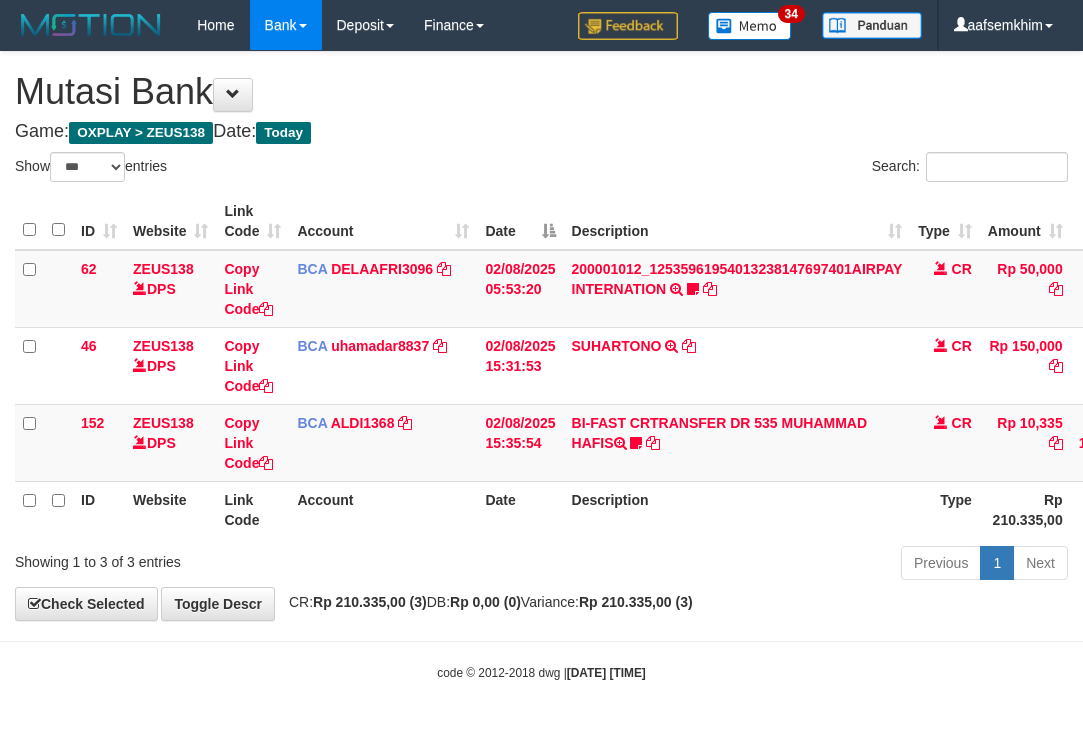 select on "***" 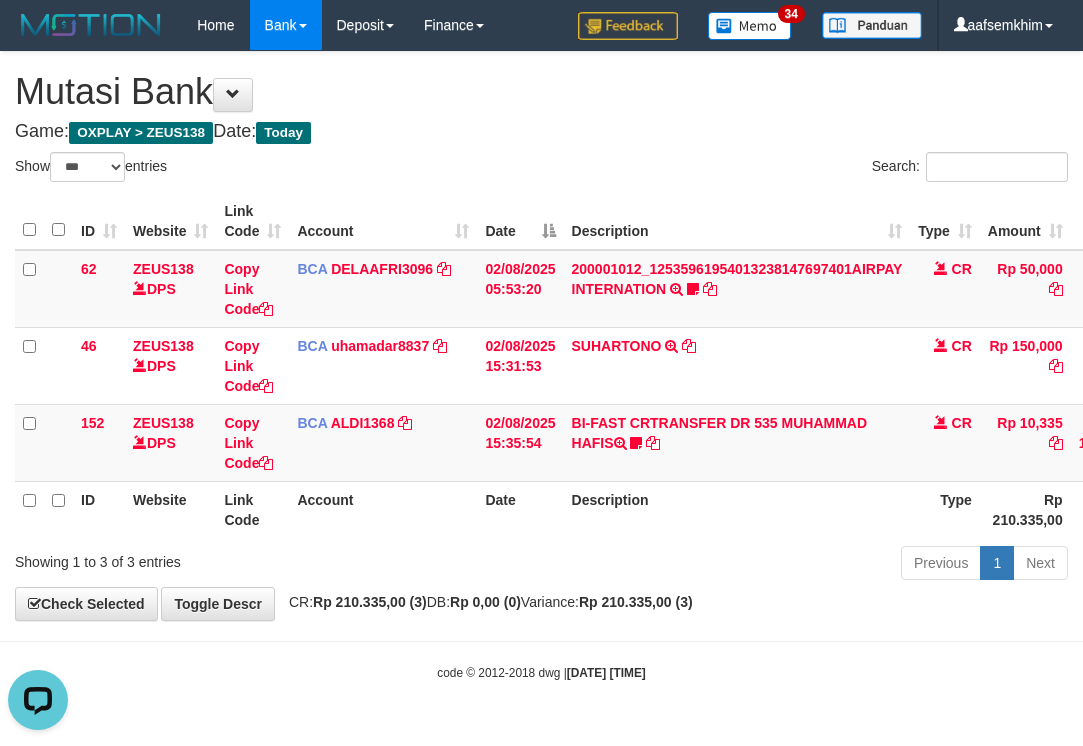 scroll, scrollTop: 0, scrollLeft: 0, axis: both 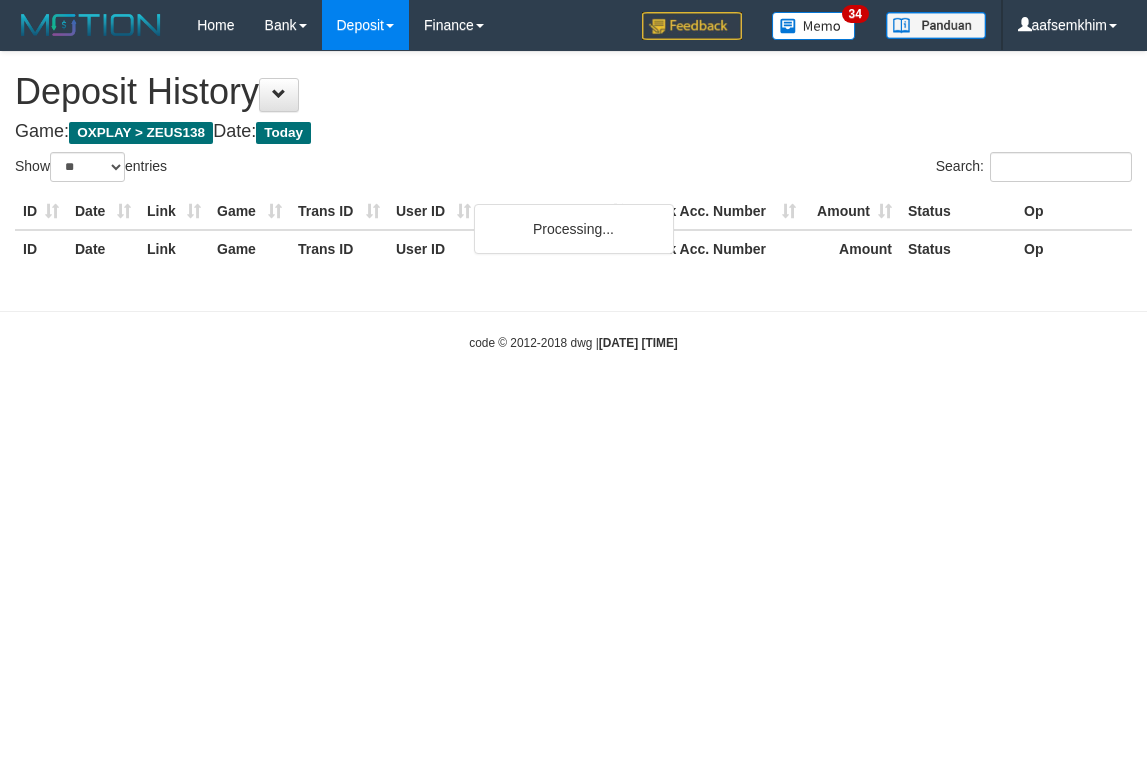 select on "**" 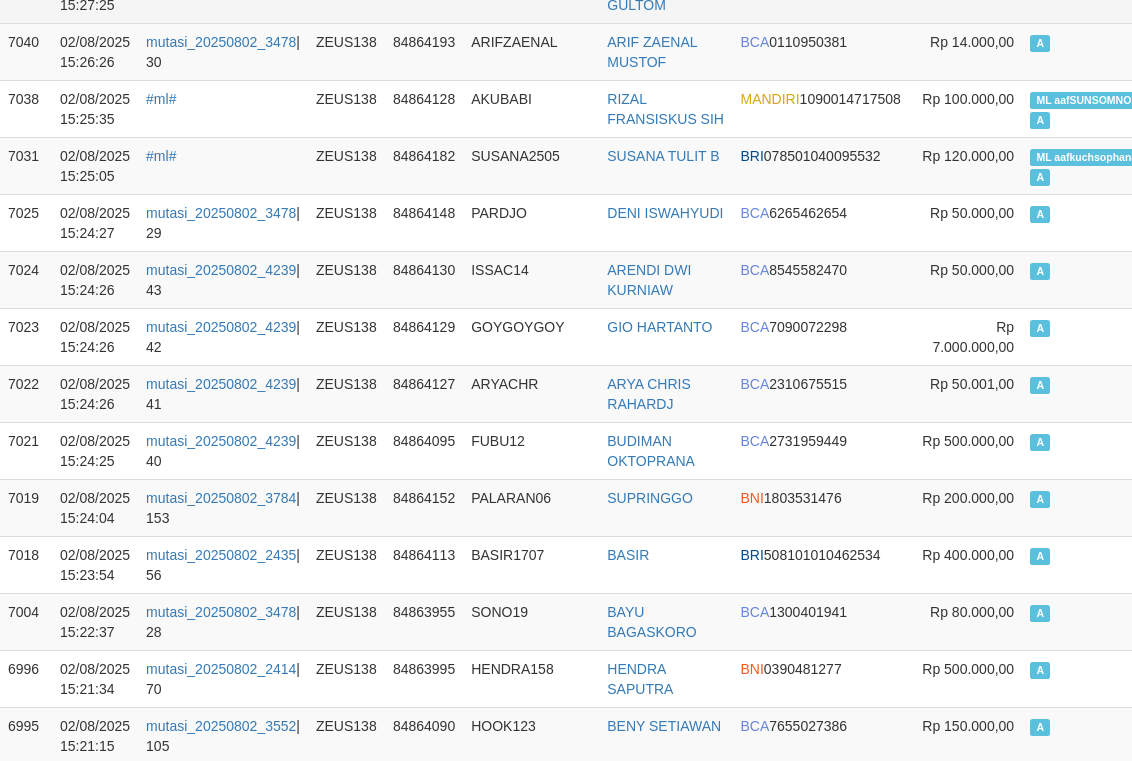 scroll, scrollTop: 1081, scrollLeft: 15, axis: both 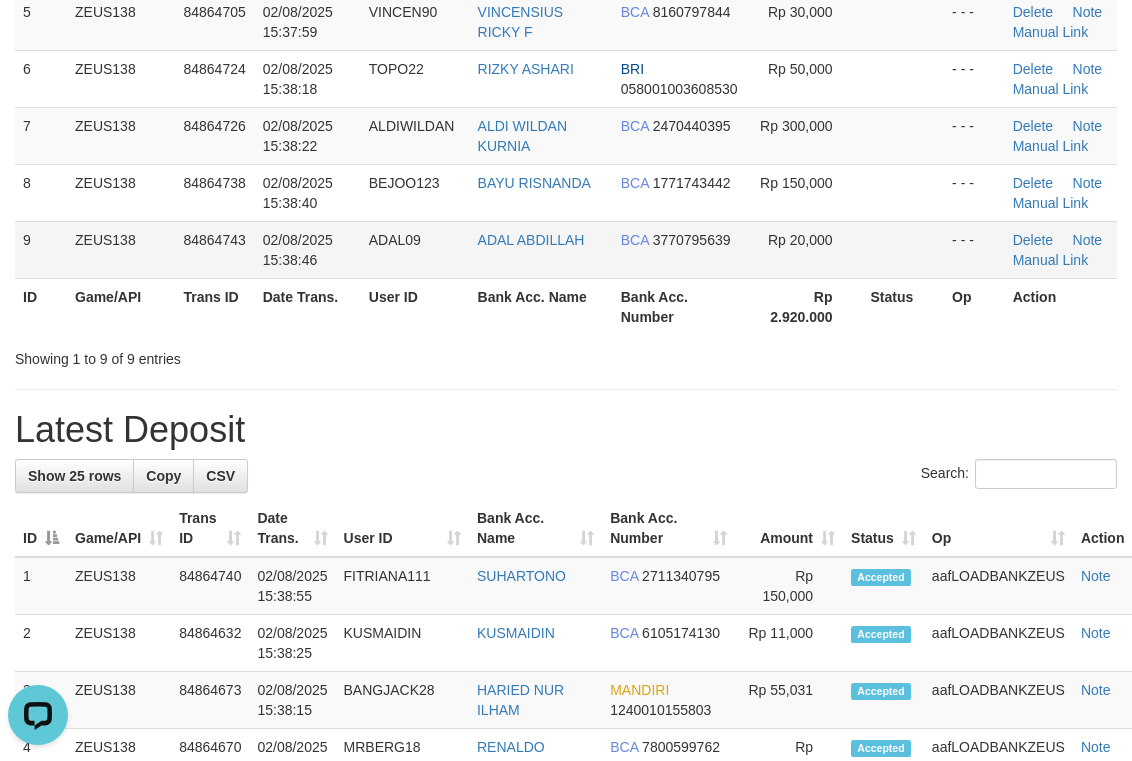 click on "ADAL ABDILLAH" at bounding box center (541, 249) 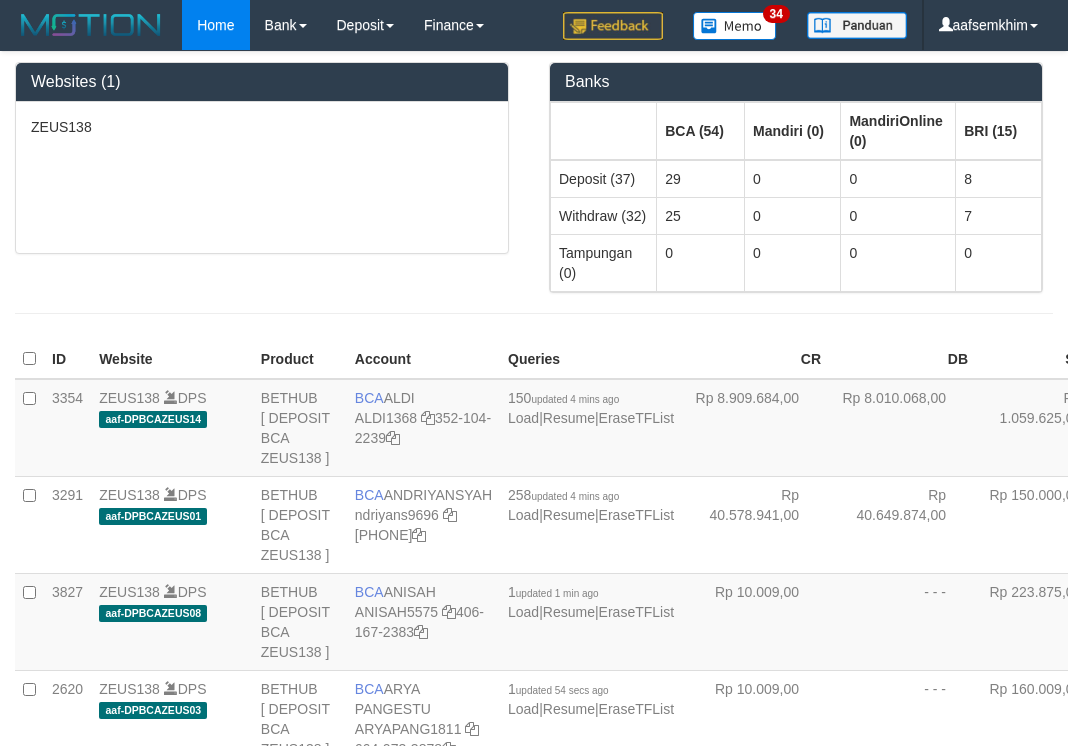 scroll, scrollTop: 0, scrollLeft: 0, axis: both 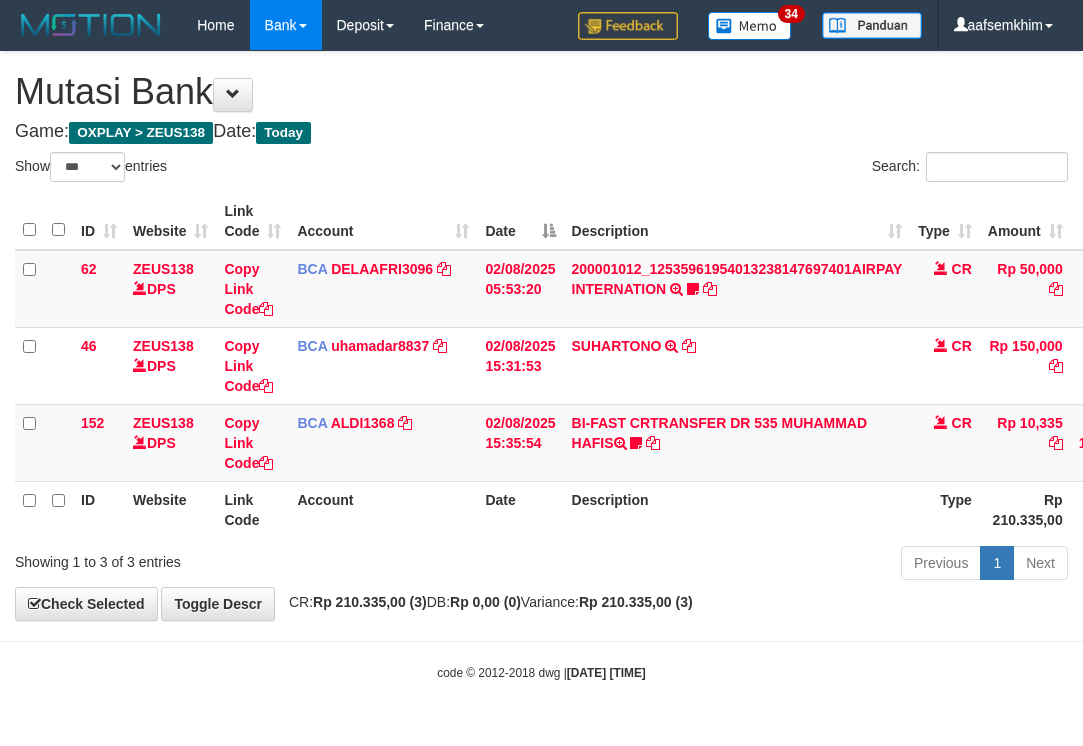 select on "***" 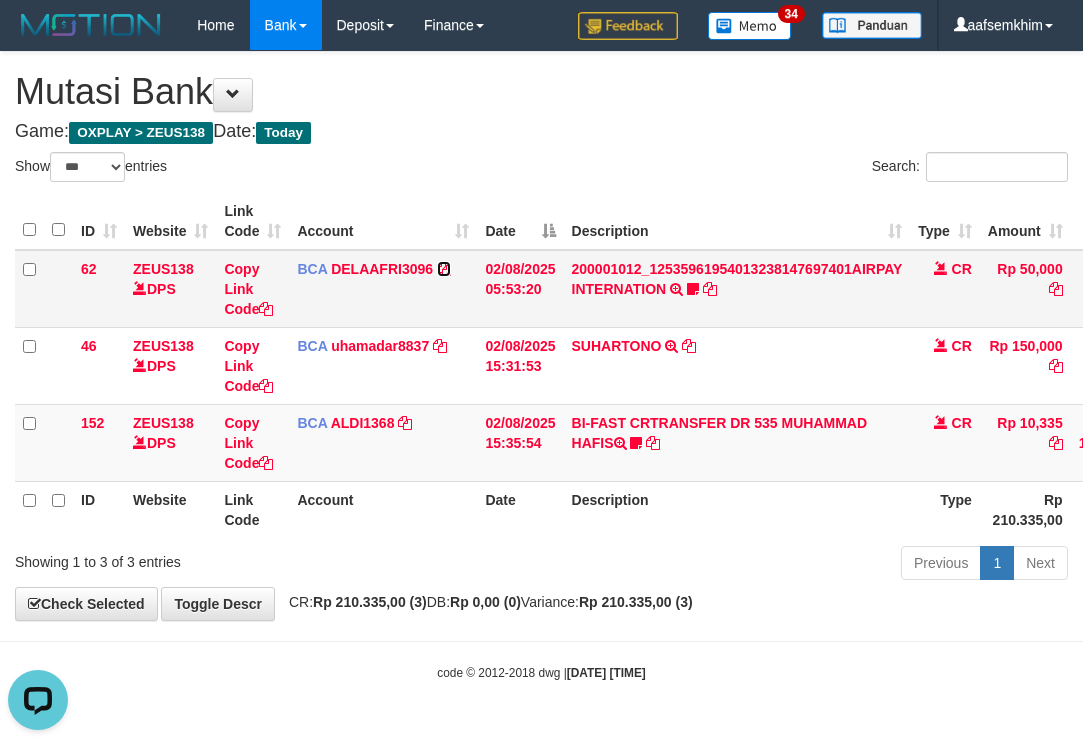scroll, scrollTop: 0, scrollLeft: 0, axis: both 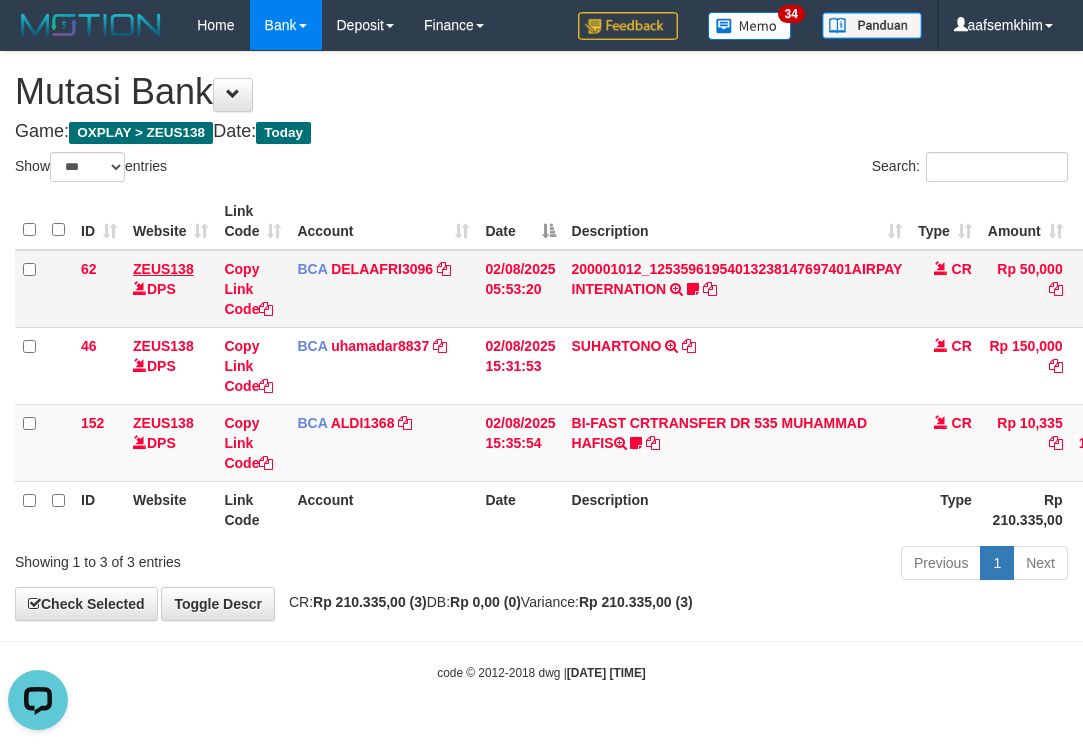 drag, startPoint x: 437, startPoint y: 257, endPoint x: 142, endPoint y: 267, distance: 295.16943 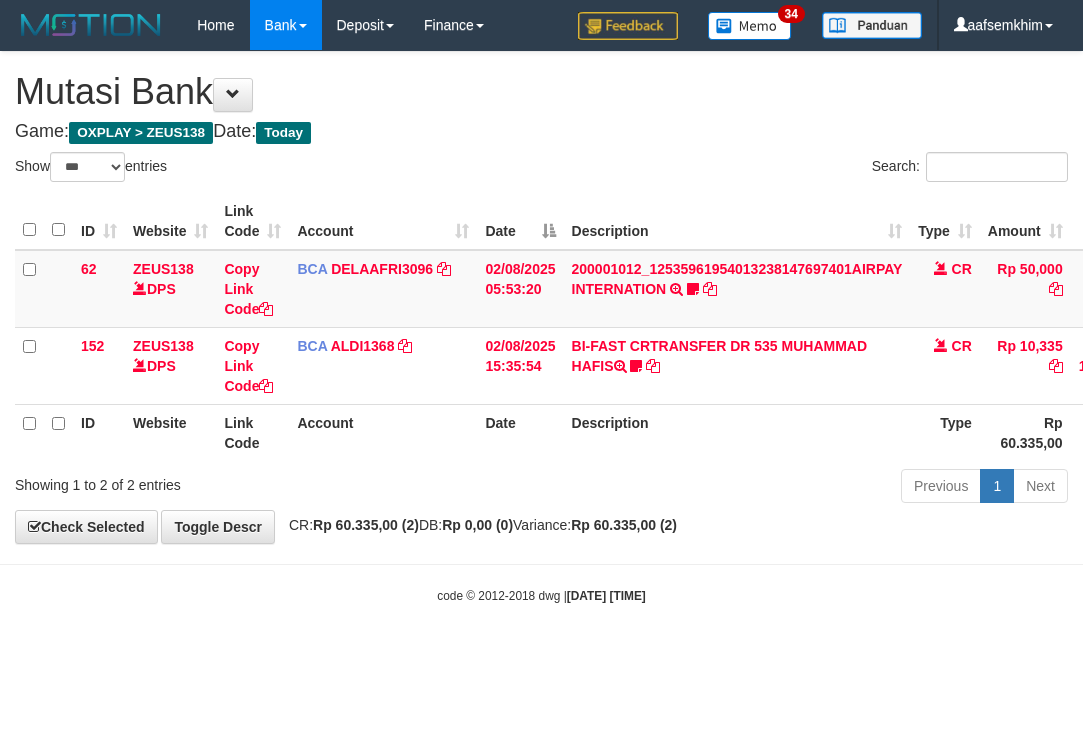 select on "***" 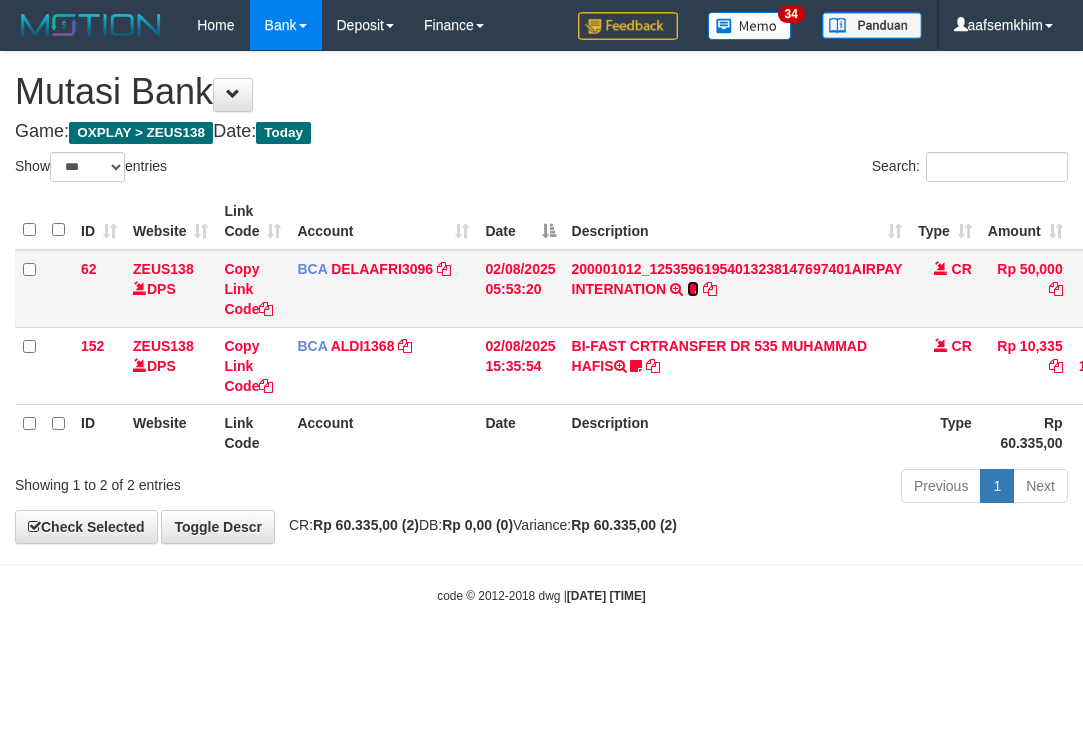 click at bounding box center [693, 289] 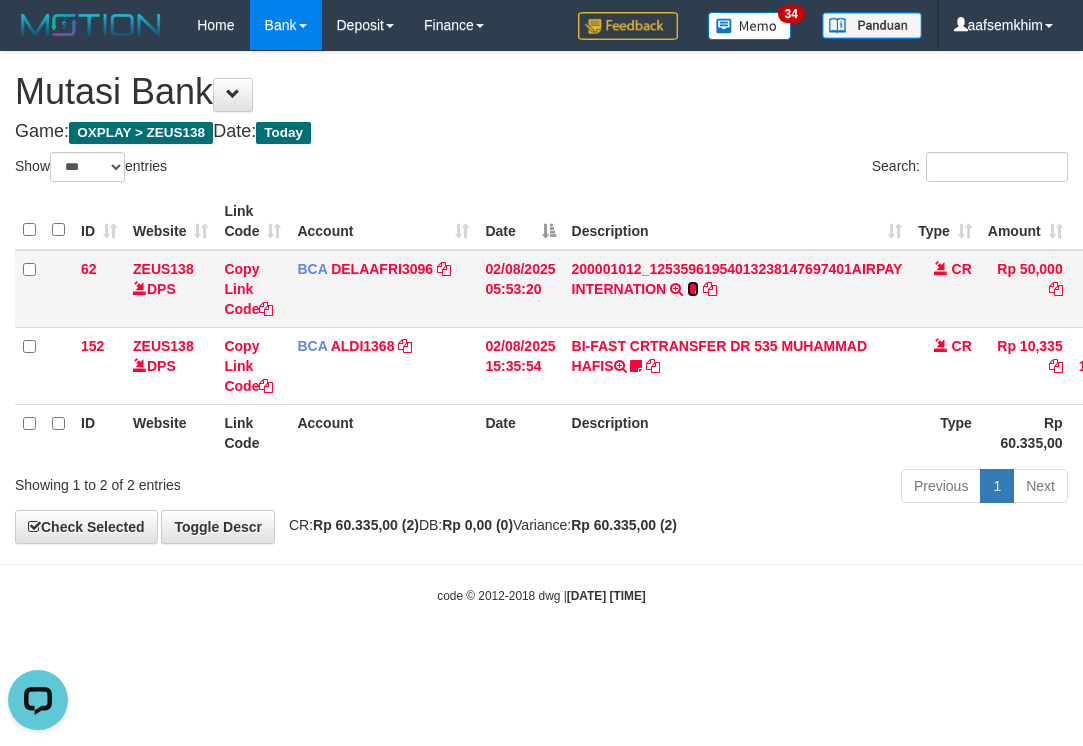 scroll, scrollTop: 0, scrollLeft: 0, axis: both 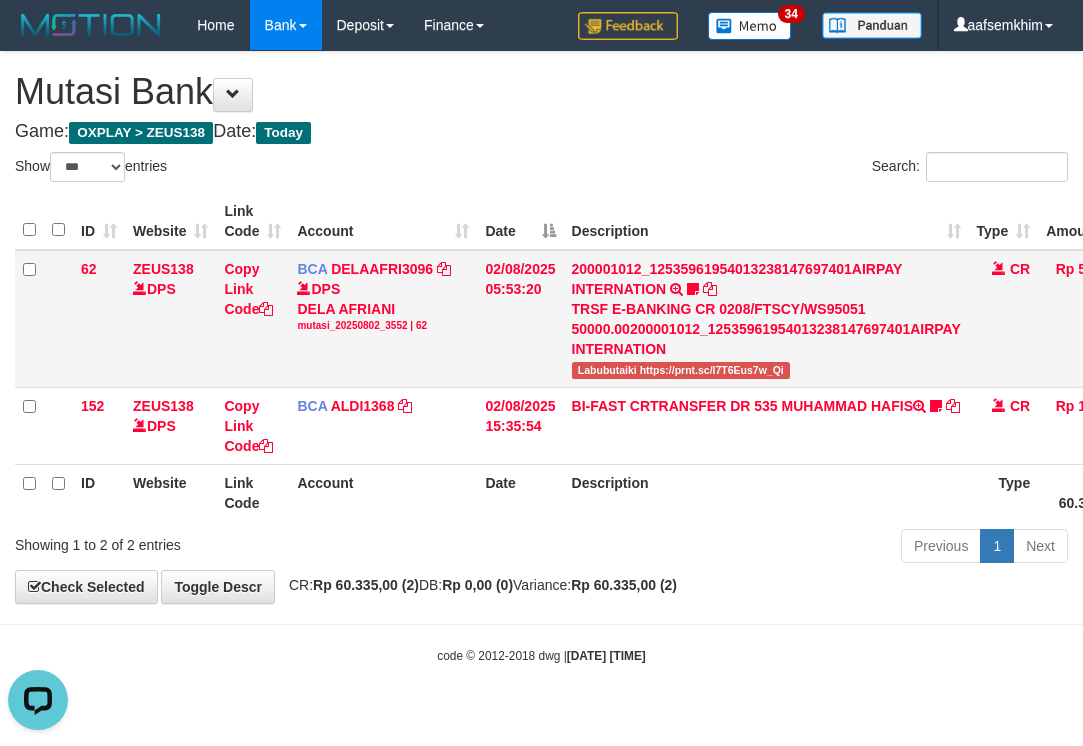 click on "Labubutaiki
https://prnt.sc/l7T6Eus7w_Qi" at bounding box center [681, 370] 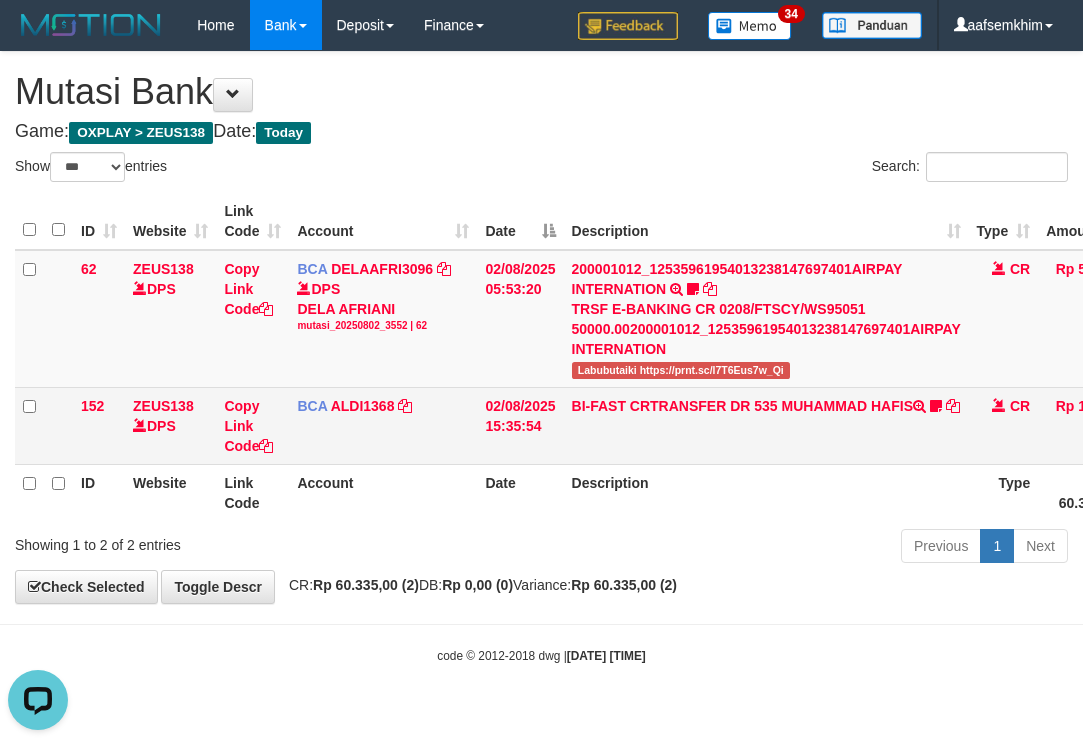 drag, startPoint x: 730, startPoint y: 406, endPoint x: 722, endPoint y: 414, distance: 11.313708 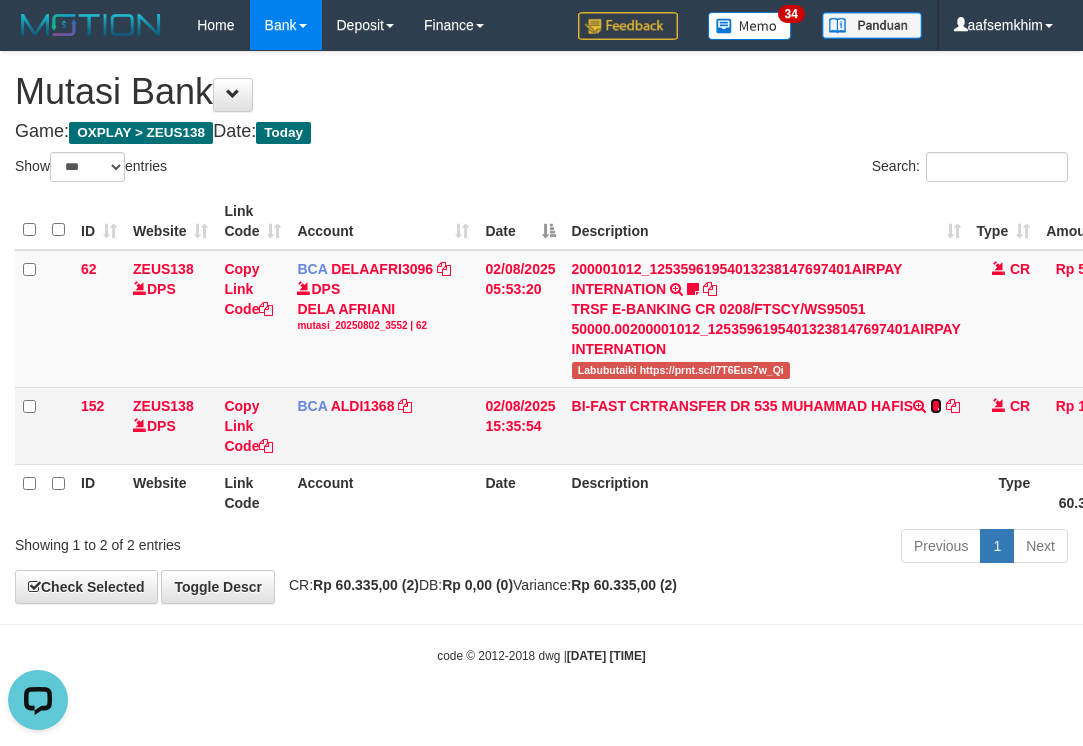click at bounding box center (936, 406) 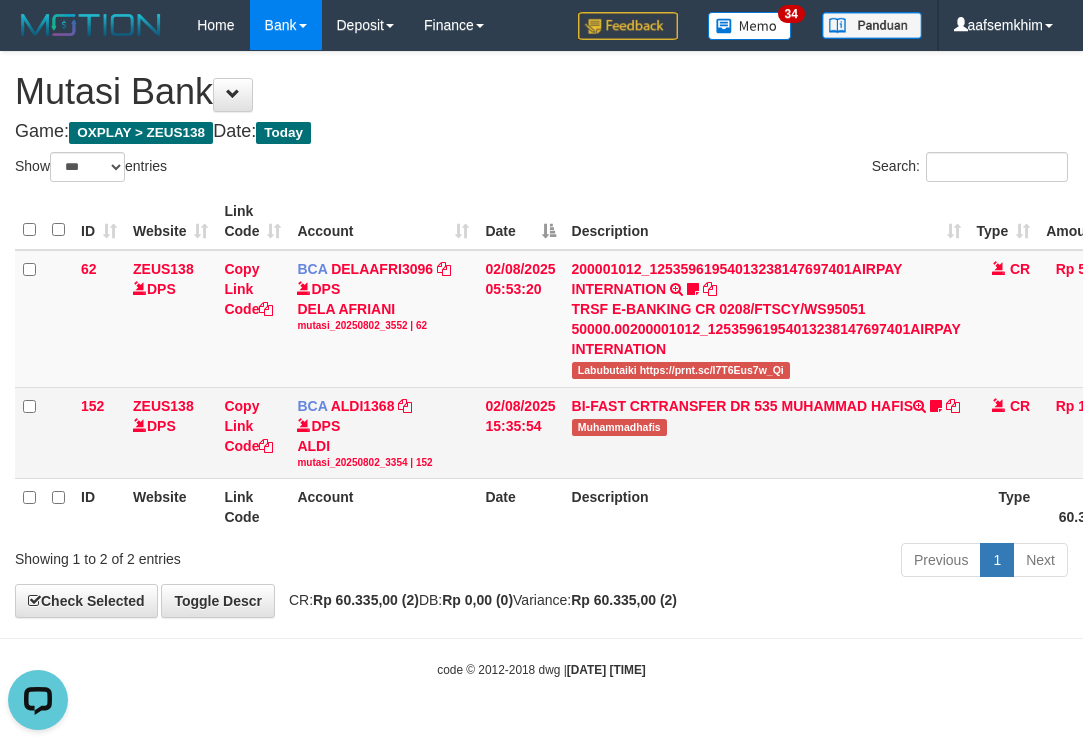 click on "BI-FAST CRTRANSFER DR 535 MUHAMMAD HAFIS          Muhammadhafis" at bounding box center (766, 432) 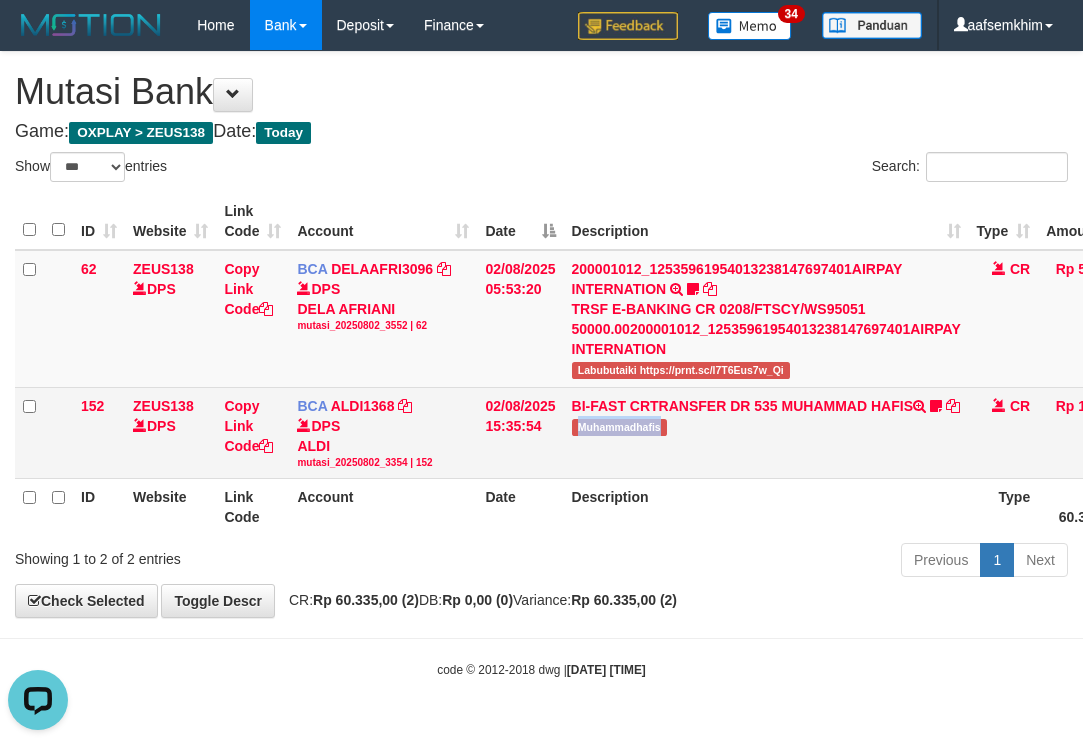 click on "BI-FAST CRTRANSFER DR 535 MUHAMMAD HAFIS          Muhammadhafis" at bounding box center [766, 432] 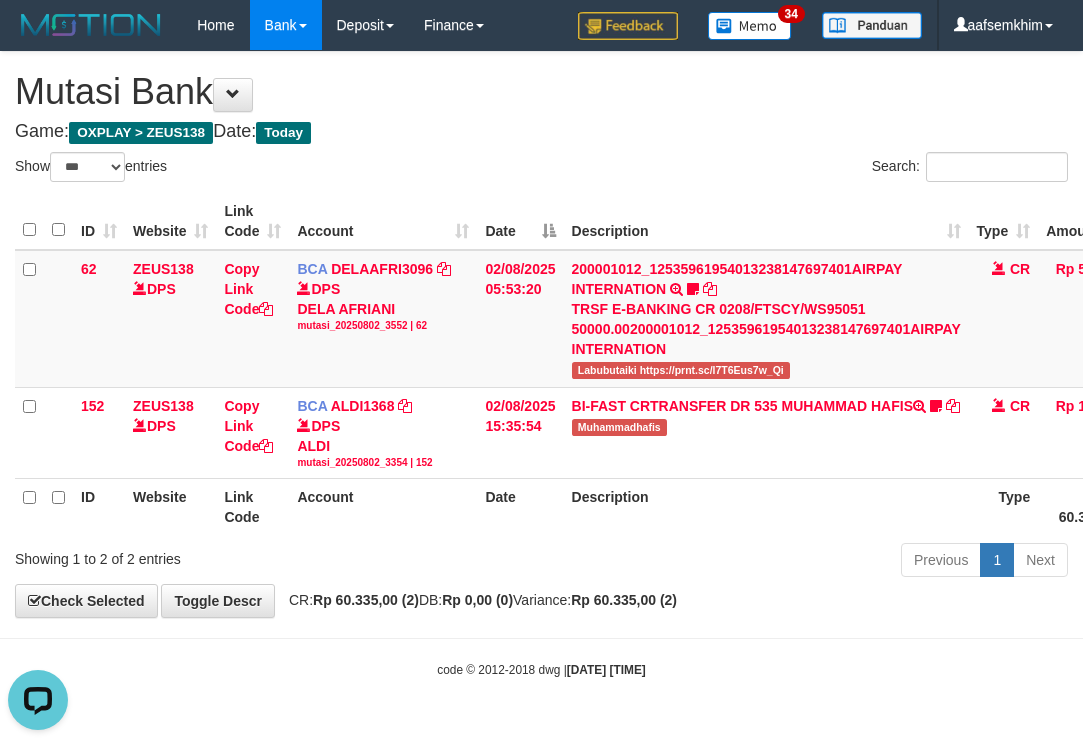 click on "**********" at bounding box center [541, 335] 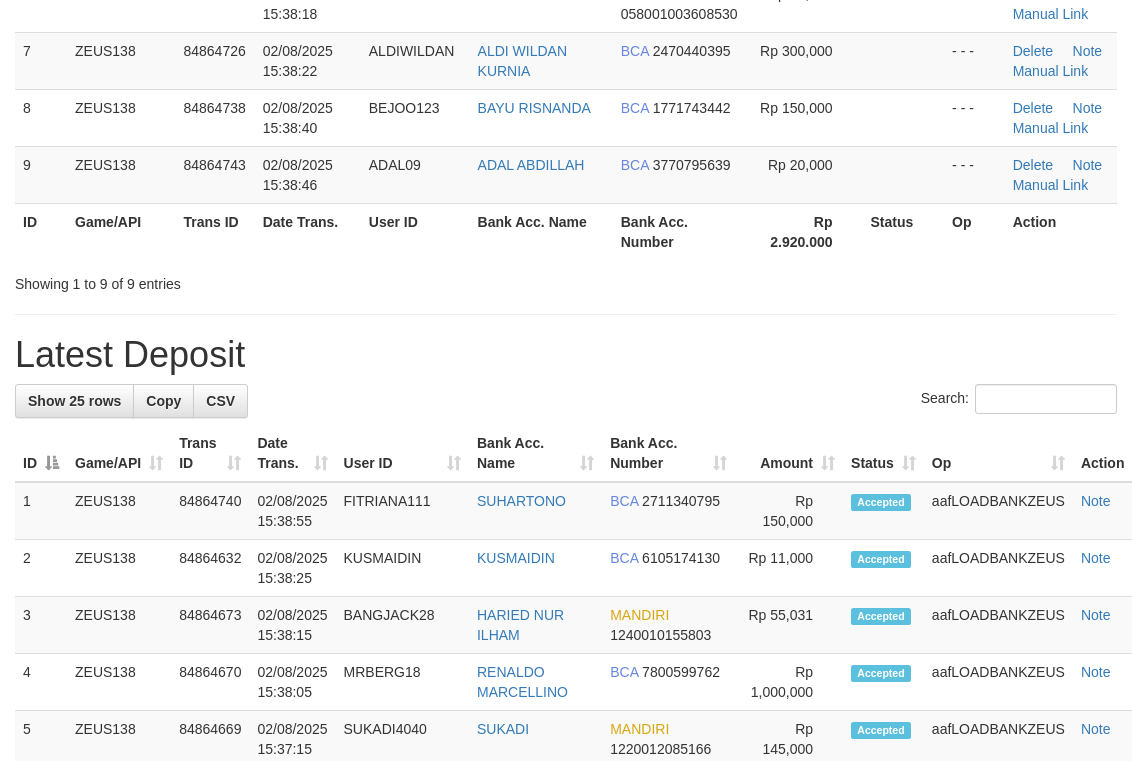scroll, scrollTop: 485, scrollLeft: 0, axis: vertical 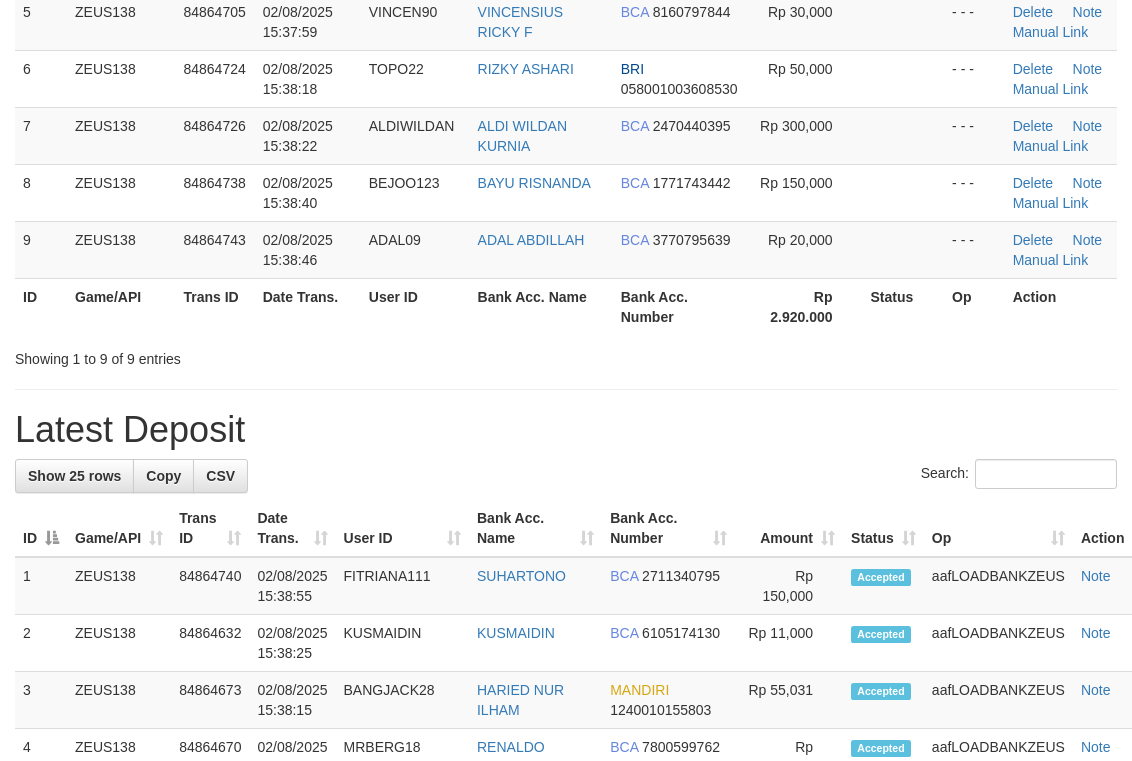 click on "**********" at bounding box center (566, 841) 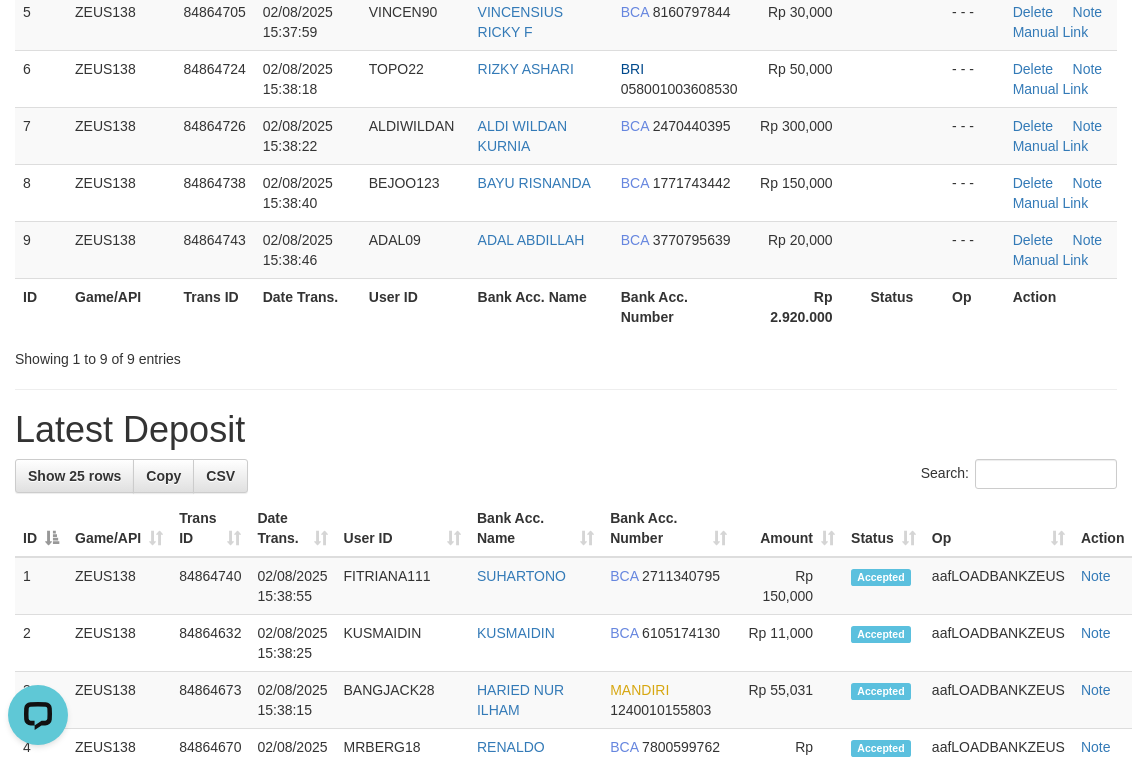 scroll, scrollTop: 0, scrollLeft: 0, axis: both 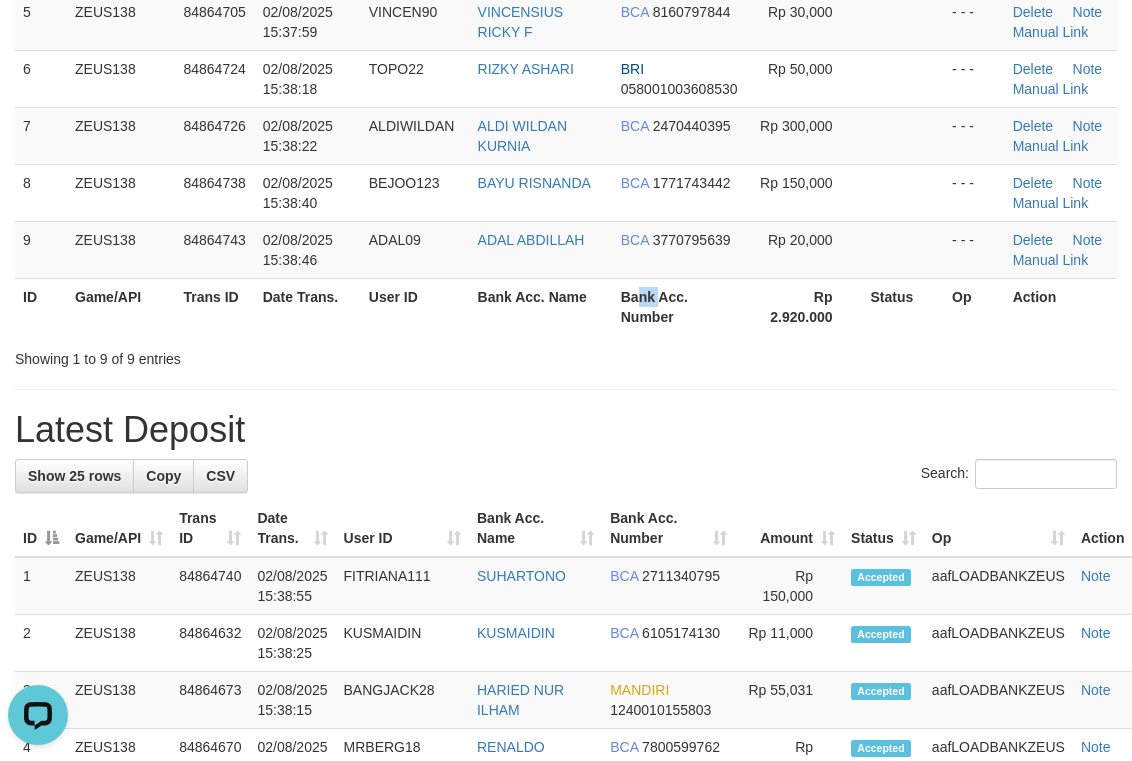 drag, startPoint x: 638, startPoint y: 289, endPoint x: 1143, endPoint y: 194, distance: 513.858 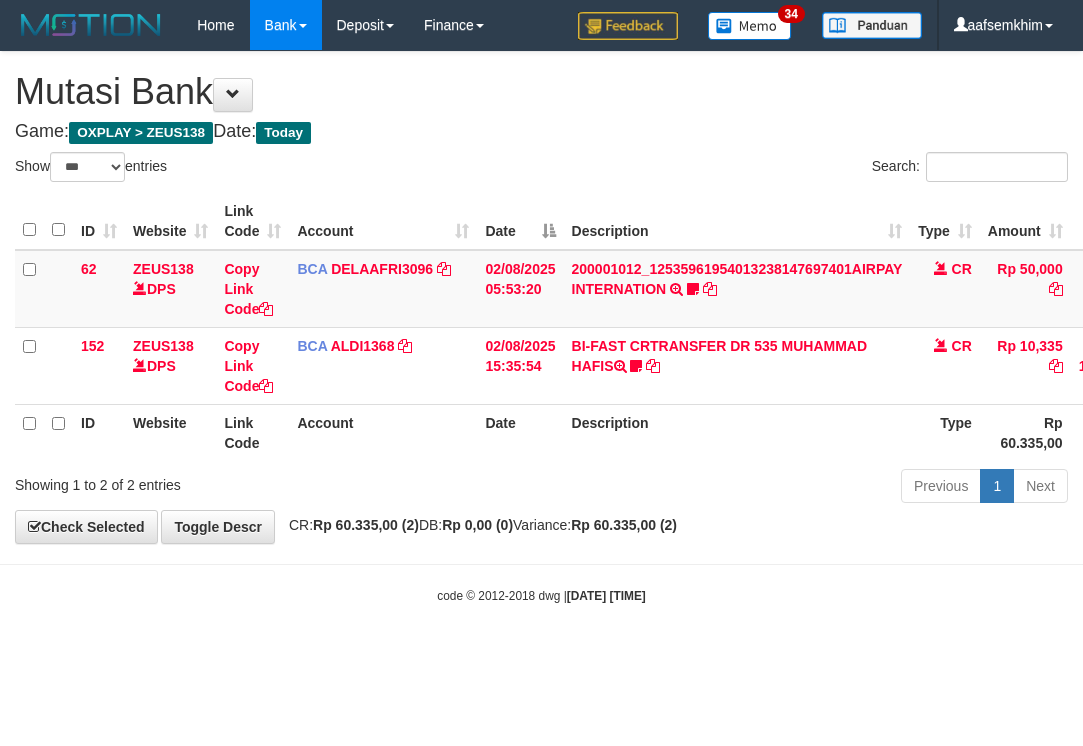 select on "***" 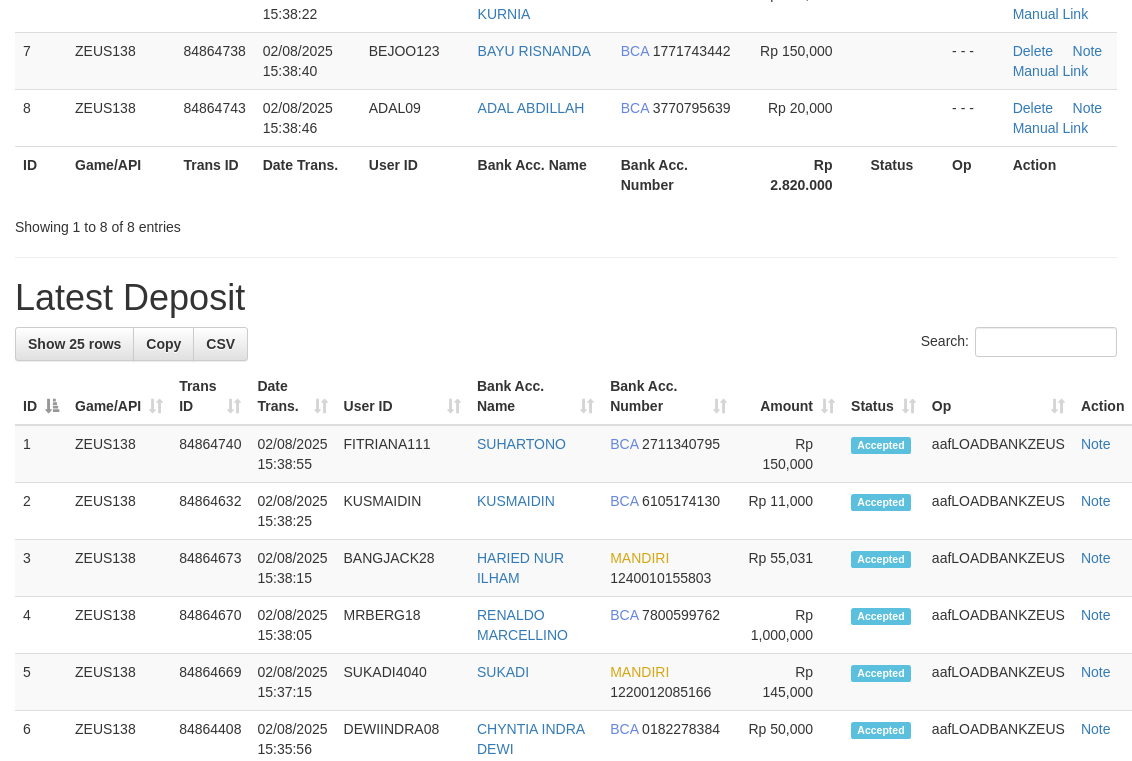 drag, startPoint x: 673, startPoint y: 398, endPoint x: 691, endPoint y: 392, distance: 18.973665 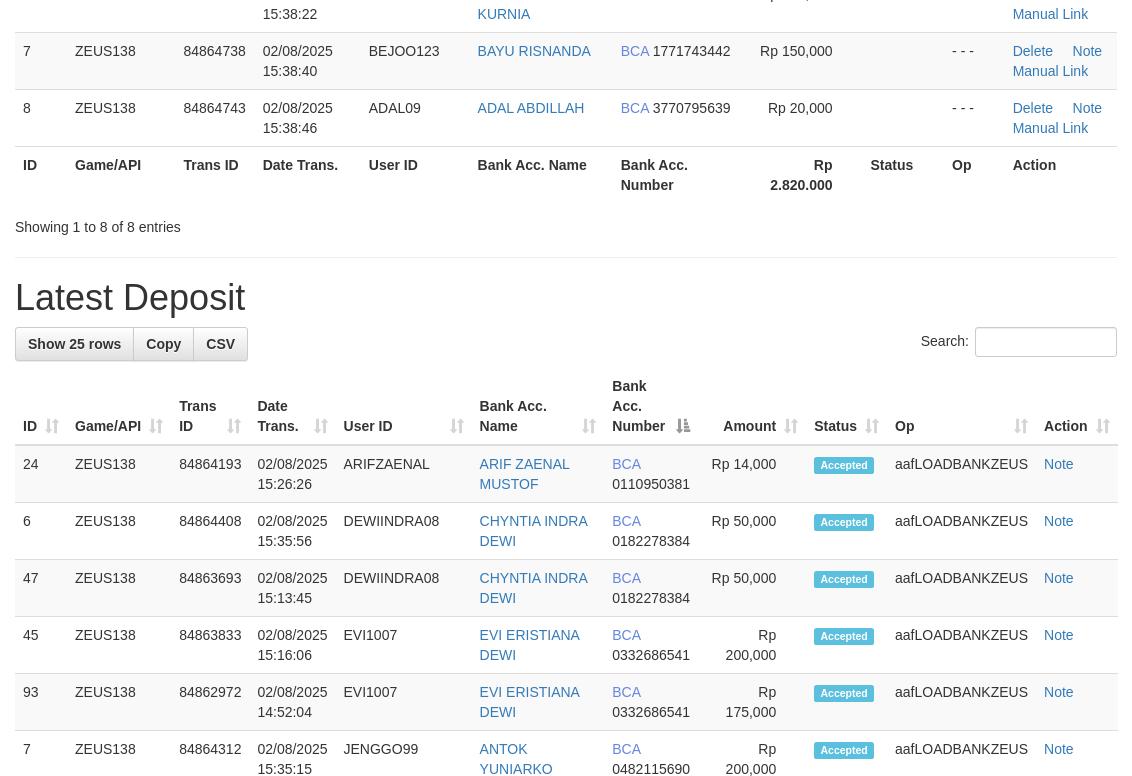 scroll, scrollTop: 485, scrollLeft: 0, axis: vertical 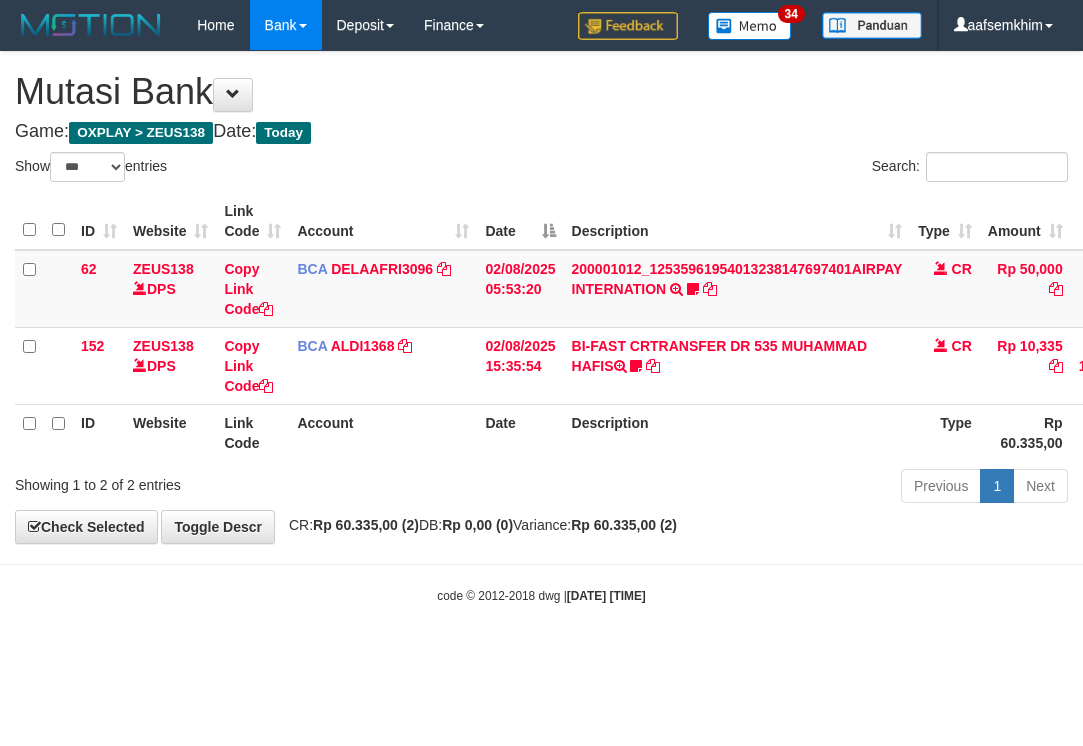 select on "***" 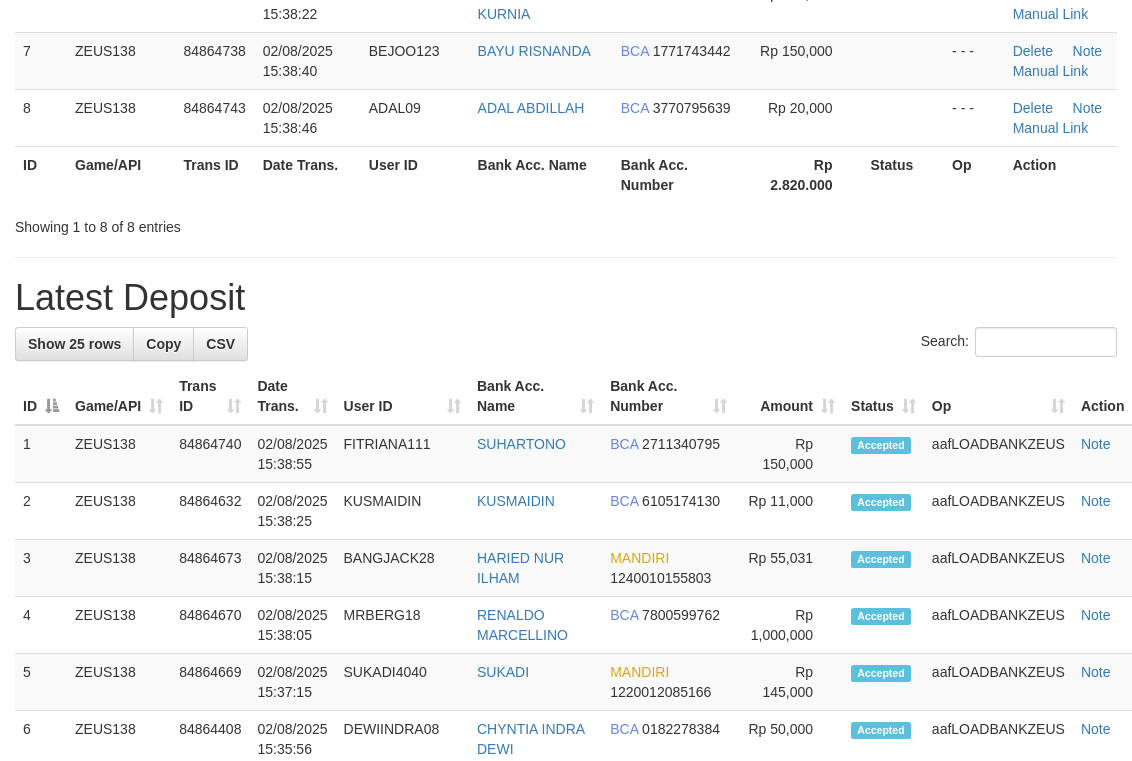 scroll, scrollTop: 485, scrollLeft: 0, axis: vertical 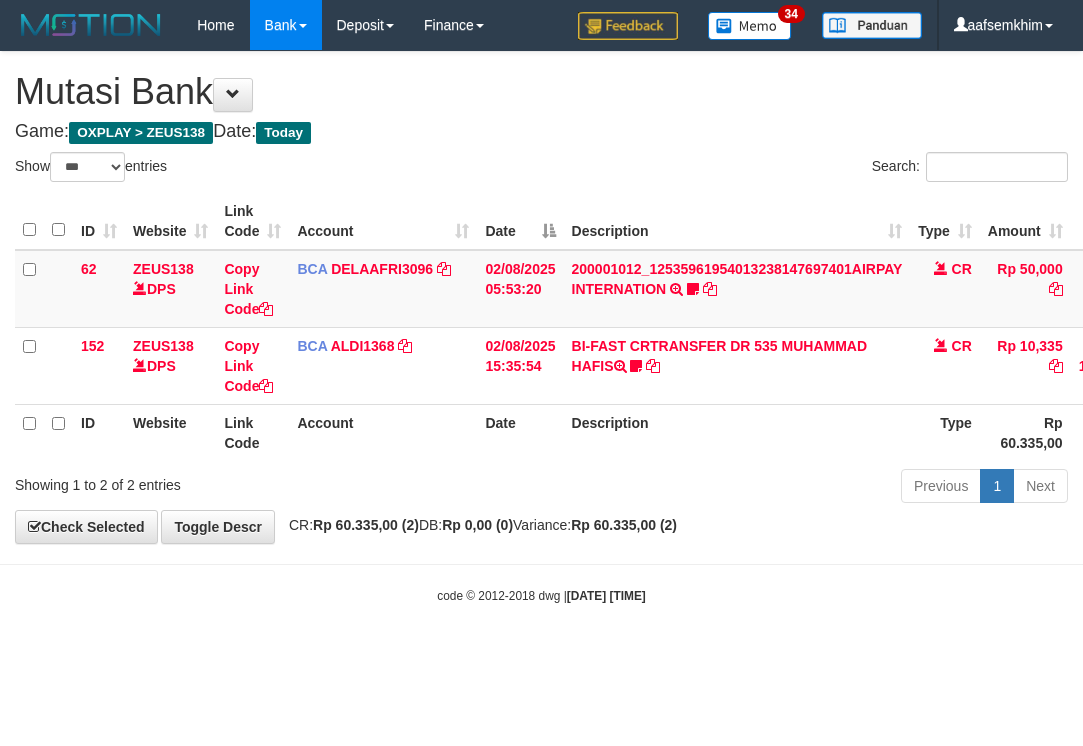 select on "***" 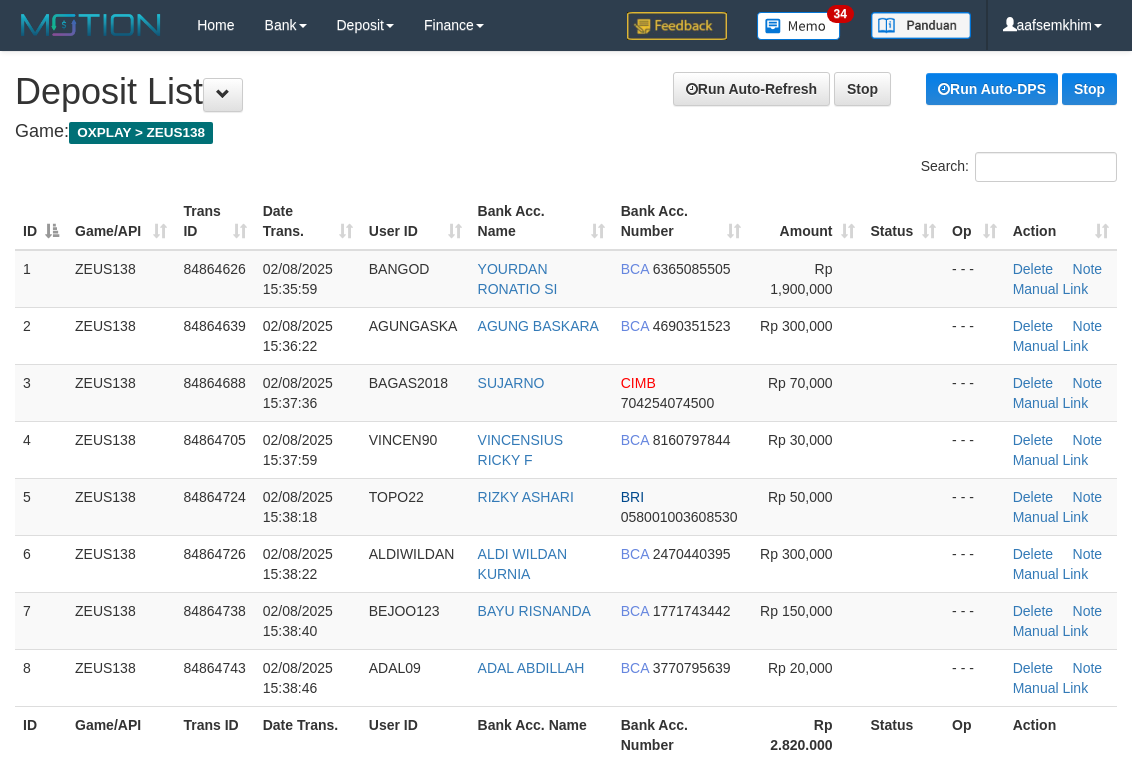 scroll, scrollTop: 560, scrollLeft: 0, axis: vertical 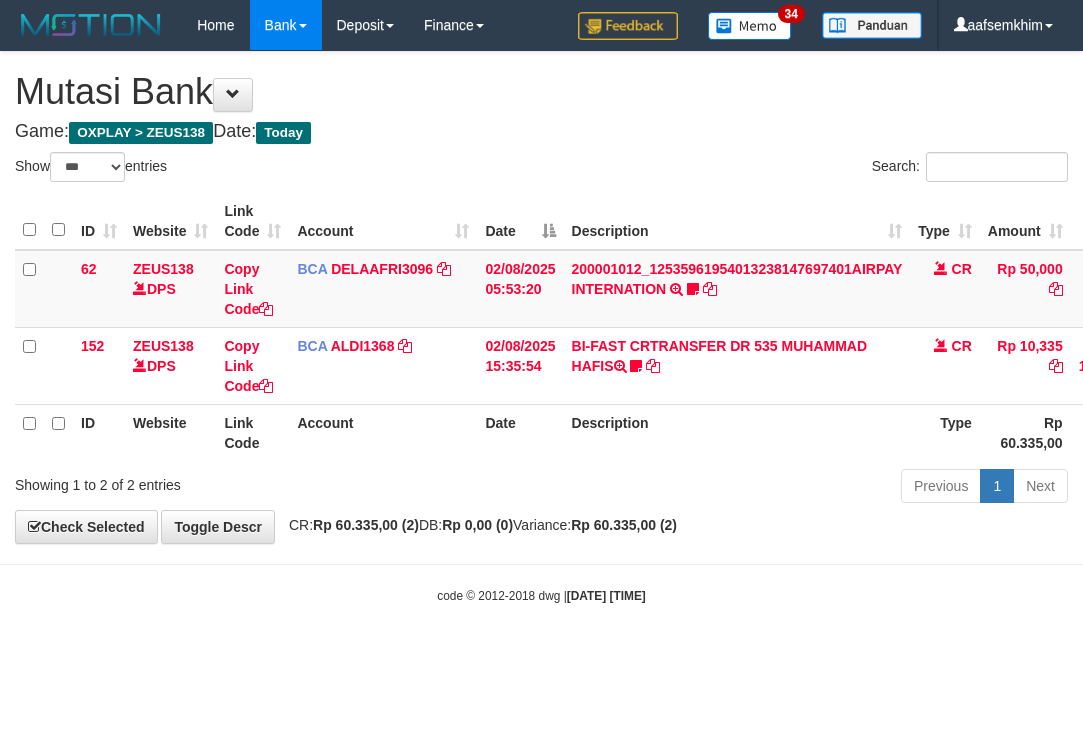 select on "***" 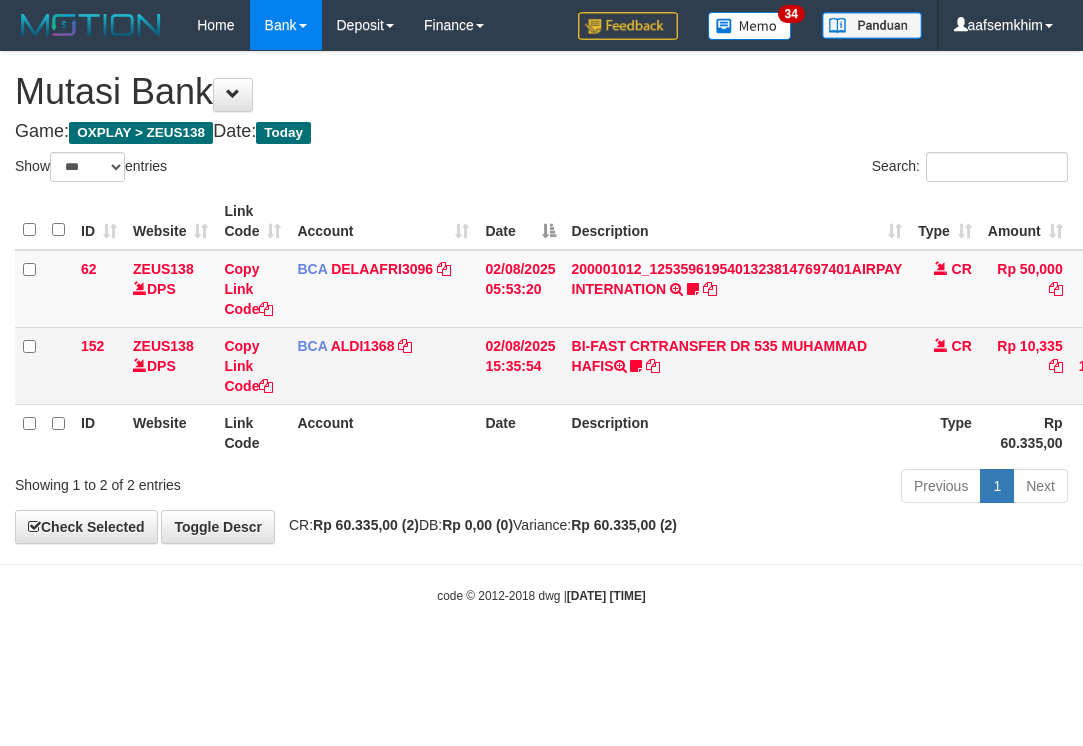 scroll, scrollTop: 0, scrollLeft: 0, axis: both 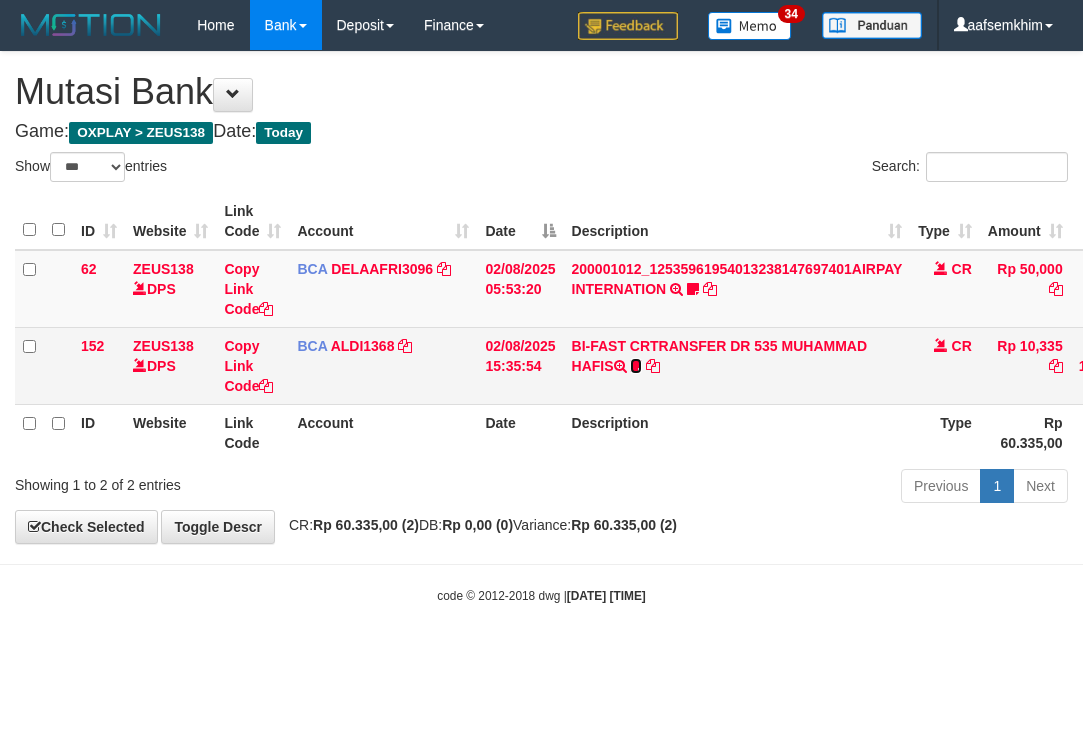 click at bounding box center [636, 366] 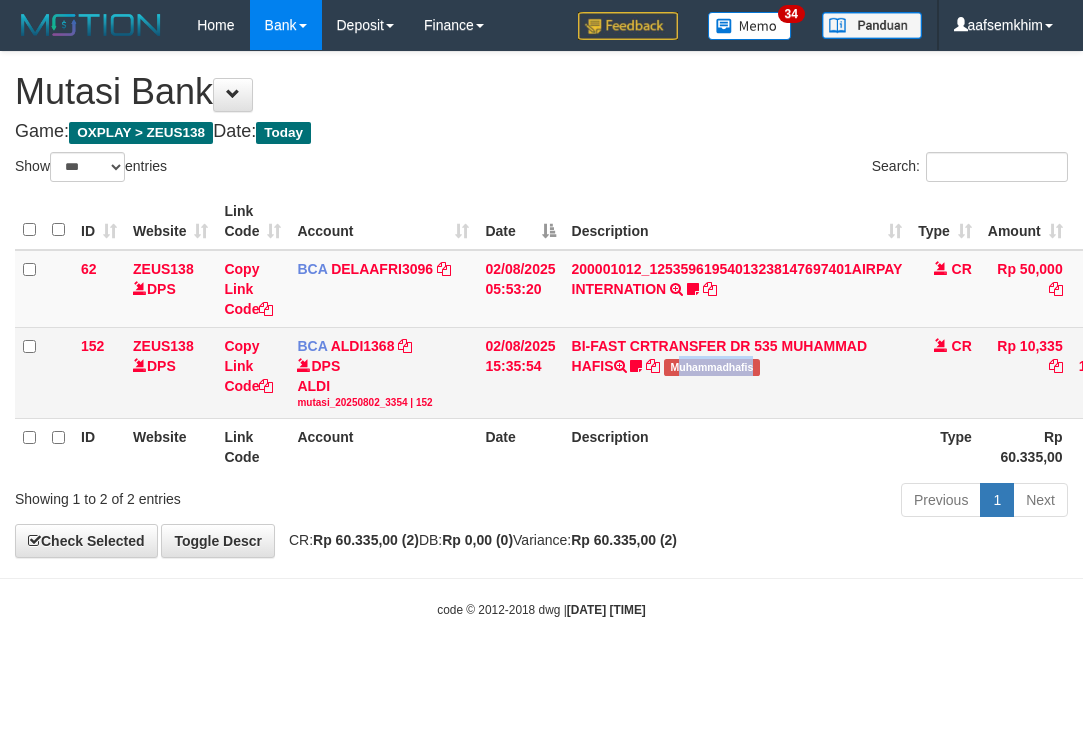 copy on "uhammadhafis" 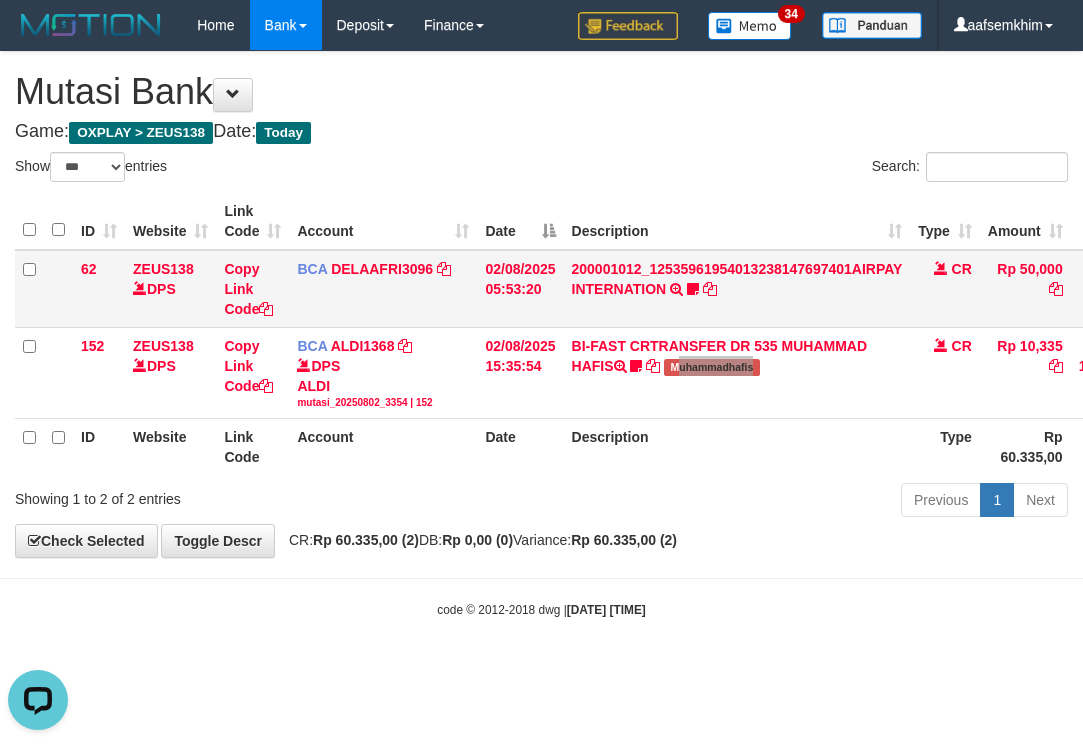 scroll, scrollTop: 0, scrollLeft: 0, axis: both 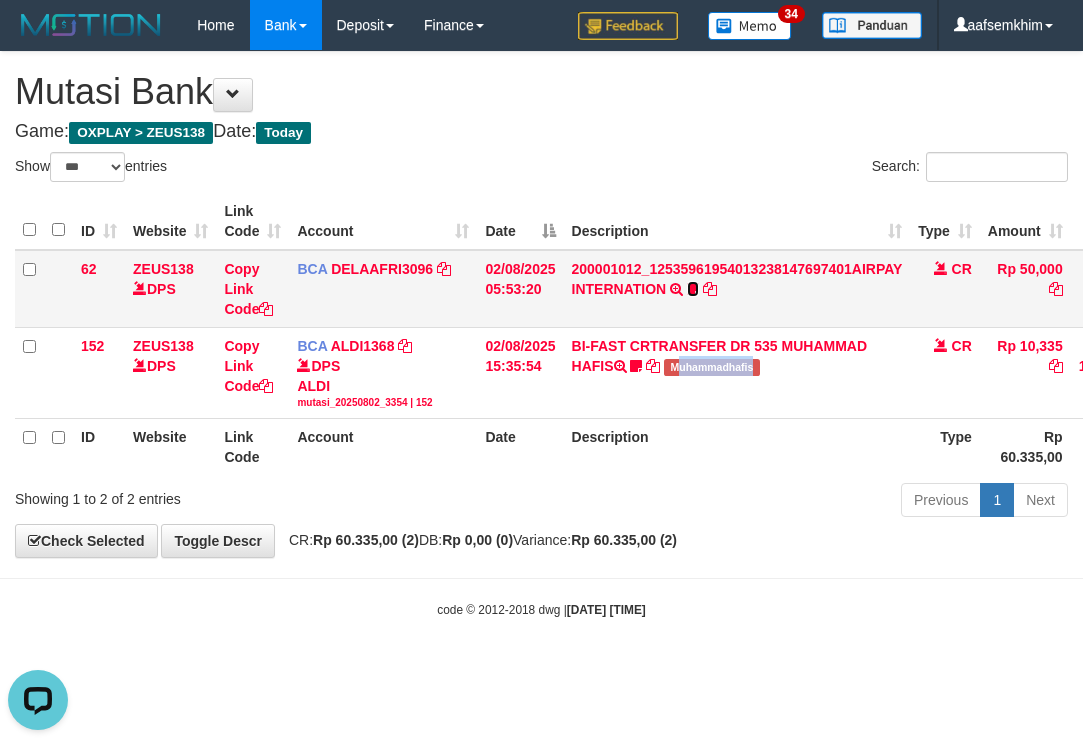 click at bounding box center (693, 289) 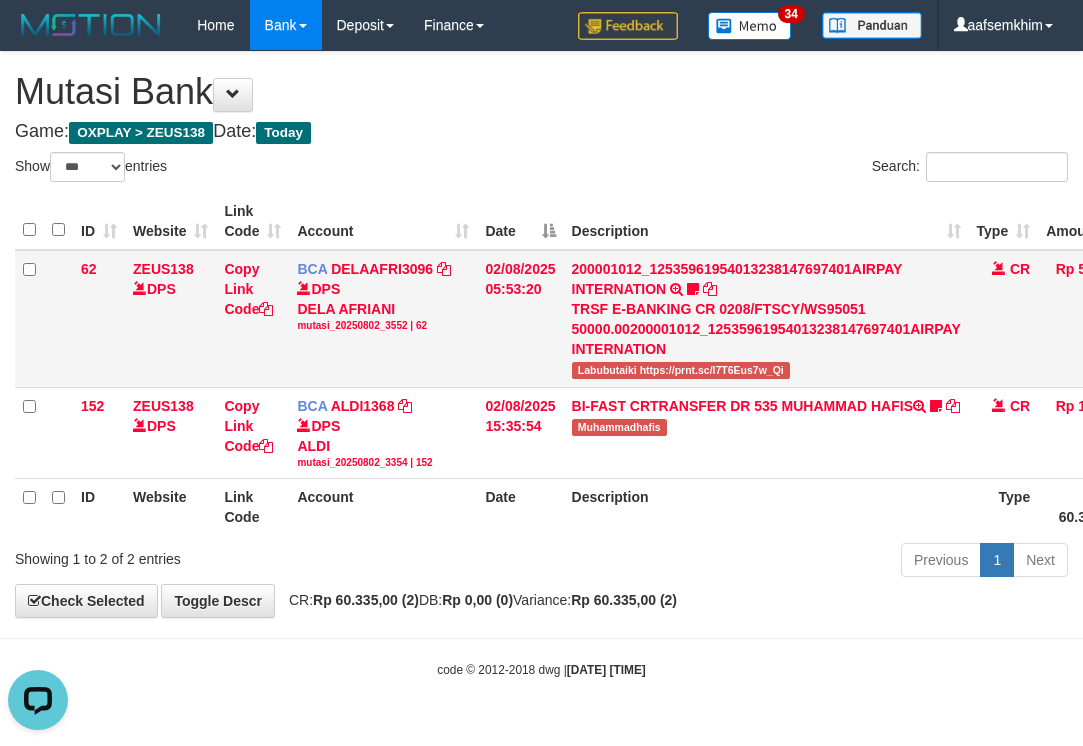 click on "200001012_12535961954013238147697401AIRPAY INTERNATION            TRSF E-BANKING CR 0208/FTSCY/WS95051
50000.00200001012_12535961954013238147697401AIRPAY INTERNATION    Labubutaiki
https://prnt.sc/l7T6Eus7w_Qi" at bounding box center (766, 319) 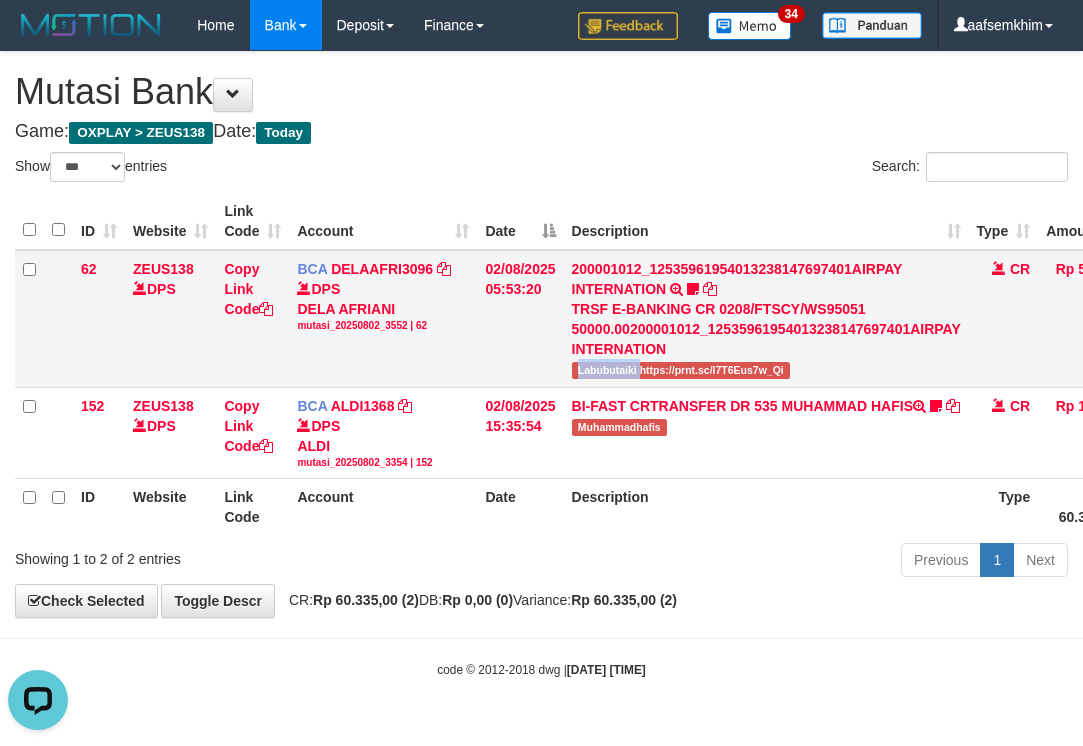 click on "200001012_12535961954013238147697401AIRPAY INTERNATION            TRSF E-BANKING CR 0208/FTSCY/WS95051
50000.00200001012_12535961954013238147697401AIRPAY INTERNATION    Labubutaiki
https://prnt.sc/l7T6Eus7w_Qi" at bounding box center [766, 319] 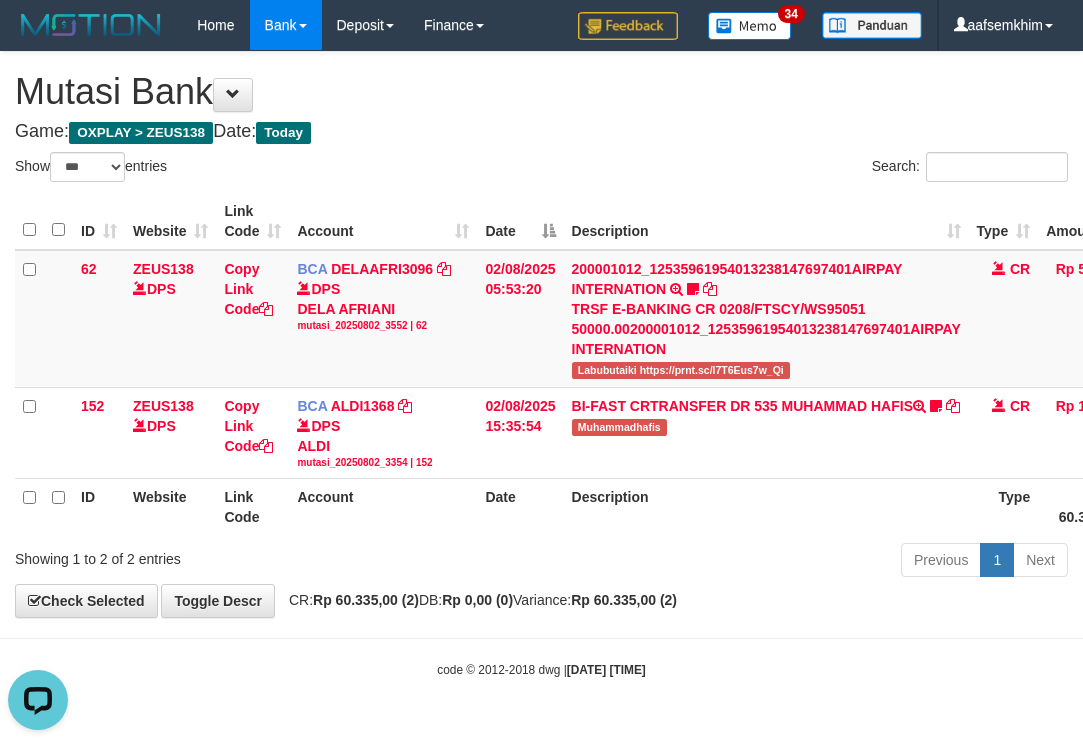 click on "Game:   OXPLAY > ZEUS138    				Date:  Today" at bounding box center (541, 132) 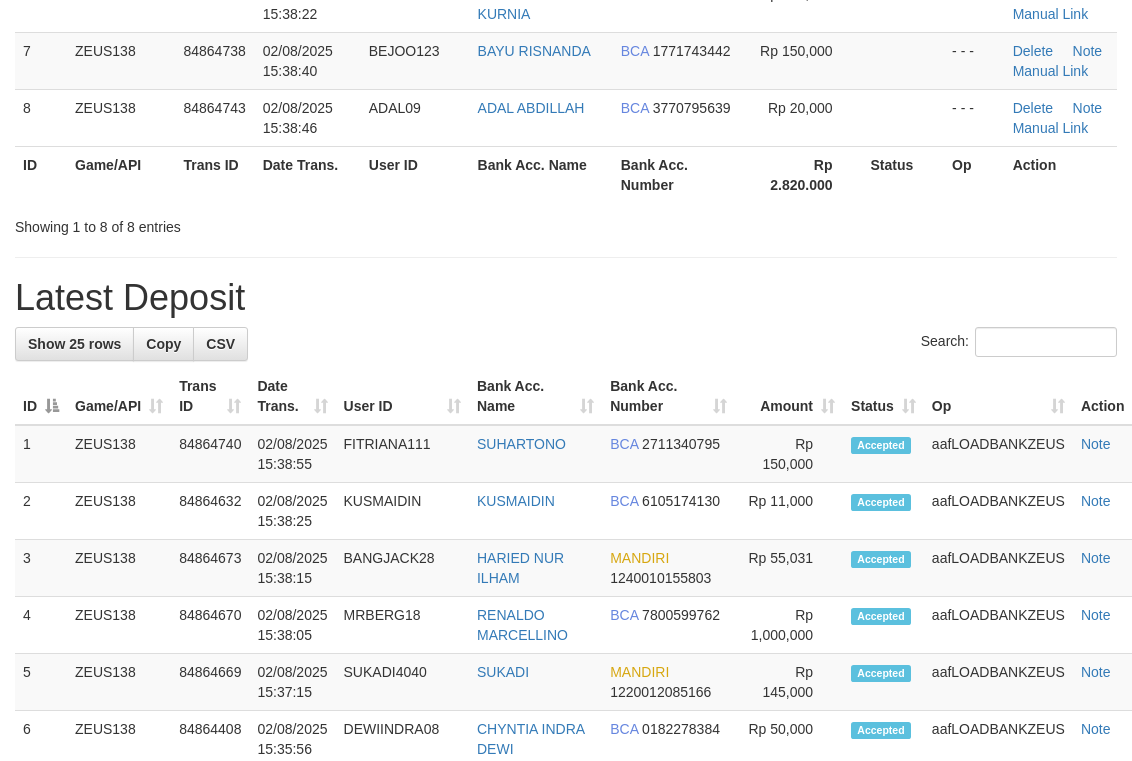 scroll, scrollTop: 485, scrollLeft: 0, axis: vertical 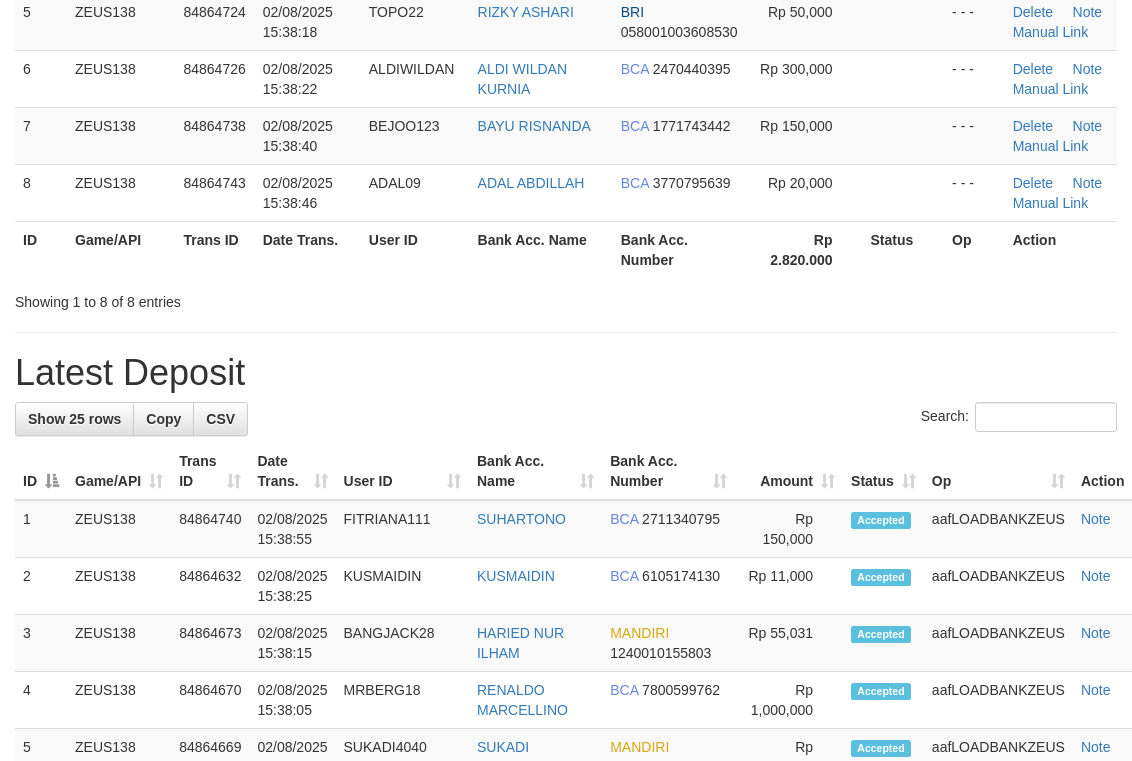 click on "**********" at bounding box center (566, 813) 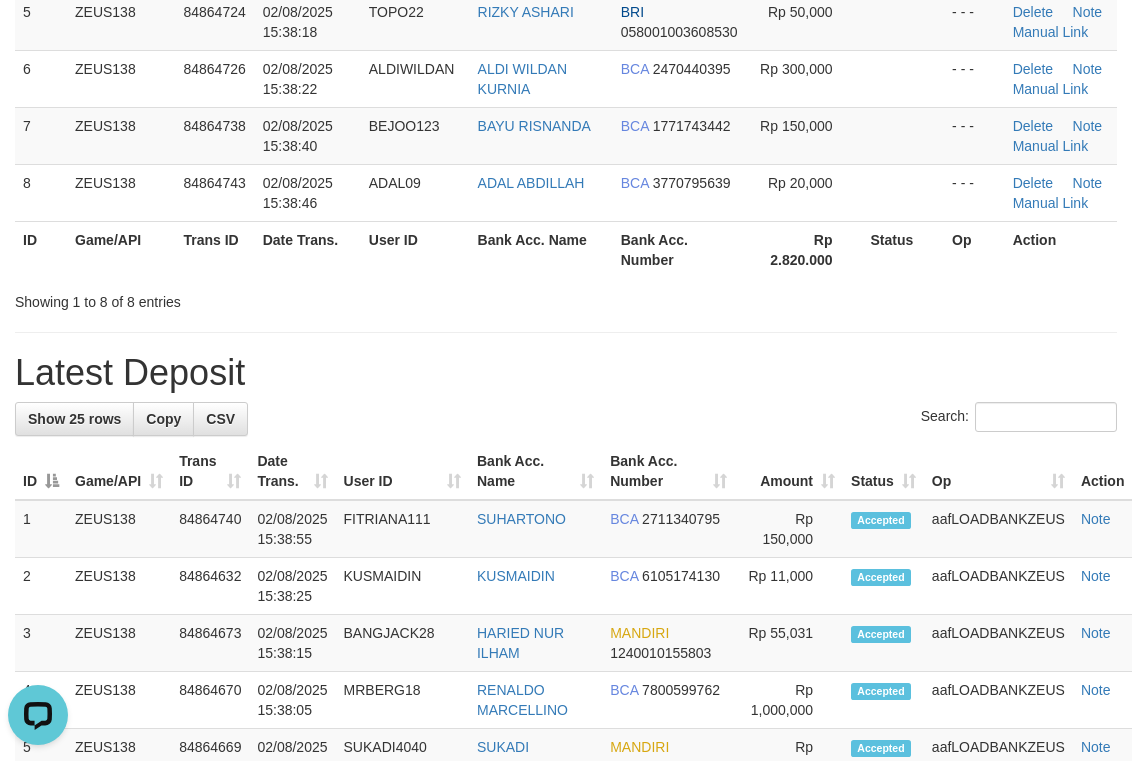 scroll, scrollTop: 0, scrollLeft: 0, axis: both 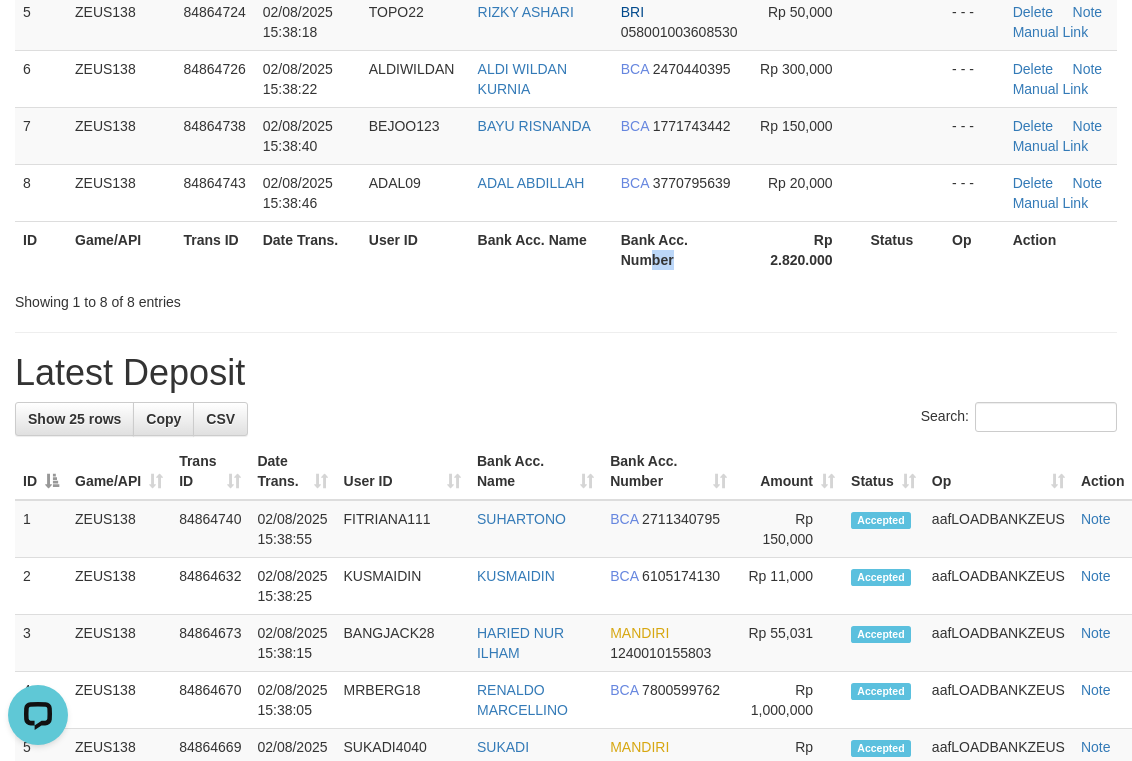 drag, startPoint x: 654, startPoint y: 265, endPoint x: 708, endPoint y: 254, distance: 55.108982 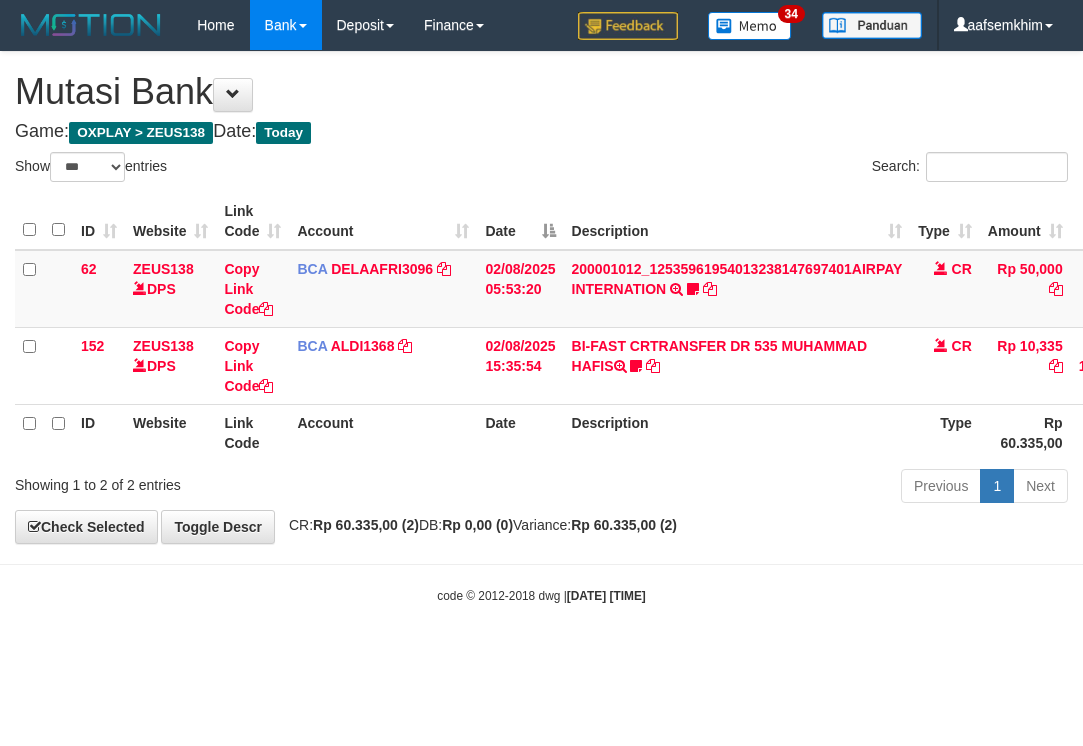 select on "***" 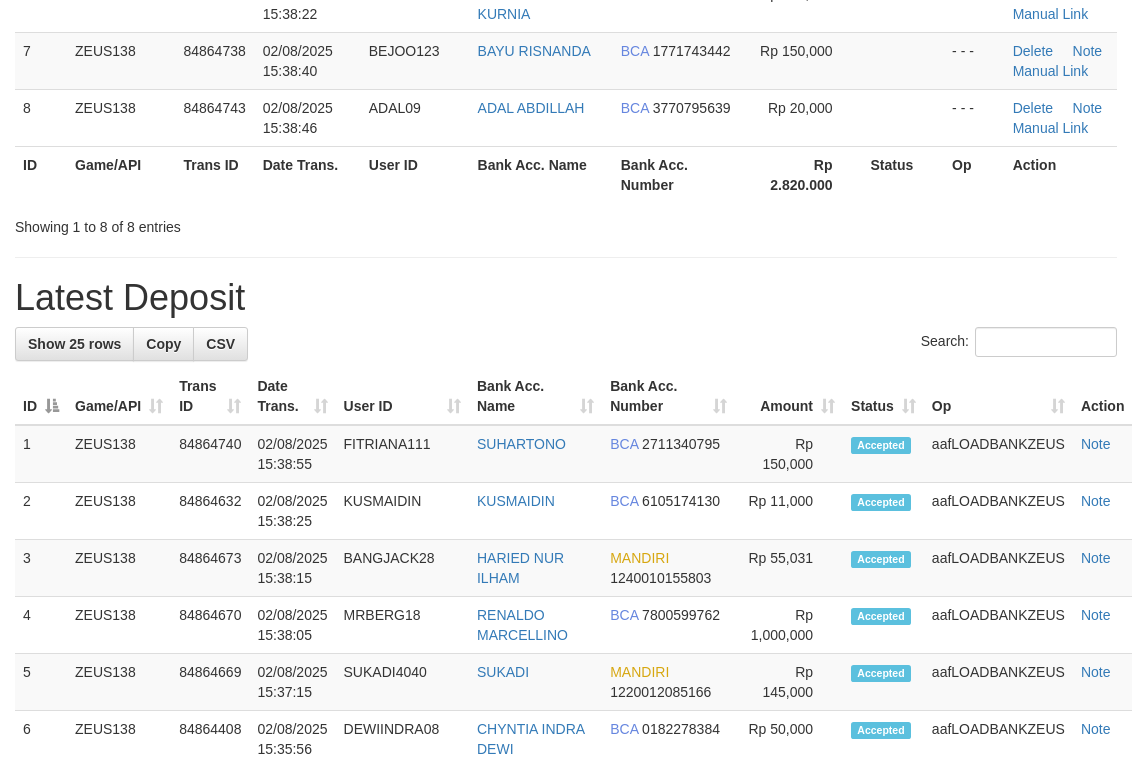 scroll, scrollTop: 485, scrollLeft: 0, axis: vertical 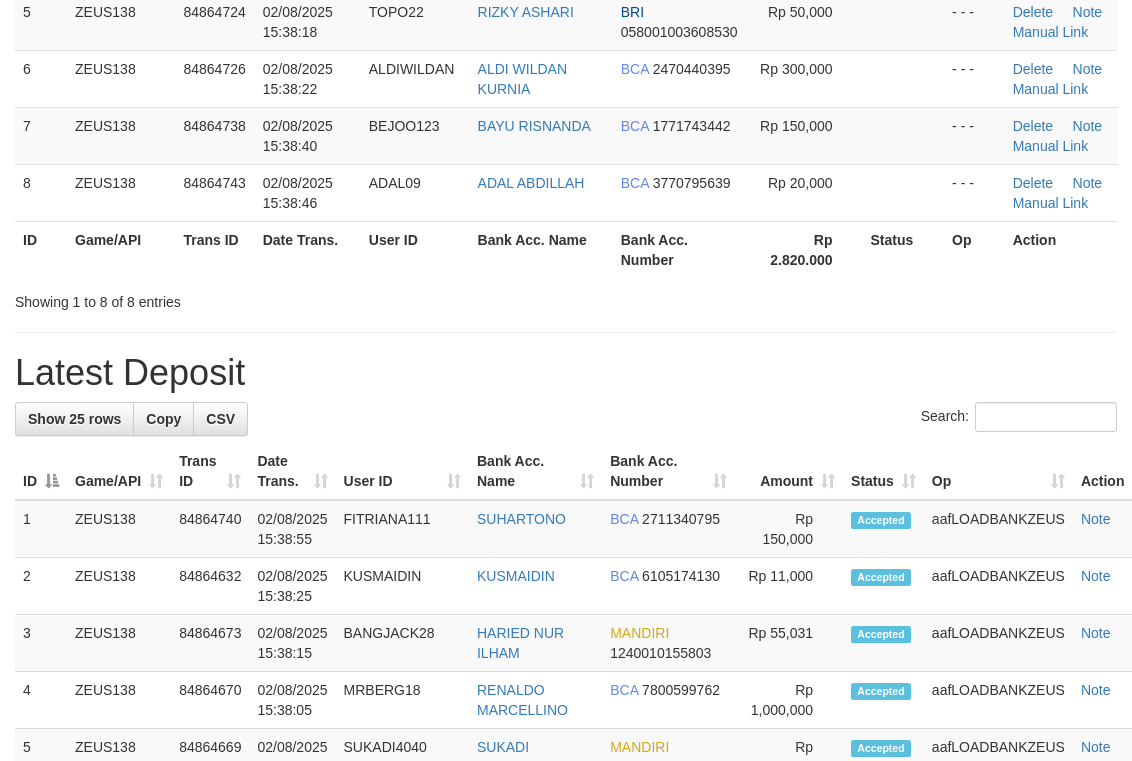 drag, startPoint x: 660, startPoint y: 262, endPoint x: 678, endPoint y: 261, distance: 18.027756 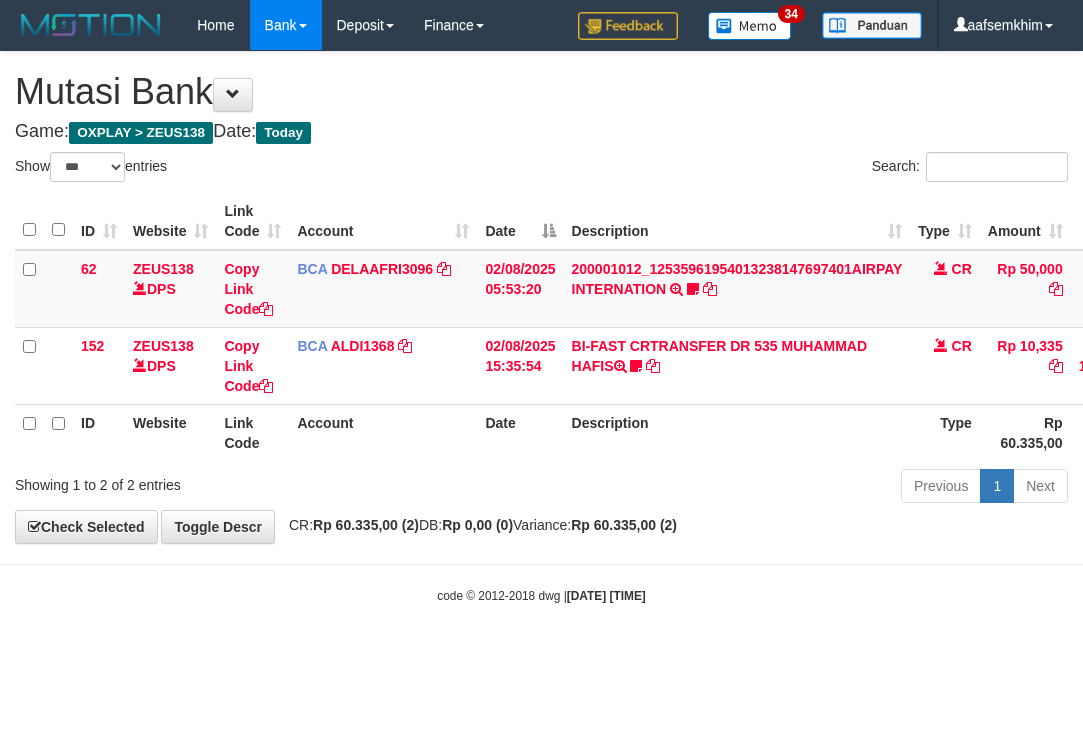 select on "***" 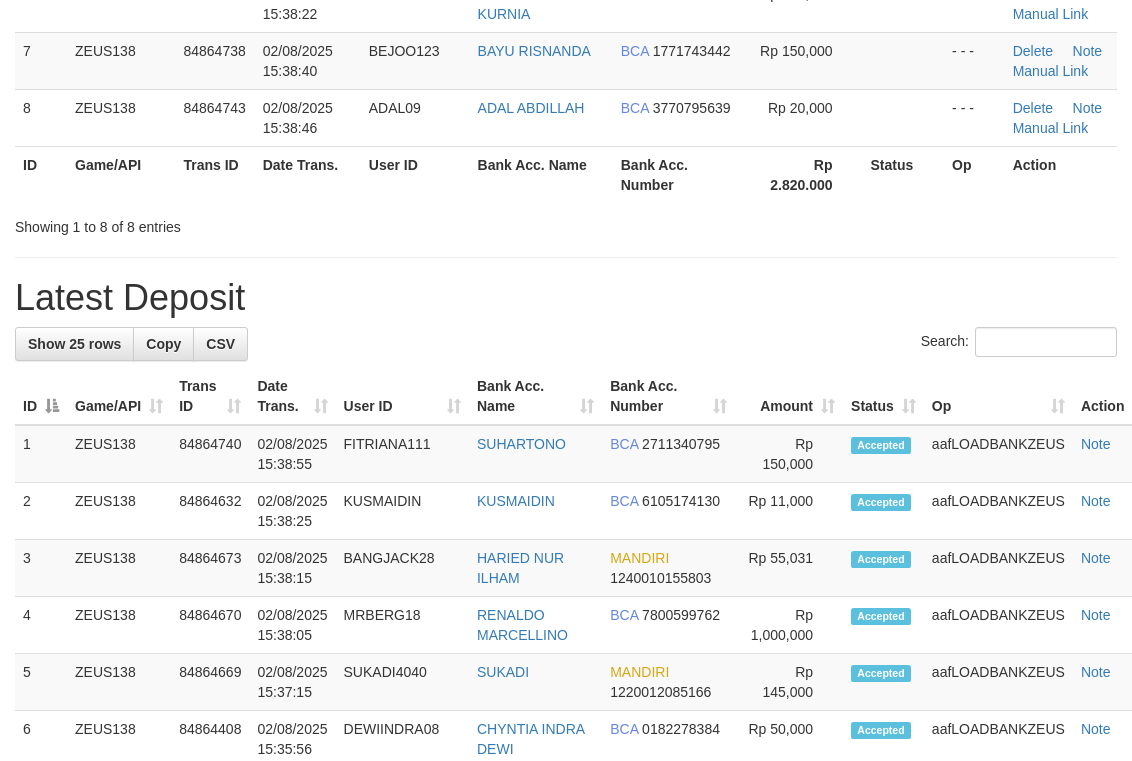 click on "**********" at bounding box center [566, 738] 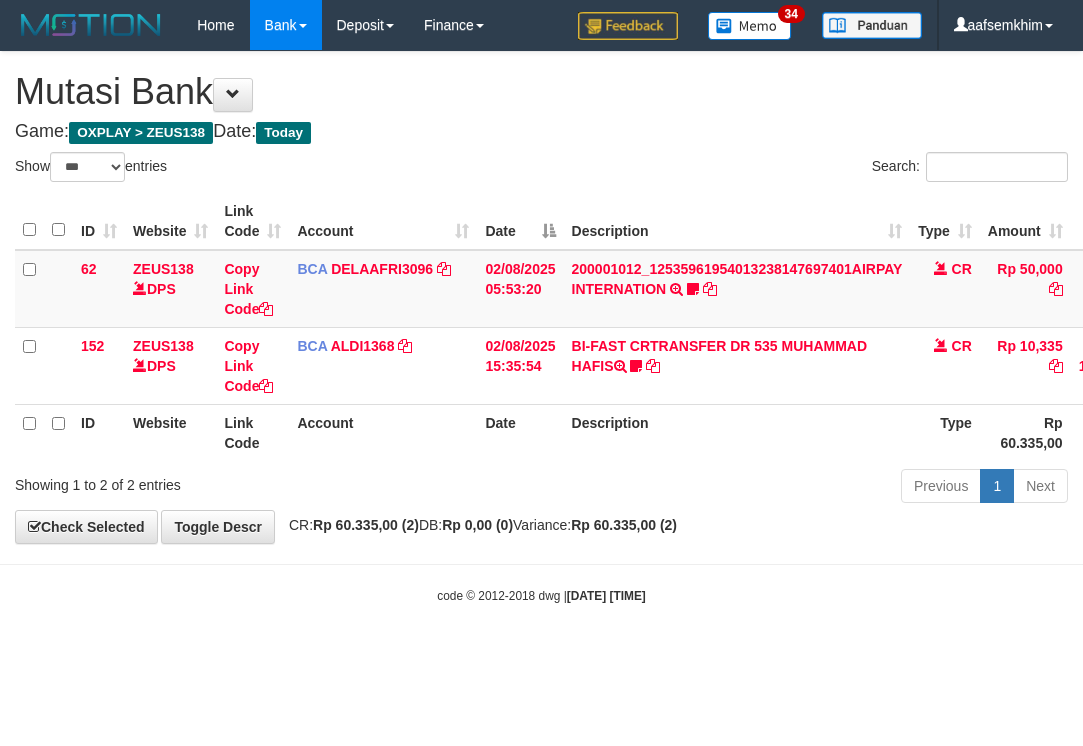 select on "***" 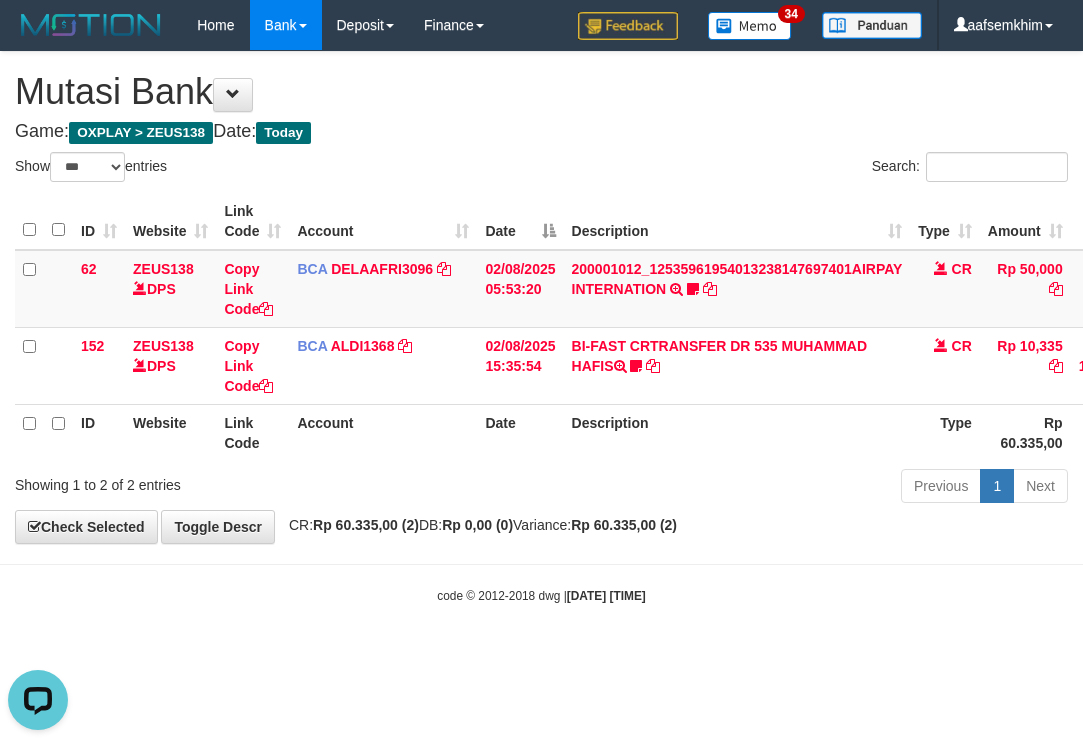 scroll, scrollTop: 0, scrollLeft: 0, axis: both 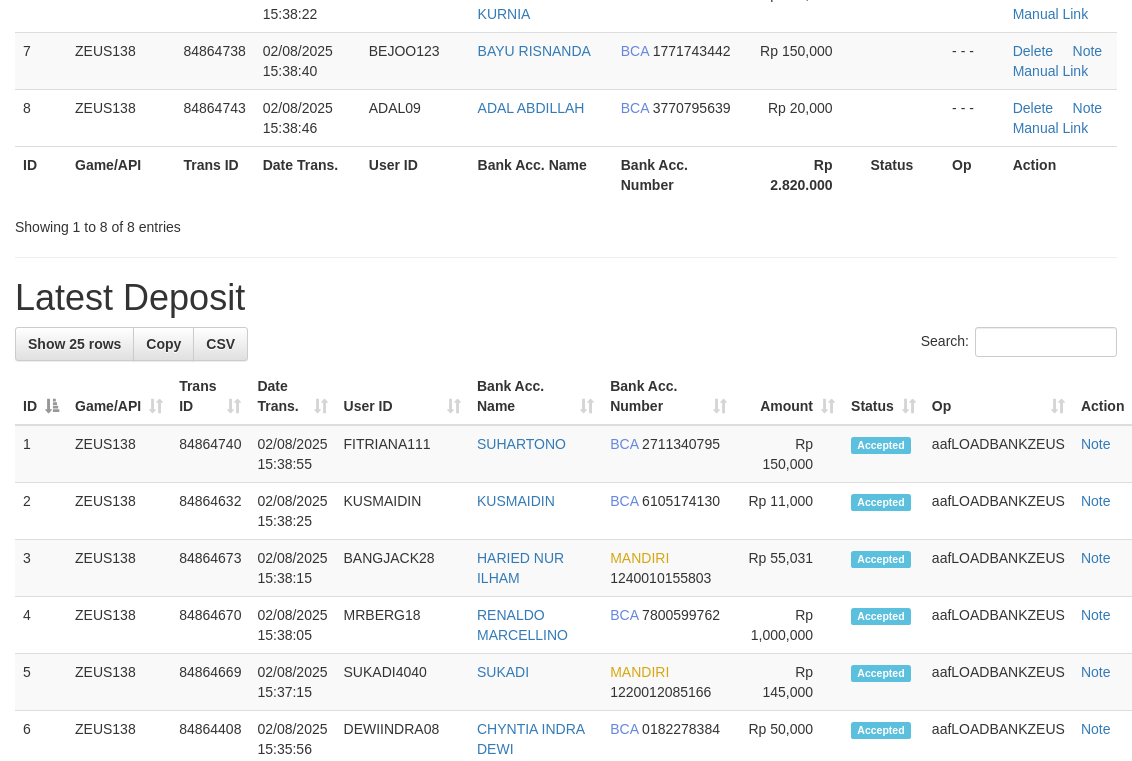 click on "ID Game/API Trans ID Date Trans. User ID Bank Acc. Name Bank Acc. Number Amount Status Op Action
1
ZEUS138
84864626
[DATE] [TIME]
[NAME]
[FULL NAME]
BCA
6365085505
Rp 1,900,000
- - -
Delete
Note
Manual Link
2
ZEUS138
84864639
[DATE] [TIME]
[NAME]
[FULL NAME]
BCA
4690351523
Rp 300,000" at bounding box center [566, -82] 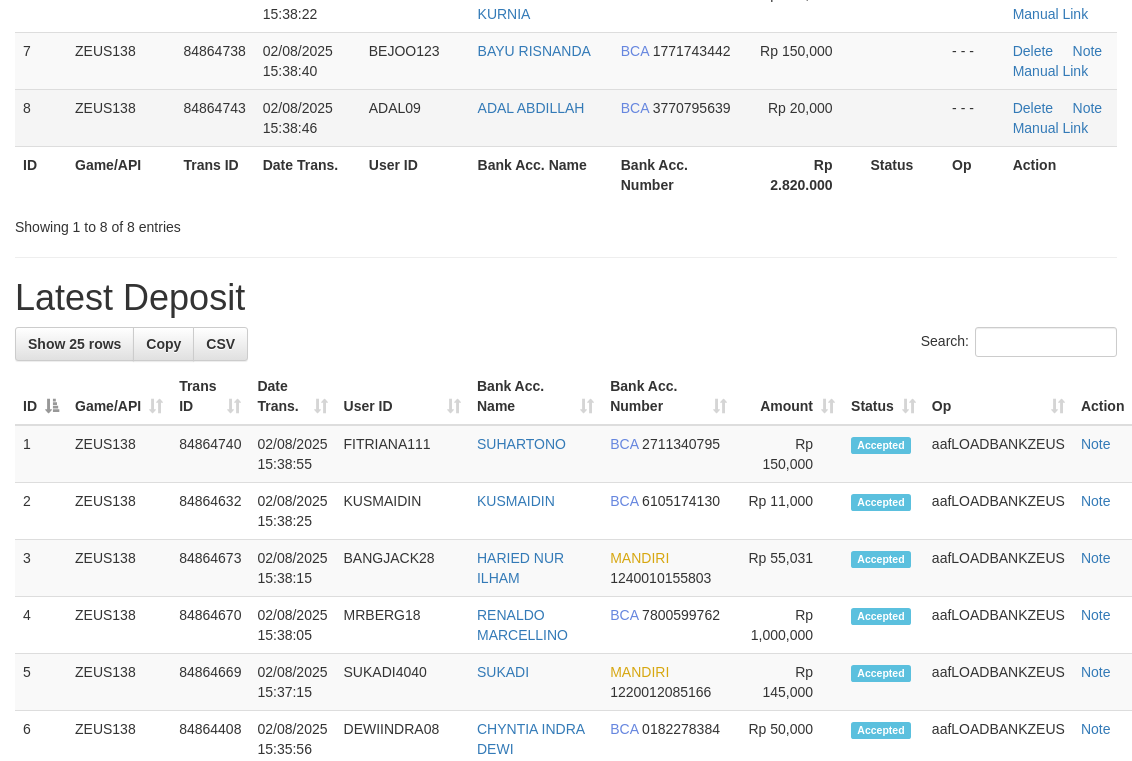 scroll, scrollTop: 485, scrollLeft: 0, axis: vertical 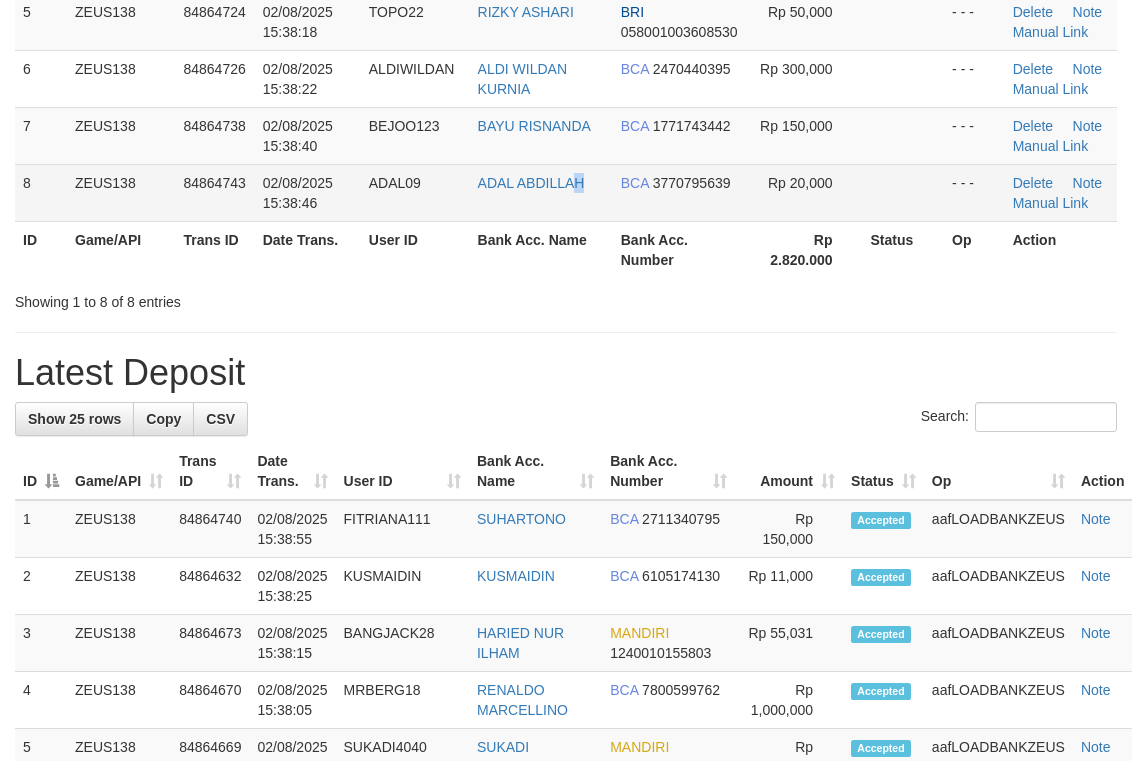 click on "ADAL ABDILLAH" at bounding box center [541, 192] 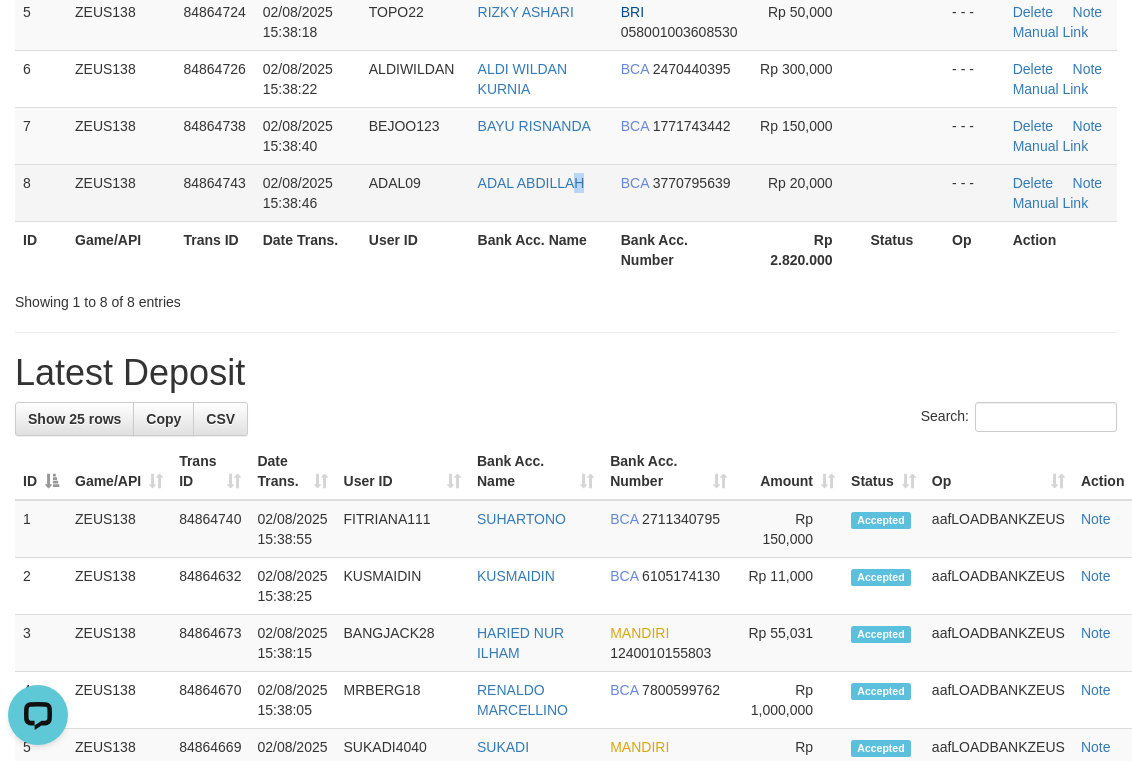 scroll, scrollTop: 0, scrollLeft: 0, axis: both 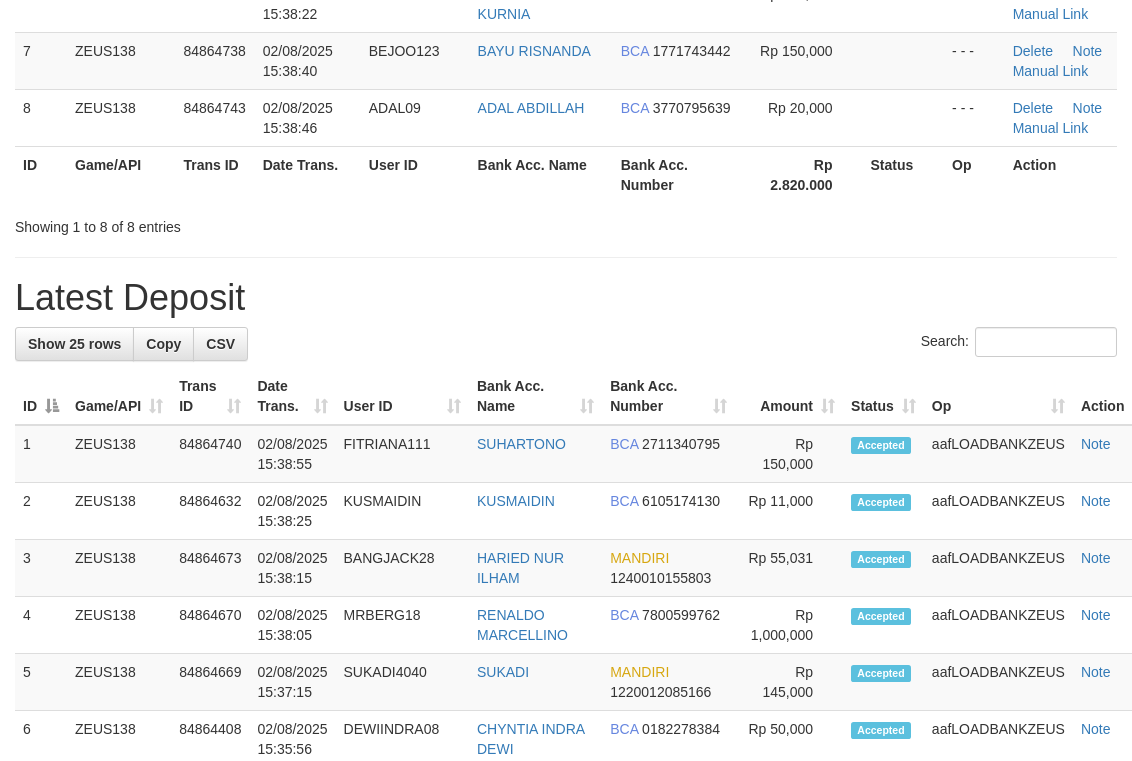 click on "Bank Acc. Name" at bounding box center [541, 174] 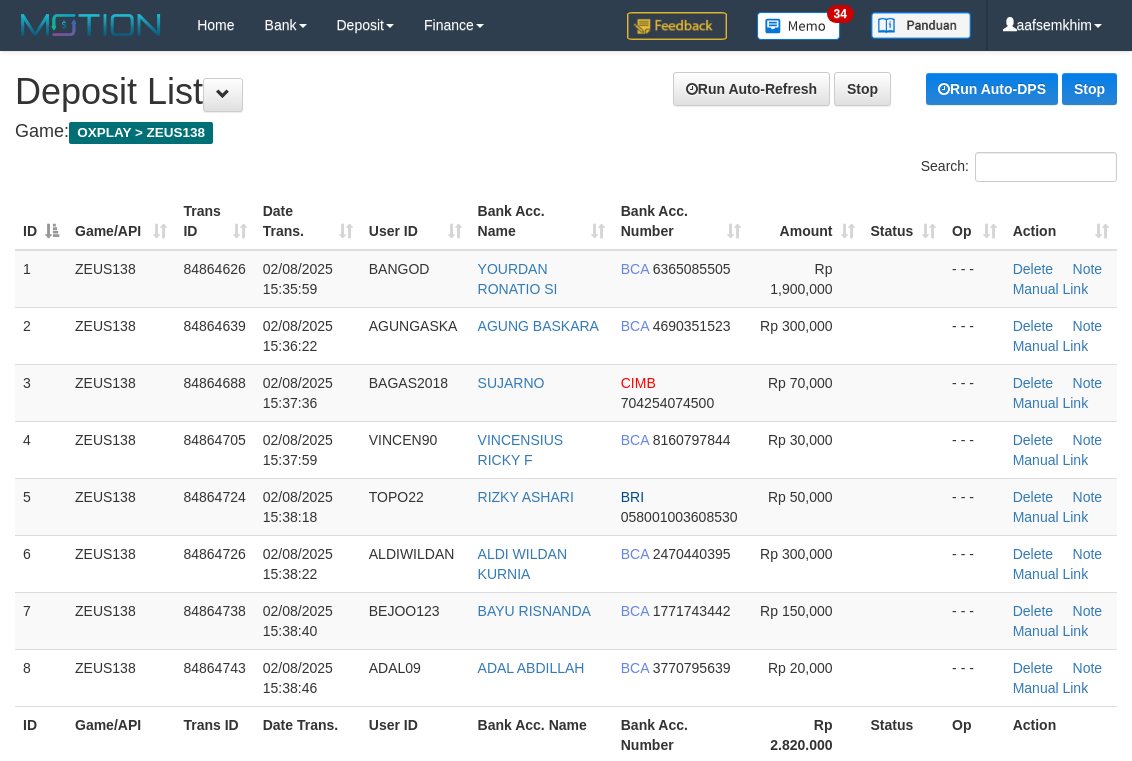 scroll, scrollTop: 560, scrollLeft: 0, axis: vertical 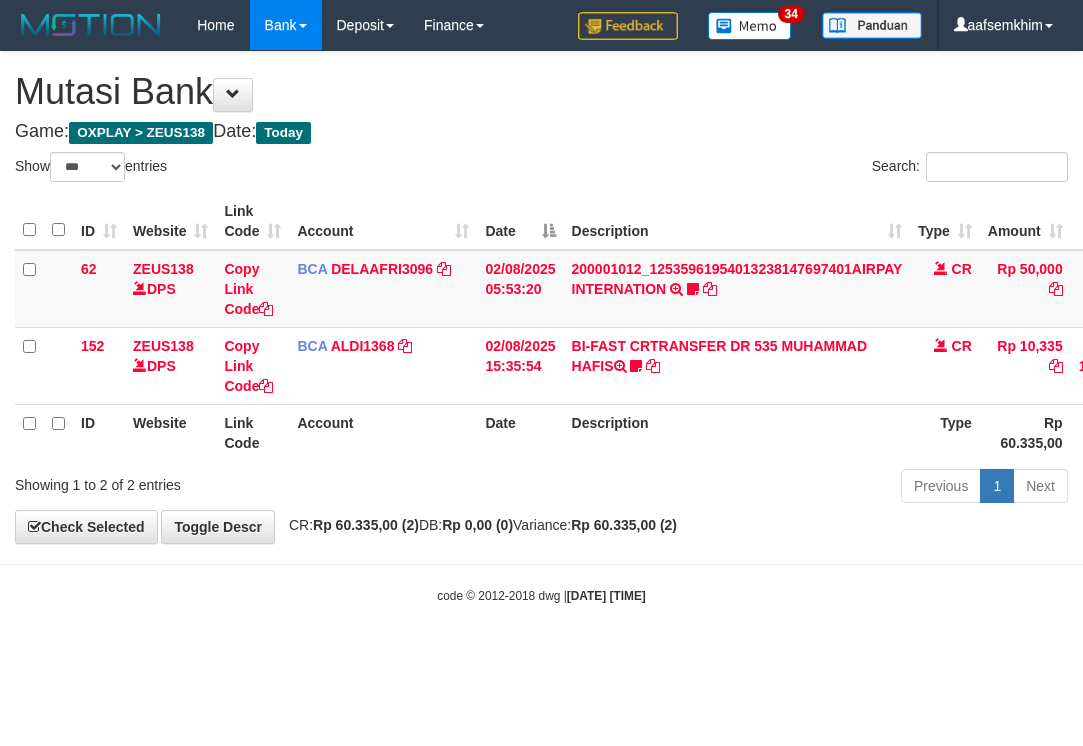 select on "***" 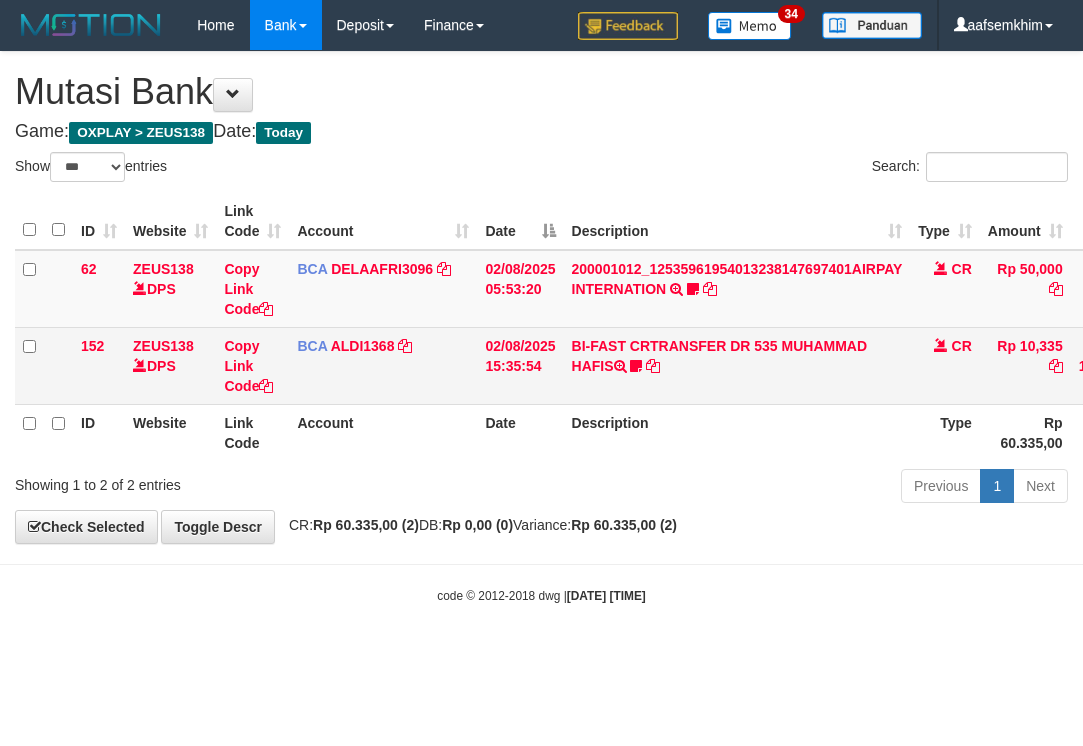 scroll, scrollTop: 0, scrollLeft: 0, axis: both 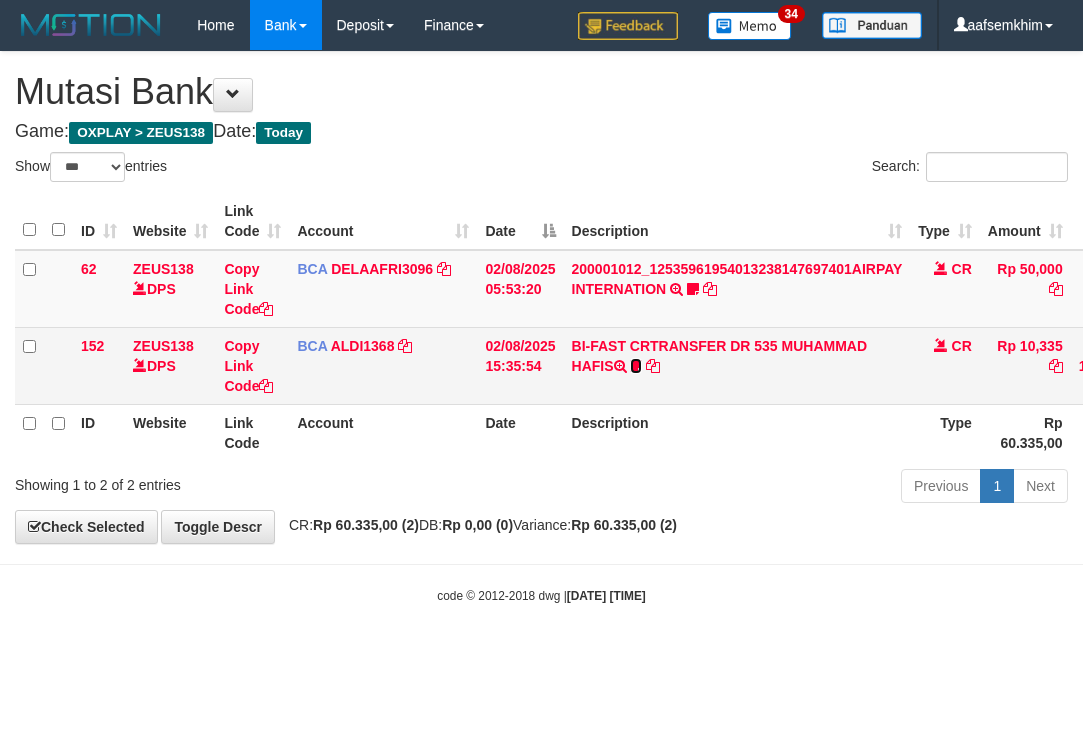 click at bounding box center (636, 366) 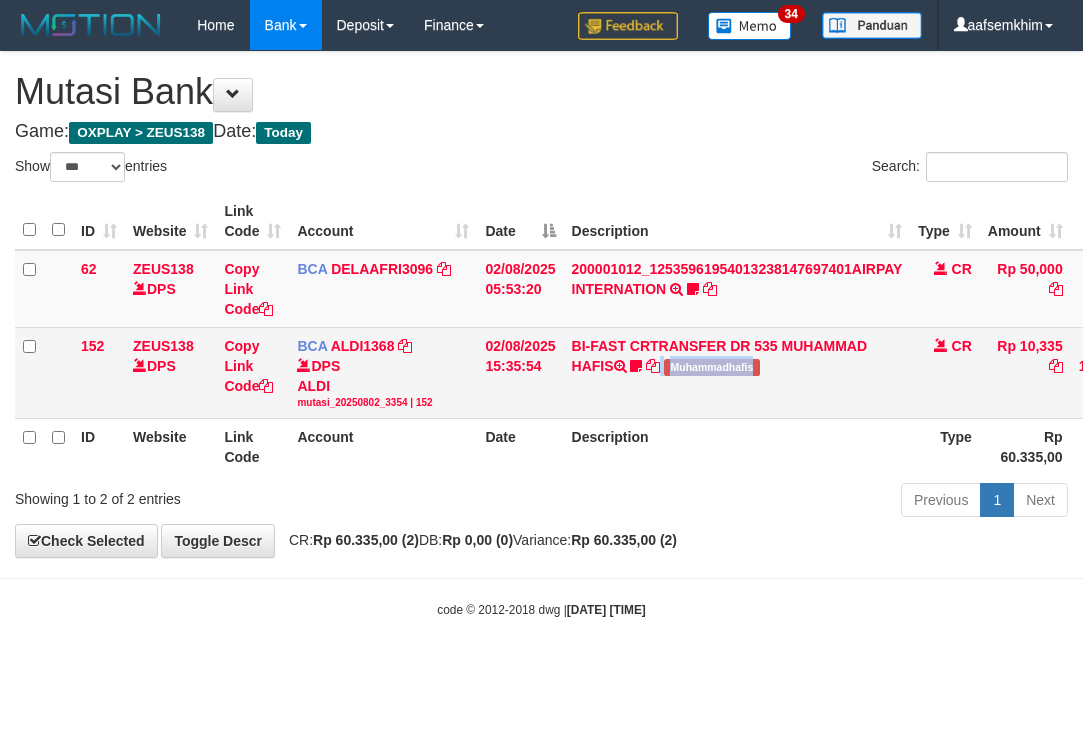 drag, startPoint x: 677, startPoint y: 384, endPoint x: 743, endPoint y: 391, distance: 66.37017 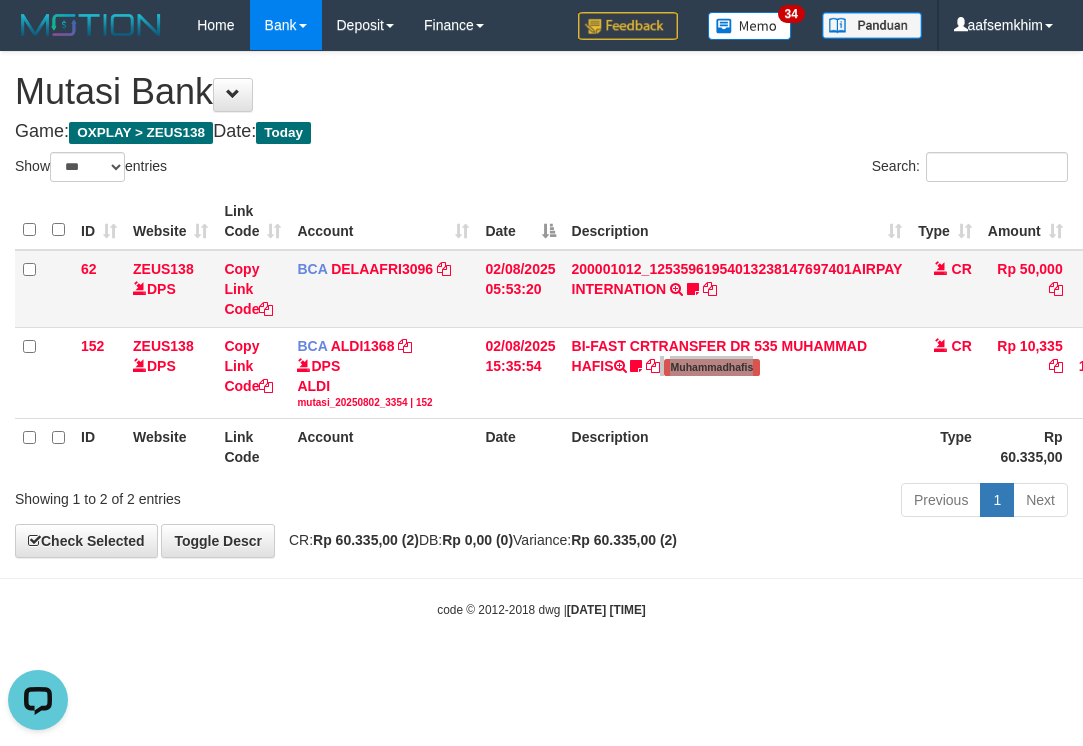 scroll, scrollTop: 0, scrollLeft: 0, axis: both 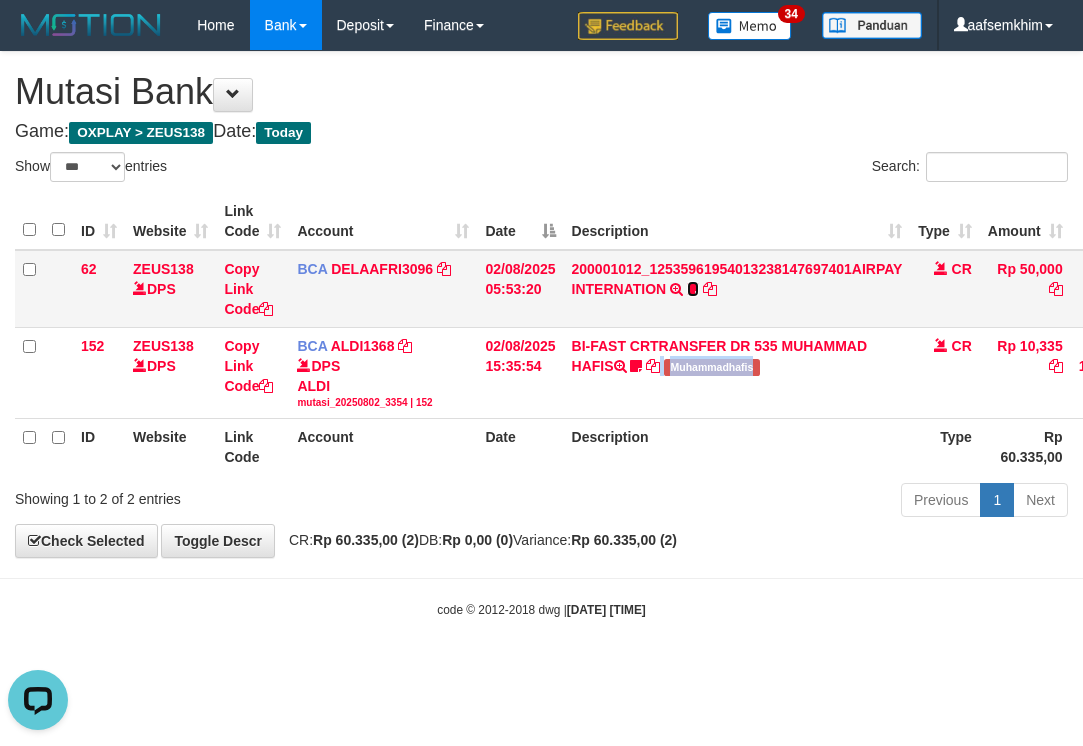 click at bounding box center (693, 289) 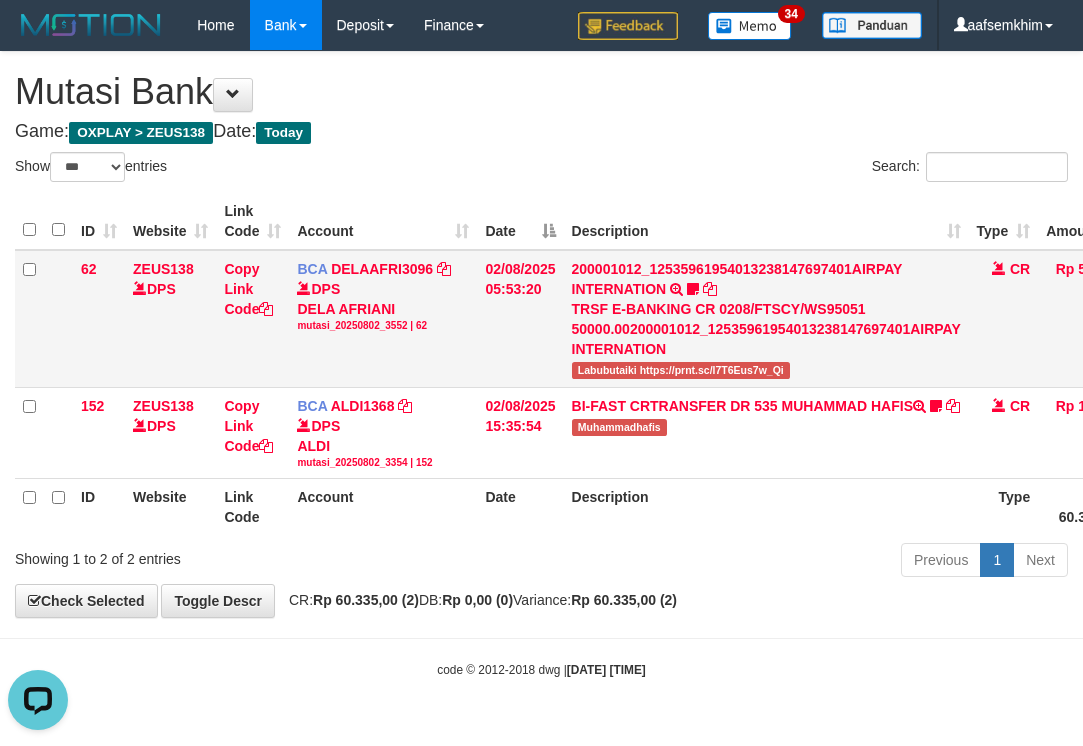 click on "Labubutaiki
https://prnt.sc/l7T6Eus7w_Qi" at bounding box center (681, 370) 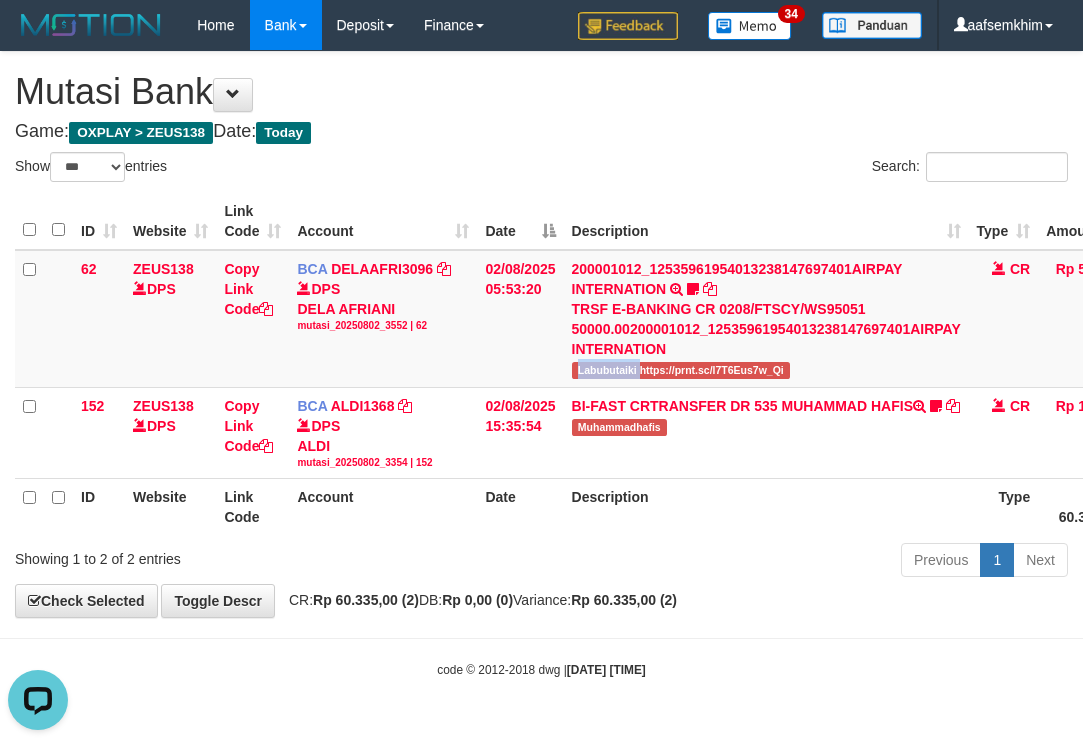 drag, startPoint x: 617, startPoint y: 377, endPoint x: 8, endPoint y: 342, distance: 610.00494 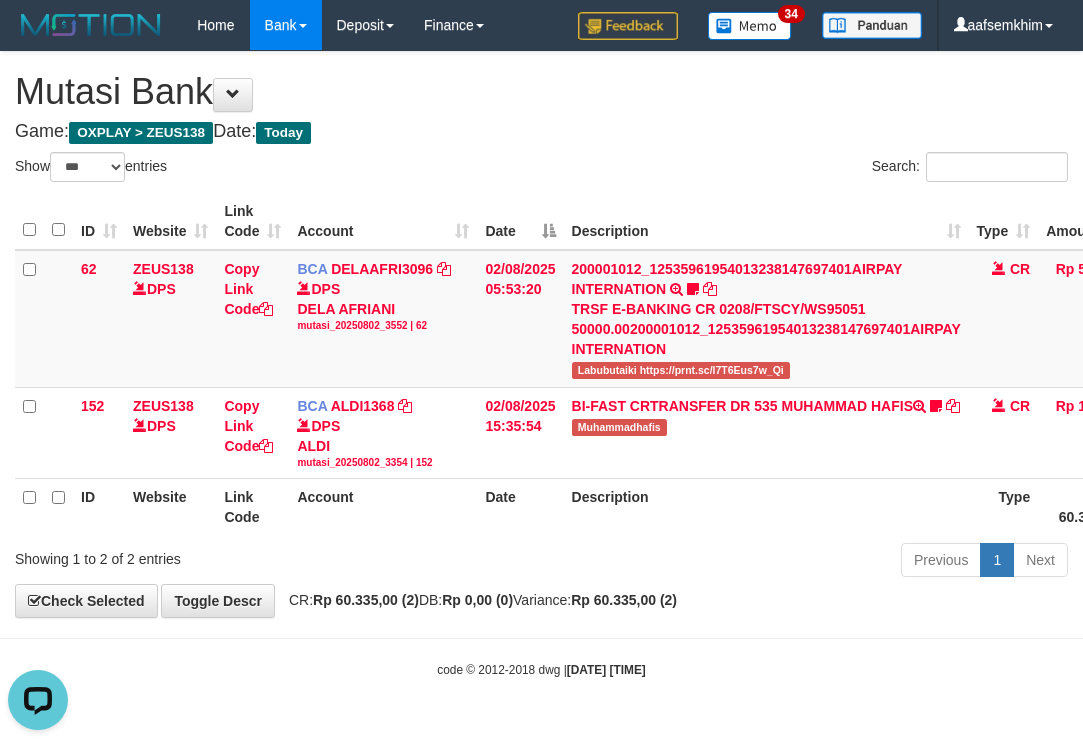 click on "**********" at bounding box center (541, 335) 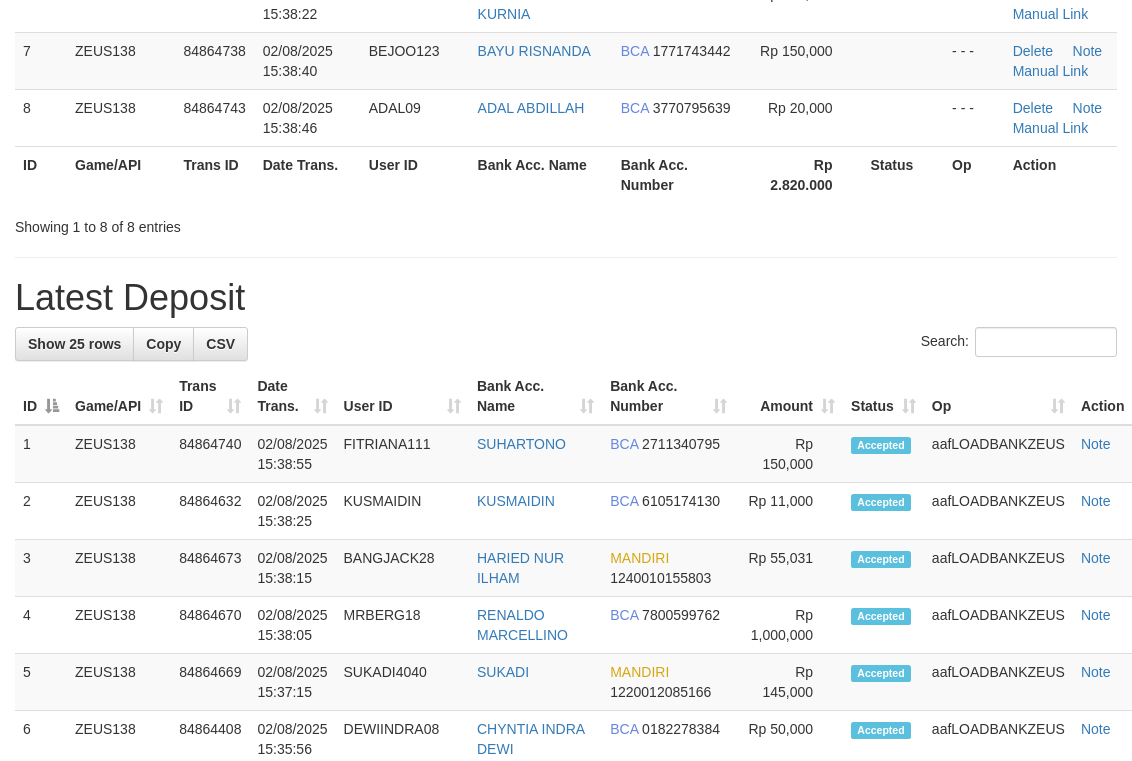 scroll, scrollTop: 485, scrollLeft: 0, axis: vertical 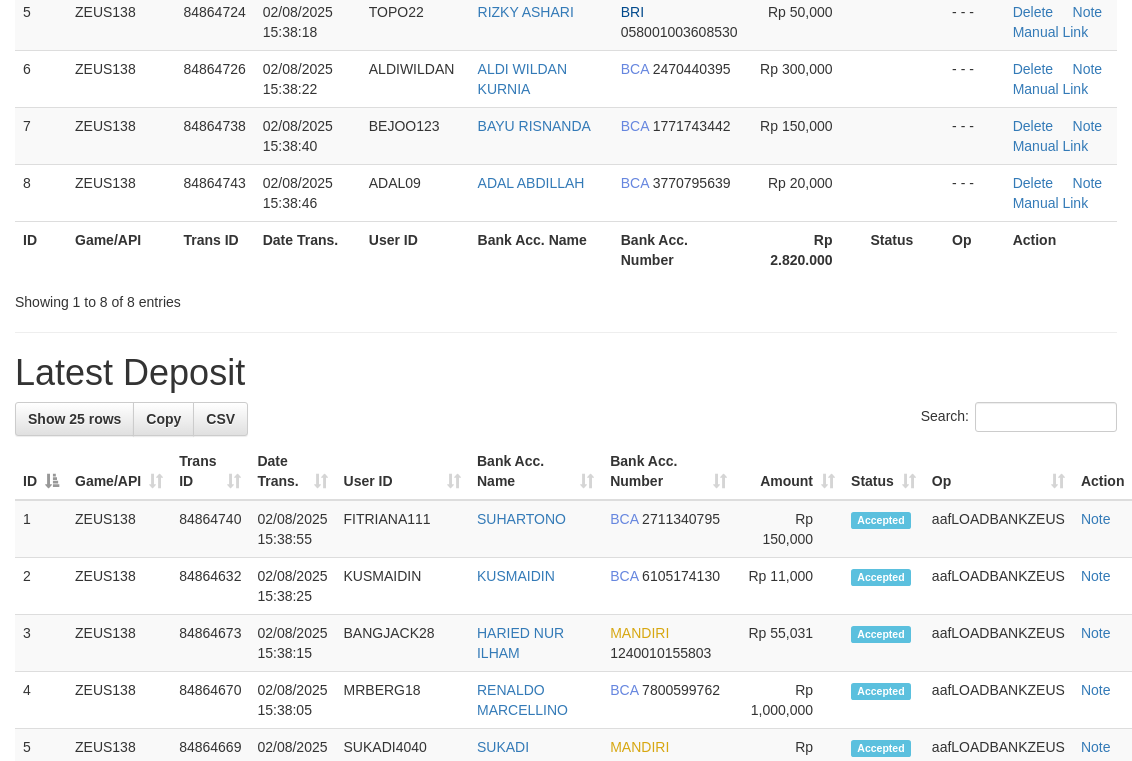 click on "Showing 1 to 8 of 8 entries" at bounding box center [566, 298] 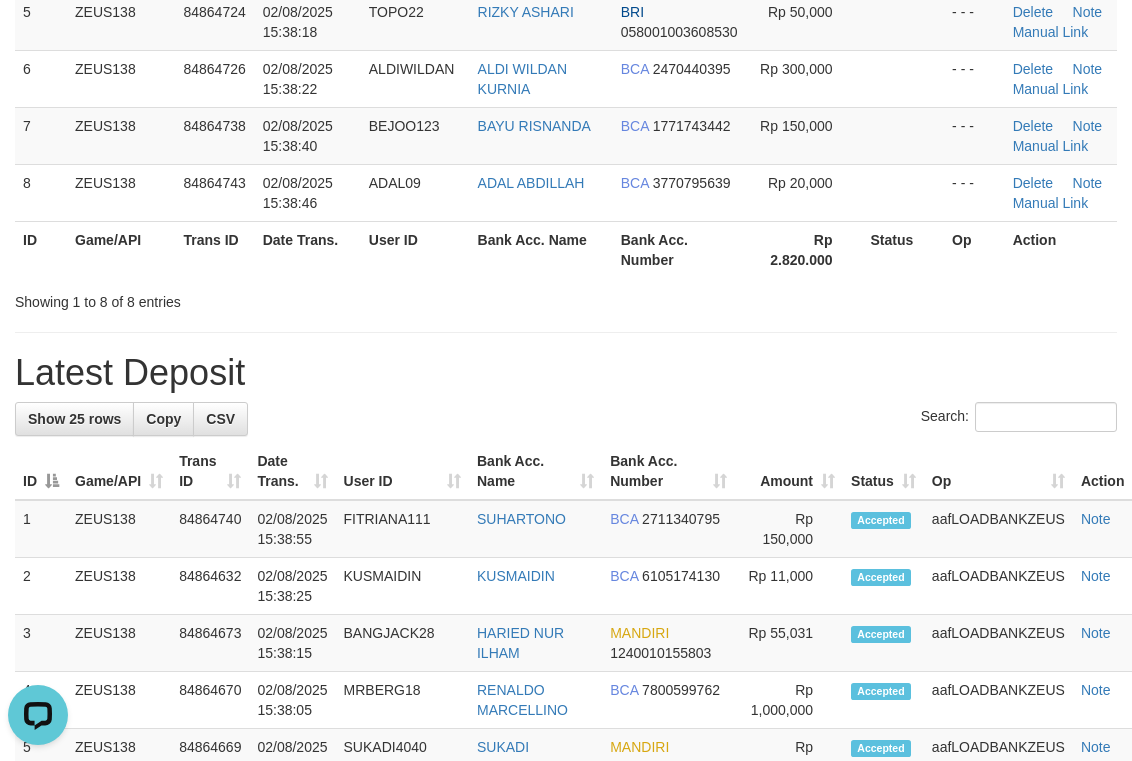 scroll, scrollTop: 0, scrollLeft: 0, axis: both 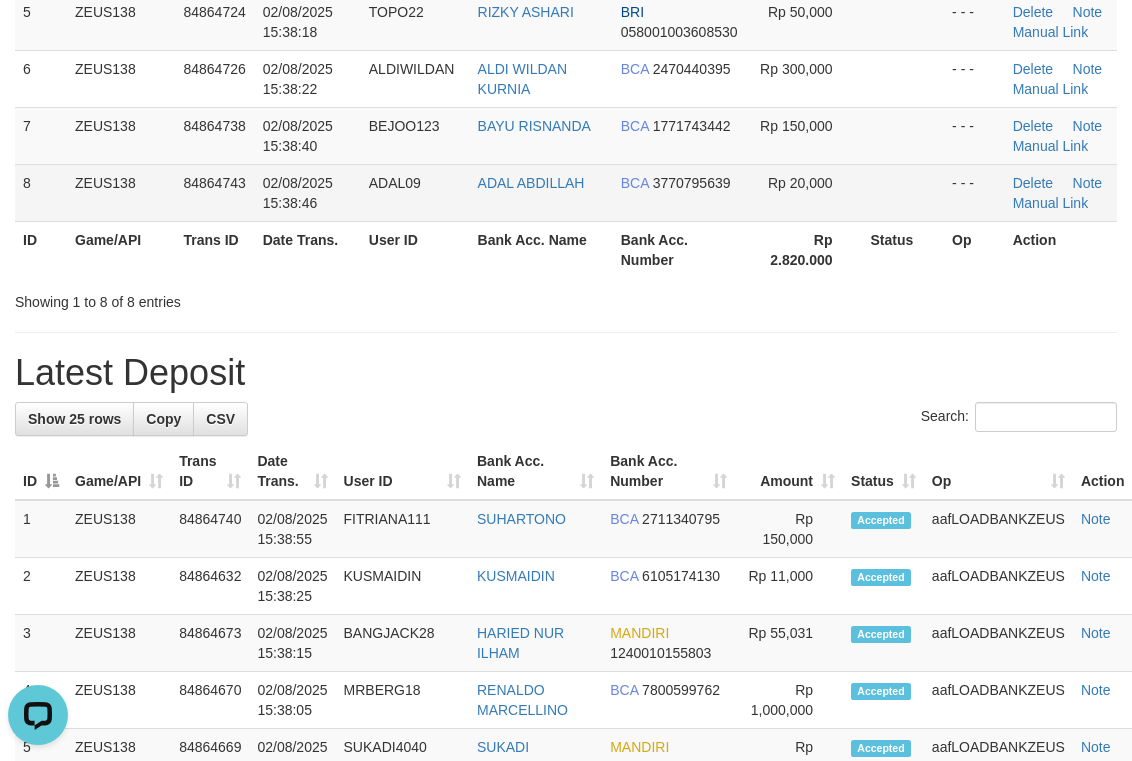 click on "BCA
3770795639" at bounding box center [681, 192] 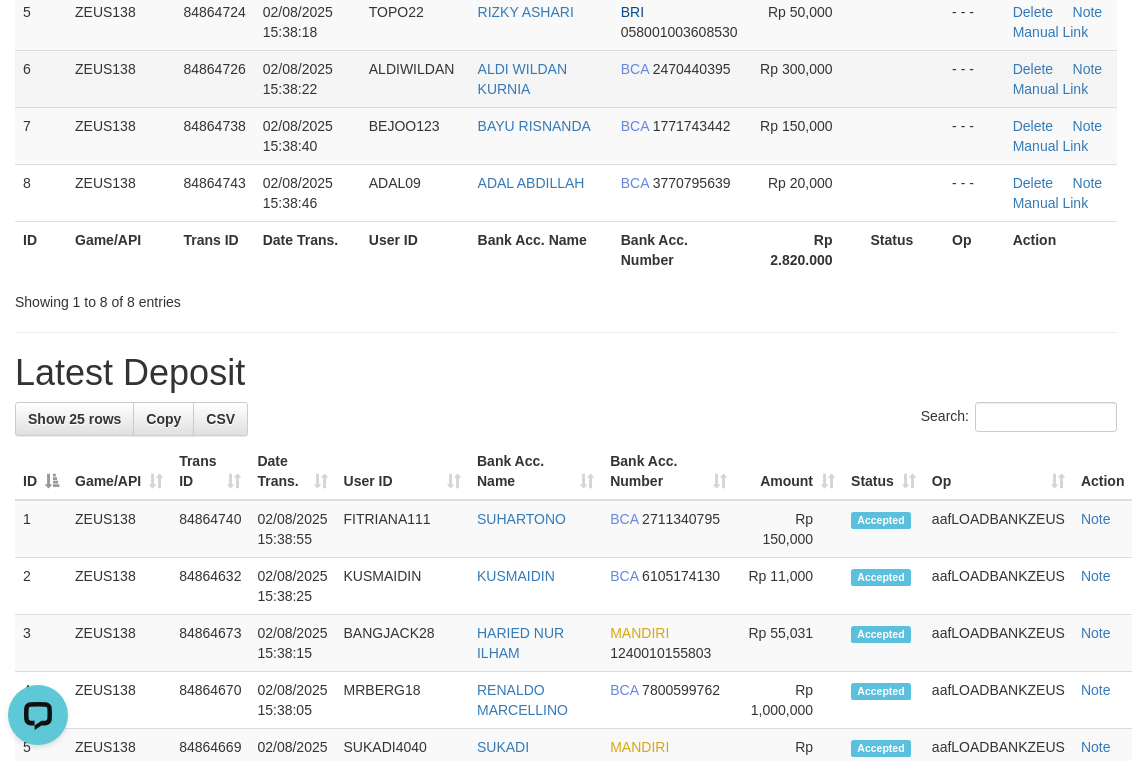 click on "ALDI WILDAN KURNIA" at bounding box center (541, 78) 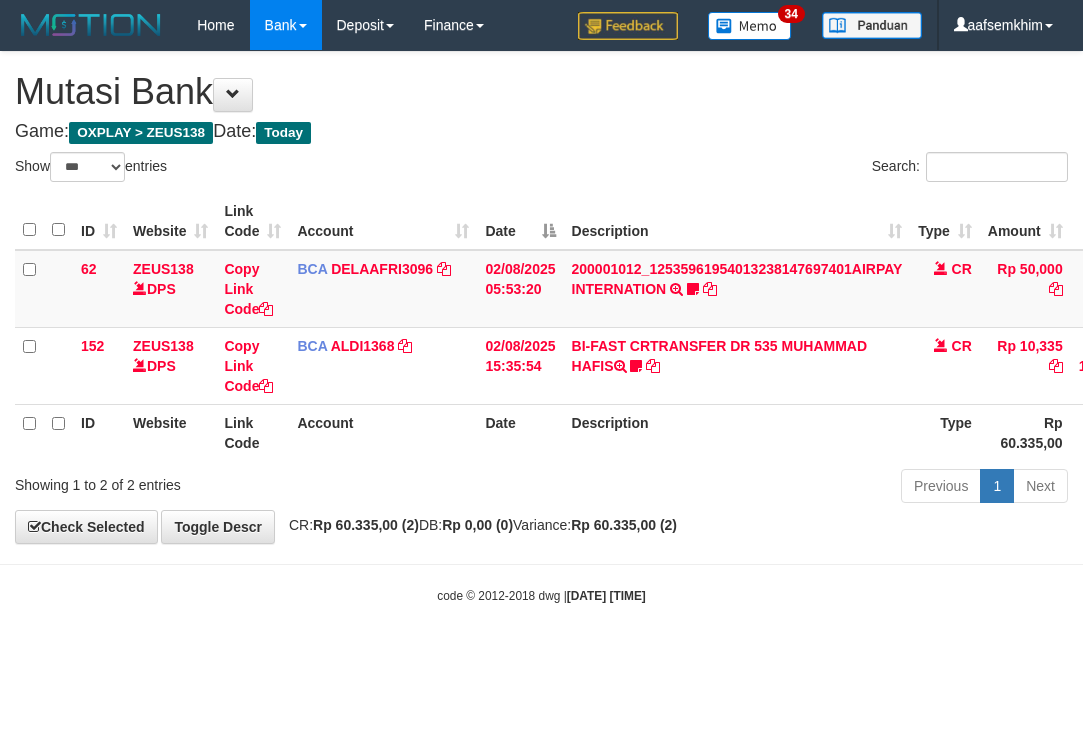 select on "***" 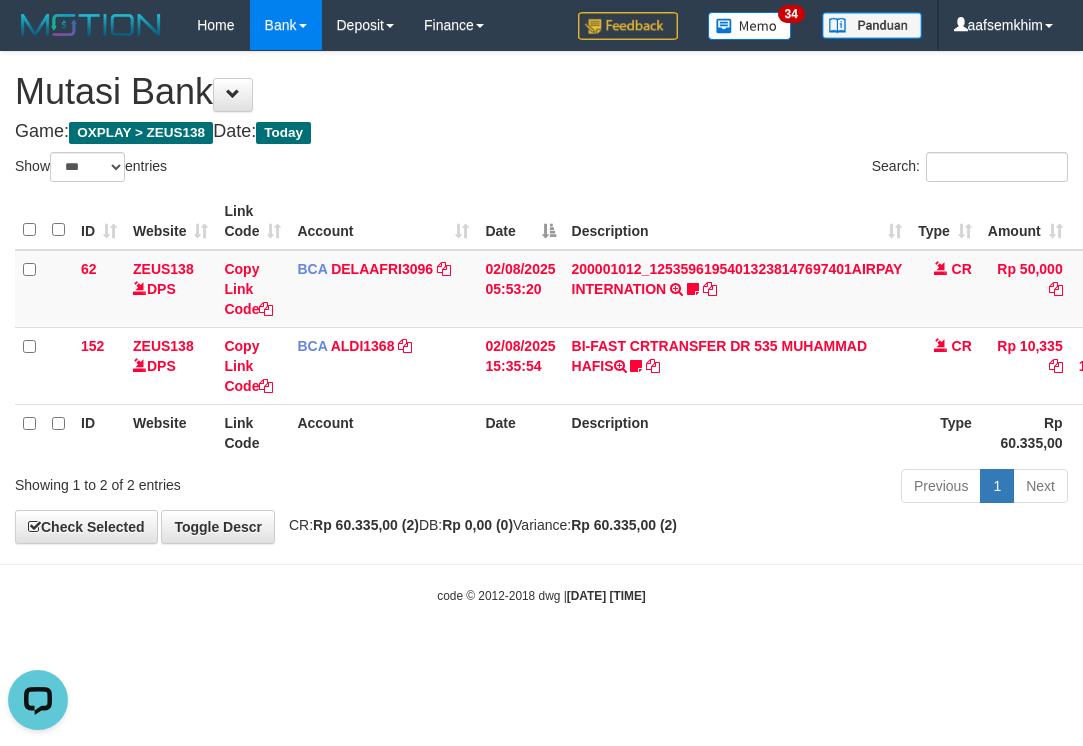 scroll, scrollTop: 0, scrollLeft: 0, axis: both 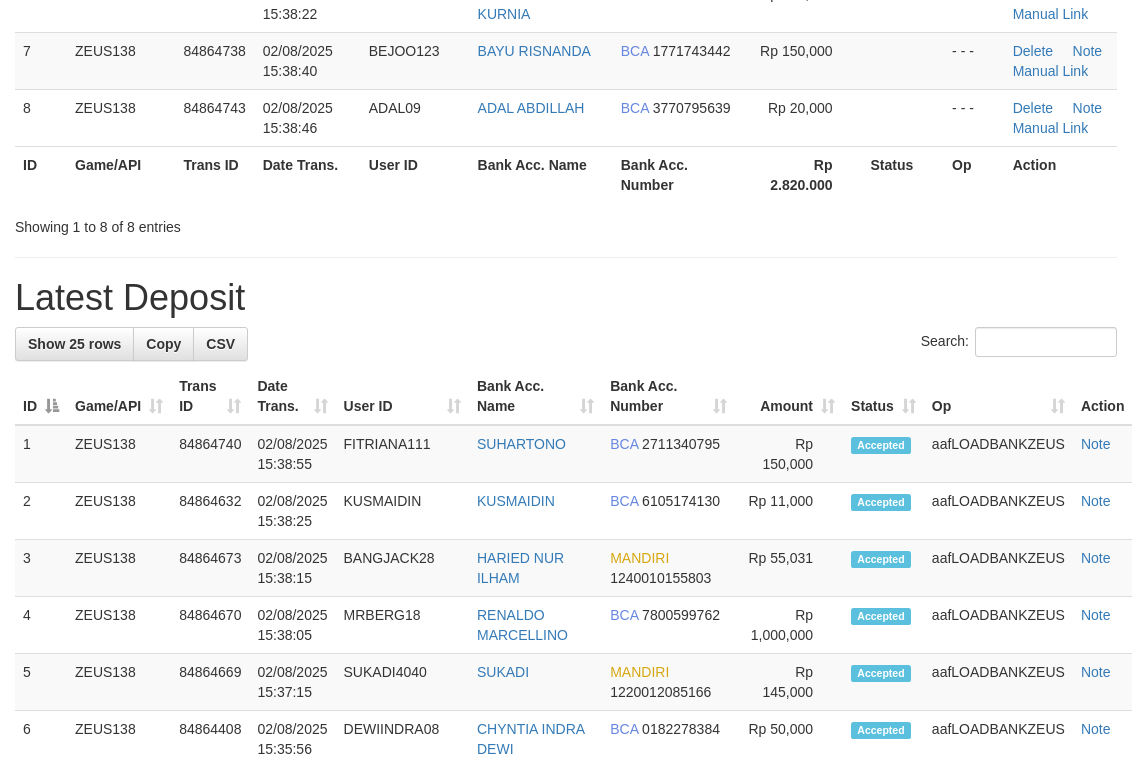 click at bounding box center (566, 257) 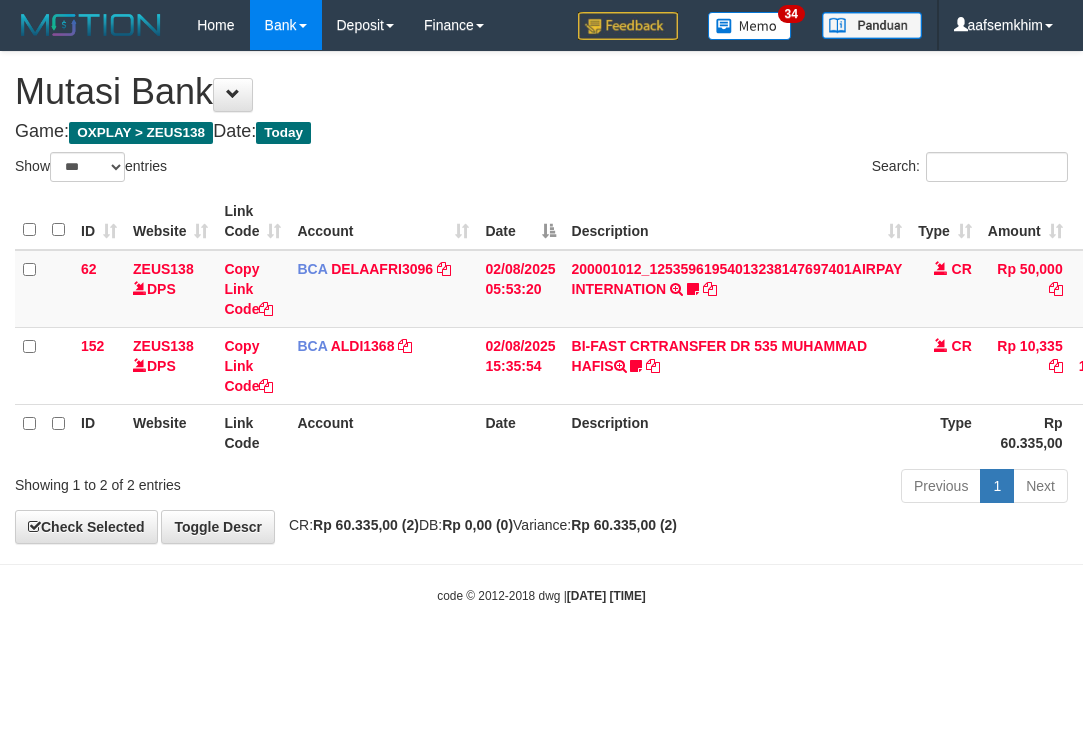select on "***" 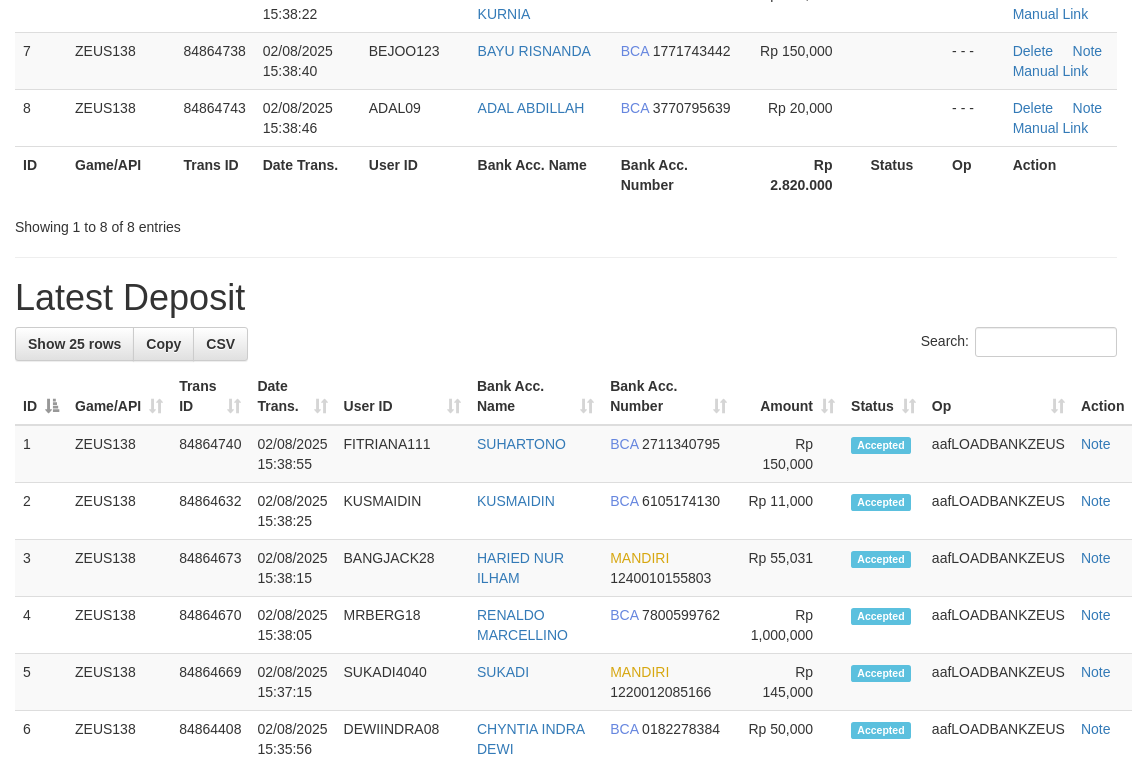 scroll, scrollTop: 485, scrollLeft: 0, axis: vertical 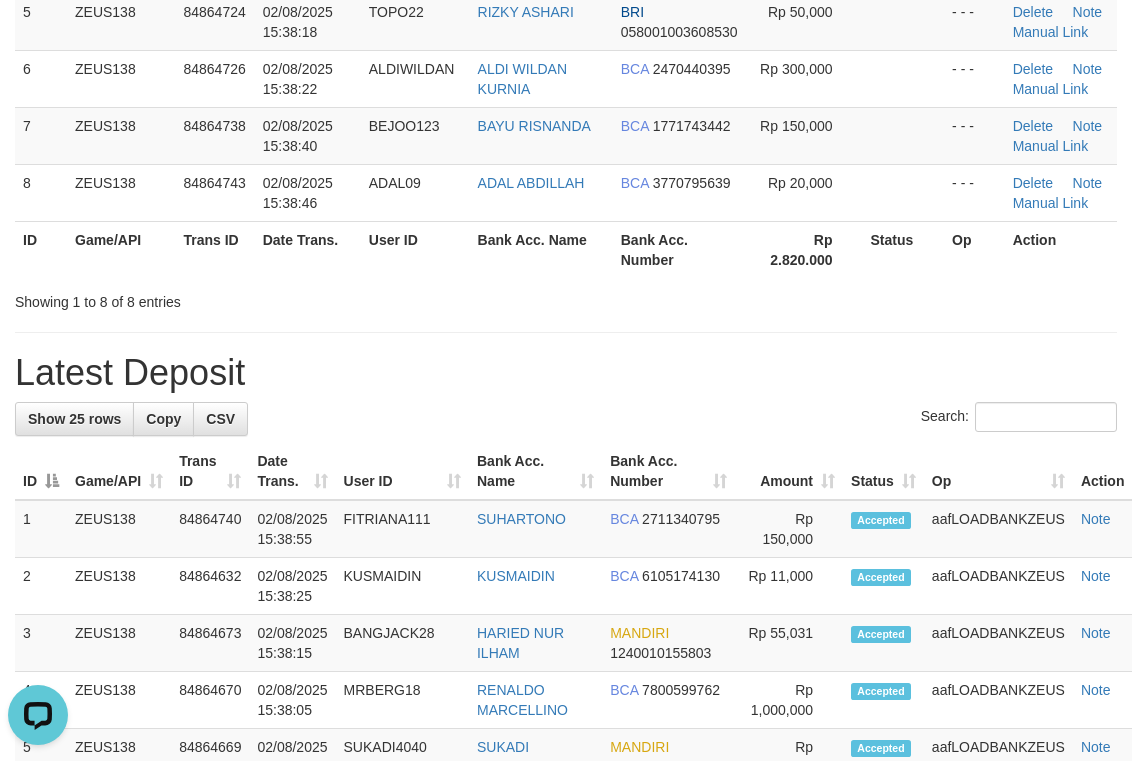click on "Showing 1 to 8 of 8 entries" at bounding box center [566, 298] 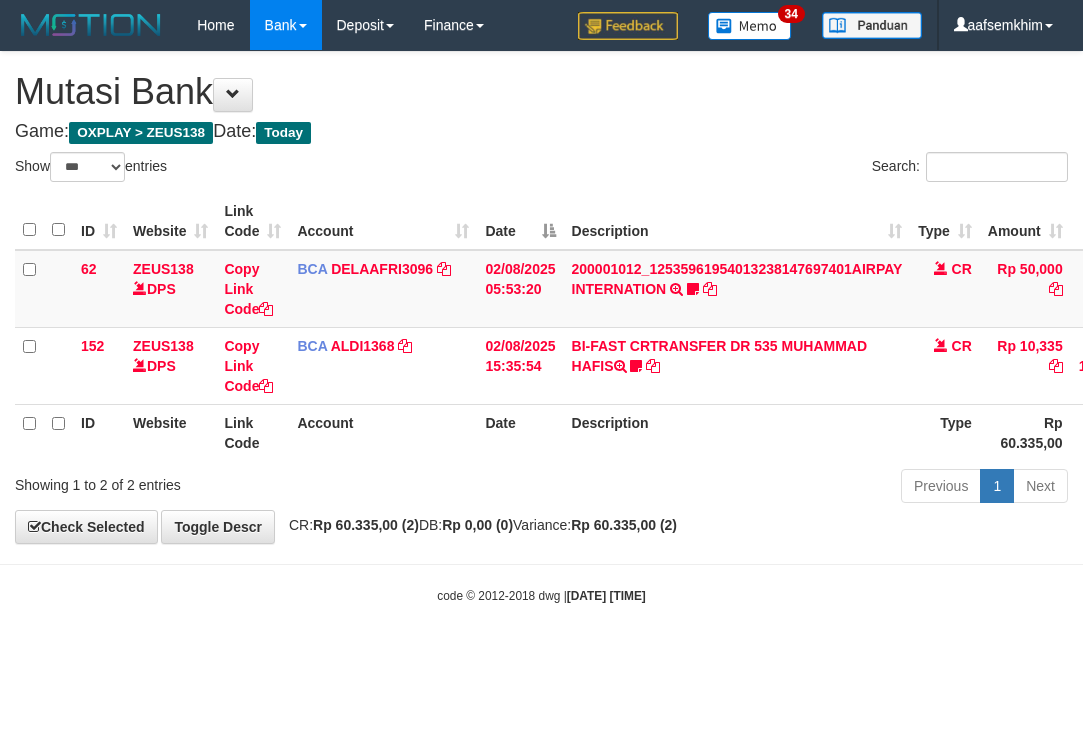 select on "***" 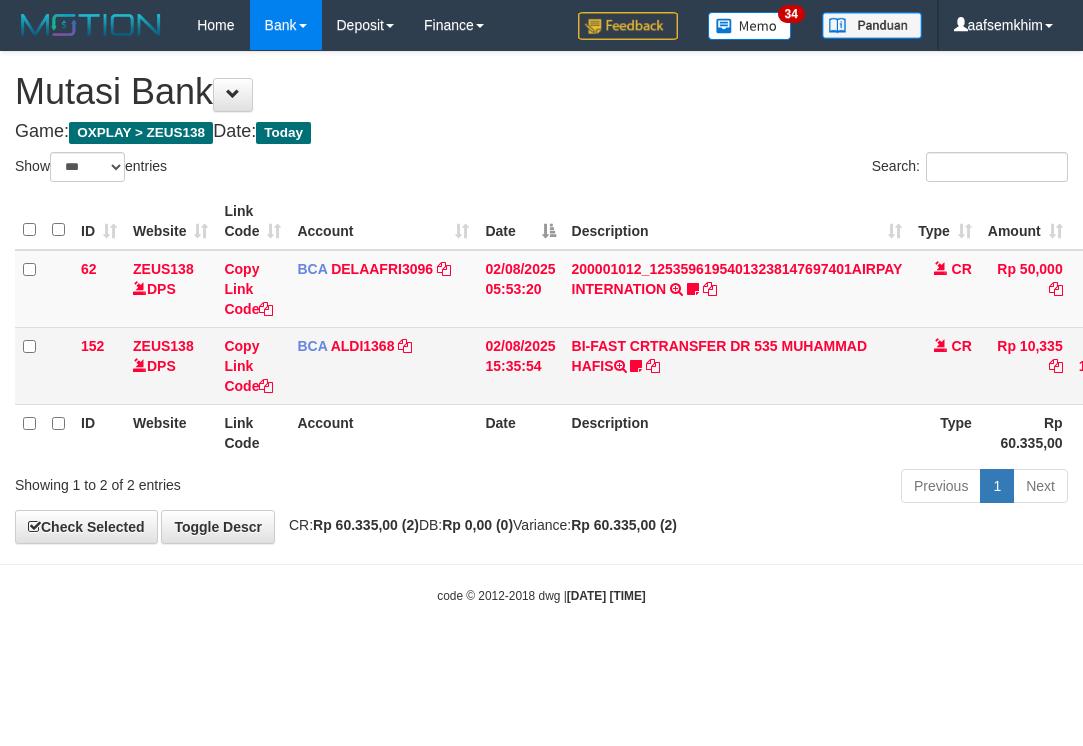 scroll, scrollTop: 0, scrollLeft: 0, axis: both 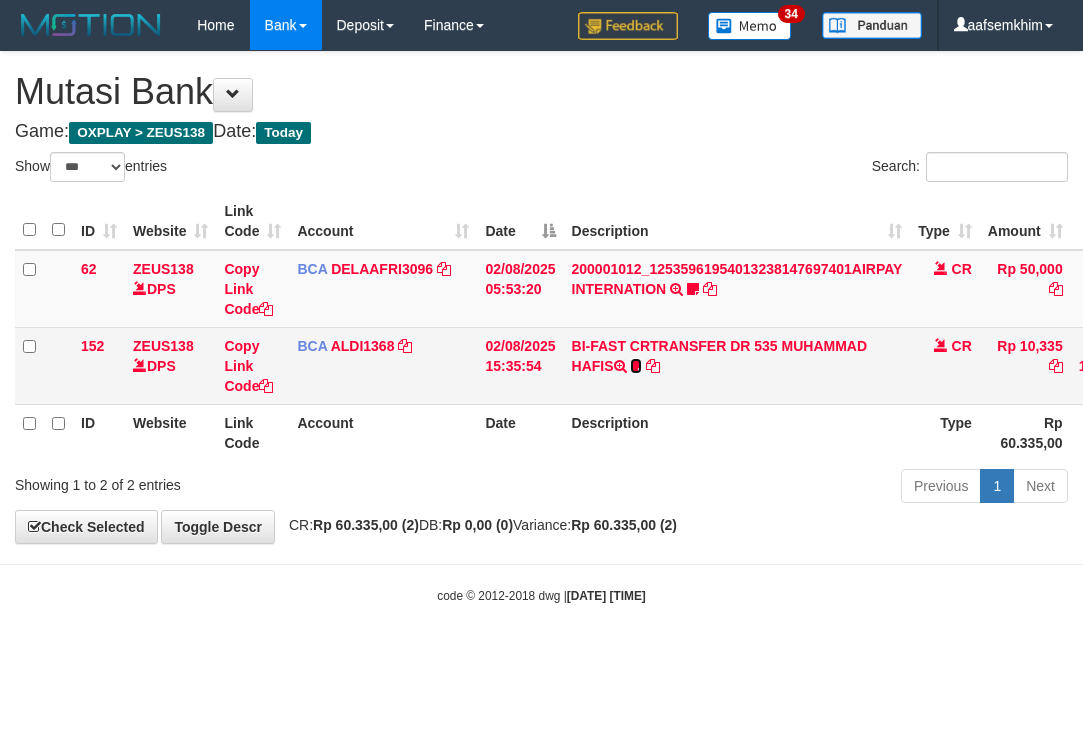 click at bounding box center (636, 366) 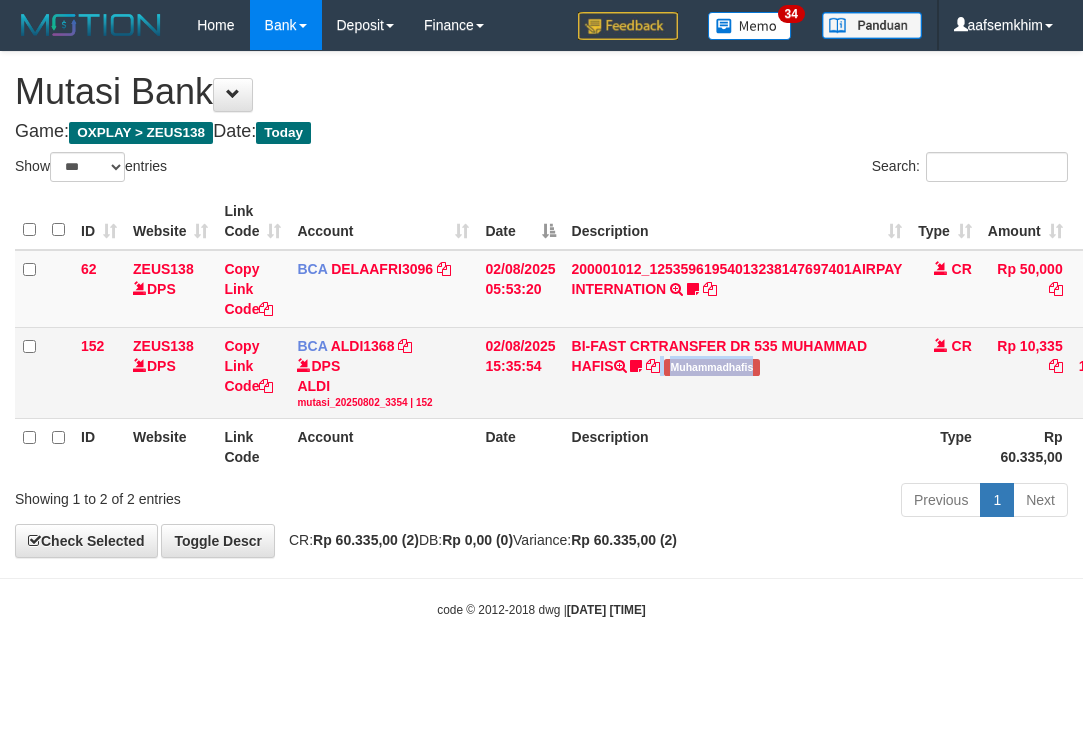 drag, startPoint x: 870, startPoint y: 395, endPoint x: 621, endPoint y: 384, distance: 249.24286 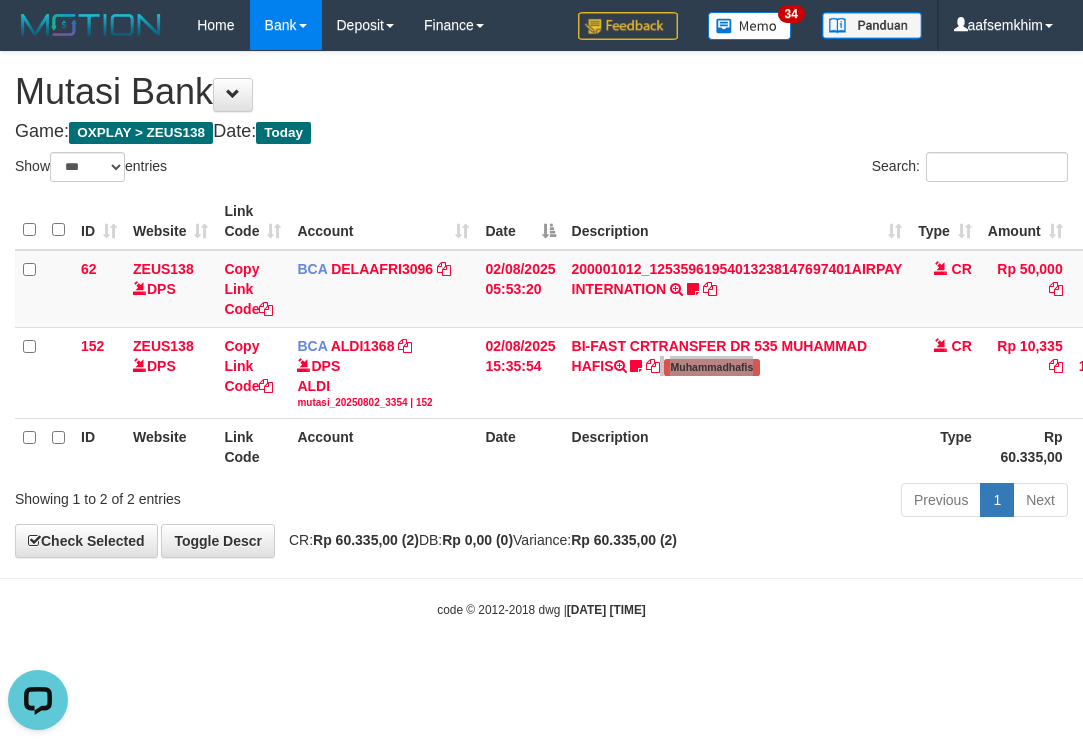 scroll, scrollTop: 0, scrollLeft: 0, axis: both 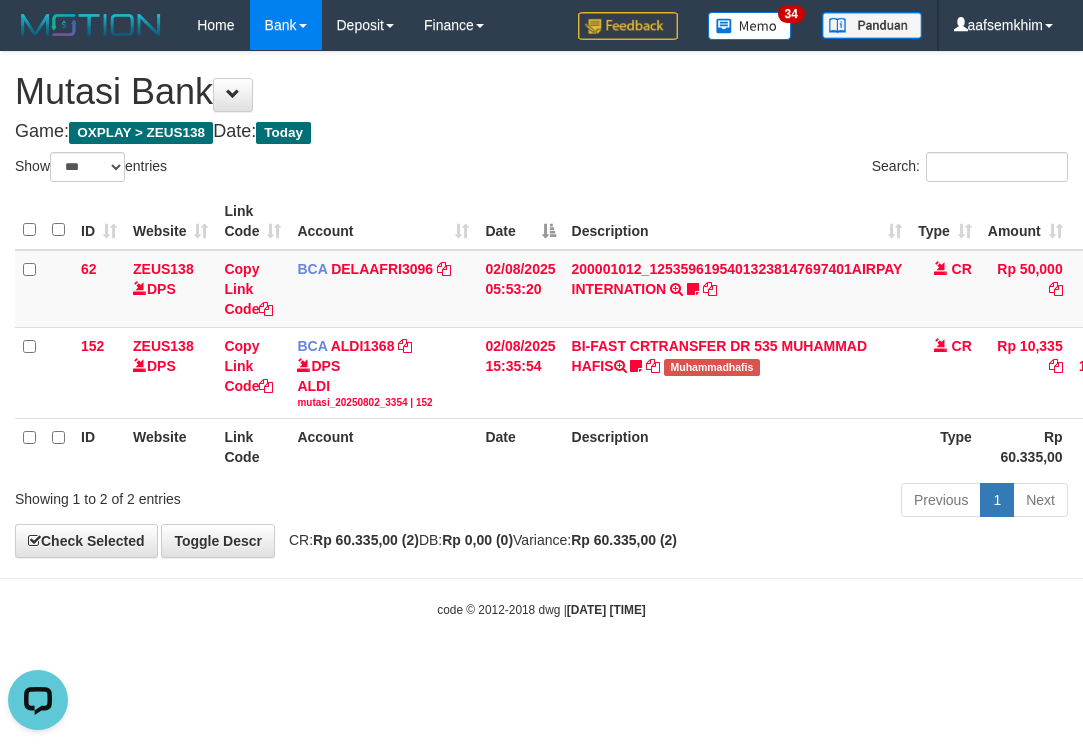 click on "Search:" at bounding box center (813, 169) 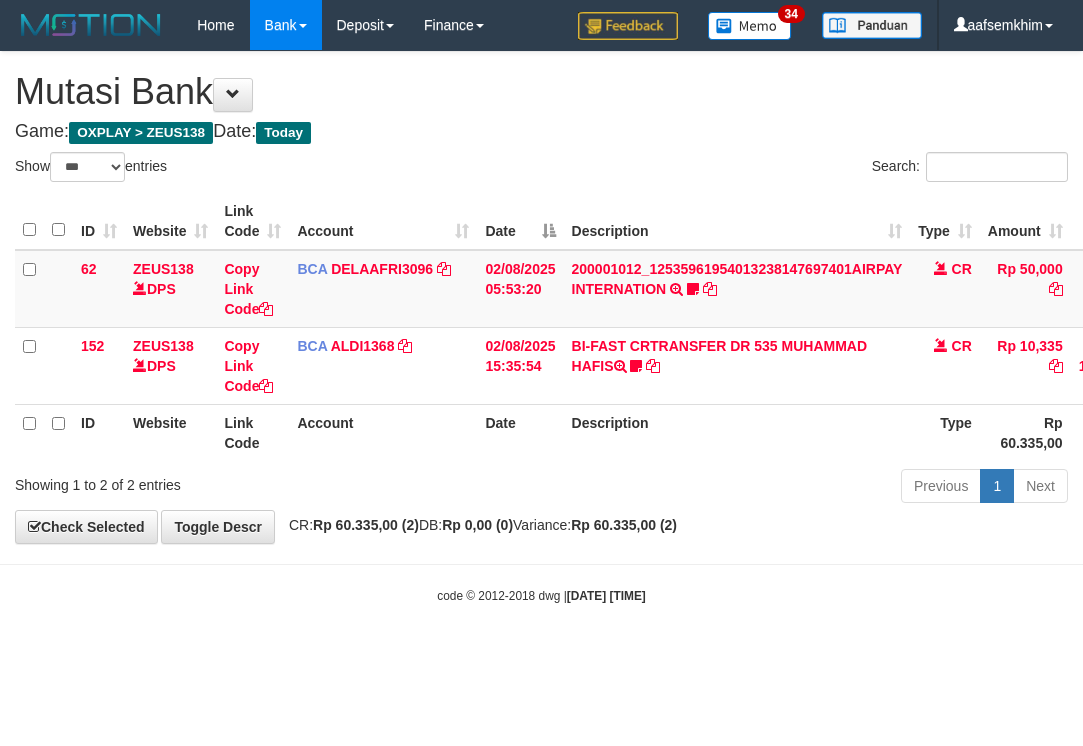 select on "***" 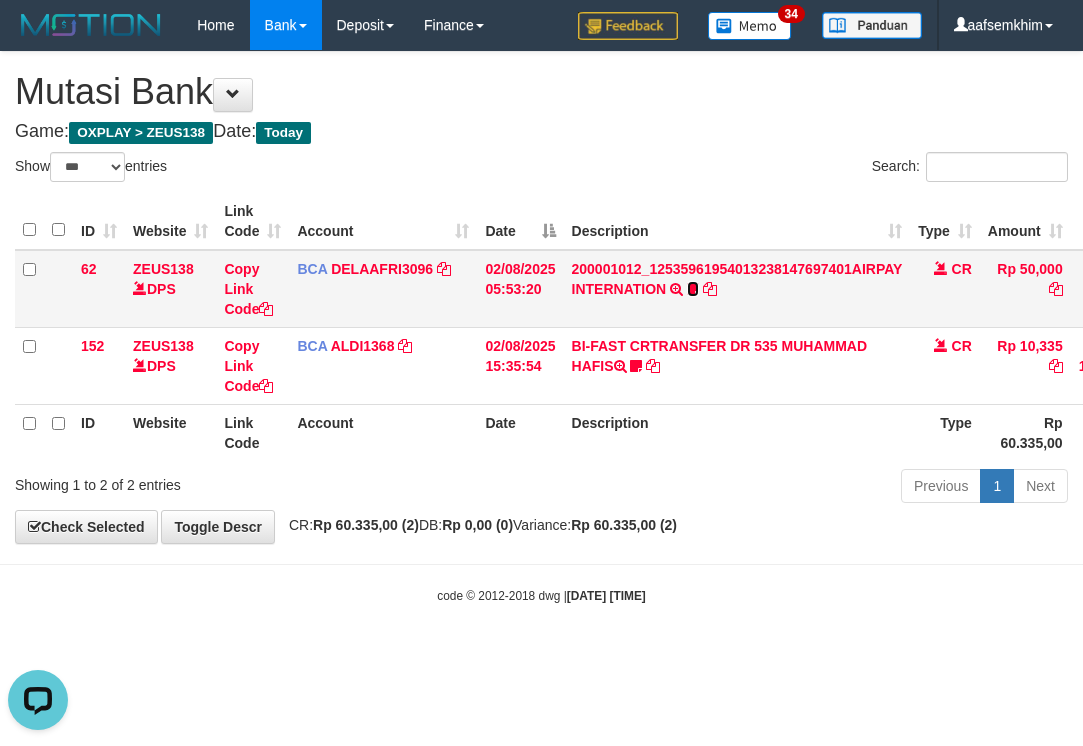 scroll, scrollTop: 0, scrollLeft: 0, axis: both 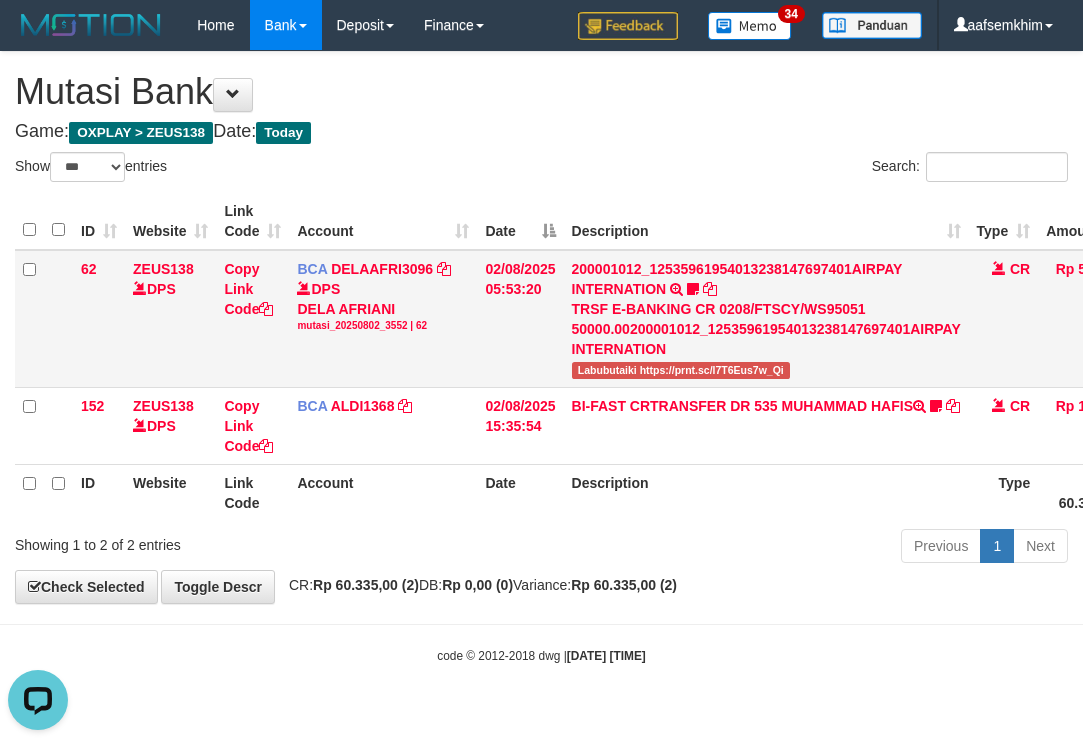 click on "Labubutaiki
https://prnt.sc/l7T6Eus7w_Qi" at bounding box center (681, 370) 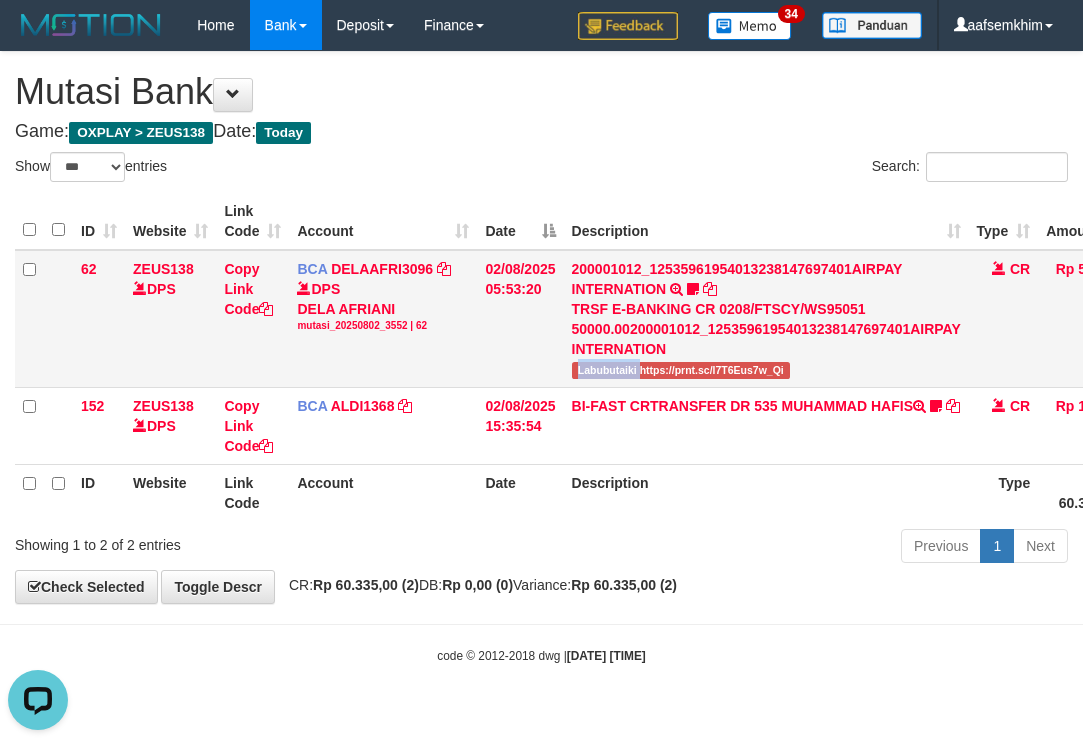 click on "Labubutaiki
https://prnt.sc/l7T6Eus7w_Qi" at bounding box center [681, 370] 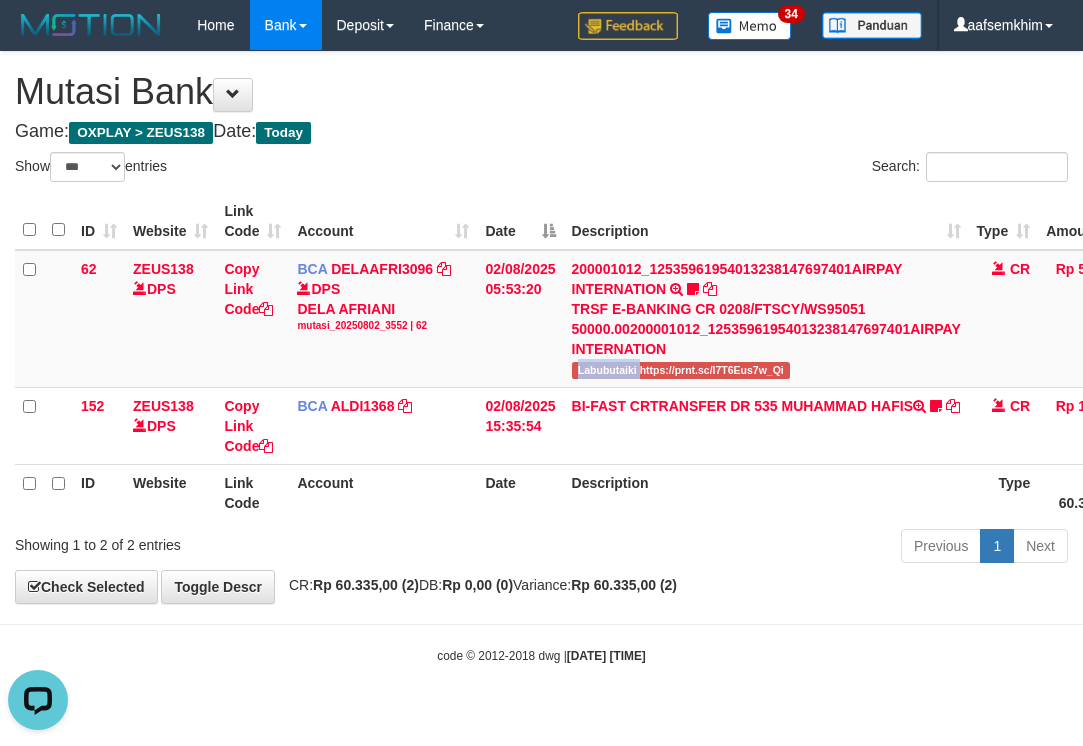 copy on "Labubutaiki" 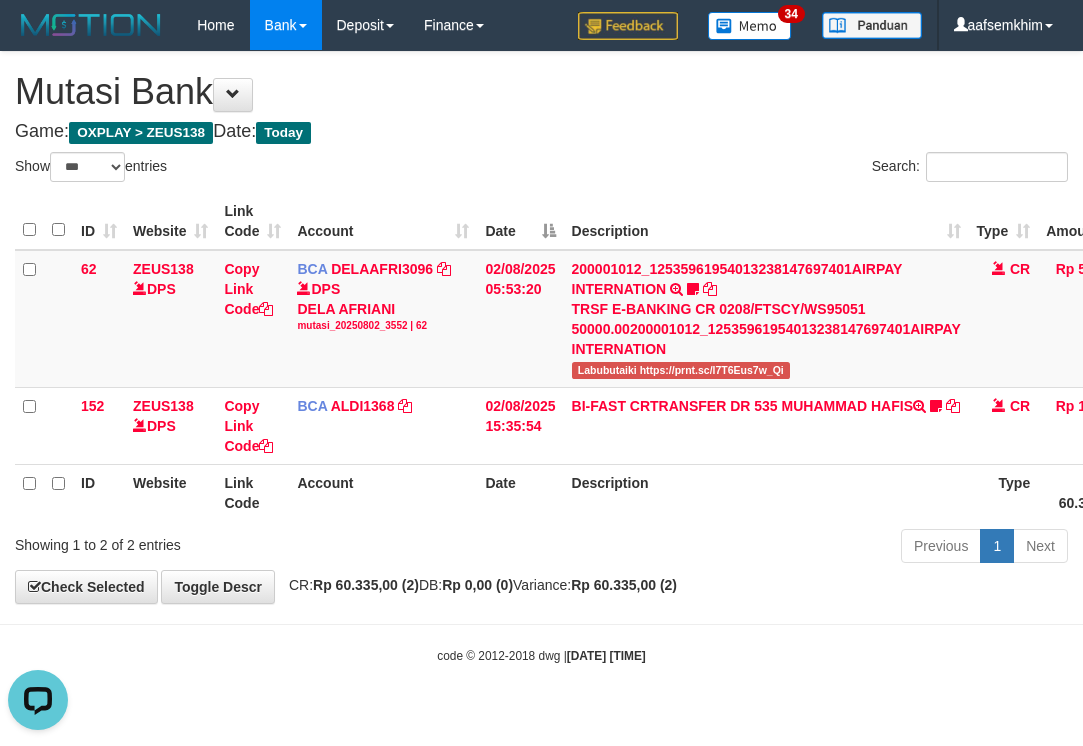 click on "**********" at bounding box center [541, 327] 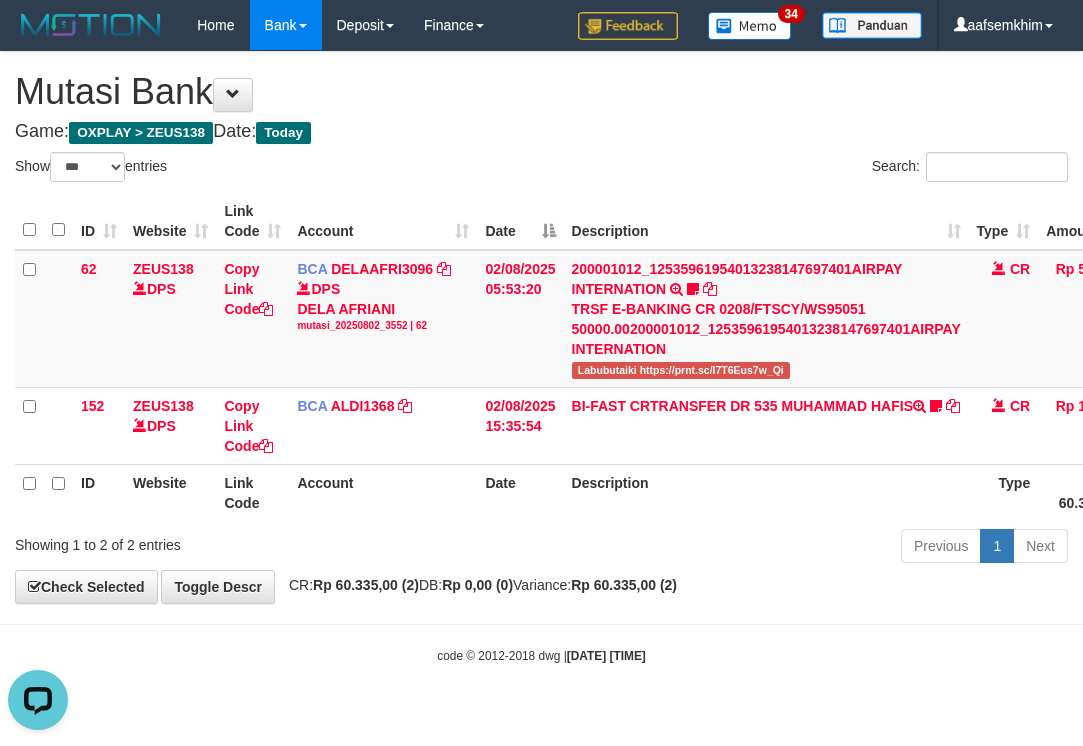 drag, startPoint x: 612, startPoint y: 172, endPoint x: 467, endPoint y: 201, distance: 147.87157 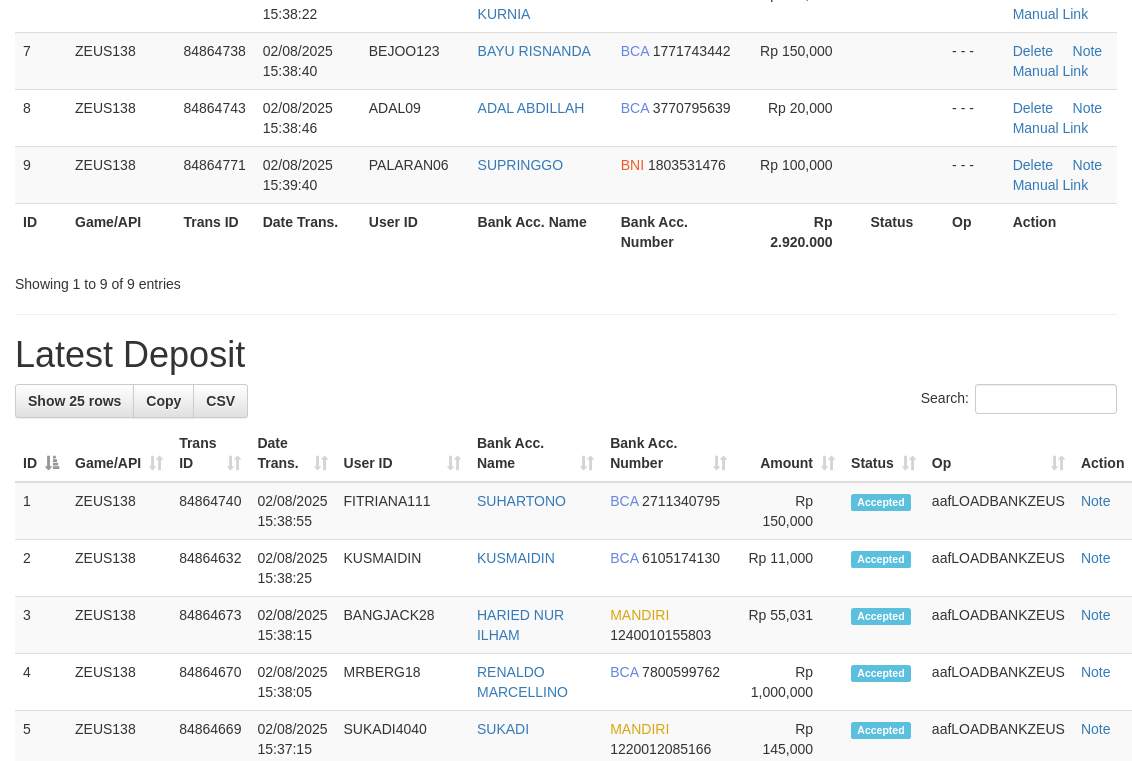 scroll, scrollTop: 485, scrollLeft: 0, axis: vertical 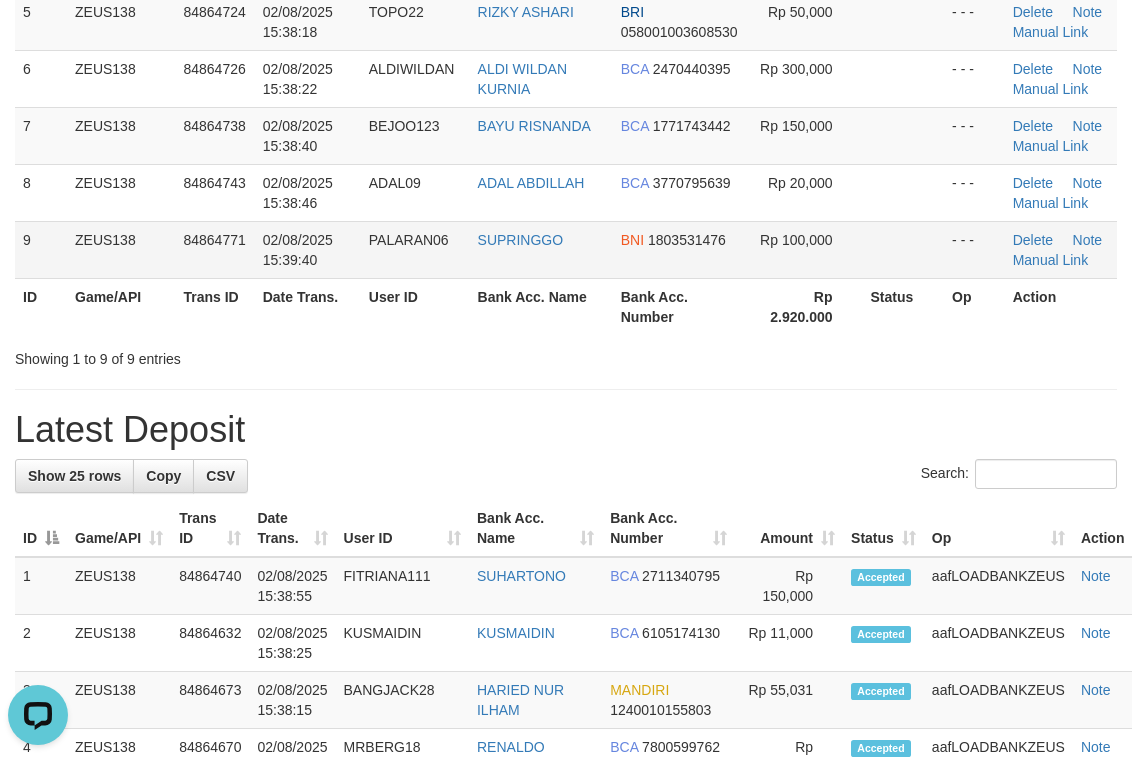 click on "SUPRINGGO" at bounding box center [541, 249] 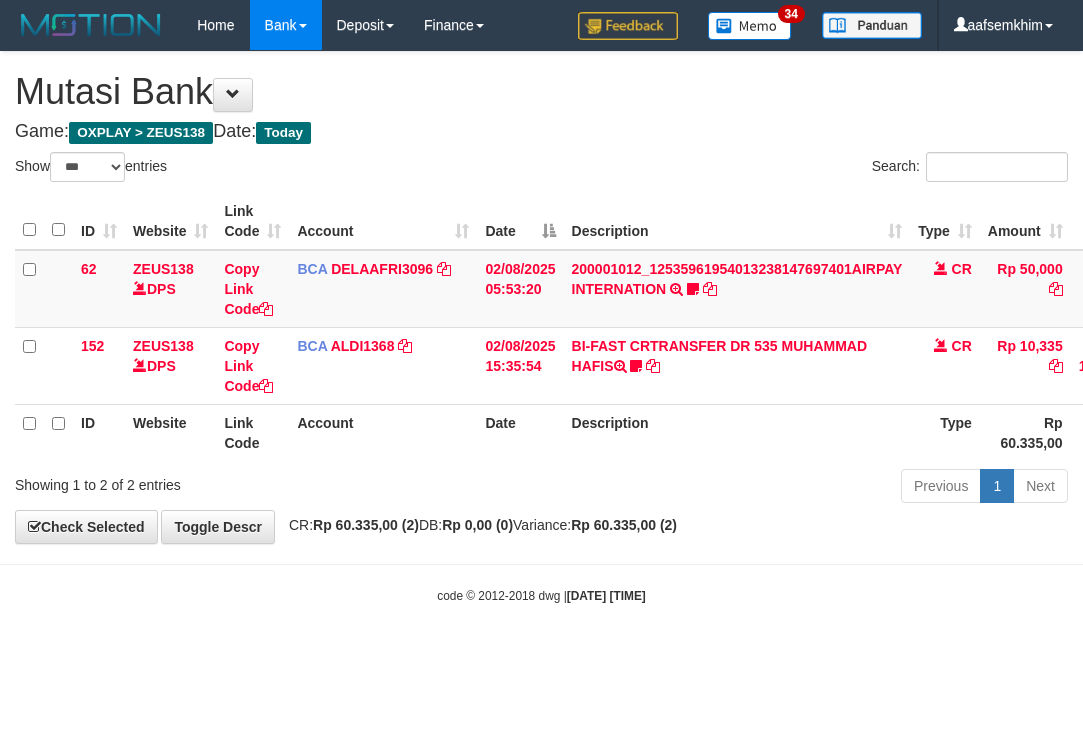 select on "***" 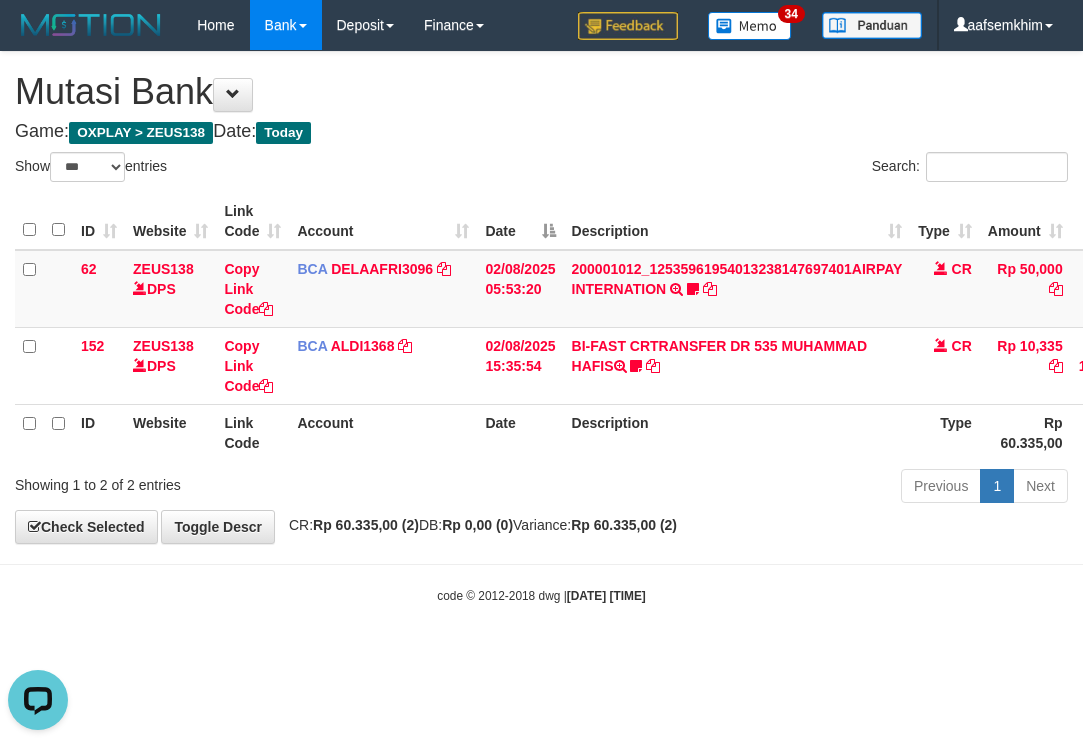 scroll, scrollTop: 0, scrollLeft: 0, axis: both 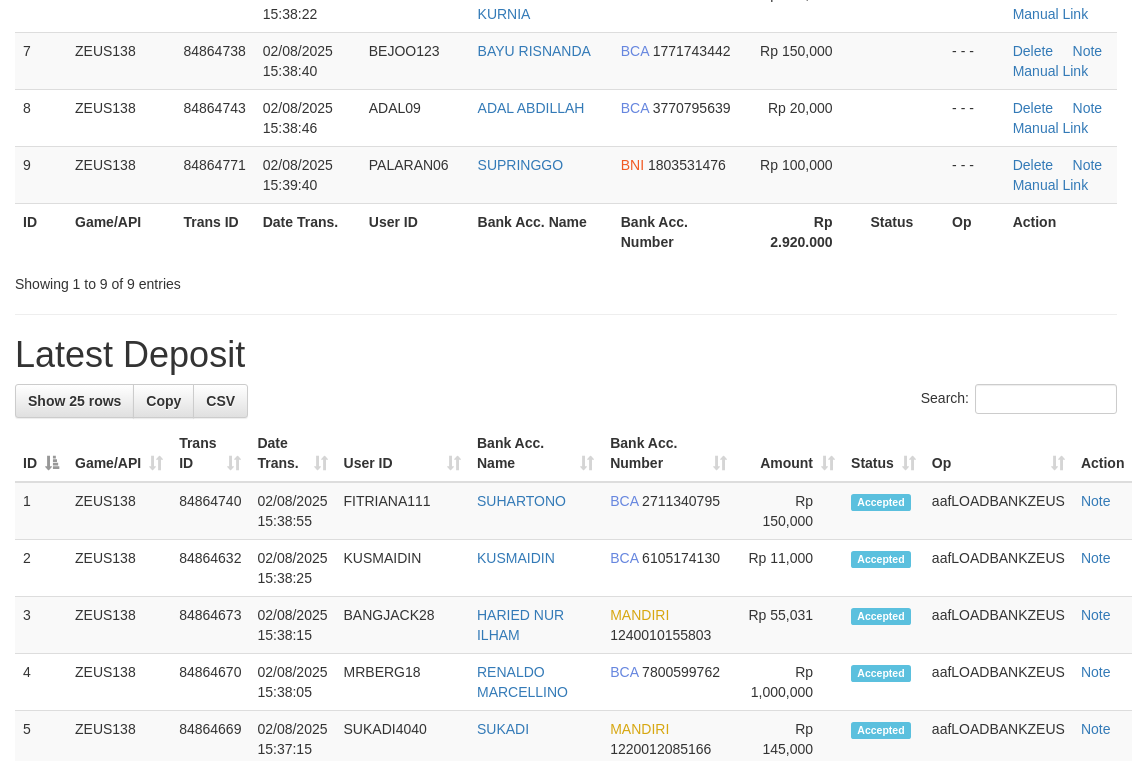 click on "SUPRINGGO" at bounding box center (541, 174) 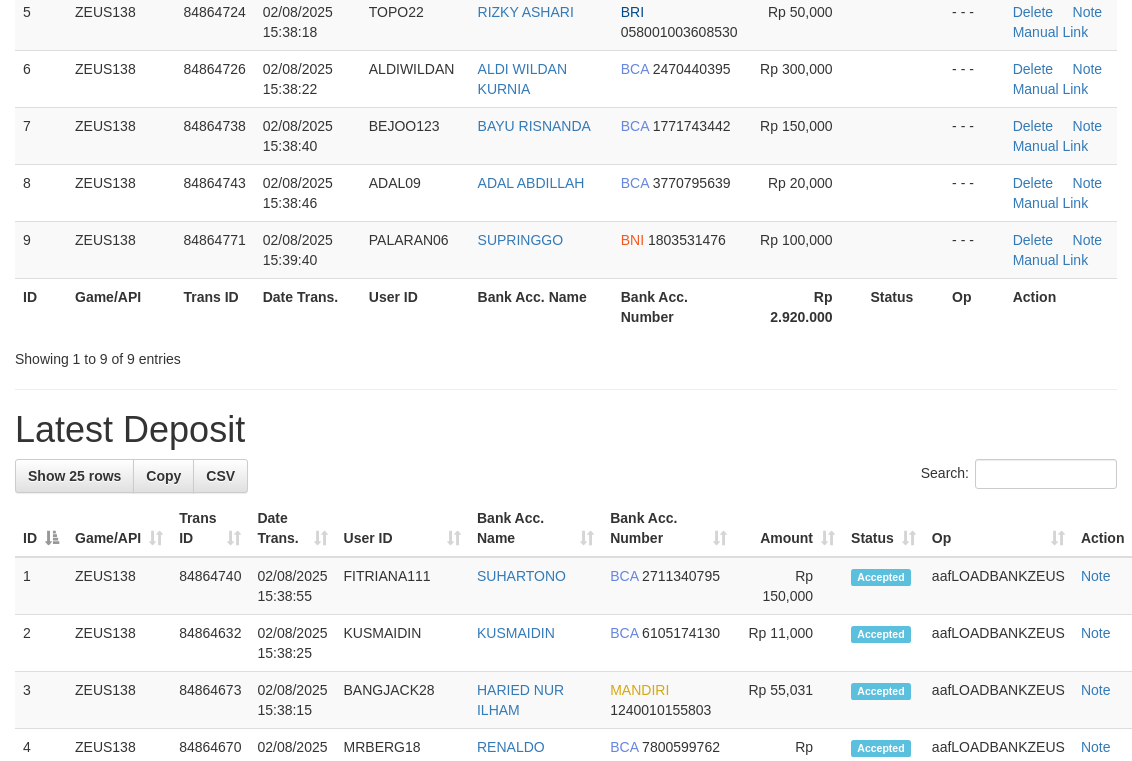 click on "1
ZEUS138
84864626
02/08/2025 15:35:59
BANGOD
YOURDAN RONATIO SI
BCA
6365085505
Rp 1,900,000
- - -
Delete
Note
Manual Link
2
ZEUS138
84864639
02/08/2025 15:36:22
AGUNGASKA
AGUNG BASKARA
BCA
4690351523
Rp 300,000
- - -
Delete
Note
Manual Link
3" at bounding box center [566, 22] 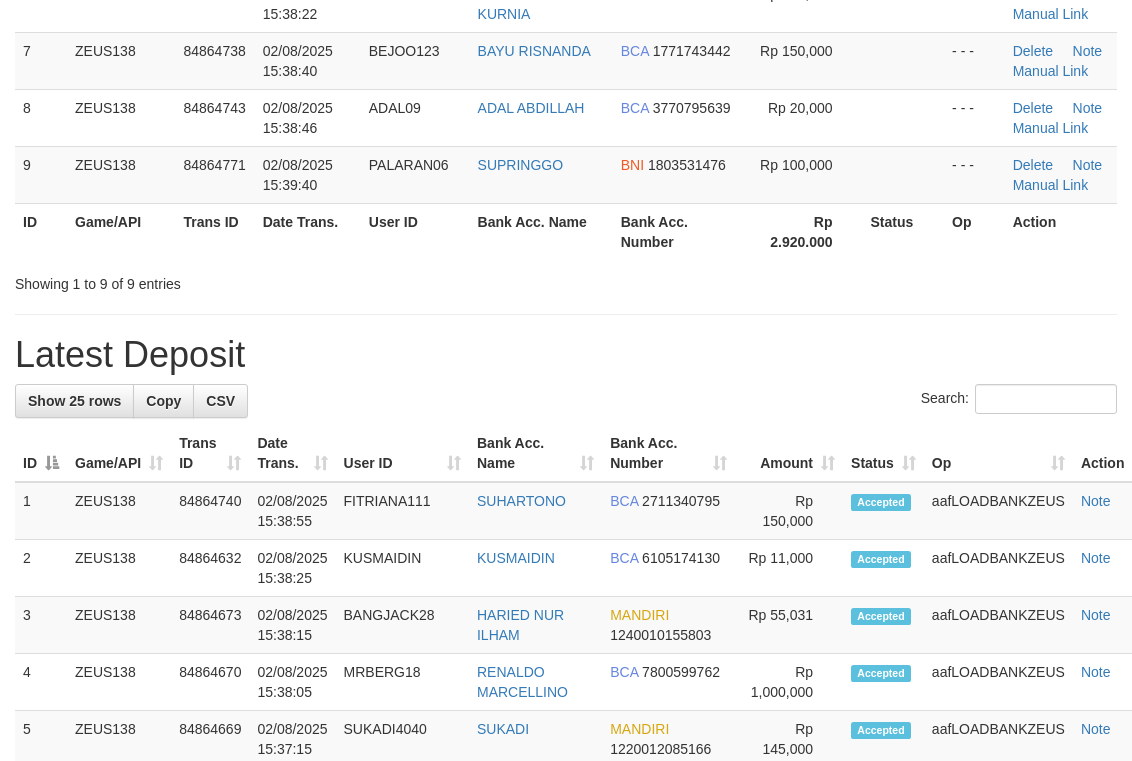 scroll, scrollTop: 485, scrollLeft: 0, axis: vertical 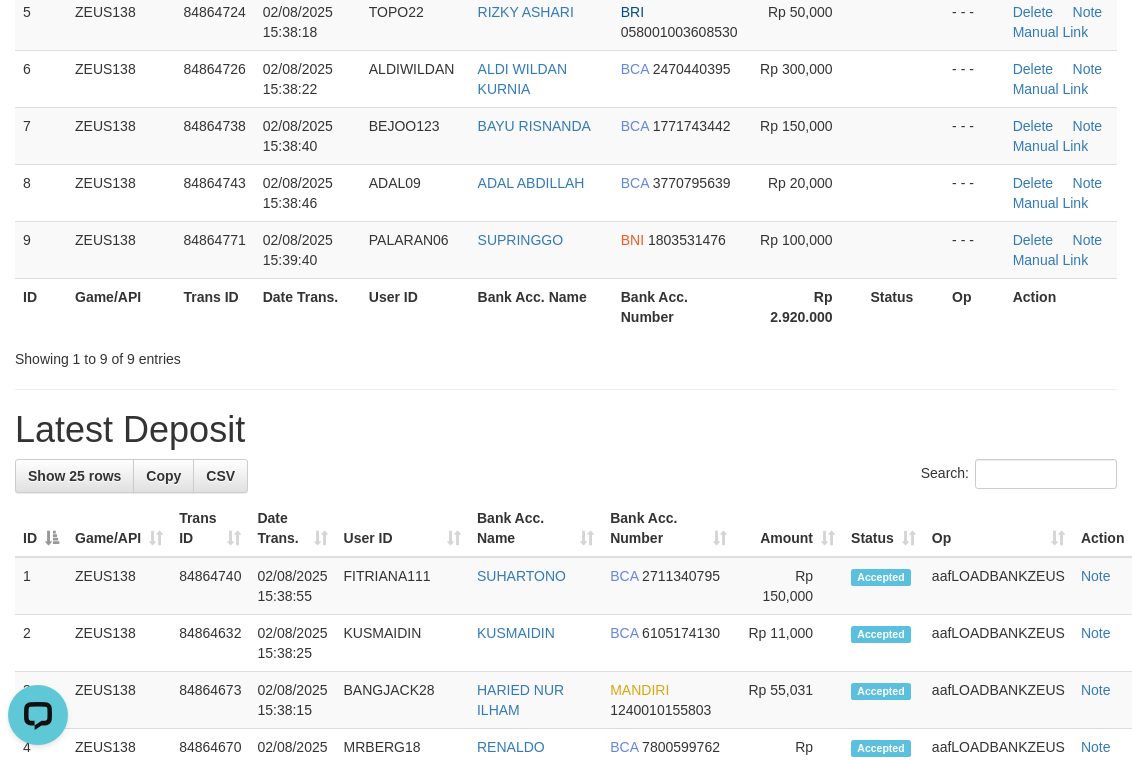 click on "ADAL ABDILLAH" at bounding box center (541, 192) 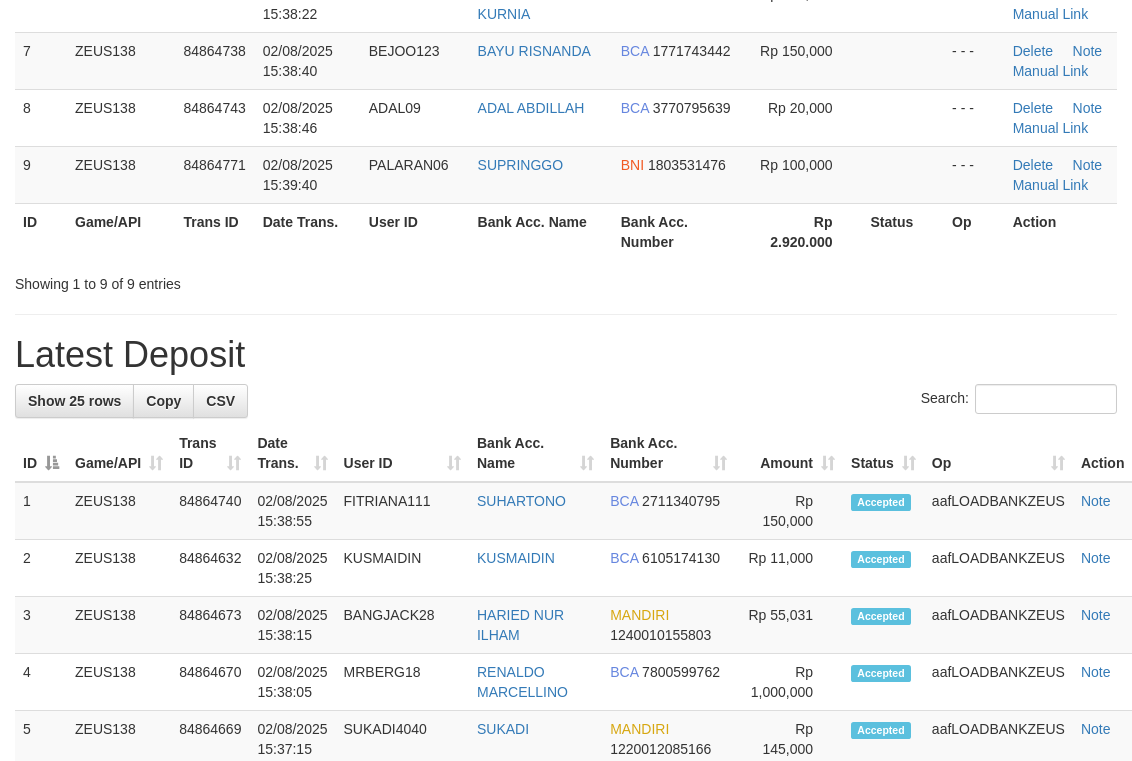 scroll, scrollTop: 485, scrollLeft: 0, axis: vertical 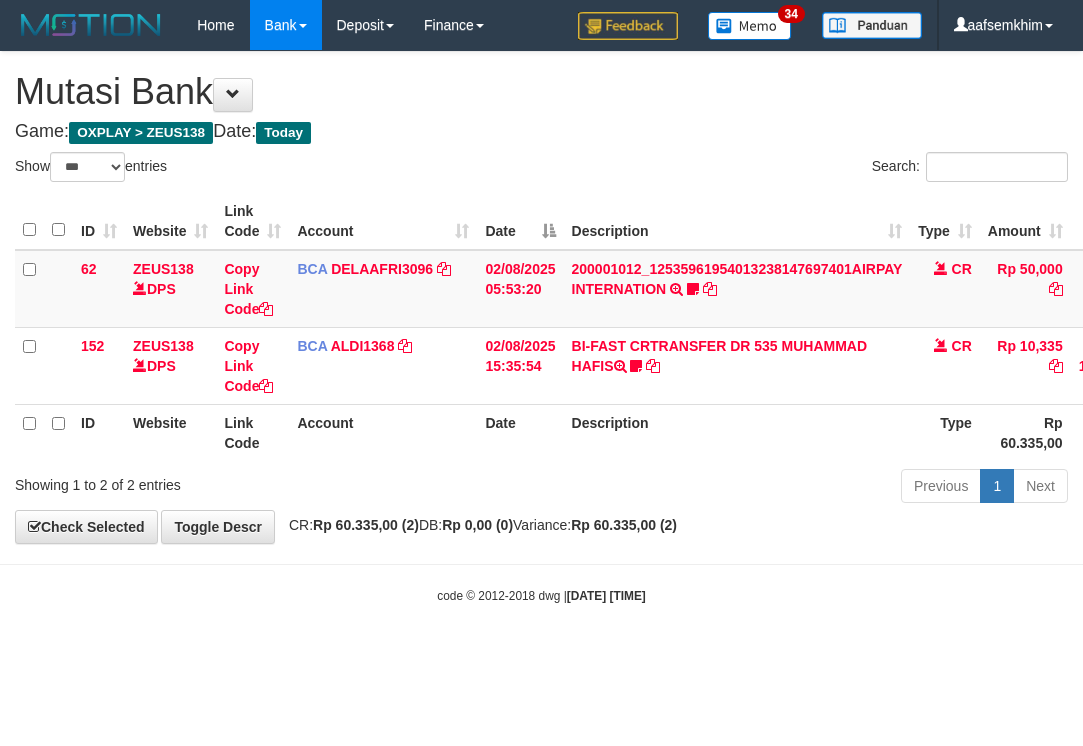 select on "***" 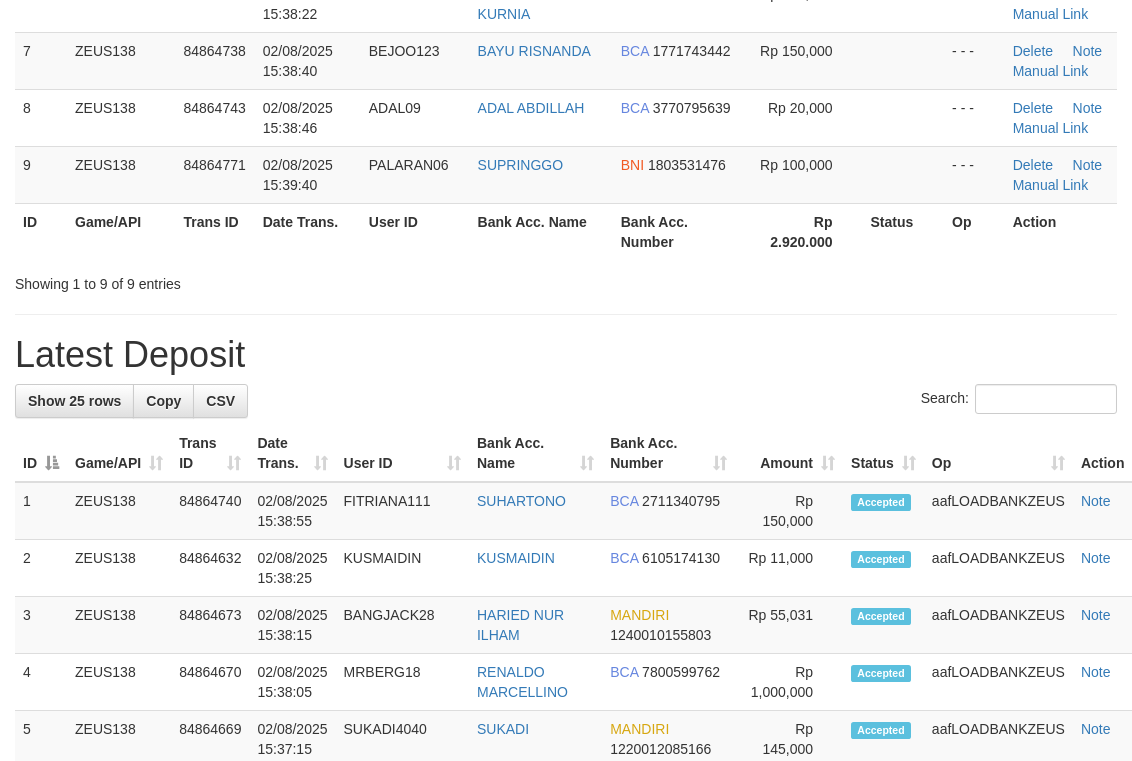 click on "Bank Acc. Number" at bounding box center (681, 231) 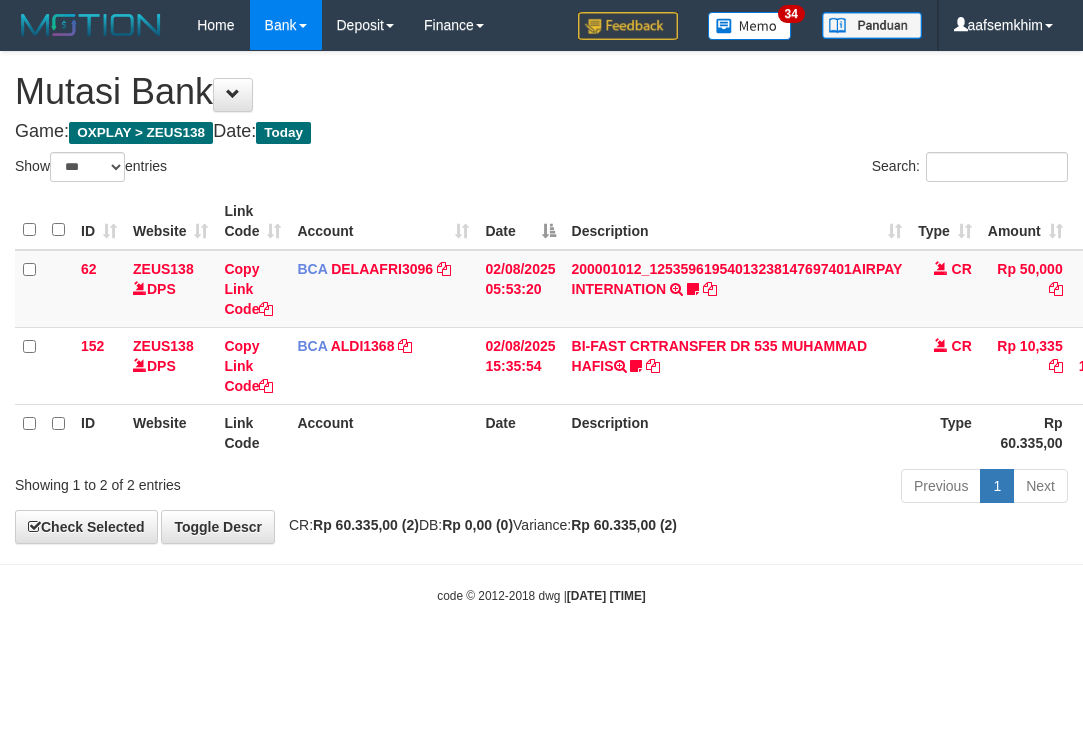 select on "***" 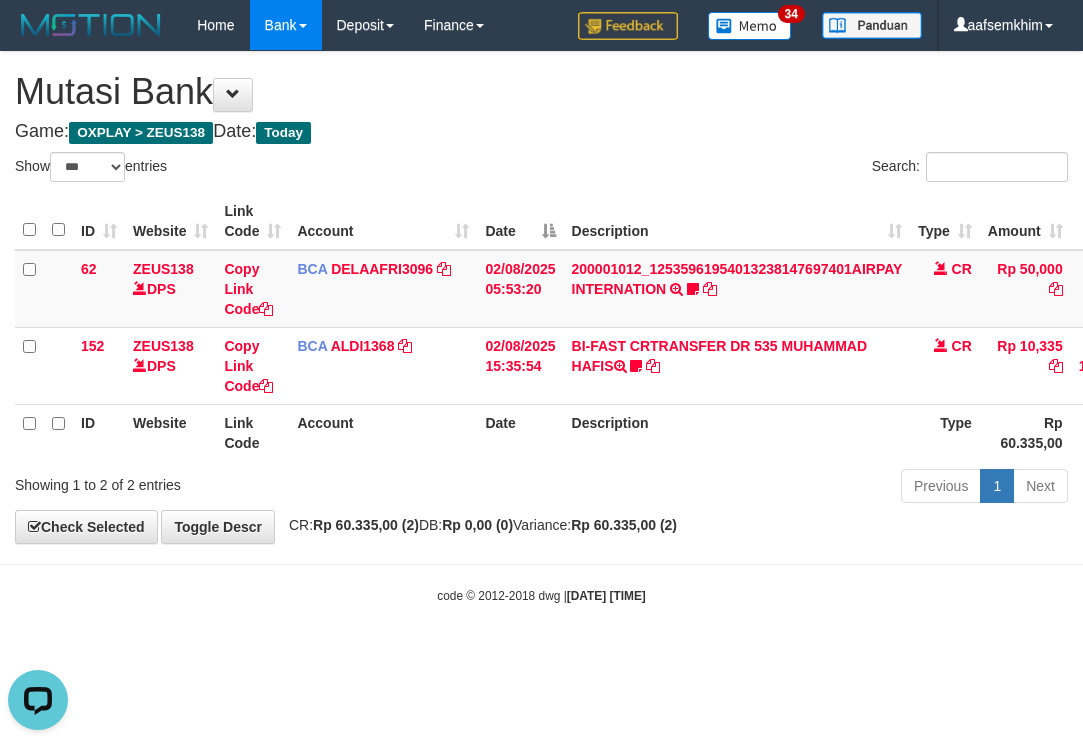 scroll, scrollTop: 0, scrollLeft: 0, axis: both 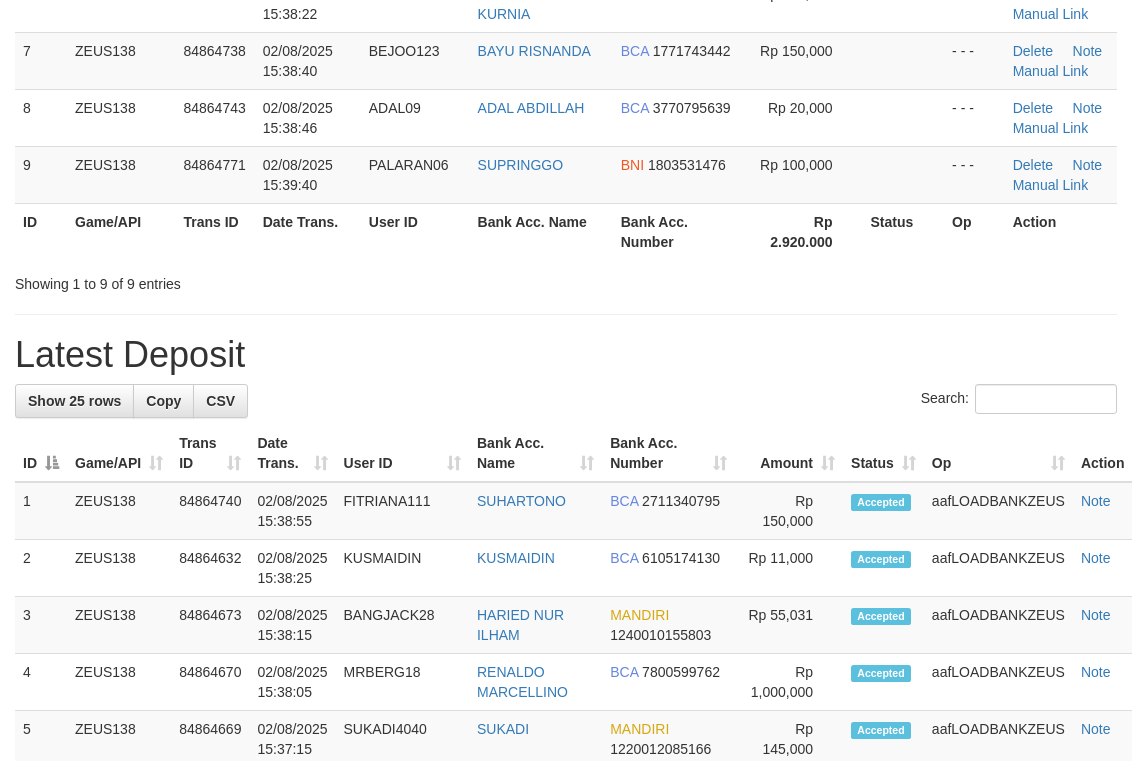 click on "SUPRINGGO" at bounding box center (541, 174) 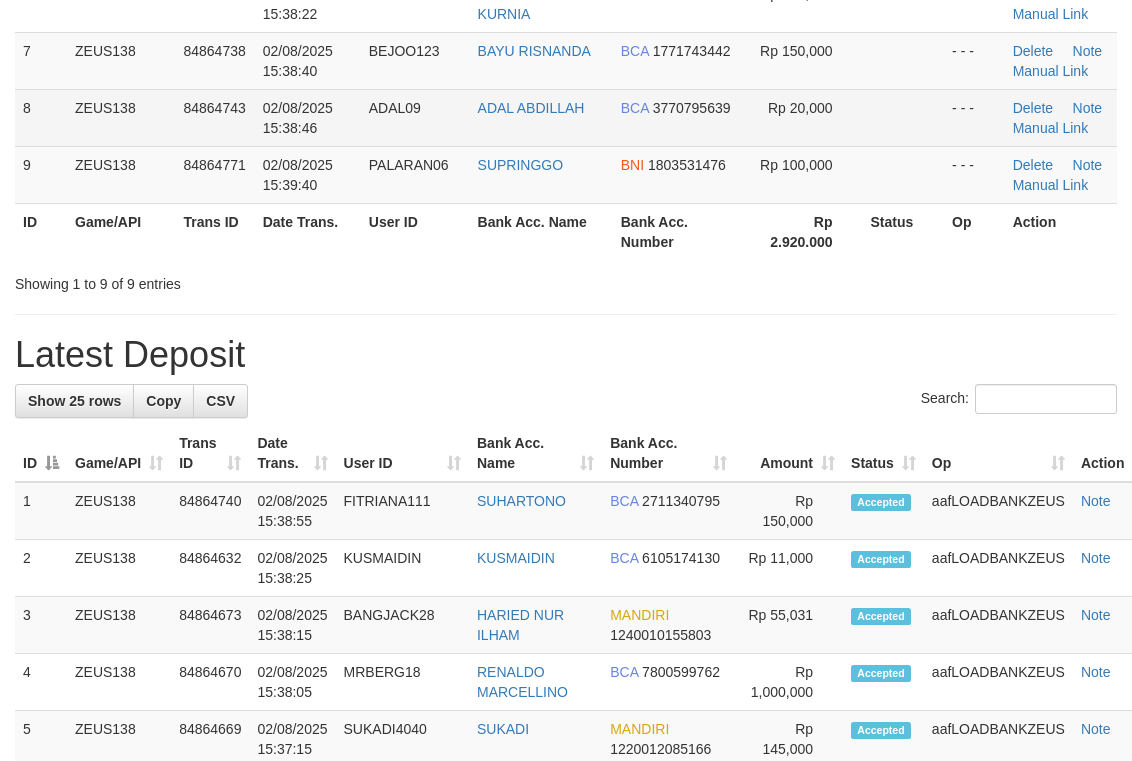 scroll, scrollTop: 485, scrollLeft: 0, axis: vertical 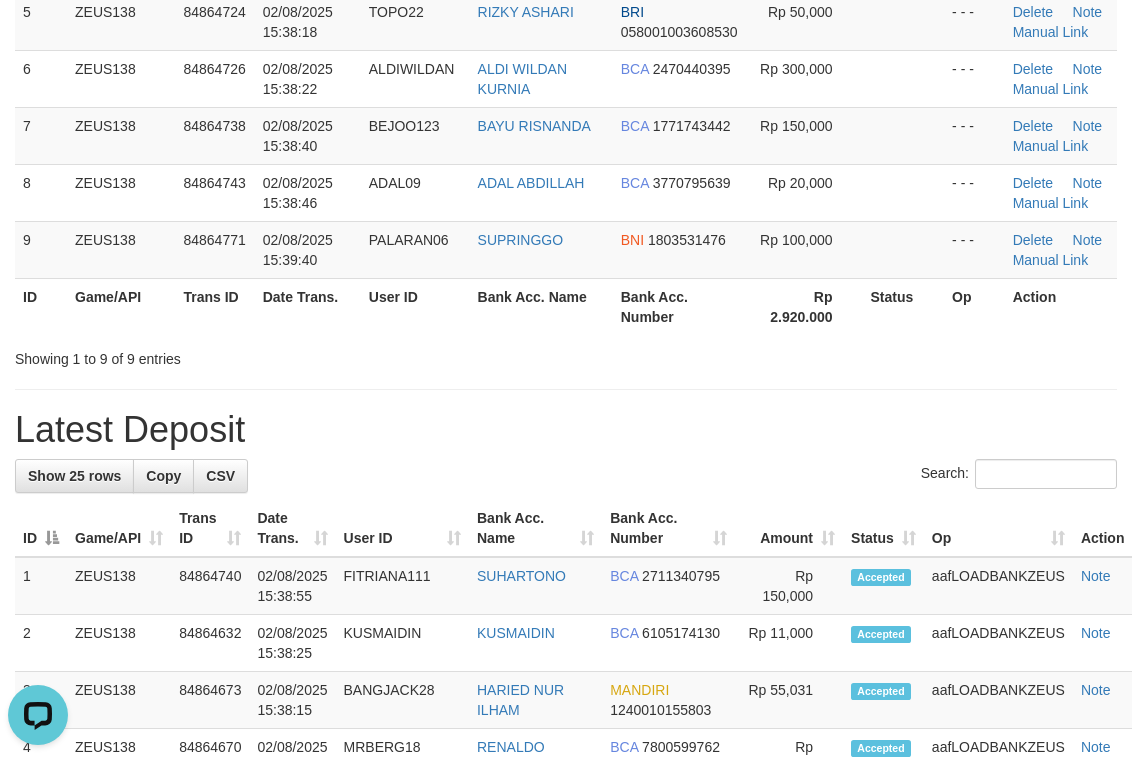 drag, startPoint x: 608, startPoint y: 293, endPoint x: 958, endPoint y: 279, distance: 350.27988 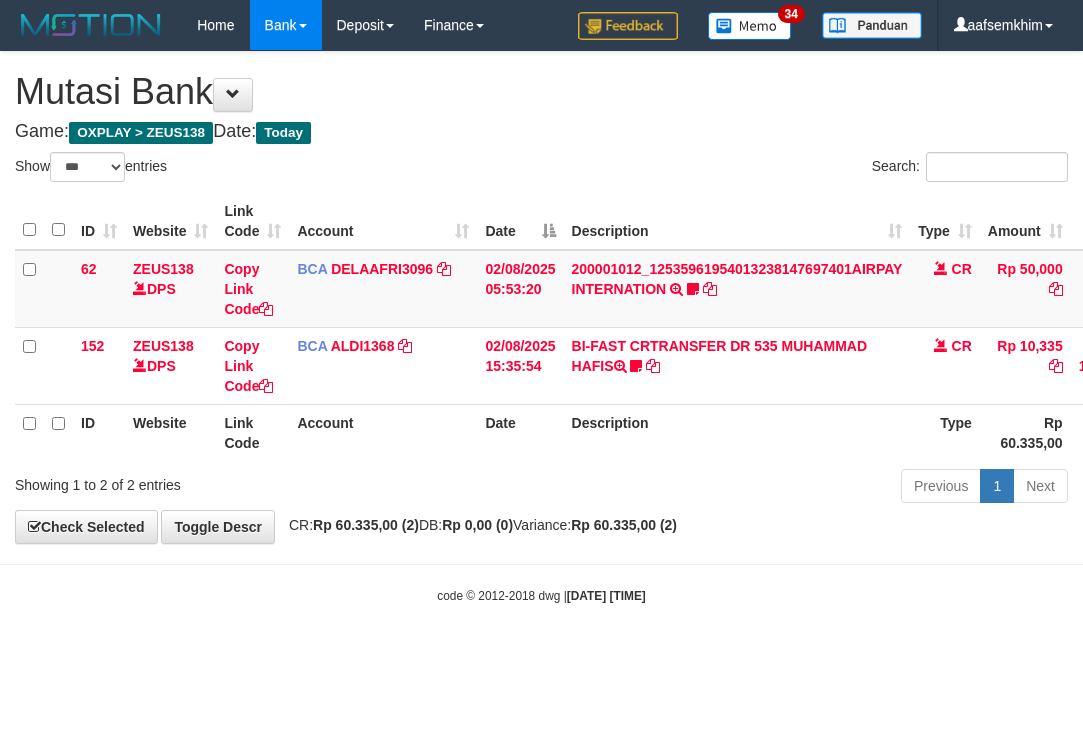 select on "***" 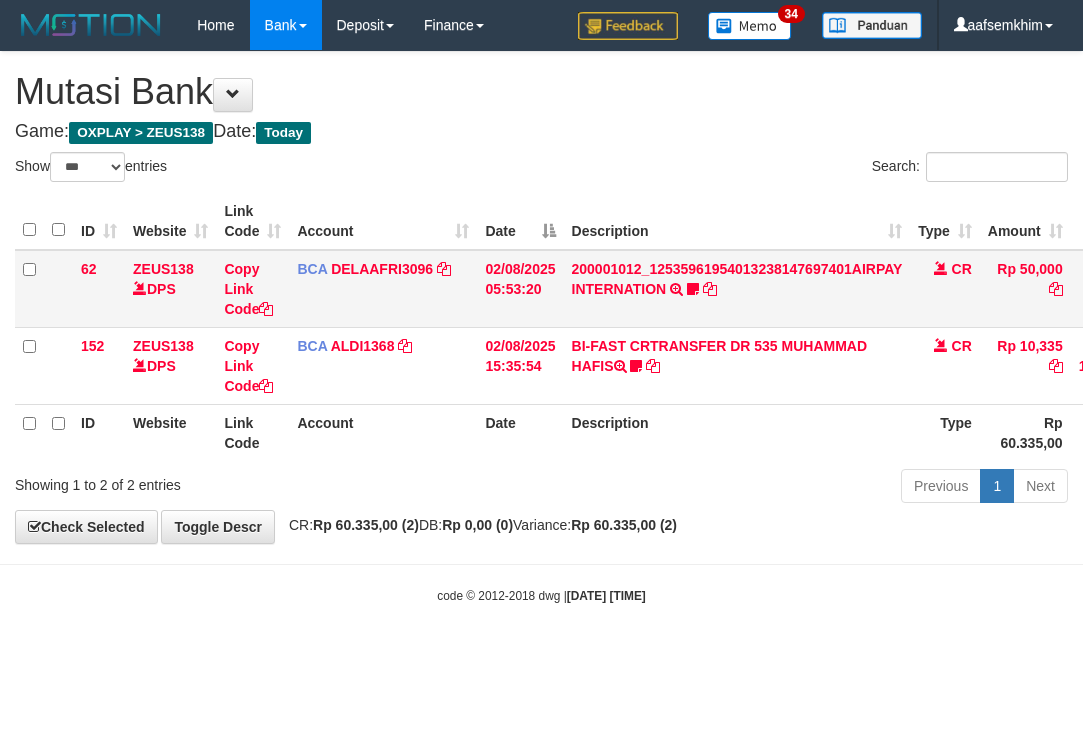 scroll, scrollTop: 0, scrollLeft: 0, axis: both 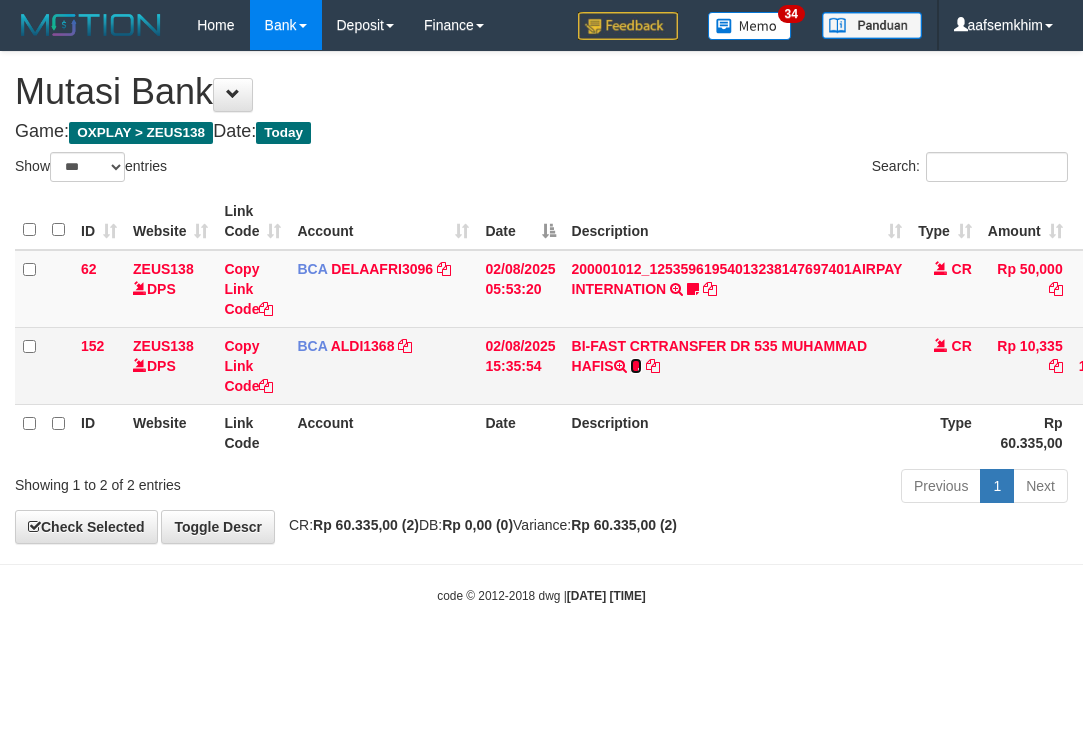 click at bounding box center (636, 366) 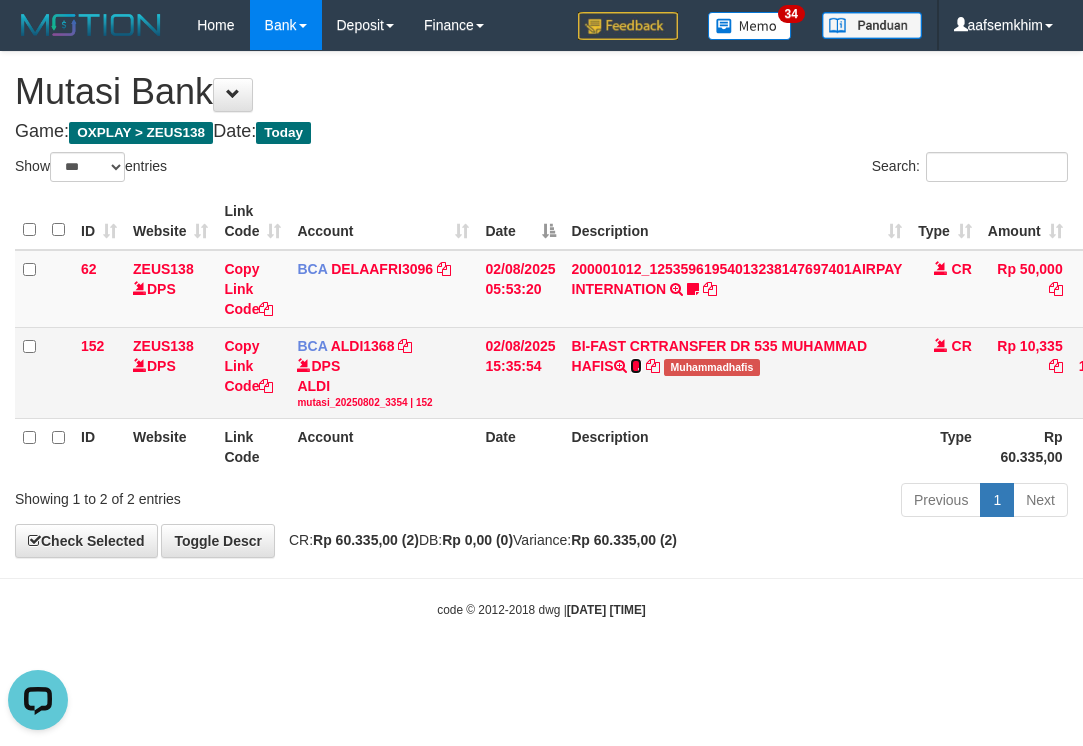 scroll, scrollTop: 0, scrollLeft: 0, axis: both 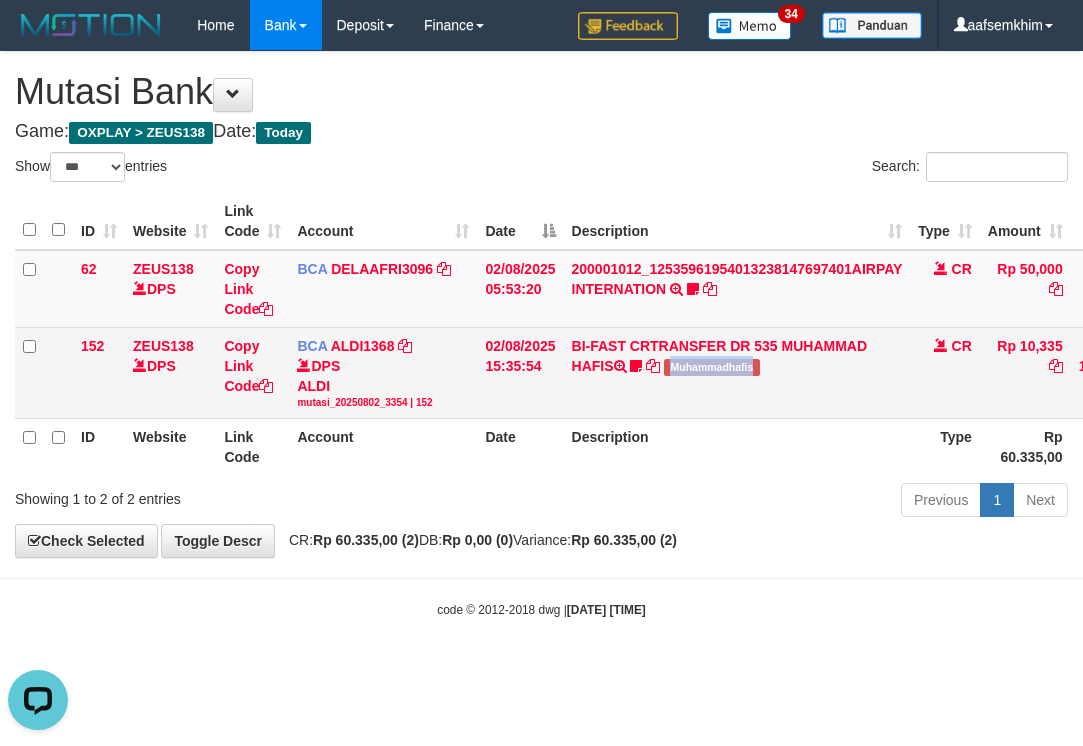 drag, startPoint x: 778, startPoint y: 383, endPoint x: 412, endPoint y: 392, distance: 366.11063 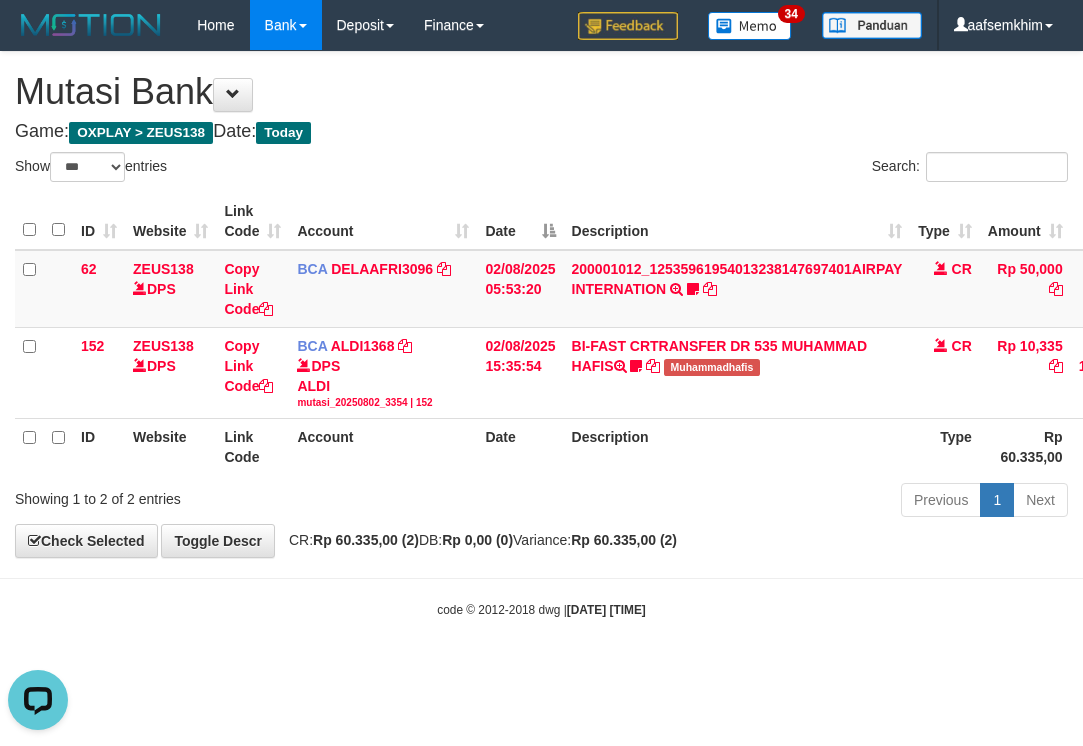 drag, startPoint x: 597, startPoint y: 178, endPoint x: 579, endPoint y: 189, distance: 21.095022 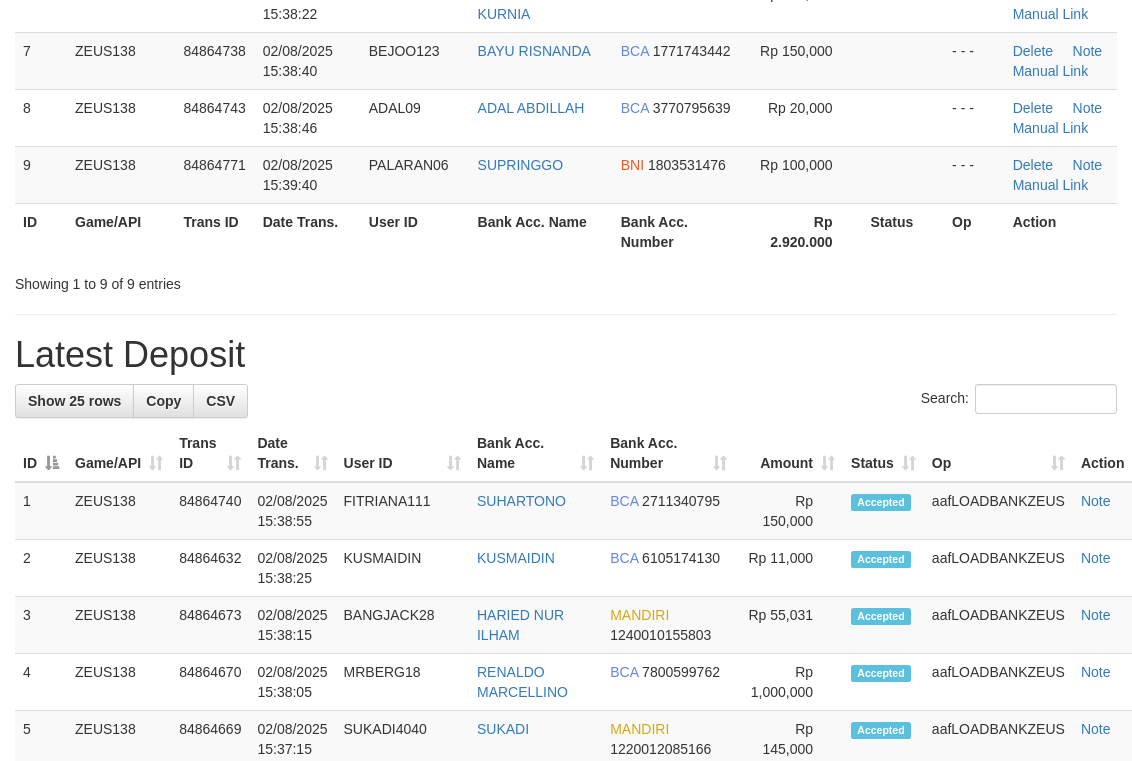 scroll, scrollTop: 485, scrollLeft: 0, axis: vertical 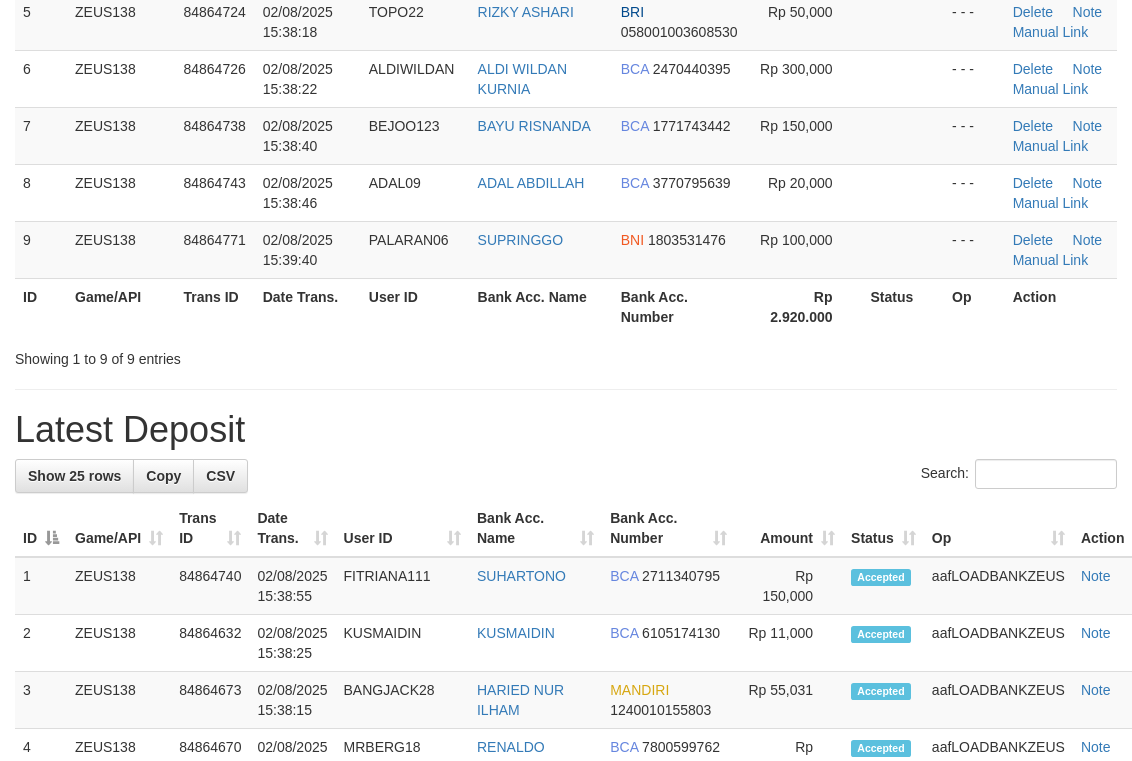 click on "ID Game/API Trans ID Date Trans. User ID Bank Acc. Name Bank Acc. Number Amount Status Op Action
1
[USERID]
[ACCOUNT_NUMBER]
[DATE] [TIME]
[USERNAME]
[FULL_NAME]
[BANK_NAME]
[ACCOUNT_NUMBER]
Rp [AMOUNT]
- - -
Delete
Note
Manual Link
2
[USERID]
[ACCOUNT_NUMBER]
[DATE] [TIME]
[USERNAME]
[FULL_NAME]
[BANK_NAME]
[ACCOUNT_NUMBER]
Rp [AMOUNT]" at bounding box center (566, 21) 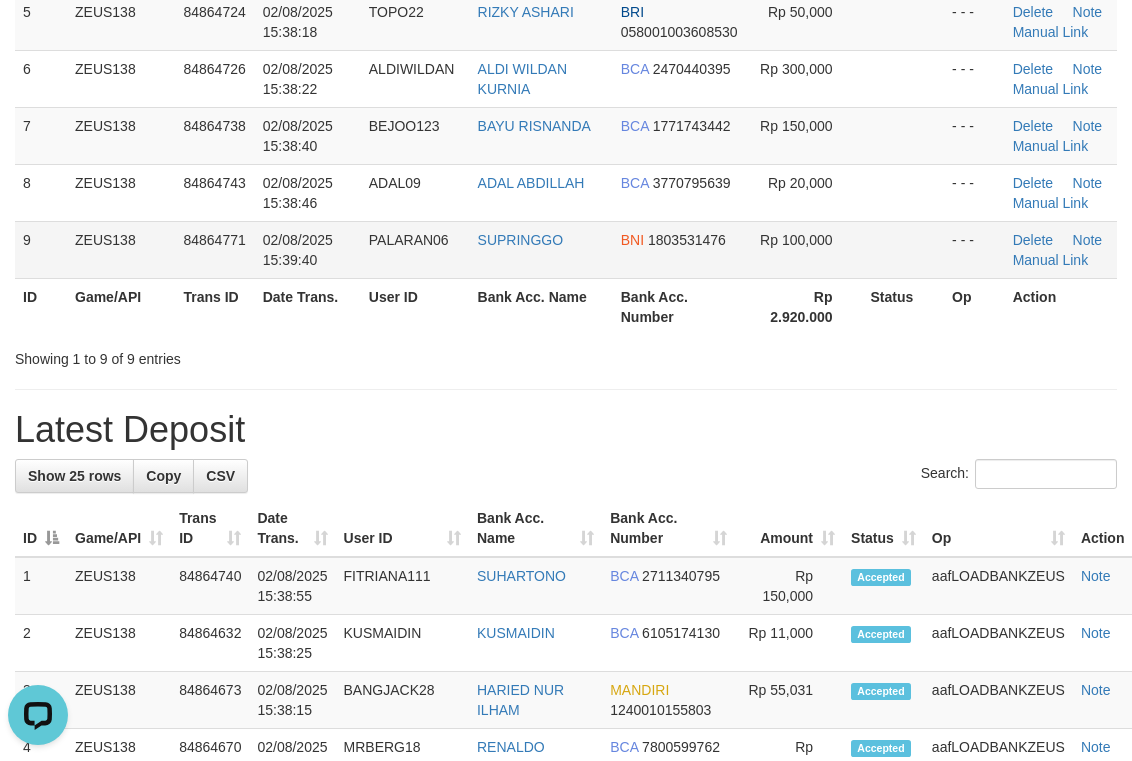scroll, scrollTop: 0, scrollLeft: 0, axis: both 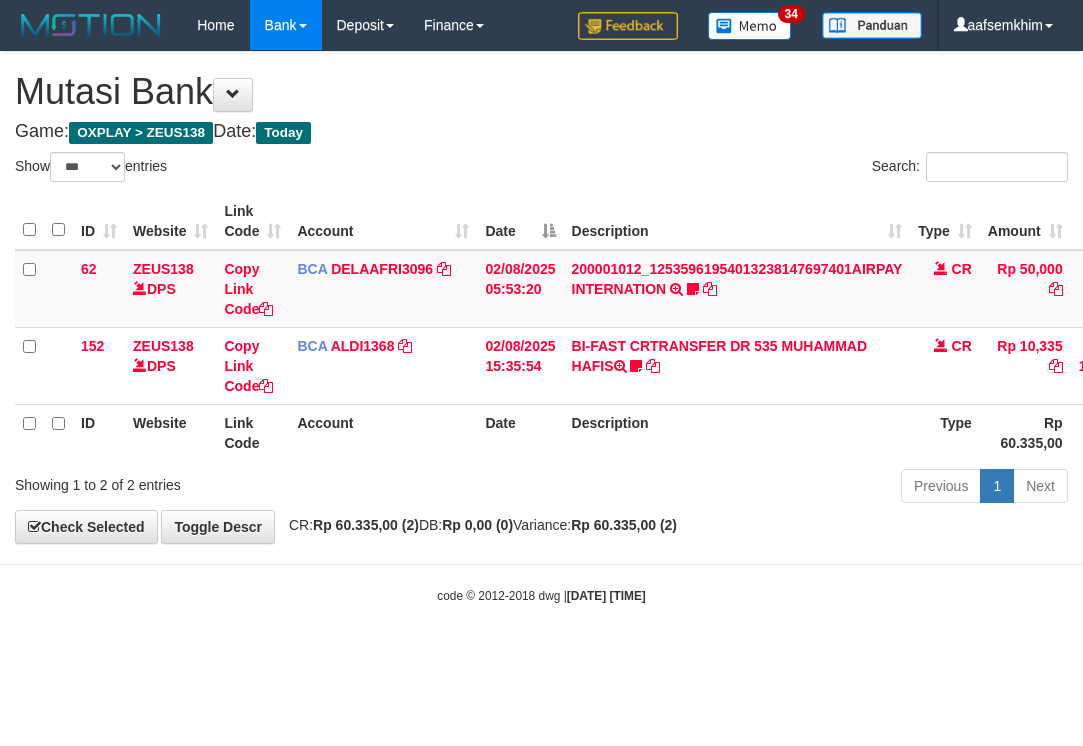 select on "***" 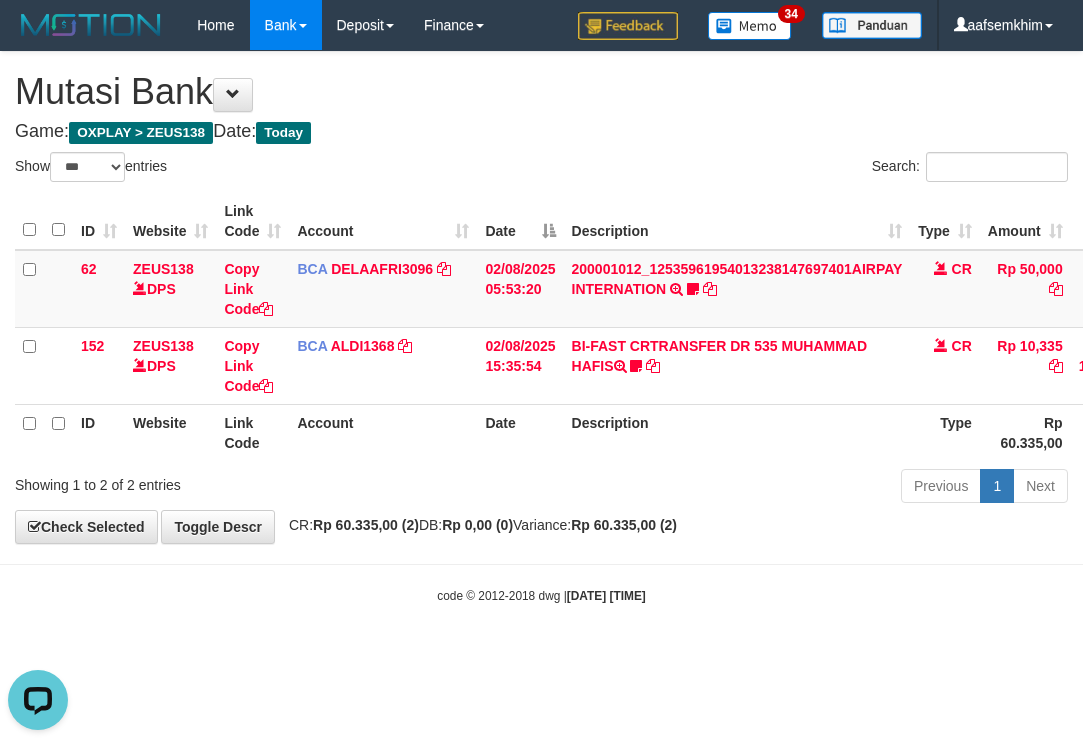scroll, scrollTop: 0, scrollLeft: 0, axis: both 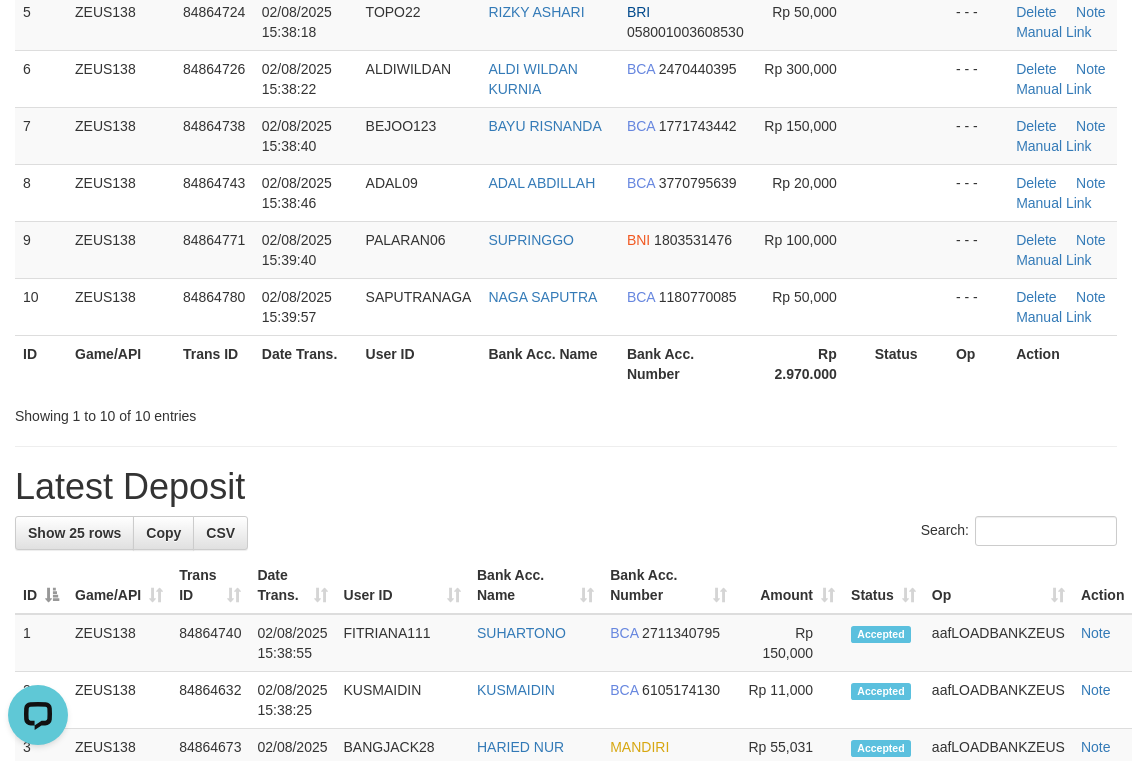 click on "SUPRINGGO" at bounding box center (549, 249) 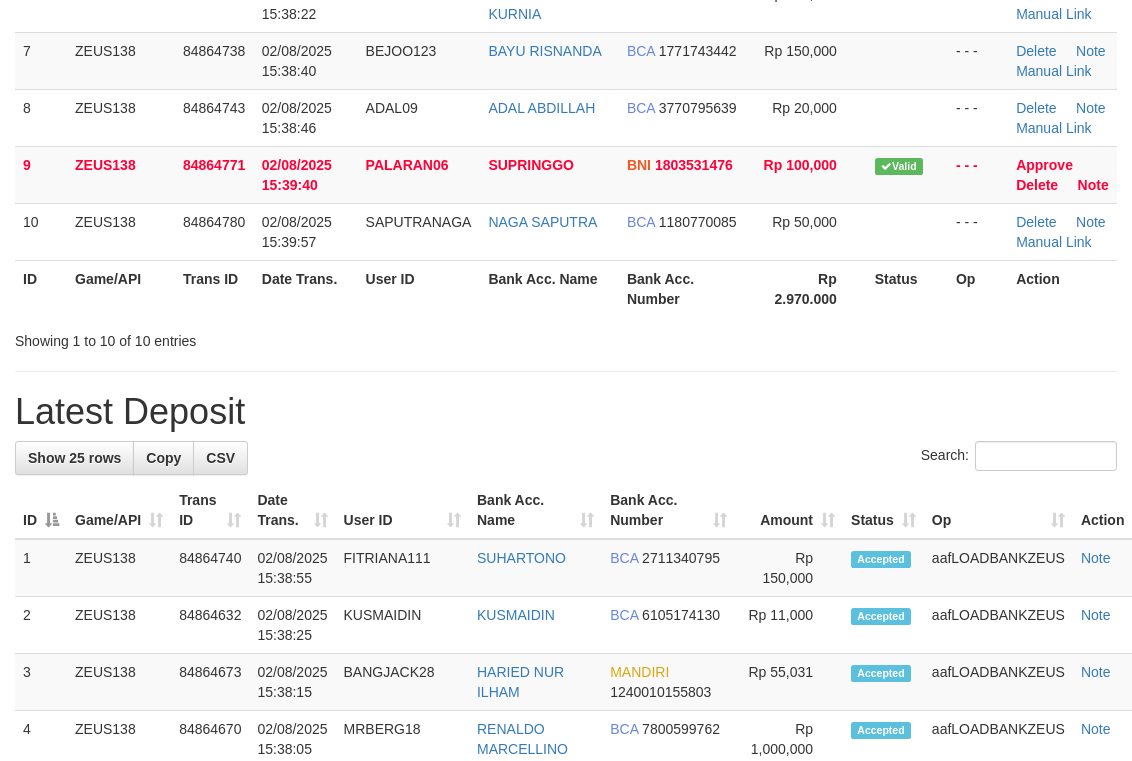 scroll, scrollTop: 485, scrollLeft: 0, axis: vertical 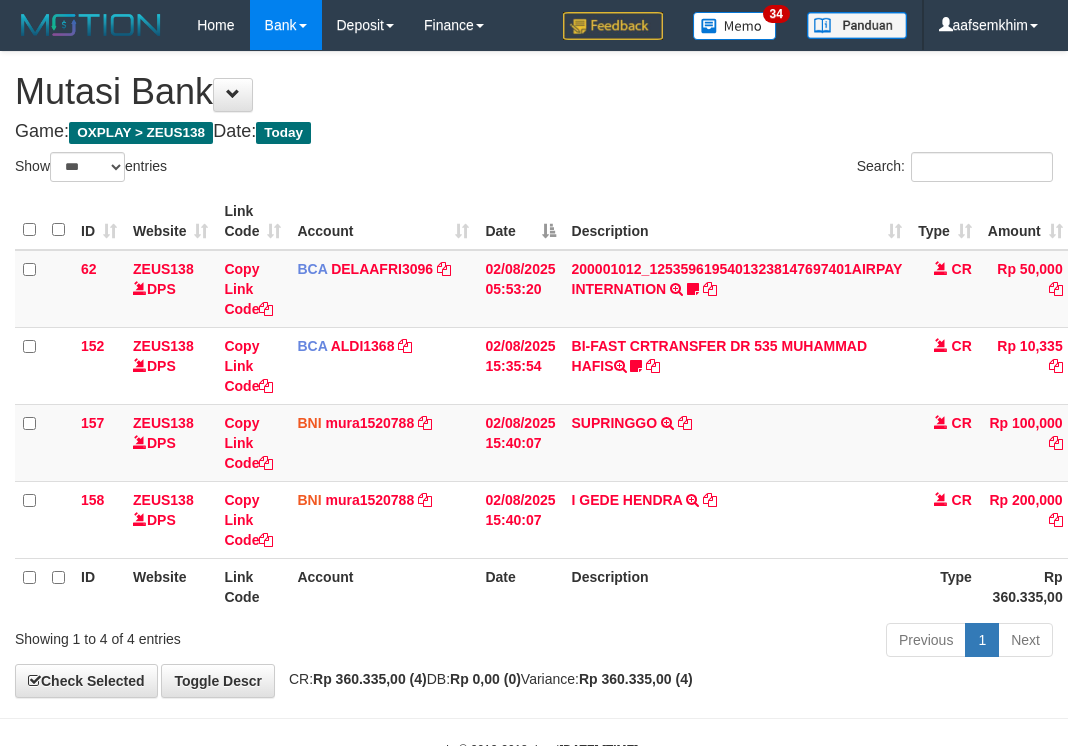 select on "***" 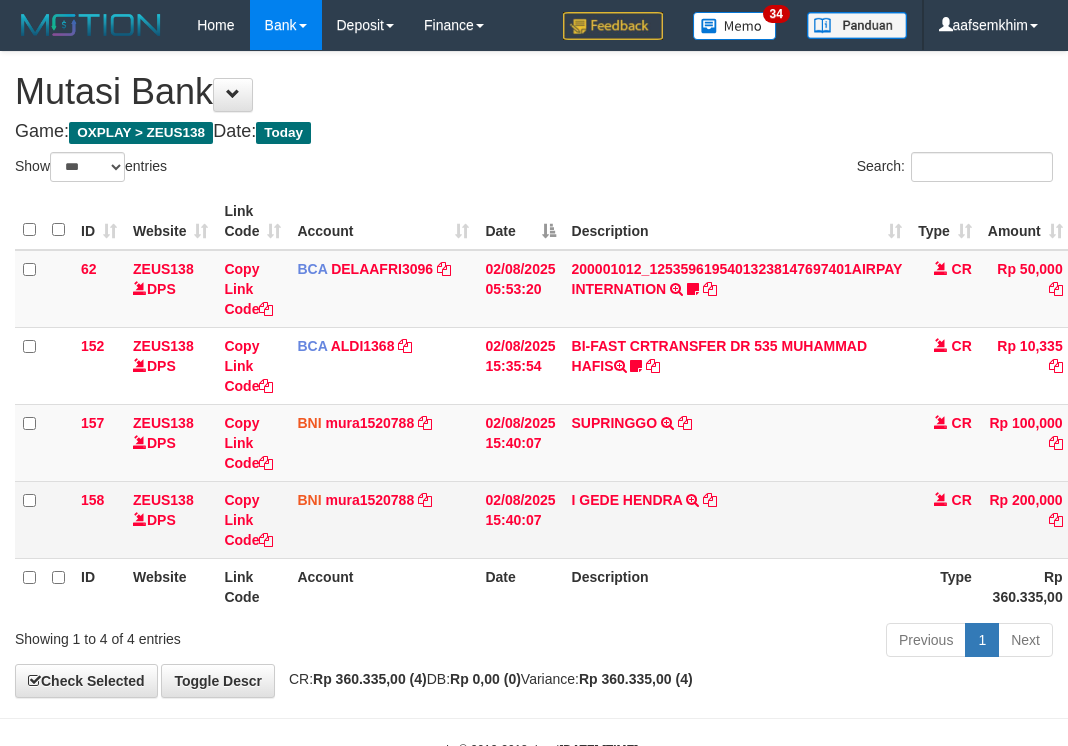 click on "I GEDE HENDRA         TRANSFER DARI BPK I GEDE HENDRA" at bounding box center (737, 519) 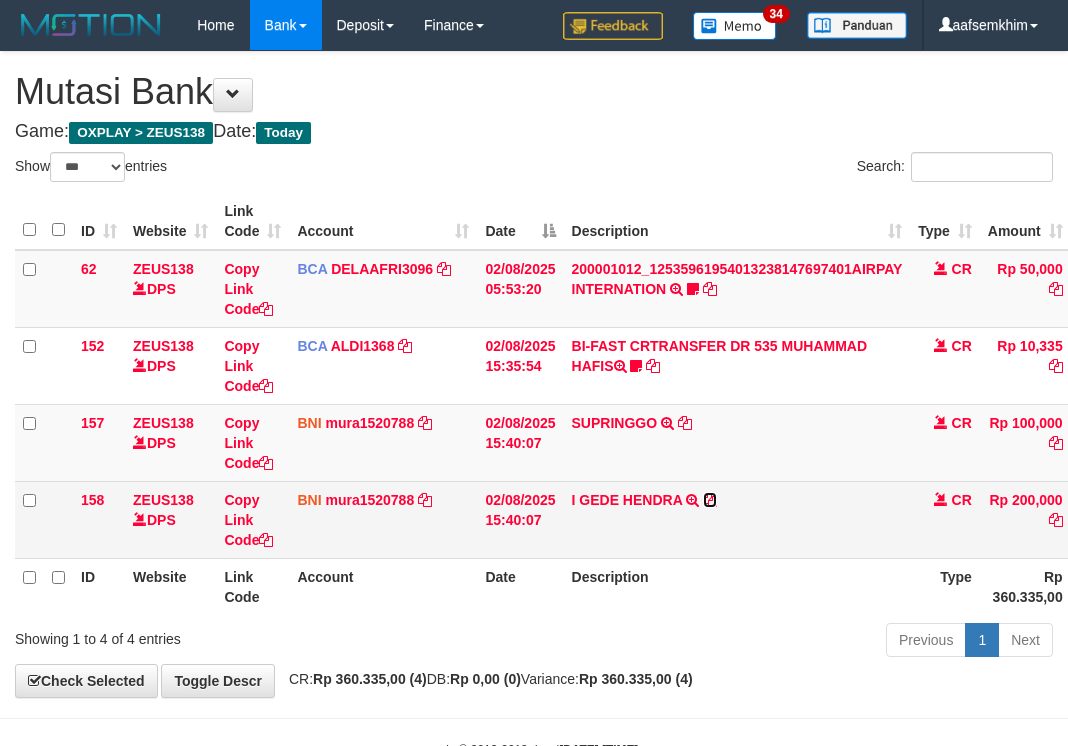 click at bounding box center (710, 500) 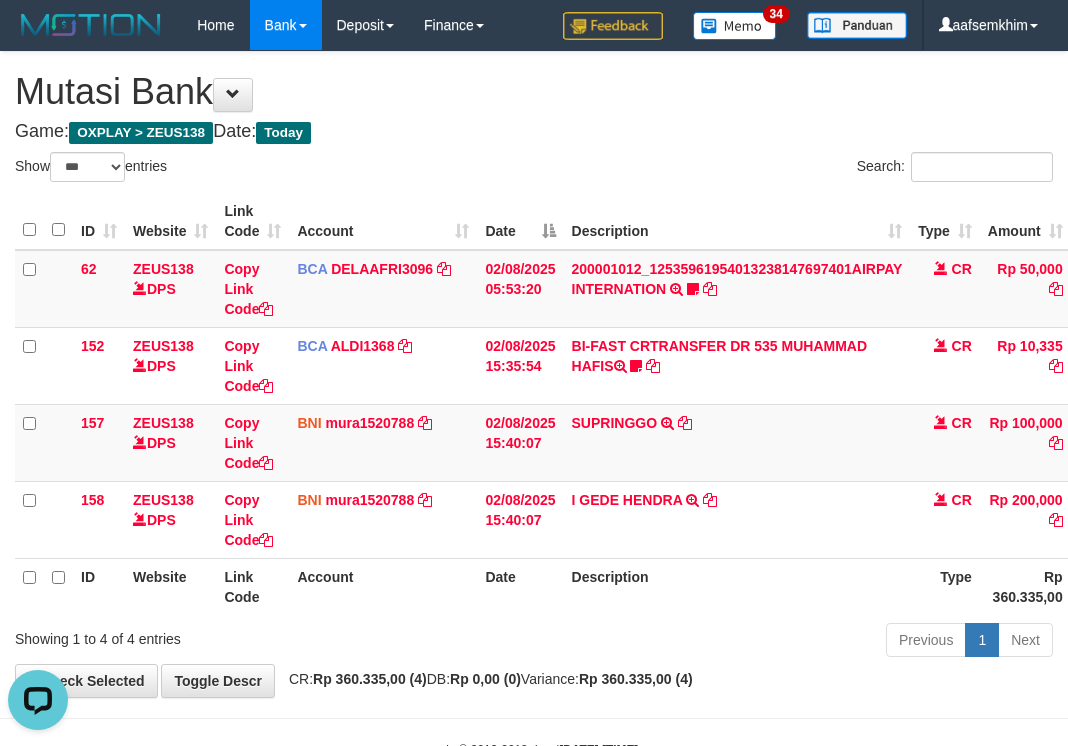 scroll, scrollTop: 0, scrollLeft: 0, axis: both 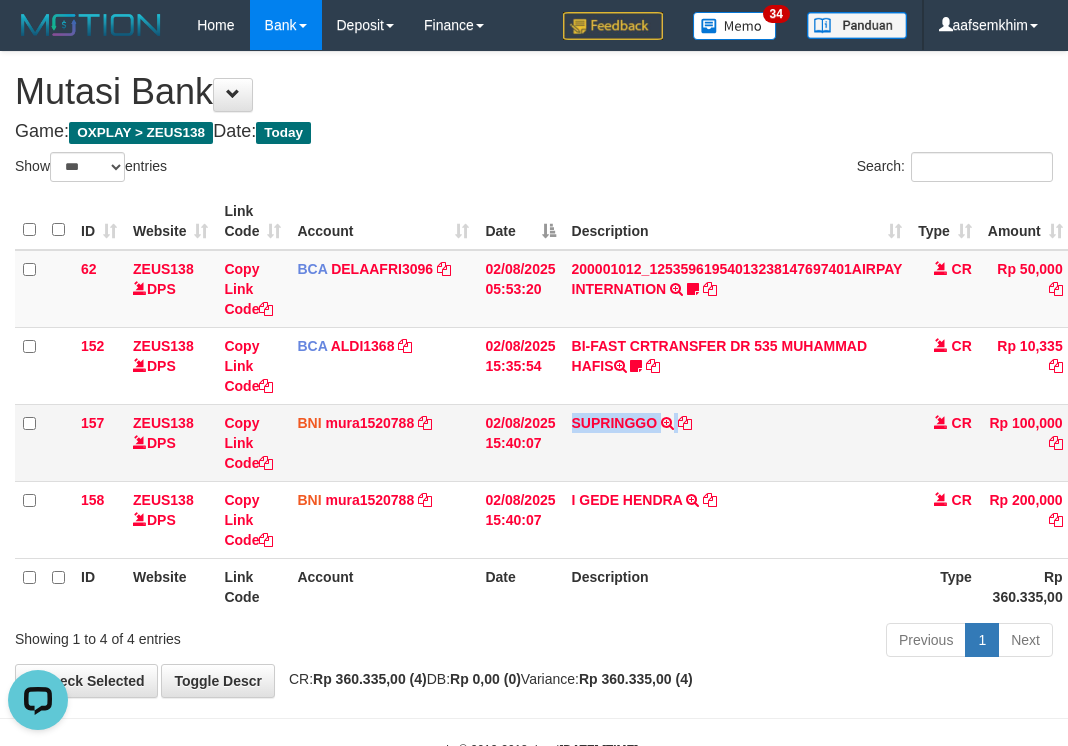 drag, startPoint x: 576, startPoint y: 441, endPoint x: 693, endPoint y: 433, distance: 117.273186 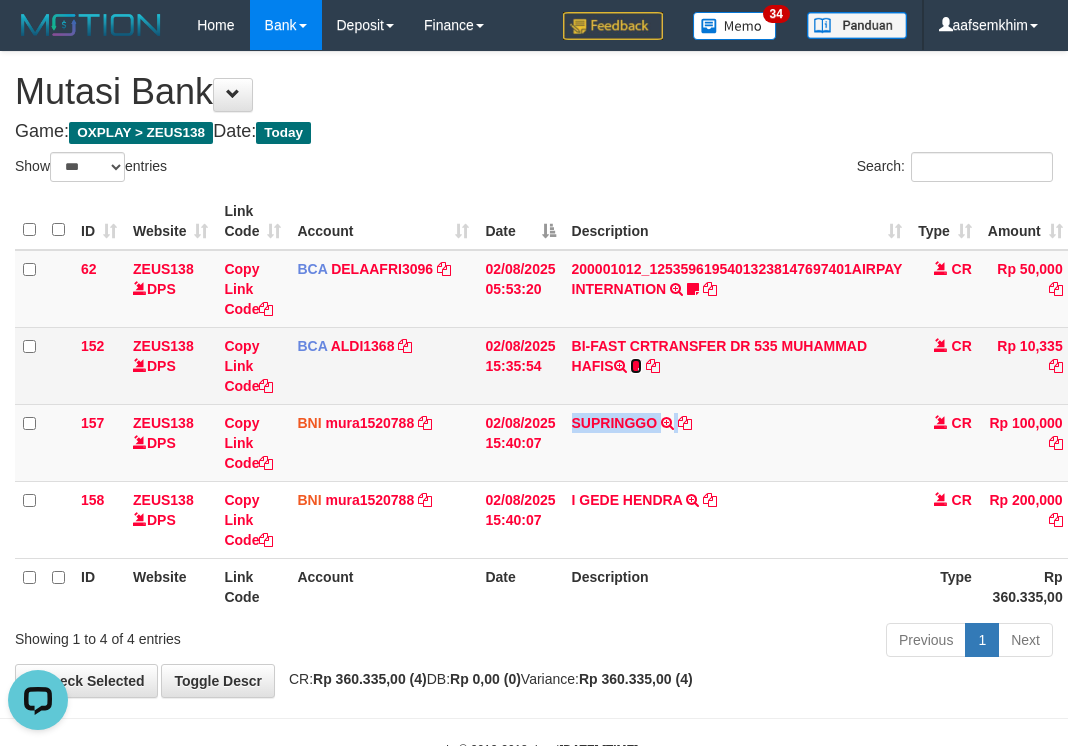click at bounding box center (636, 366) 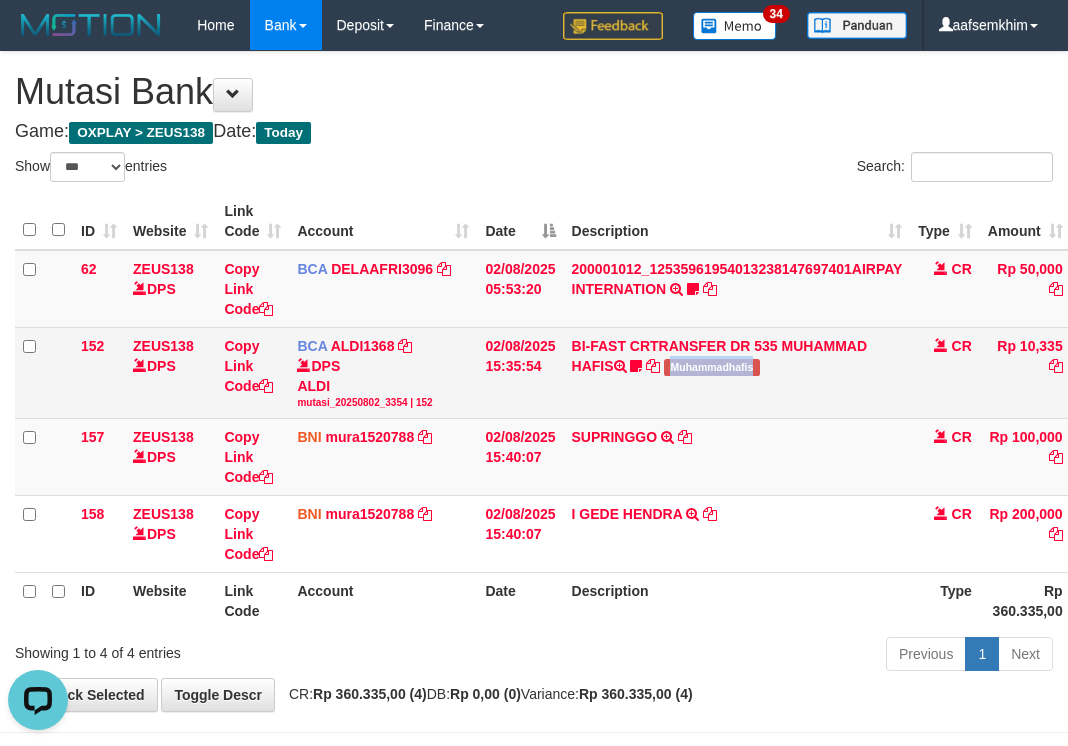 click on "BI-FAST CRTRANSFER DR 535 MUHAMMAD HAFIS          Muhammadhafis" at bounding box center [737, 372] 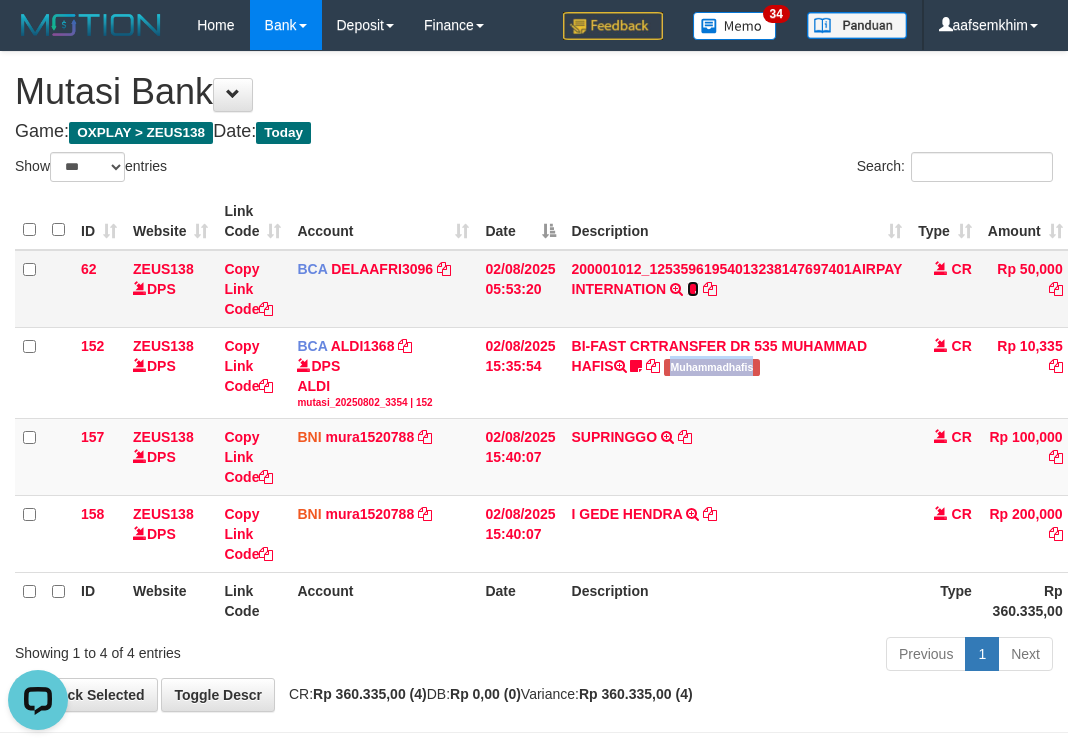 click at bounding box center [693, 289] 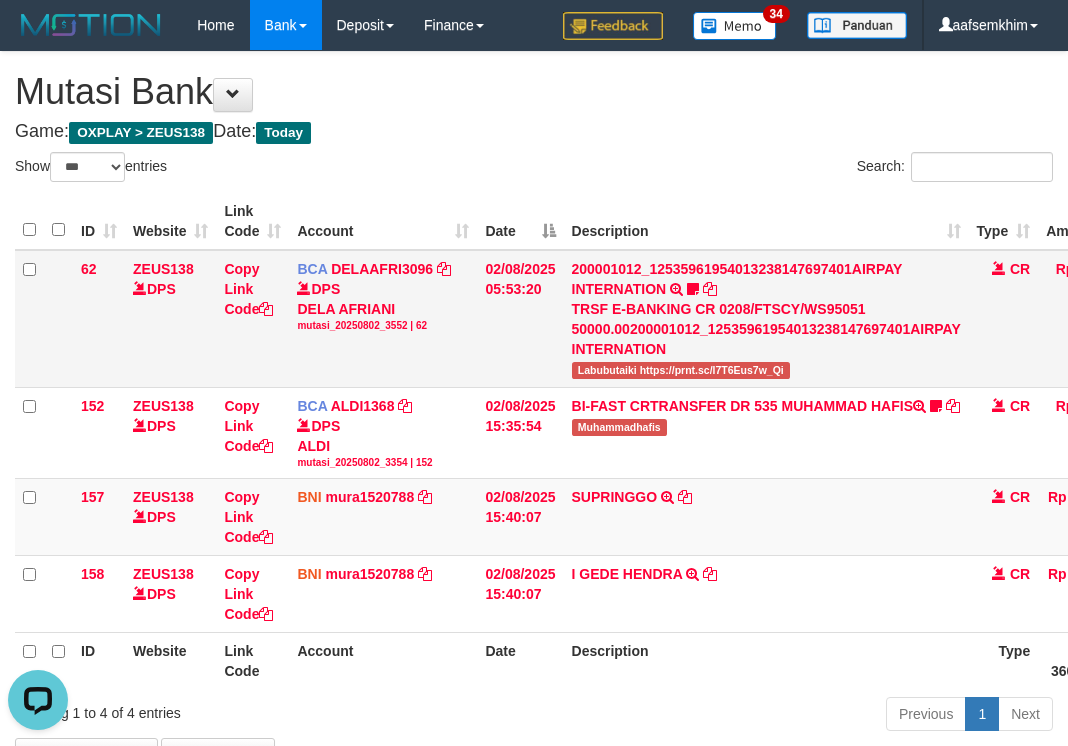 click on "Labubutaiki
https://prnt.sc/l7T6Eus7w_Qi" at bounding box center [681, 370] 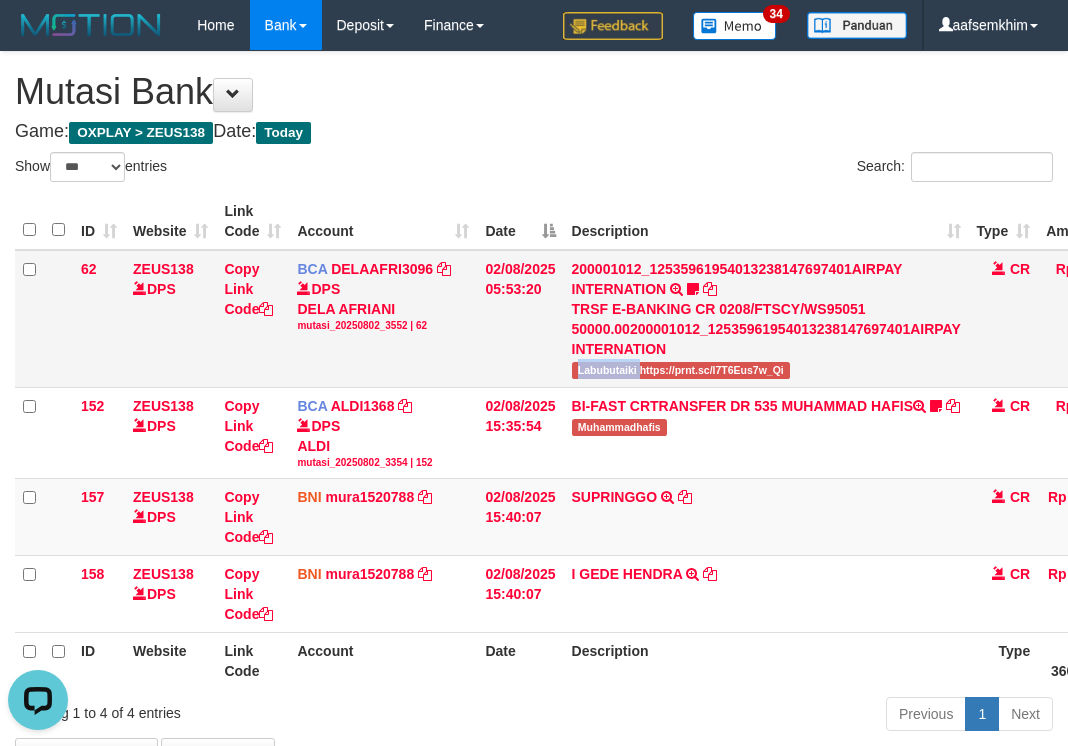 click on "Labubutaiki
https://prnt.sc/l7T6Eus7w_Qi" at bounding box center (681, 370) 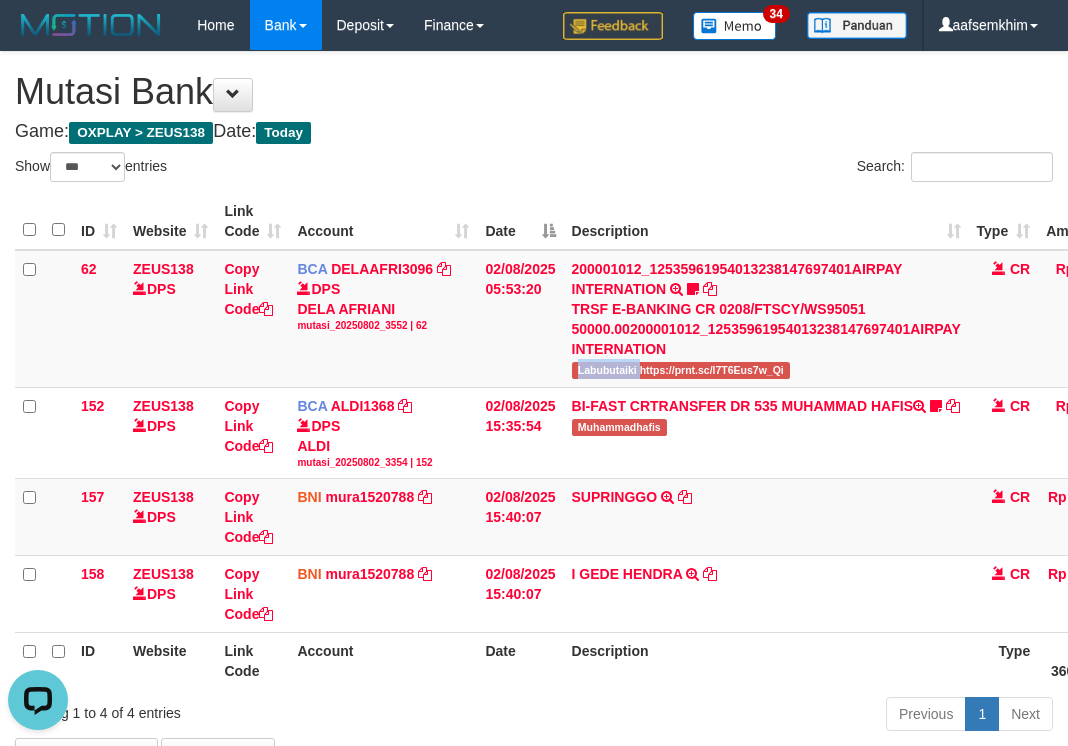 copy on "Labubutaiki" 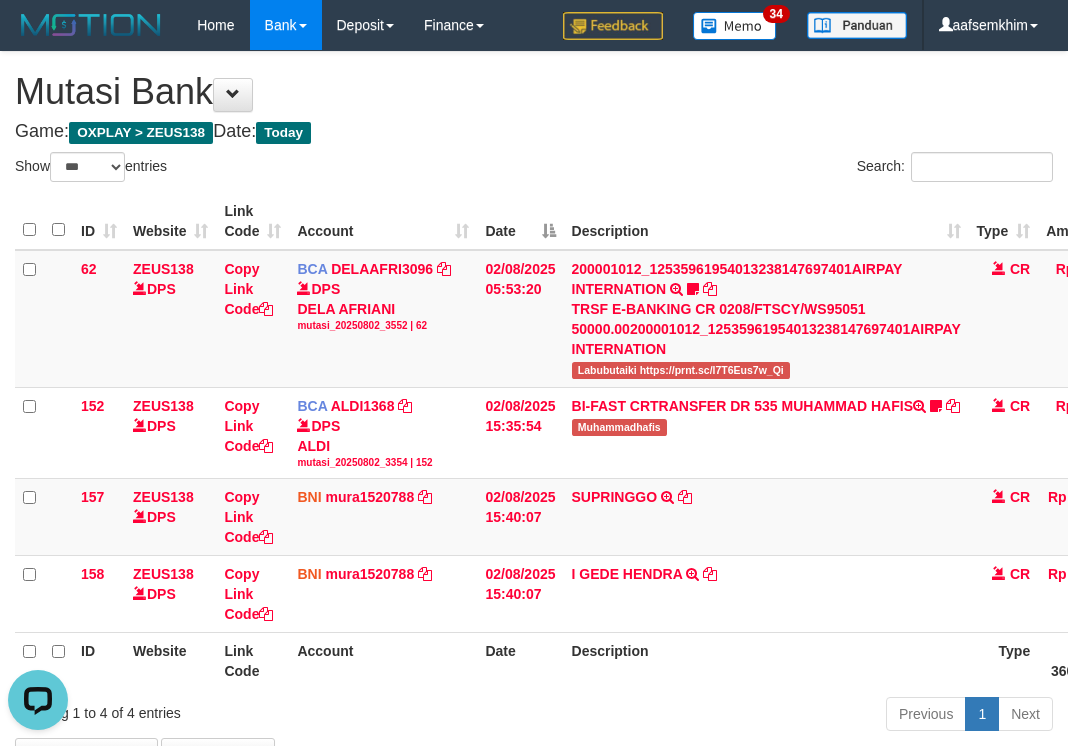 click on "Game:   OXPLAY > ZEUS138    				Date:  Today" at bounding box center (534, 132) 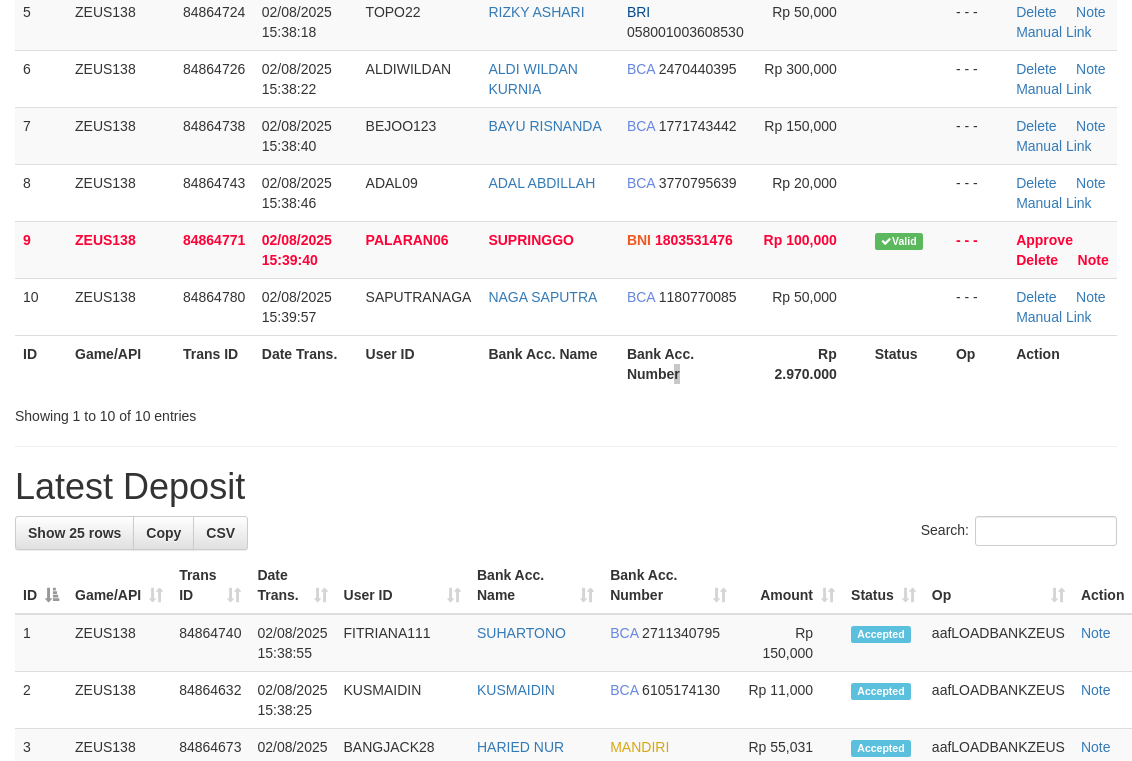 click on "Bank Acc. Number" at bounding box center (686, 363) 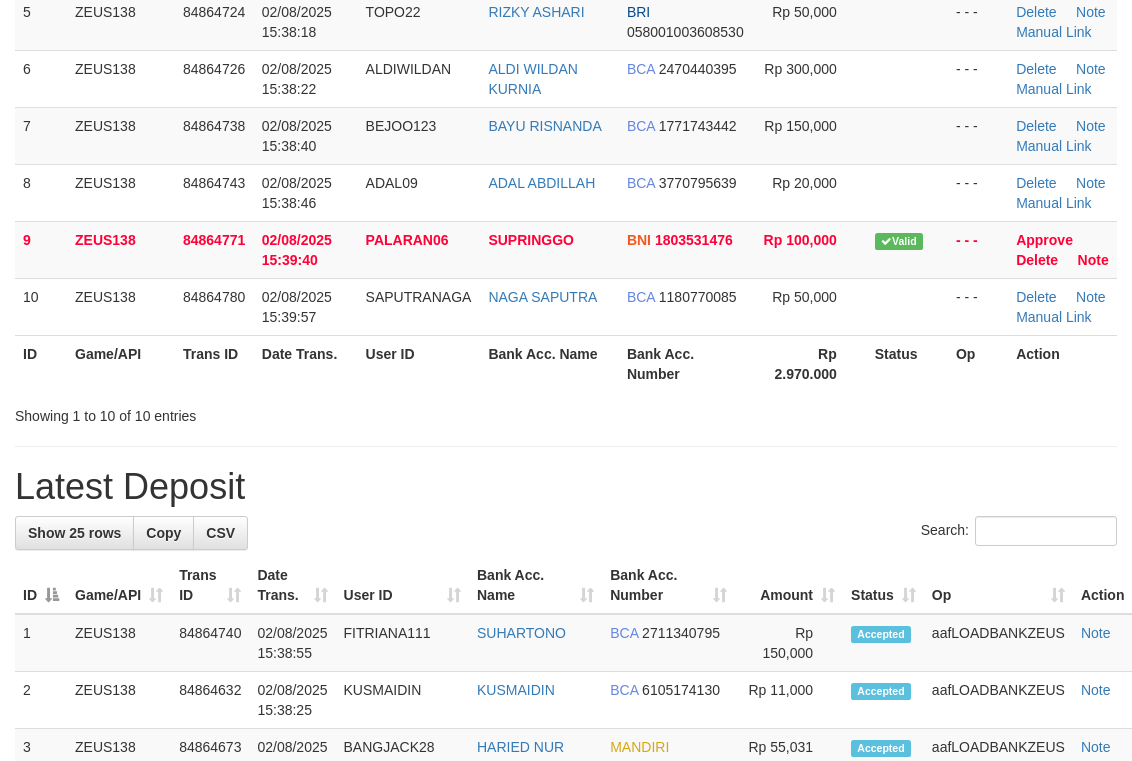 scroll, scrollTop: 1650, scrollLeft: 0, axis: vertical 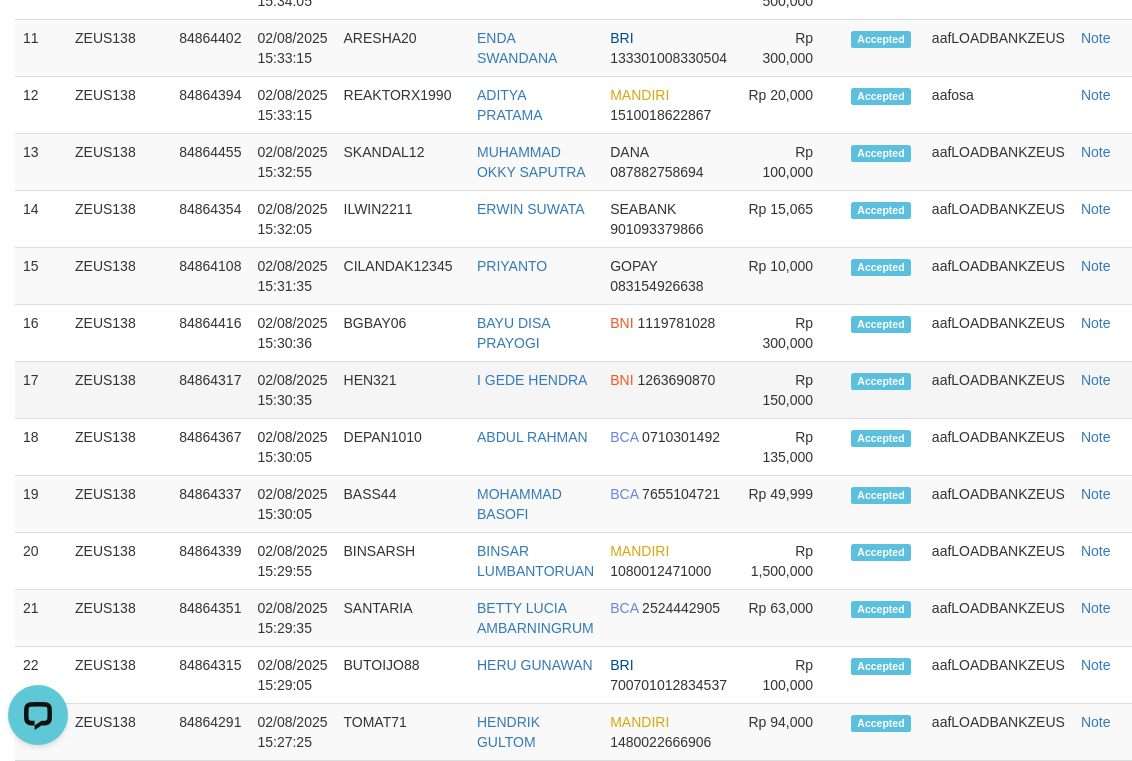 click on "Rp 150,000" at bounding box center [789, 390] 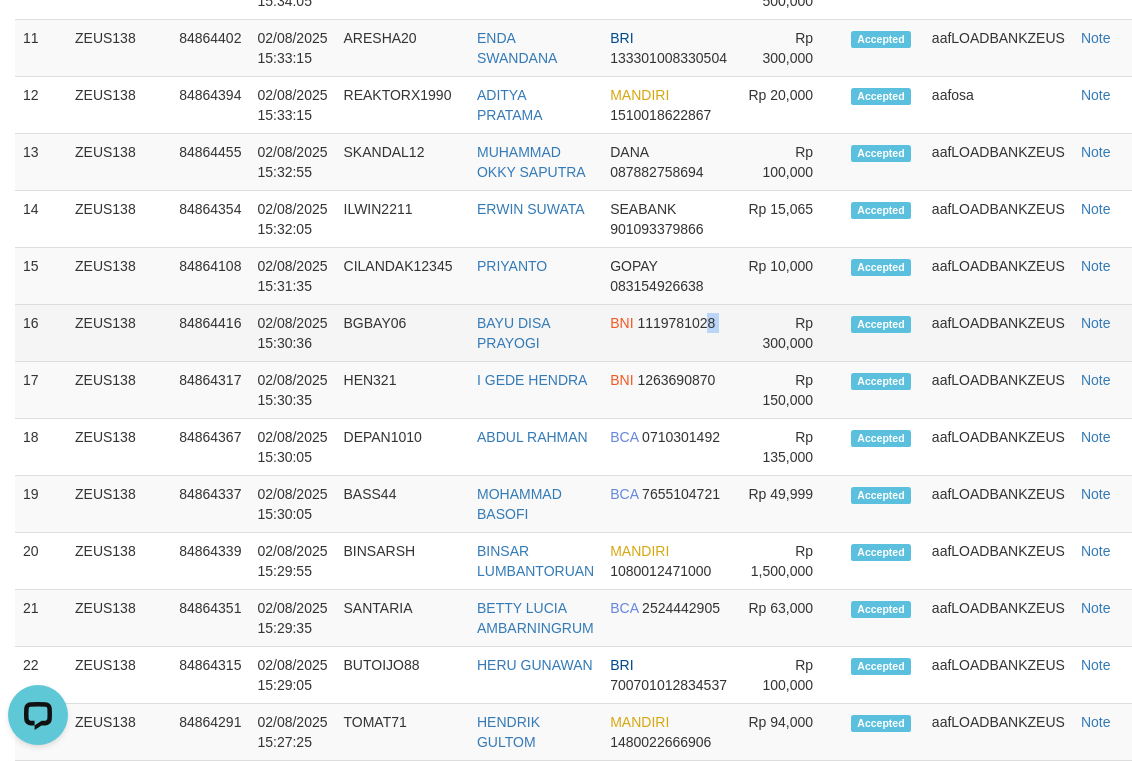 drag, startPoint x: 718, startPoint y: 318, endPoint x: 742, endPoint y: 316, distance: 24.083189 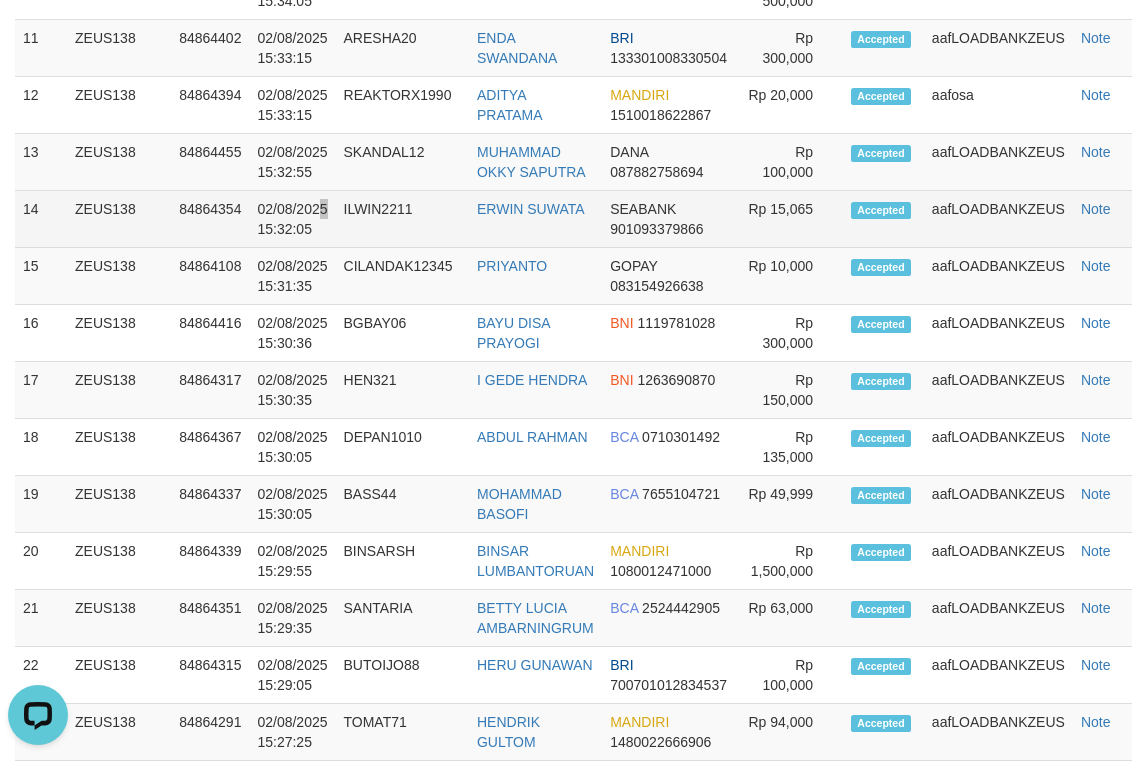 click on "02/08/2025 15:32:05" at bounding box center [292, 219] 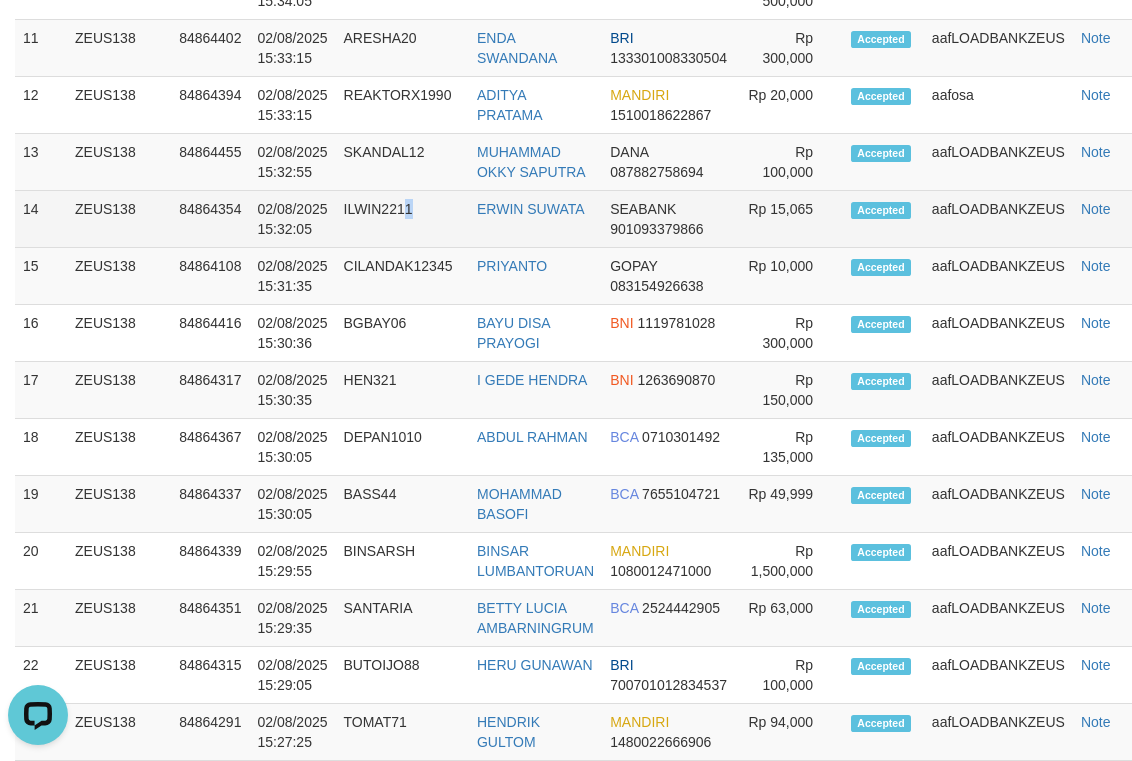 drag, startPoint x: 402, startPoint y: 211, endPoint x: 645, endPoint y: 229, distance: 243.66576 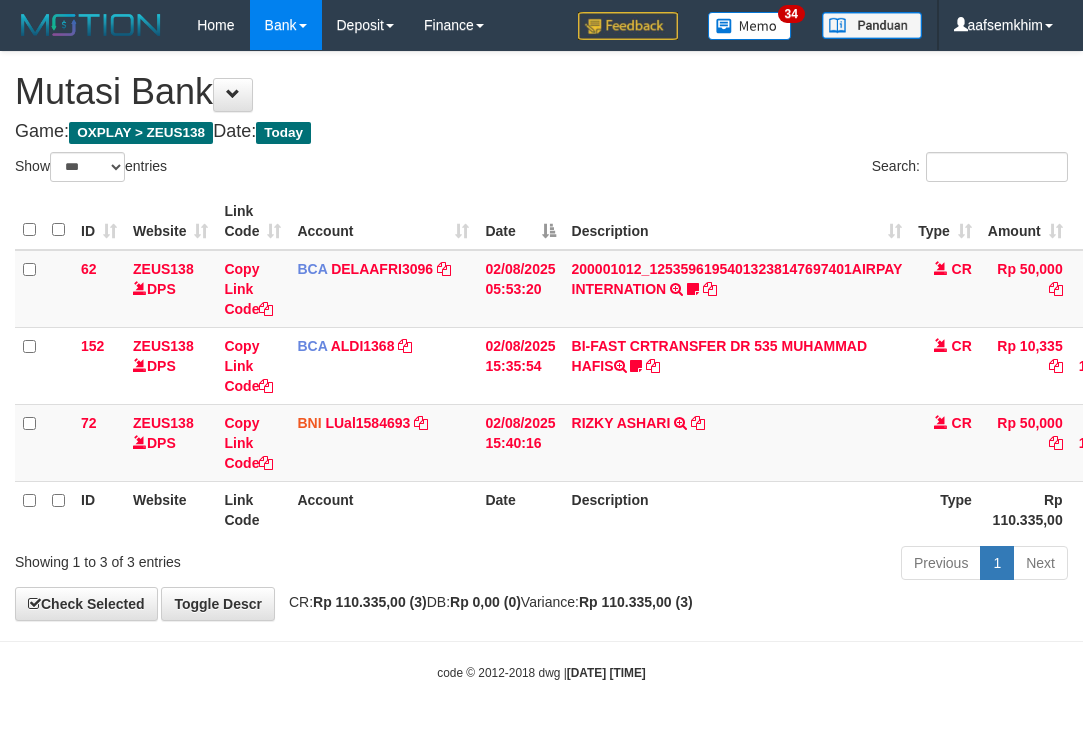 select on "***" 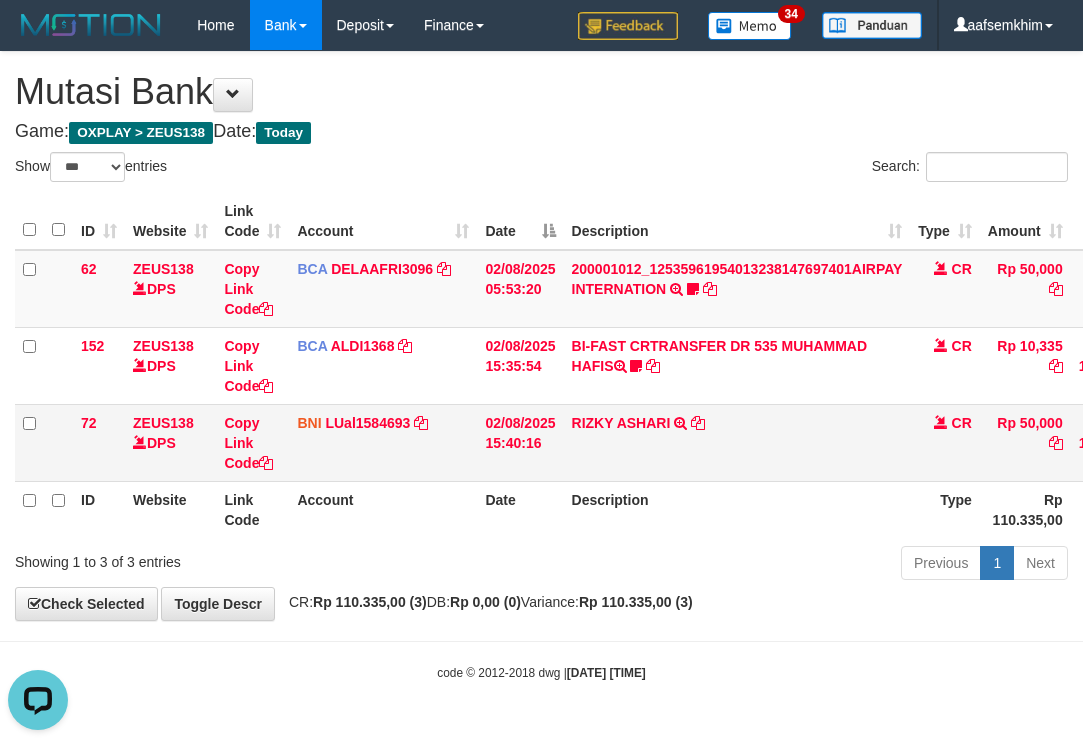 scroll, scrollTop: 0, scrollLeft: 0, axis: both 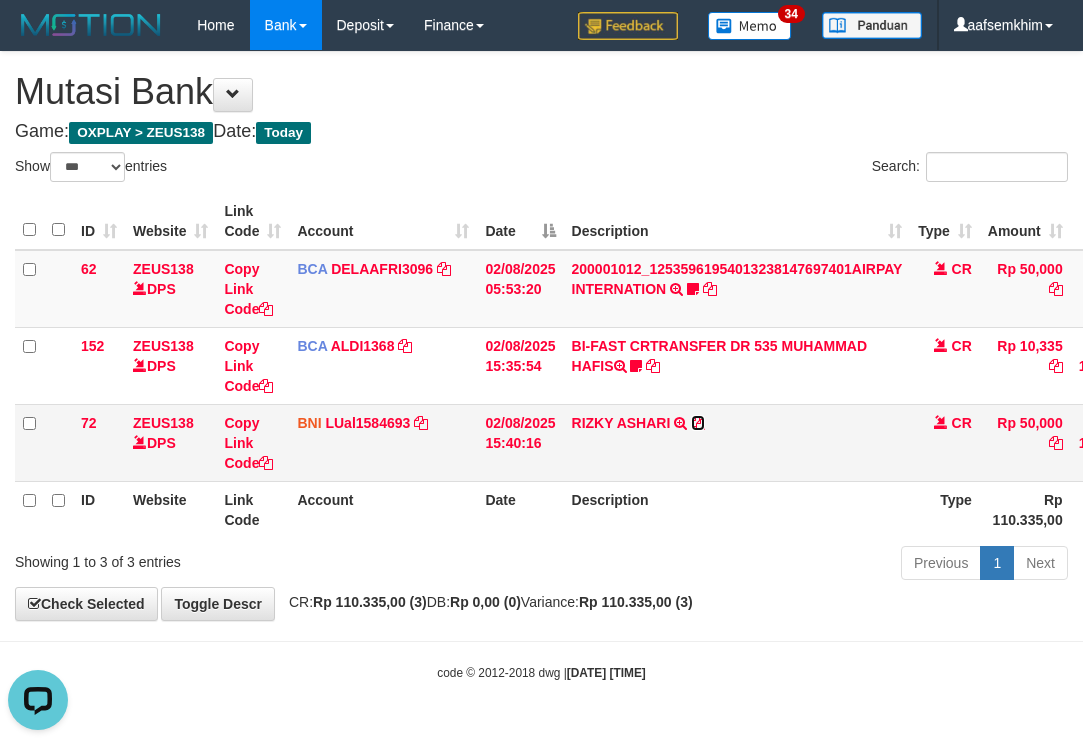 click at bounding box center [698, 423] 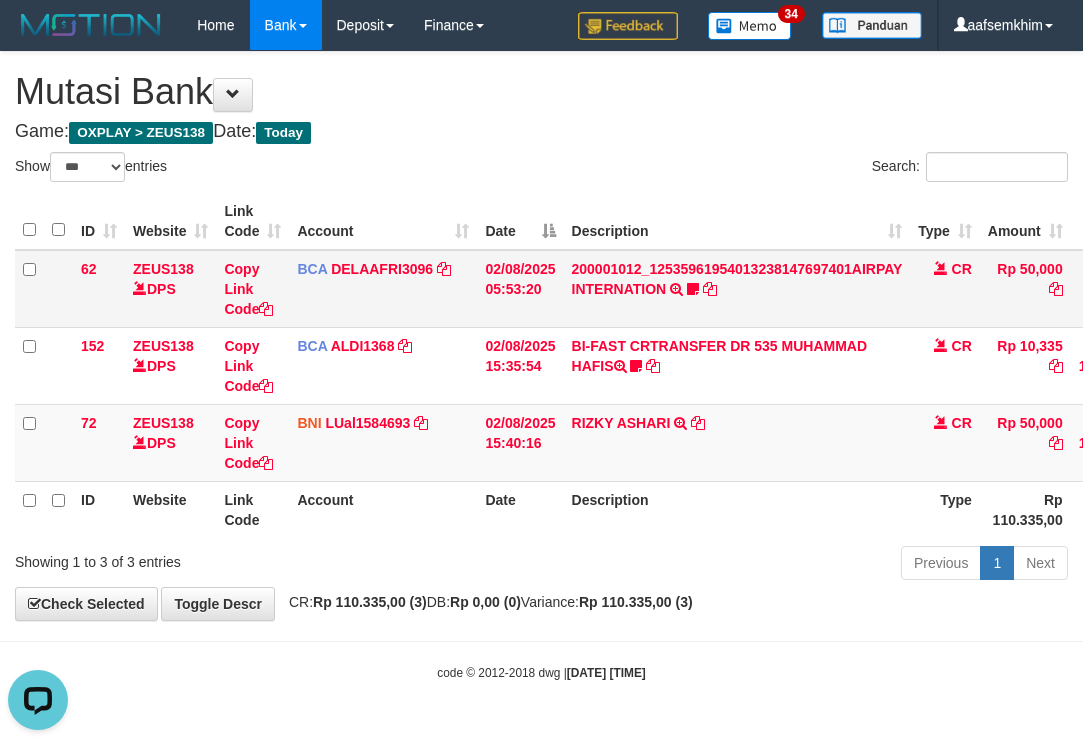 click on "02/08/2025 05:53:20" at bounding box center (520, 289) 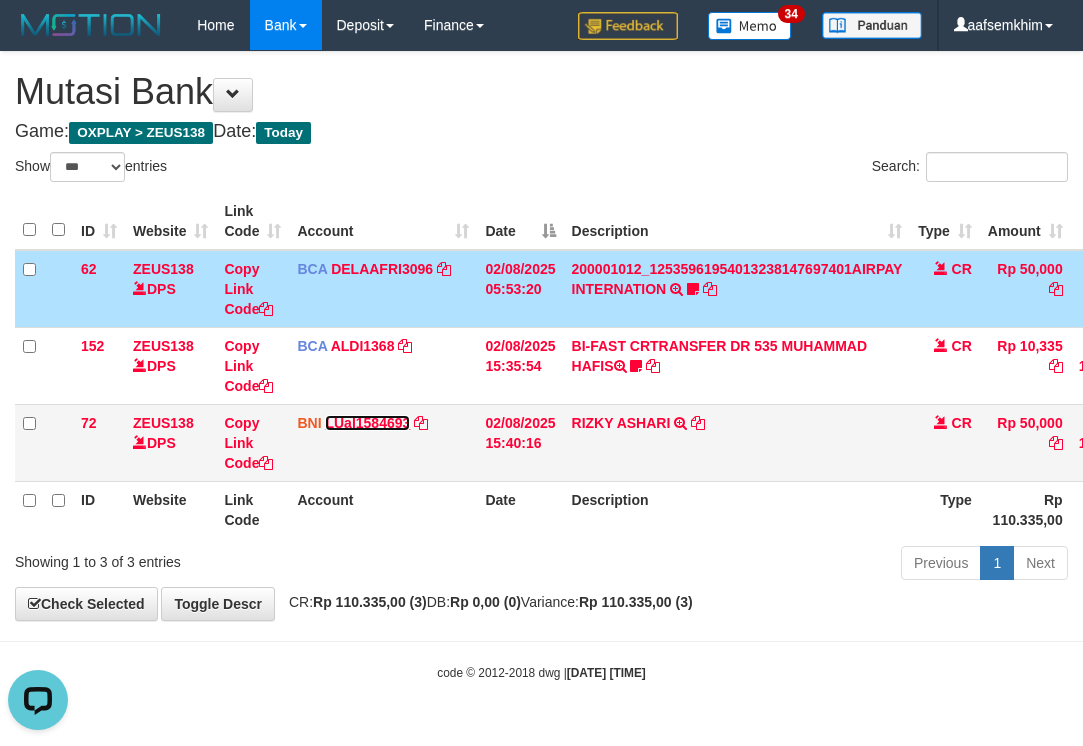 click on "LUal1584693" at bounding box center [367, 423] 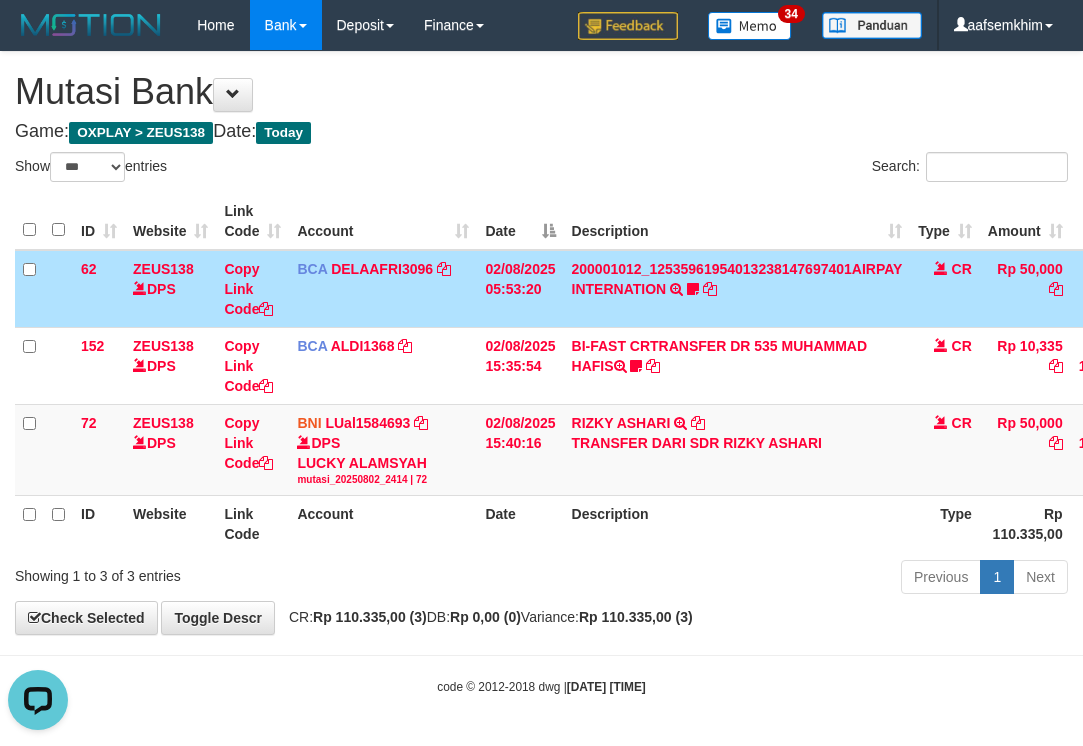 drag, startPoint x: 457, startPoint y: 149, endPoint x: 1, endPoint y: 190, distance: 457.83948 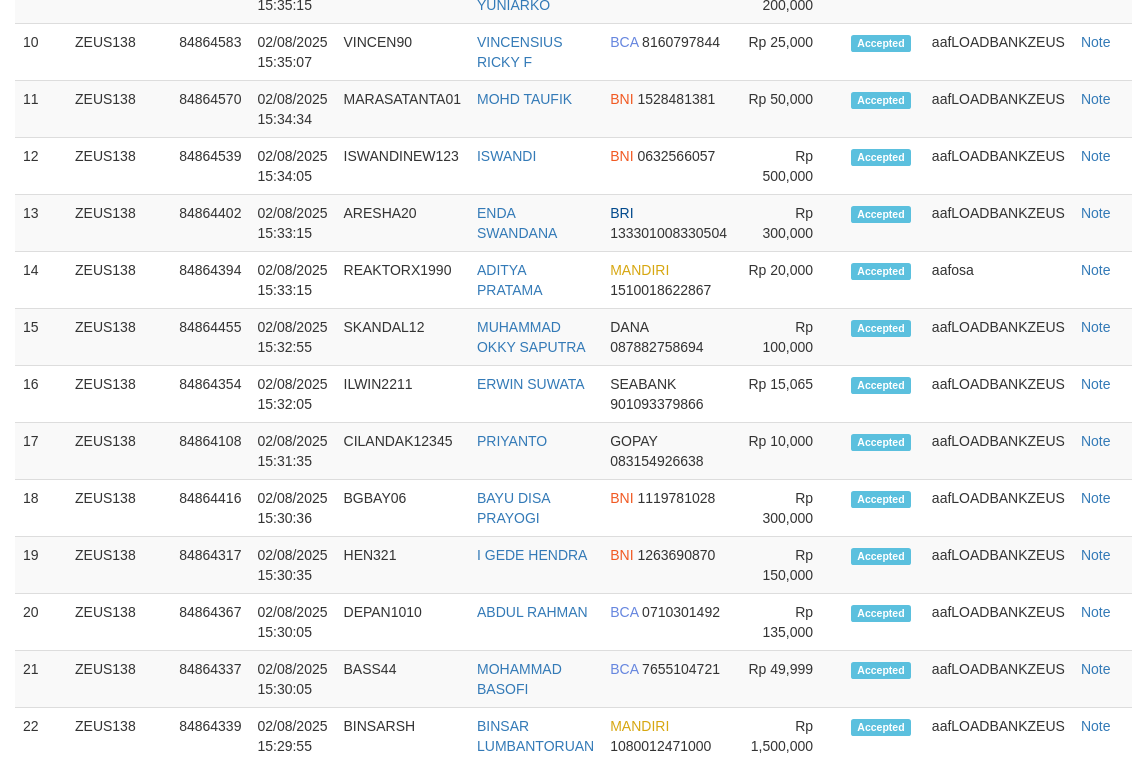 scroll, scrollTop: 1650, scrollLeft: 0, axis: vertical 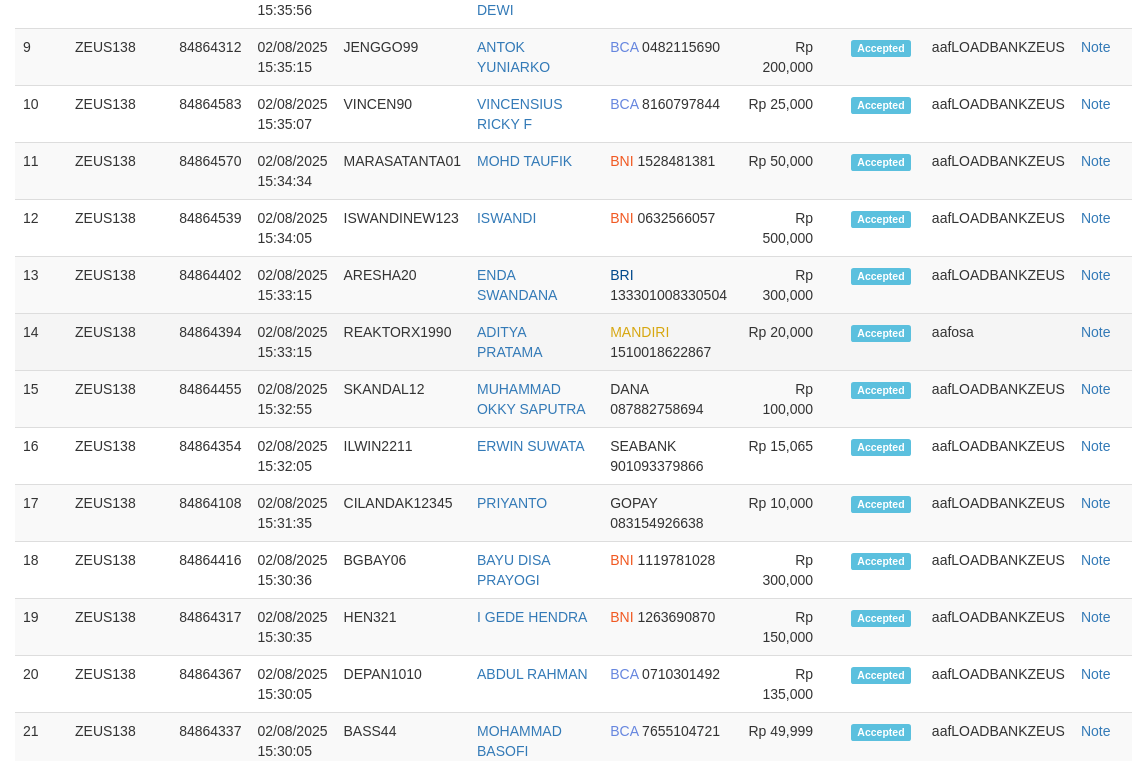 click on "14
ZEUS138
84864394
[DATE] [TIME]
REAKTORX1990
[FIRST] [LAST]
MANDIRI
1510018622867
Rp 20,000
Accepted
aafosa
Note" at bounding box center [584, 342] 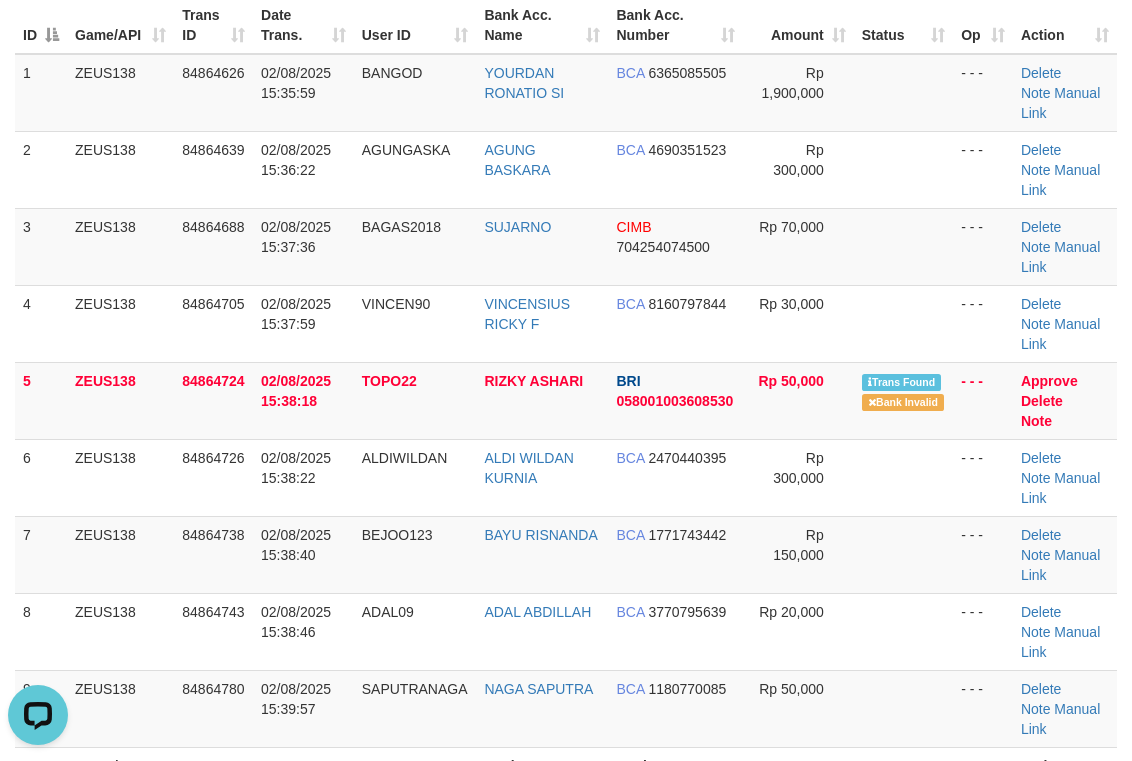 scroll, scrollTop: 0, scrollLeft: 0, axis: both 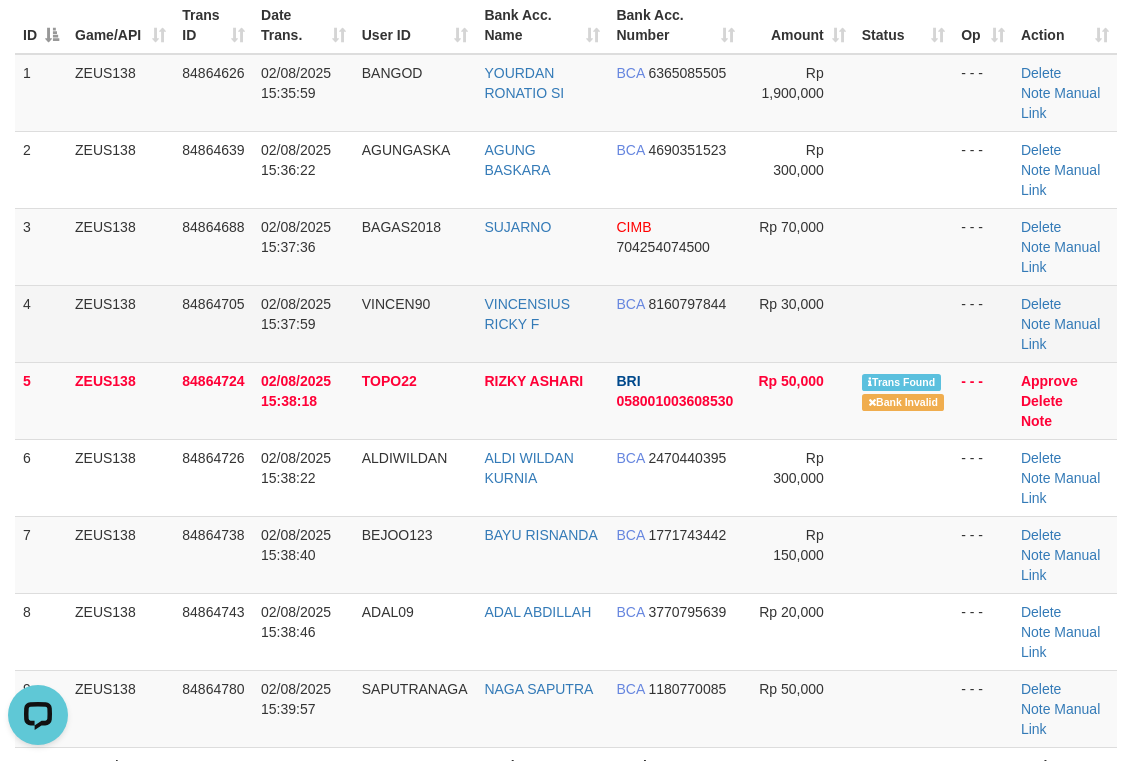 drag, startPoint x: 744, startPoint y: 266, endPoint x: 915, endPoint y: 336, distance: 184.77283 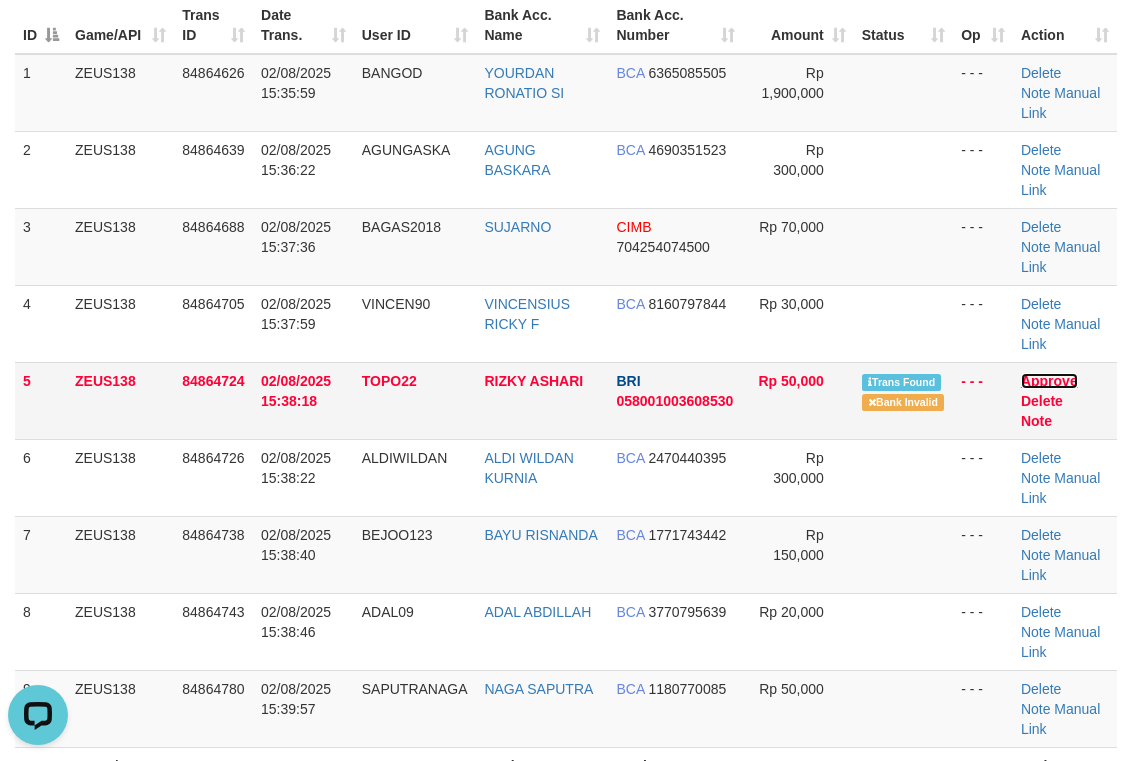 click on "Approve" at bounding box center (1049, 381) 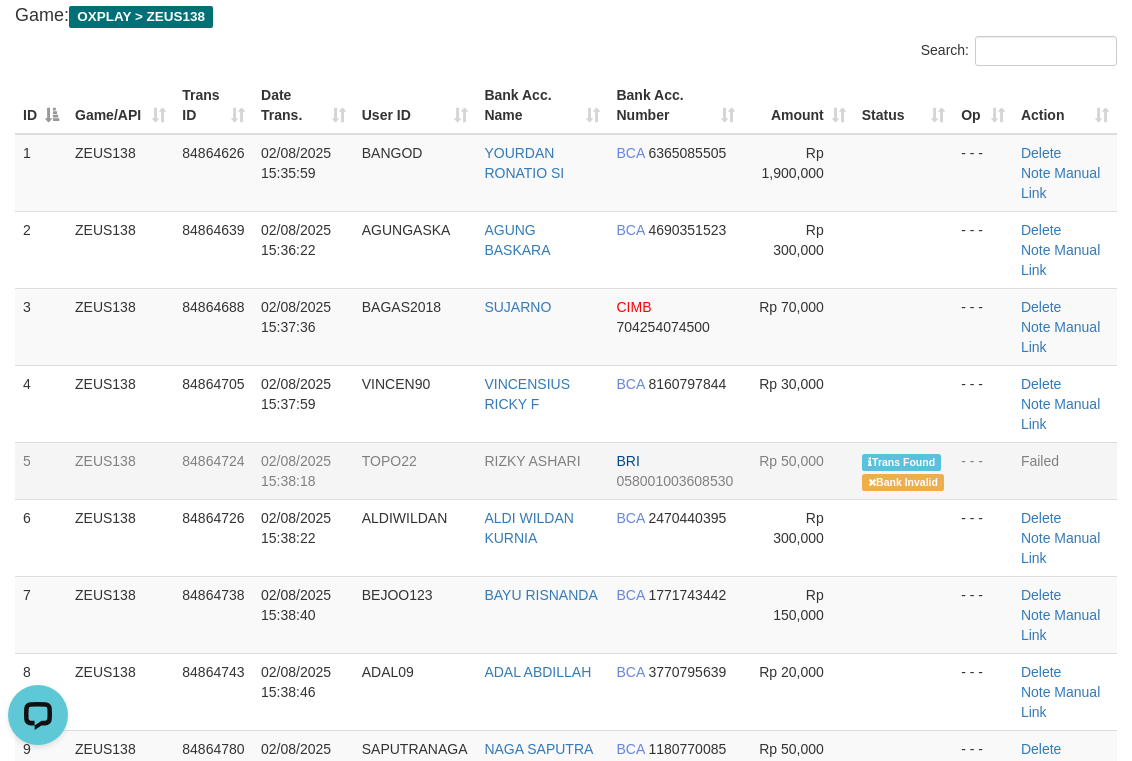 scroll, scrollTop: 196, scrollLeft: 0, axis: vertical 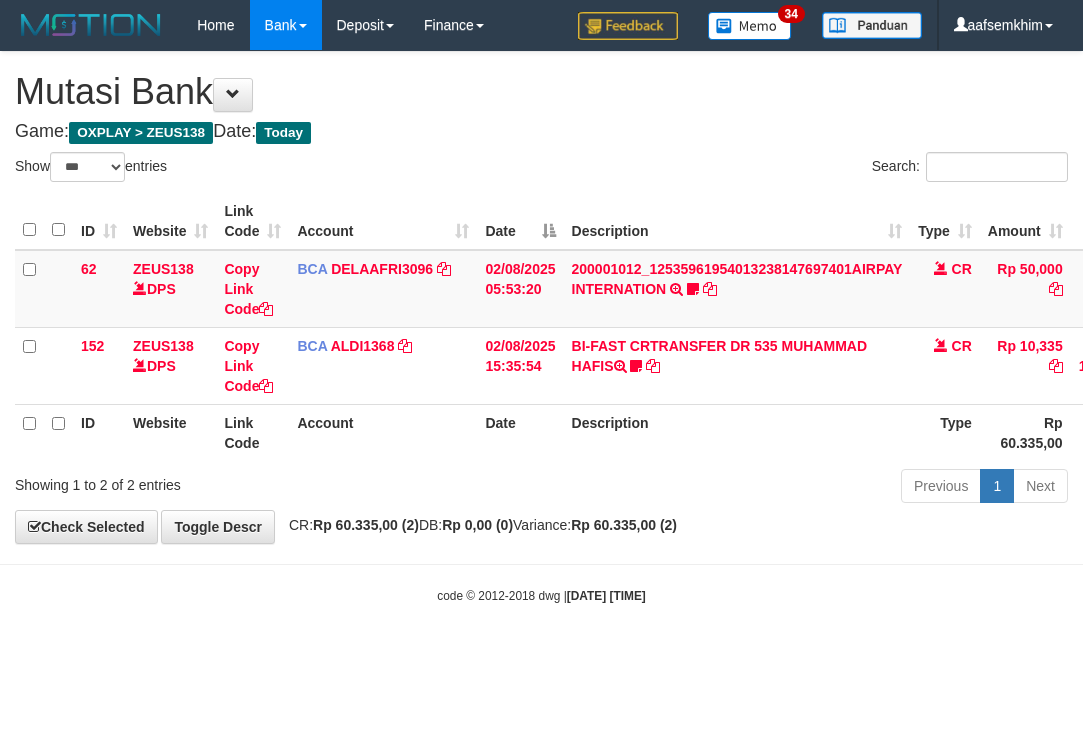 select on "***" 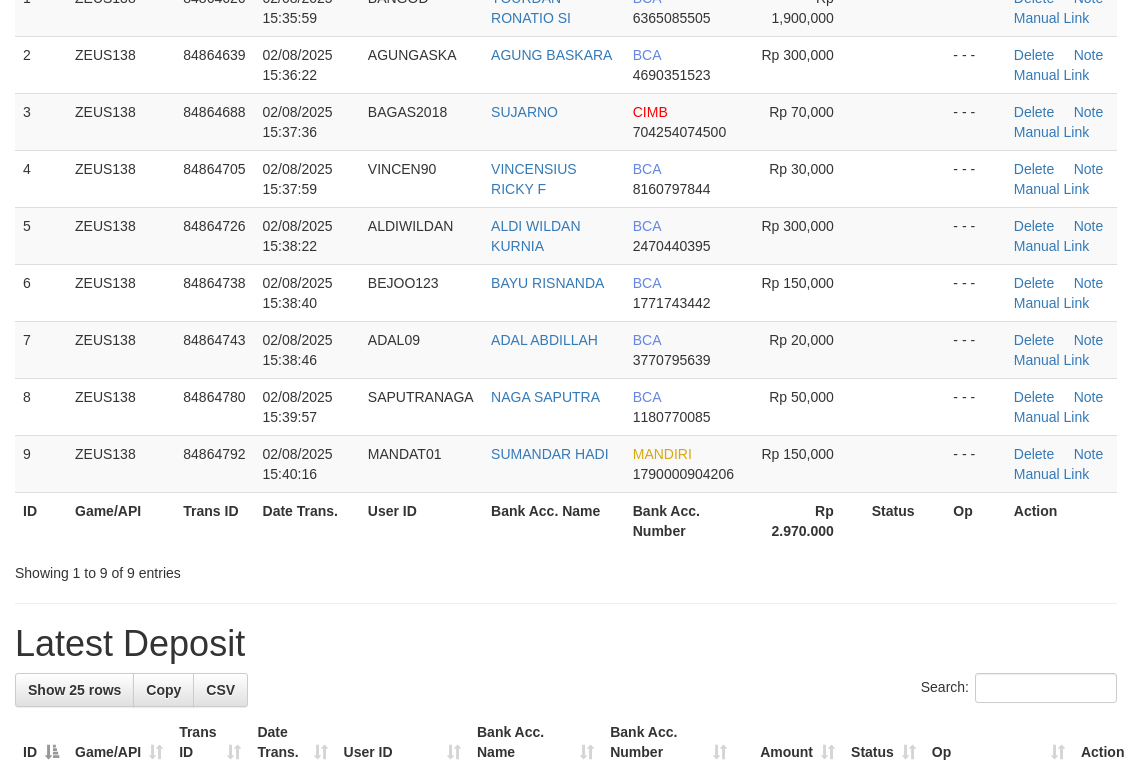 scroll, scrollTop: 196, scrollLeft: 0, axis: vertical 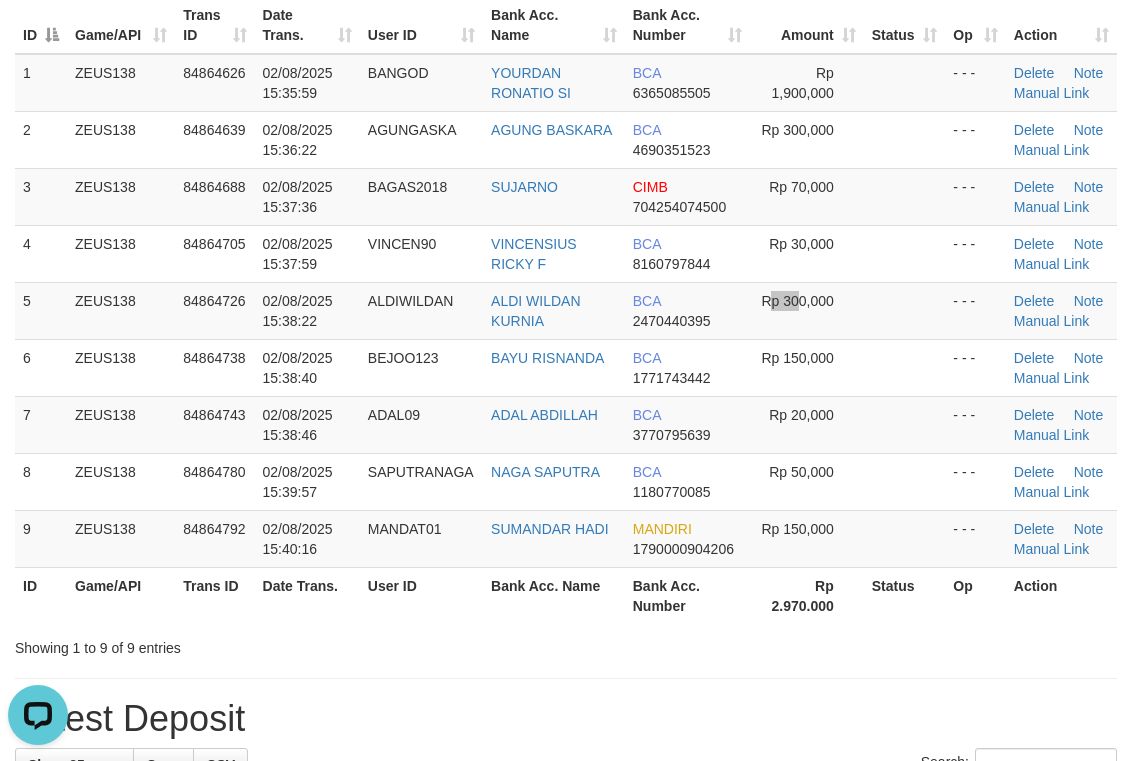 drag, startPoint x: 773, startPoint y: 335, endPoint x: 1145, endPoint y: 285, distance: 375.34518 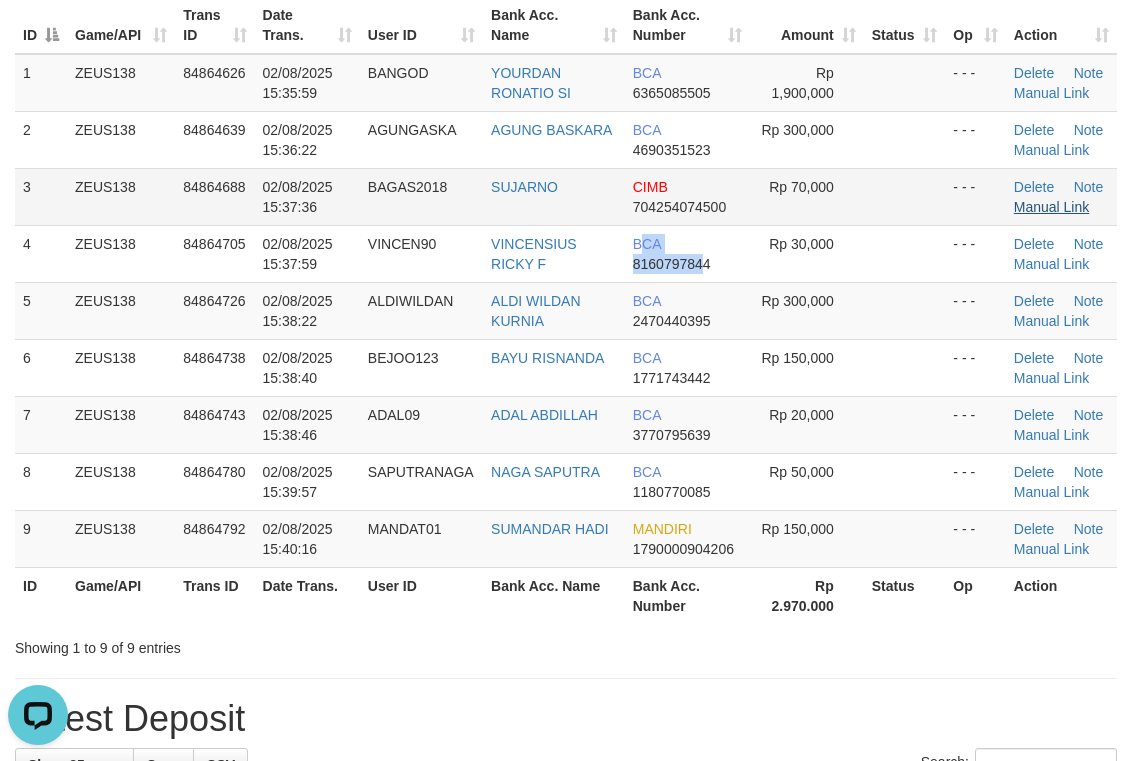 drag, startPoint x: 646, startPoint y: 251, endPoint x: 1086, endPoint y: 208, distance: 442.09613 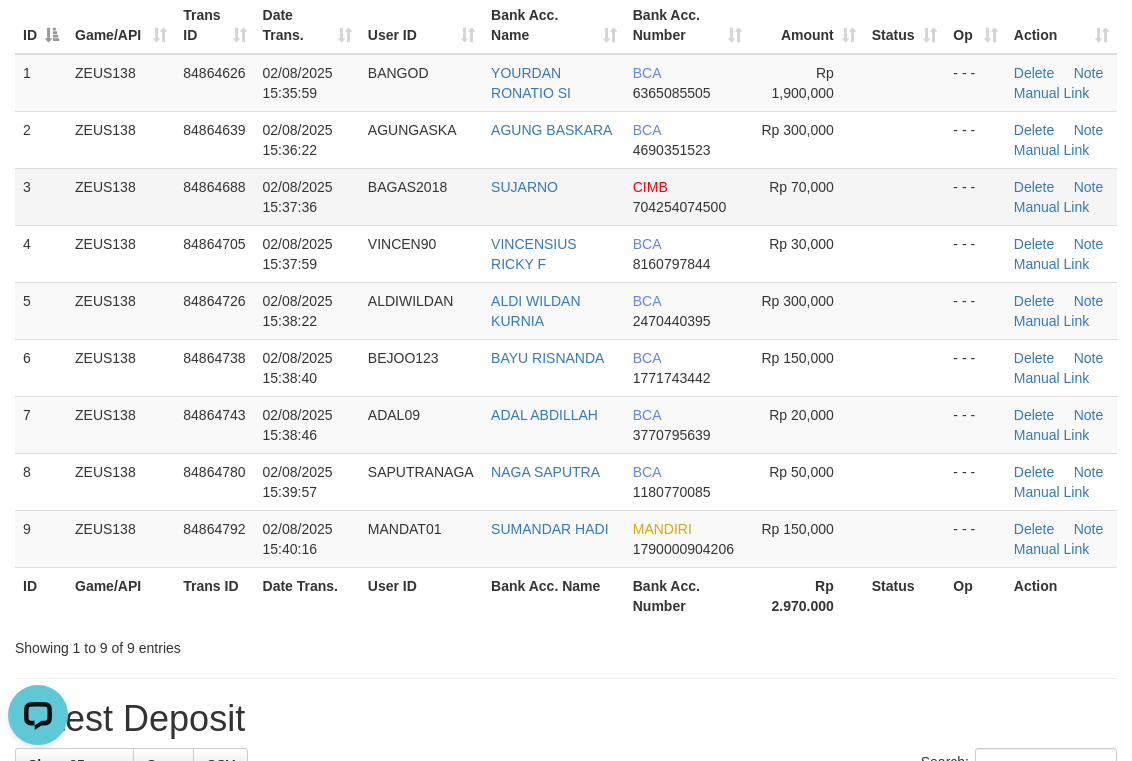 click on "CIMB
704254074500" at bounding box center [688, 196] 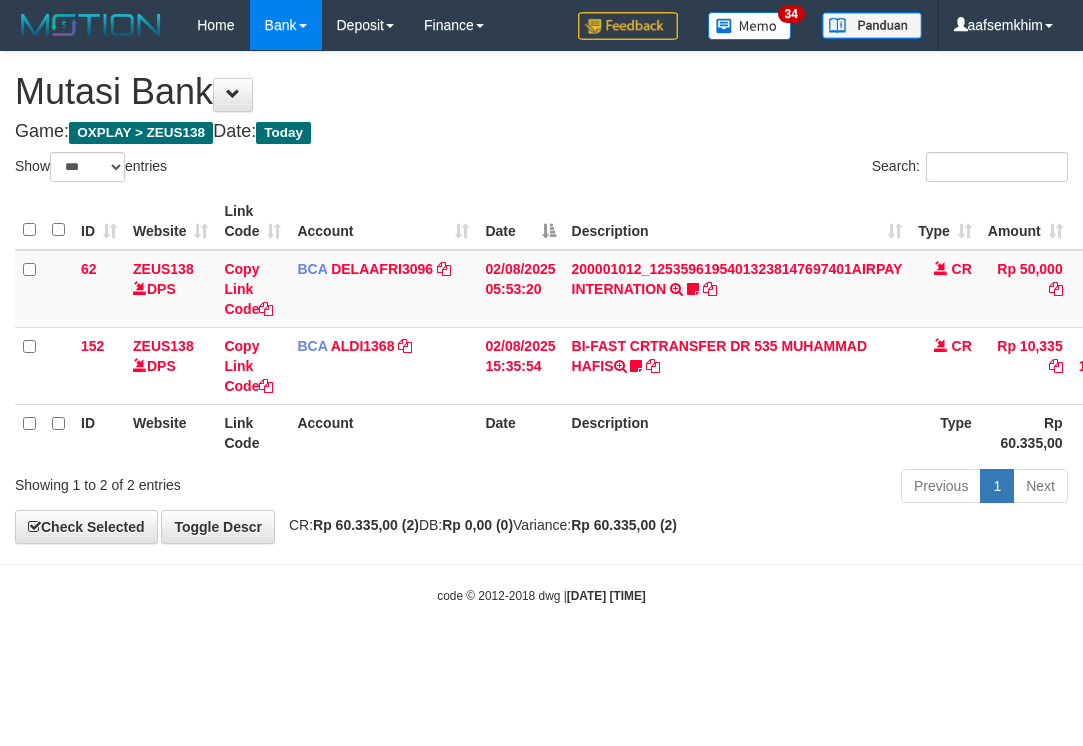 select on "***" 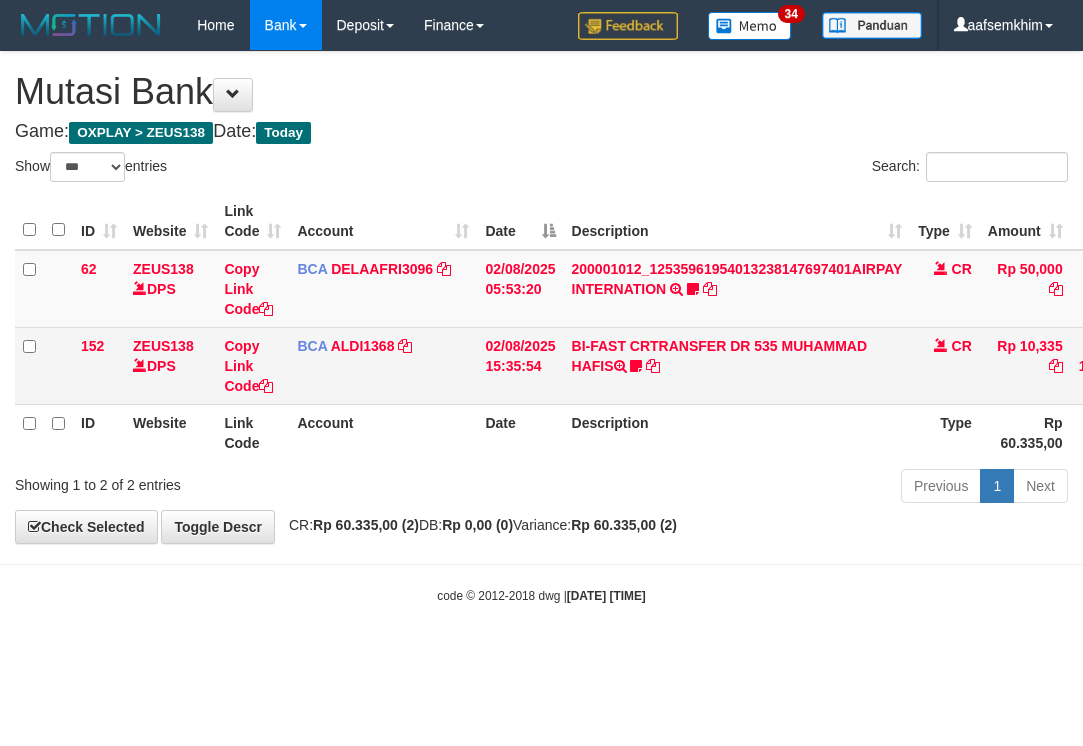 scroll, scrollTop: 0, scrollLeft: 0, axis: both 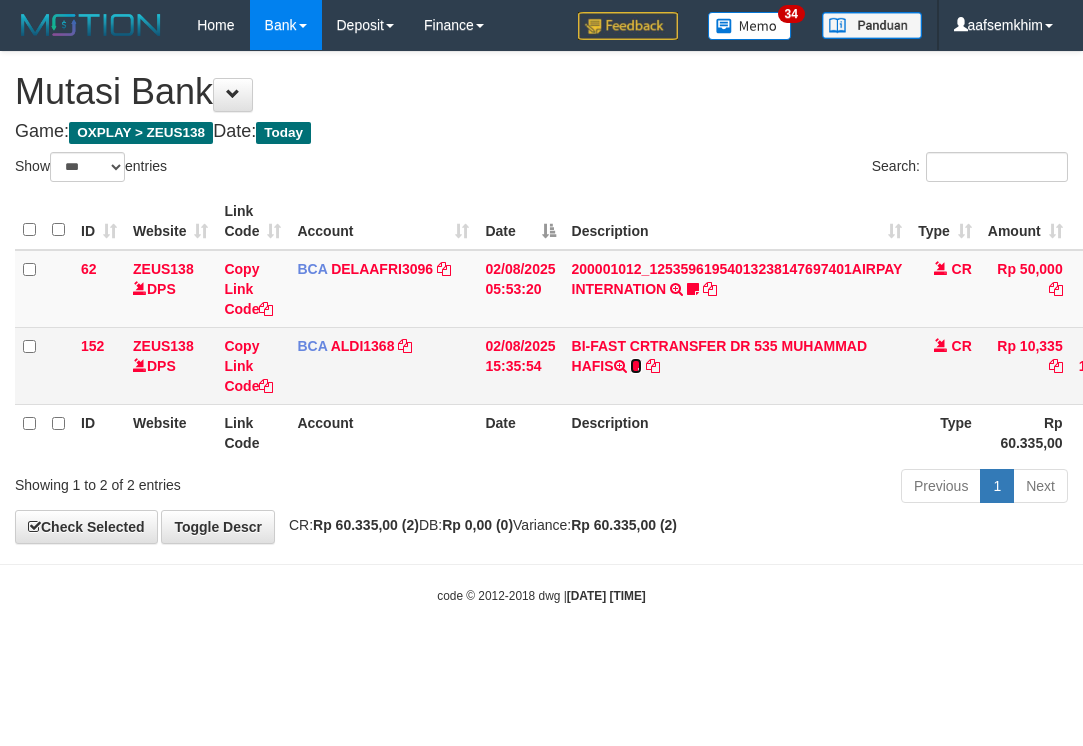 click at bounding box center [636, 366] 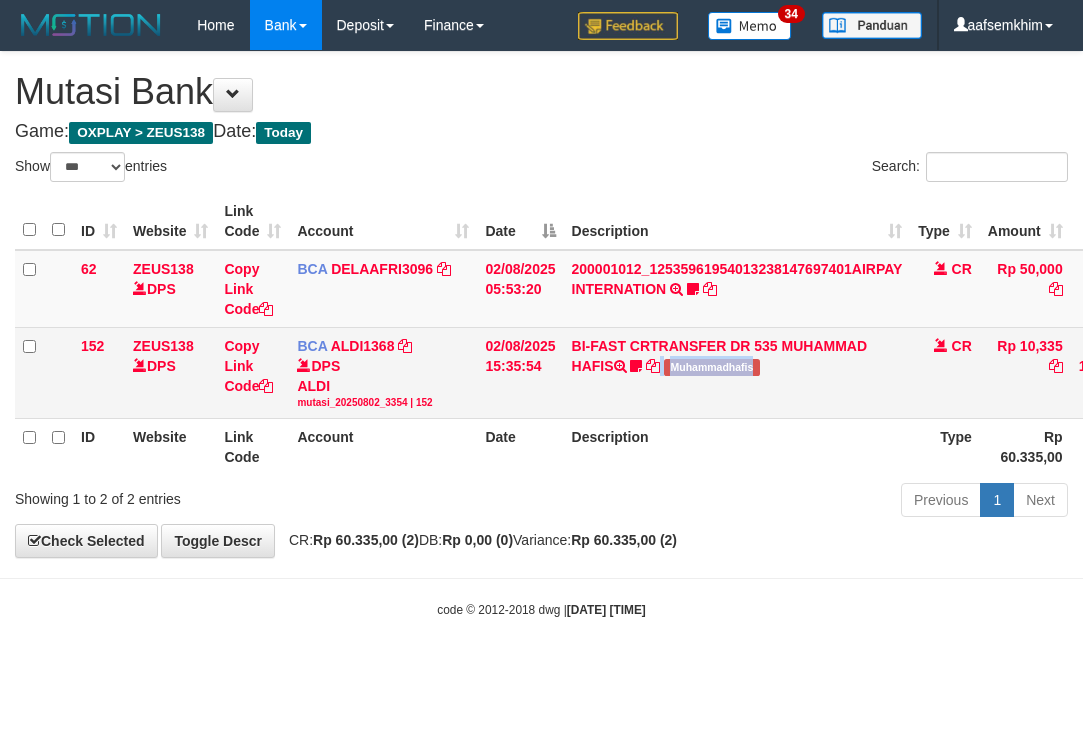 click on "BI-FAST CRTRANSFER DR 535 MUHAMMAD HAFIS          Muhammadhafis" at bounding box center (737, 372) 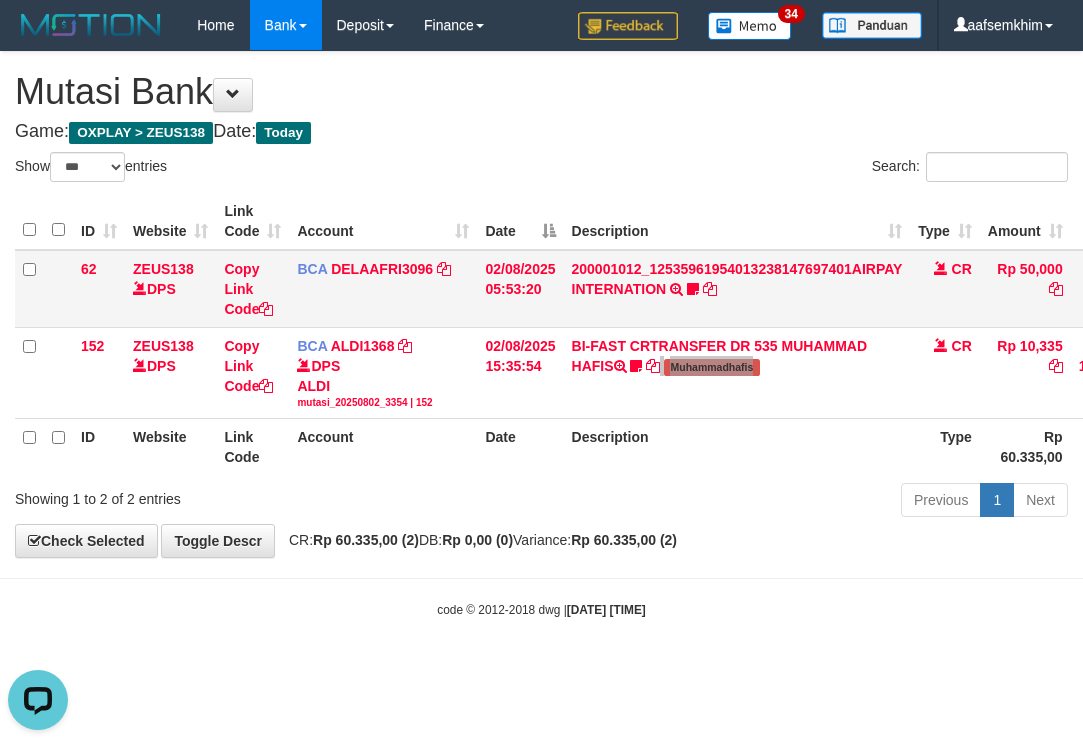 scroll, scrollTop: 0, scrollLeft: 0, axis: both 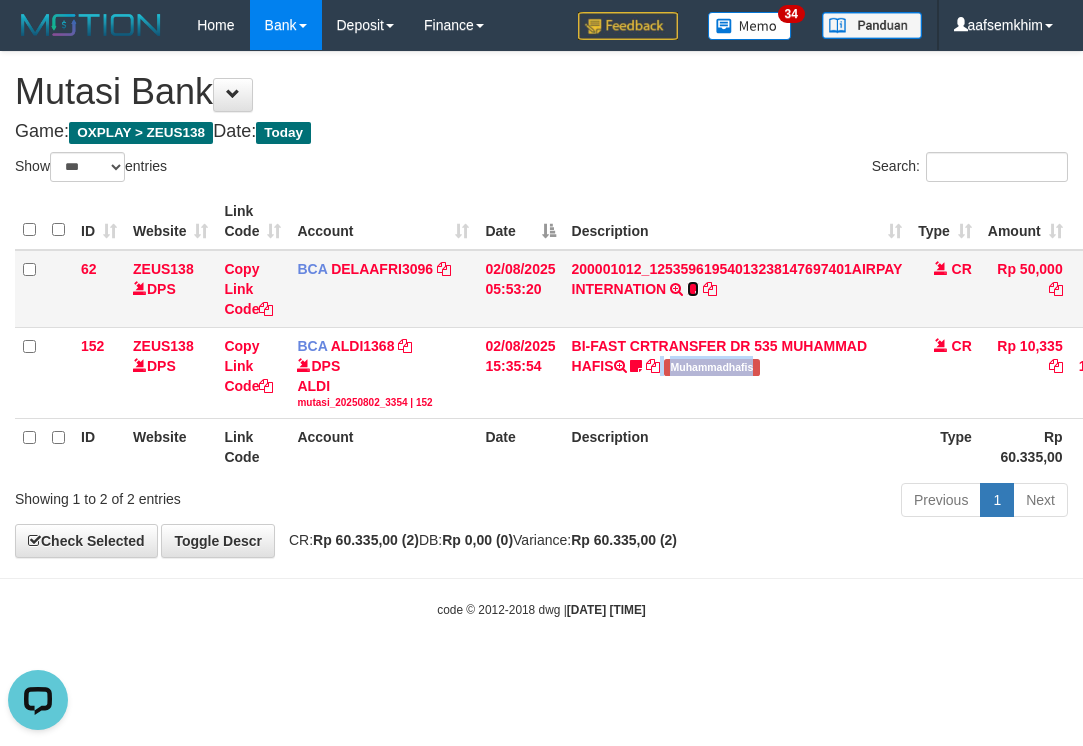 click at bounding box center (693, 289) 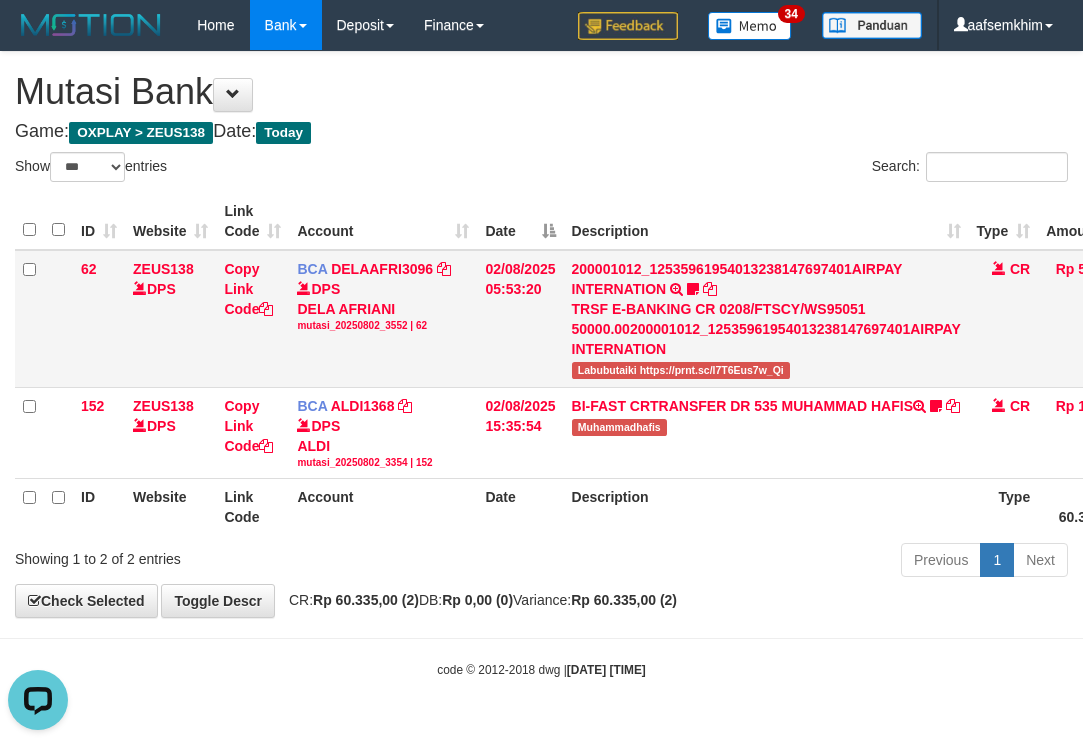 click on "Labubutaiki
https://prnt.sc/l7T6Eus7w_Qi" at bounding box center [681, 370] 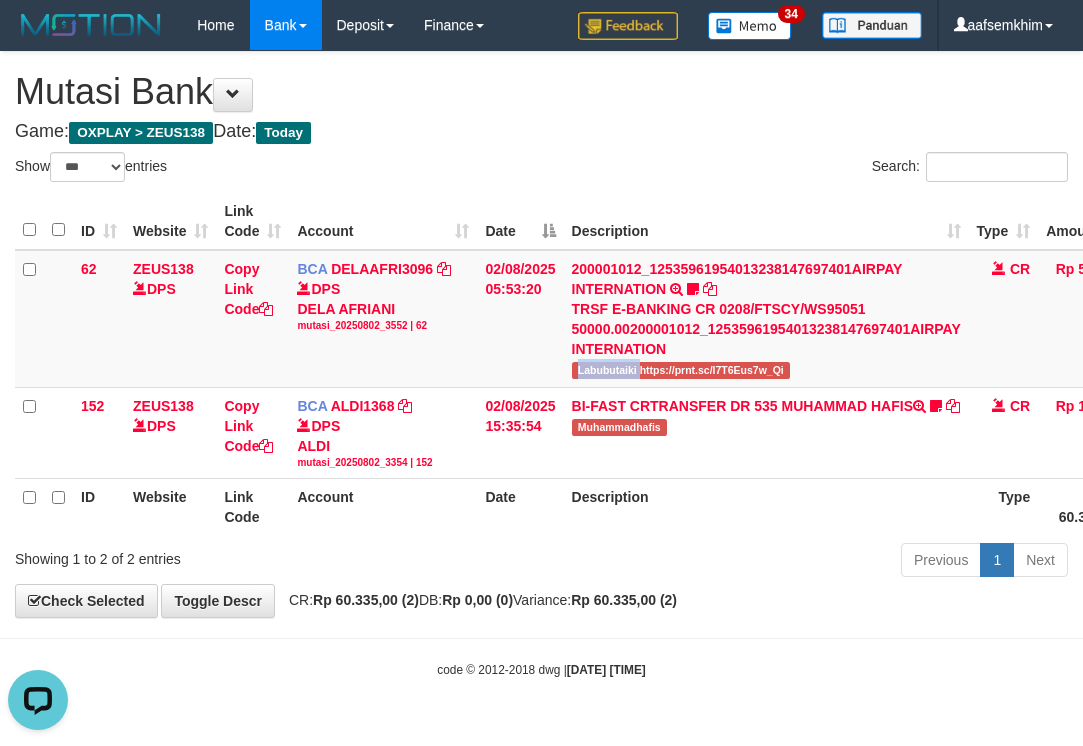 drag, startPoint x: 610, startPoint y: 373, endPoint x: 10, endPoint y: 318, distance: 602.51556 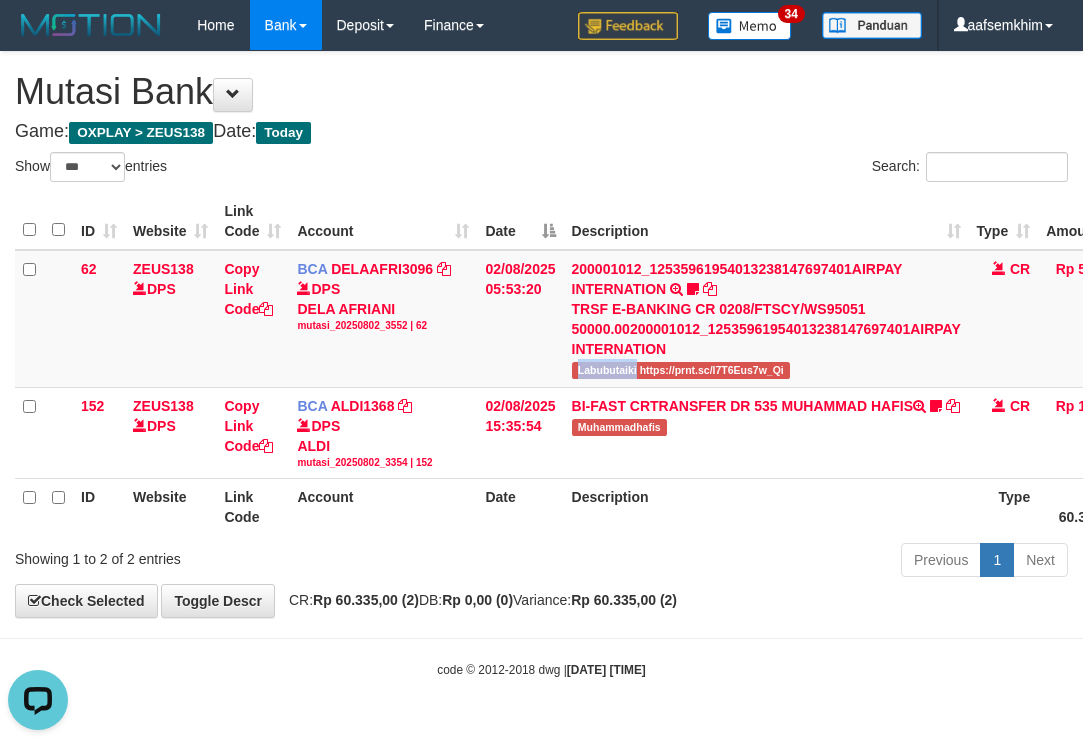 click on "Account" at bounding box center (383, 221) 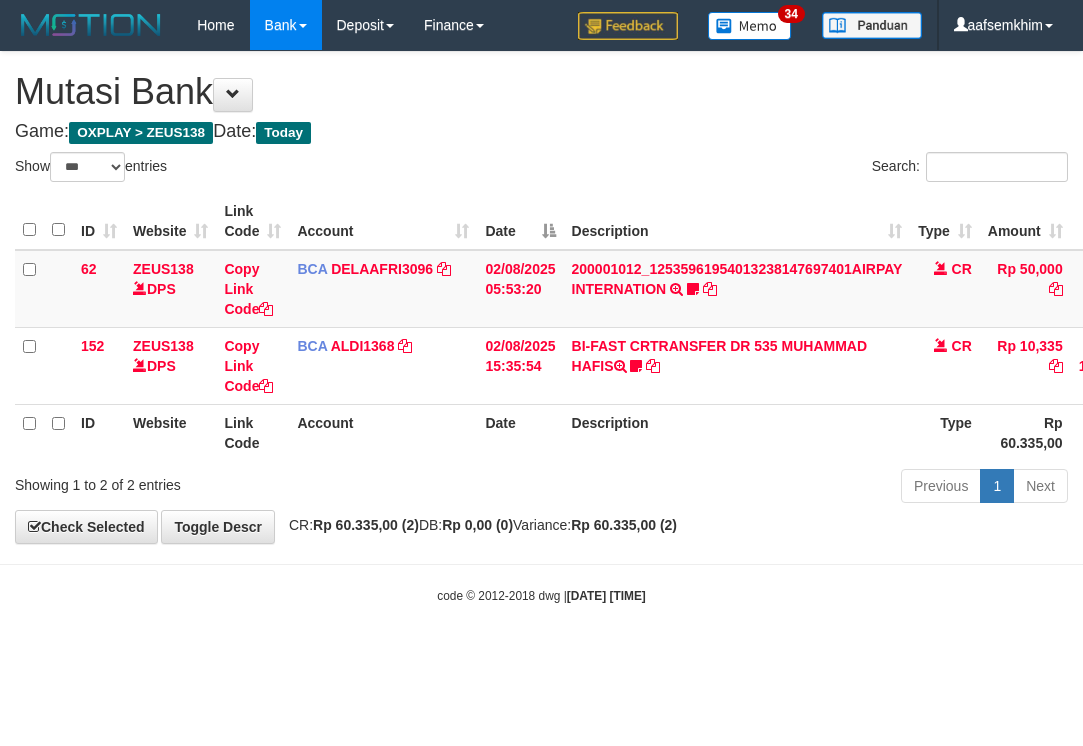 select on "***" 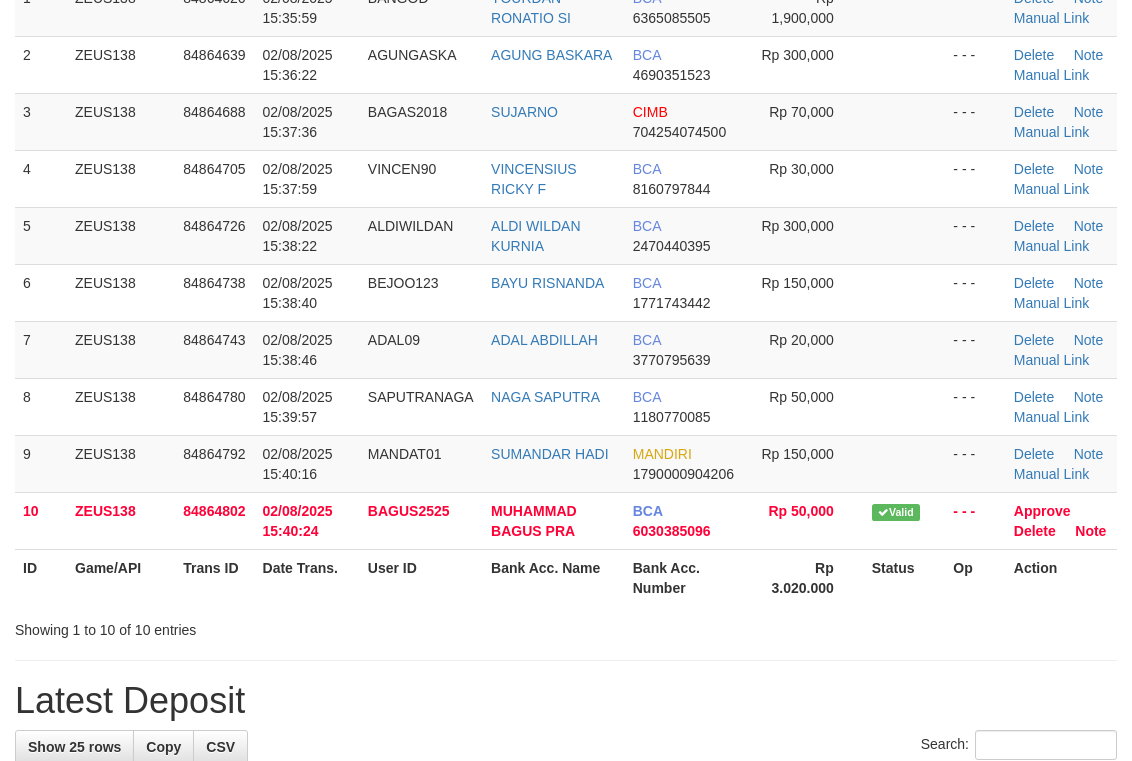 click on "BCA
2470440395" at bounding box center (688, 235) 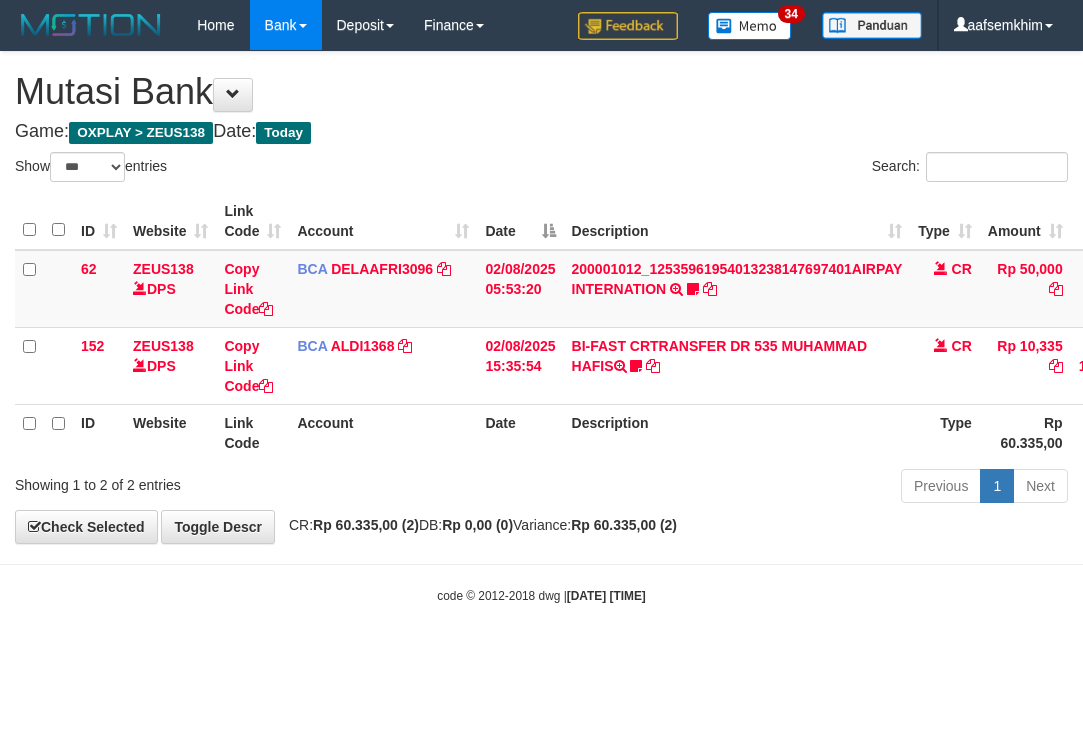 select on "***" 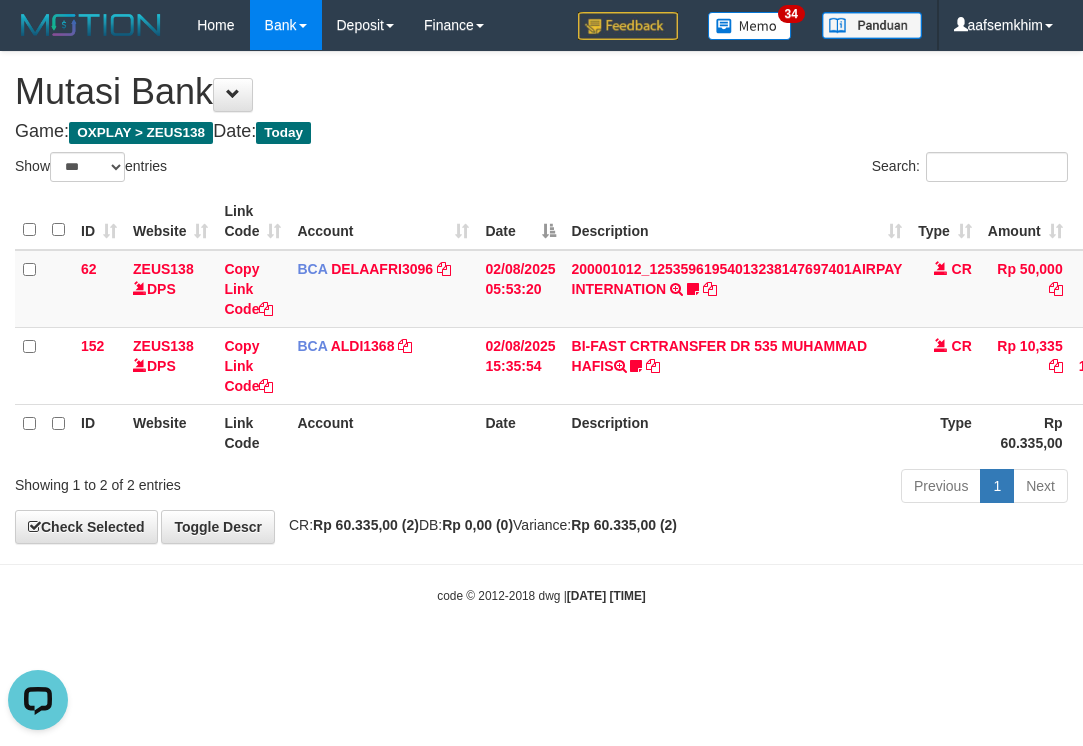 scroll, scrollTop: 0, scrollLeft: 0, axis: both 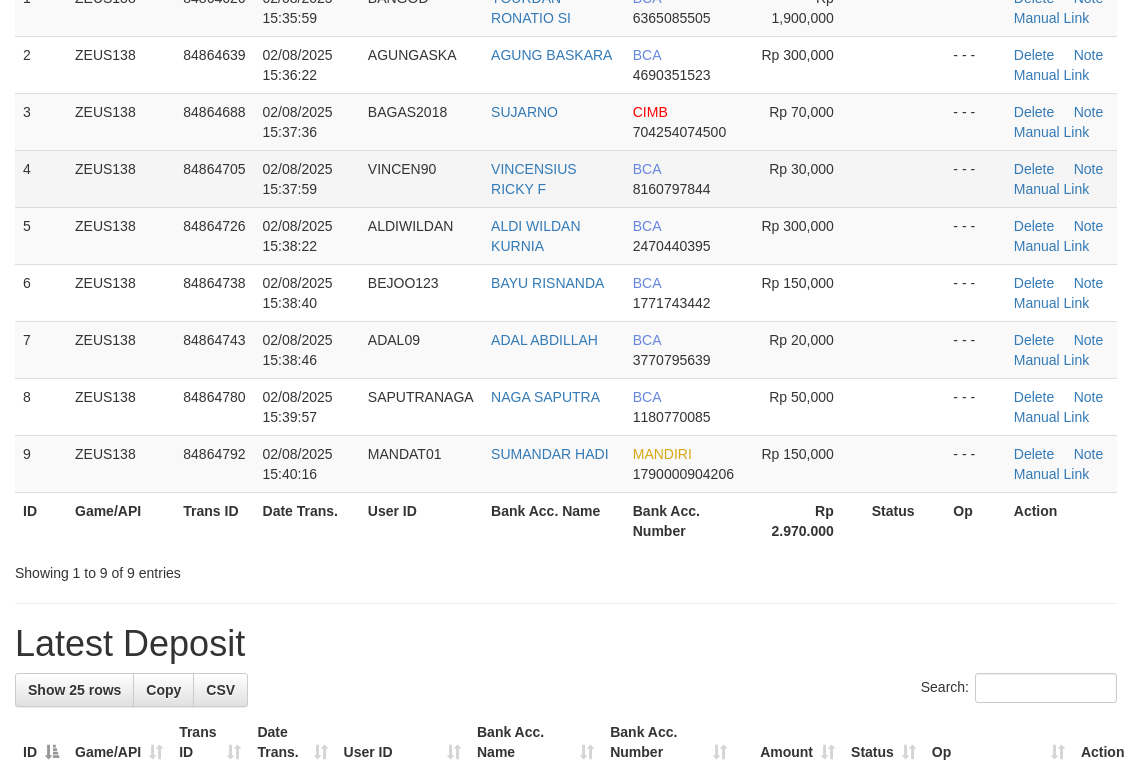 click on "1
ZEUS138
84864626
02/08/2025 15:35:59
BANGOD
YOURDAN RONATIO SI
BCA
6365085505
Rp 1,900,000
- - -
Delete
Note
Manual Link
2
ZEUS138
84864639
02/08/2025 15:36:22
AGUNGASKA
AGUNG BASKARA
BCA
4690351523
Rp 300,000
- - -
Delete
Note
Manual Link
3" at bounding box center [566, 236] 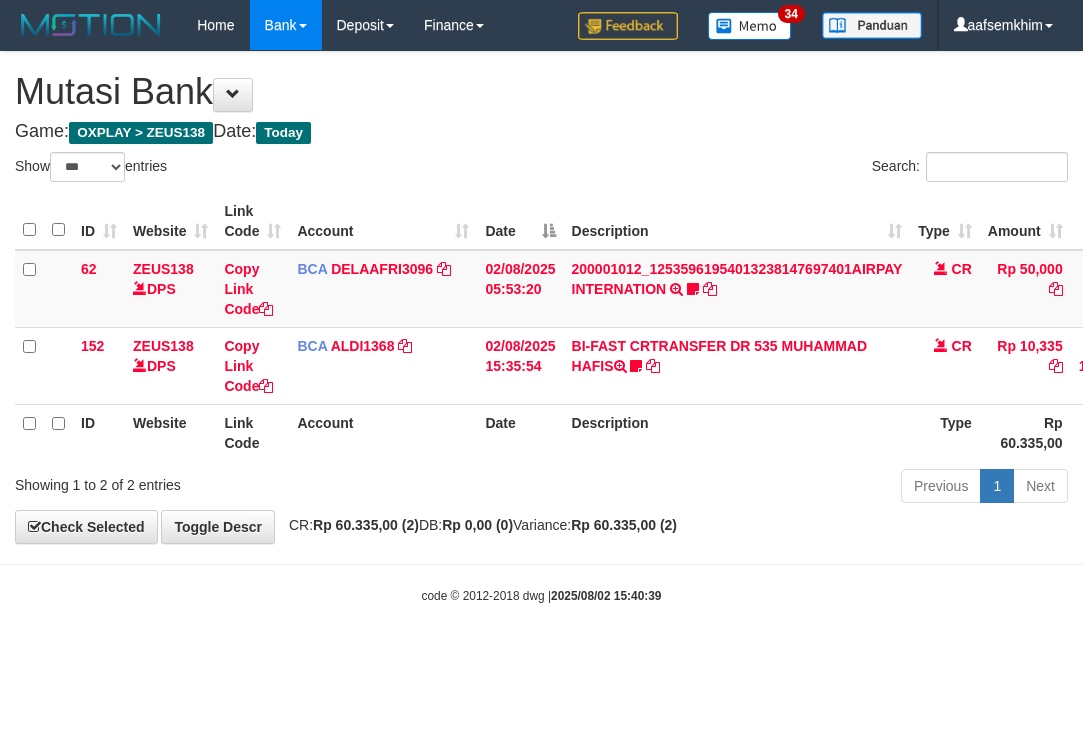 select on "***" 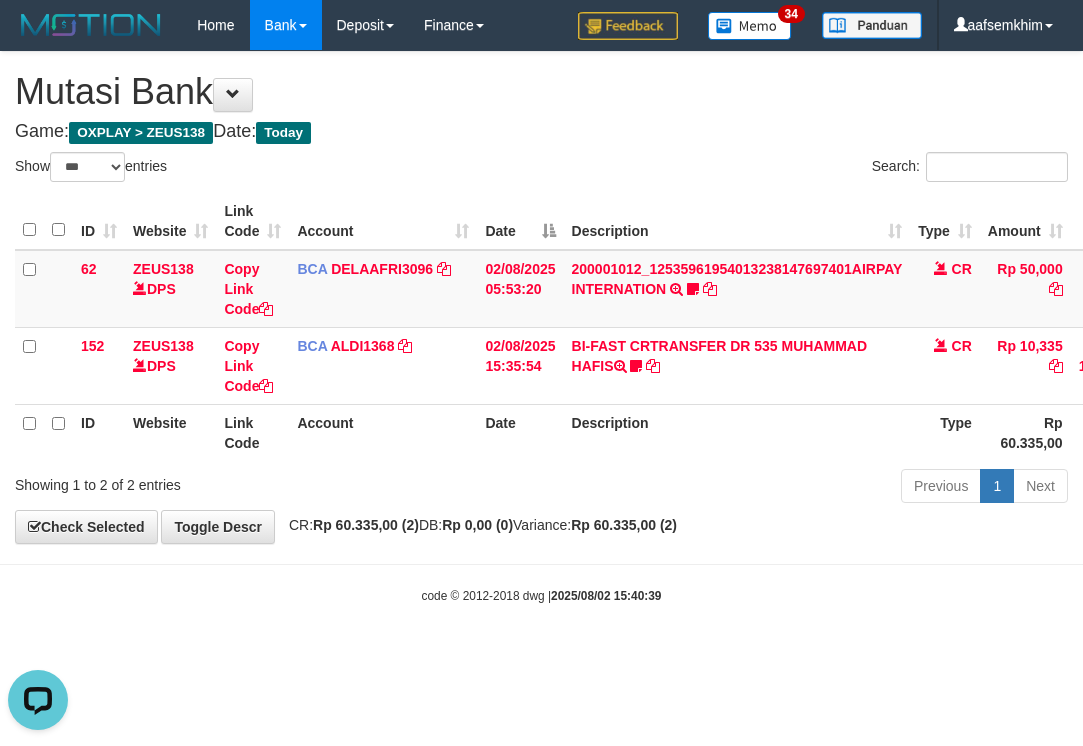 scroll, scrollTop: 0, scrollLeft: 0, axis: both 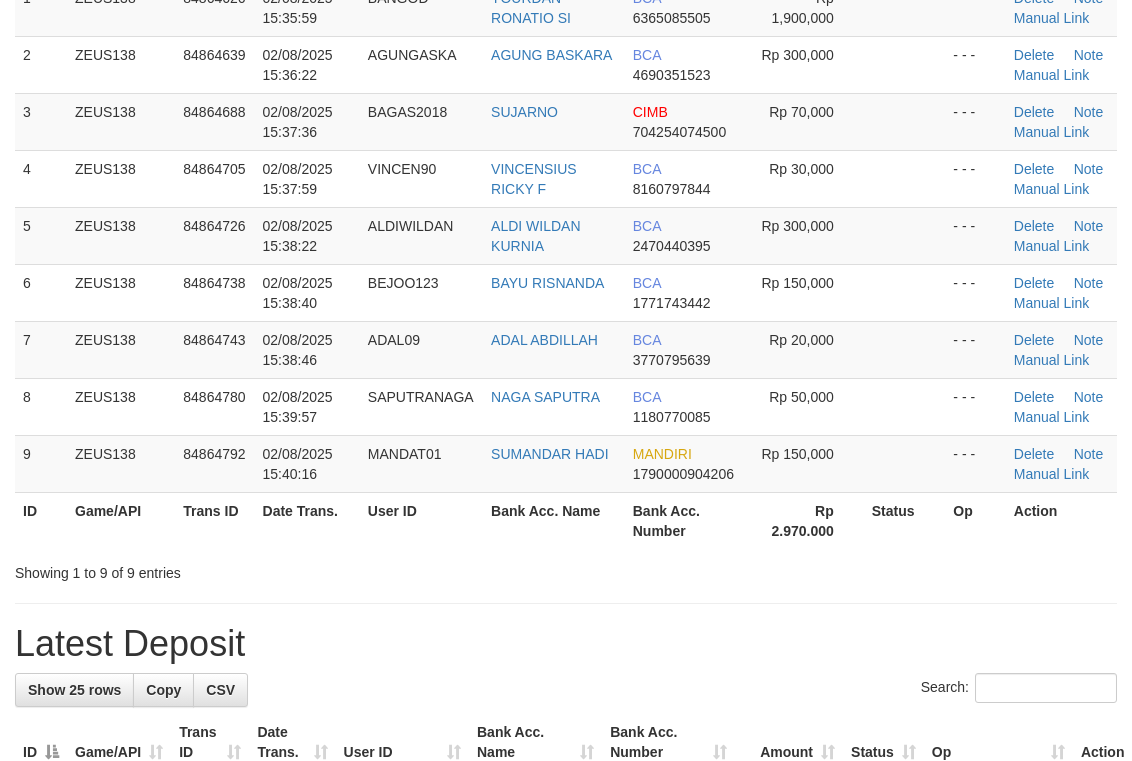 click on "CIMB
704254074500" at bounding box center (688, 121) 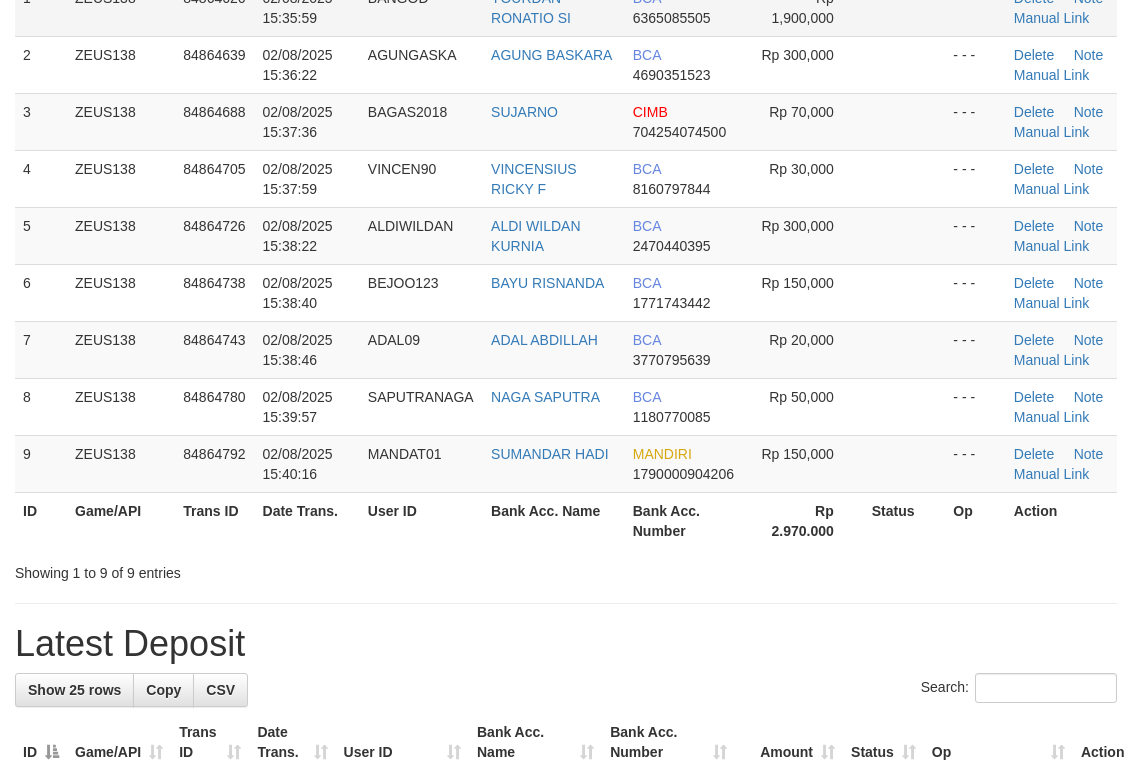 scroll, scrollTop: 196, scrollLeft: 0, axis: vertical 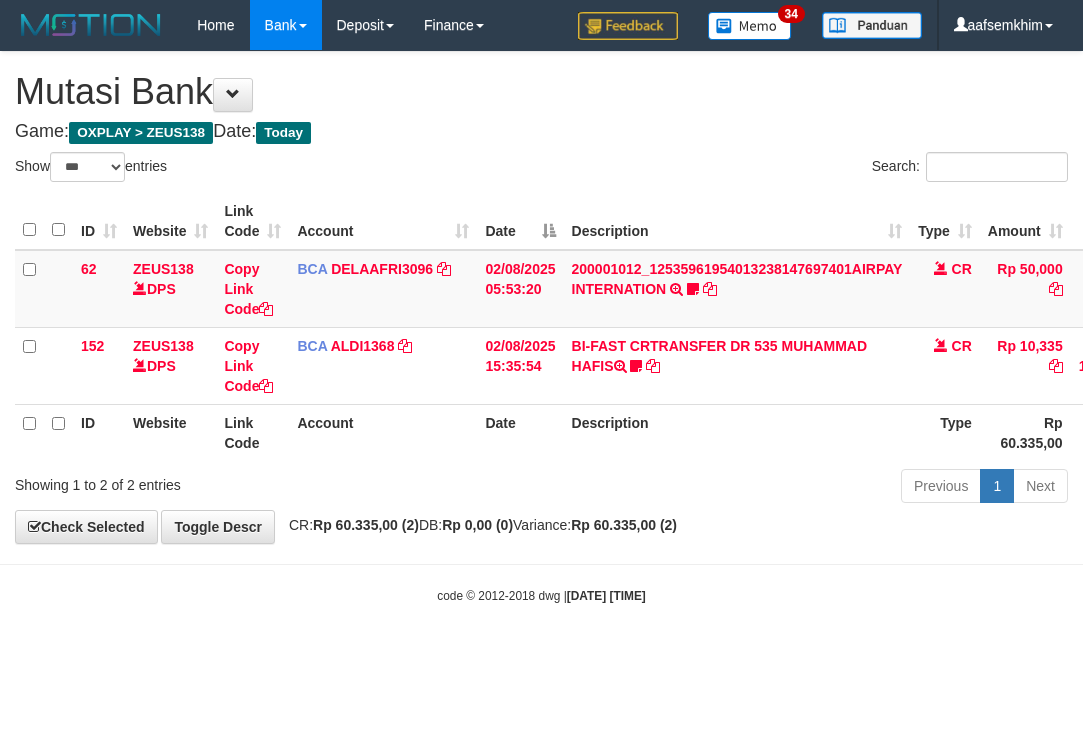 select on "***" 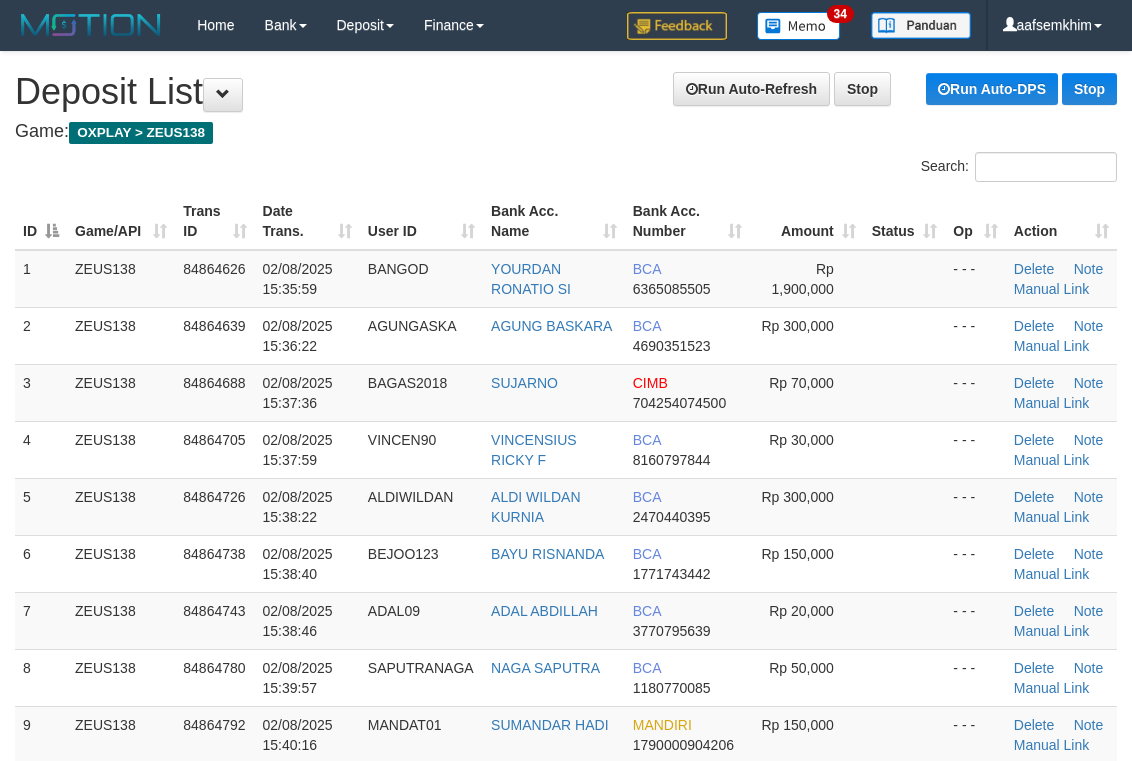 scroll, scrollTop: 271, scrollLeft: 0, axis: vertical 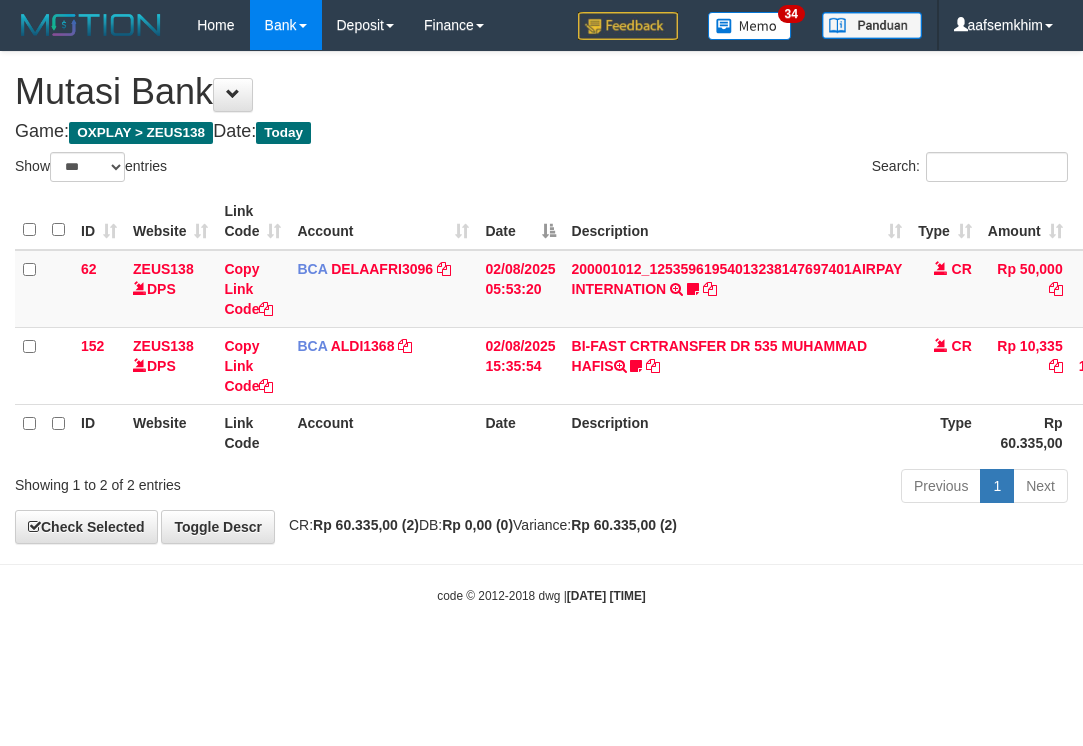 select on "***" 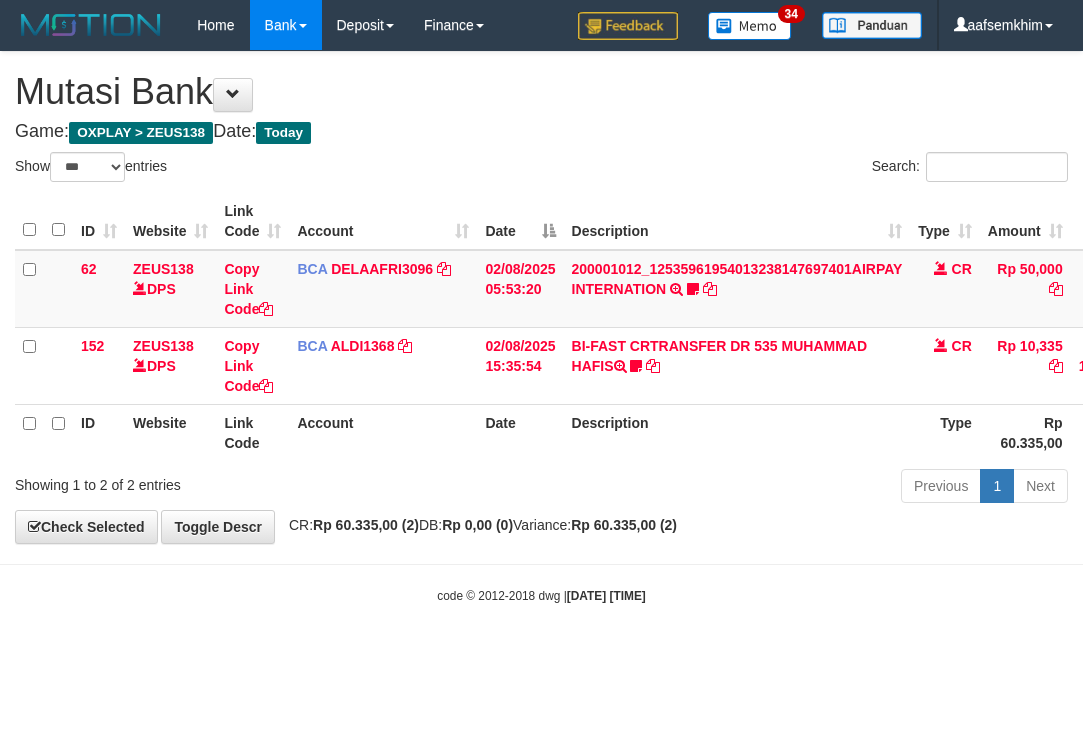 drag, startPoint x: 565, startPoint y: 173, endPoint x: 555, endPoint y: 179, distance: 11.661903 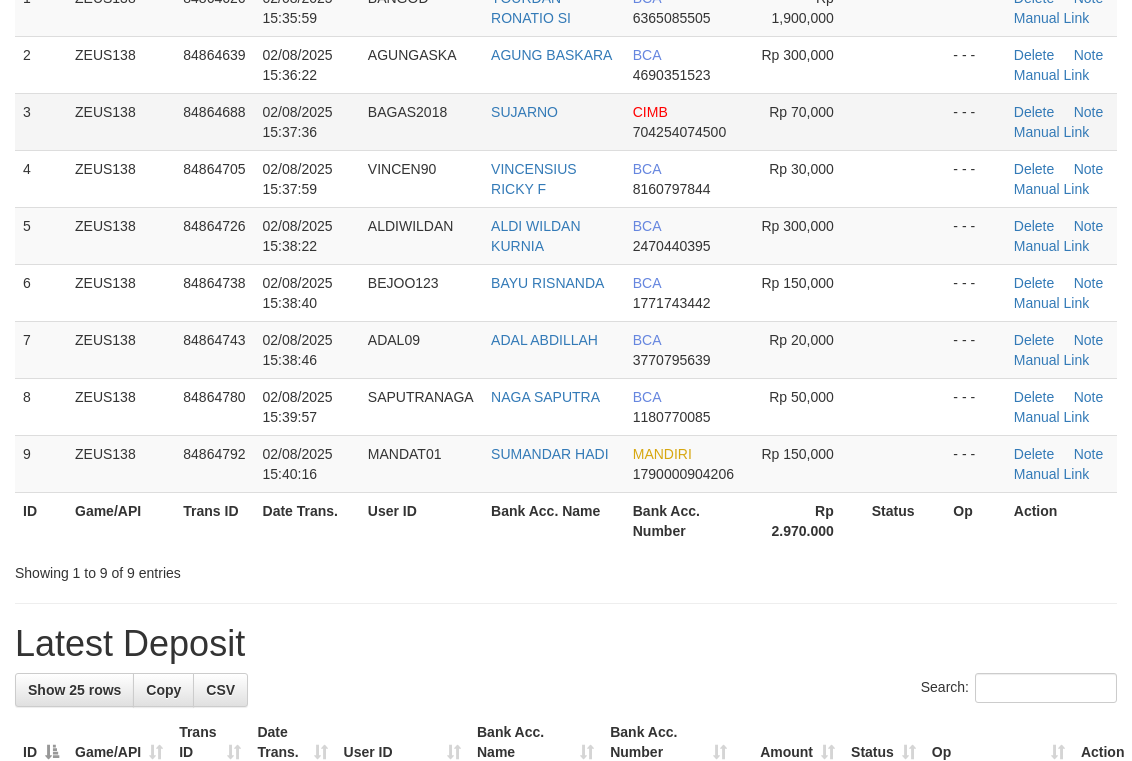scroll, scrollTop: 196, scrollLeft: 0, axis: vertical 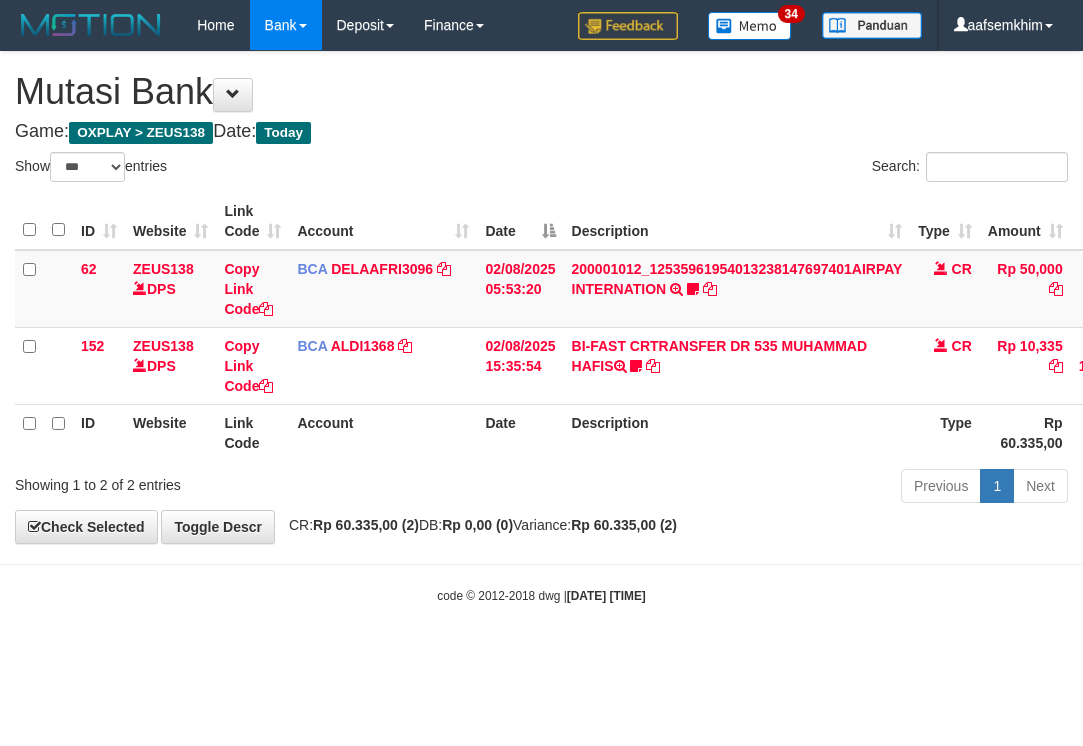 select on "***" 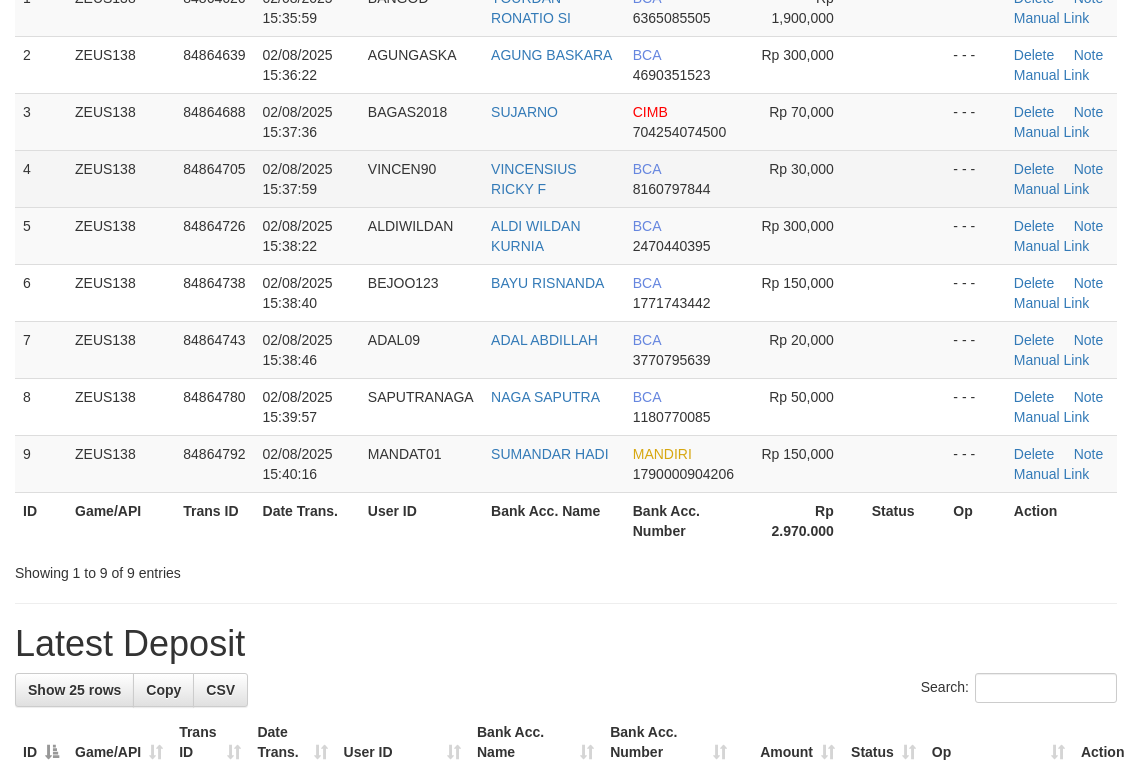 click at bounding box center [905, 178] 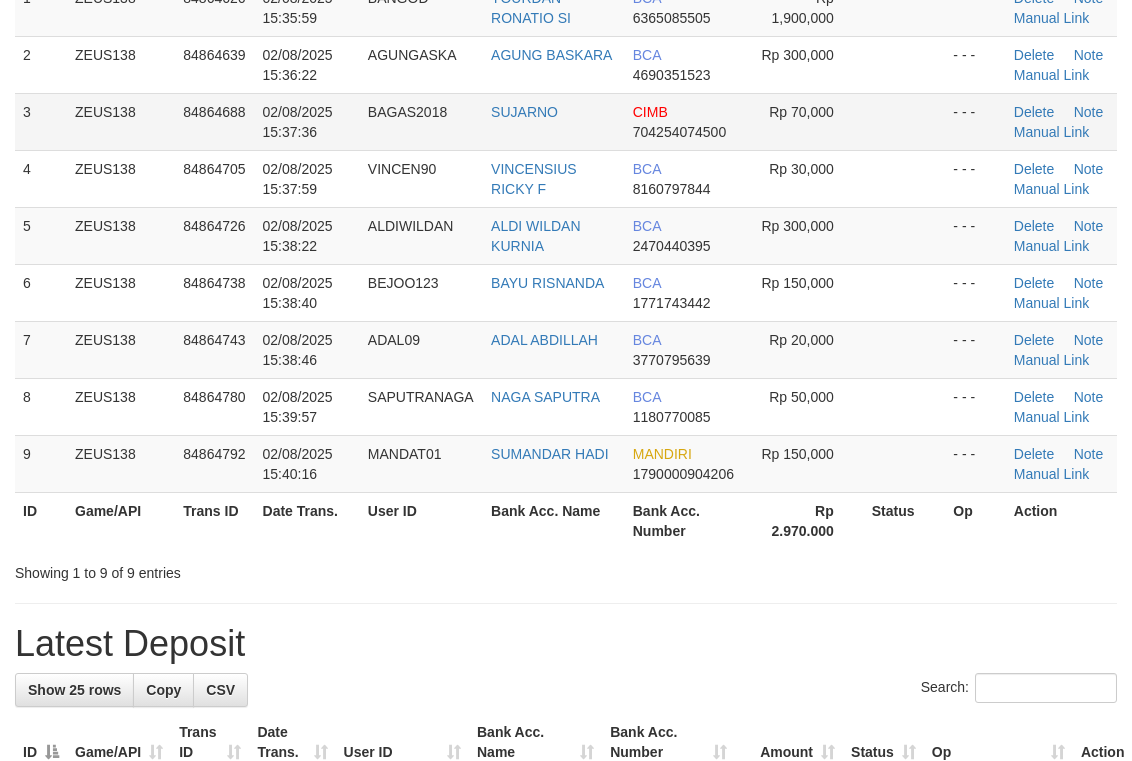 scroll, scrollTop: 196, scrollLeft: 0, axis: vertical 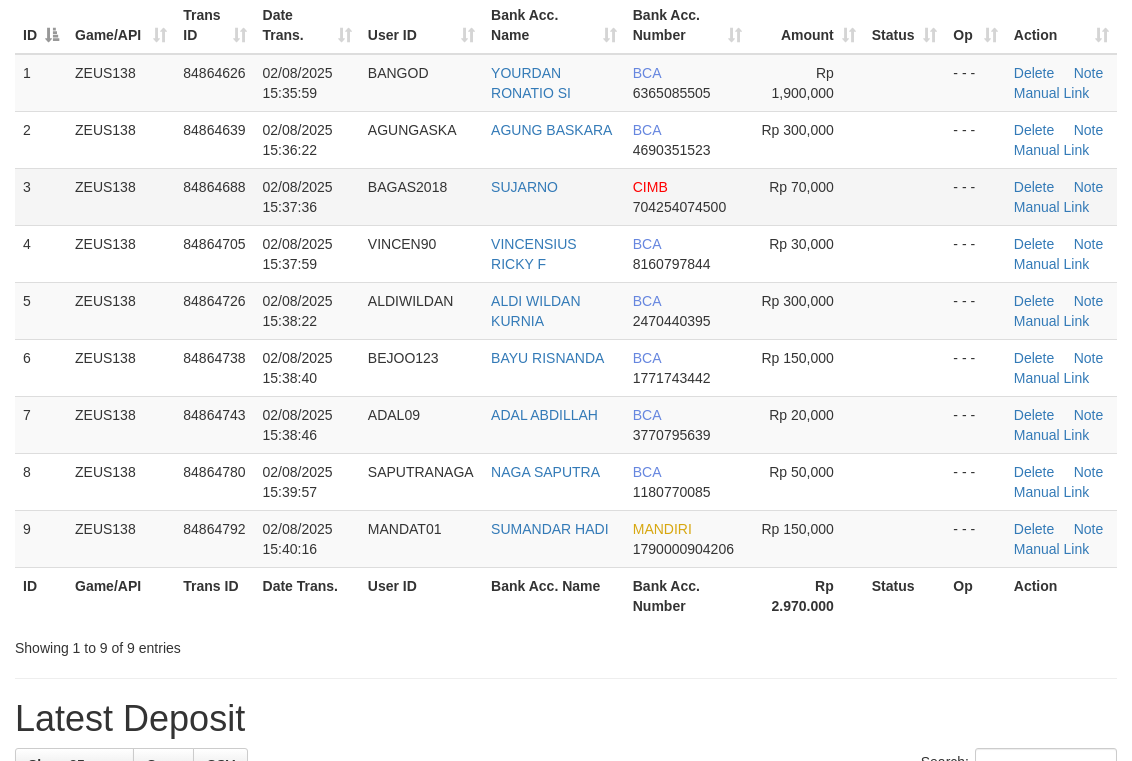 click on "Rp 70,000" at bounding box center (801, 187) 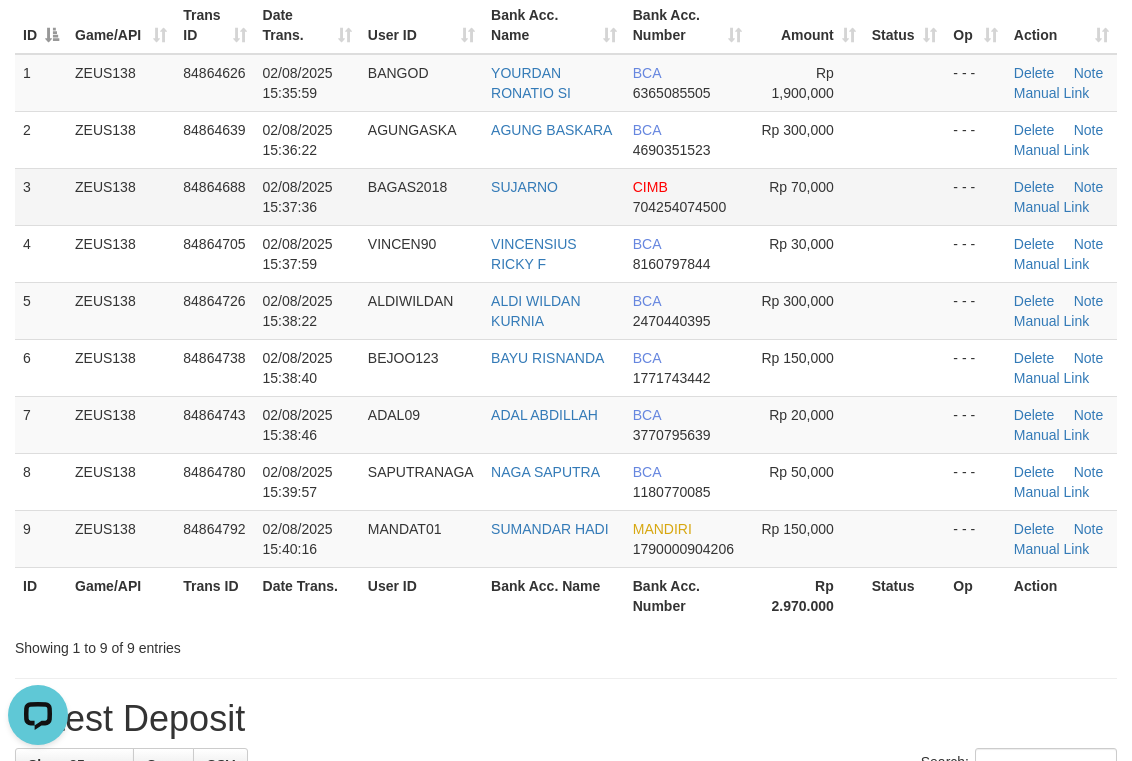 scroll, scrollTop: 0, scrollLeft: 0, axis: both 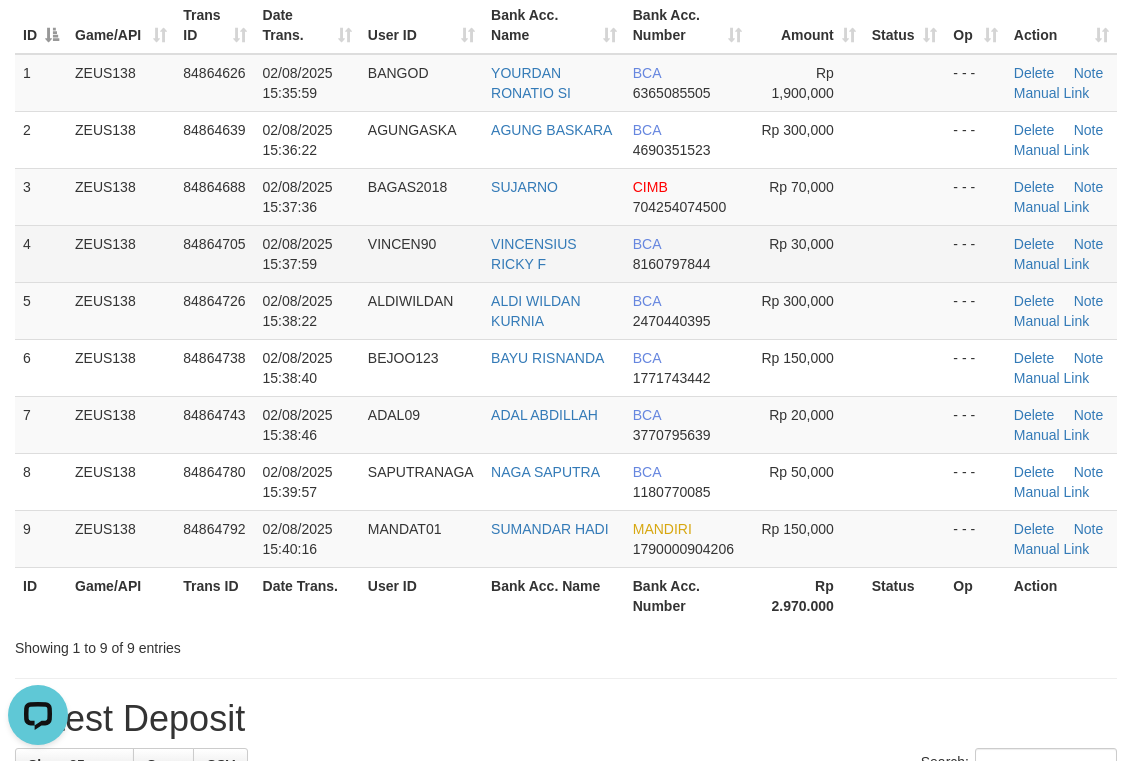 click at bounding box center [905, 253] 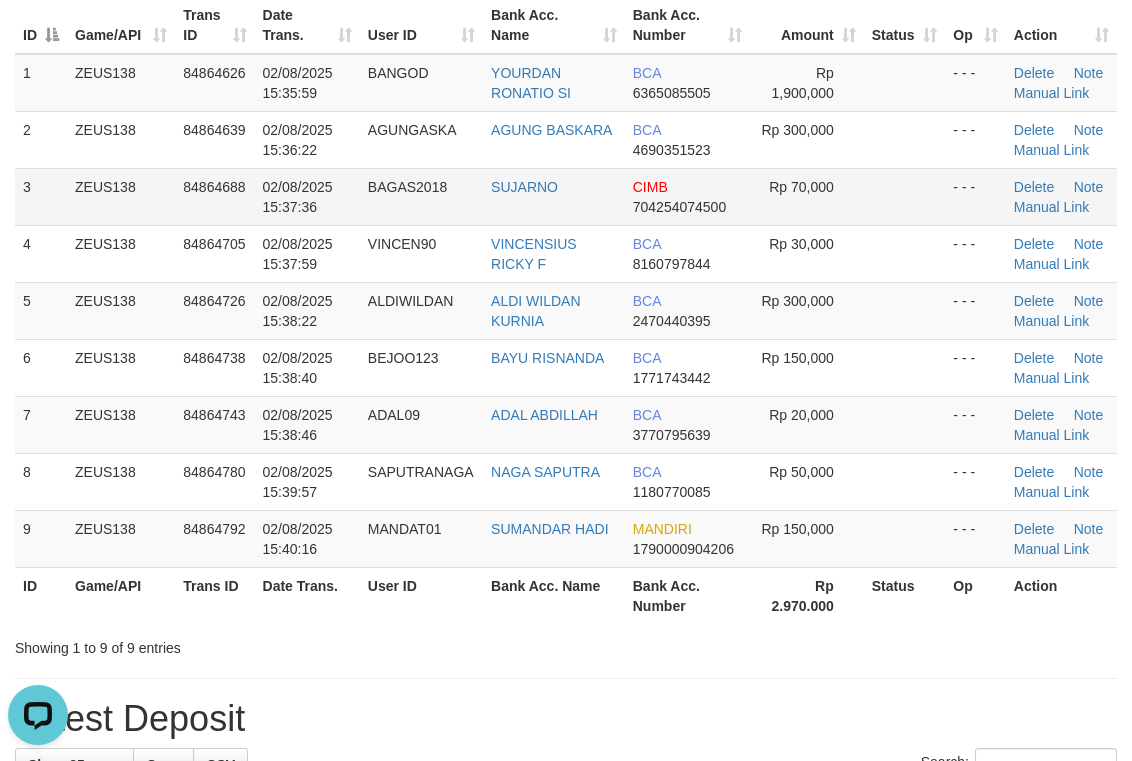 click at bounding box center (905, 196) 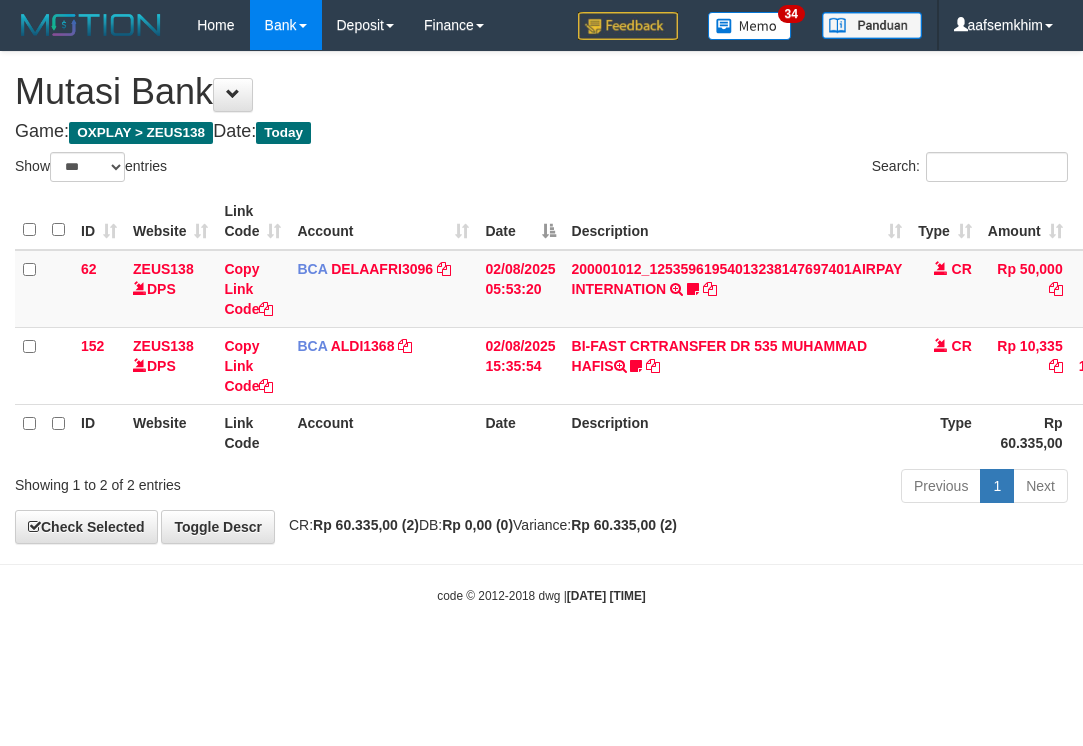 select on "***" 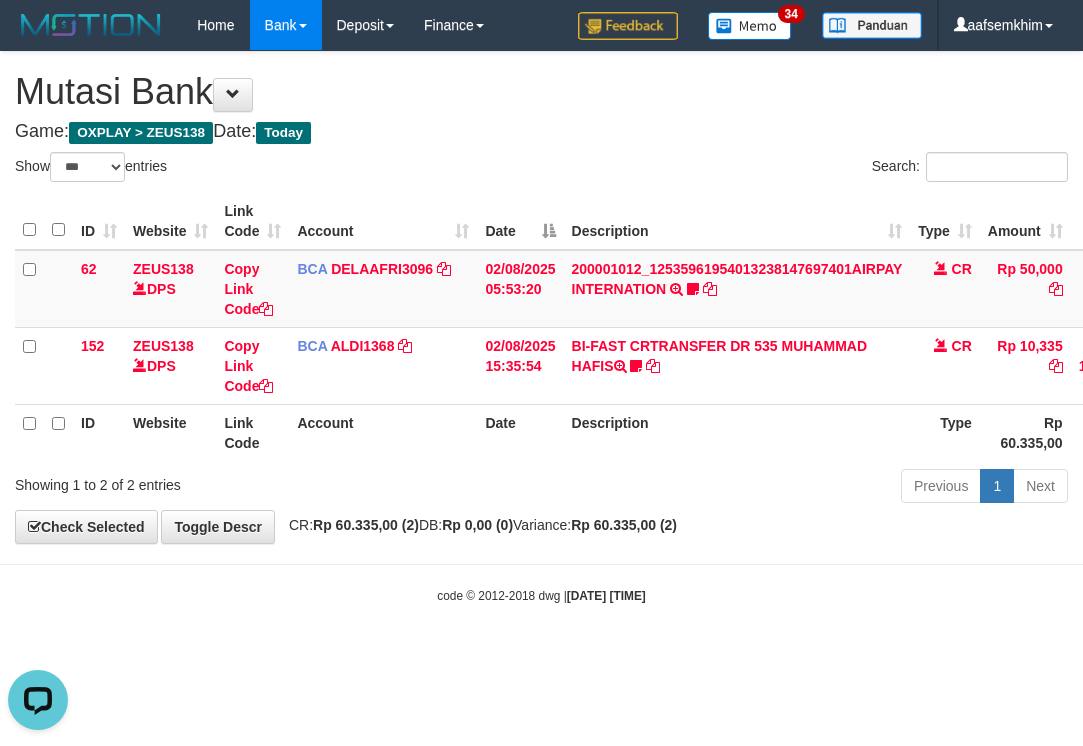 scroll, scrollTop: 0, scrollLeft: 0, axis: both 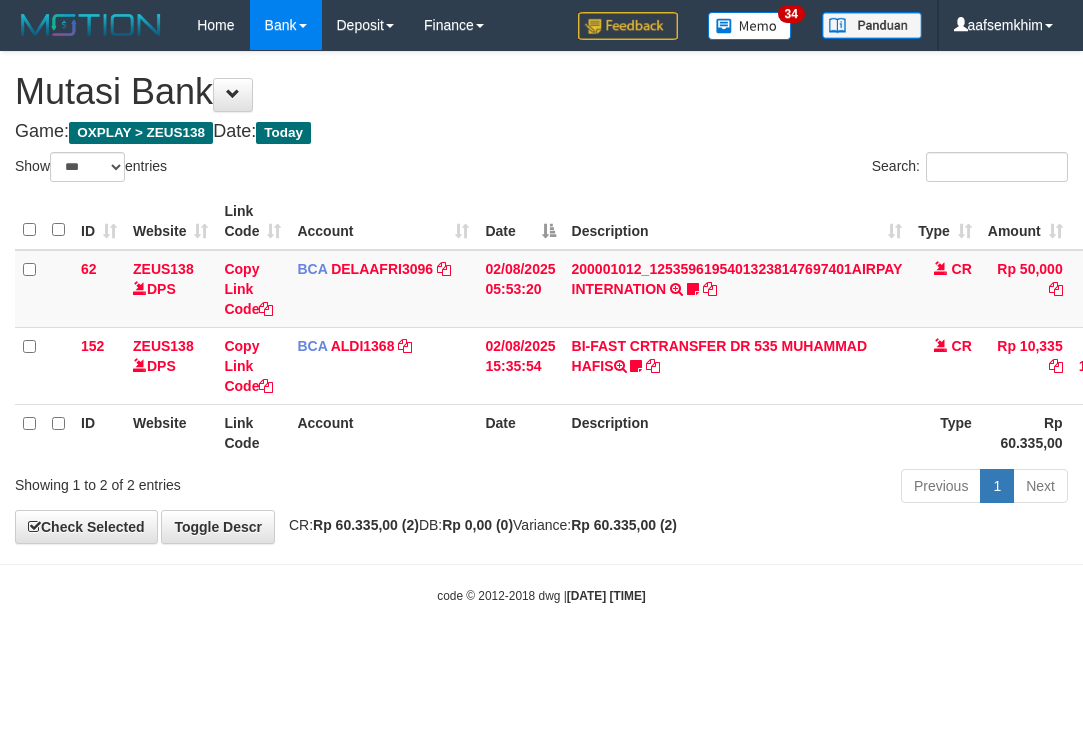 select on "***" 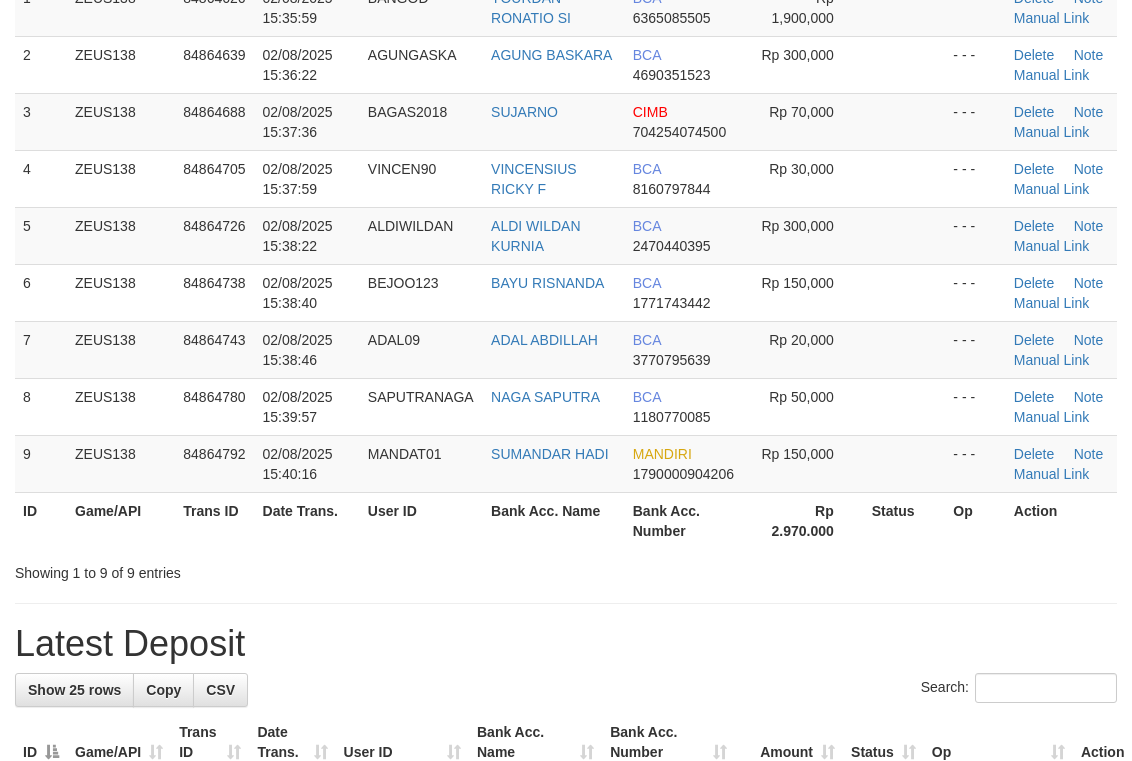 scroll, scrollTop: 196, scrollLeft: 0, axis: vertical 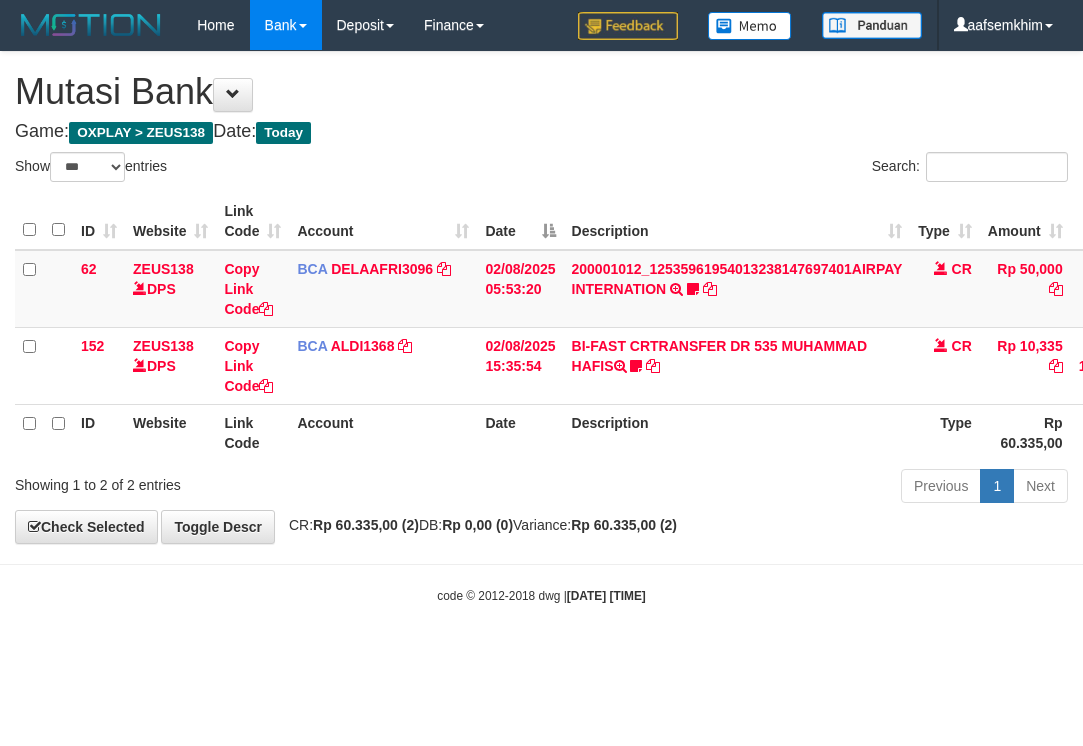 select on "***" 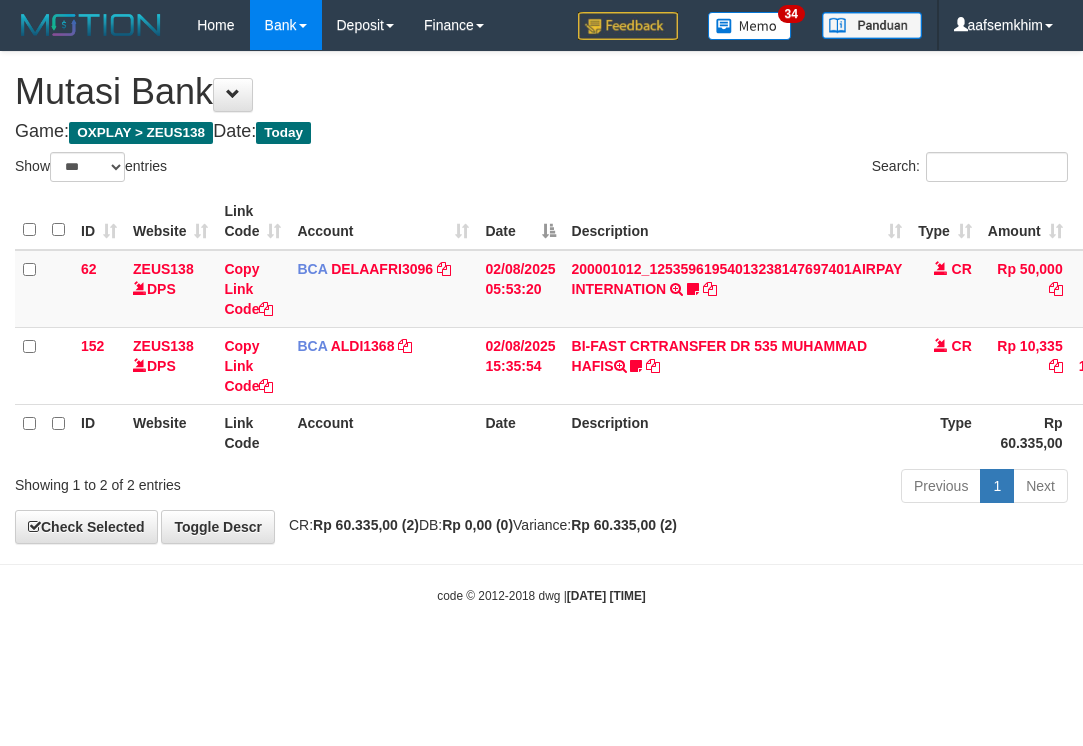 click on "Mutasi Bank" at bounding box center (541, 92) 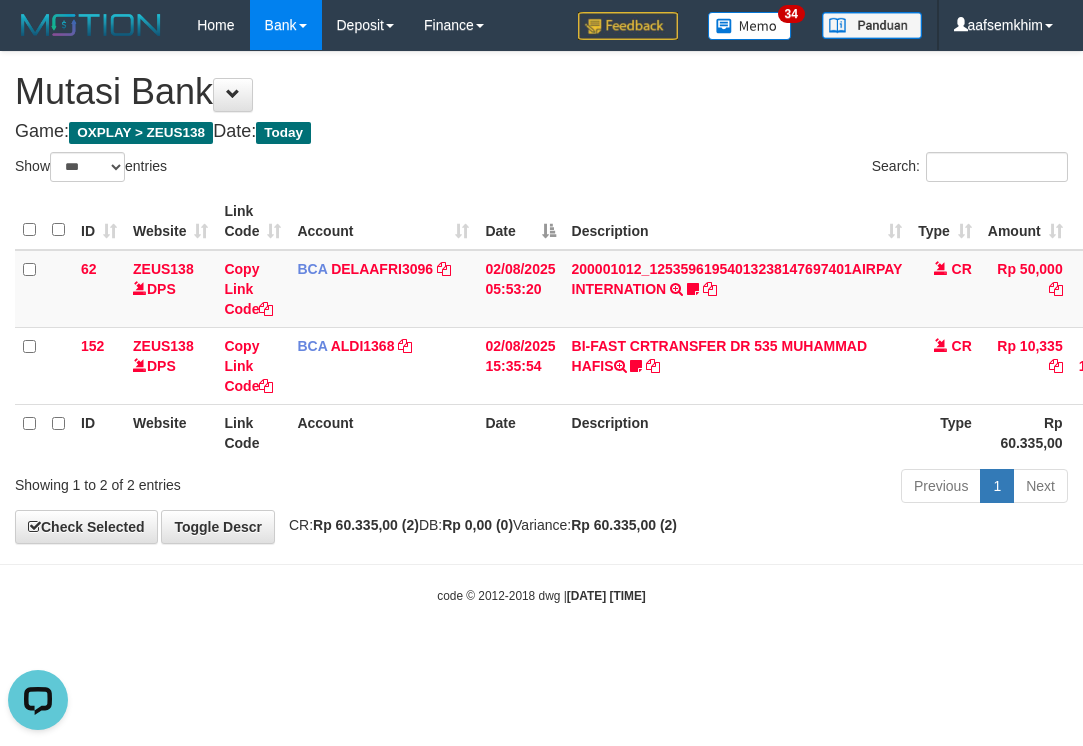 scroll, scrollTop: 0, scrollLeft: 0, axis: both 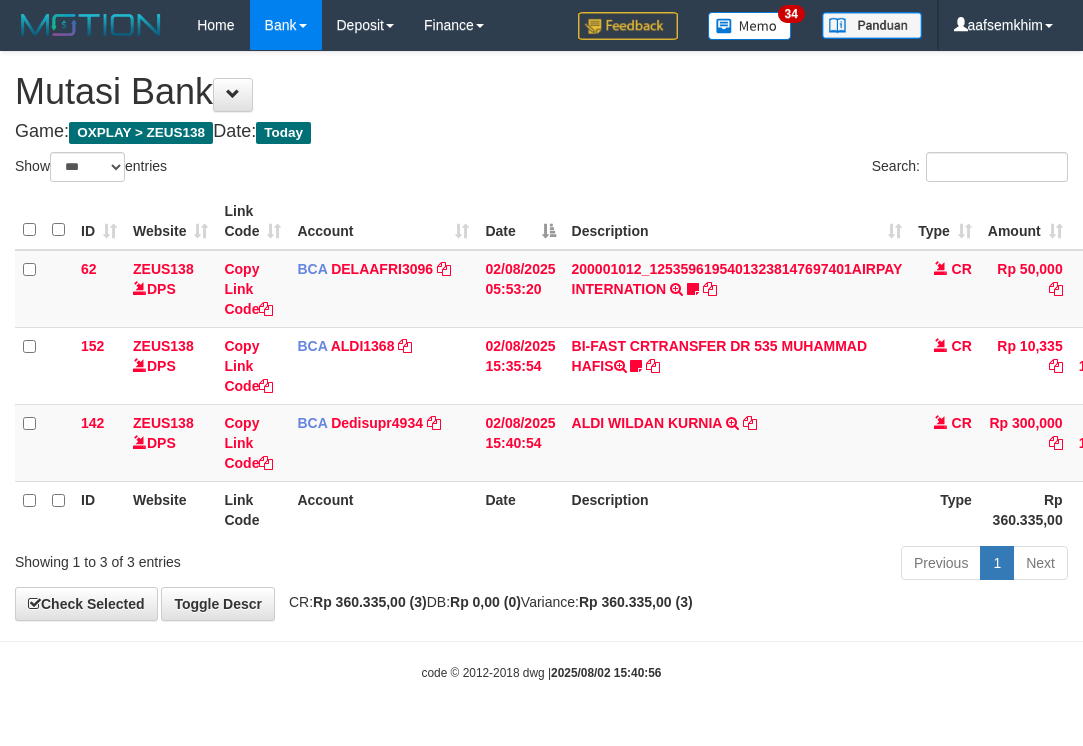 select on "***" 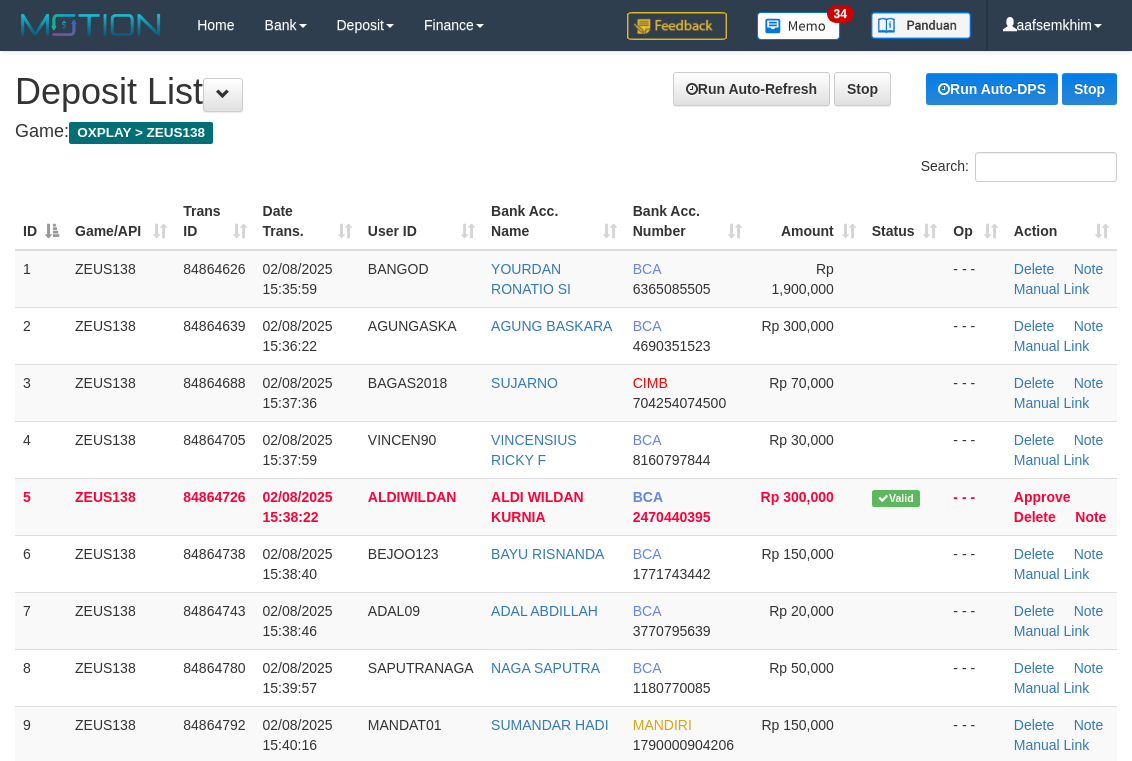 click on "Rp 300,000" at bounding box center [806, 506] 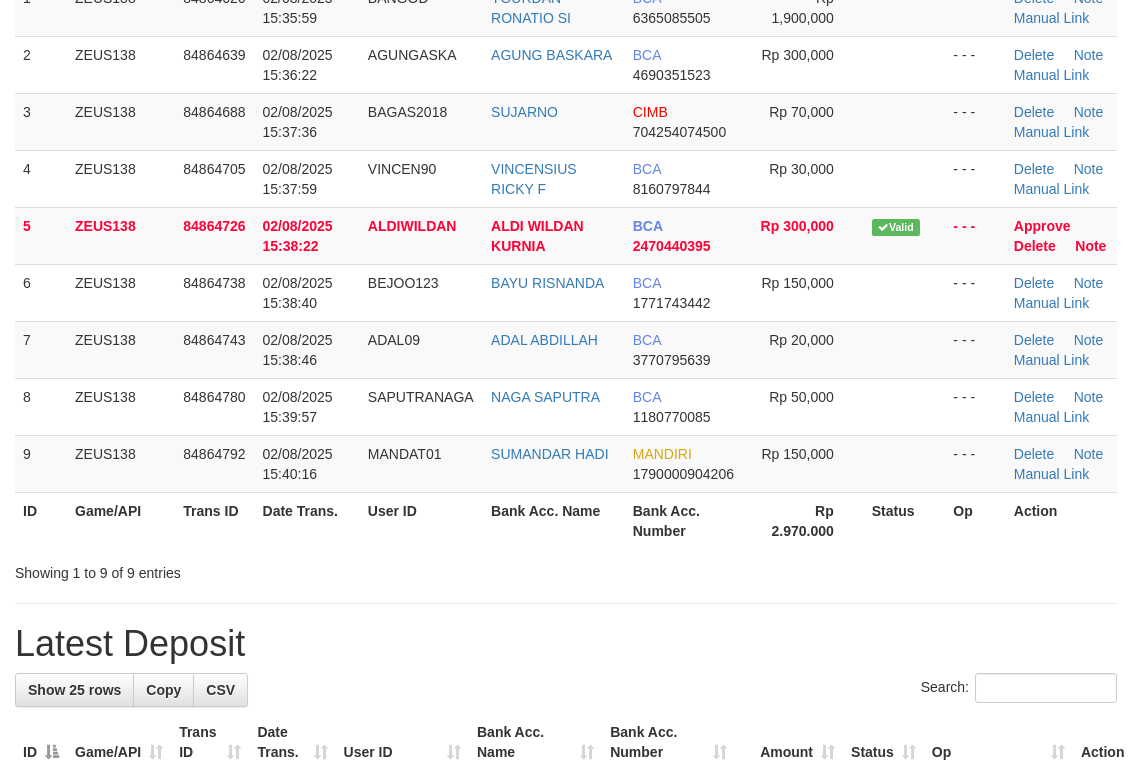 scroll, scrollTop: 196, scrollLeft: 0, axis: vertical 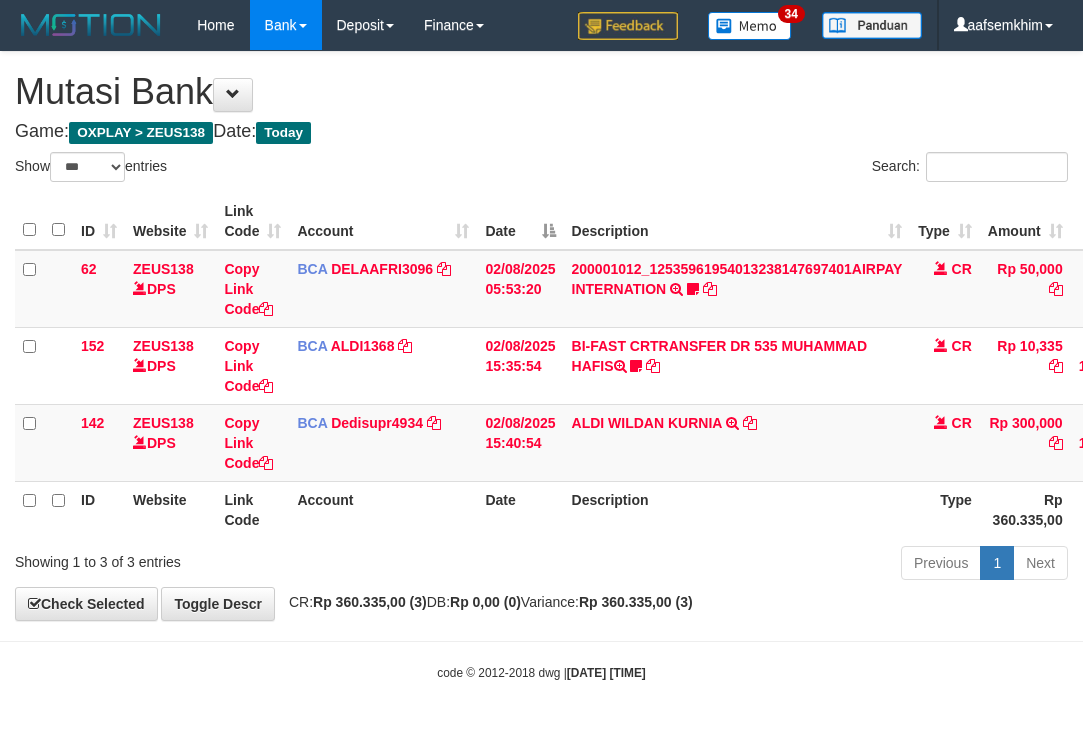 select on "***" 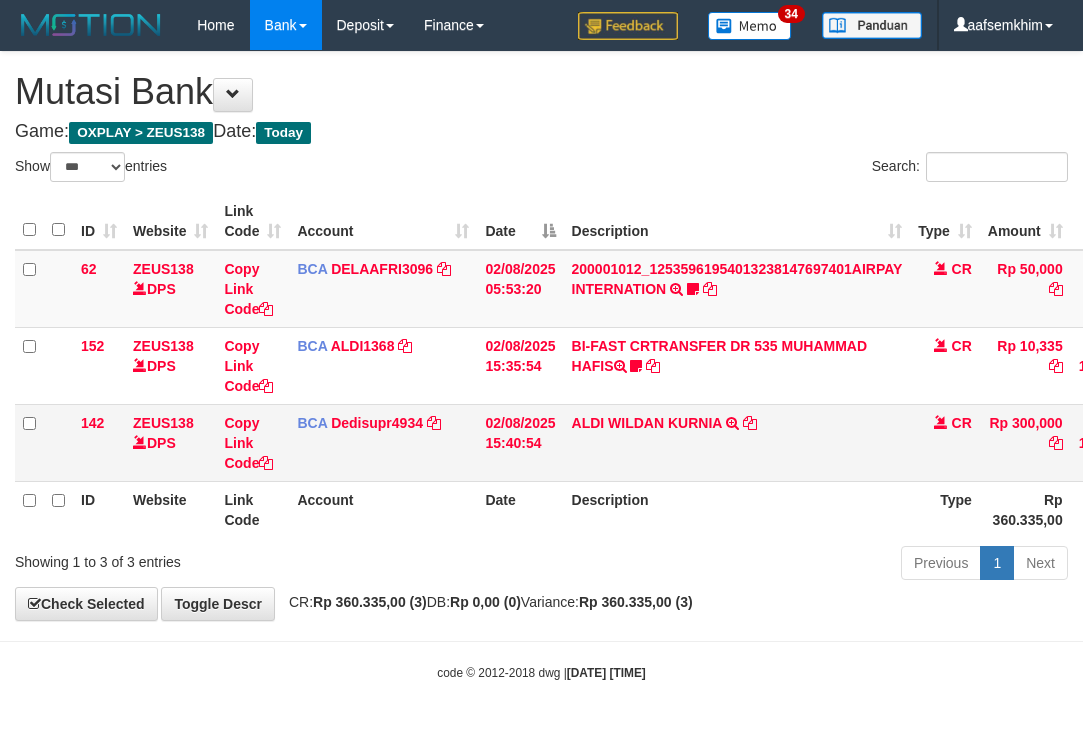 click on "ALDI WILDAN KURNIA         TRSF E-BANKING CR 0208/FTSCY/WS95031
300000.00ALDI WILDAN KURNIA" at bounding box center (737, 442) 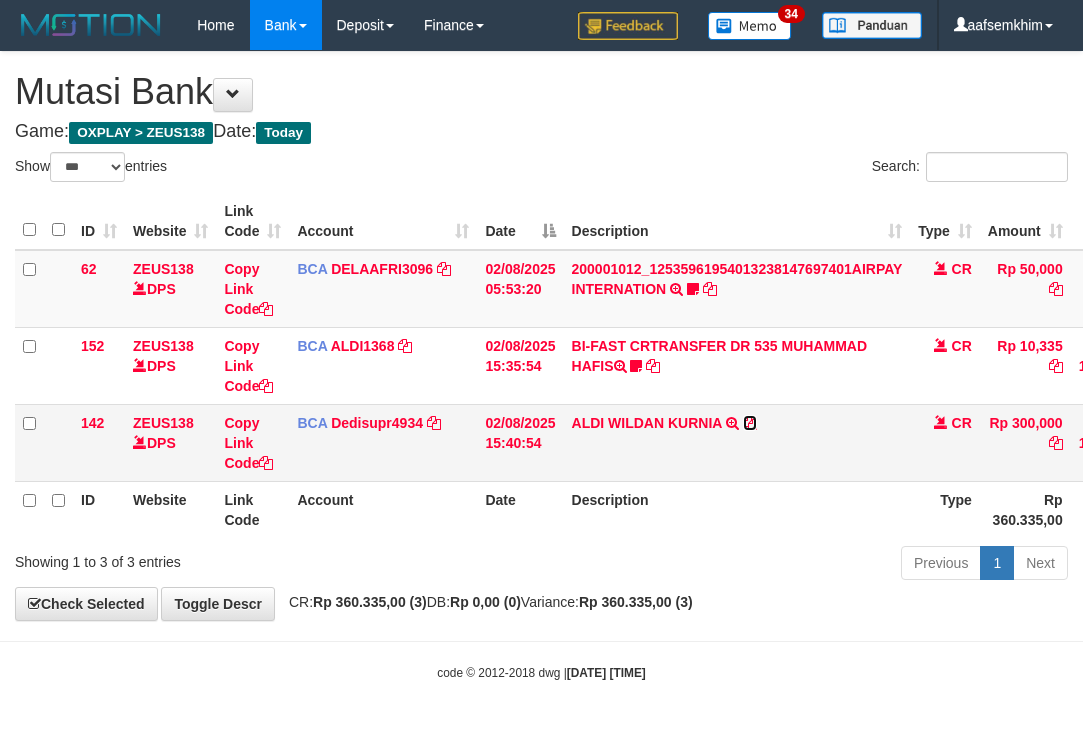 click at bounding box center [750, 423] 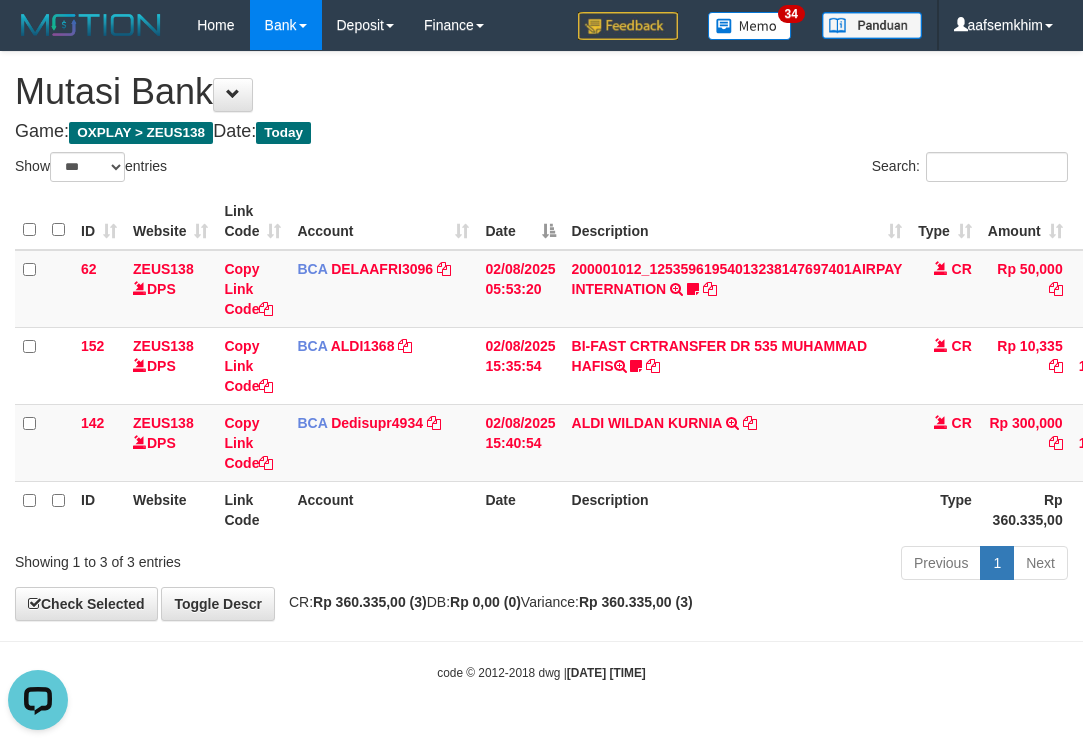 scroll, scrollTop: 0, scrollLeft: 0, axis: both 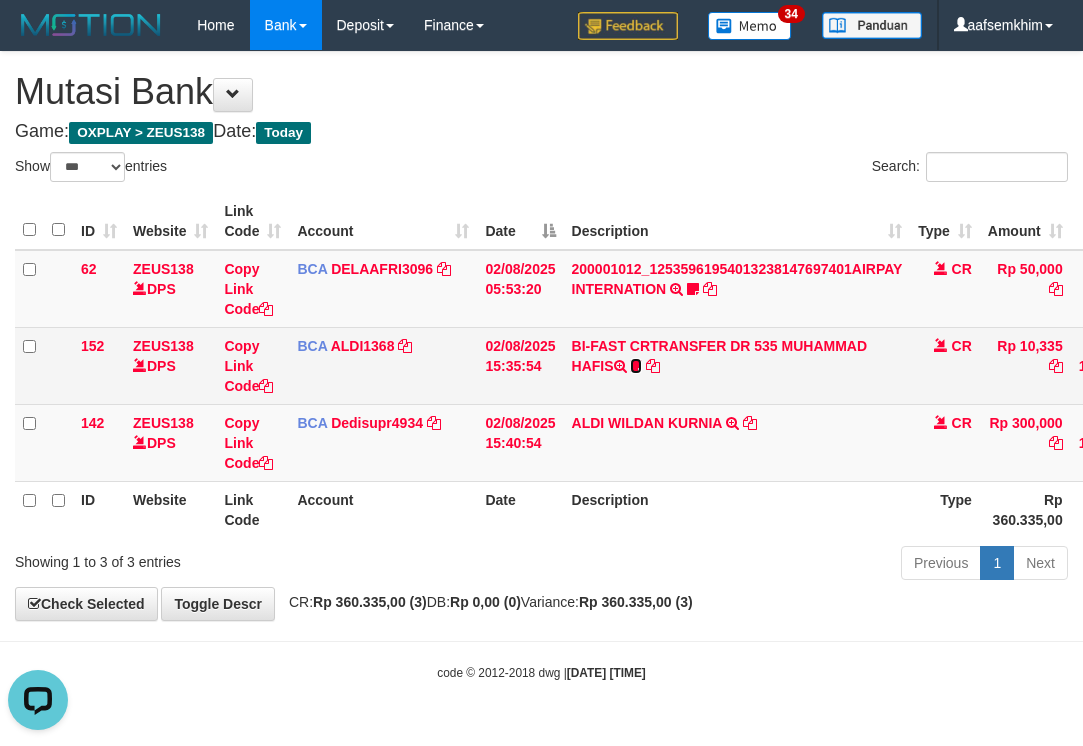 click at bounding box center (636, 366) 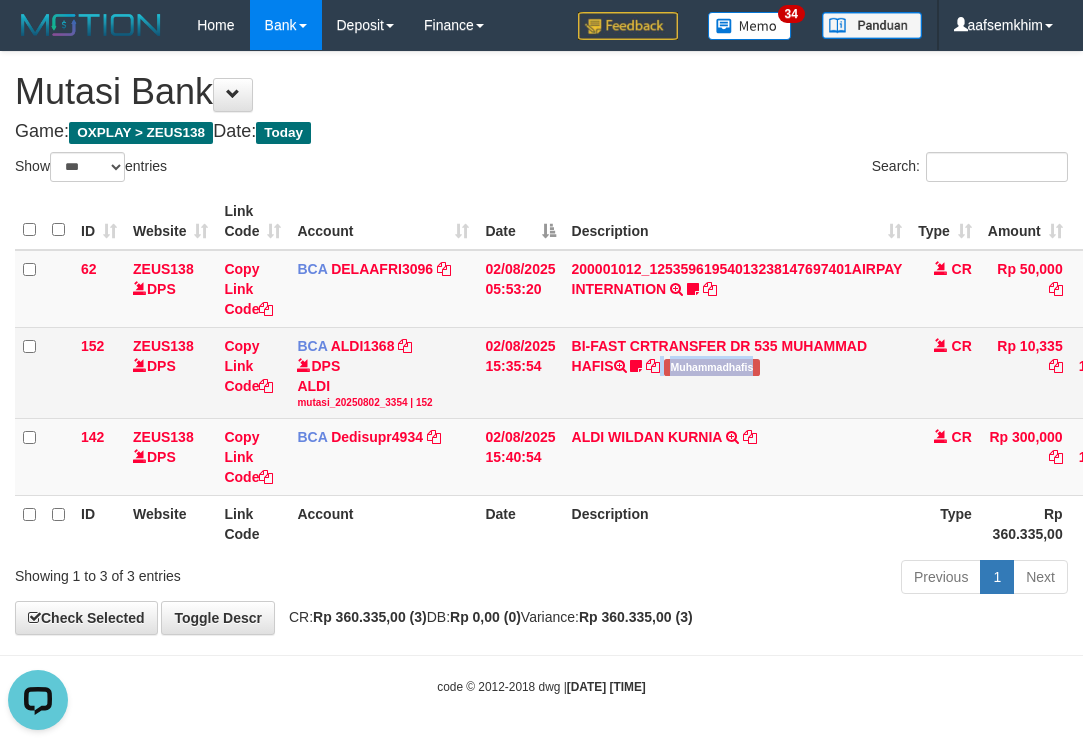 drag, startPoint x: 661, startPoint y: 404, endPoint x: 777, endPoint y: 393, distance: 116.520386 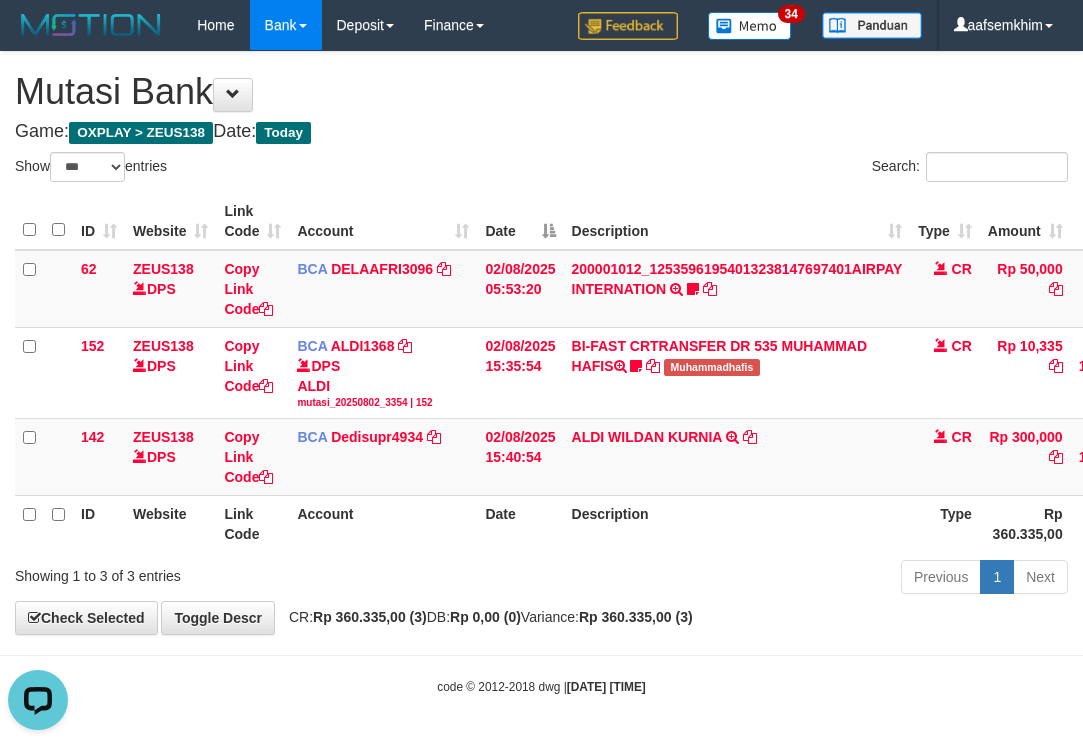 click on "Show  ** ** ** ***  entries" at bounding box center [271, 169] 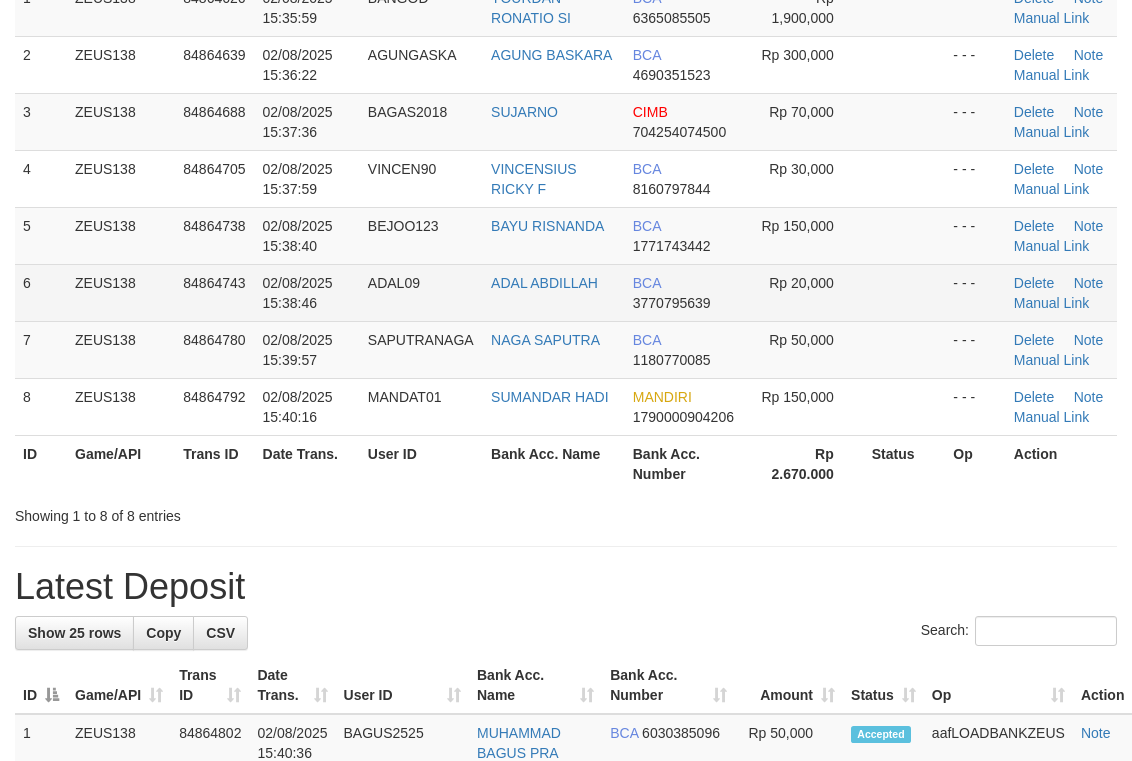 scroll, scrollTop: 196, scrollLeft: 0, axis: vertical 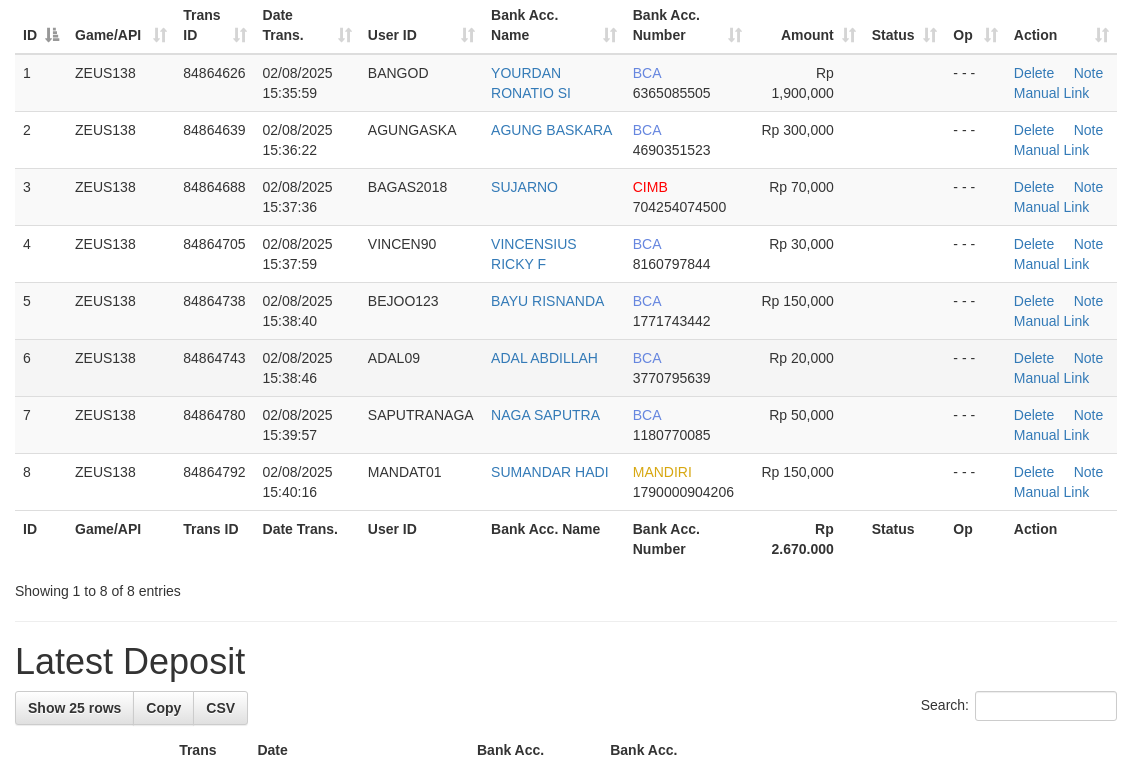 click on "1
ZEUS138
84864626
02/08/2025 15:35:59
BANGOD
YOURDAN RONATIO SI
BCA
6365085505
Rp 1,900,000
- - -
Delete
Note
Manual Link
2
ZEUS138
84864639
02/08/2025 15:36:22
AGUNGASKA
AGUNG BASKARA
BCA
4690351523
Rp 300,000
- - -
Delete
Note
Manual Link
3" at bounding box center (566, 282) 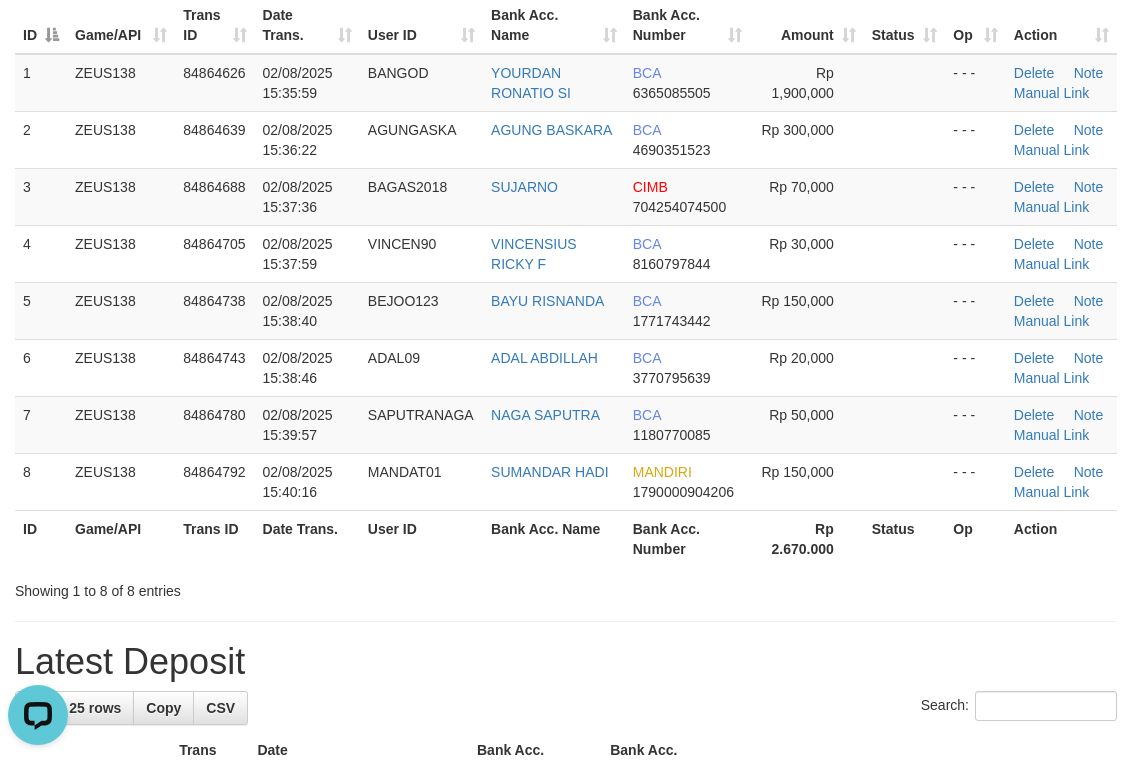 scroll, scrollTop: 0, scrollLeft: 0, axis: both 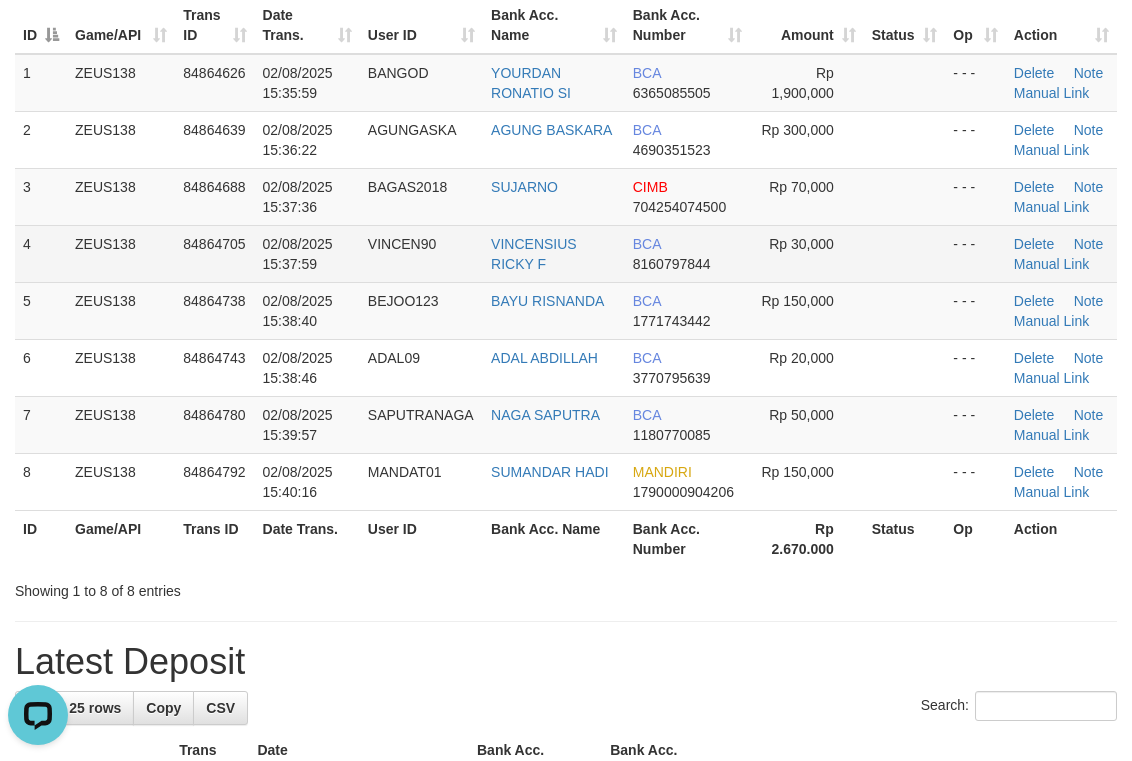 click at bounding box center (905, 253) 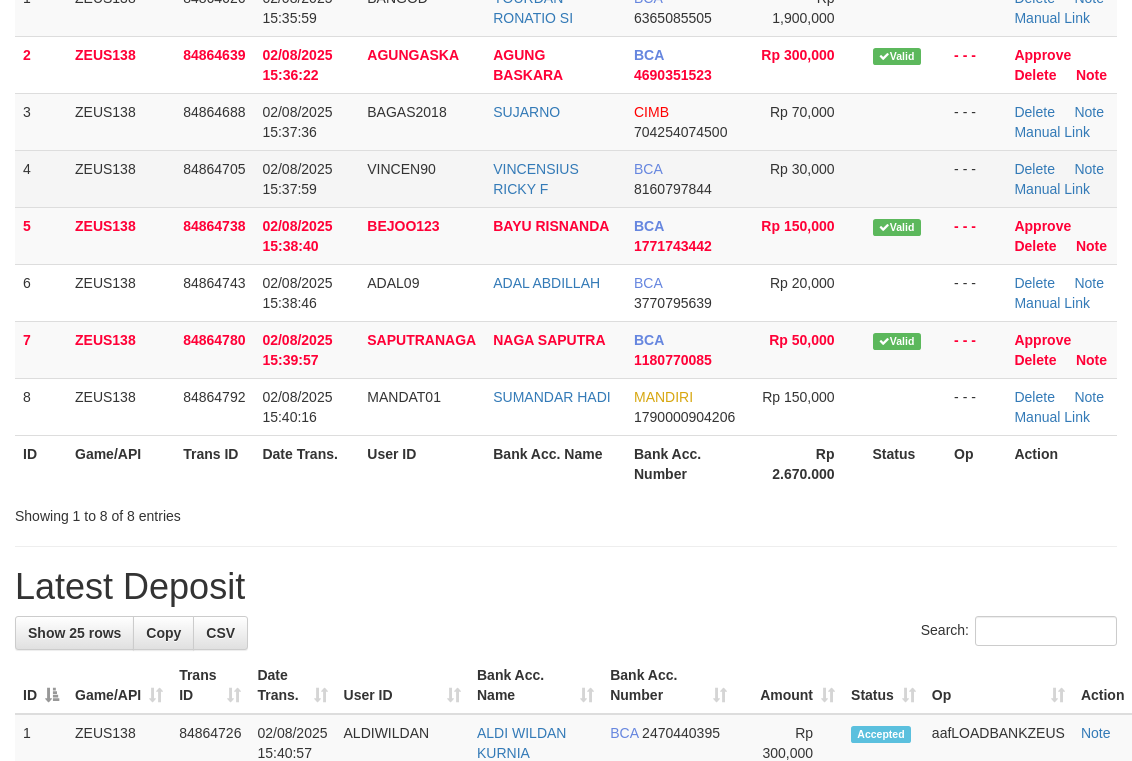 scroll, scrollTop: 196, scrollLeft: 0, axis: vertical 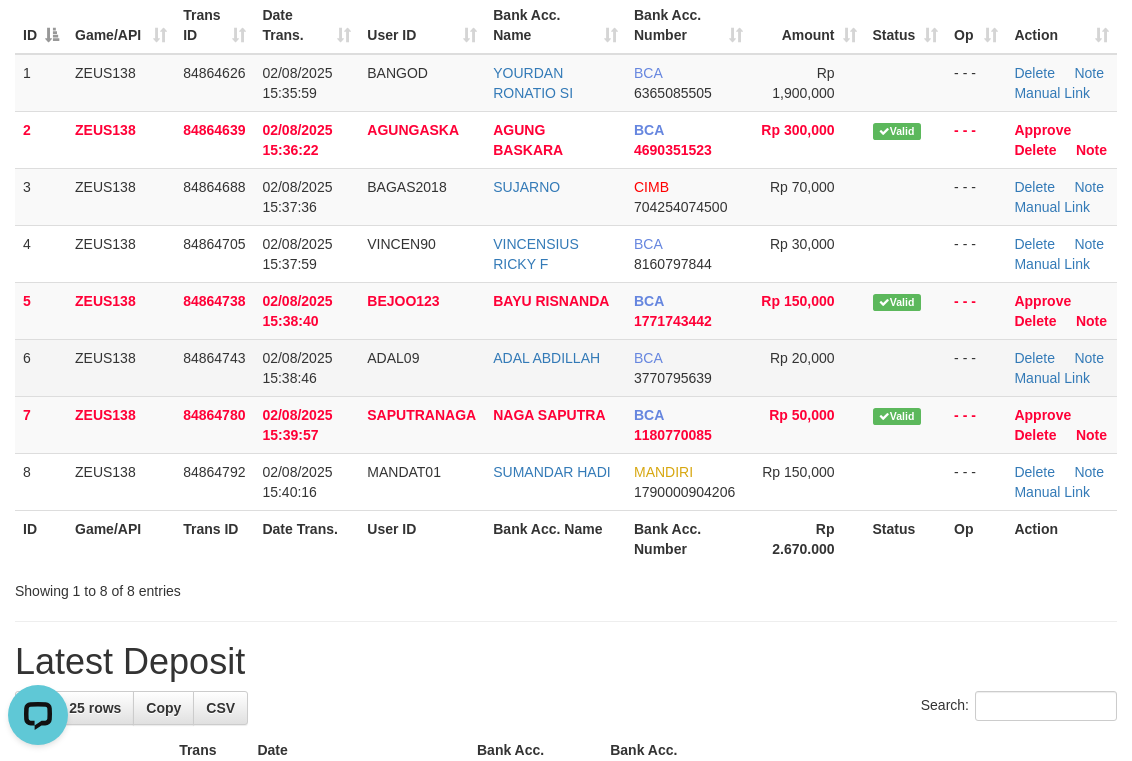 drag, startPoint x: 896, startPoint y: 394, endPoint x: 908, endPoint y: 394, distance: 12 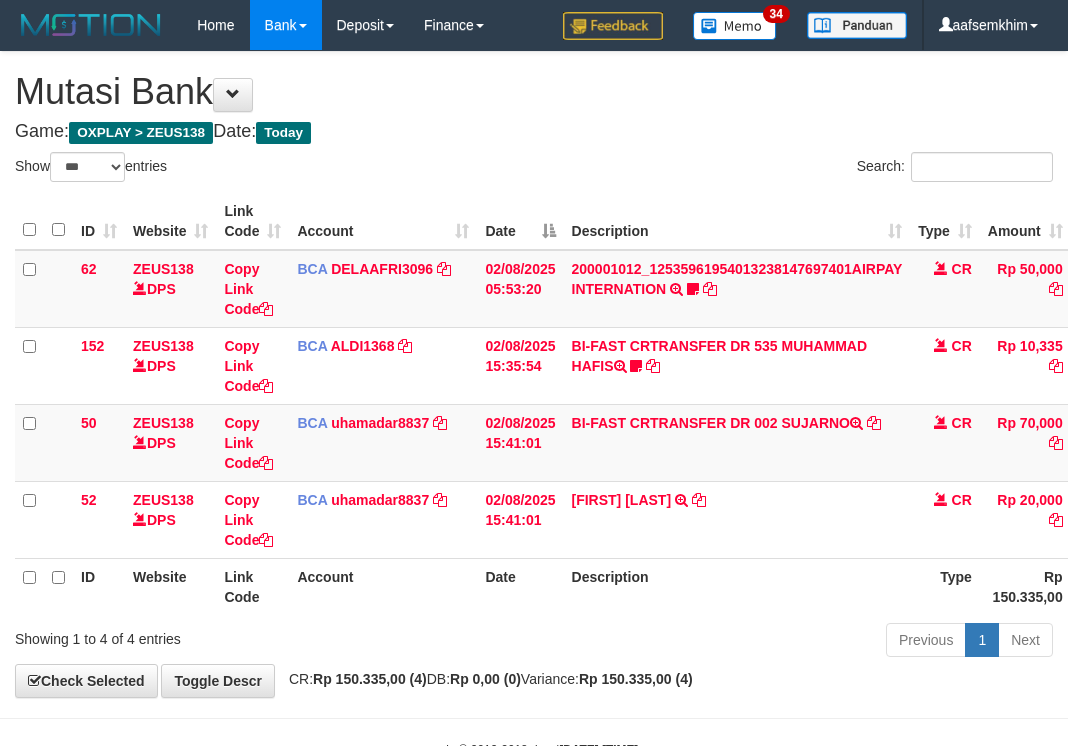 select on "***" 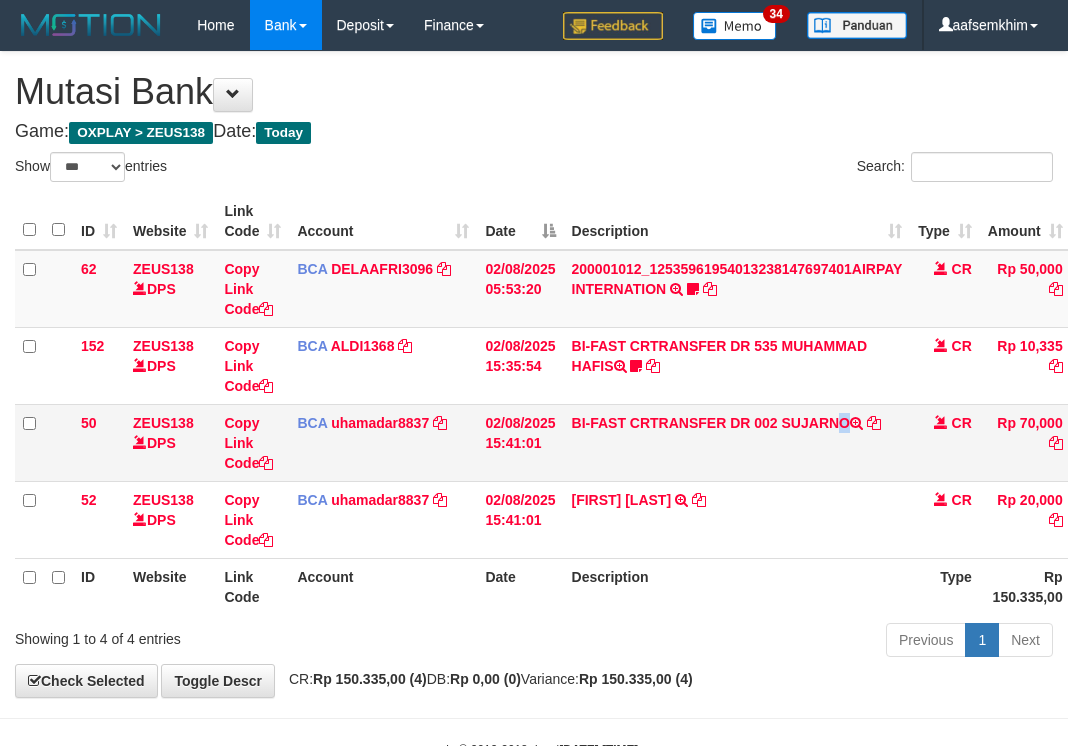 drag, startPoint x: 785, startPoint y: 437, endPoint x: 857, endPoint y: 439, distance: 72.02777 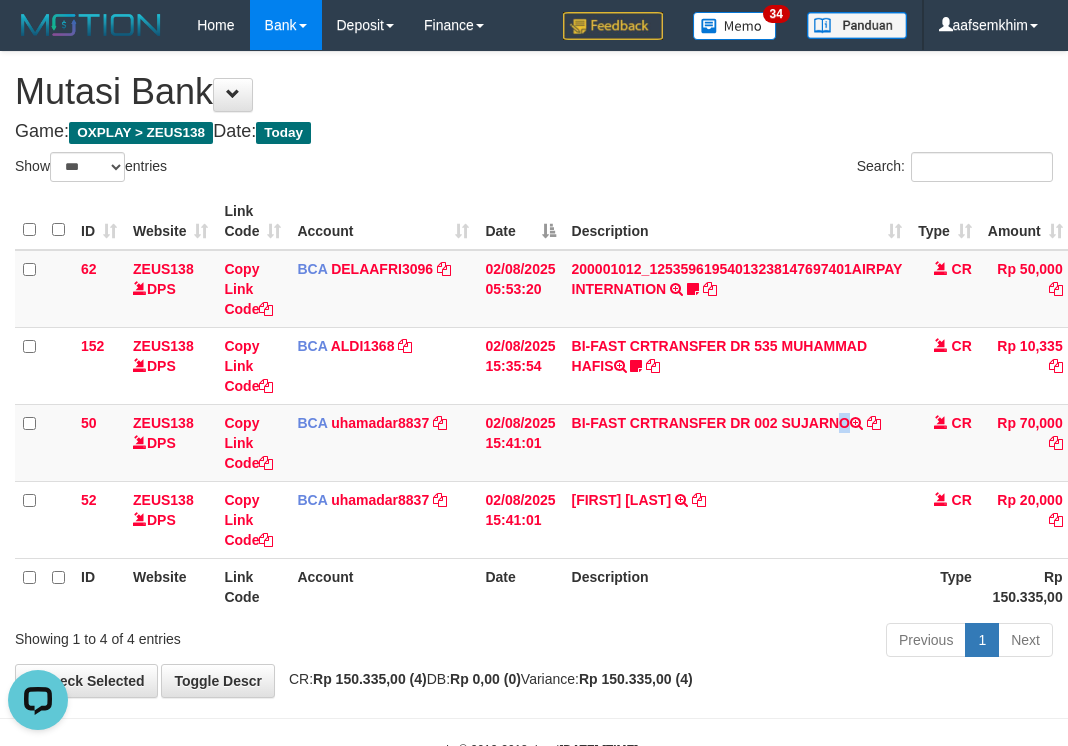 scroll, scrollTop: 0, scrollLeft: 0, axis: both 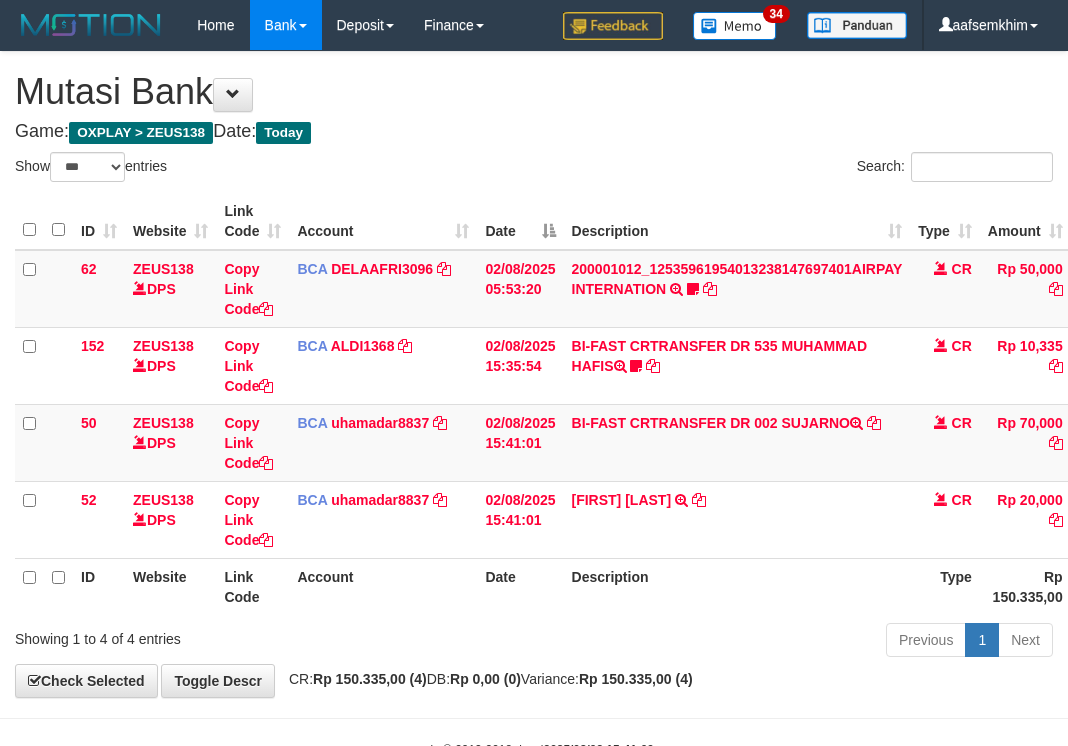 select on "***" 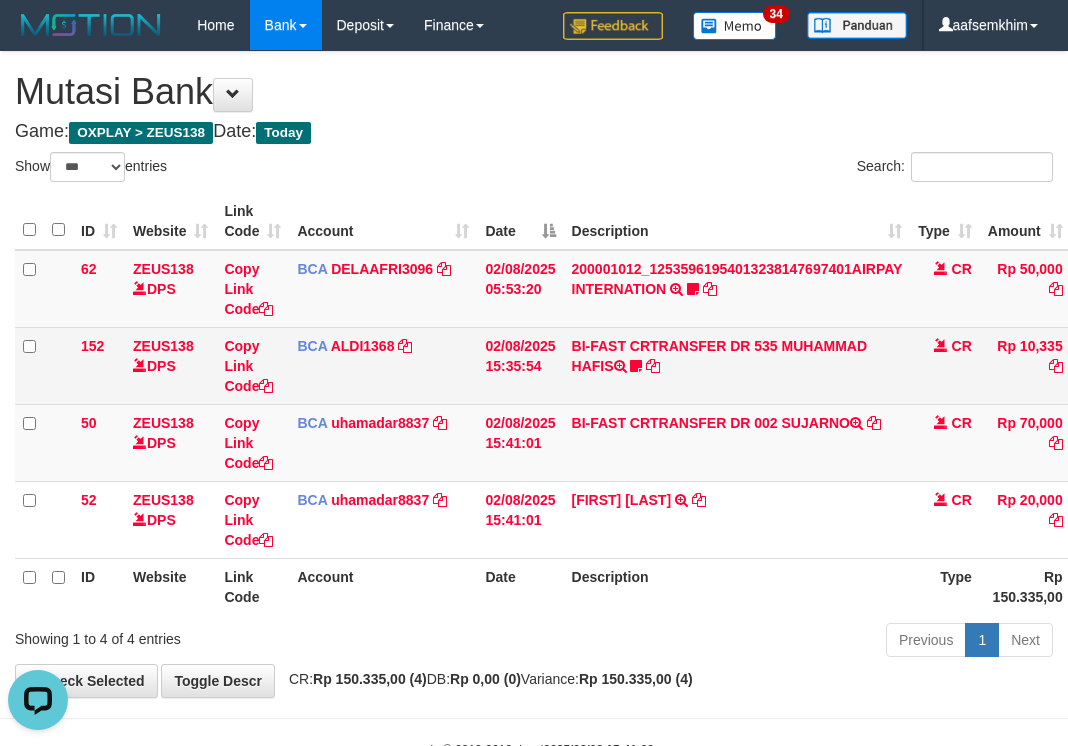 scroll, scrollTop: 0, scrollLeft: 0, axis: both 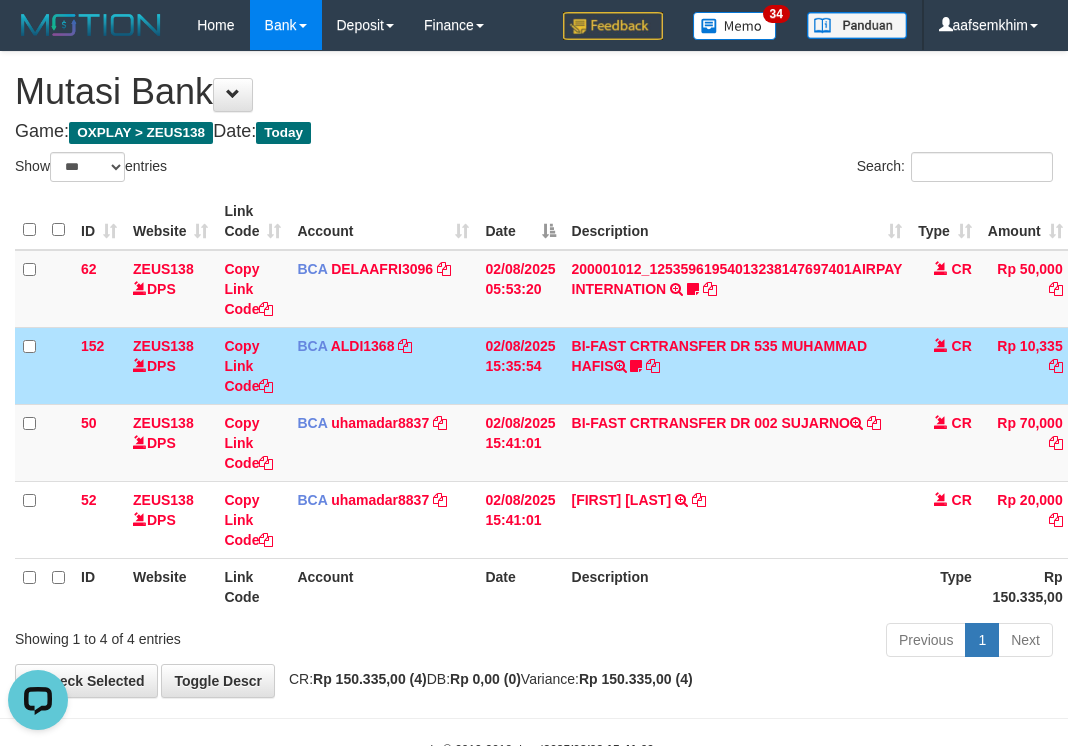 drag, startPoint x: 475, startPoint y: 186, endPoint x: 295, endPoint y: 217, distance: 182.64993 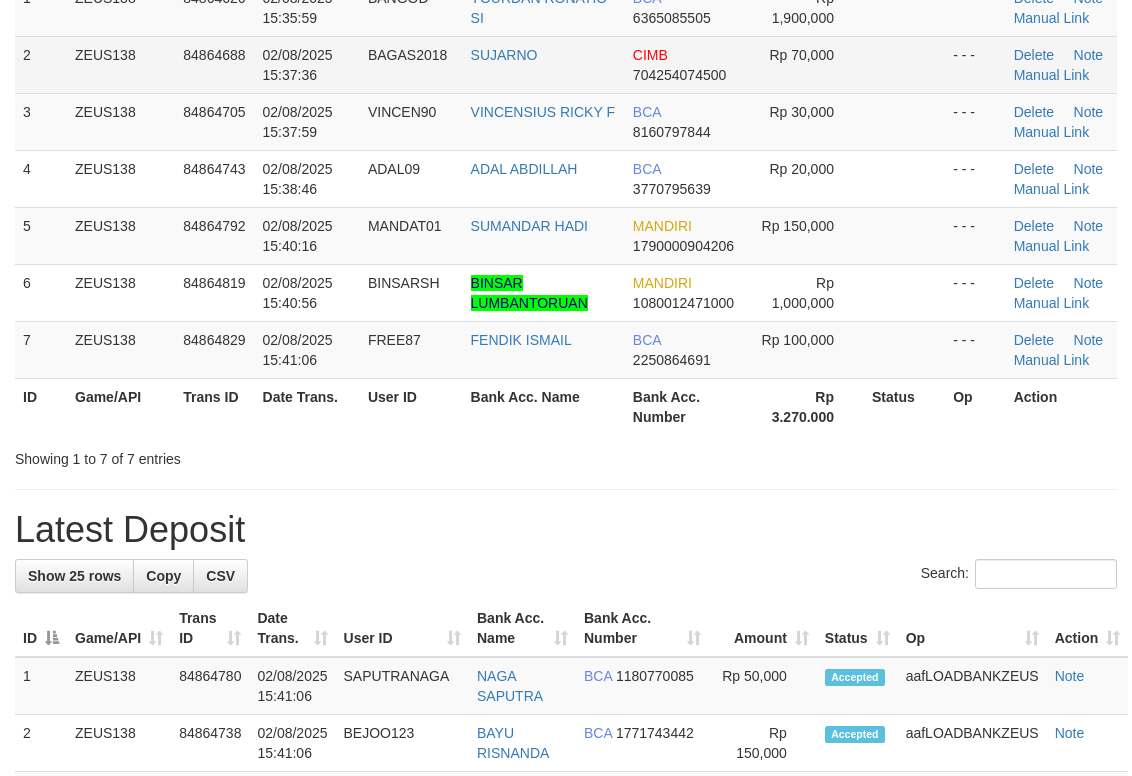 scroll, scrollTop: 196, scrollLeft: 0, axis: vertical 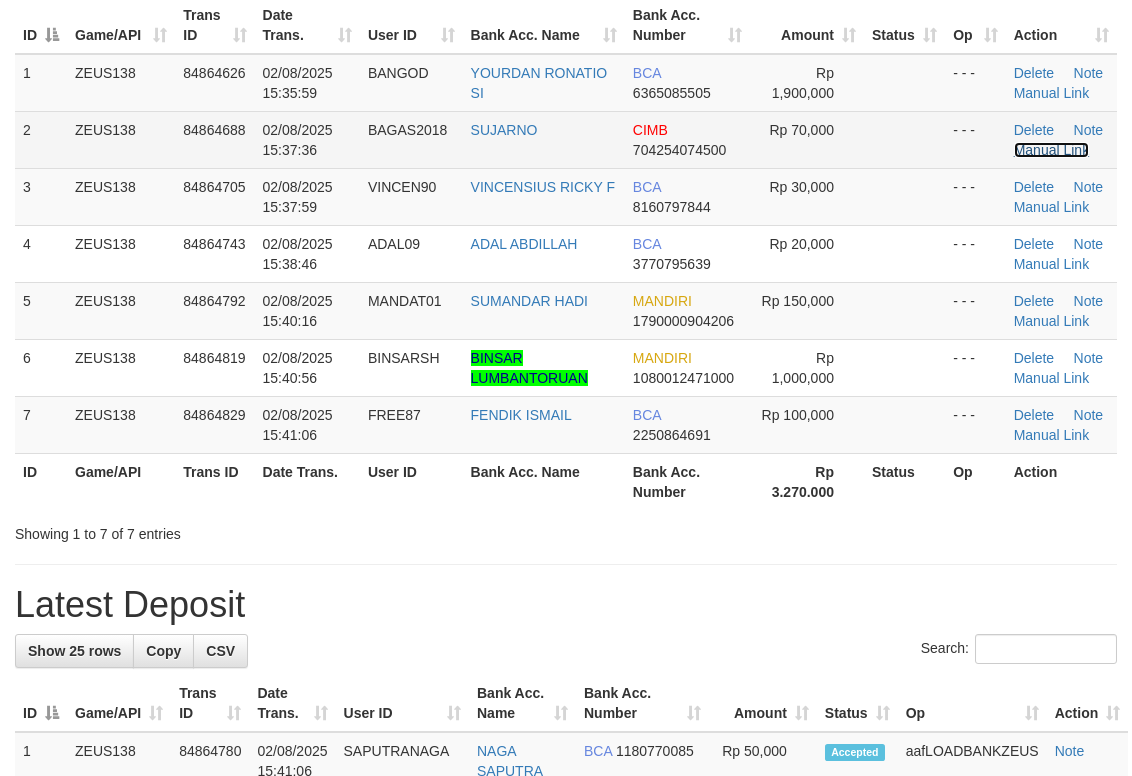 click on "Manual Link" at bounding box center [1052, 150] 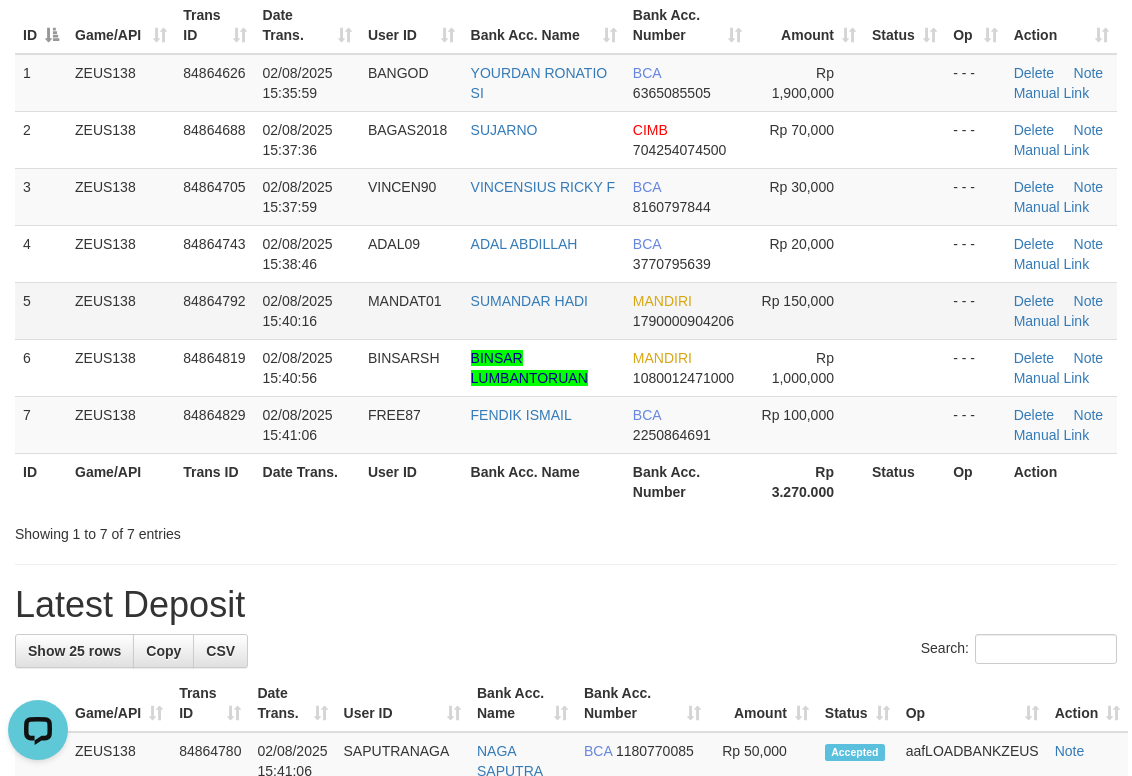 scroll, scrollTop: 0, scrollLeft: 0, axis: both 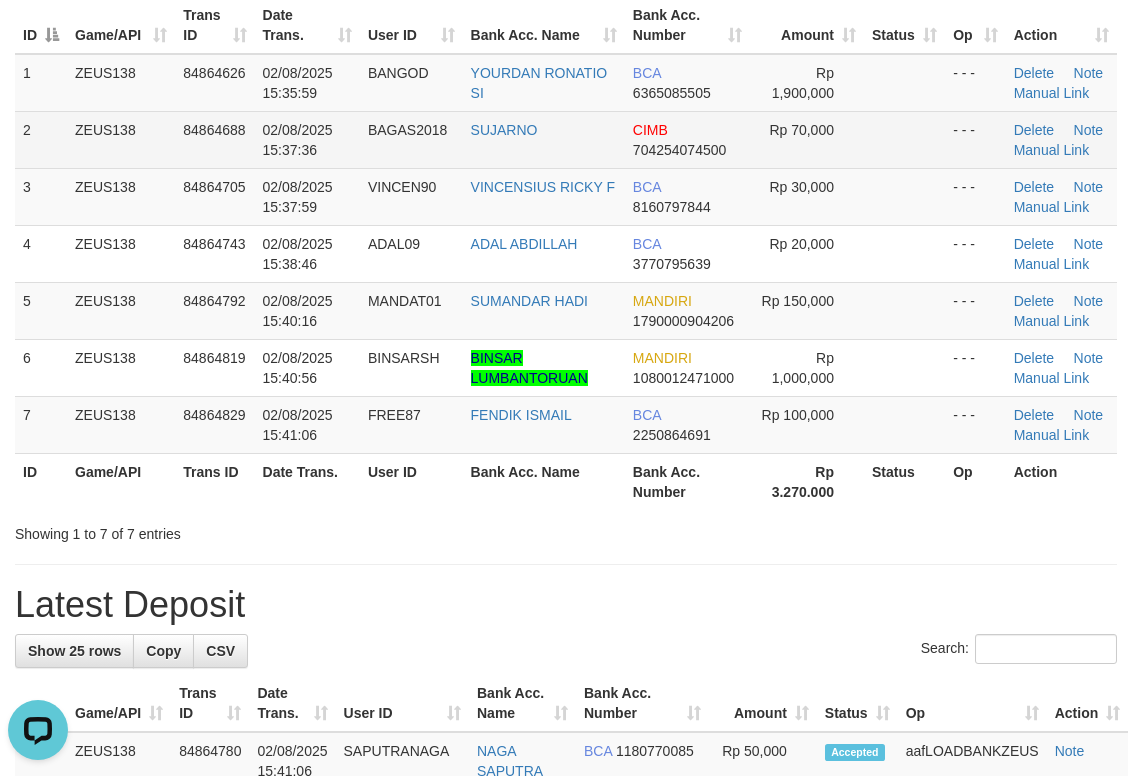 click on "Delete
Note
Manual Link" at bounding box center (1061, 139) 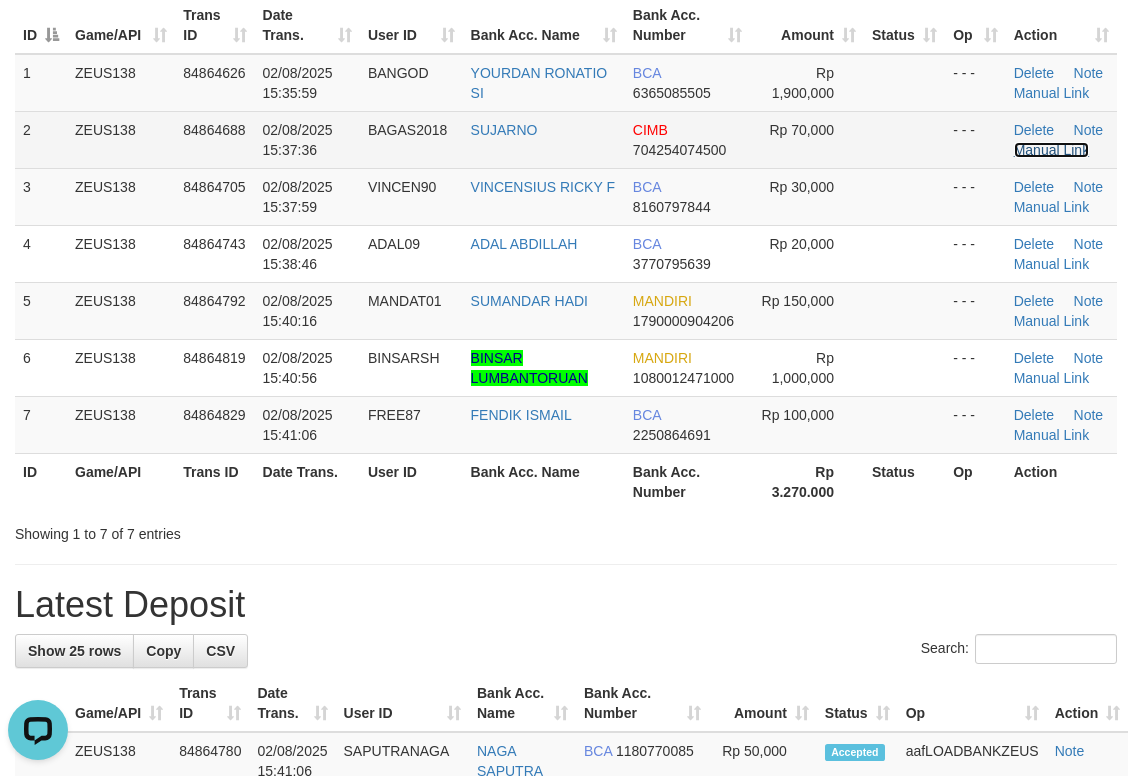click on "Manual Link" at bounding box center (1052, 150) 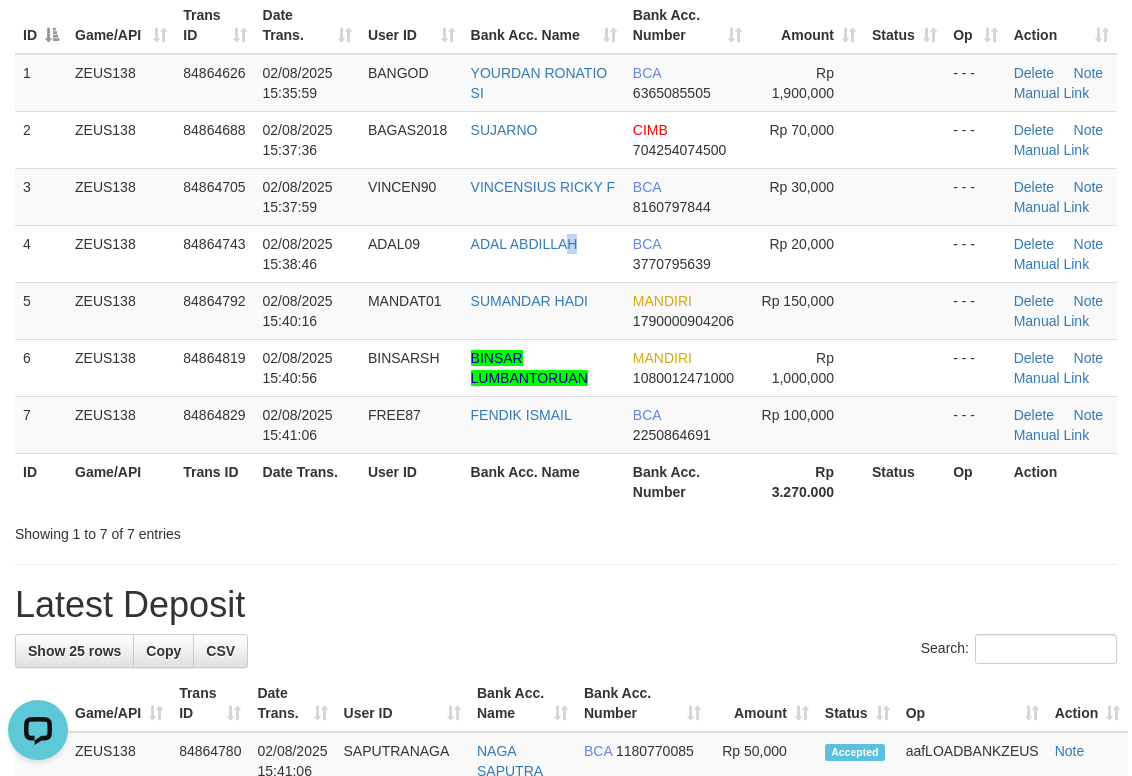 drag, startPoint x: 573, startPoint y: 225, endPoint x: 1139, endPoint y: 208, distance: 566.25525 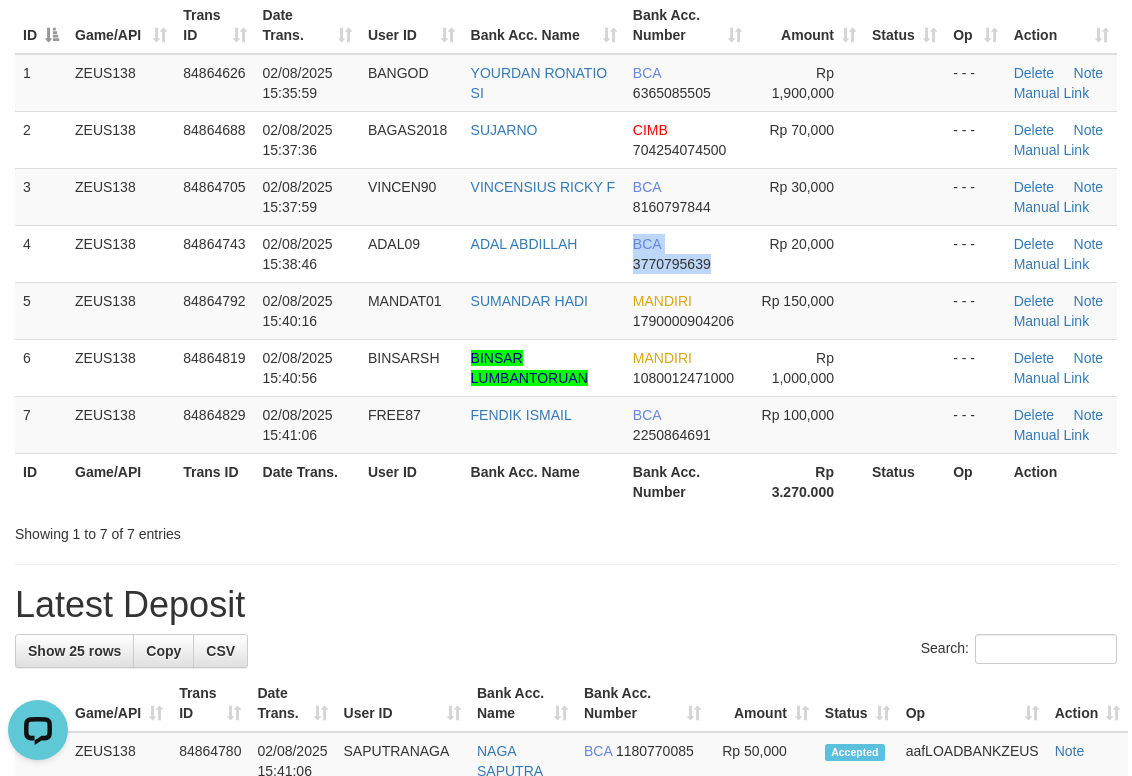 drag, startPoint x: 576, startPoint y: 243, endPoint x: 1145, endPoint y: 169, distance: 573.79175 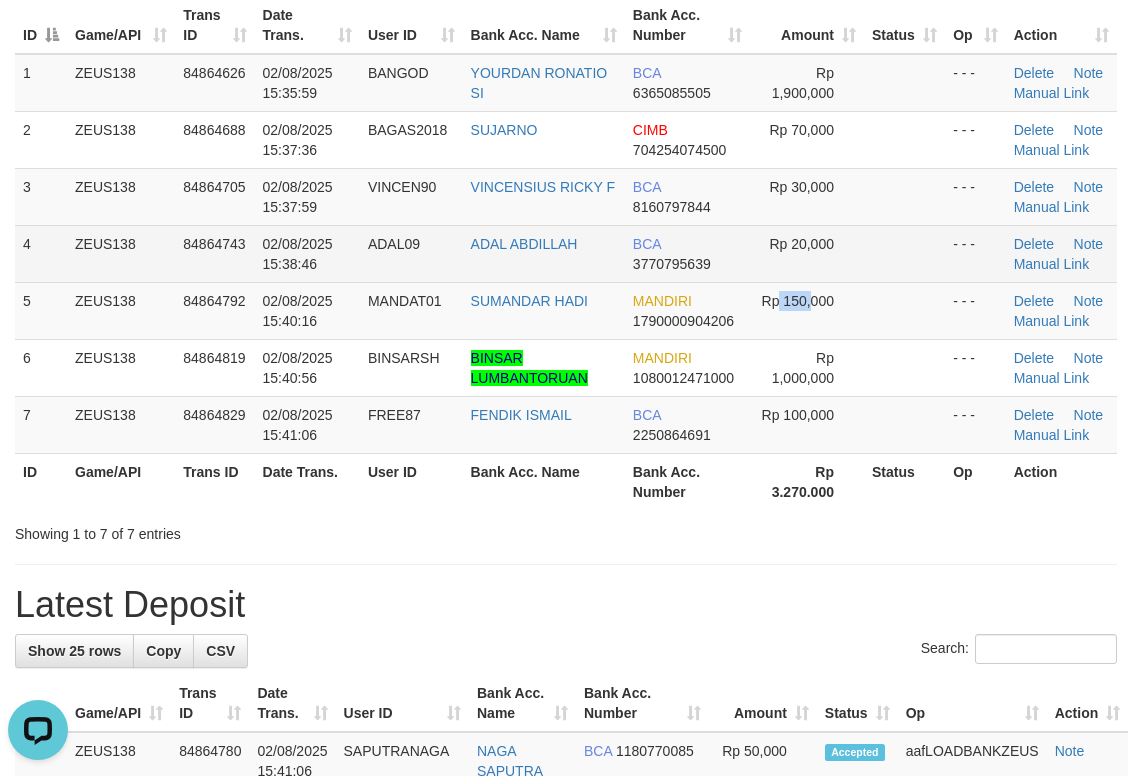 drag, startPoint x: 779, startPoint y: 305, endPoint x: 894, endPoint y: 265, distance: 121.75796 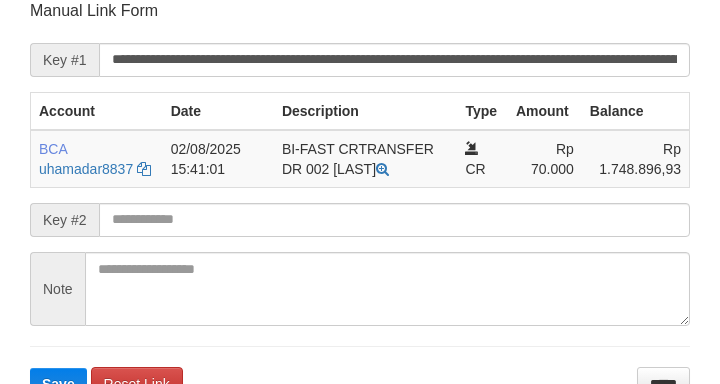 scroll, scrollTop: 392, scrollLeft: 0, axis: vertical 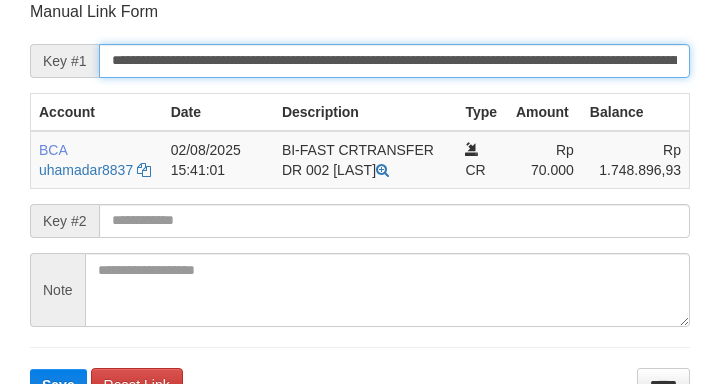 click on "**********" at bounding box center [394, 61] 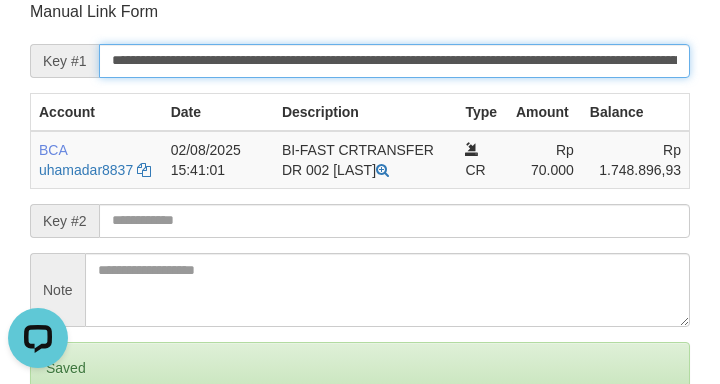 scroll, scrollTop: 0, scrollLeft: 0, axis: both 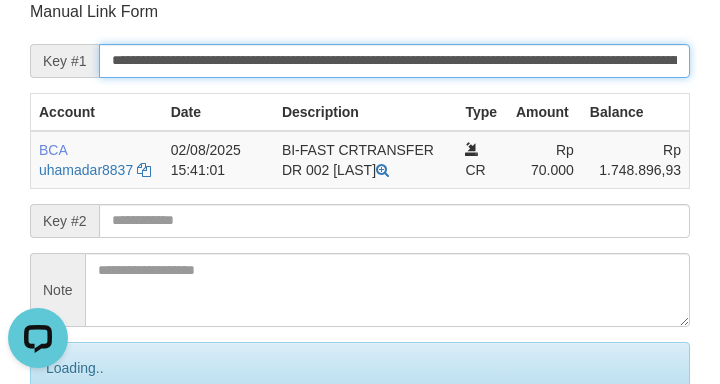 click on "Save" at bounding box center (80, 452) 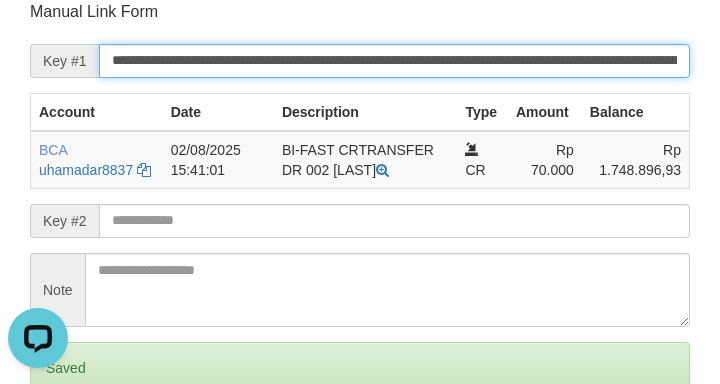 click on "Save" at bounding box center (58, 452) 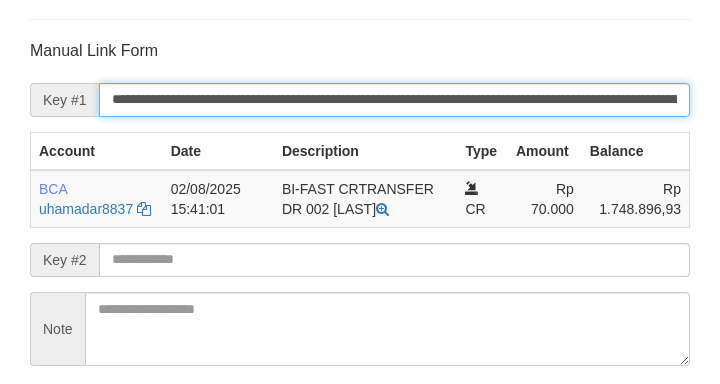 click on "Save" at bounding box center [58, 424] 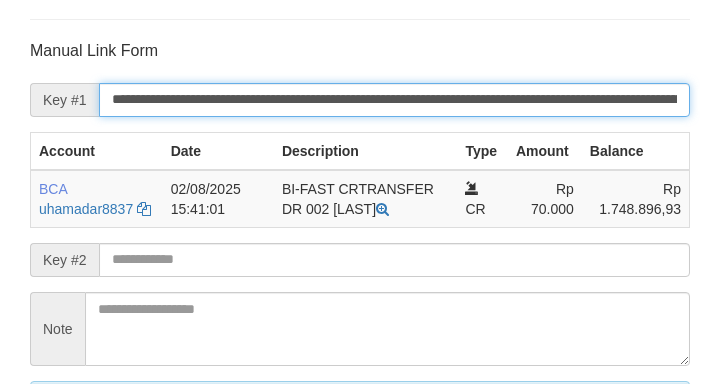 click on "**********" at bounding box center [394, 100] 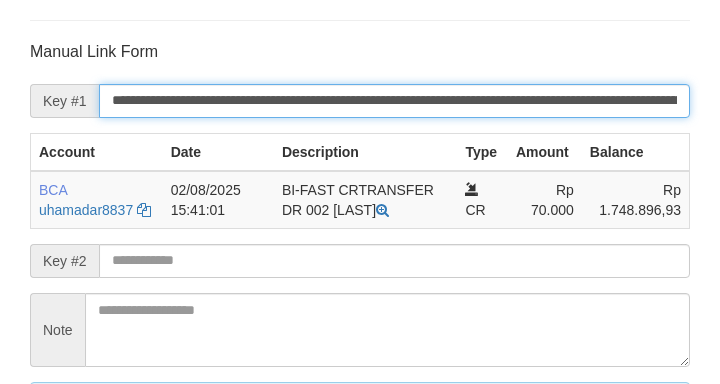 click on "**********" at bounding box center (394, 101) 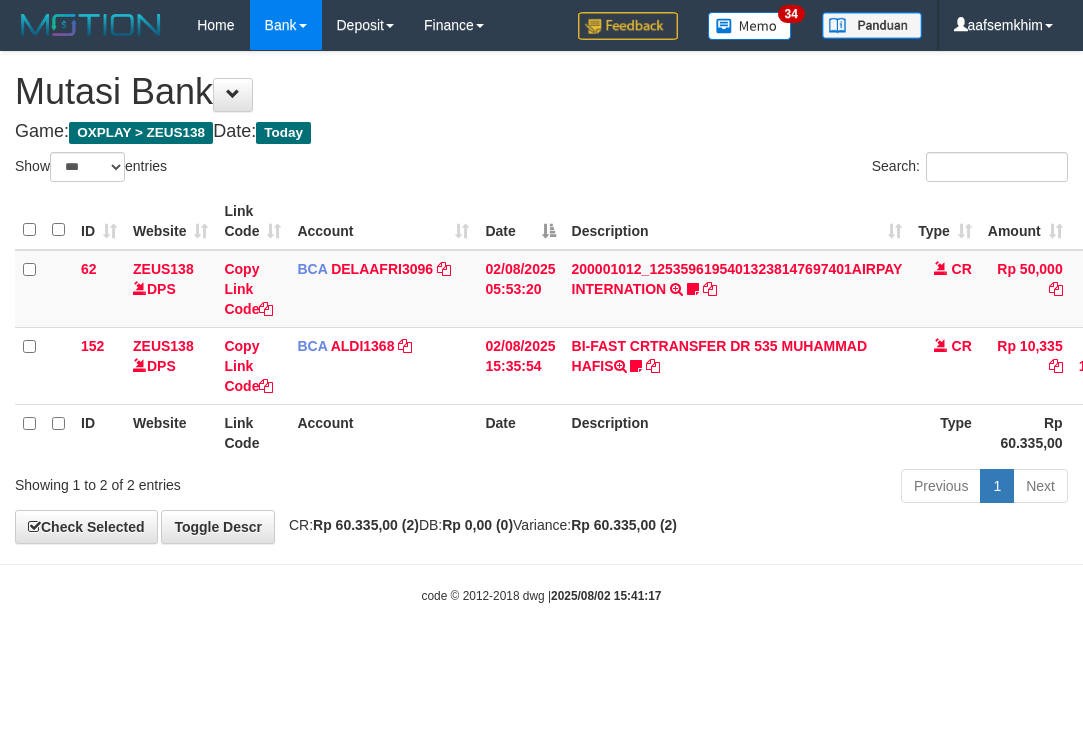 select on "***" 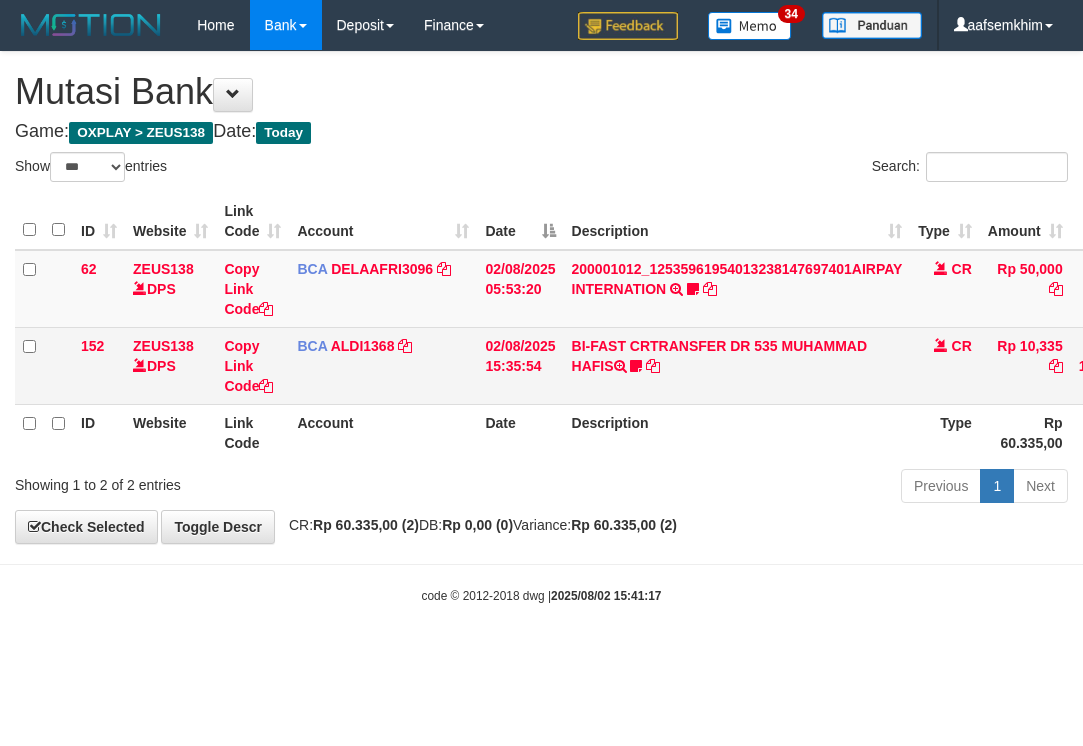 scroll, scrollTop: 0, scrollLeft: 0, axis: both 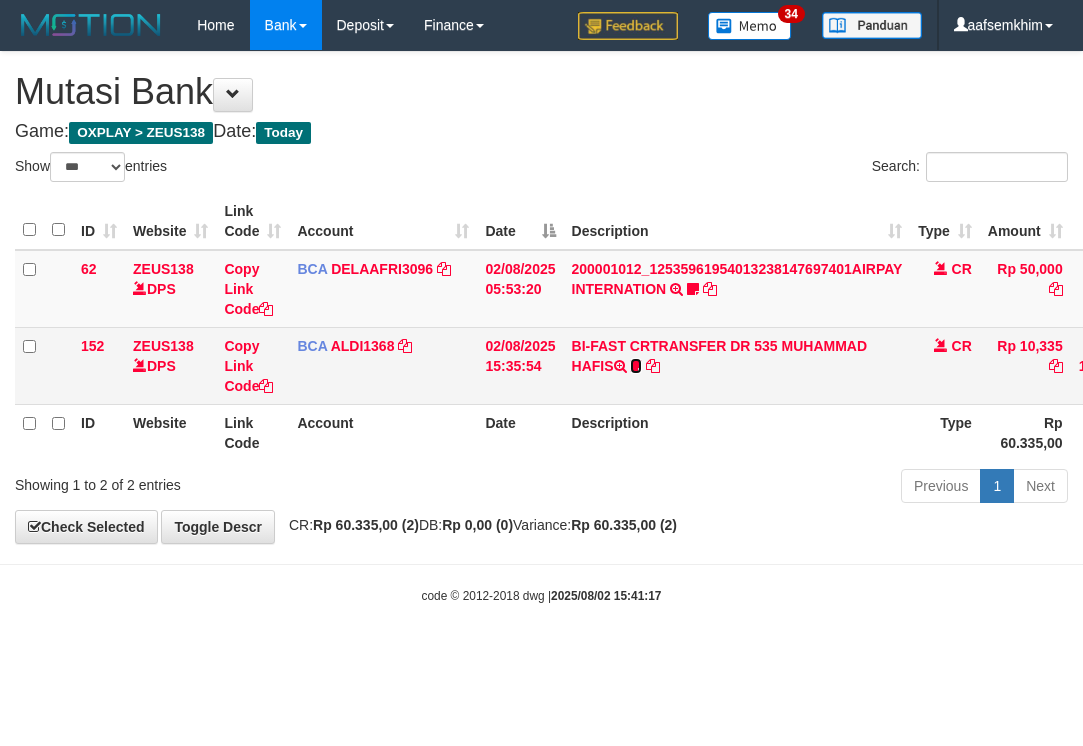 click at bounding box center (636, 366) 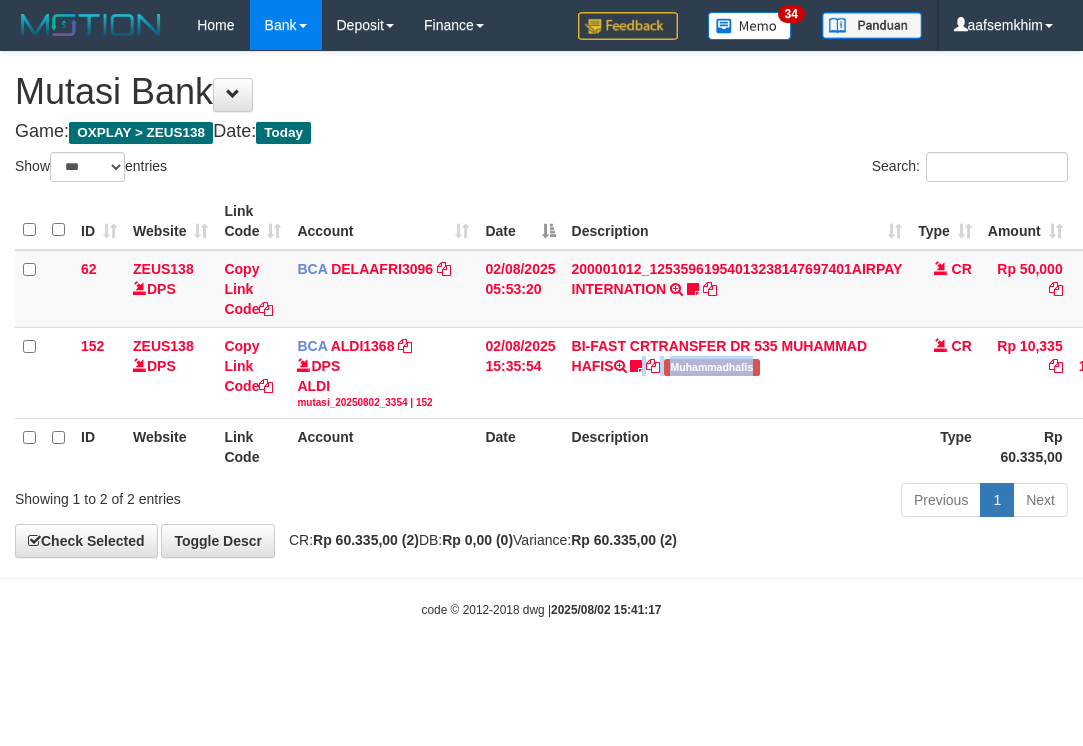 drag, startPoint x: 668, startPoint y: 390, endPoint x: 6, endPoint y: 455, distance: 665.1834 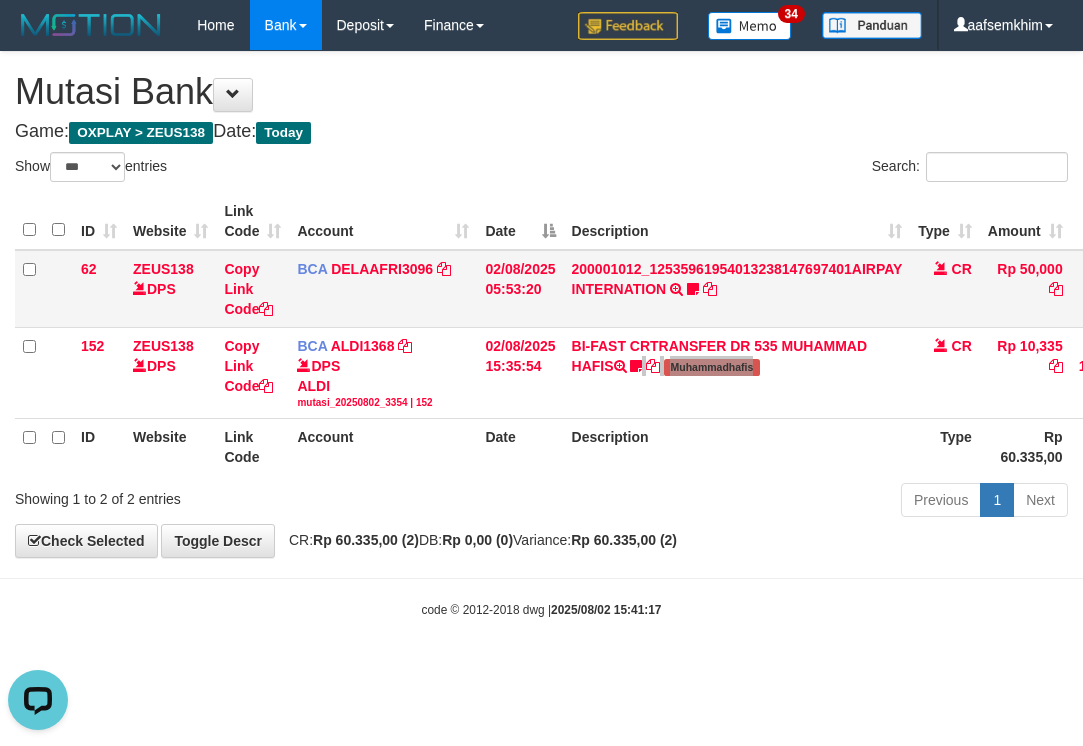 scroll, scrollTop: 0, scrollLeft: 0, axis: both 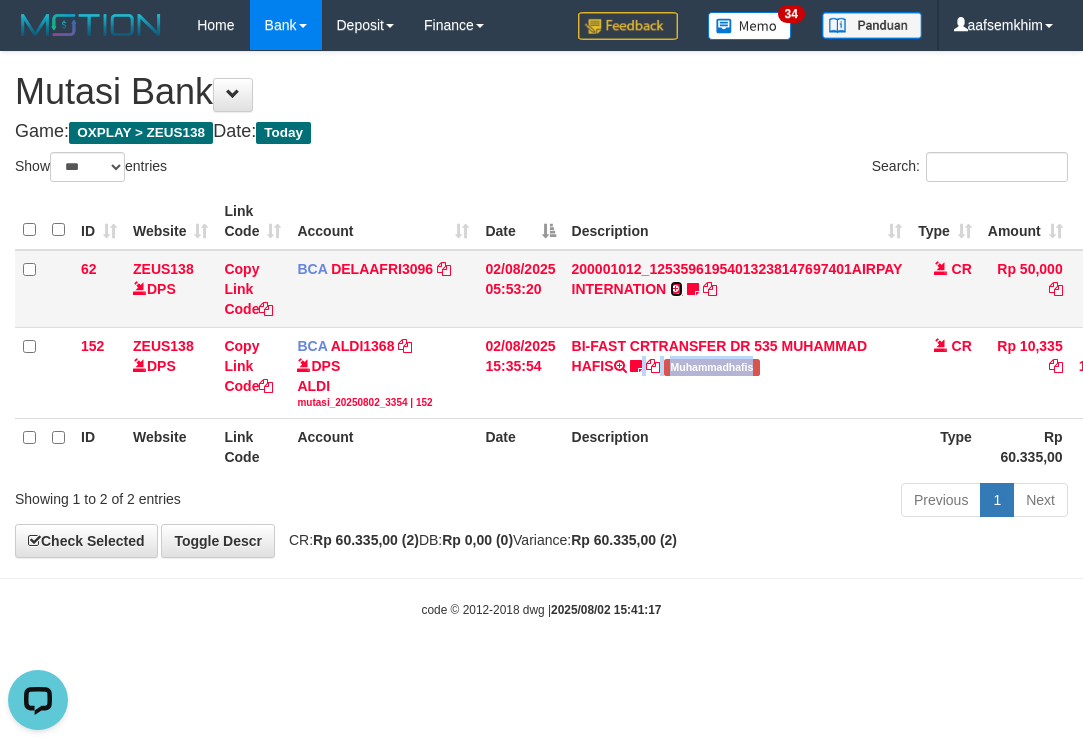 click at bounding box center (676, 289) 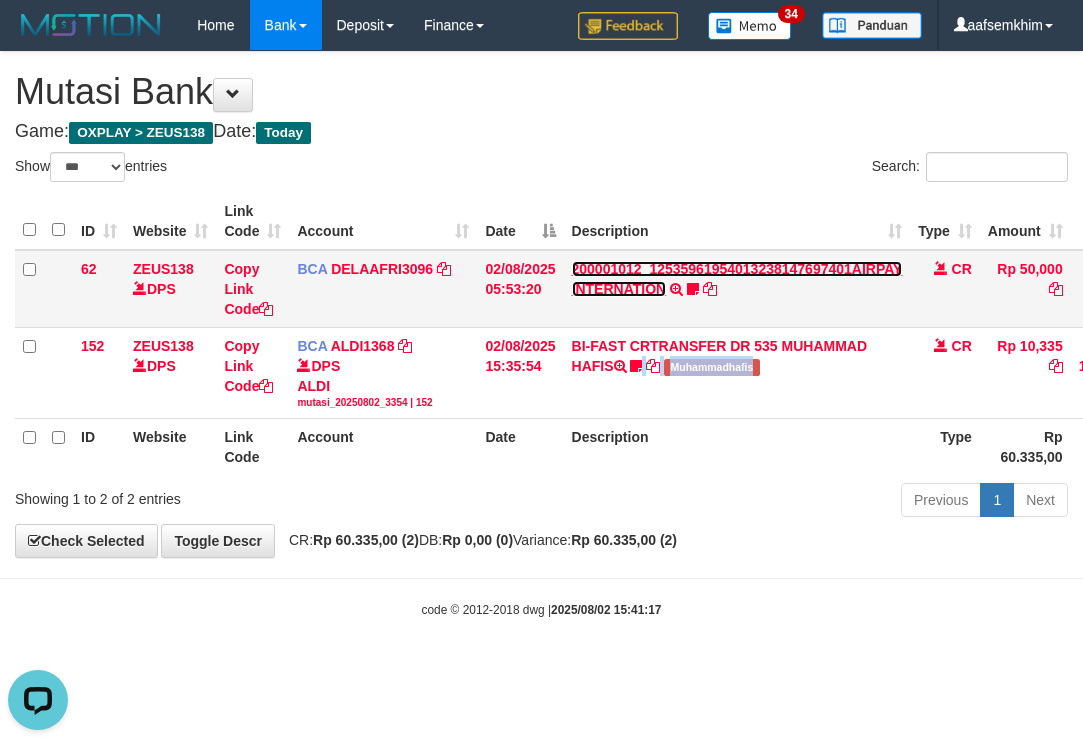 click on "200001012_12535961954013238147697401AIRPAY INTERNATION" at bounding box center [737, 279] 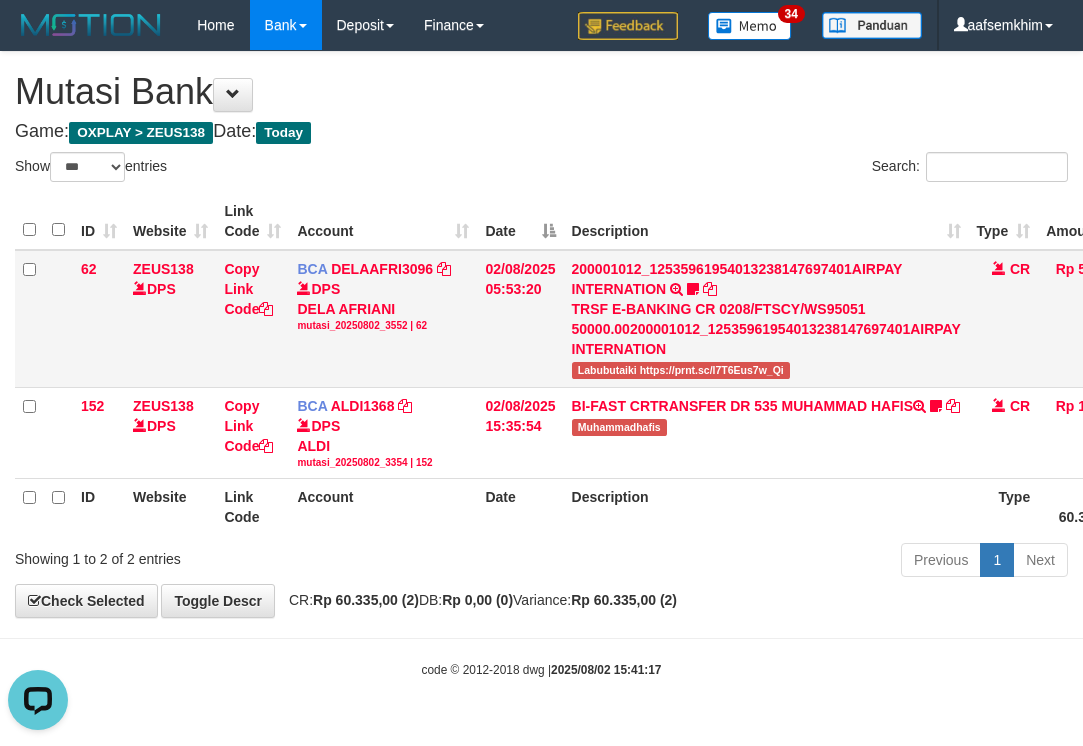 click on "Labubutaiki
https://prnt.sc/l7T6Eus7w_Qi" at bounding box center (681, 370) 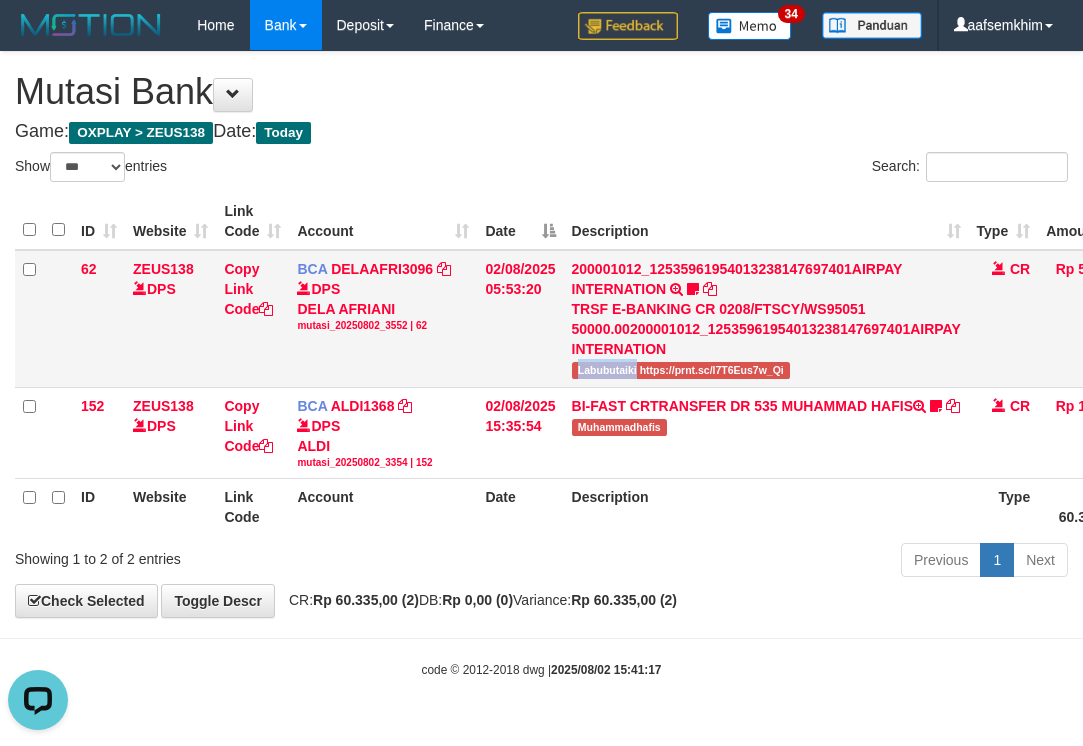 copy on "Labubutaiki" 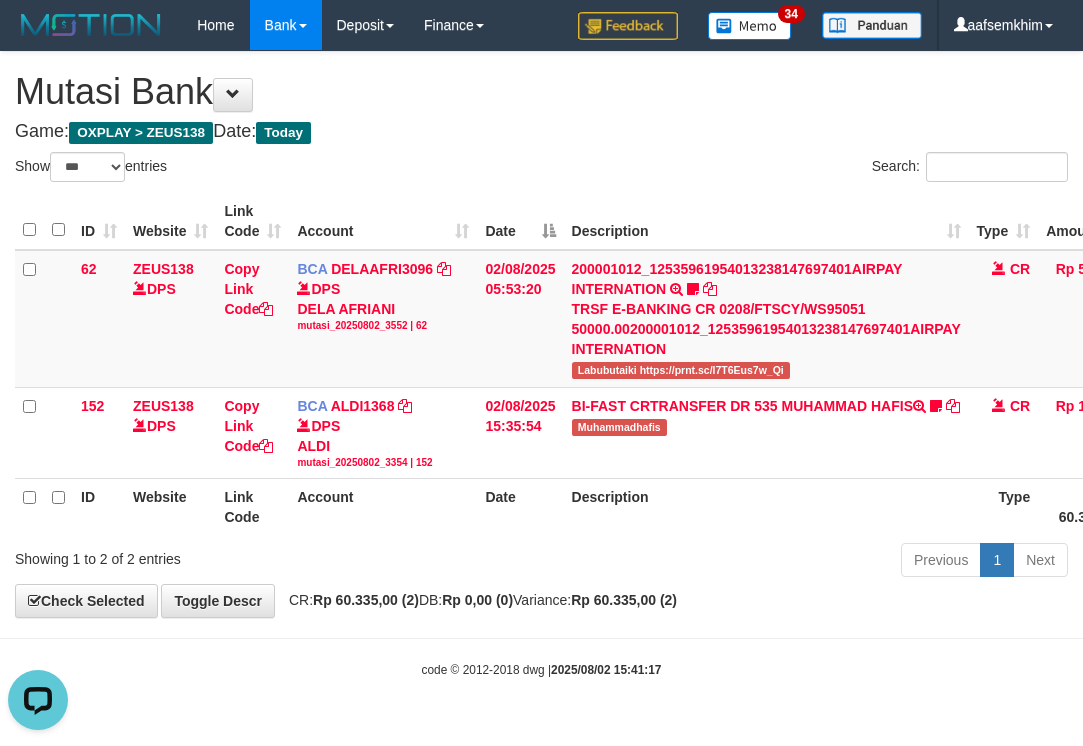 drag, startPoint x: 437, startPoint y: 172, endPoint x: 409, endPoint y: 175, distance: 28.160255 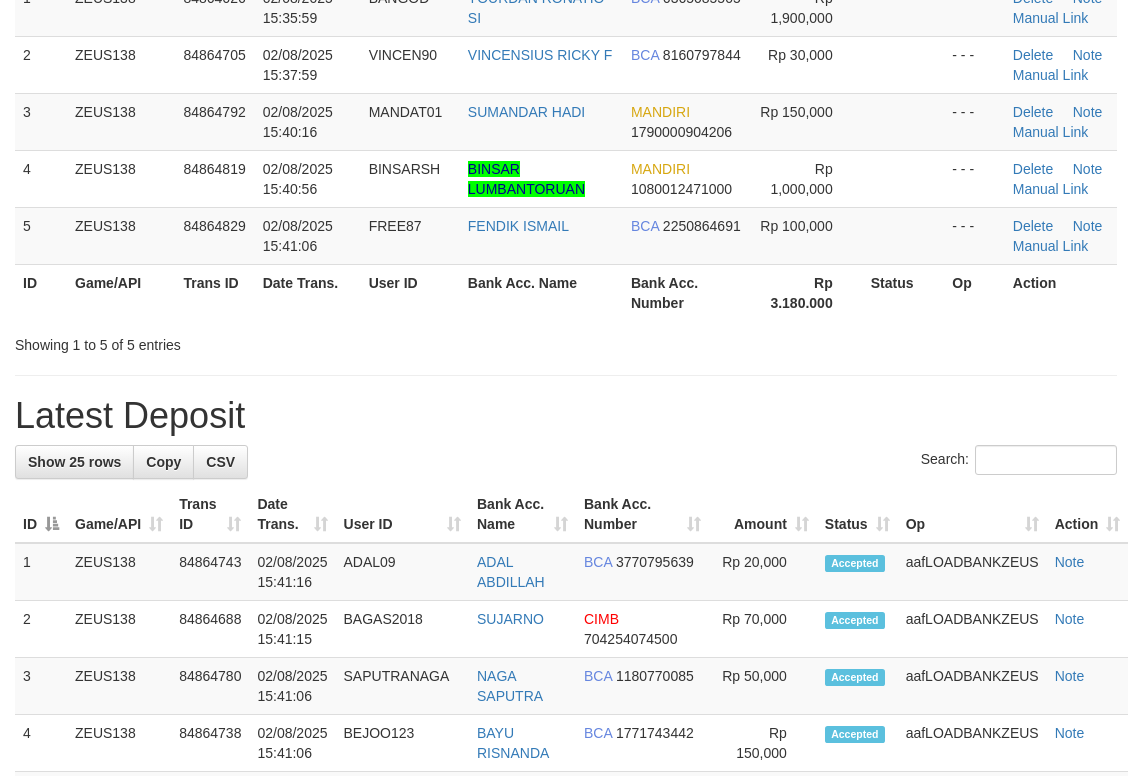 click on "Latest Deposit" at bounding box center [566, 416] 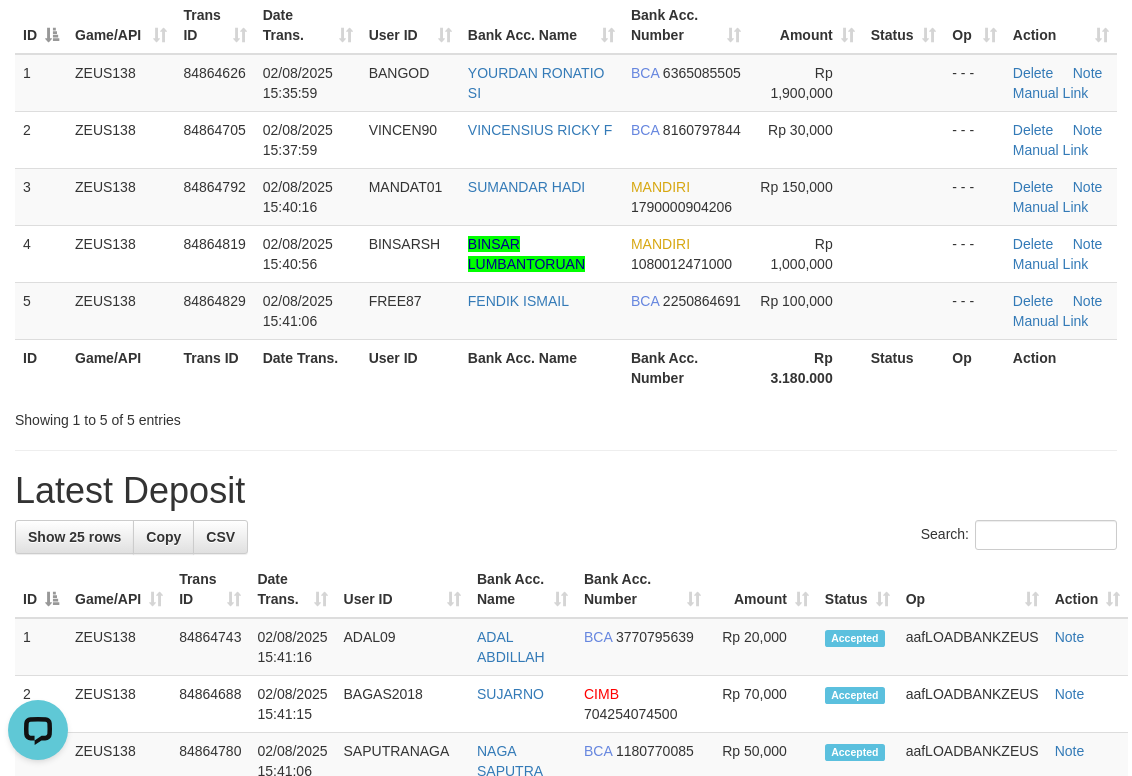 scroll, scrollTop: 0, scrollLeft: 0, axis: both 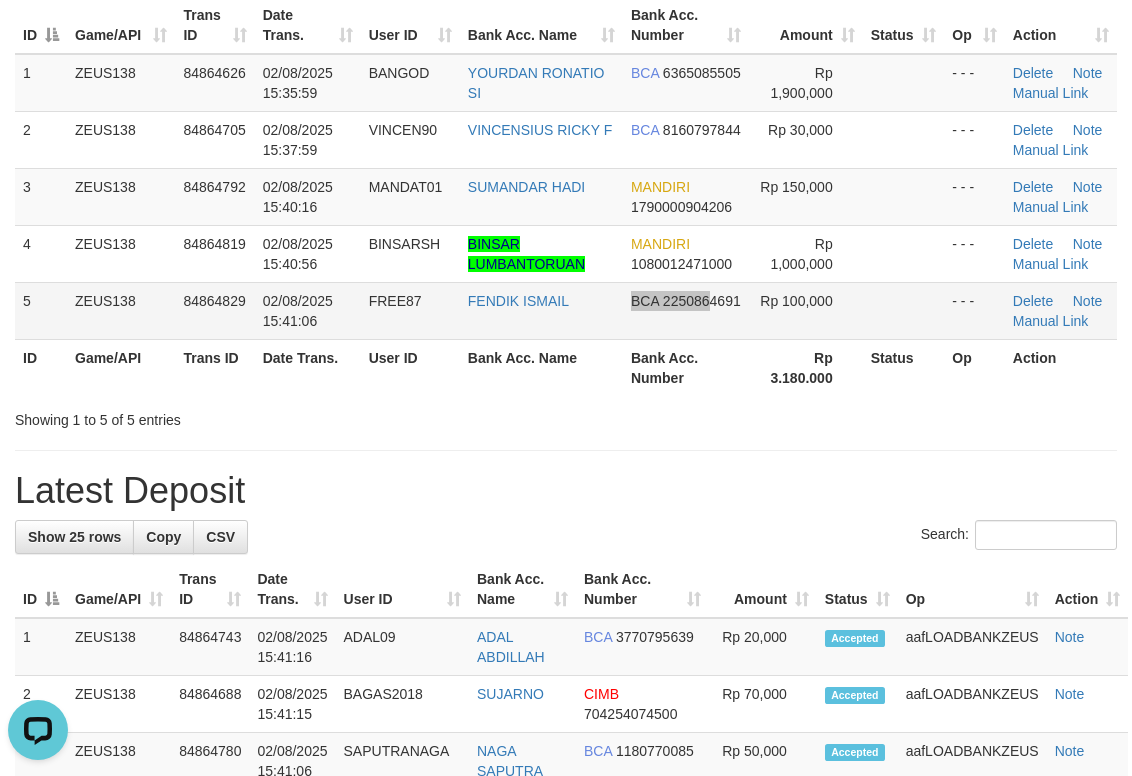 drag, startPoint x: 625, startPoint y: 291, endPoint x: 736, endPoint y: 283, distance: 111.28792 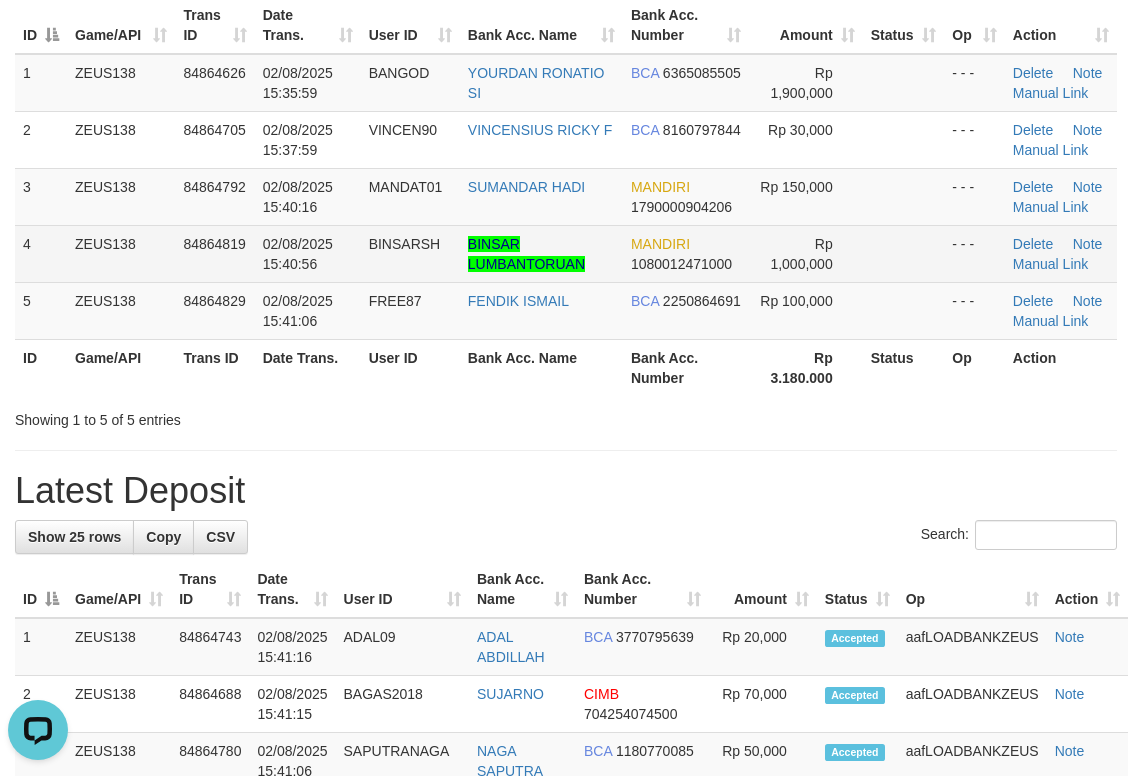 click at bounding box center [904, 253] 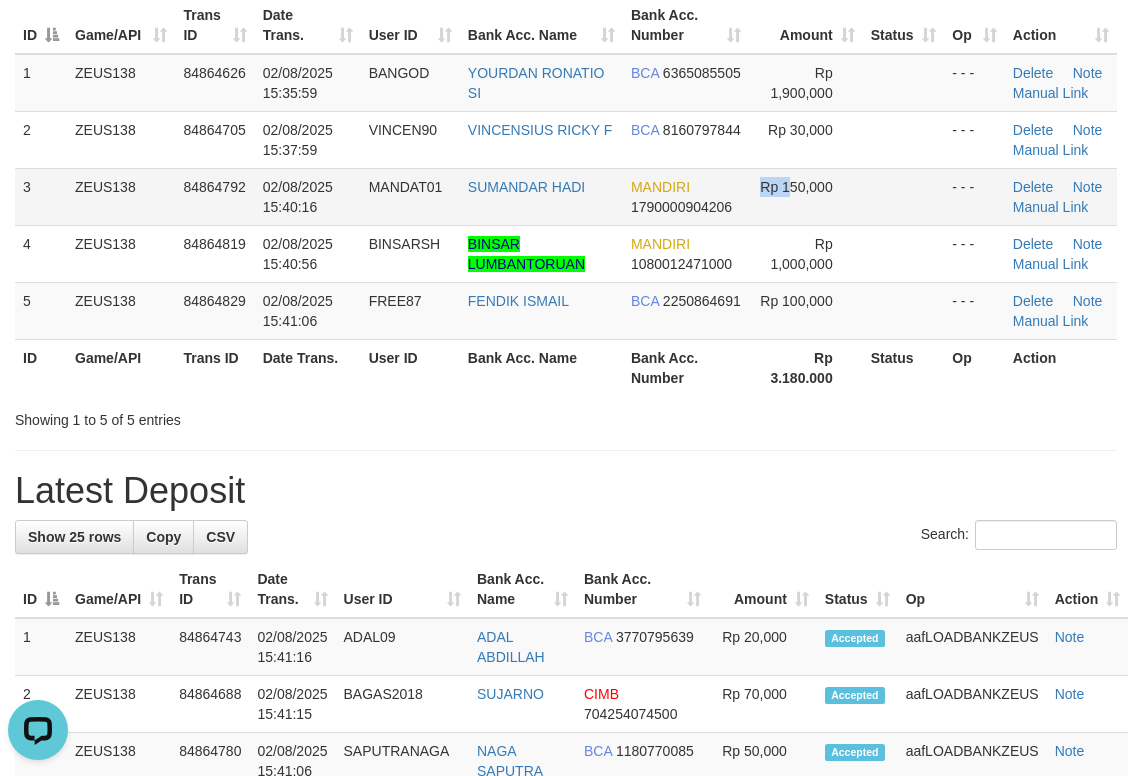 drag, startPoint x: 736, startPoint y: 225, endPoint x: 830, endPoint y: 216, distance: 94.42987 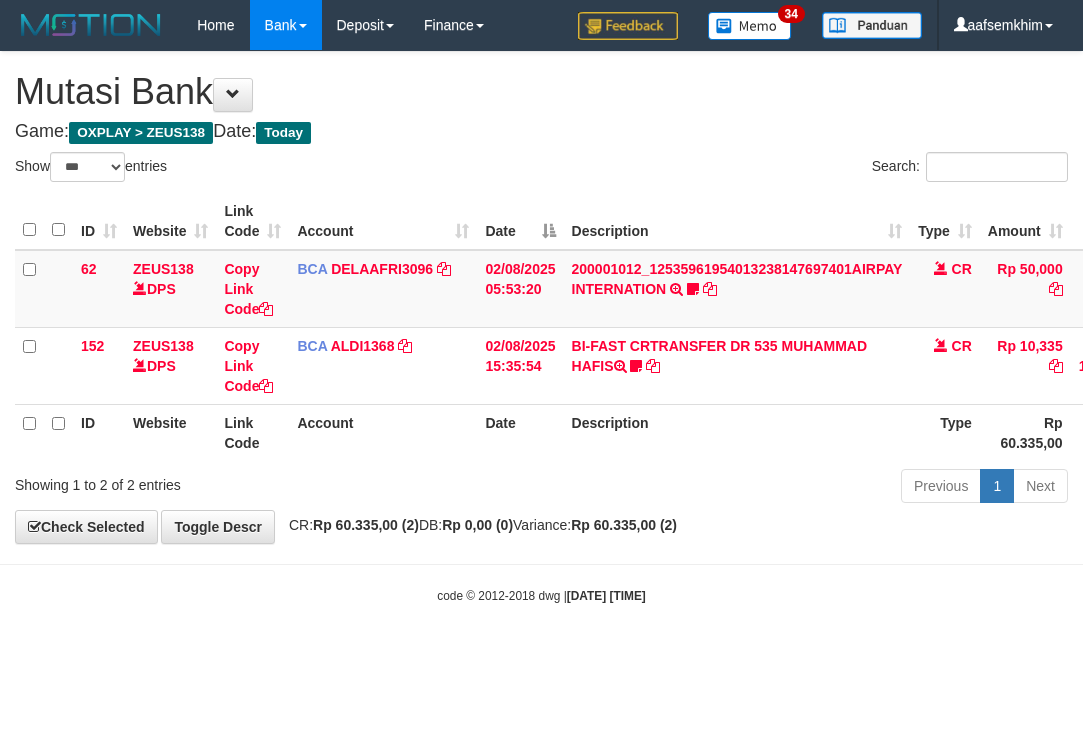 select on "***" 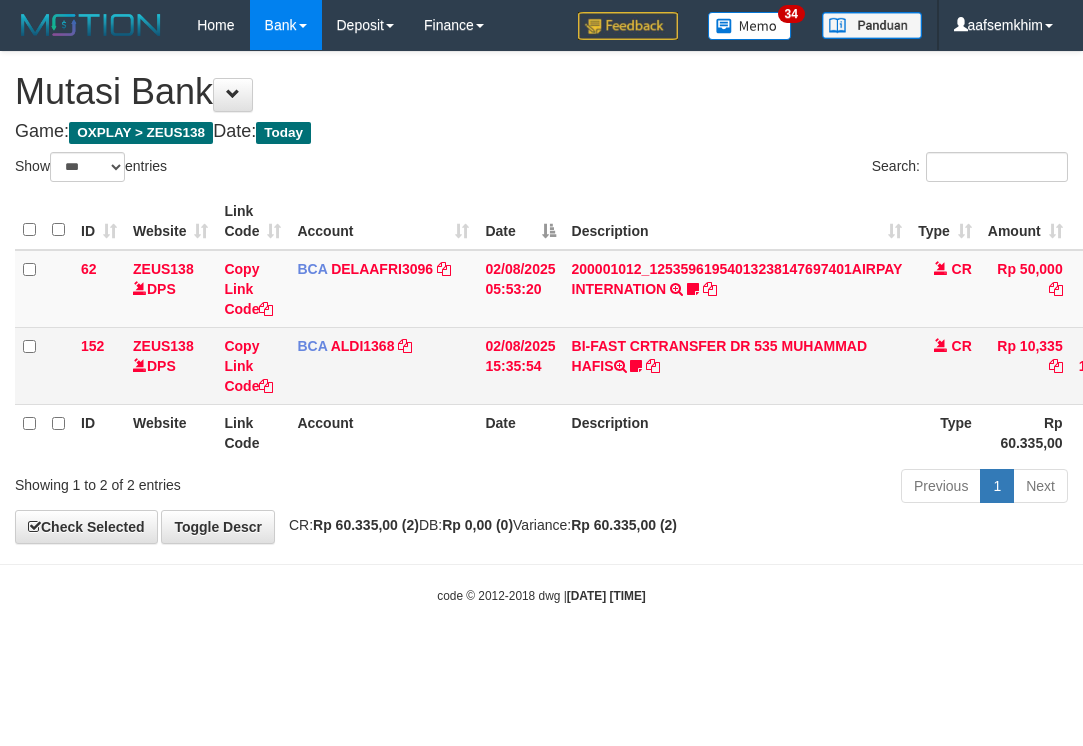 scroll, scrollTop: 0, scrollLeft: 0, axis: both 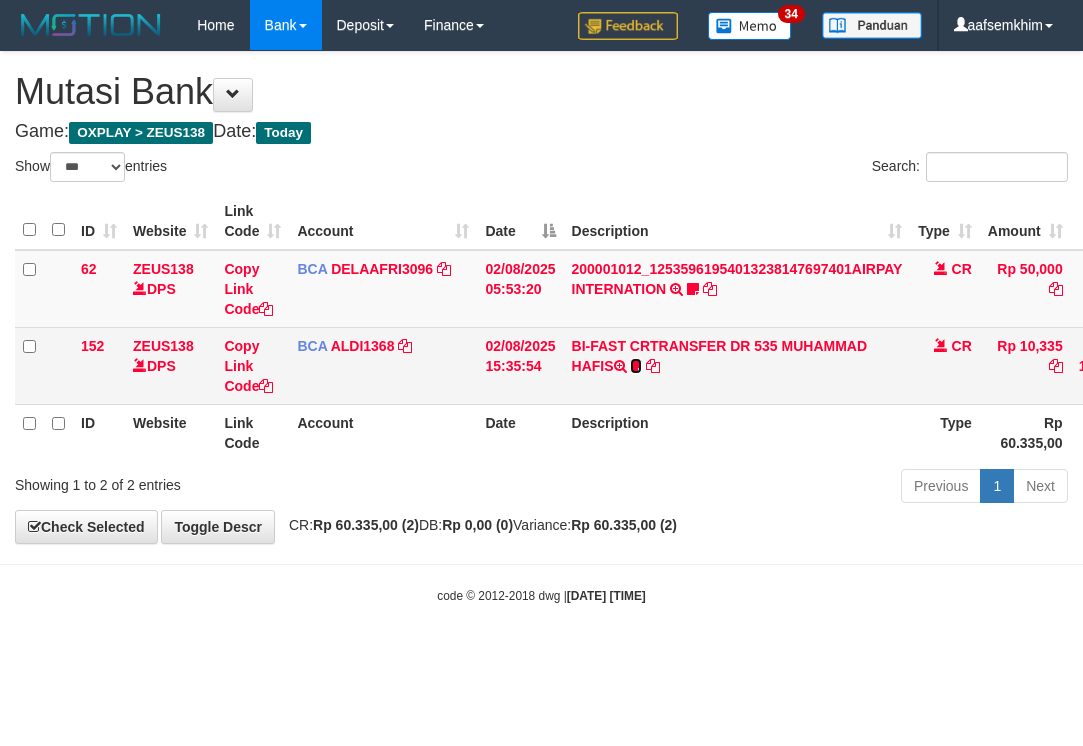 click at bounding box center (636, 366) 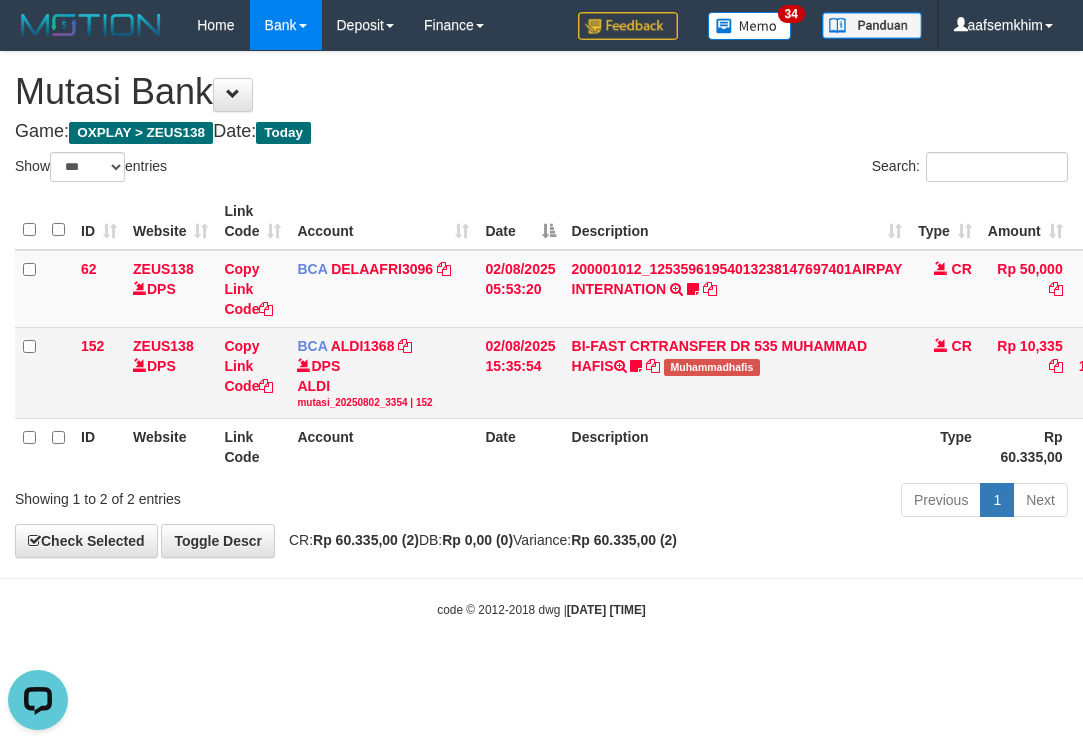 scroll, scrollTop: 0, scrollLeft: 0, axis: both 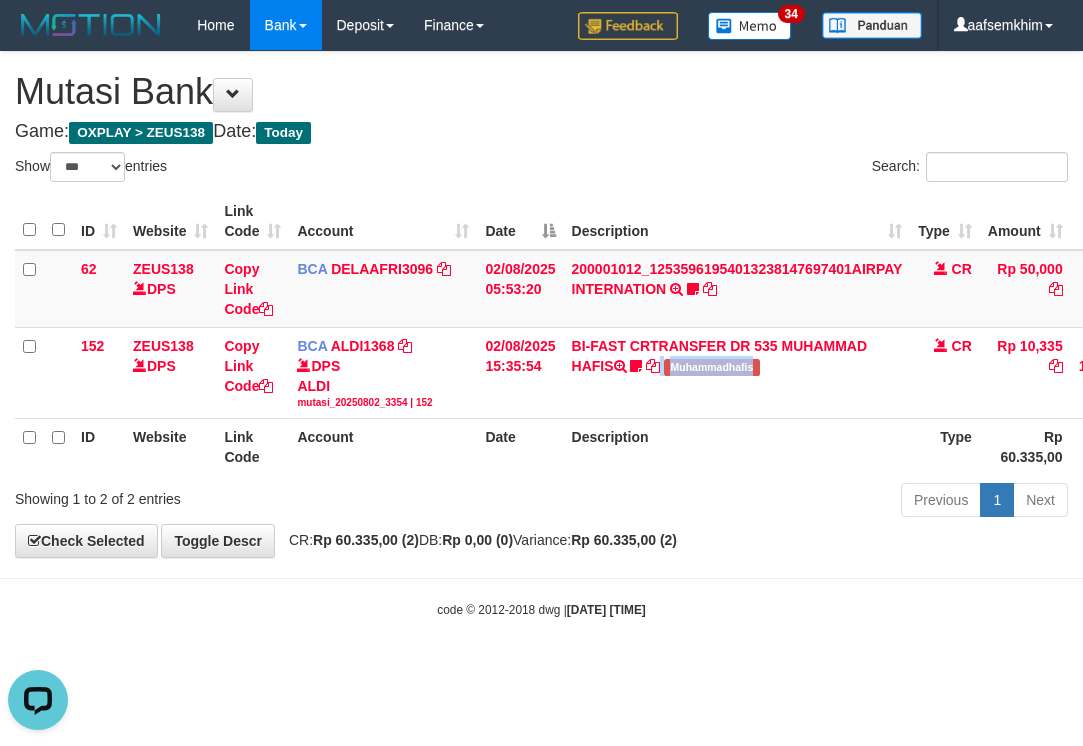 drag, startPoint x: 838, startPoint y: 400, endPoint x: 499, endPoint y: 426, distance: 339.99557 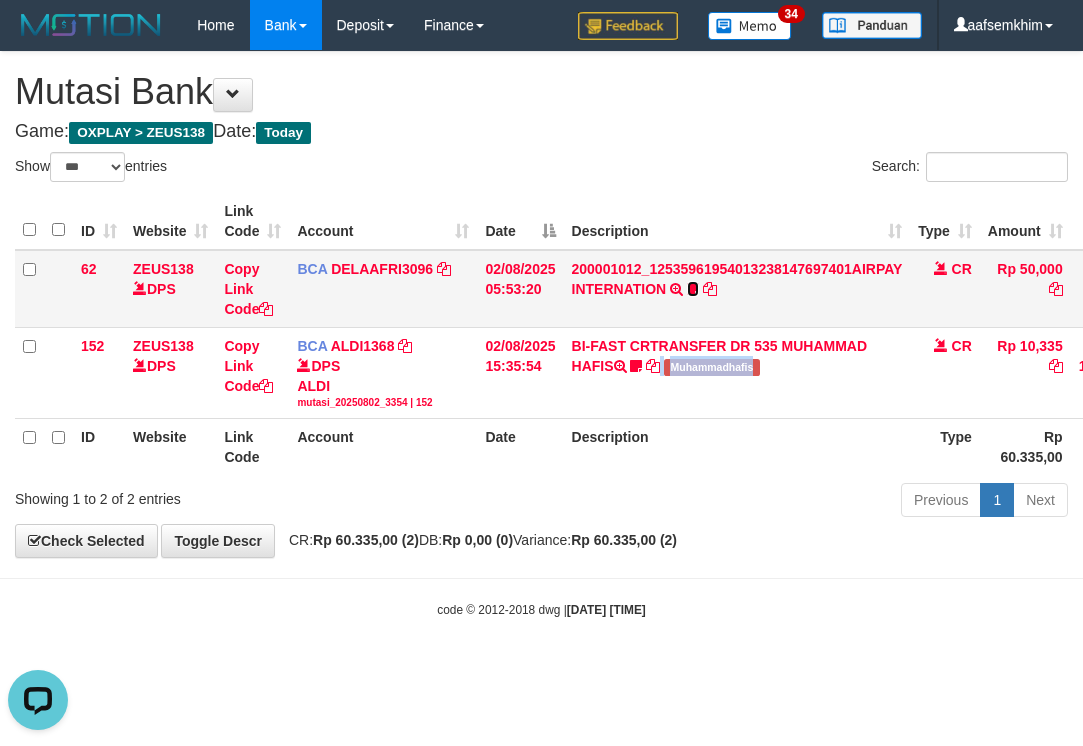 drag, startPoint x: 691, startPoint y: 283, endPoint x: 686, endPoint y: 301, distance: 18.681541 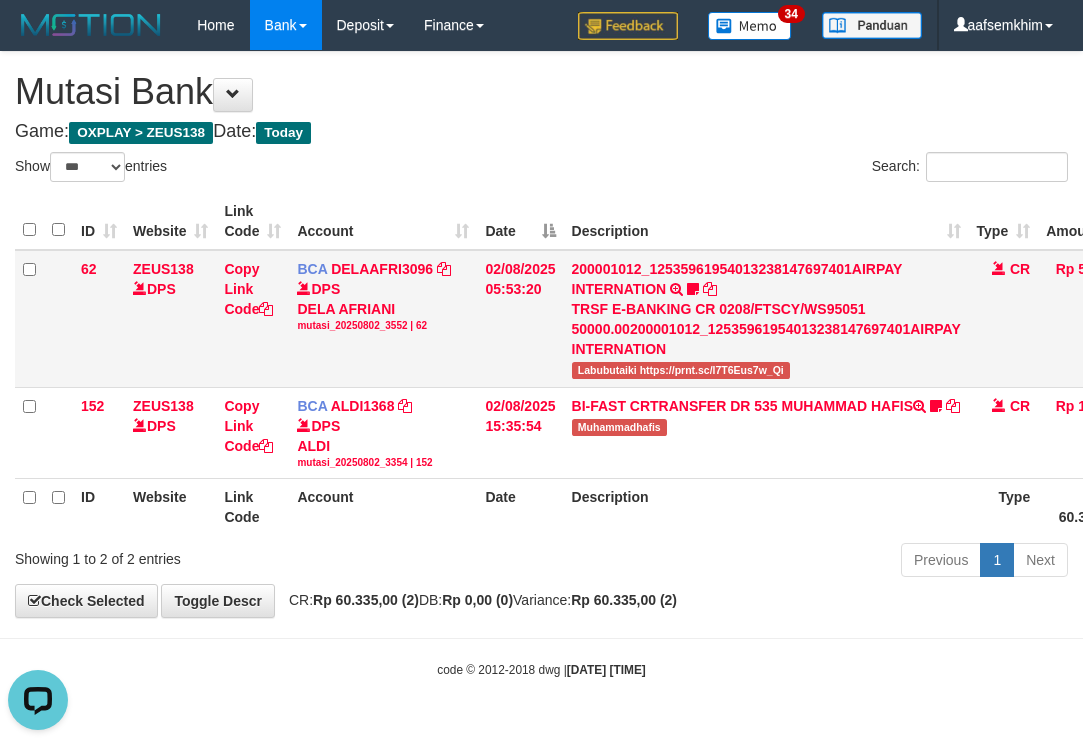 click on "Labubutaiki
https://prnt.sc/l7T6Eus7w_Qi" at bounding box center (681, 370) 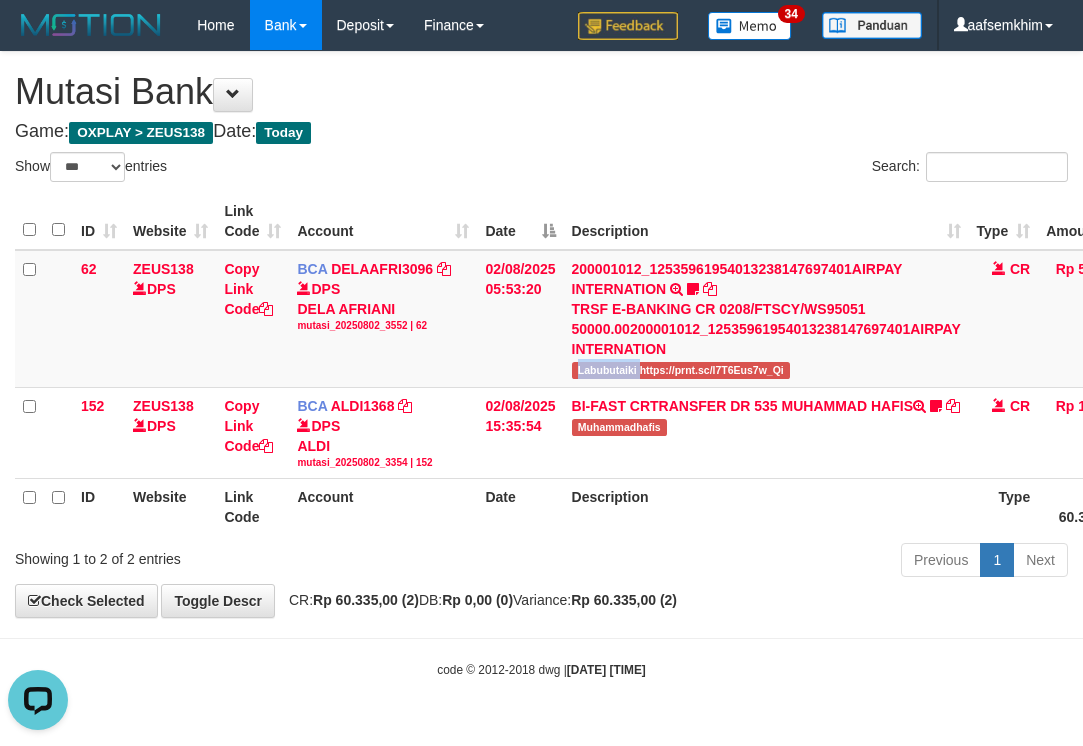 drag, startPoint x: 620, startPoint y: 366, endPoint x: 5, endPoint y: 418, distance: 617.19446 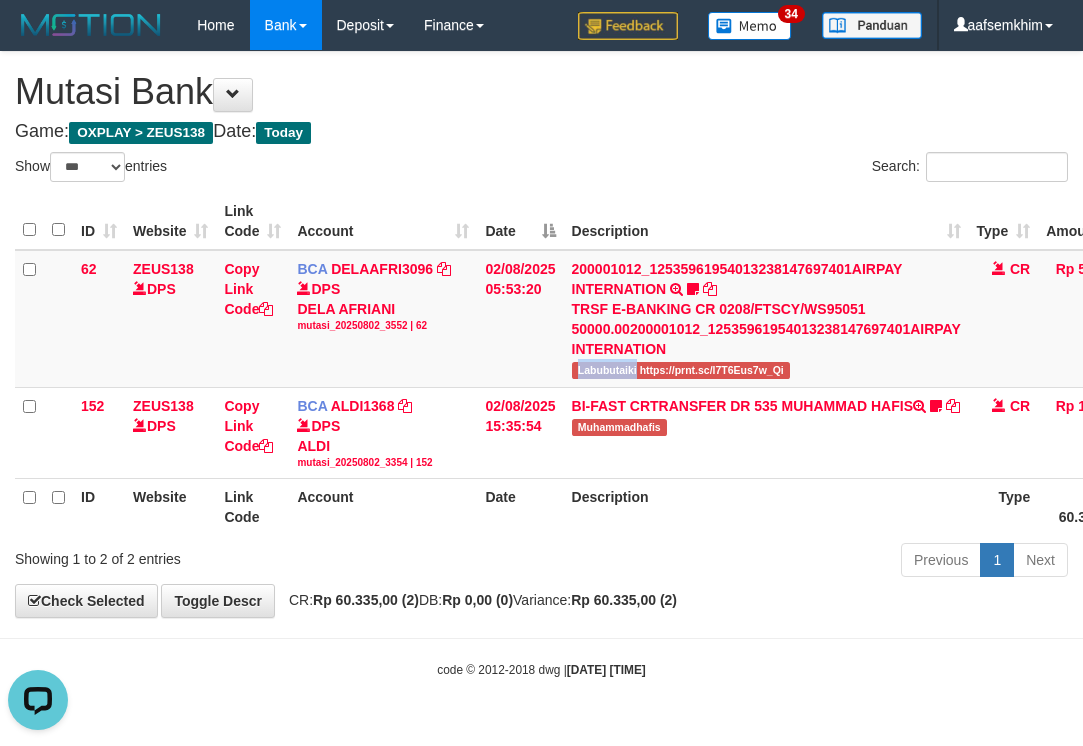 copy on "Labubutaiki" 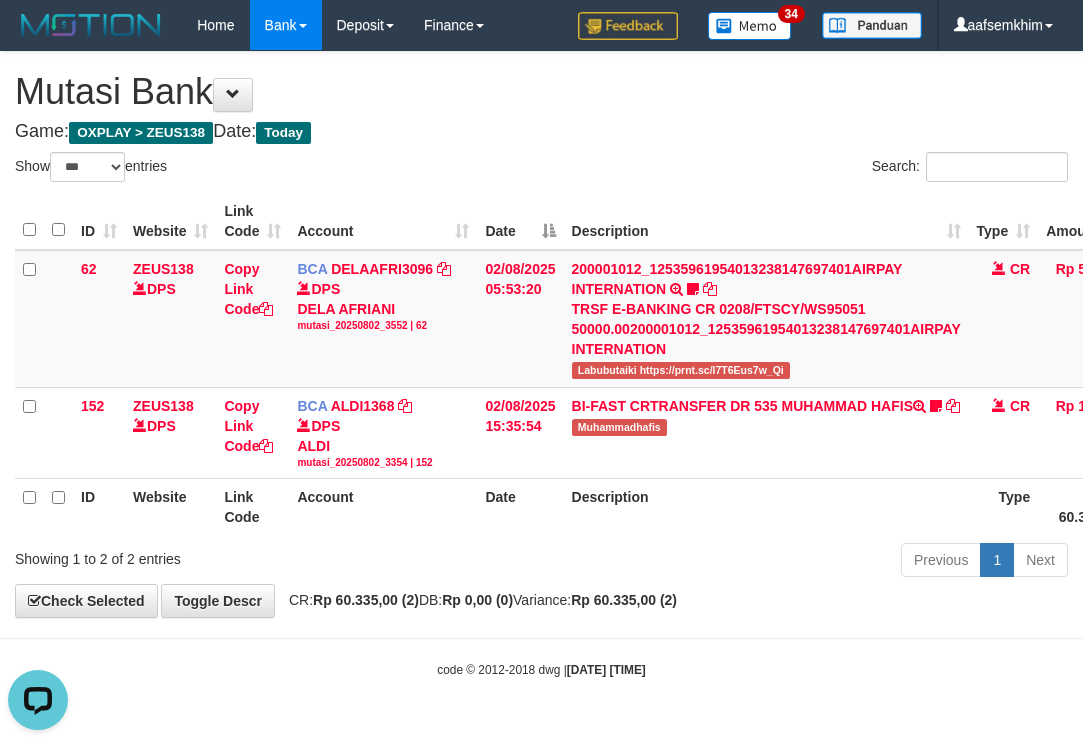 click on "Show  ** ** ** ***  entries" at bounding box center [271, 169] 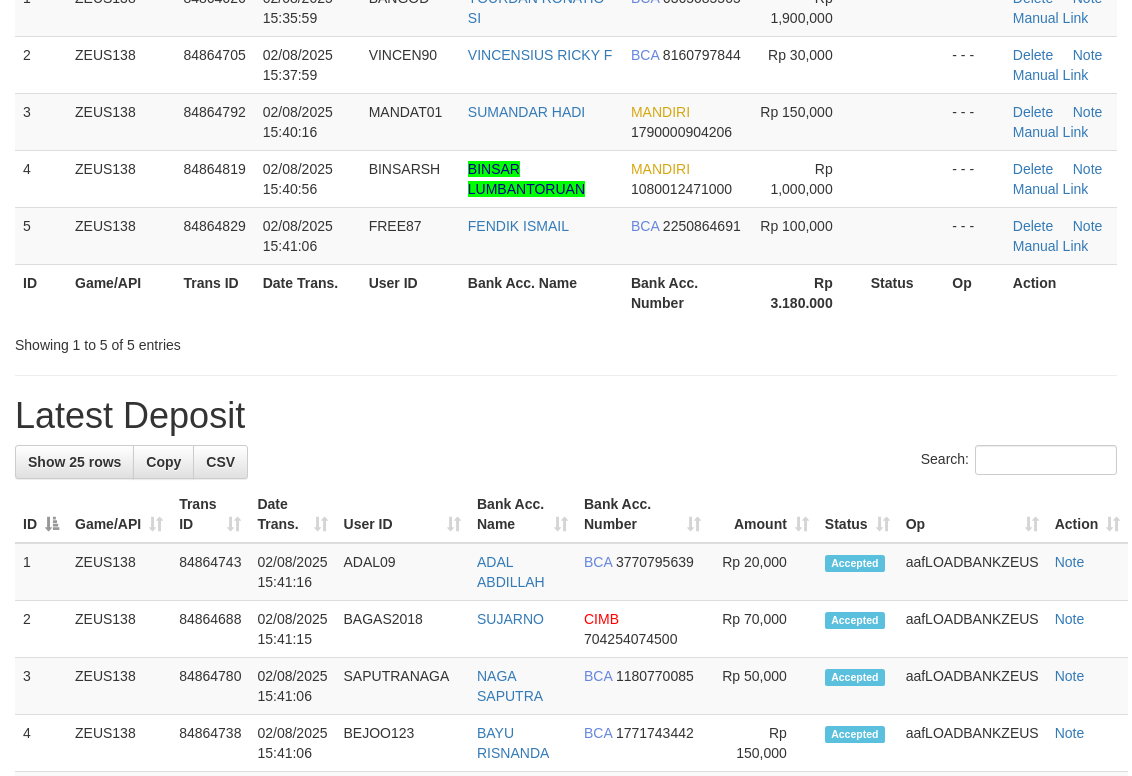 scroll, scrollTop: 196, scrollLeft: 0, axis: vertical 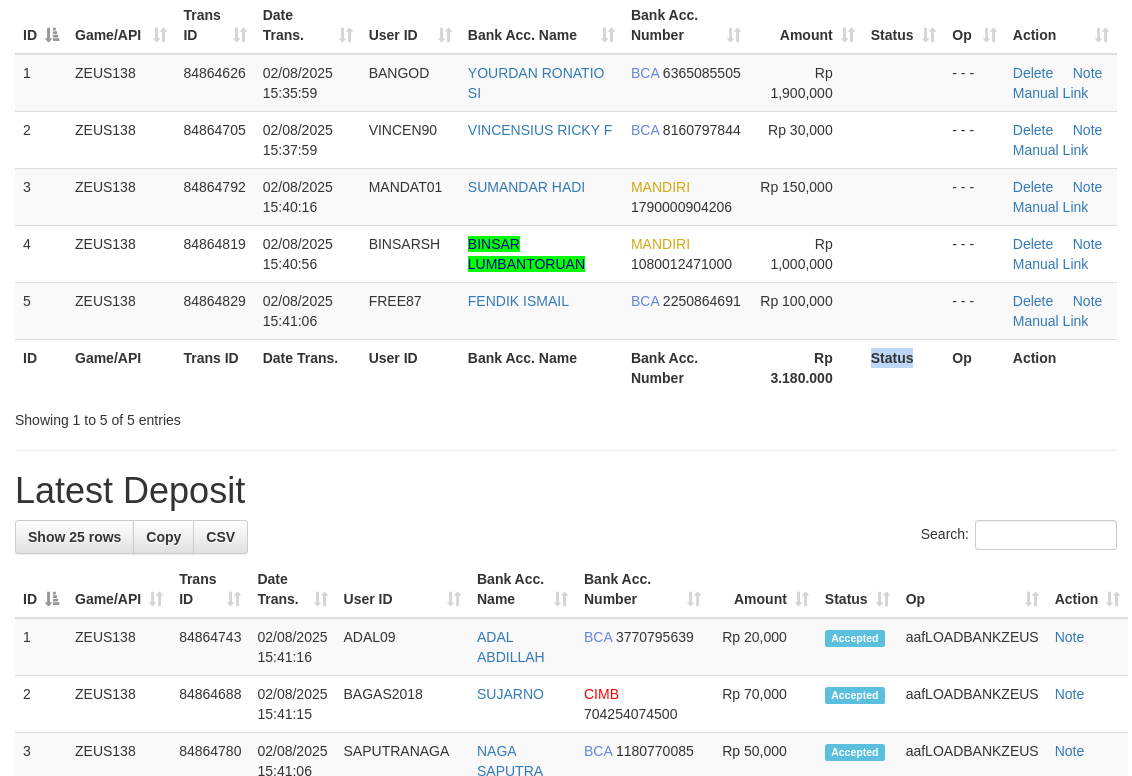 drag, startPoint x: 885, startPoint y: 382, endPoint x: 1139, endPoint y: 280, distance: 273.71518 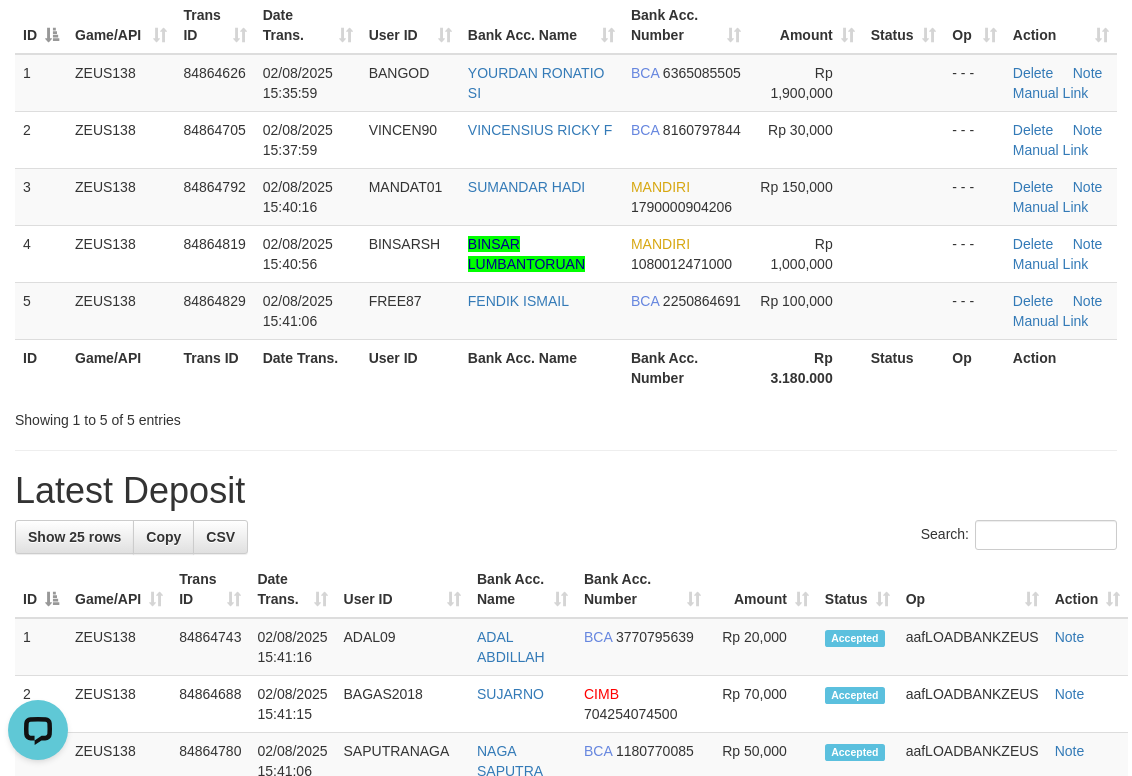 scroll, scrollTop: 0, scrollLeft: 0, axis: both 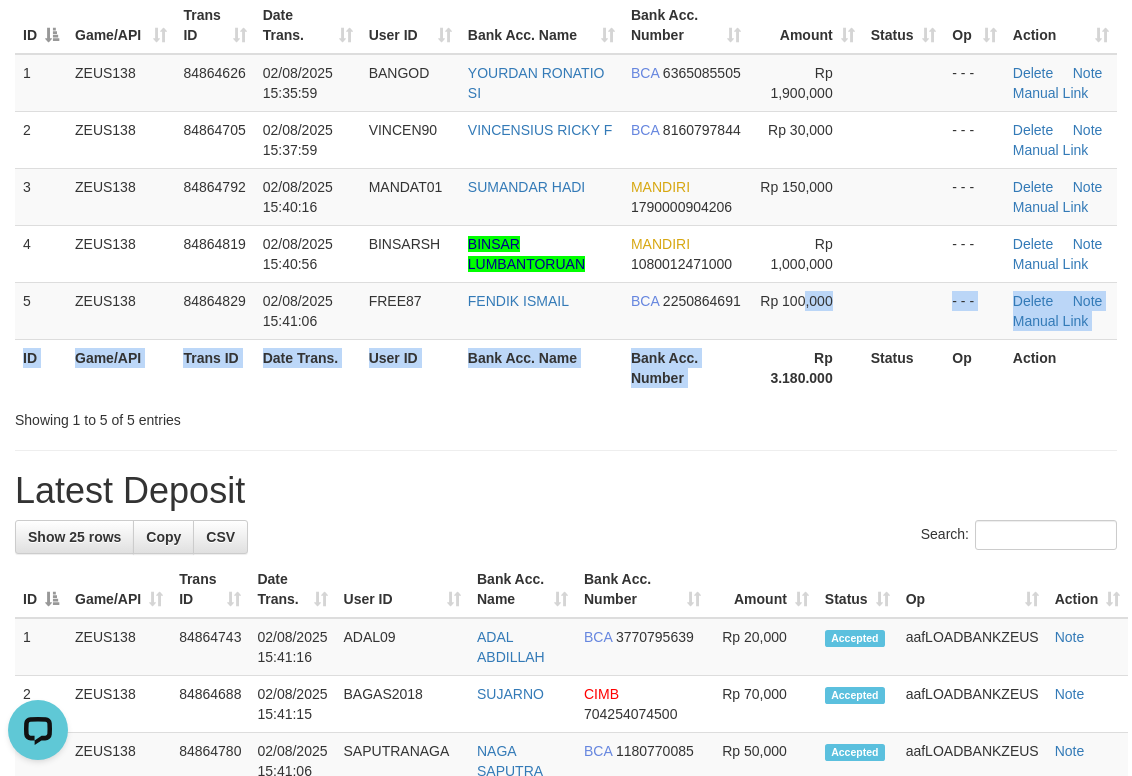 drag, startPoint x: 774, startPoint y: 342, endPoint x: 1144, endPoint y: 216, distance: 390.8657 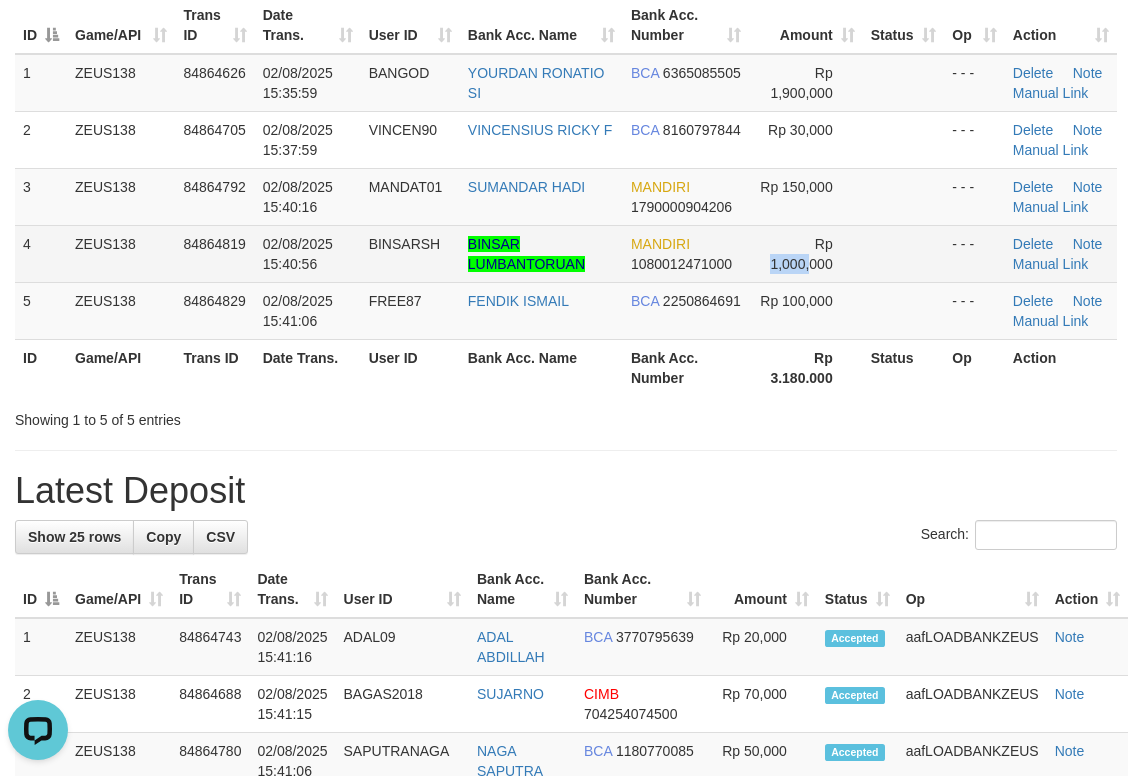 click on "Rp 1,000,000" at bounding box center [806, 253] 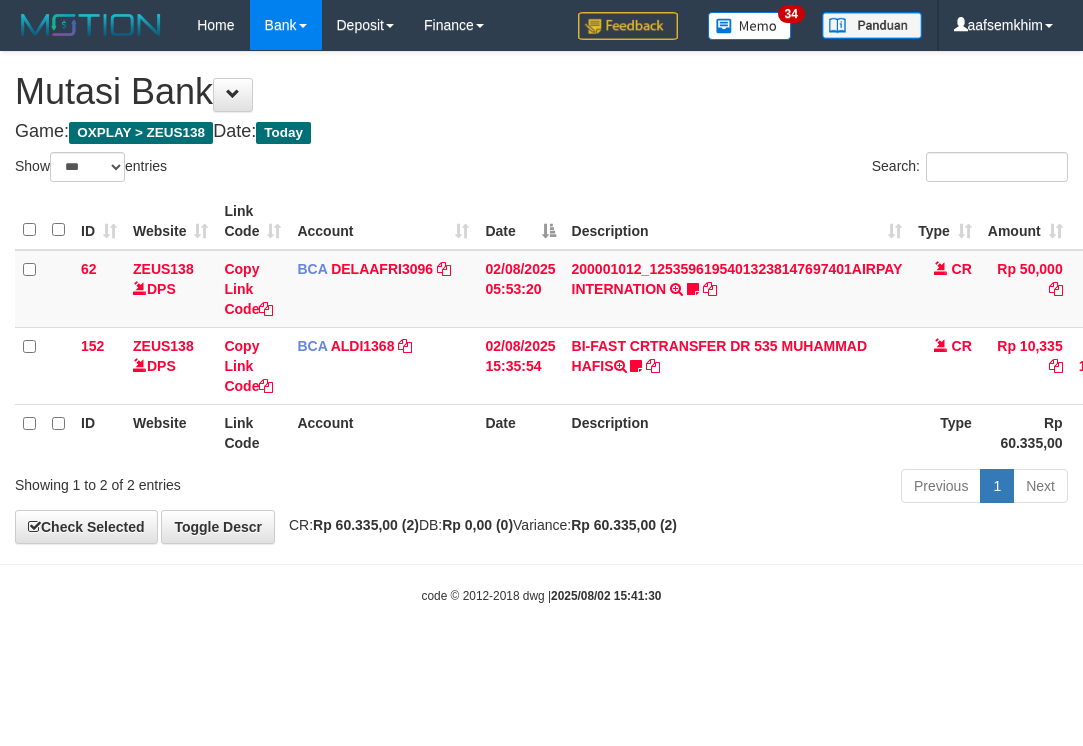select on "***" 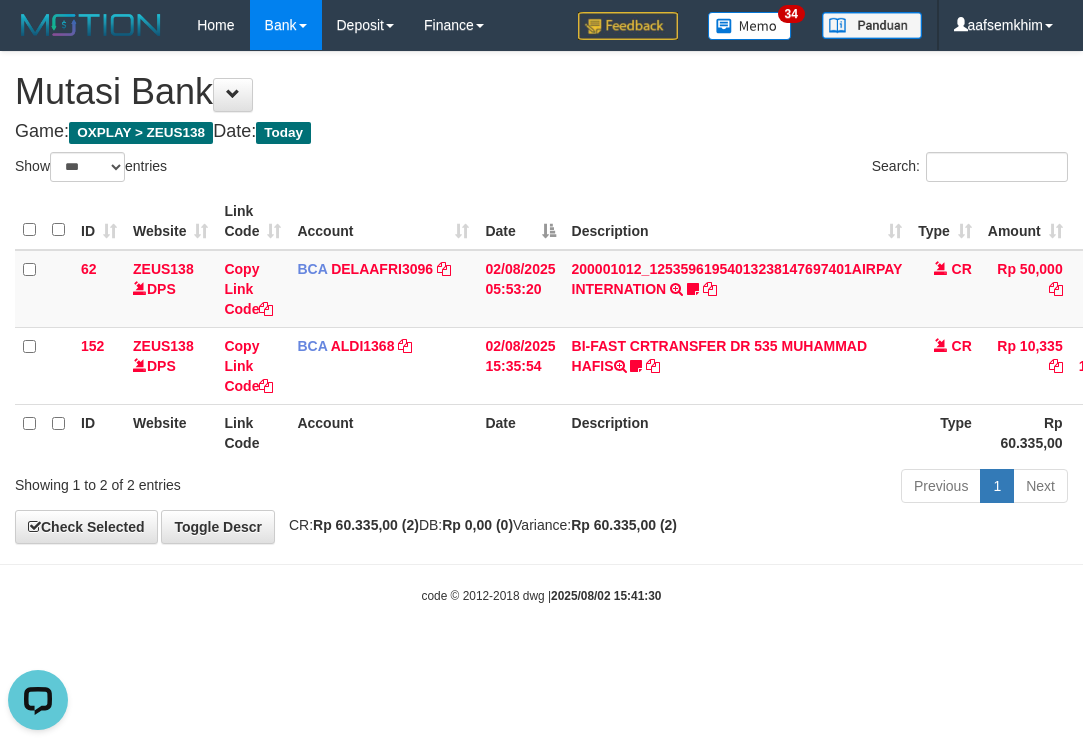 scroll, scrollTop: 0, scrollLeft: 0, axis: both 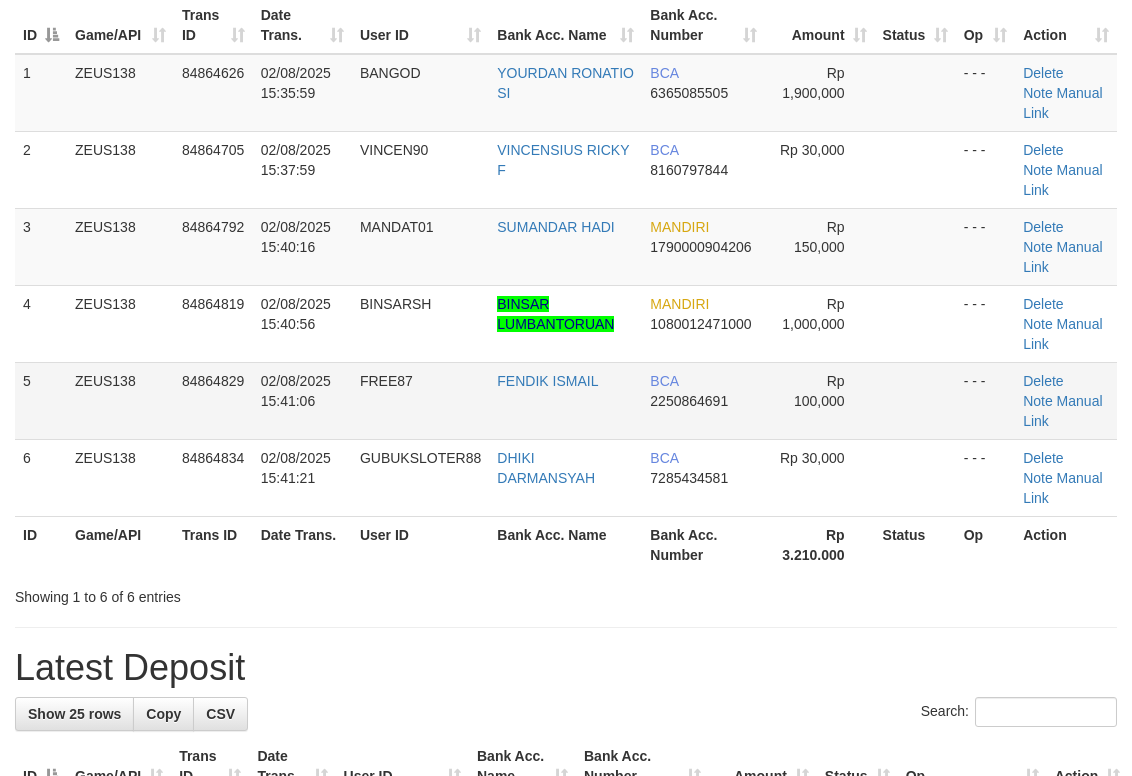 click on "1
ZEUS138
84864626
02/08/2025 15:35:59
BANGOD
YOURDAN RONATIO SI
BCA
6365085505
Rp 1,900,000
- - -
Delete
Note
Manual Link
2
ZEUS138
84864705
02/08/2025 15:37:59
VINCEN90
VINCENSIUS RICKY F
BCA
8160797844
Rp 30,000
- - -
Delete
Note
Manual Link
3
BCA" at bounding box center [566, 285] 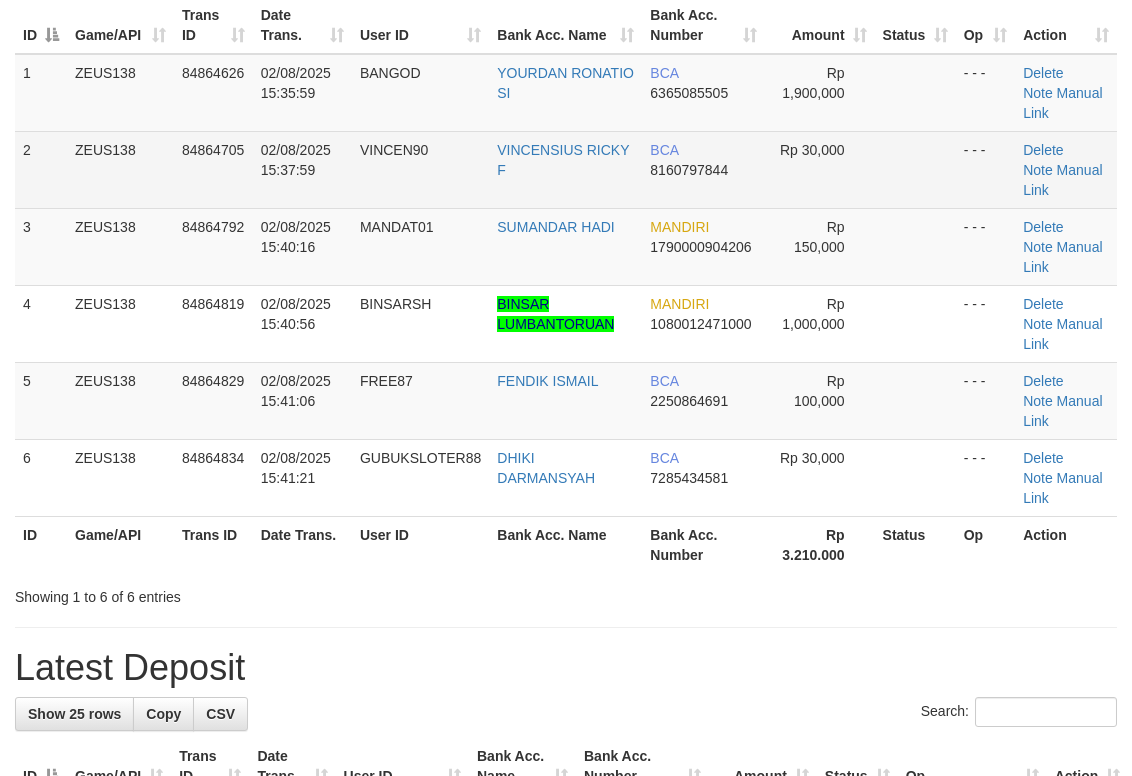 click on "BCA
8160797844" at bounding box center (703, 169) 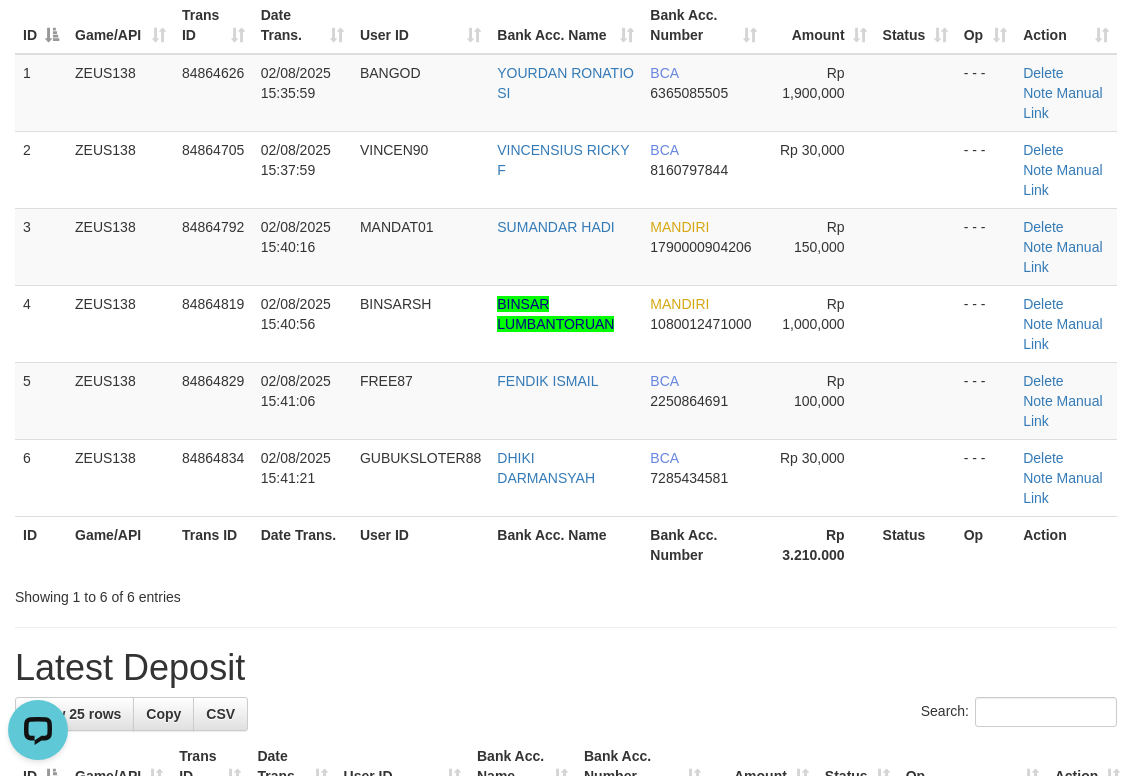 scroll, scrollTop: 0, scrollLeft: 0, axis: both 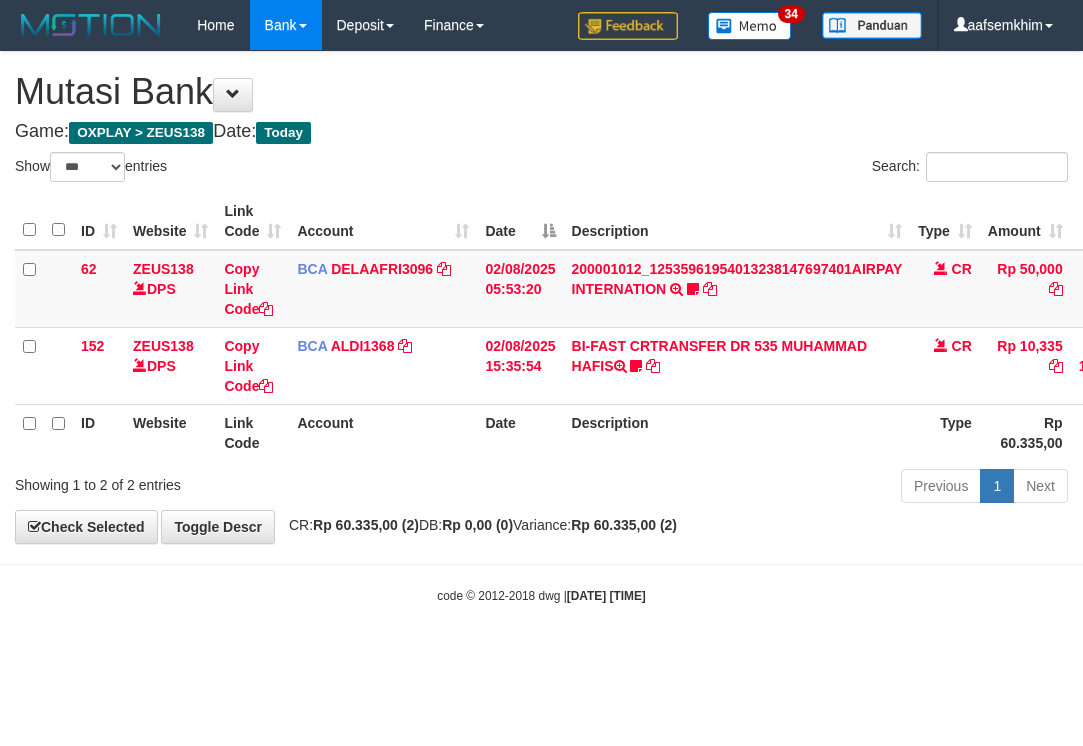 select on "***" 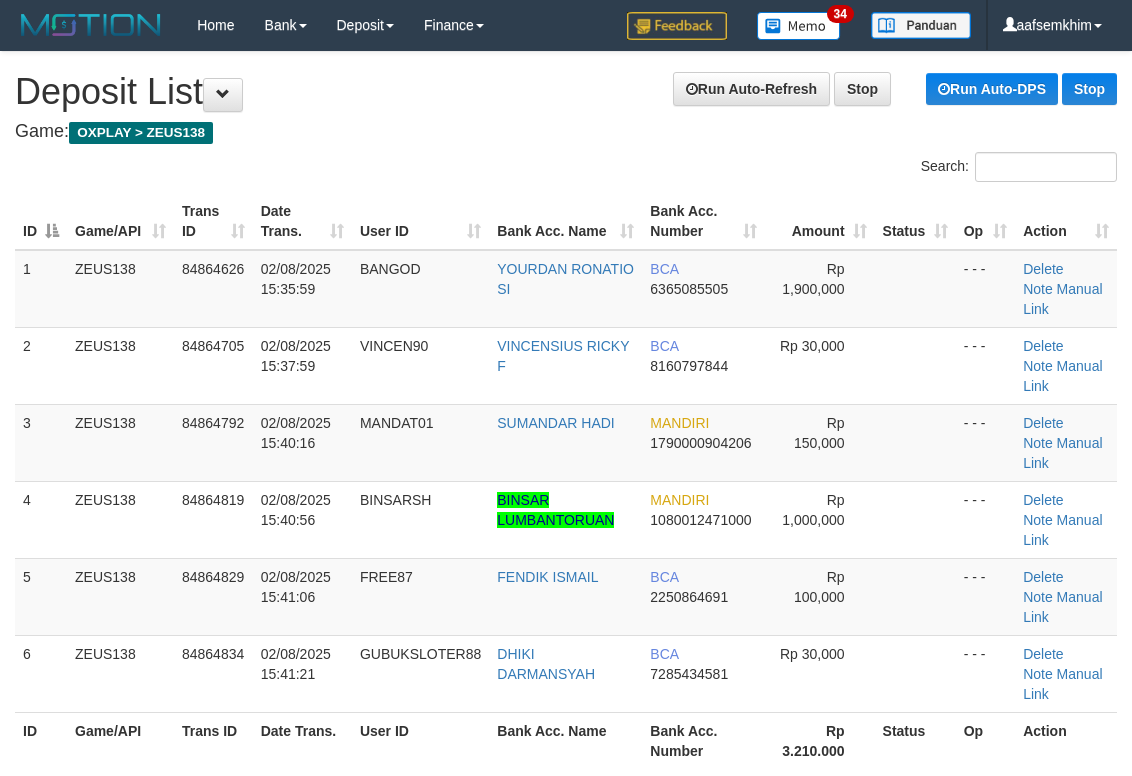 scroll, scrollTop: 391, scrollLeft: 0, axis: vertical 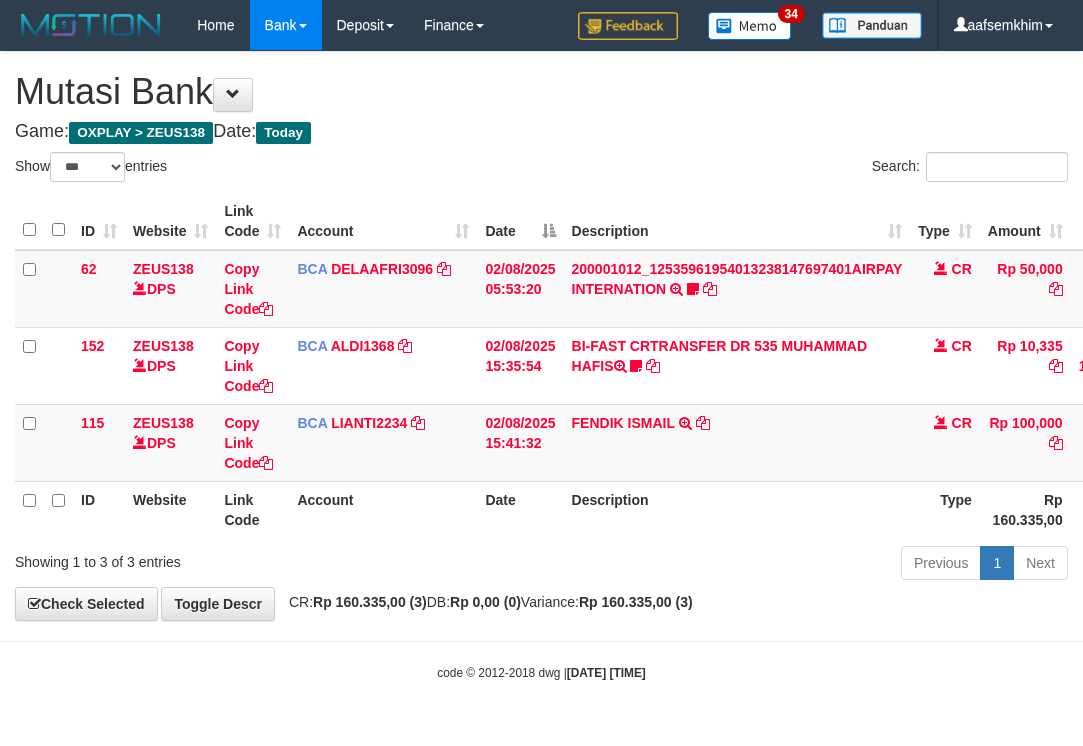 select on "***" 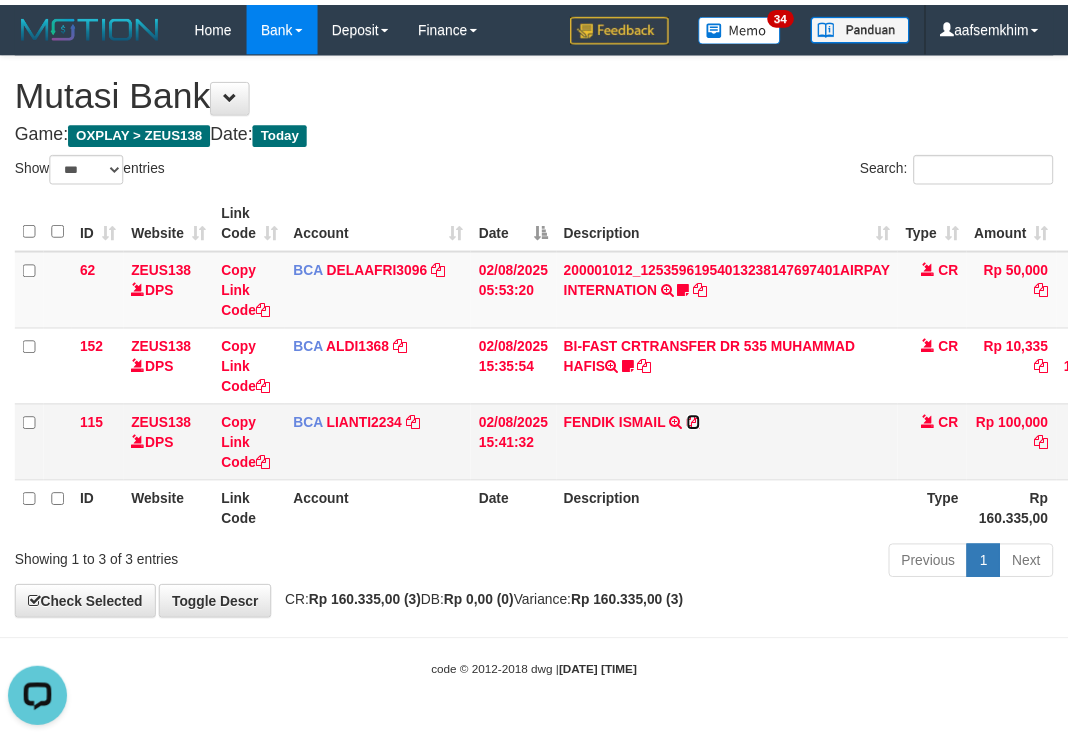 scroll, scrollTop: 0, scrollLeft: 0, axis: both 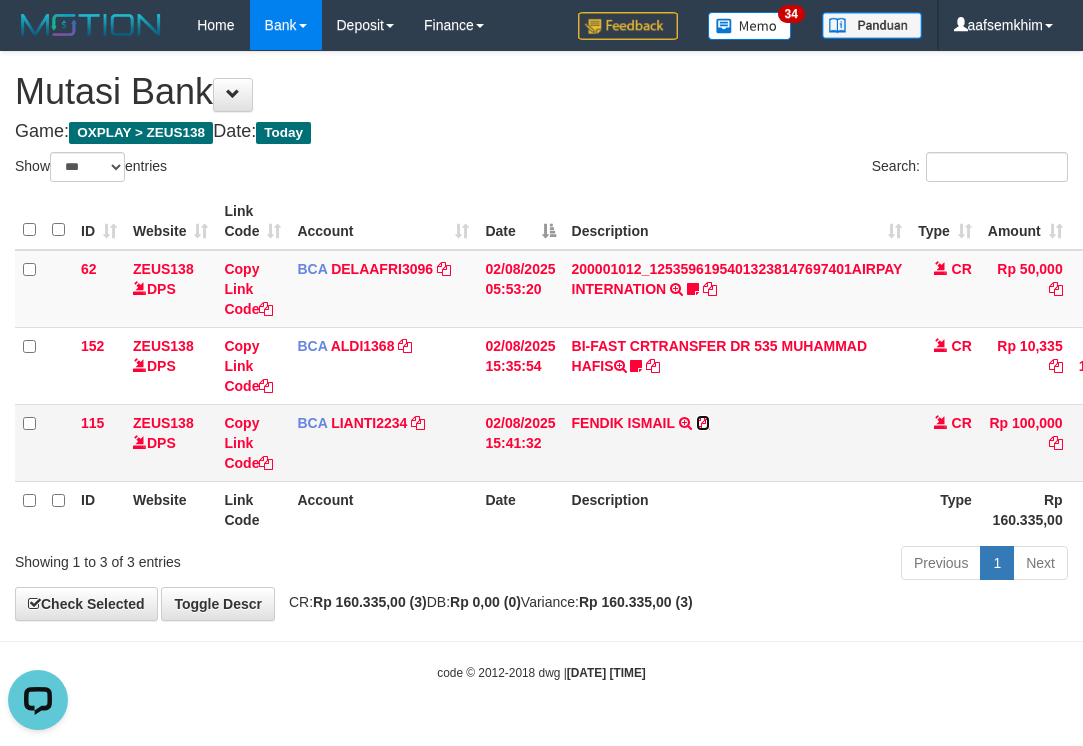 click at bounding box center (703, 423) 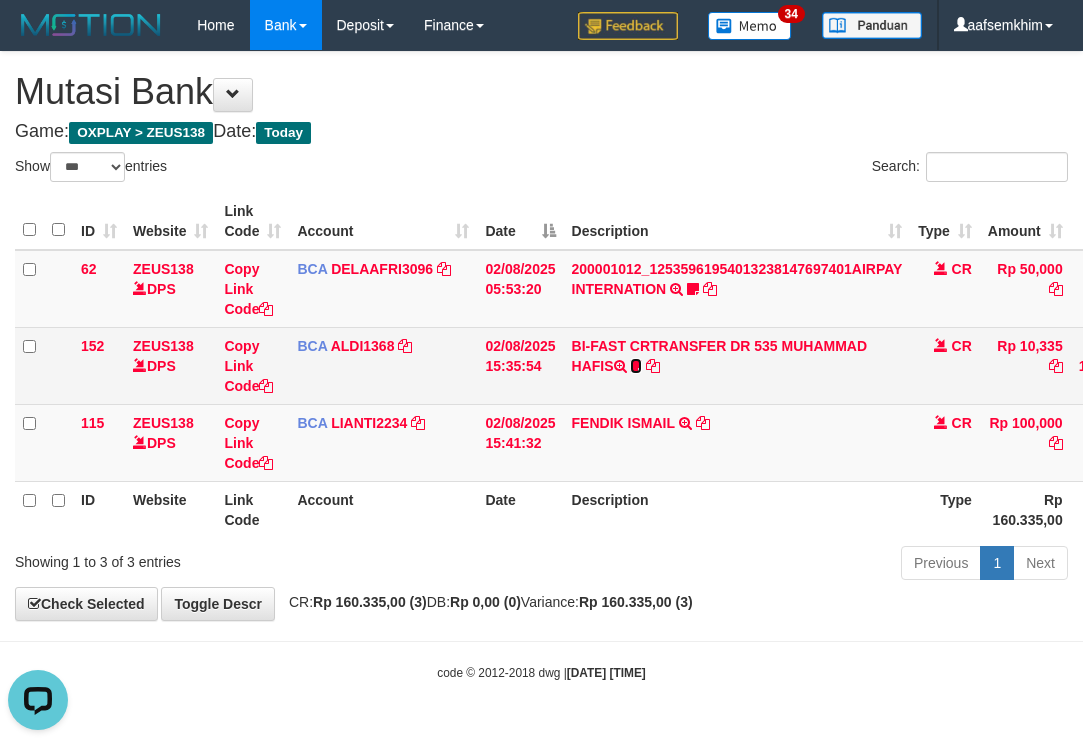 click at bounding box center [636, 366] 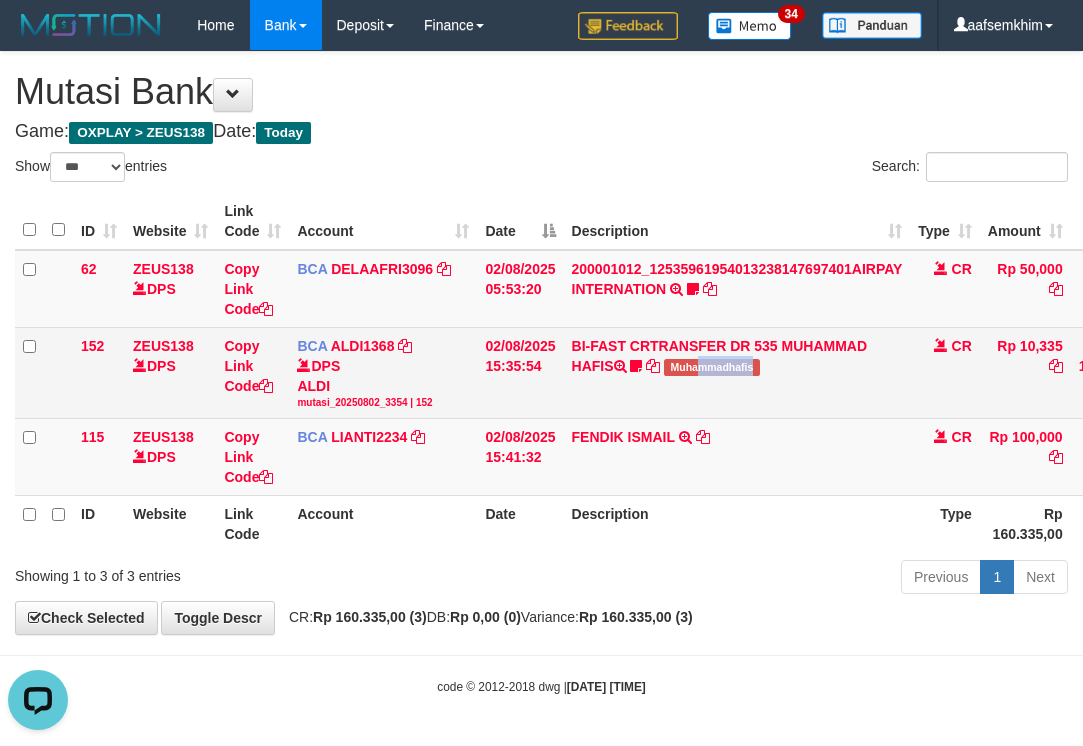 click on "BI-FAST CRTRANSFER DR 535 MUHAMMAD HAFIS          Muhammadhafis" at bounding box center [737, 372] 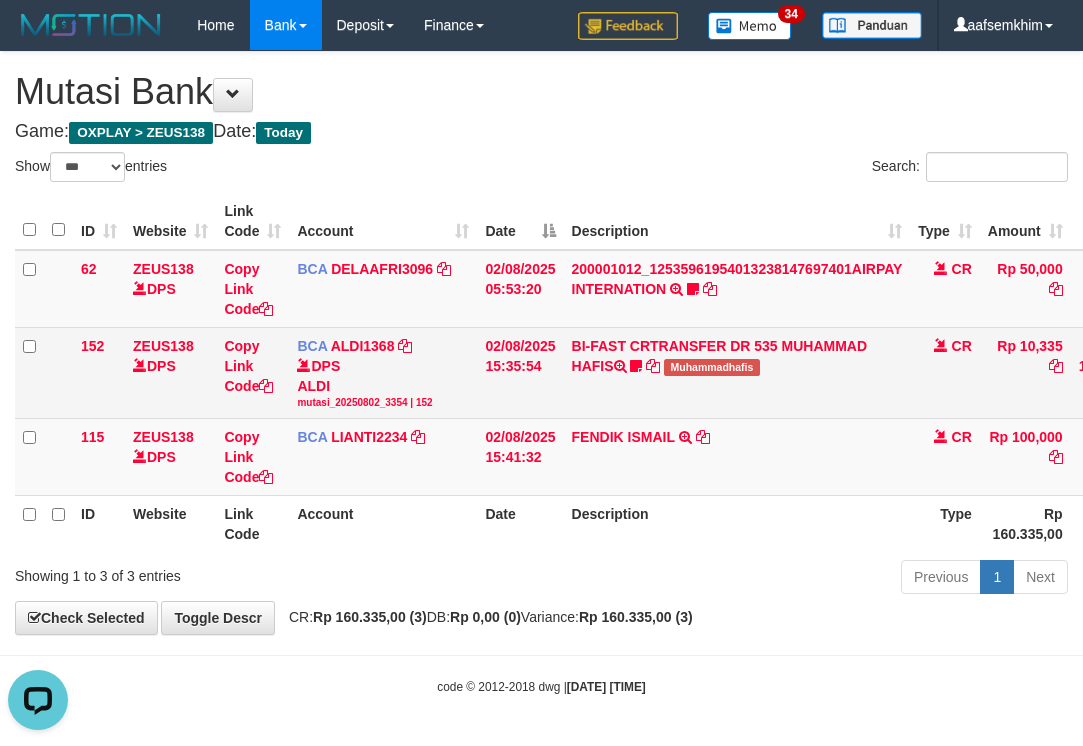 click on "BI-FAST CRTRANSFER DR 535 MUHAMMAD HAFIS          Muhammadhafis" at bounding box center [737, 372] 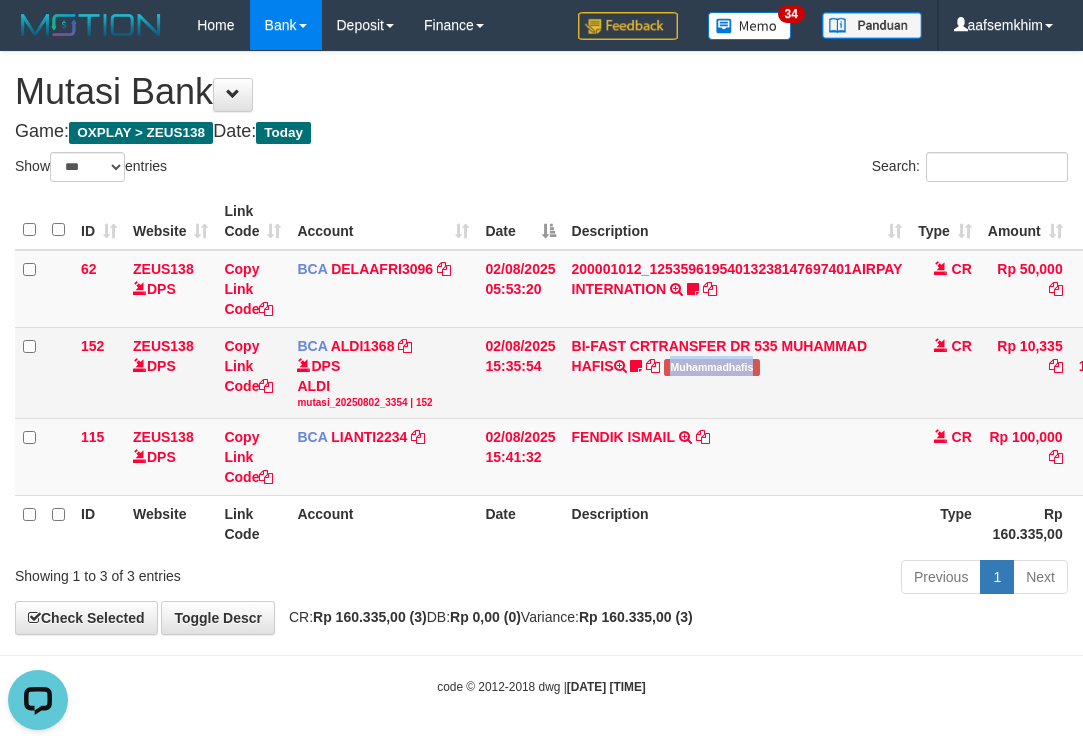 copy on "Muhammadhafis" 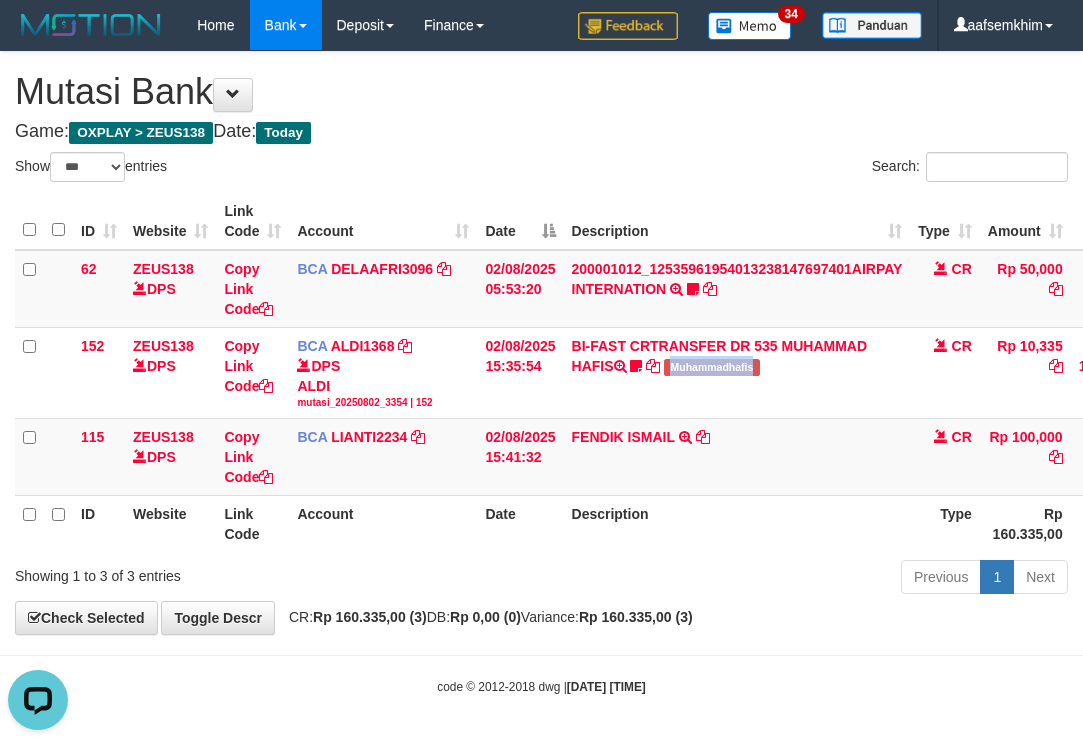 drag, startPoint x: 695, startPoint y: 377, endPoint x: 0, endPoint y: 420, distance: 696.3289 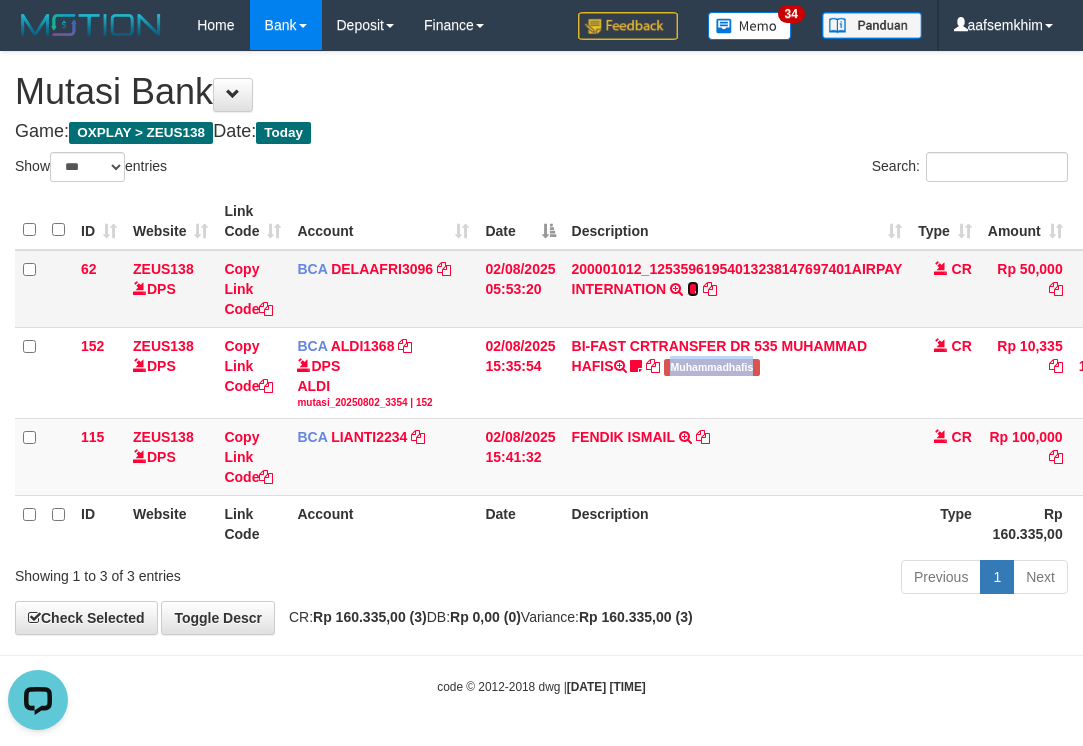 click at bounding box center [693, 289] 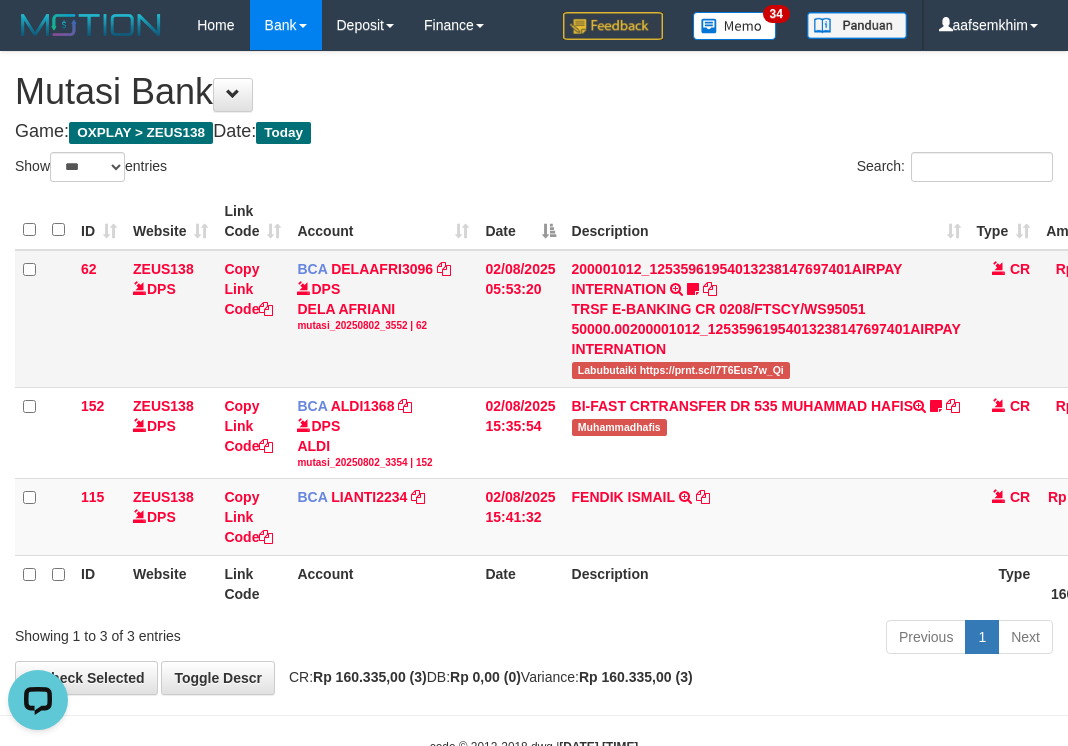 click on "Labubutaiki
https://prnt.sc/l7T6Eus7w_Qi" at bounding box center [681, 370] 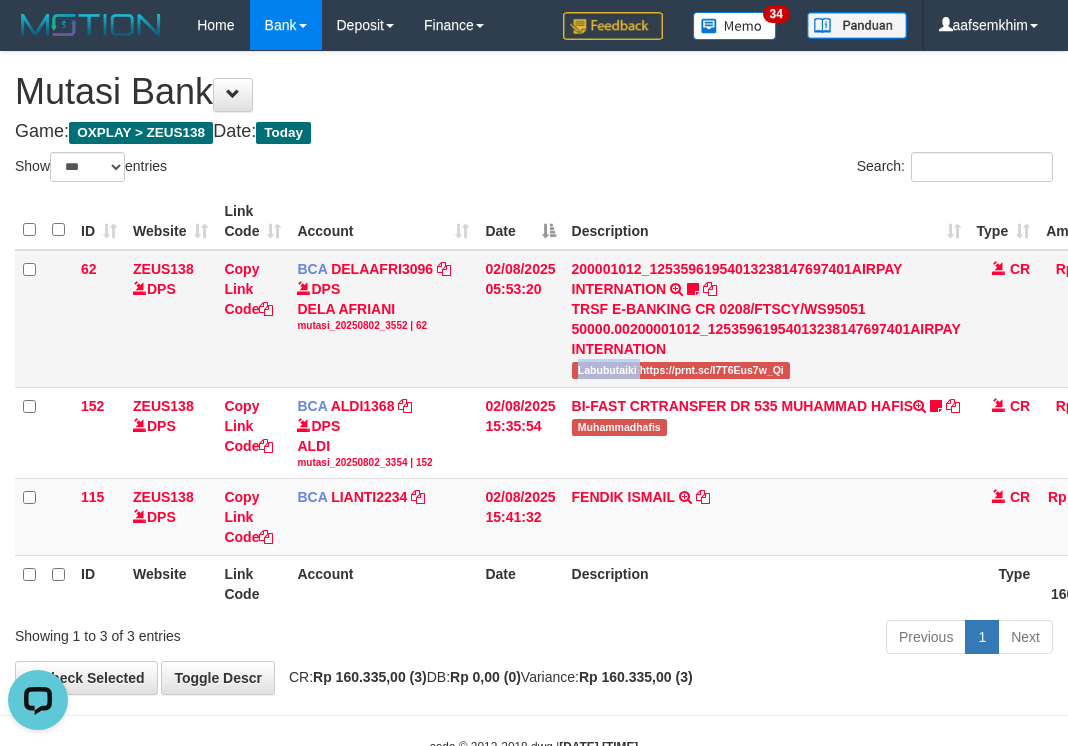 click on "Labubutaiki
https://prnt.sc/l7T6Eus7w_Qi" at bounding box center [681, 370] 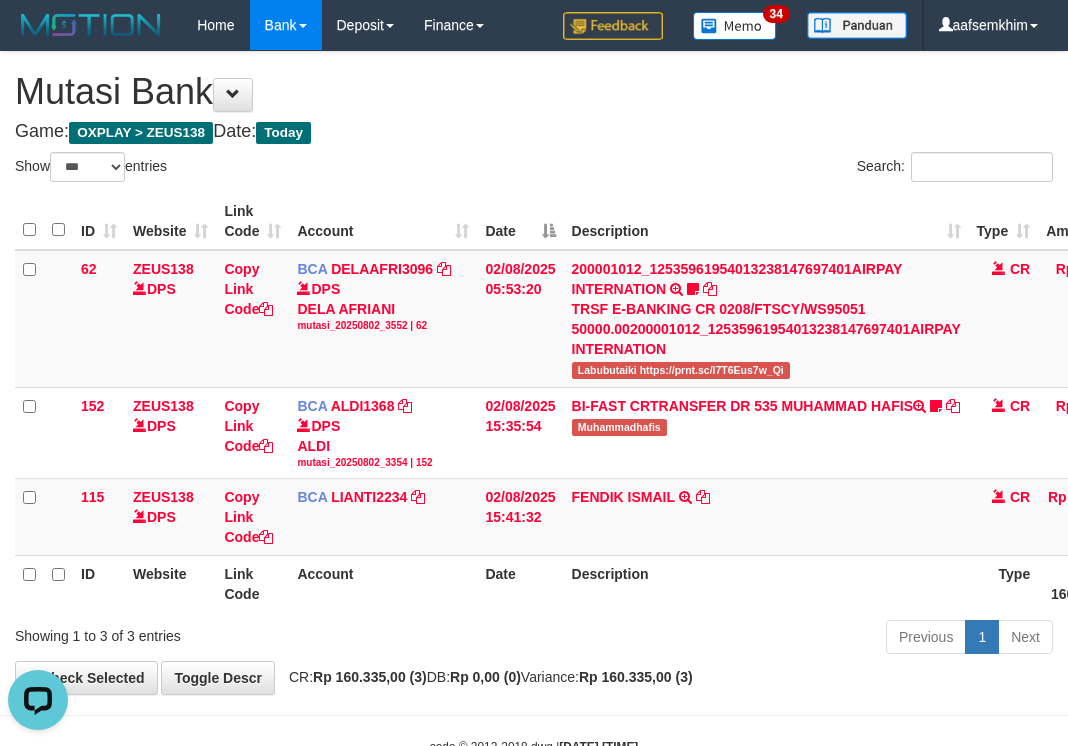 click on "Search:" at bounding box center [801, 169] 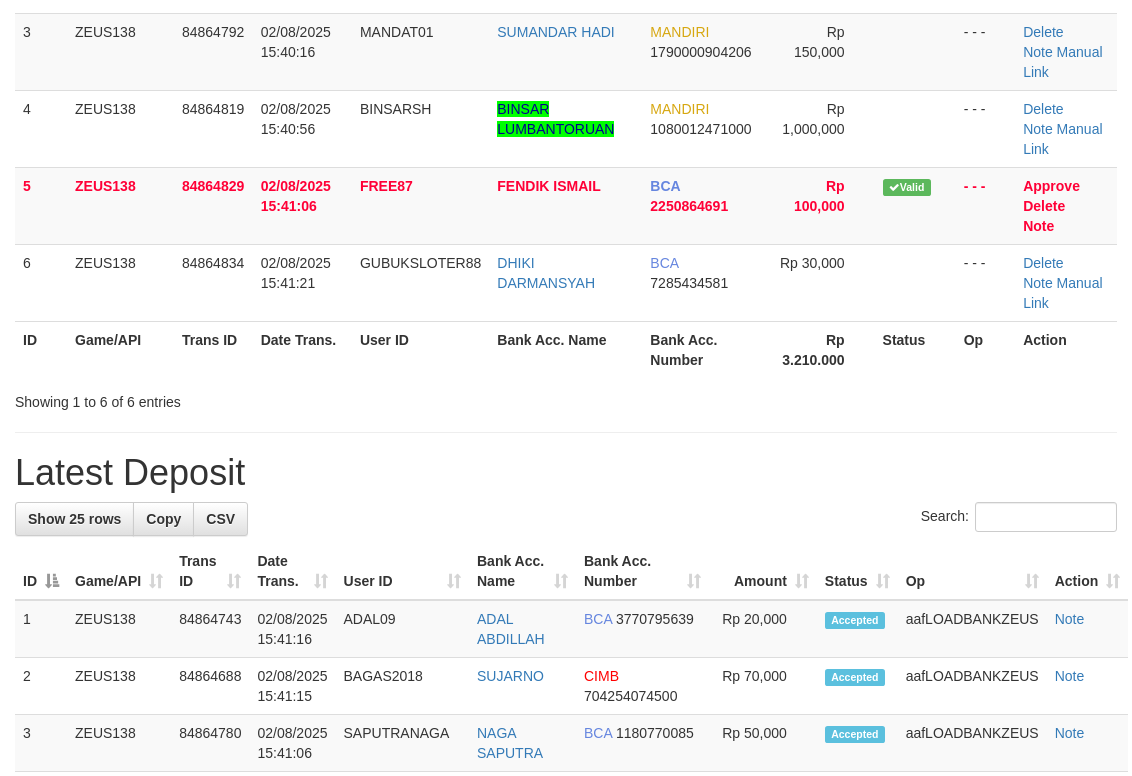 scroll, scrollTop: 196, scrollLeft: 0, axis: vertical 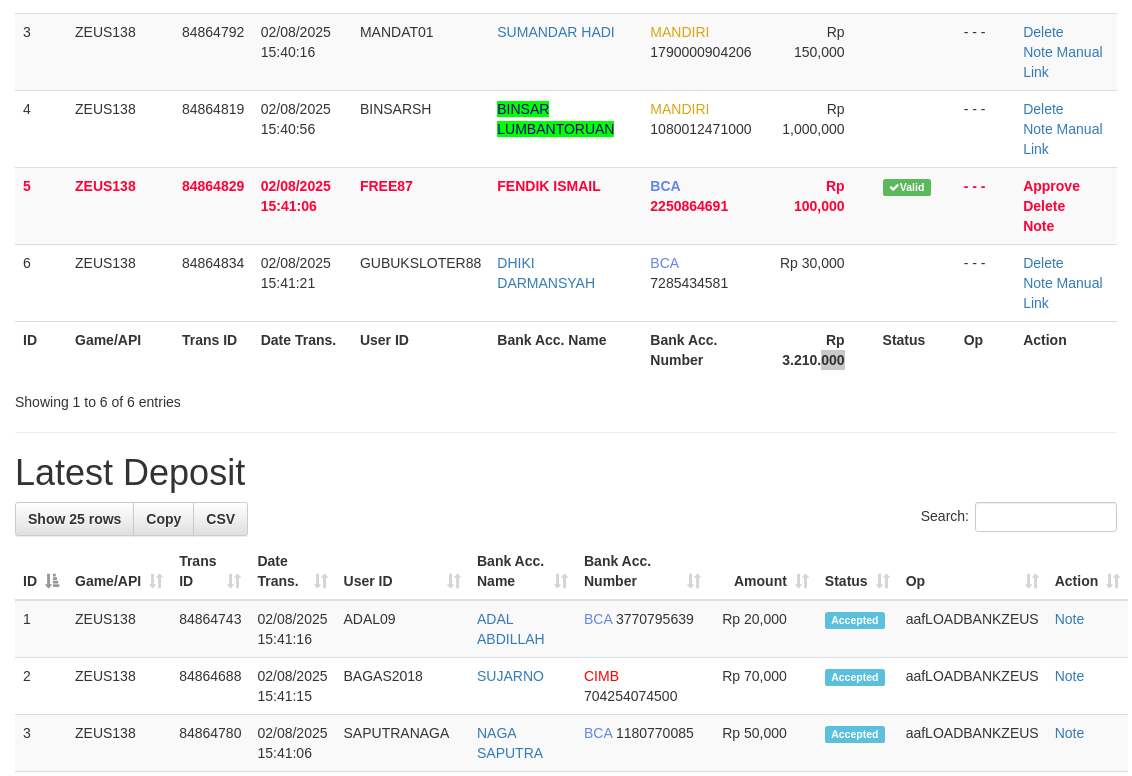 drag, startPoint x: 837, startPoint y: 351, endPoint x: 1145, endPoint y: 337, distance: 308.31802 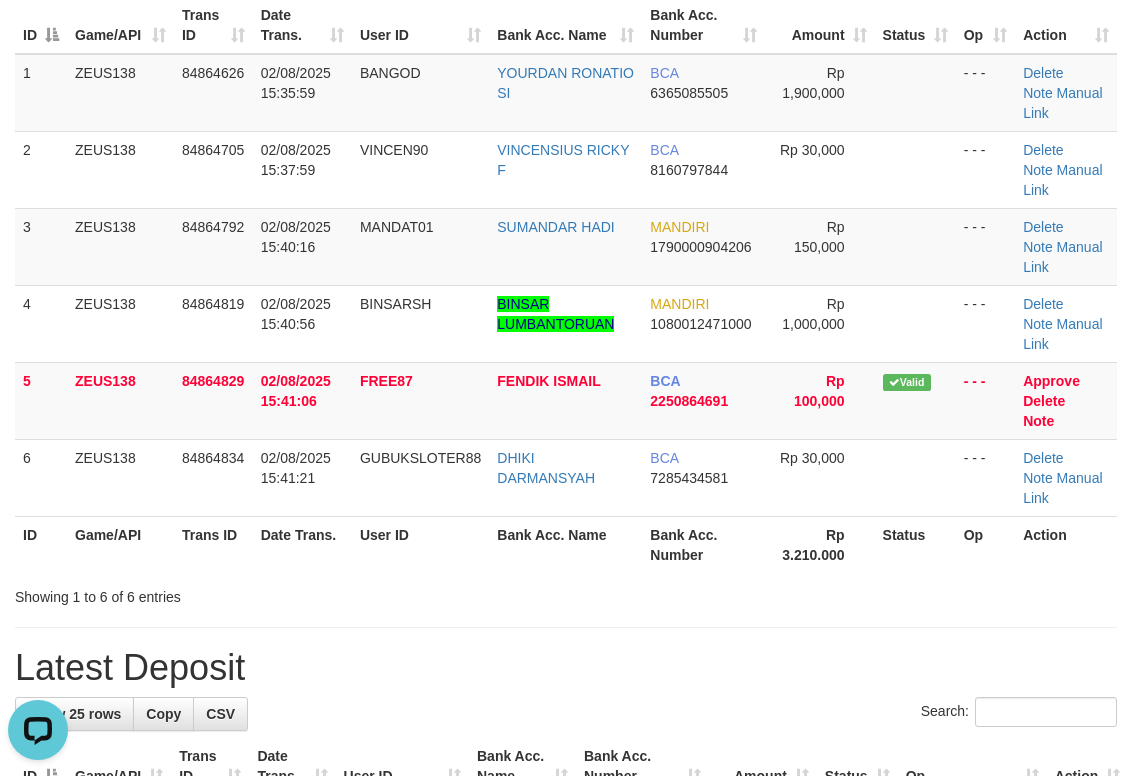 scroll, scrollTop: 0, scrollLeft: 0, axis: both 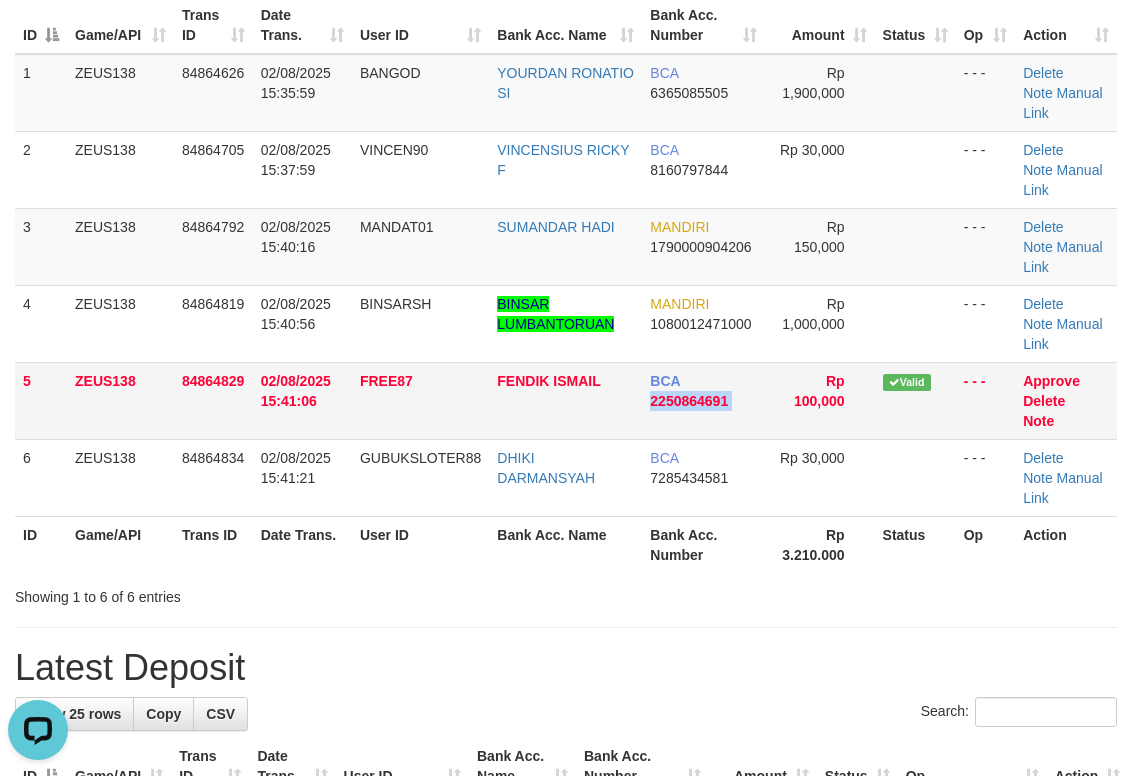 click on "Rp 100,000" at bounding box center [819, 400] 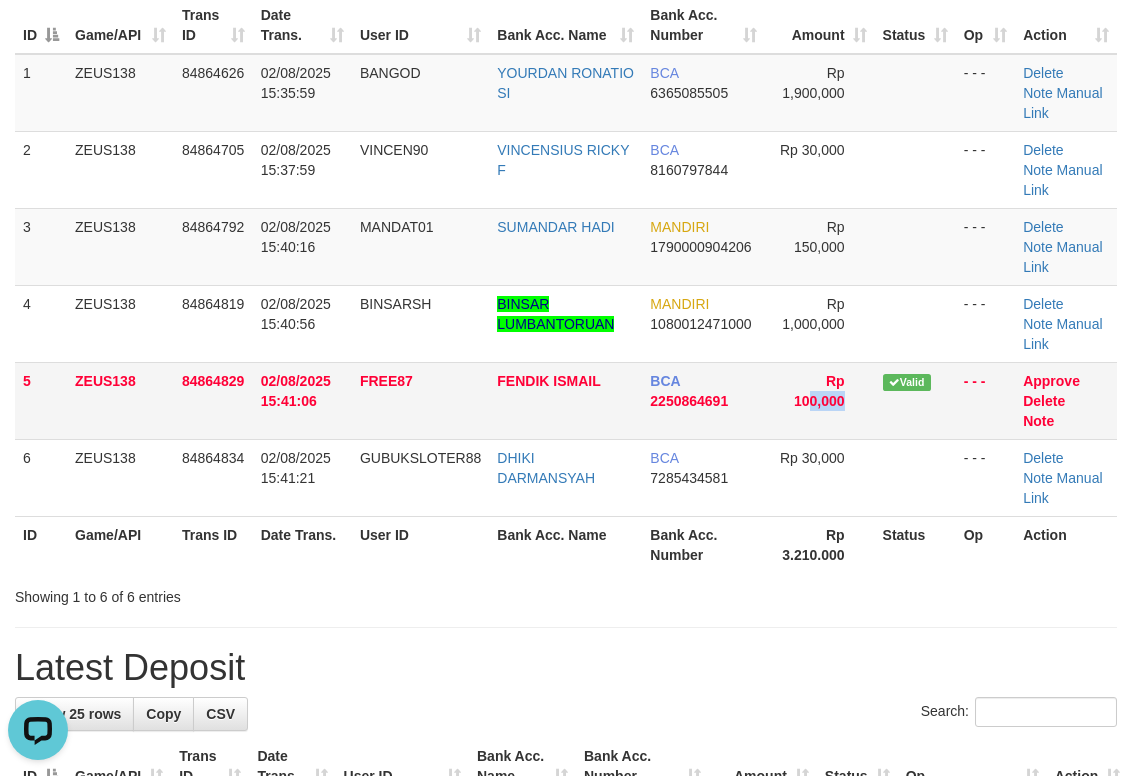drag, startPoint x: 815, startPoint y: 399, endPoint x: 880, endPoint y: 378, distance: 68.30813 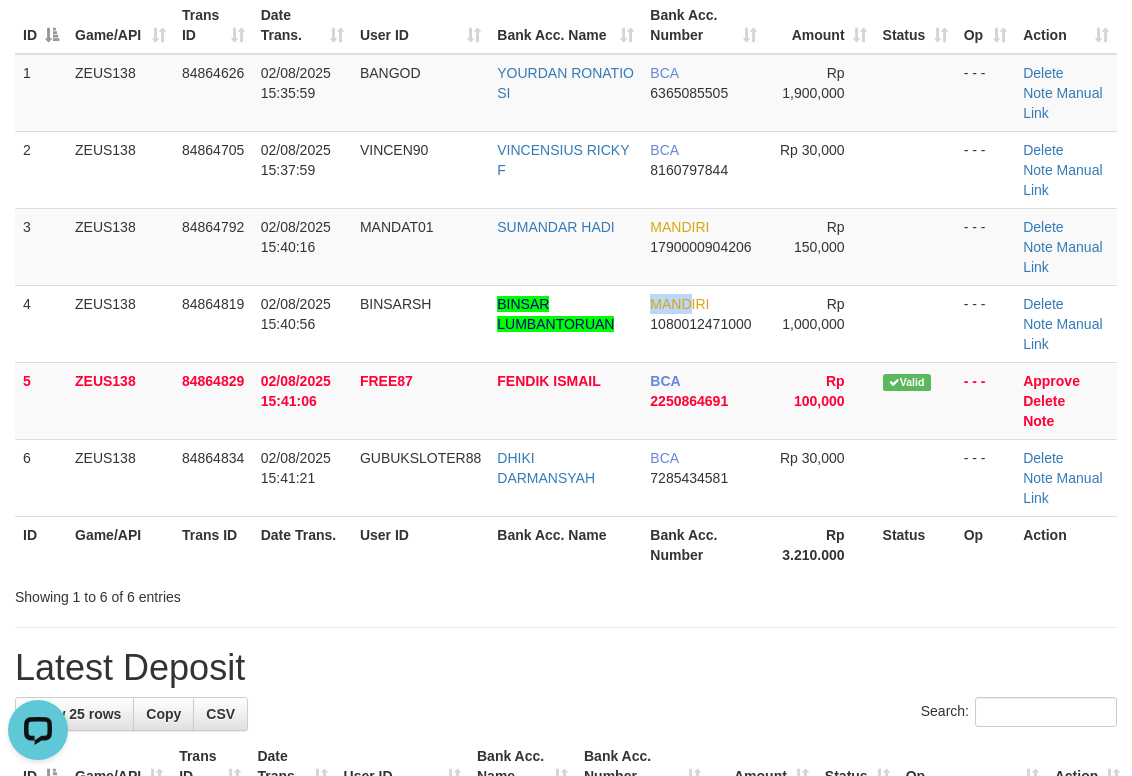 drag, startPoint x: 647, startPoint y: 310, endPoint x: 1142, endPoint y: 234, distance: 500.80035 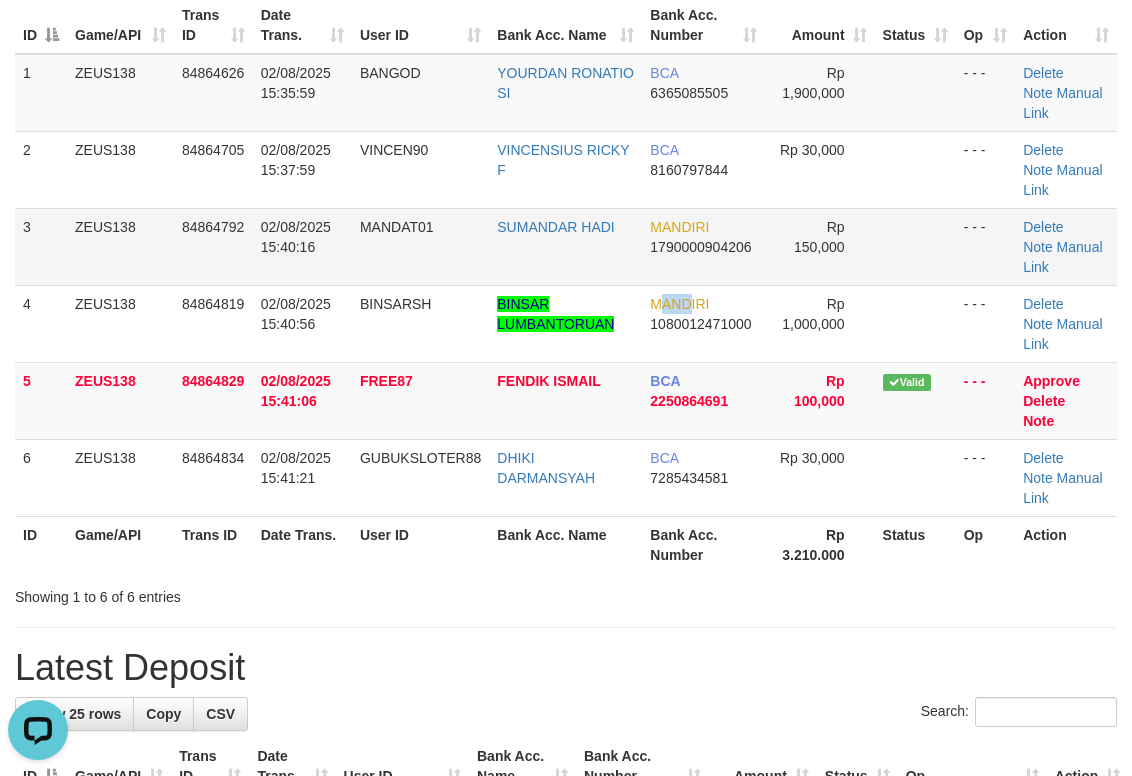 drag, startPoint x: 665, startPoint y: 287, endPoint x: 768, endPoint y: 267, distance: 104.92378 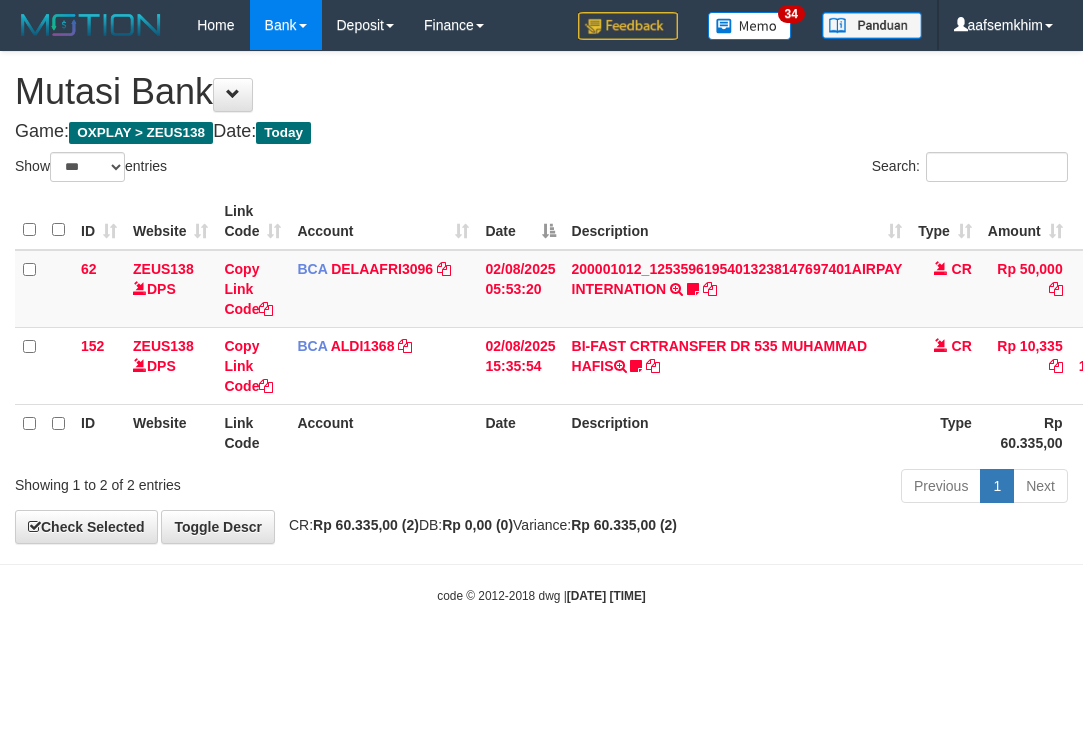 select on "***" 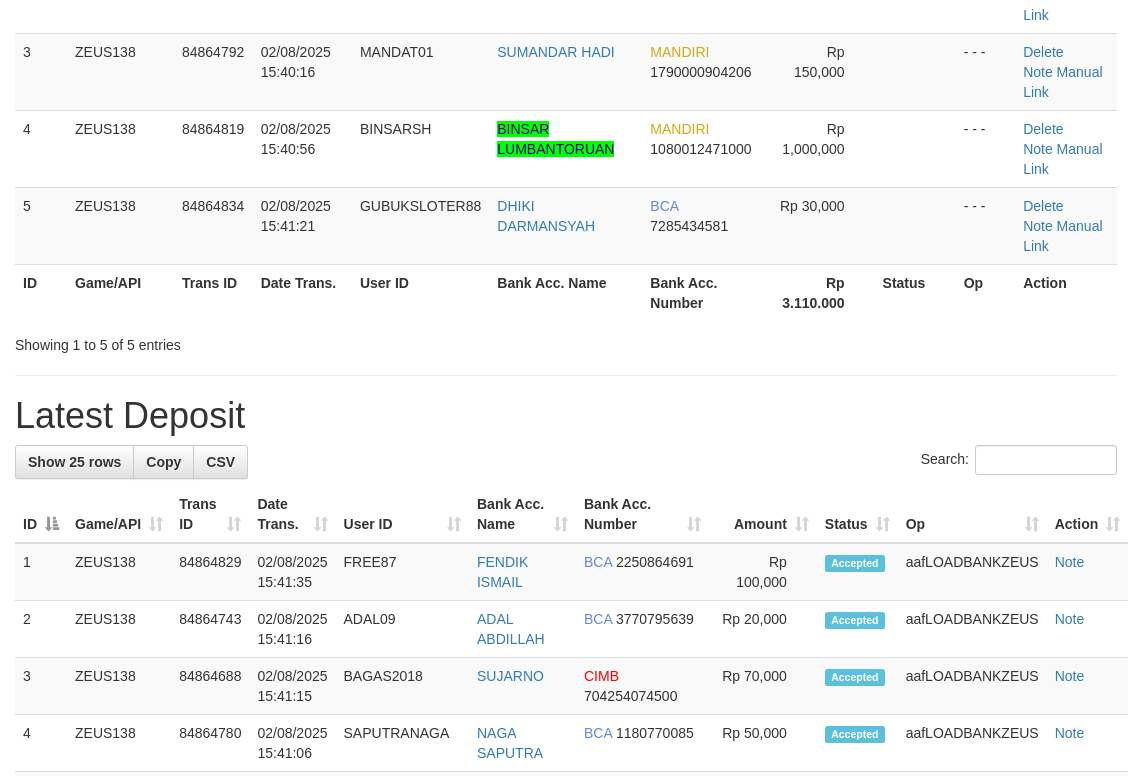 drag, startPoint x: 708, startPoint y: 316, endPoint x: 1144, endPoint y: 284, distance: 437.17273 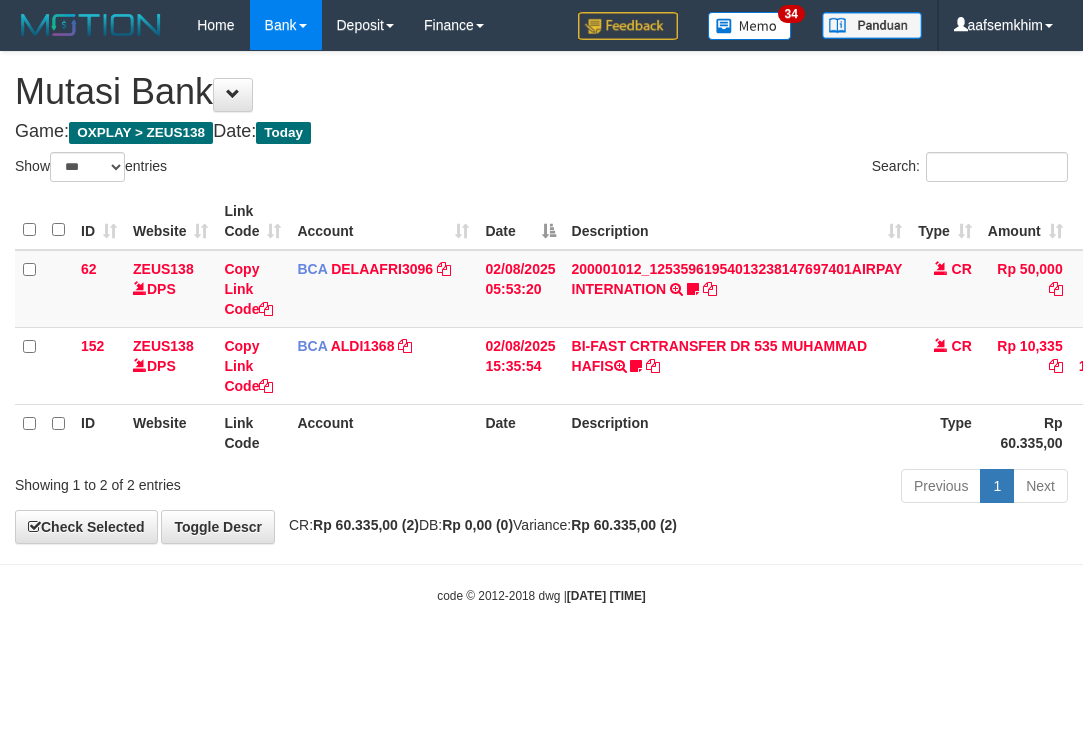 select on "***" 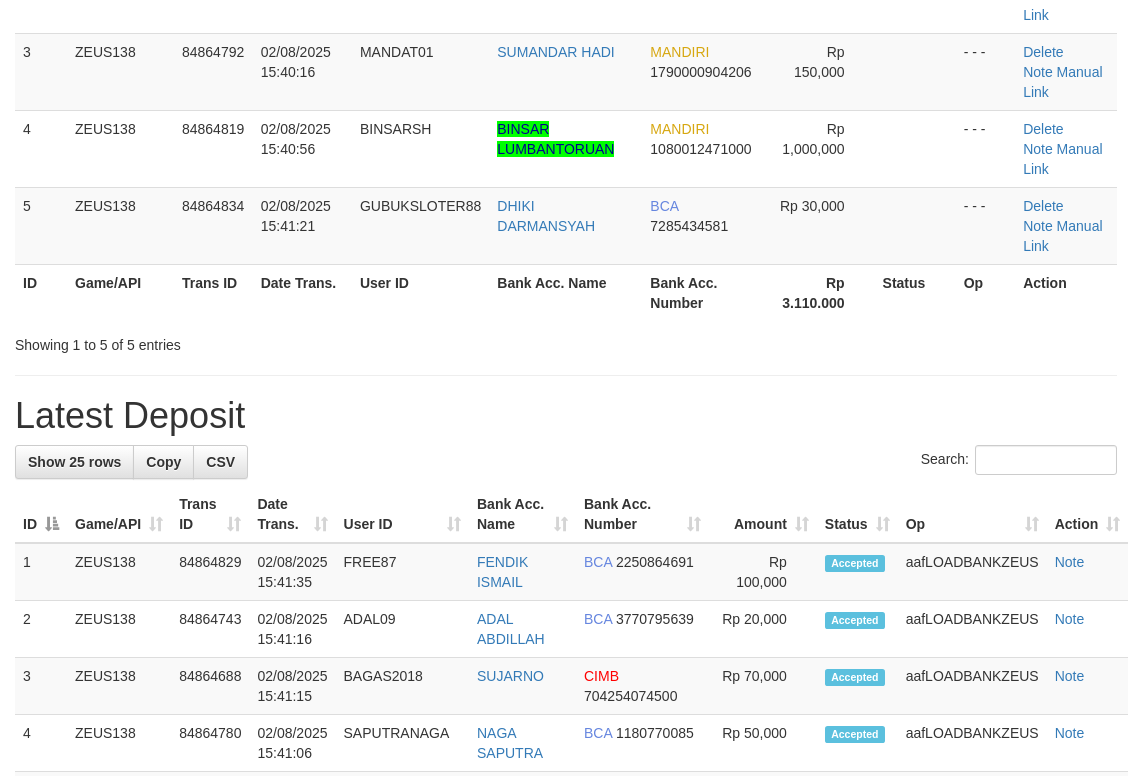 scroll, scrollTop: 196, scrollLeft: 0, axis: vertical 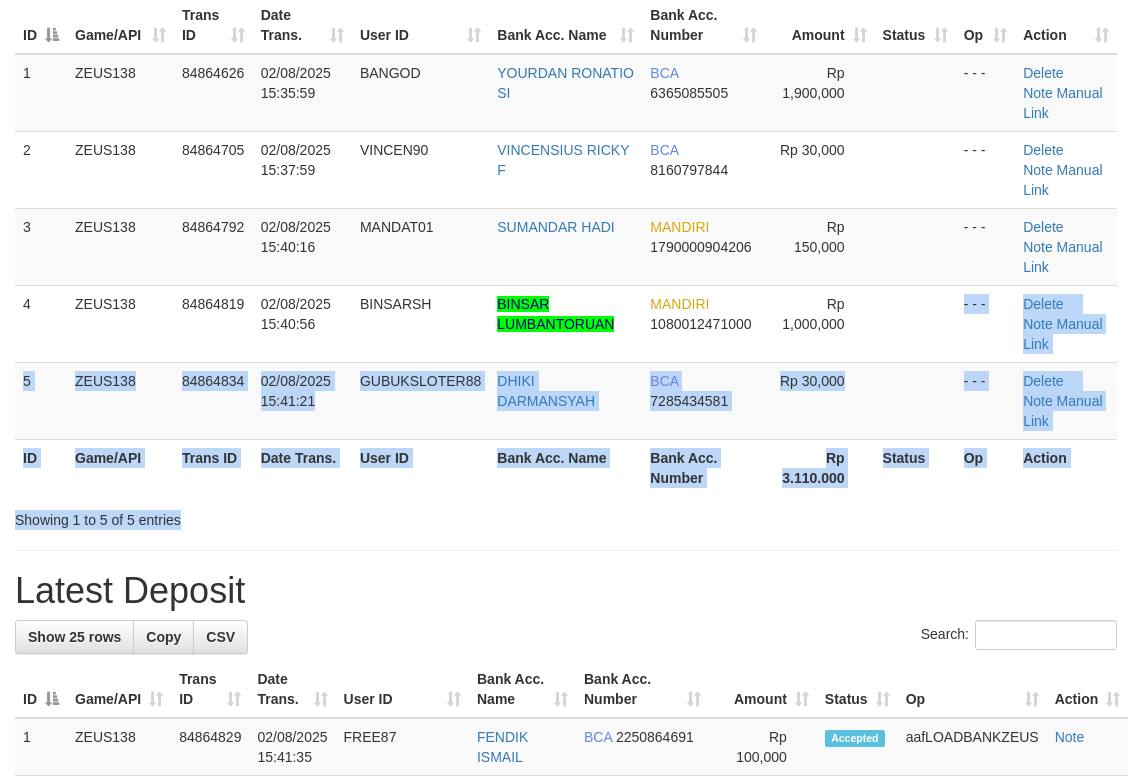 drag, startPoint x: 842, startPoint y: 330, endPoint x: 1144, endPoint y: 273, distance: 307.33206 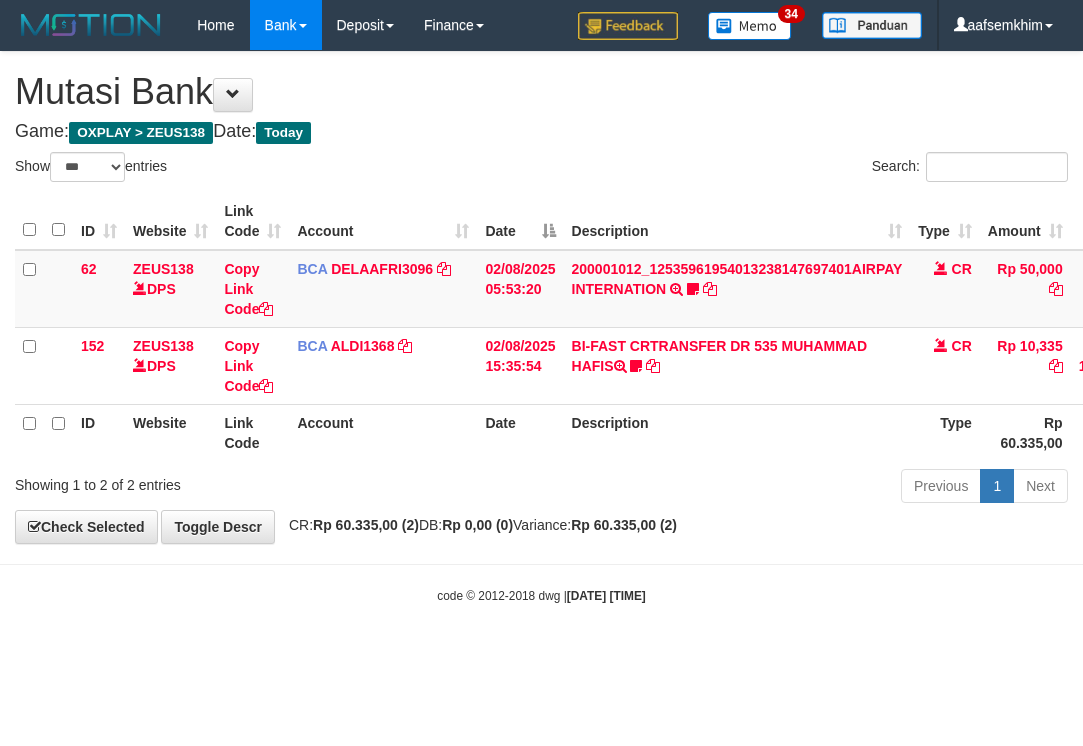 select on "***" 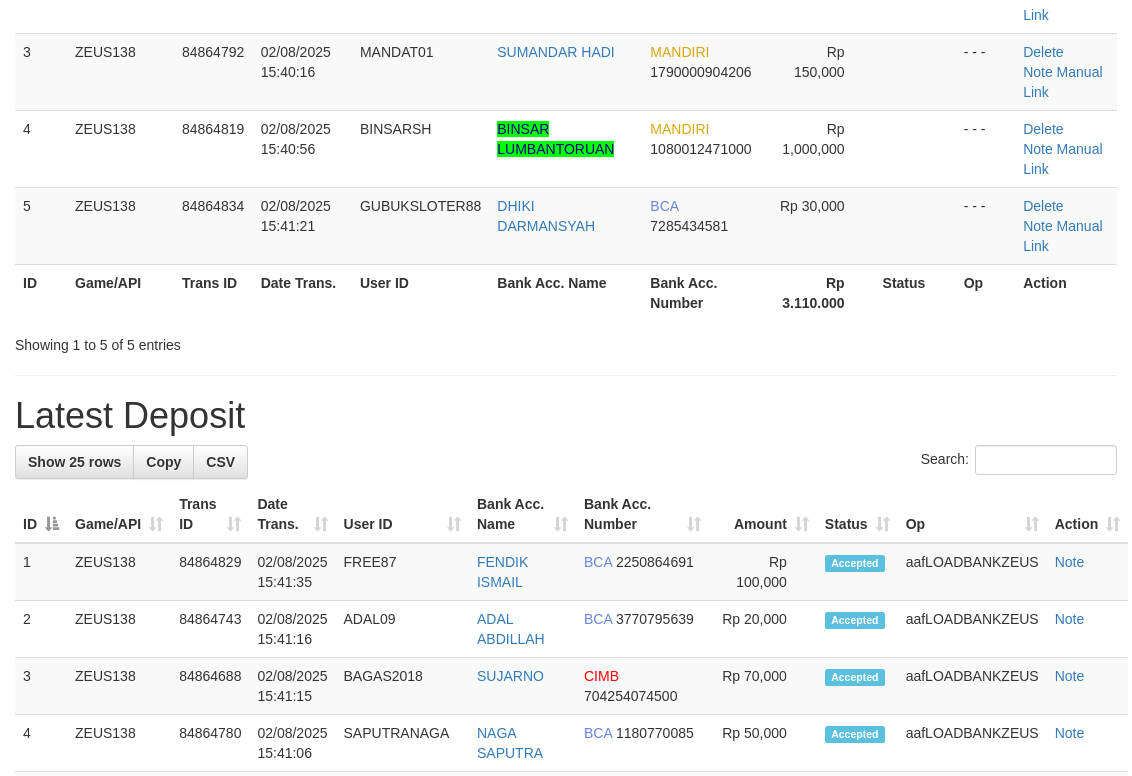 scroll, scrollTop: 196, scrollLeft: 0, axis: vertical 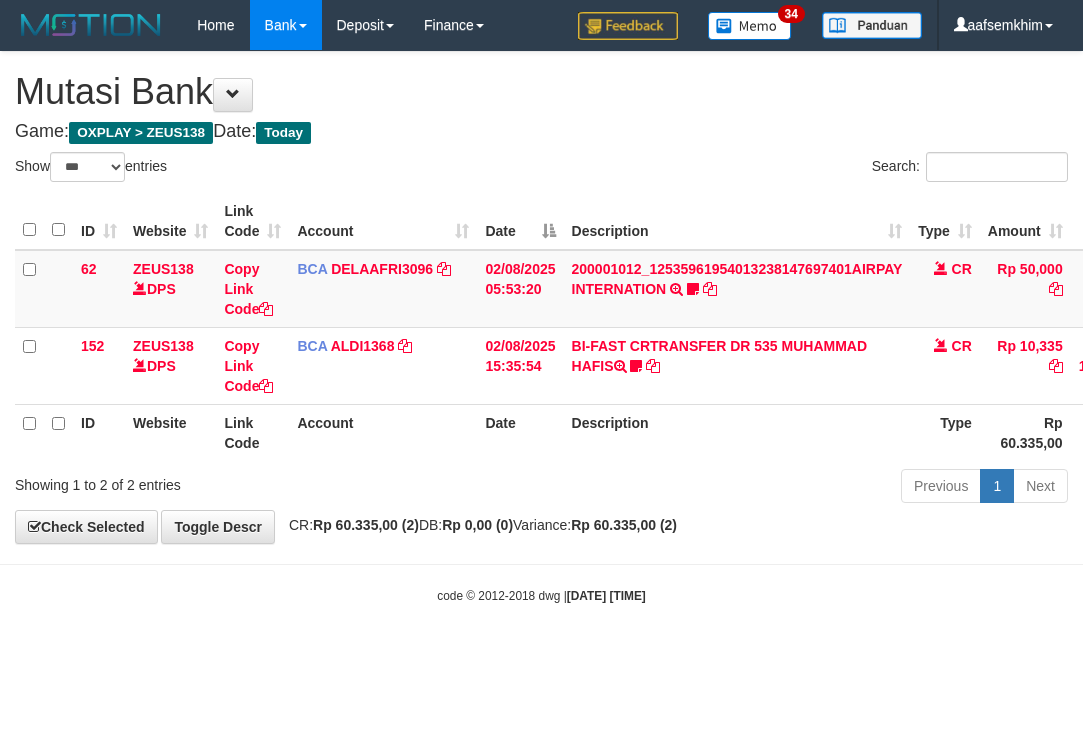 select on "***" 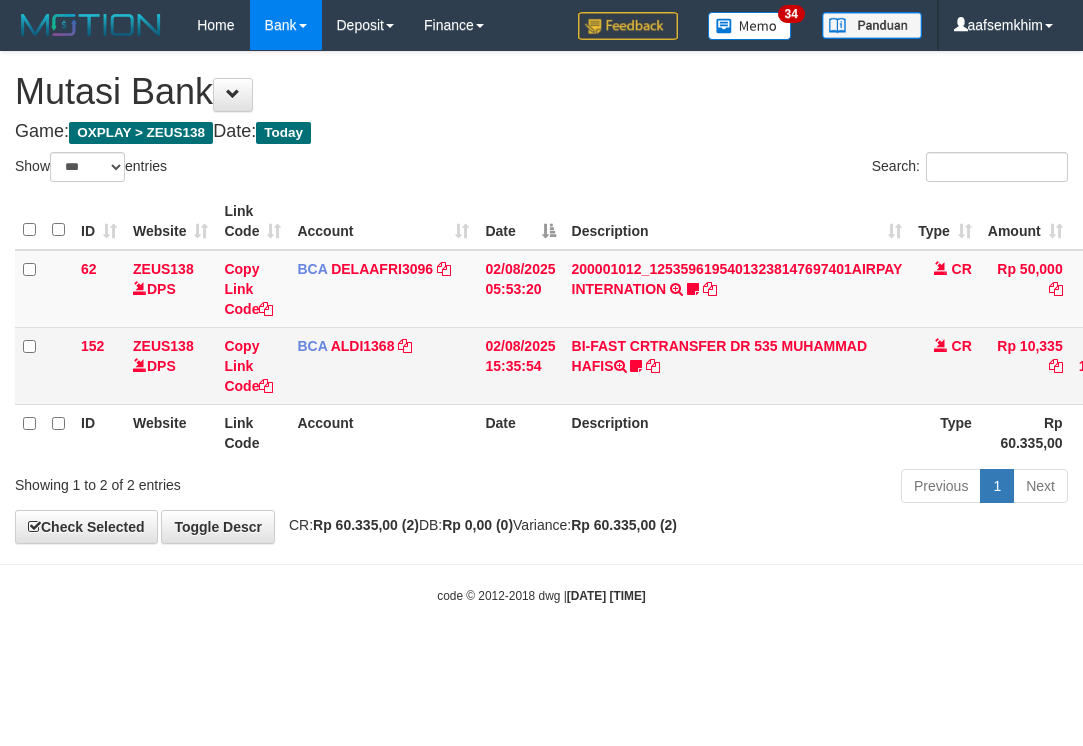 scroll, scrollTop: 0, scrollLeft: 0, axis: both 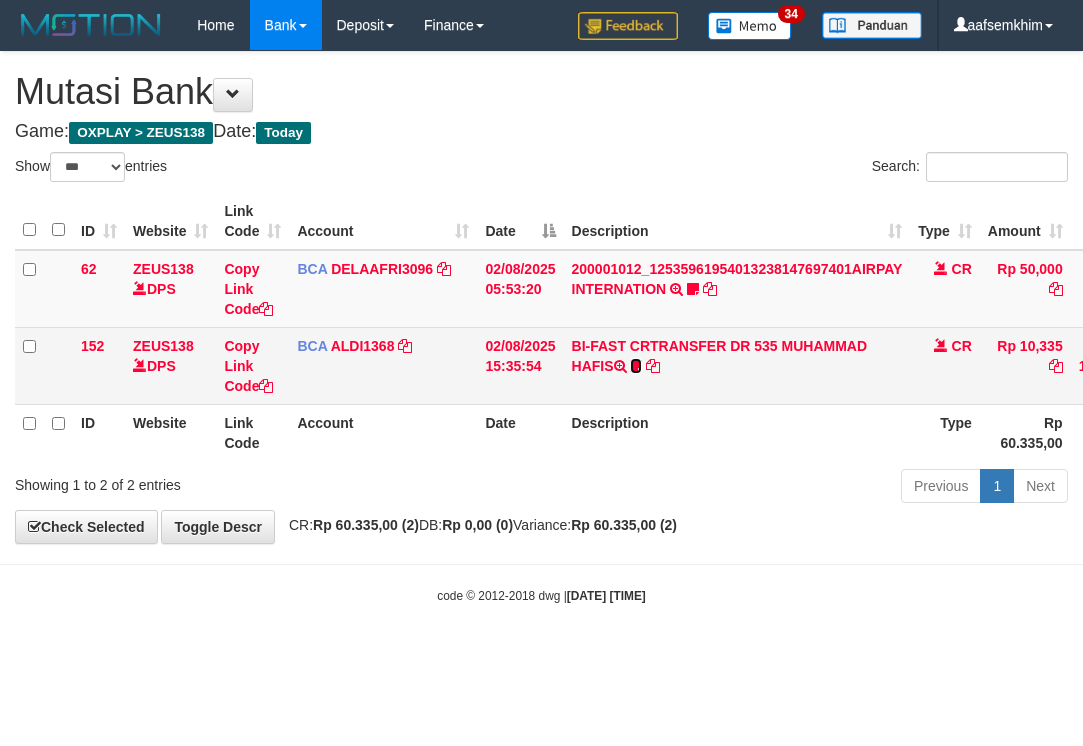 click at bounding box center [636, 366] 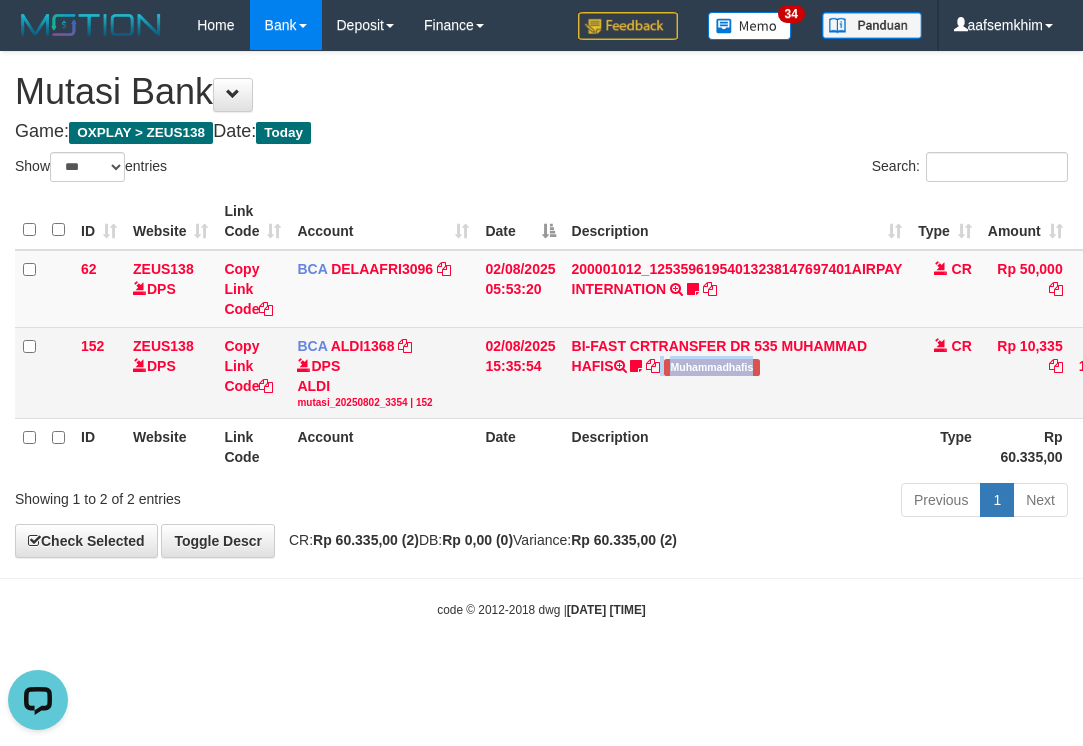 scroll, scrollTop: 0, scrollLeft: 0, axis: both 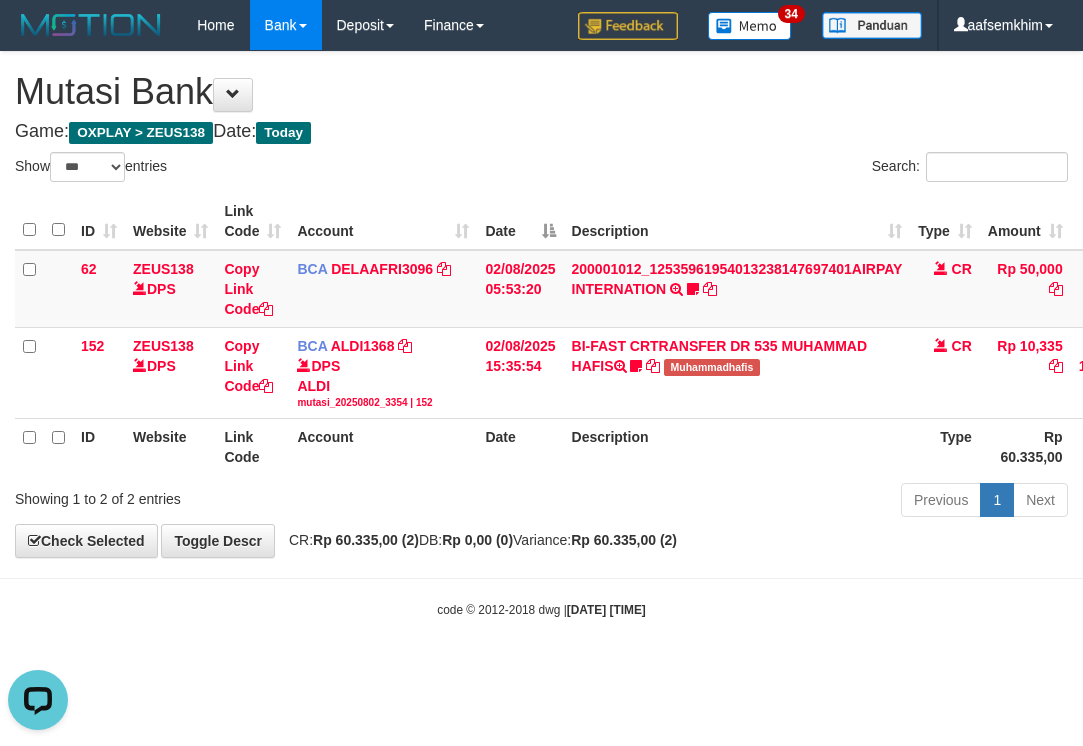 click on "Game:   OXPLAY > ZEUS138    				Date:  Today" at bounding box center (541, 132) 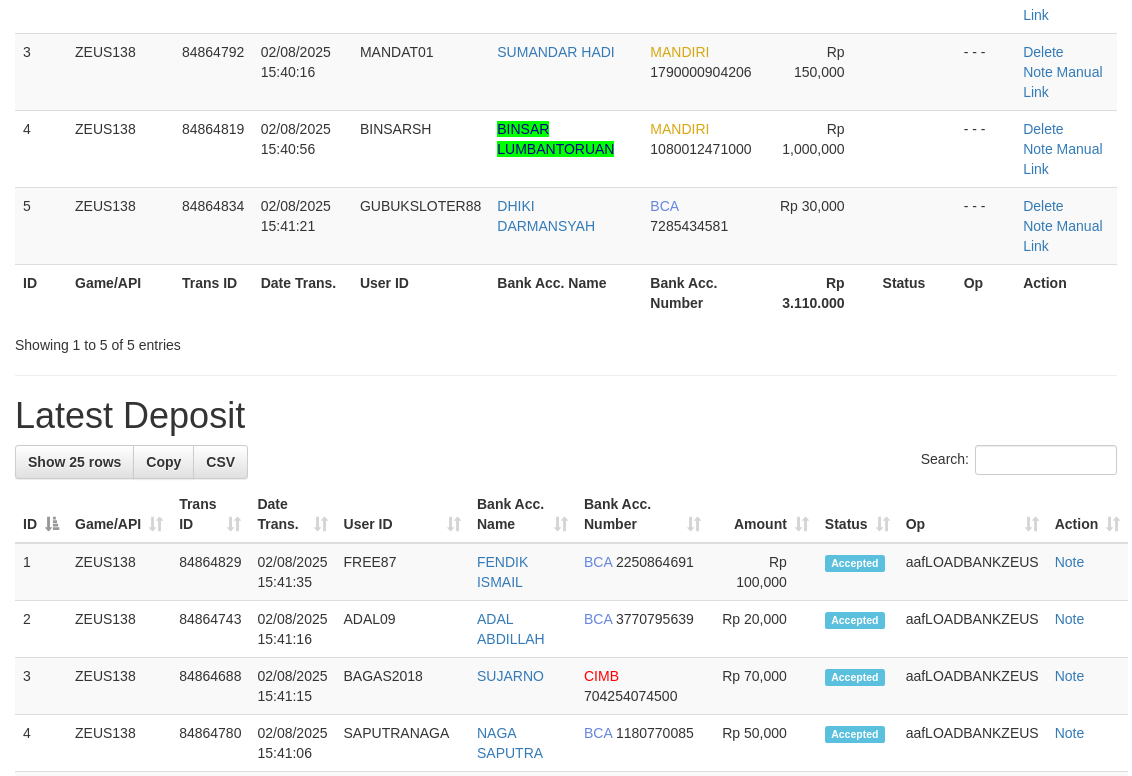 scroll, scrollTop: 196, scrollLeft: 0, axis: vertical 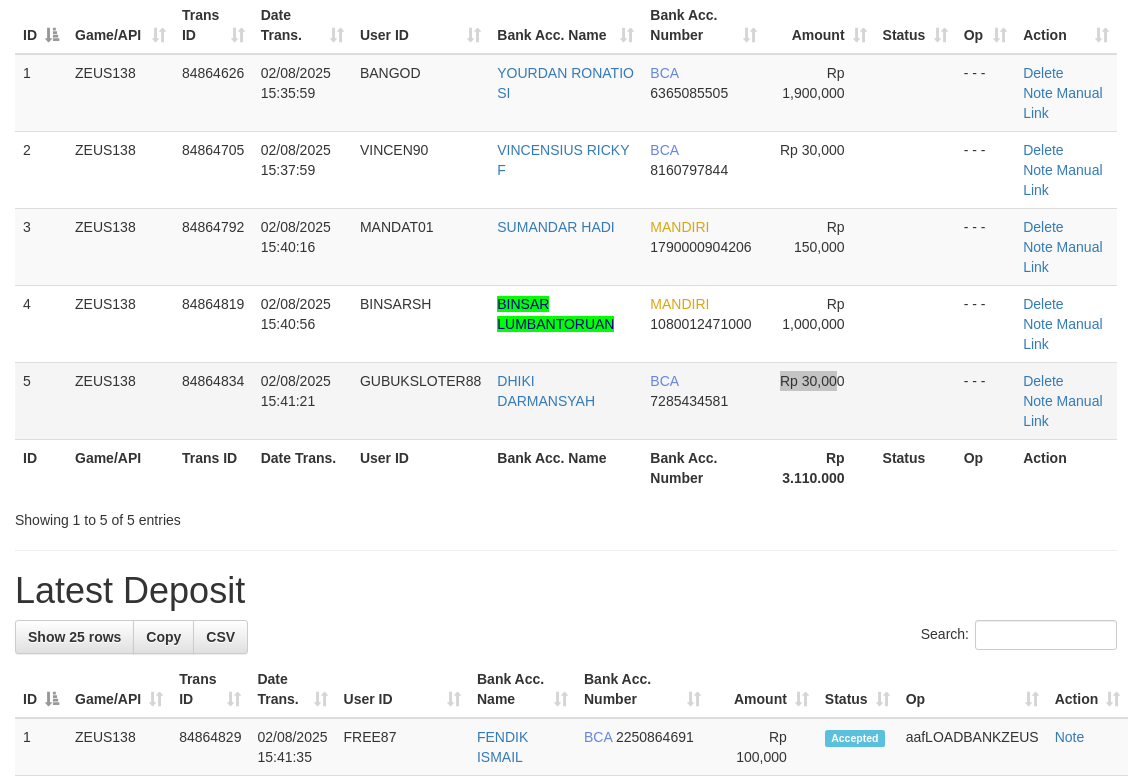 drag, startPoint x: 776, startPoint y: 393, endPoint x: 1130, endPoint y: 266, distance: 376.09174 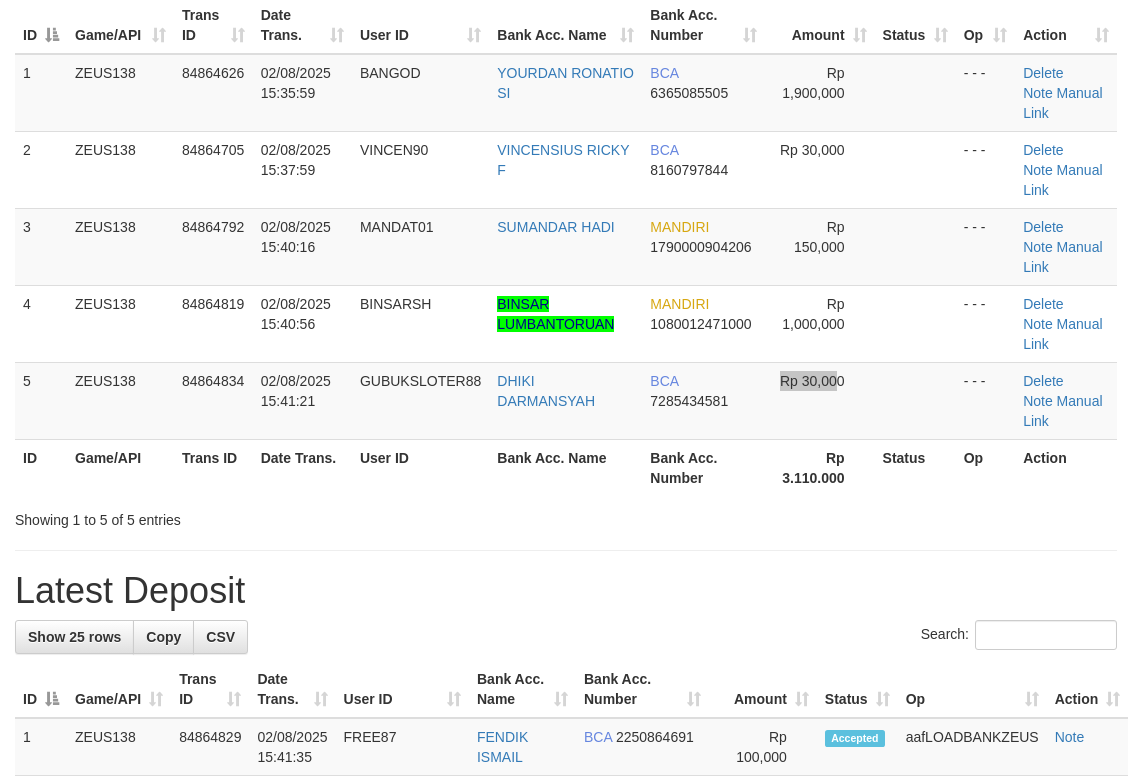 click on "Rp 30,000" at bounding box center [819, 400] 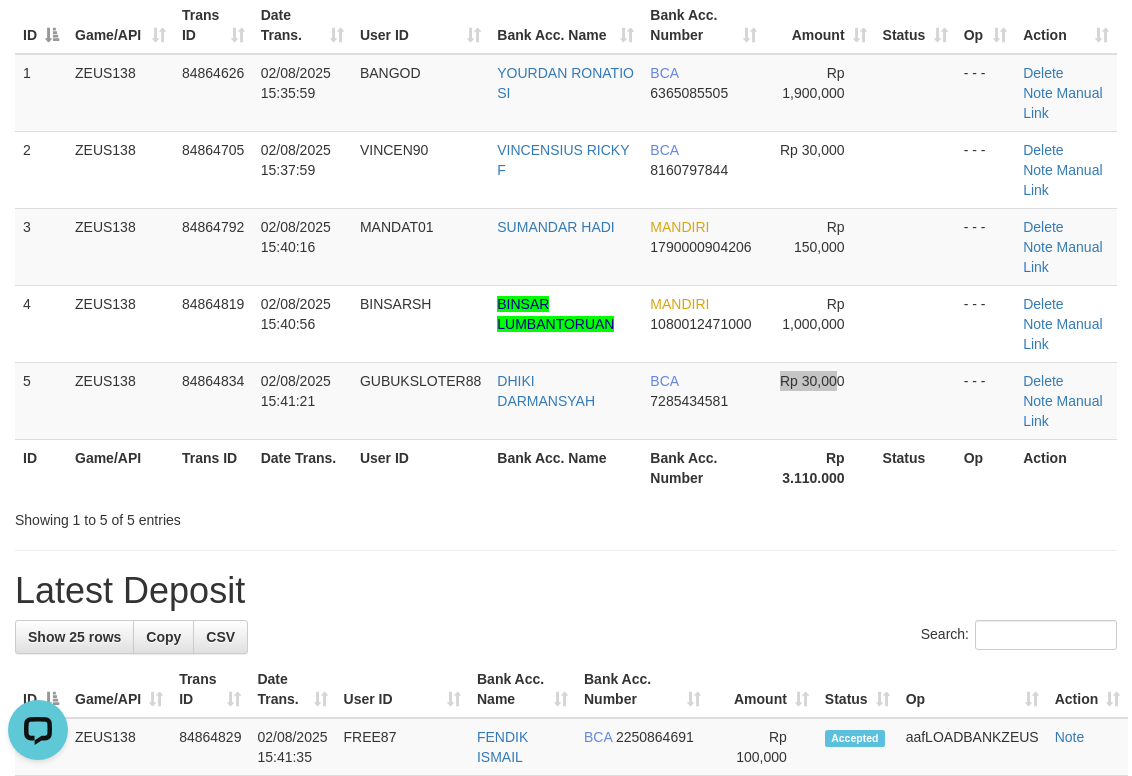 scroll, scrollTop: 0, scrollLeft: 0, axis: both 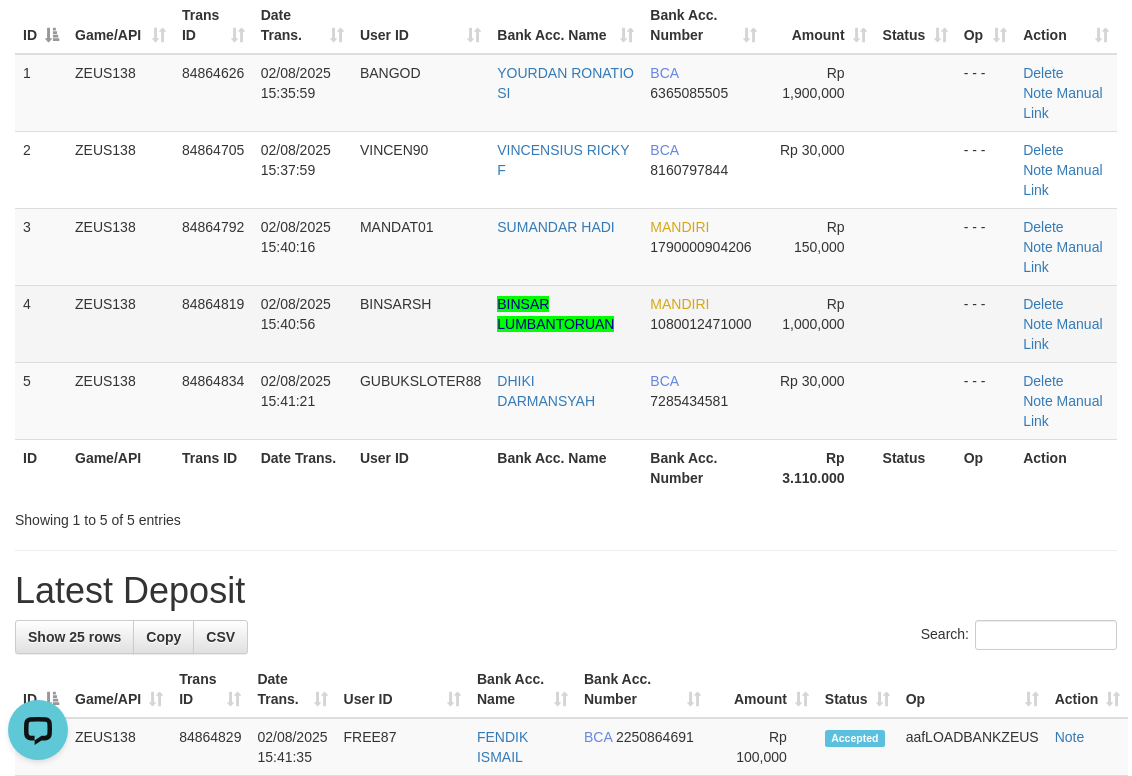 click on "MANDIRI
1080012471000" at bounding box center (703, 323) 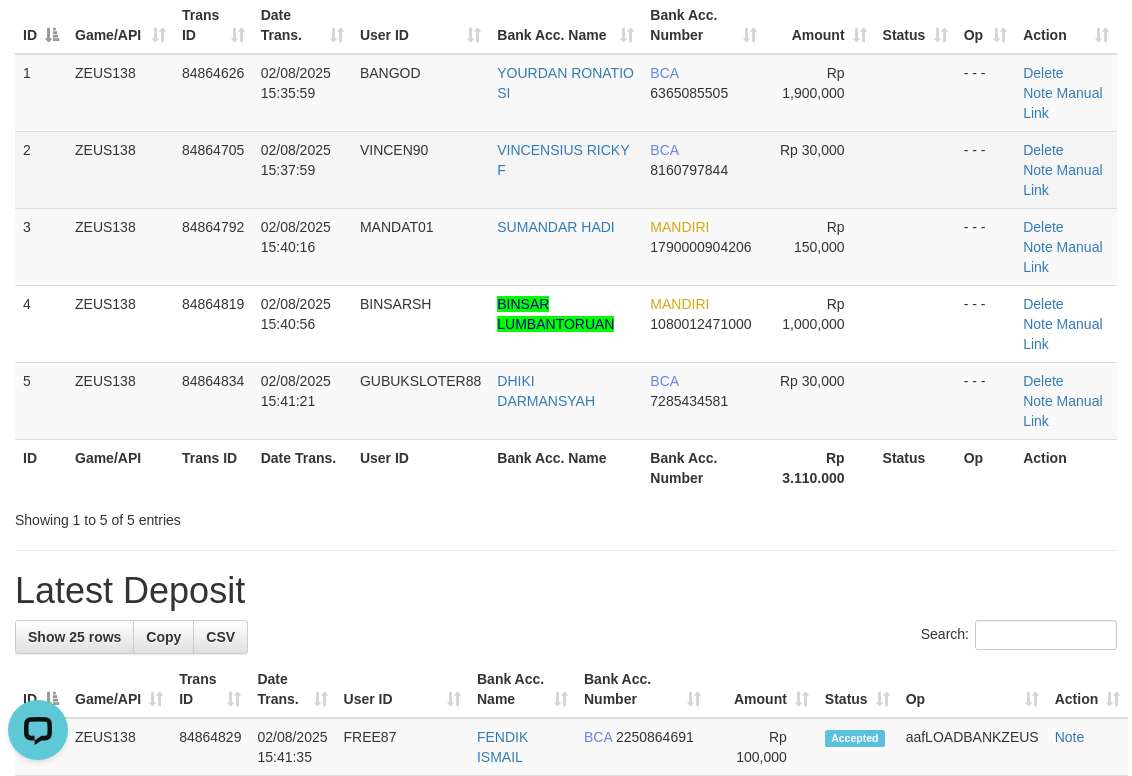 click on "BCA
8160797844" at bounding box center (703, 169) 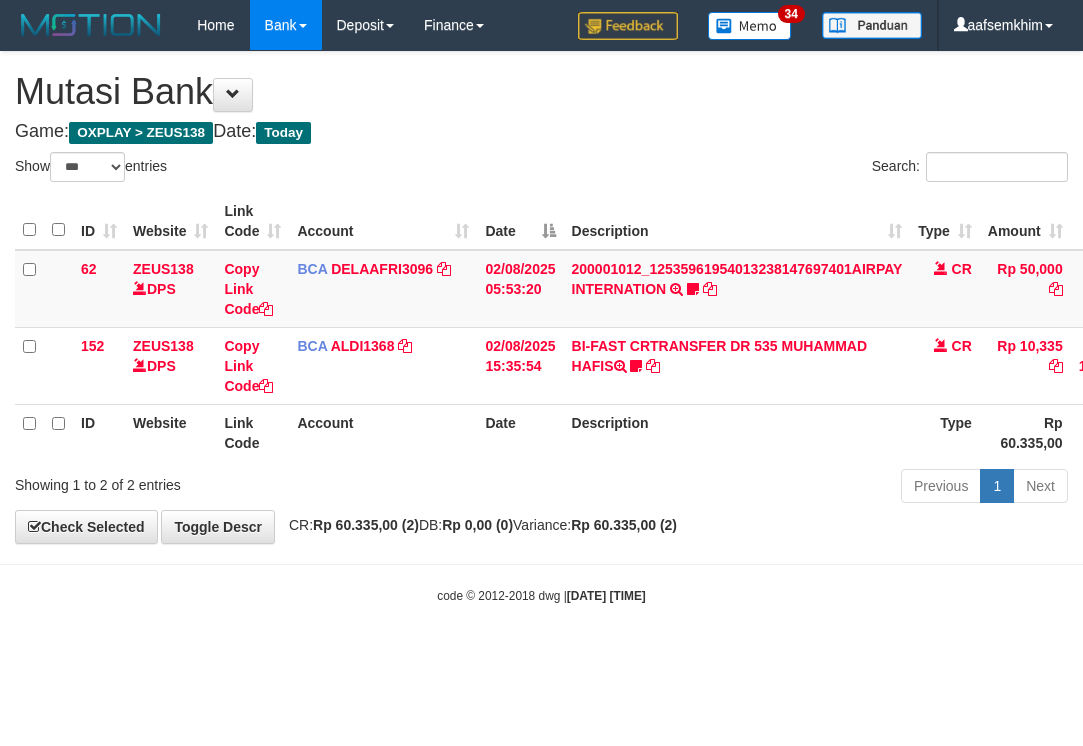 select on "***" 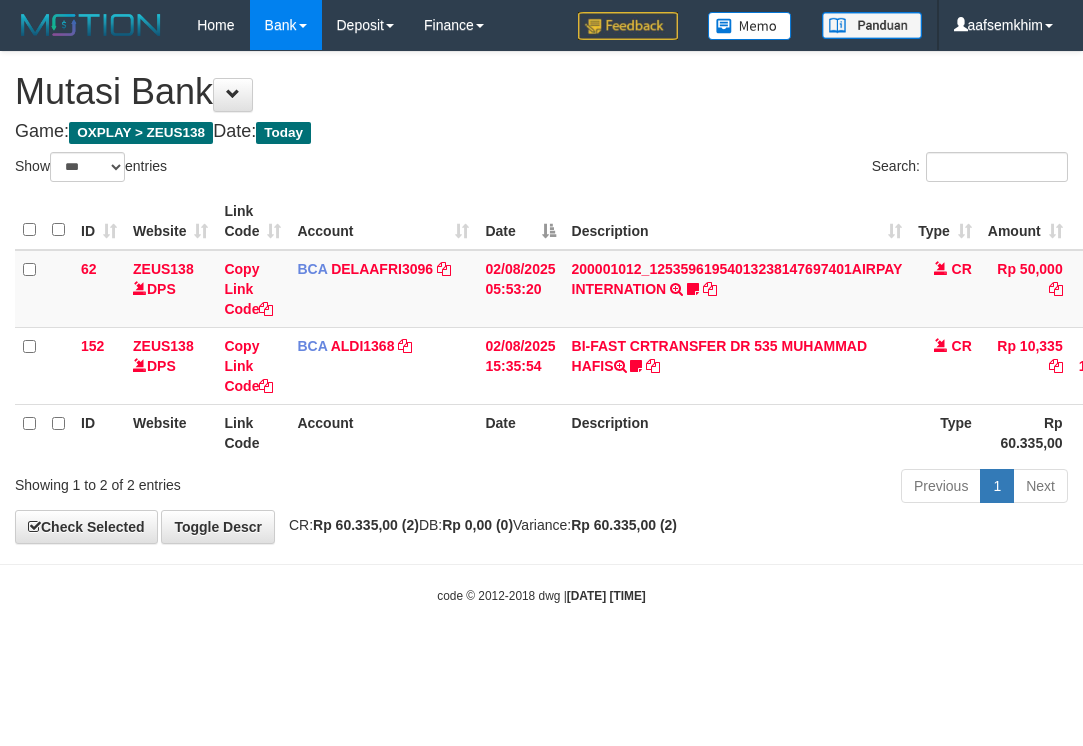 select on "***" 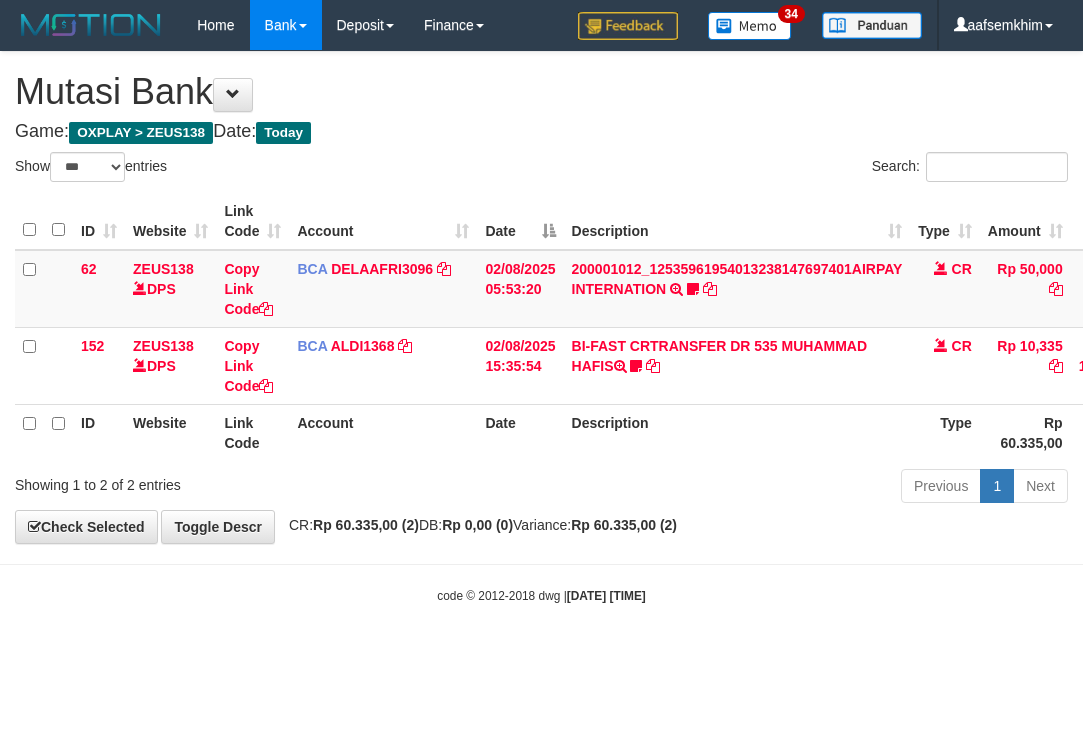 drag, startPoint x: 596, startPoint y: 213, endPoint x: 479, endPoint y: 210, distance: 117.03845 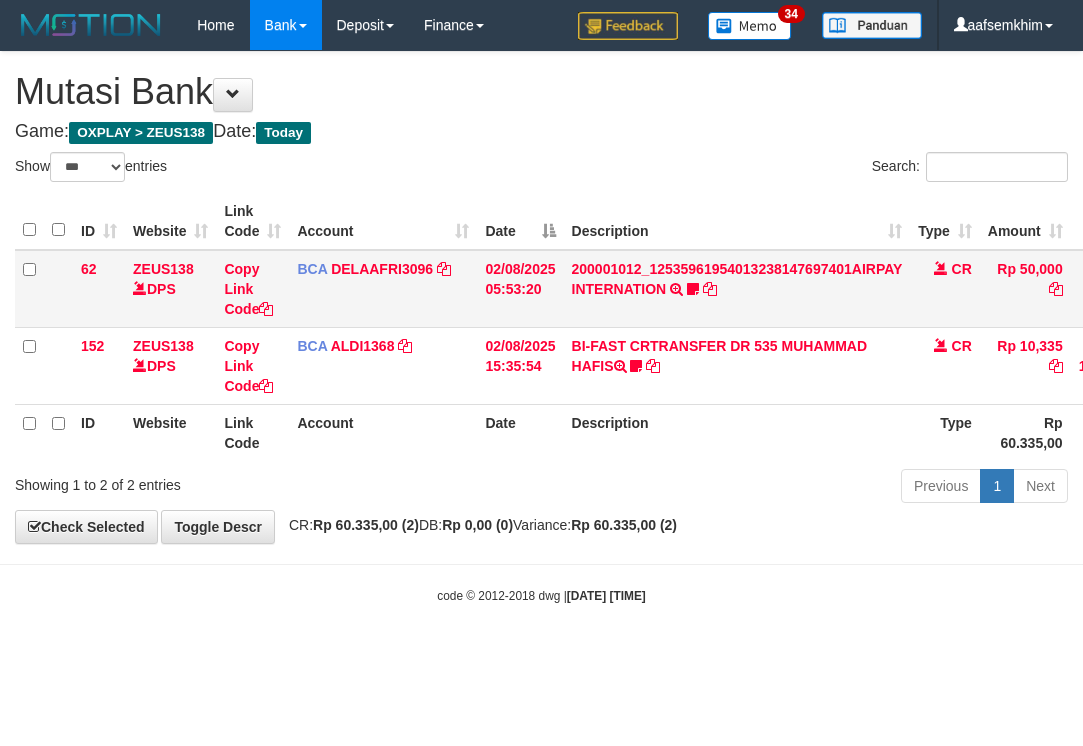 drag, startPoint x: 600, startPoint y: 184, endPoint x: 619, endPoint y: 279, distance: 96.88137 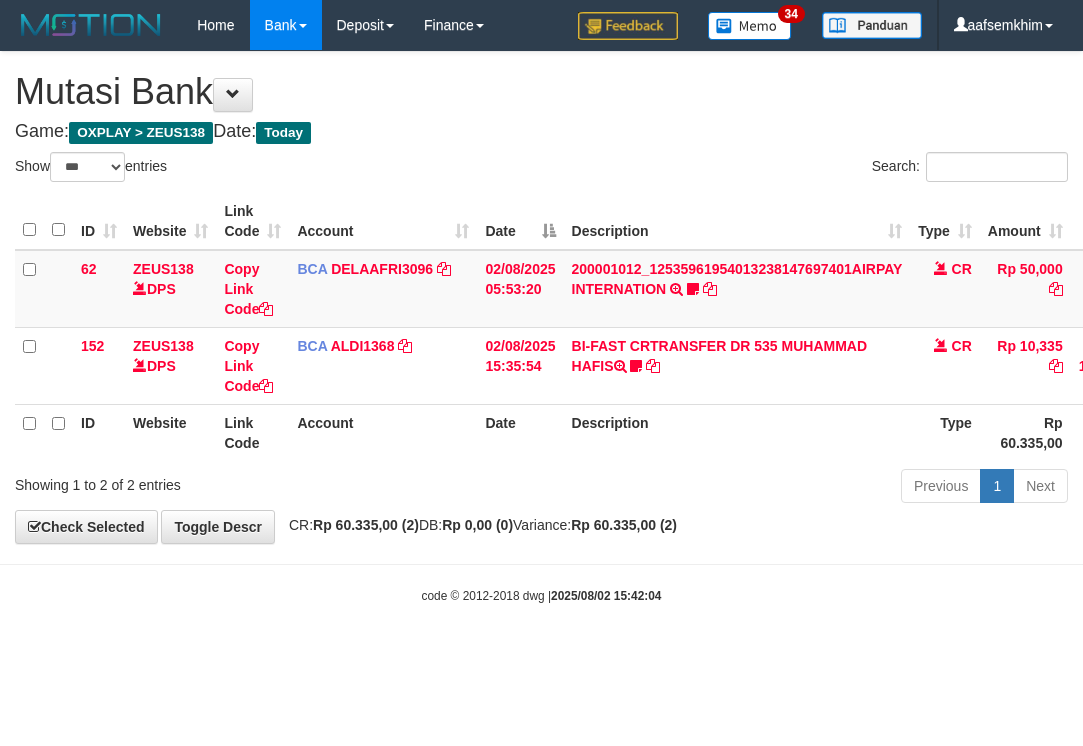 select on "***" 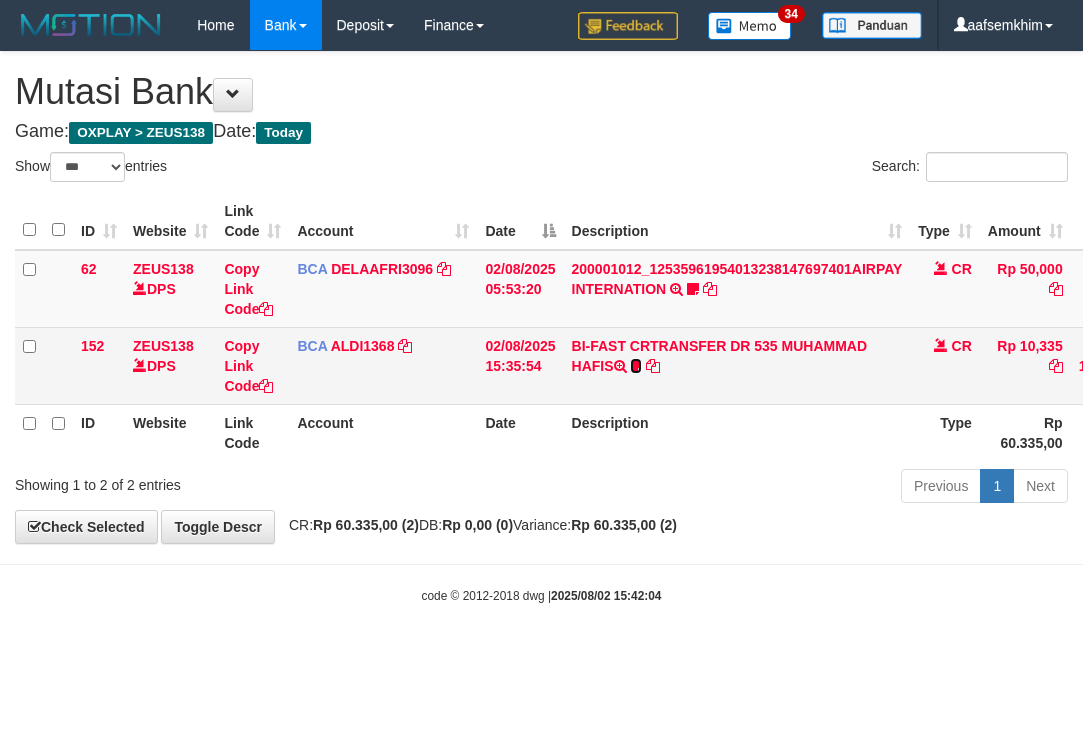 scroll, scrollTop: 0, scrollLeft: 0, axis: both 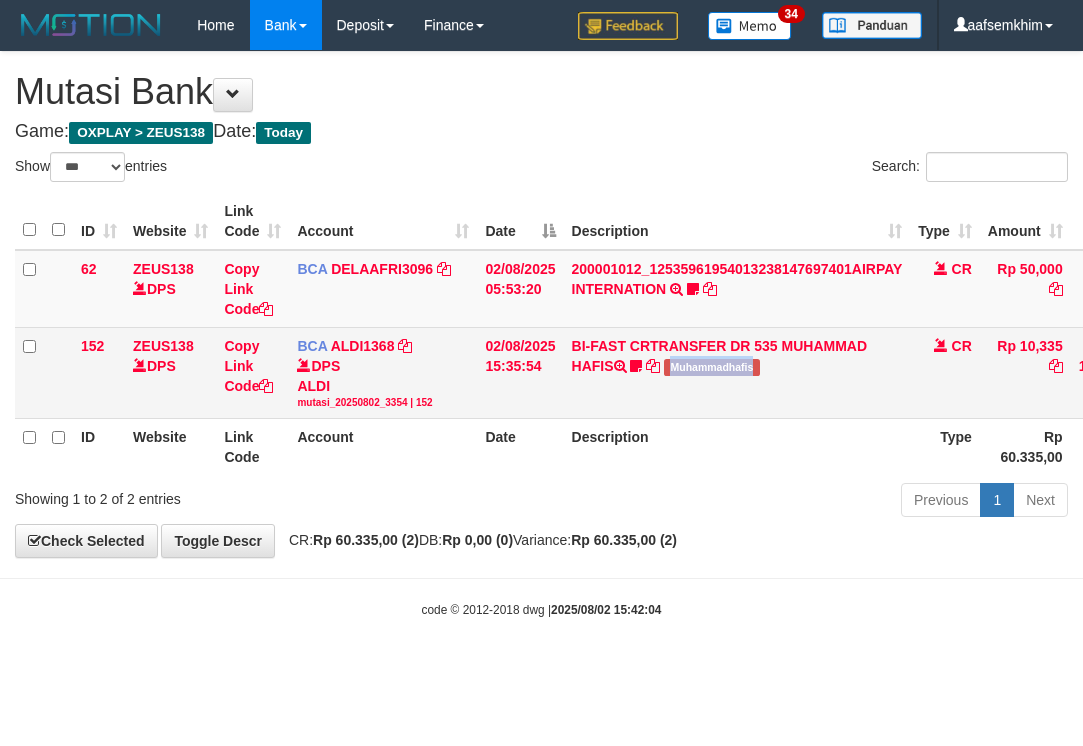 drag, startPoint x: 709, startPoint y: 377, endPoint x: 614, endPoint y: 400, distance: 97.74457 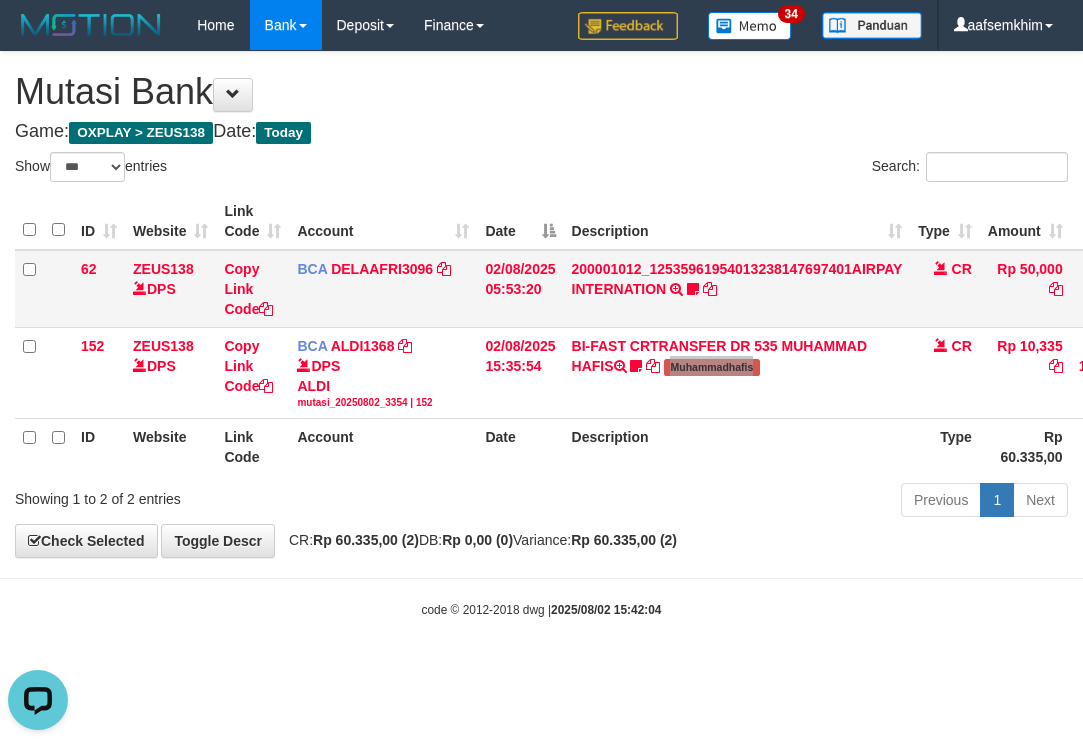 scroll, scrollTop: 0, scrollLeft: 0, axis: both 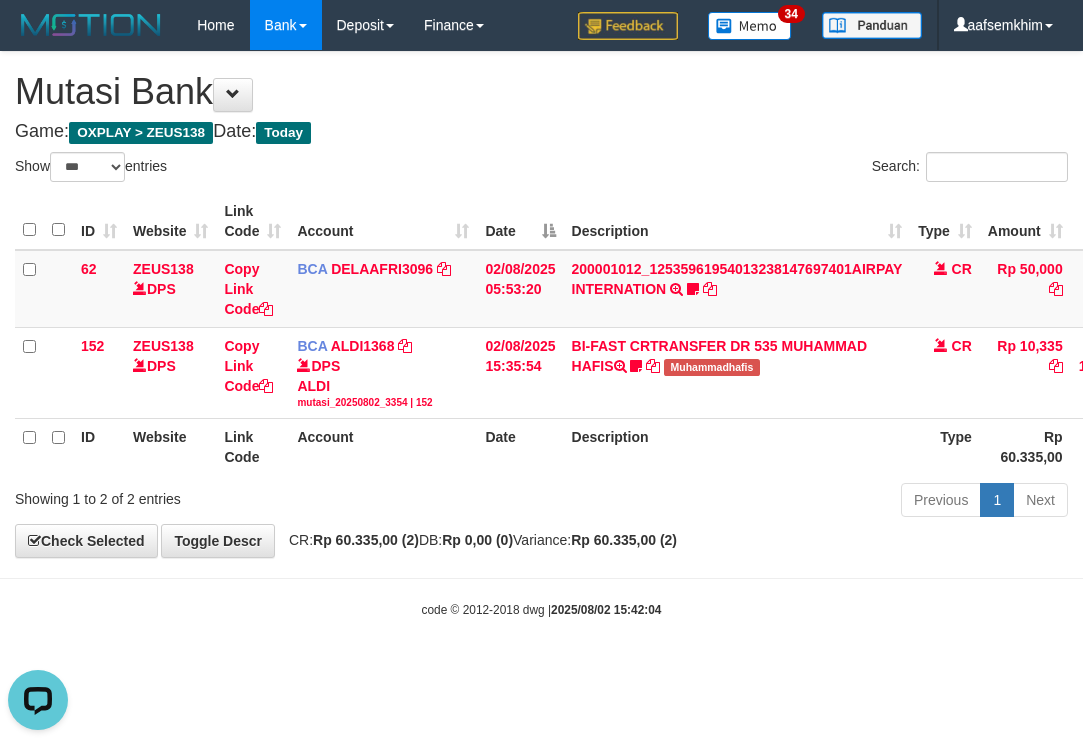 click on "Show  ** ** ** ***  entries" at bounding box center [271, 169] 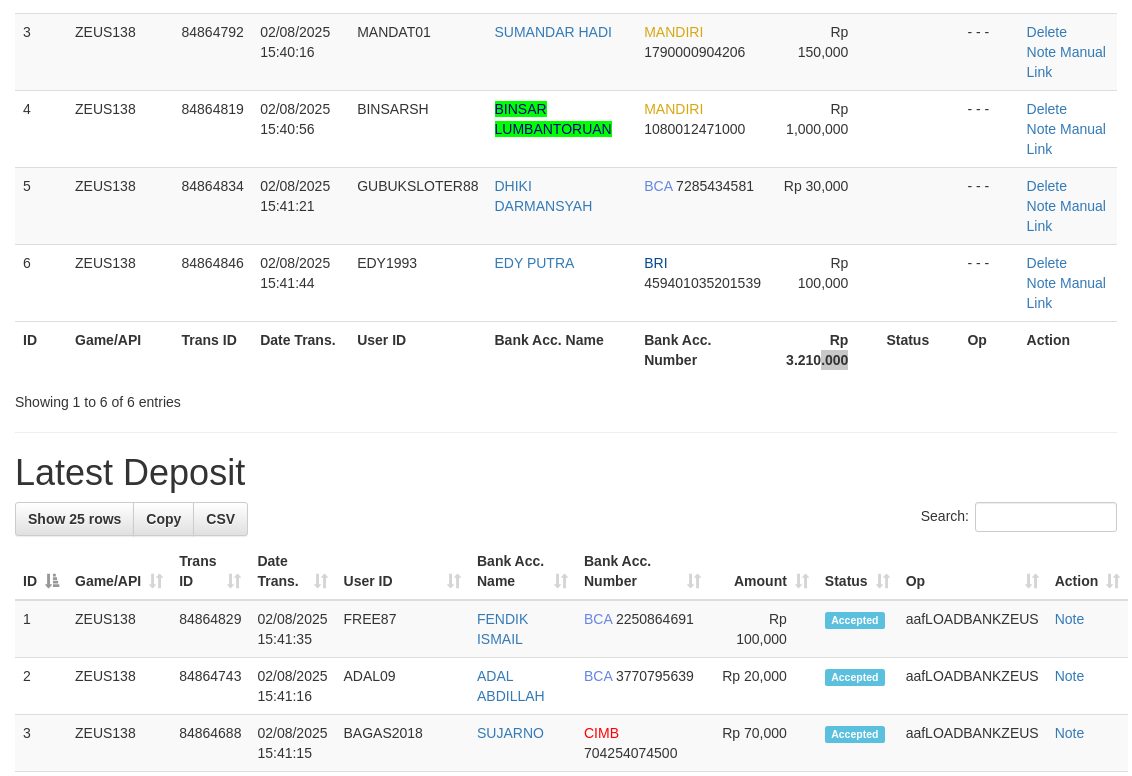 drag, startPoint x: 871, startPoint y: 376, endPoint x: 1123, endPoint y: 296, distance: 264.39365 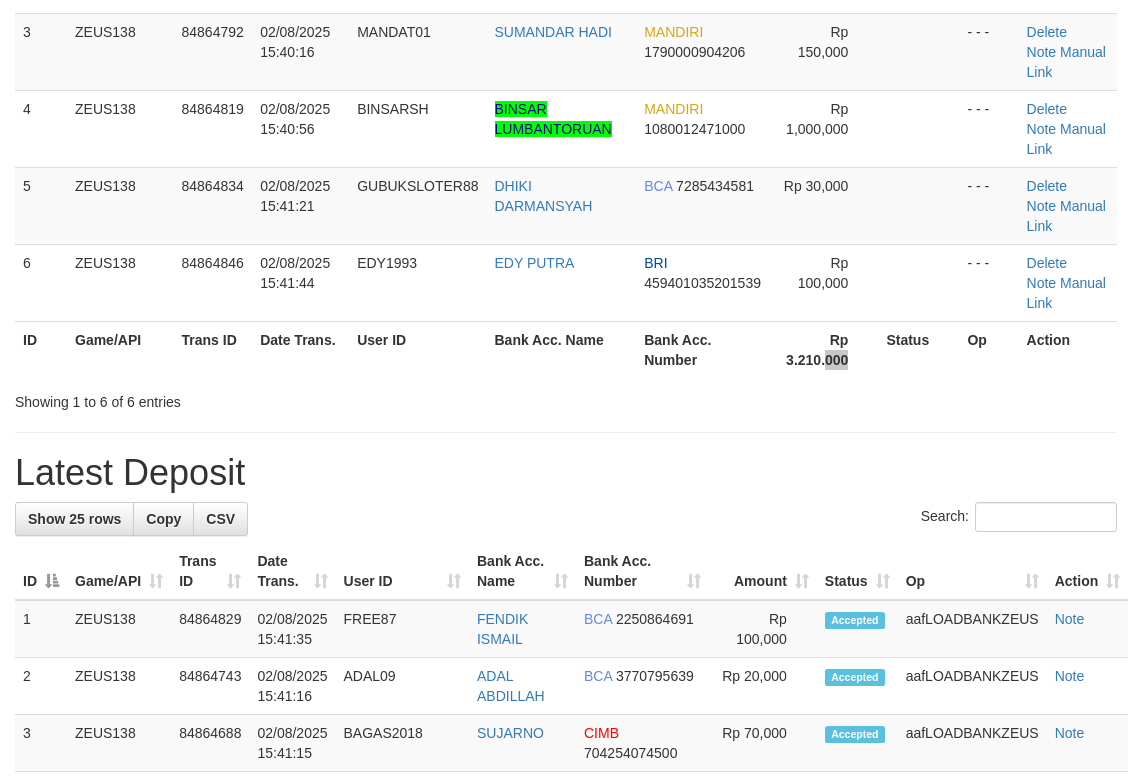 scroll, scrollTop: 196, scrollLeft: 0, axis: vertical 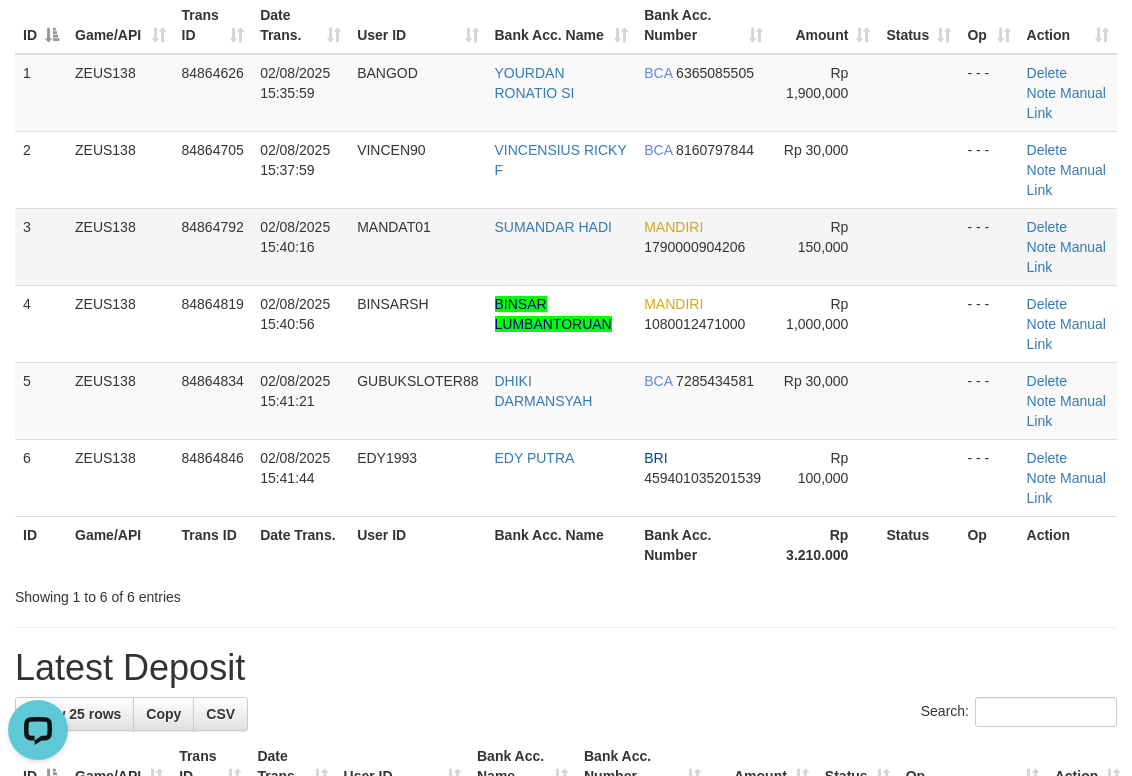 click on "MANDIRI
1790000904206" at bounding box center [703, 246] 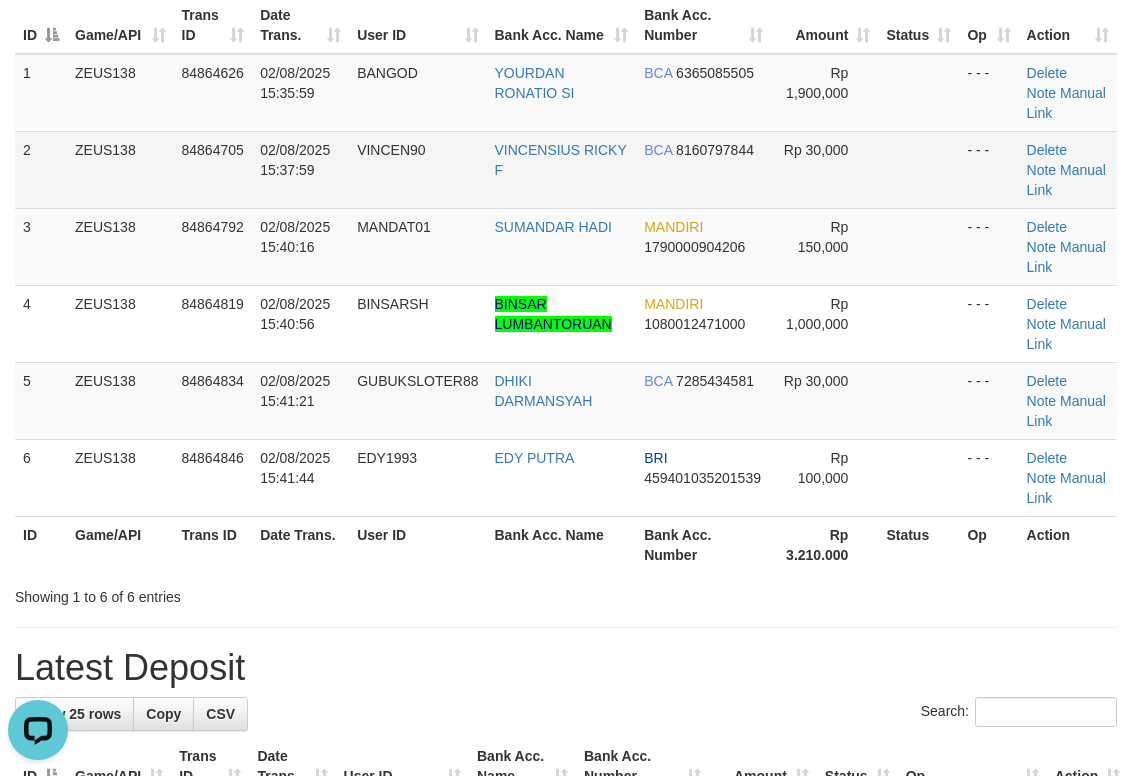 click on "BCA
8160797844" at bounding box center (703, 169) 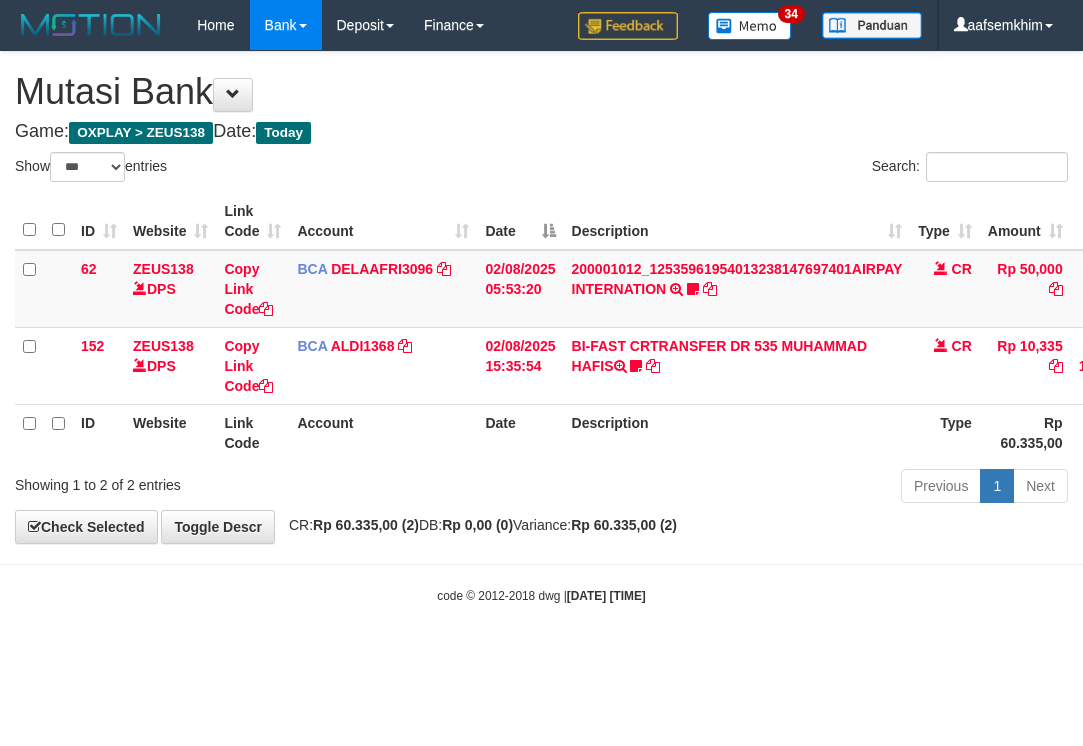 select on "***" 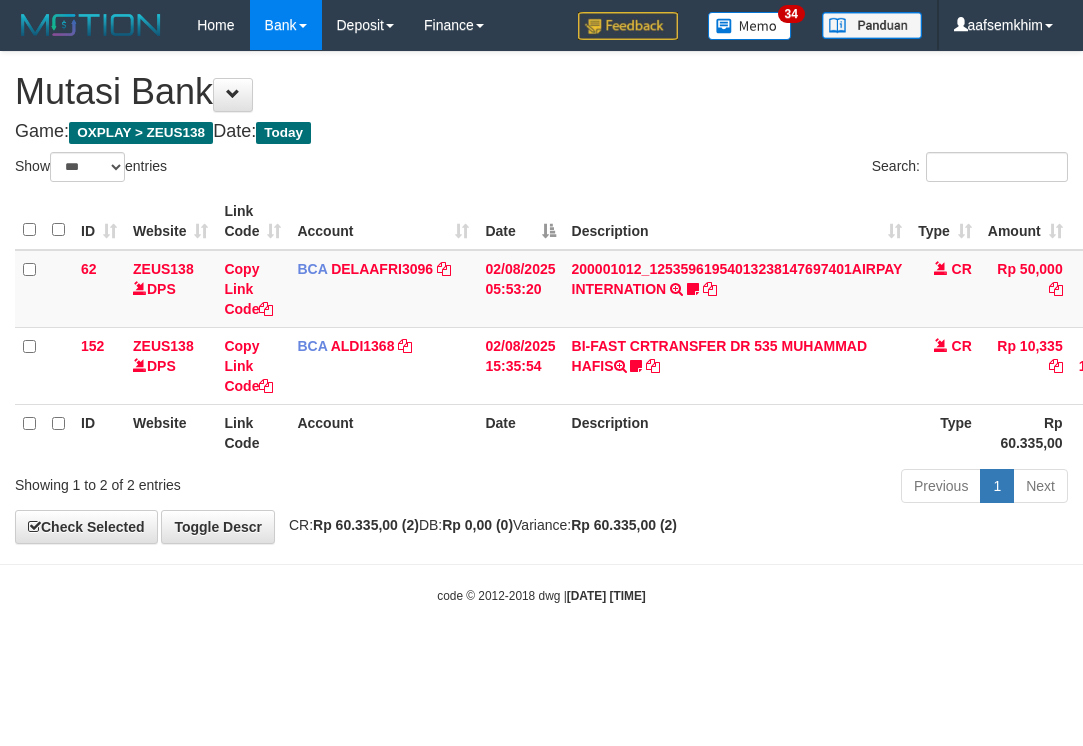 drag, startPoint x: 513, startPoint y: 230, endPoint x: 479, endPoint y: 238, distance: 34.928497 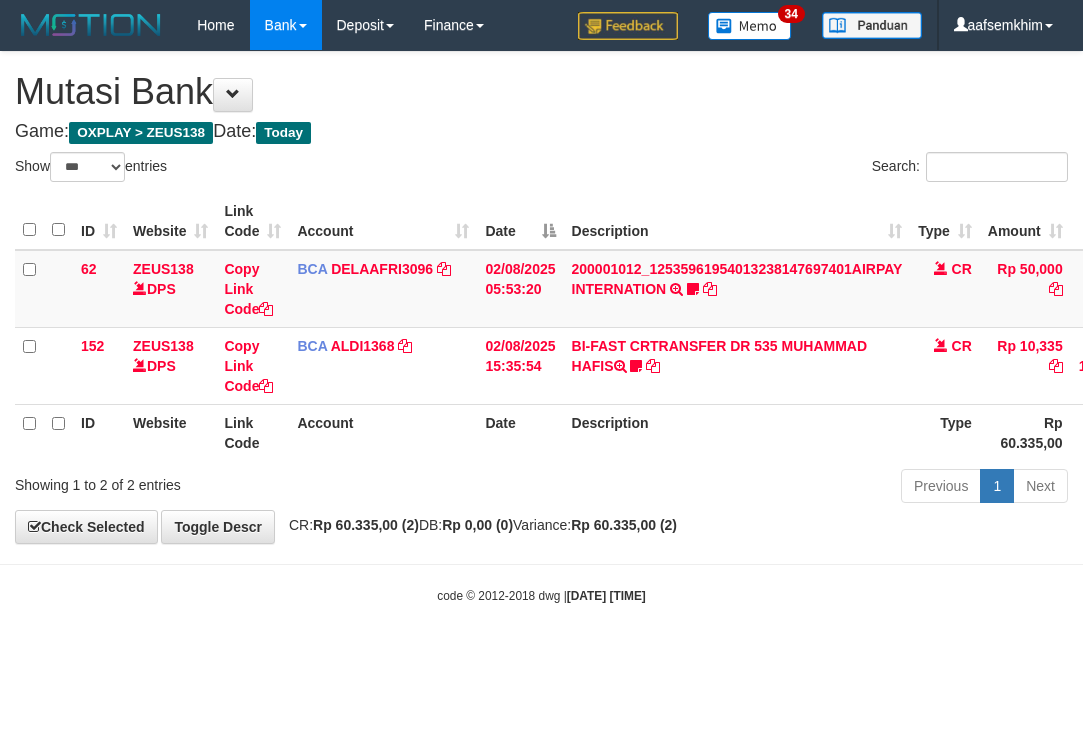 select on "***" 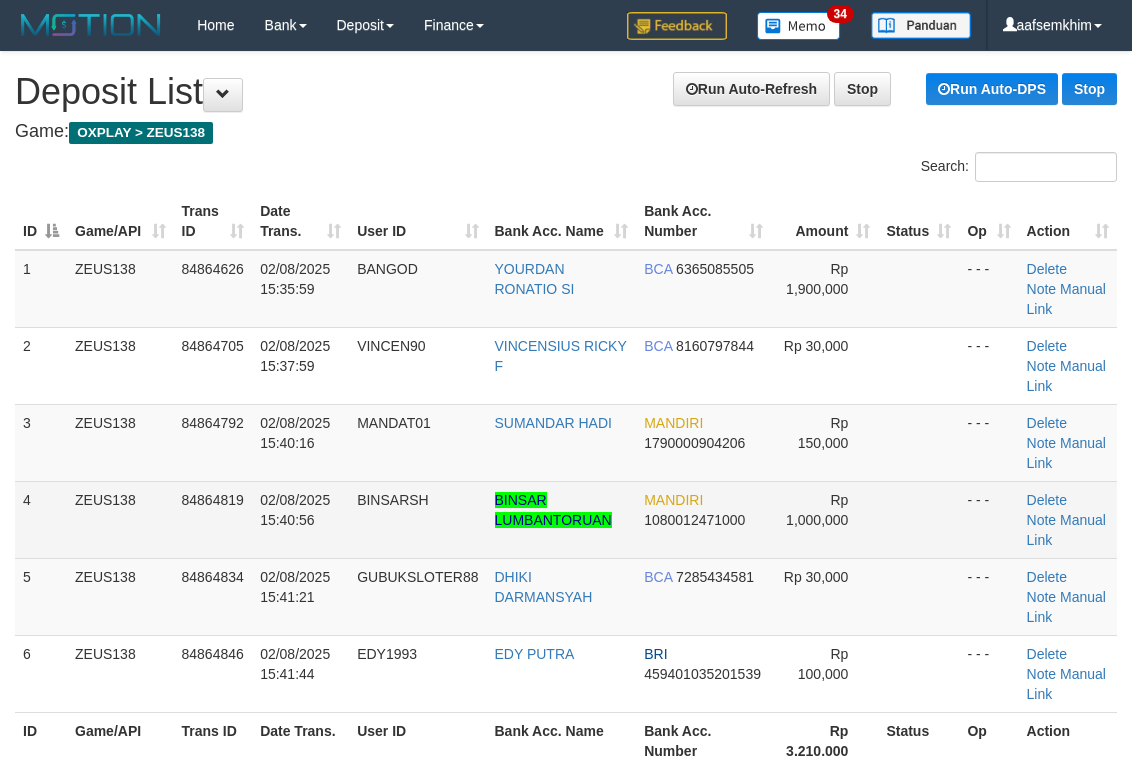 scroll, scrollTop: 391, scrollLeft: 0, axis: vertical 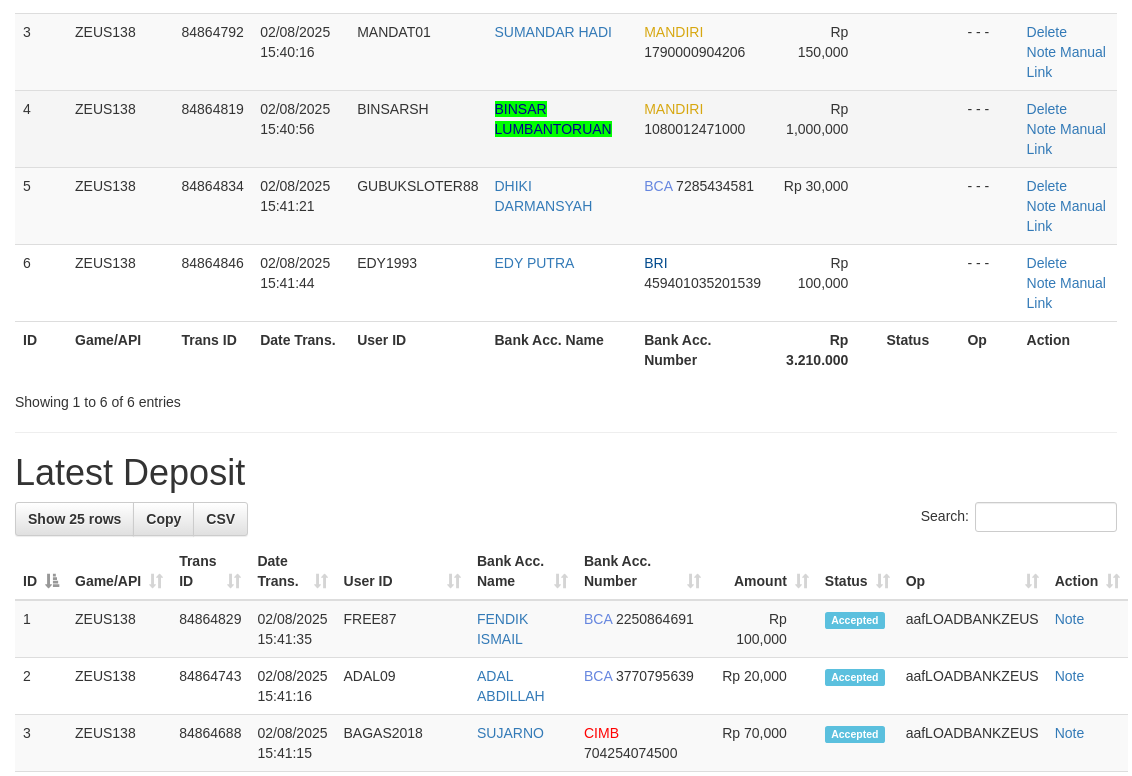 click on "BINSAR LUMBANTORUAN" at bounding box center [562, 128] 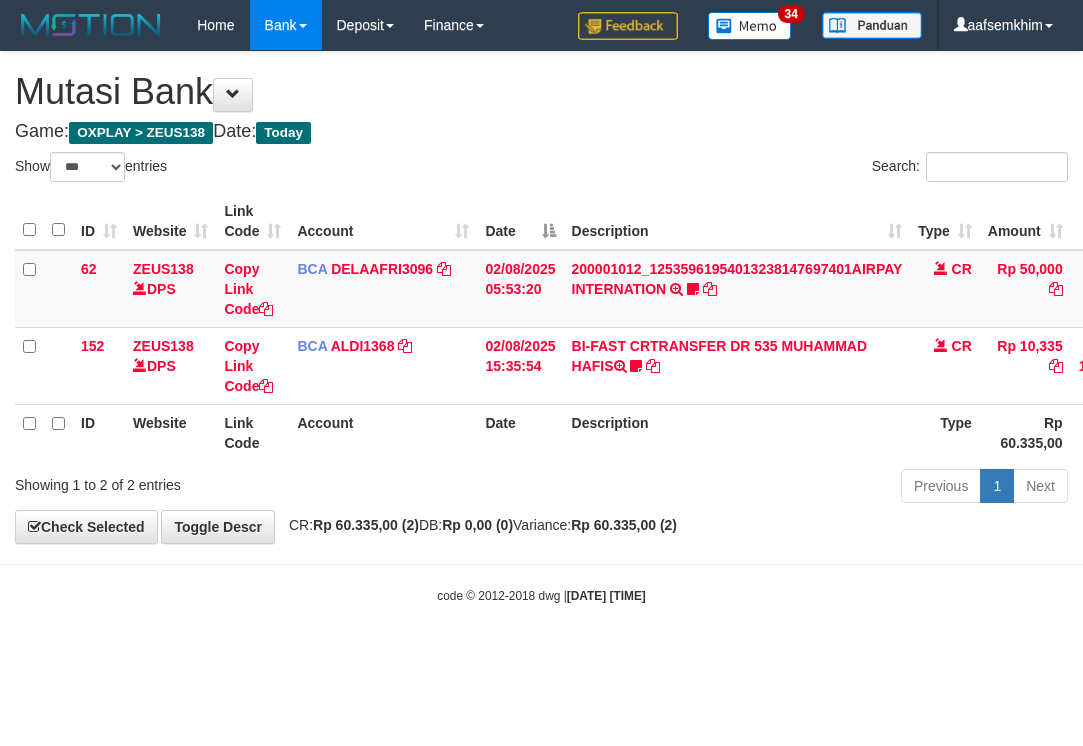 select on "***" 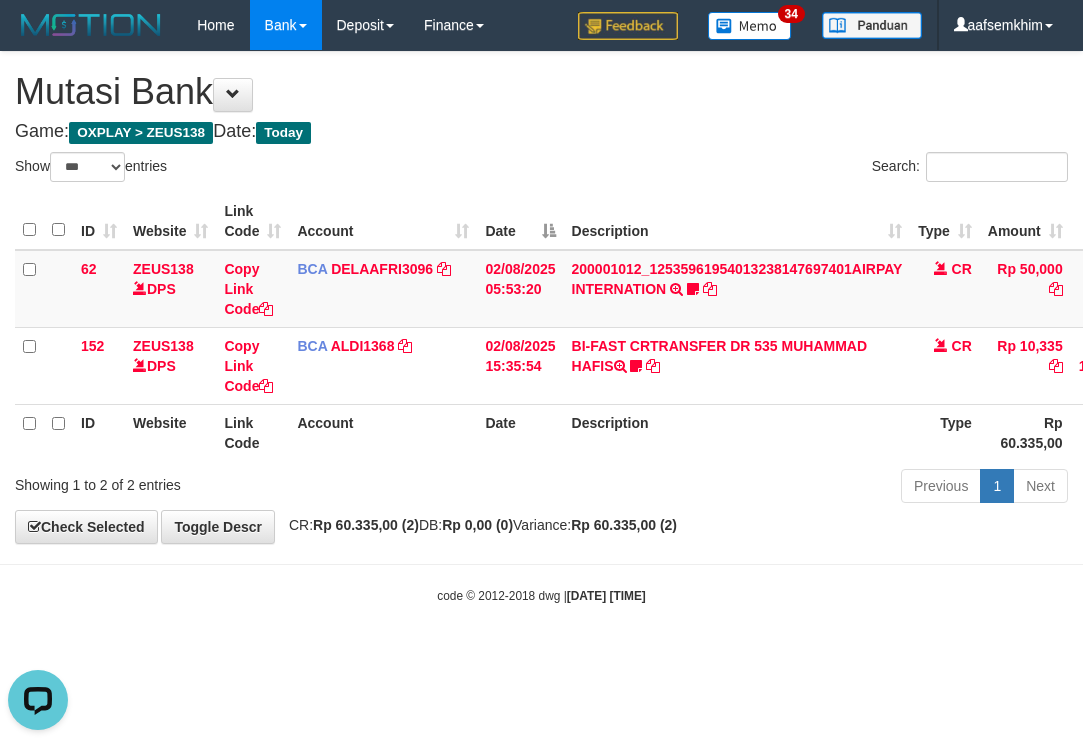scroll, scrollTop: 0, scrollLeft: 0, axis: both 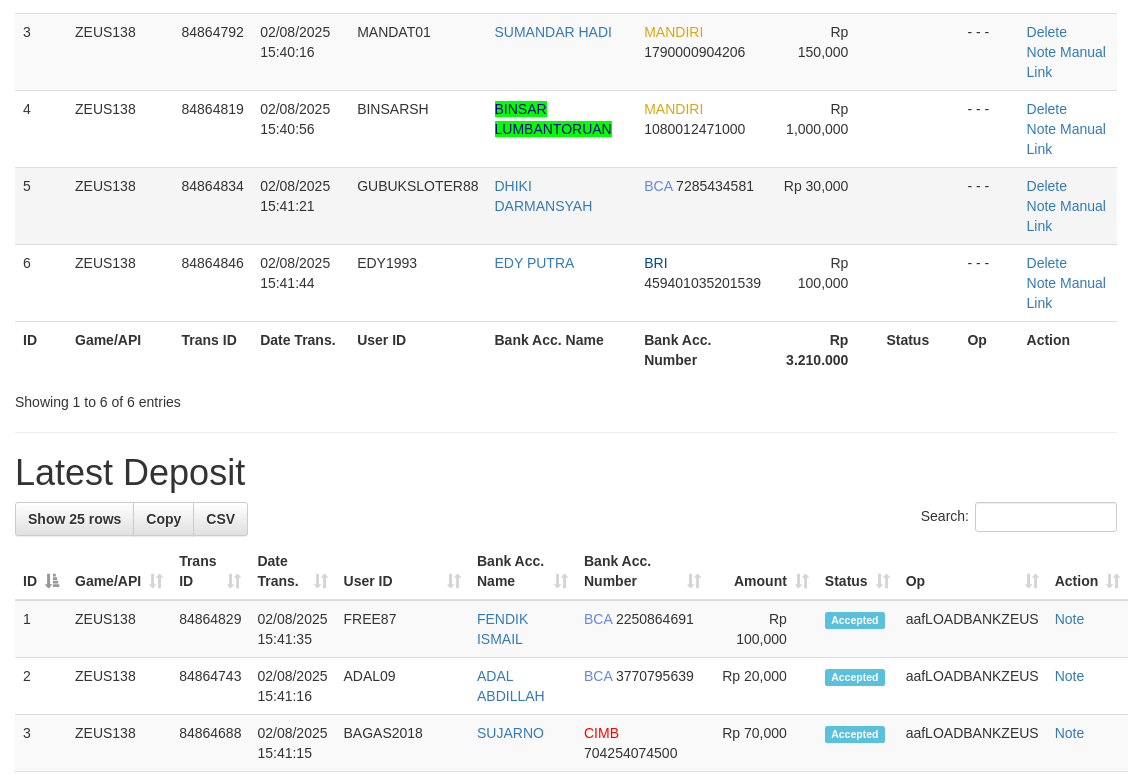 drag, startPoint x: 0, startPoint y: 0, endPoint x: 676, endPoint y: 169, distance: 696.8049 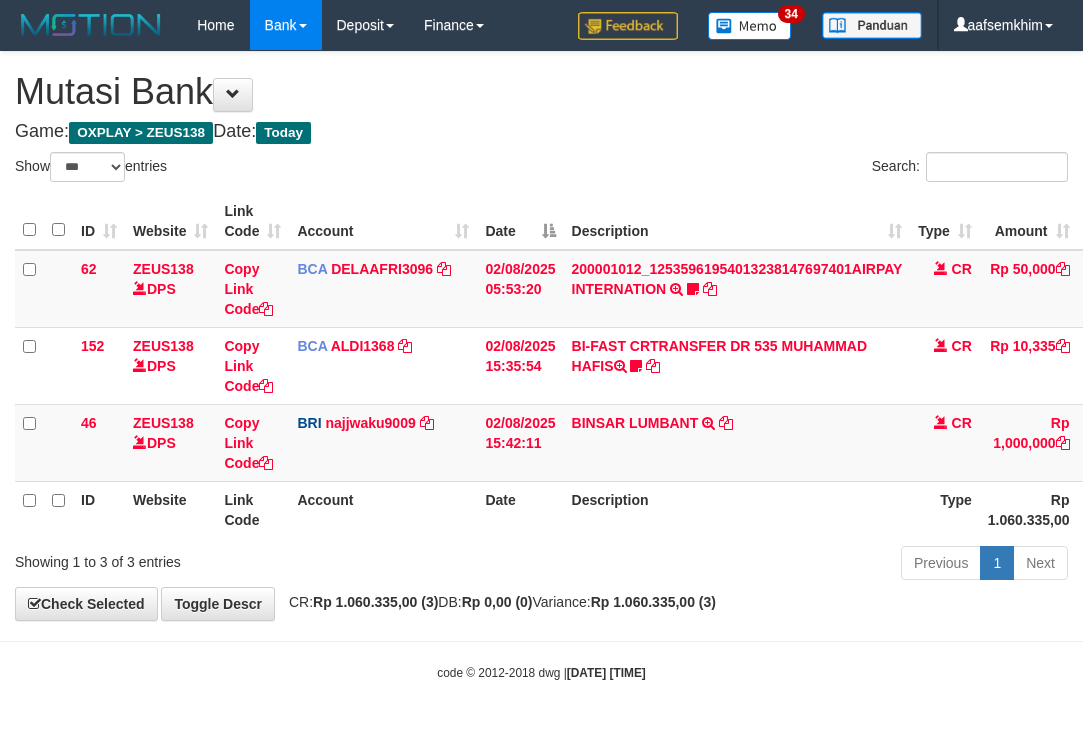 select on "***" 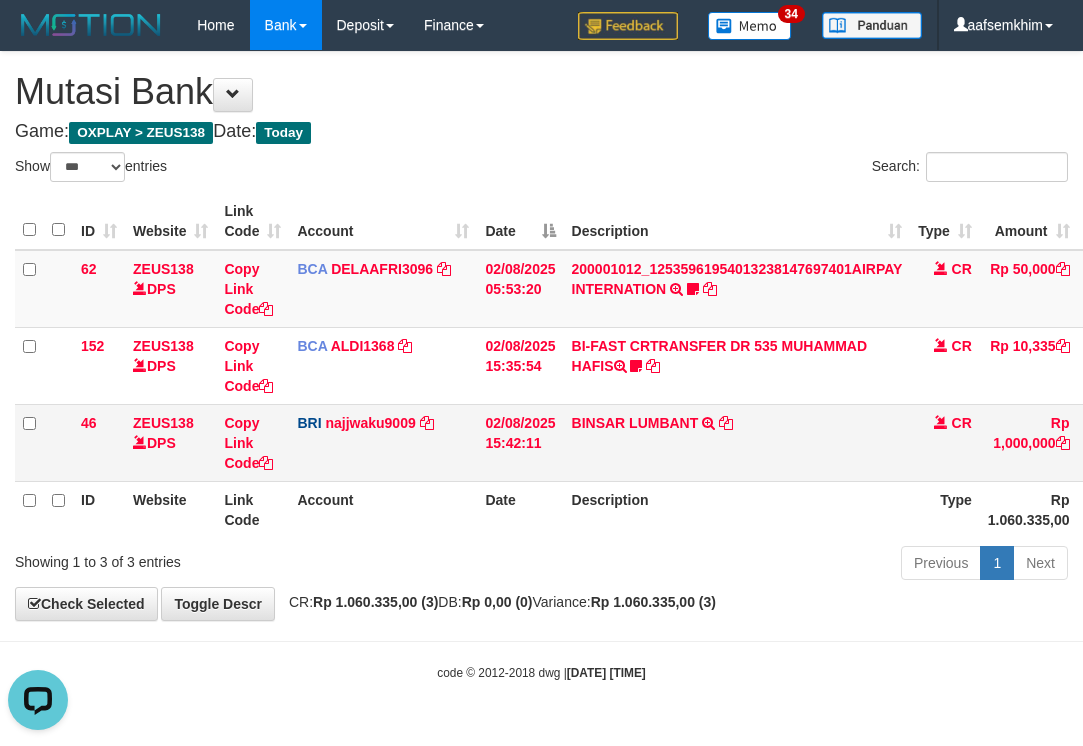 scroll, scrollTop: 0, scrollLeft: 0, axis: both 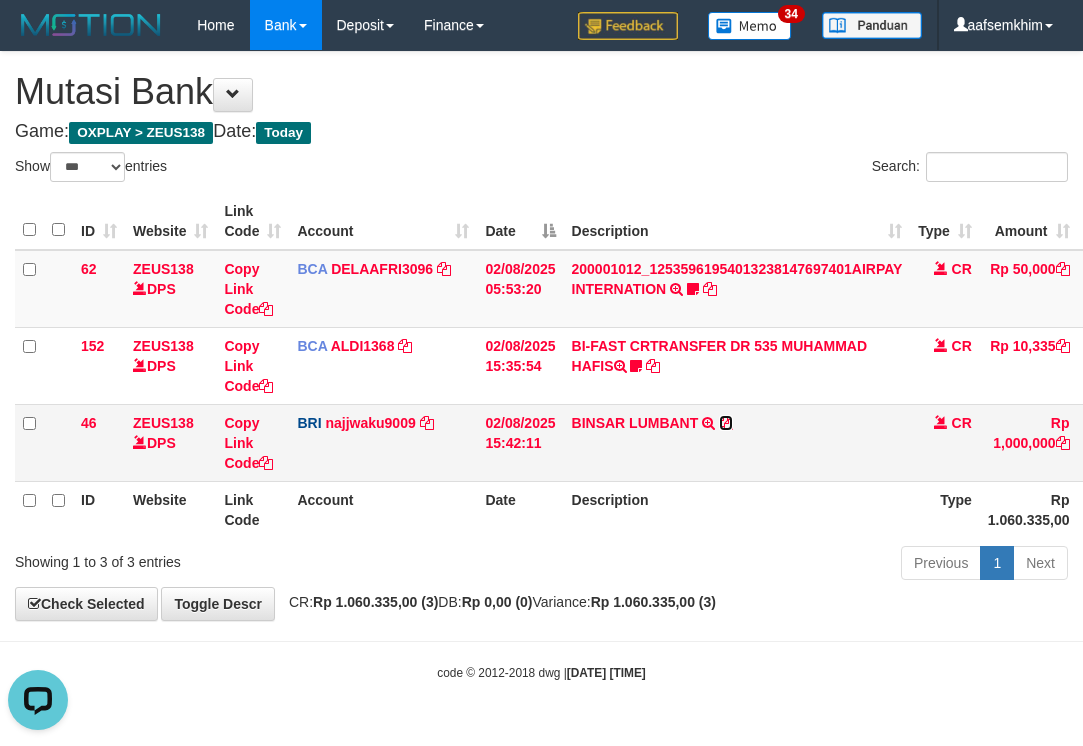 click at bounding box center [726, 423] 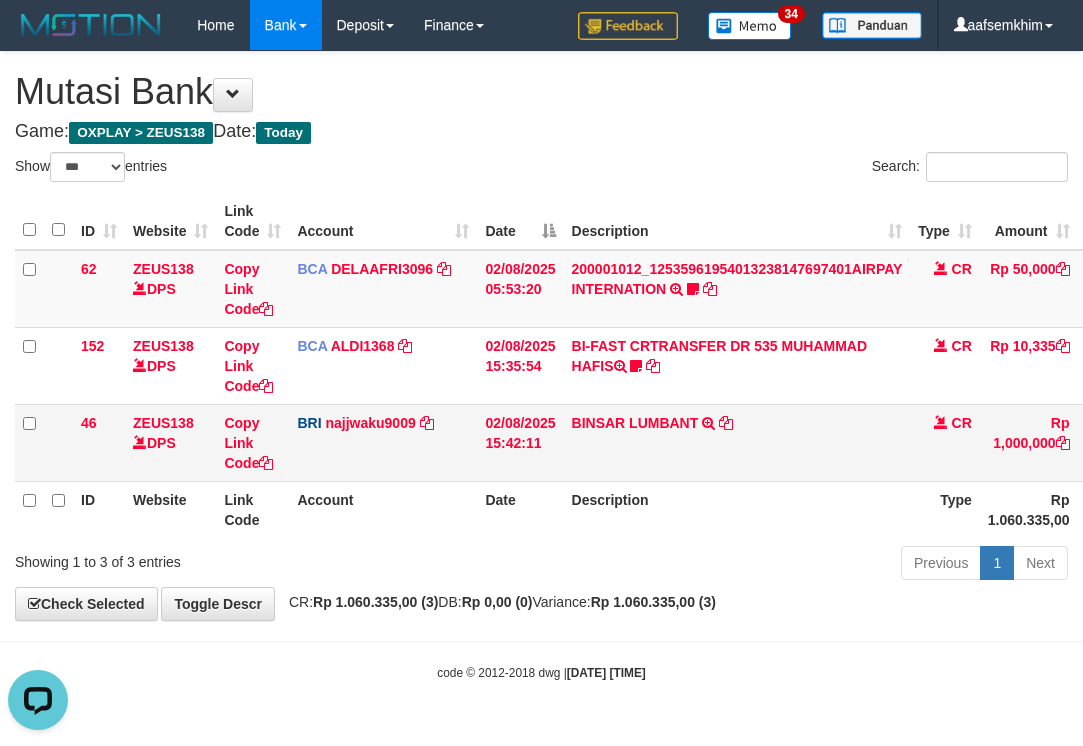 drag, startPoint x: 283, startPoint y: 479, endPoint x: 224, endPoint y: 476, distance: 59.07622 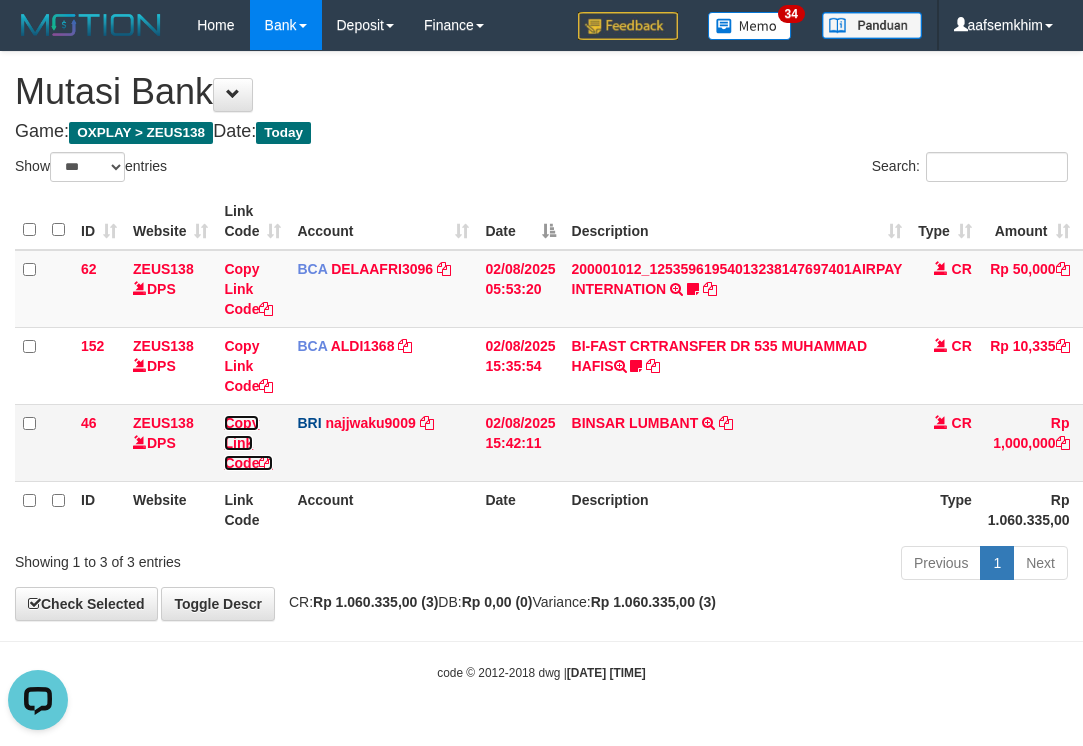 click on "Copy Link Code" at bounding box center [248, 443] 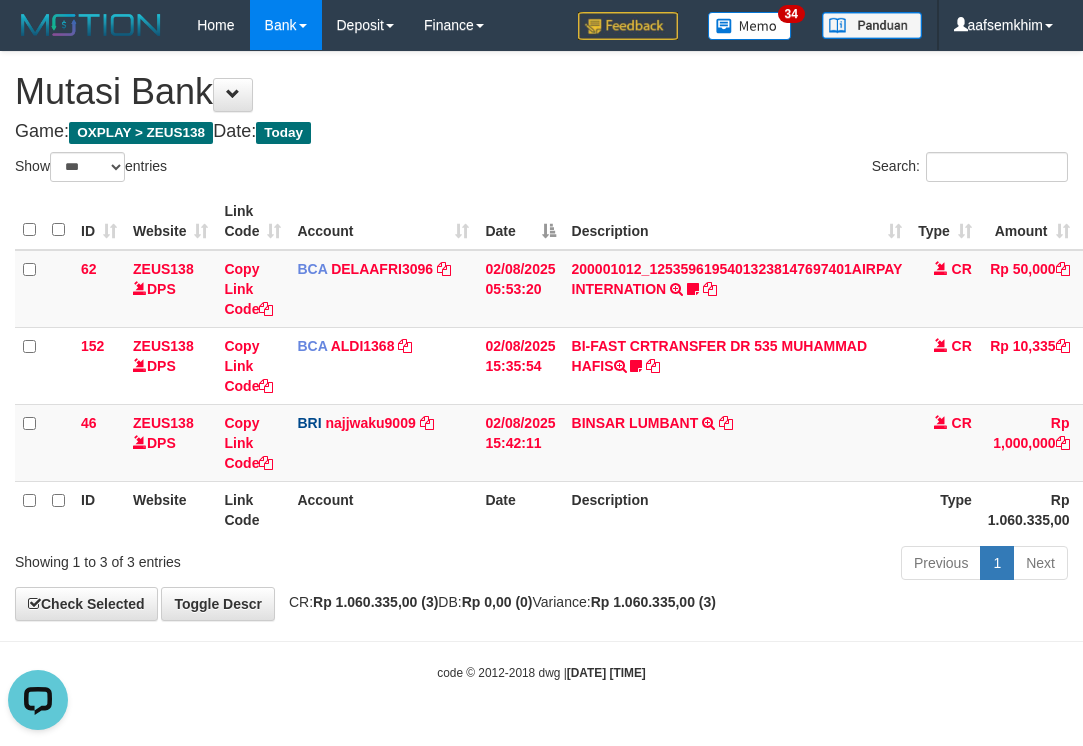 scroll, scrollTop: 274, scrollLeft: 0, axis: vertical 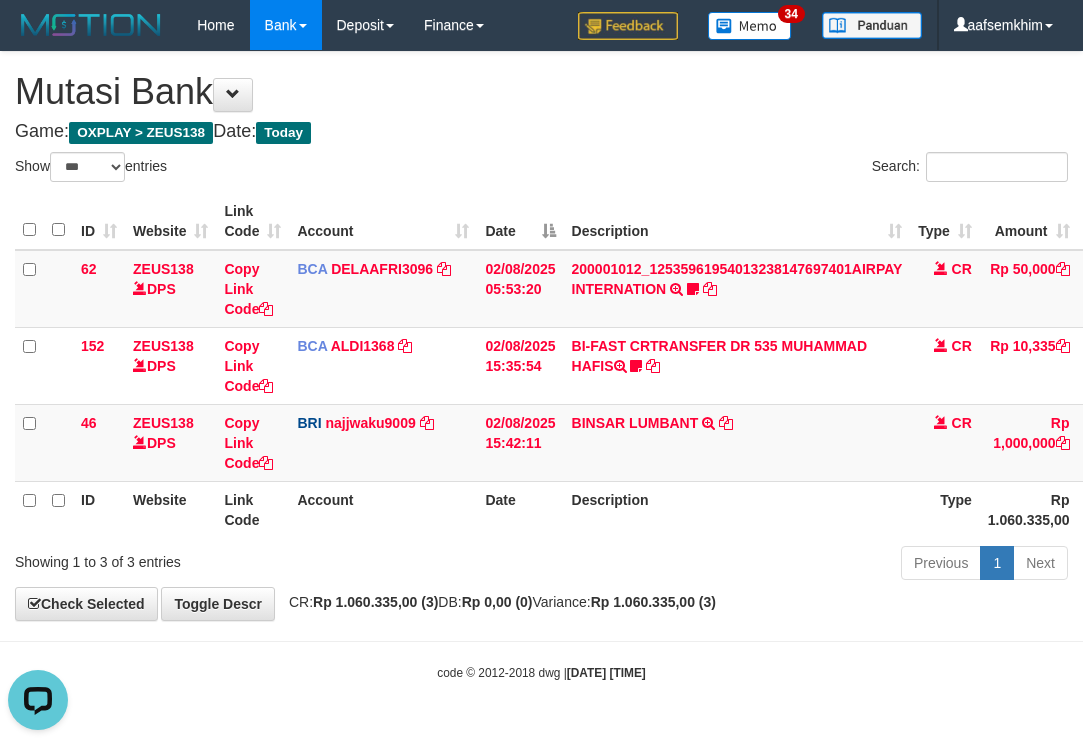 drag, startPoint x: 563, startPoint y: 469, endPoint x: 8, endPoint y: 359, distance: 565.7959 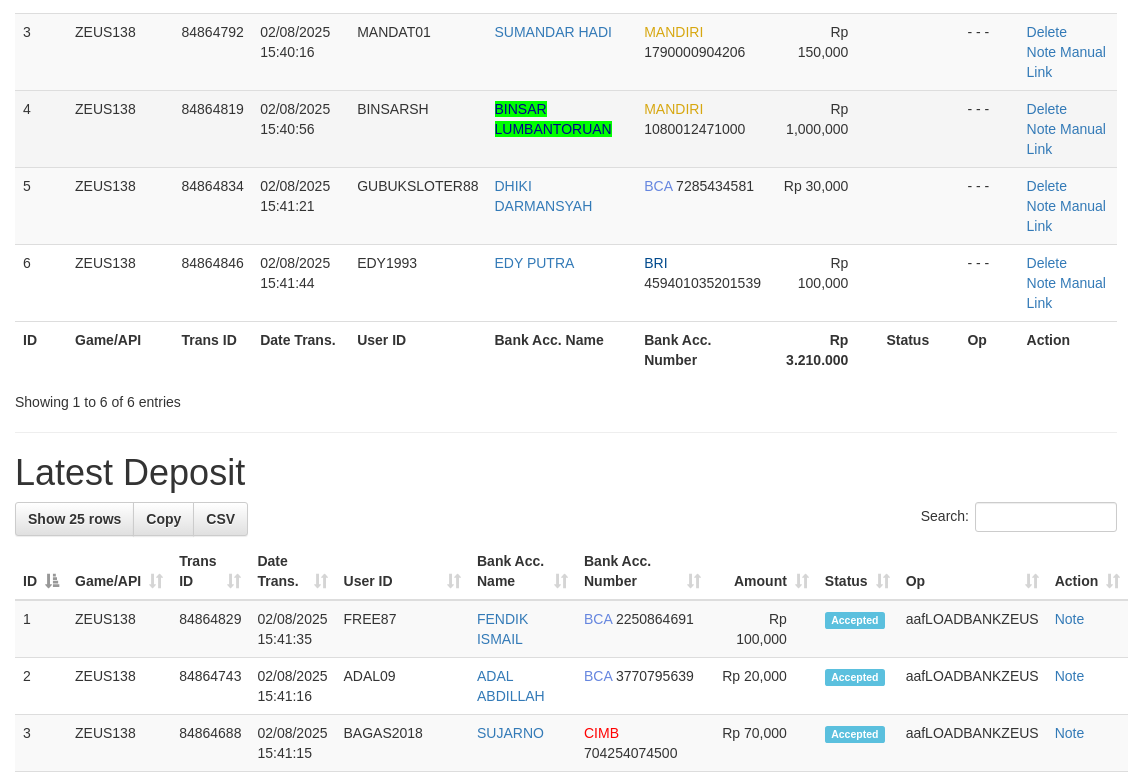 scroll, scrollTop: 196, scrollLeft: 0, axis: vertical 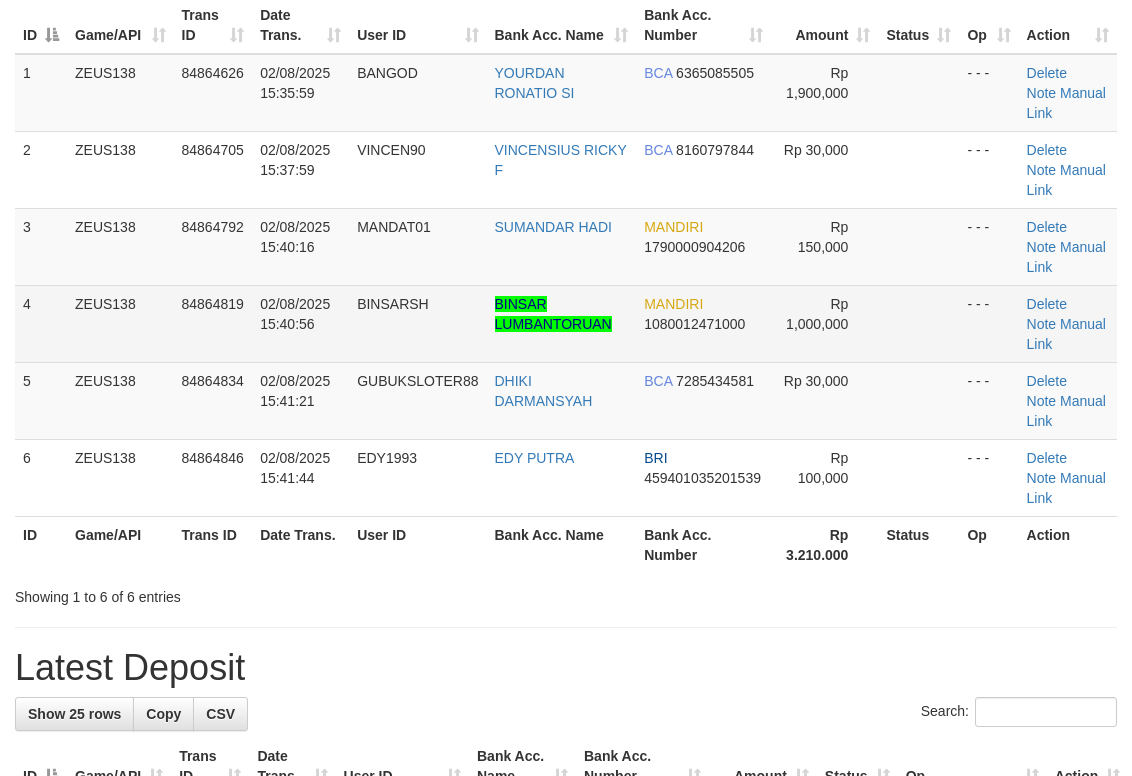 click on "ID Game/API Trans ID Date Trans. User ID Bank Acc. Name Bank Acc. Number Amount Status Op Action
1
ZEUS138
84864626
02/08/2025 15:35:59
BANGOD
YOURDAN RONATIO SI
BCA
6365085505
Rp 1,900,000
- - -
Delete
Note
Manual Link
2
ZEUS138
84864705
02/08/2025 15:37:59
VINCEN90
VINCENSIUS RICKY F
BCA
8160797844
Rp 30,000
- - -
BCA" at bounding box center [566, 285] 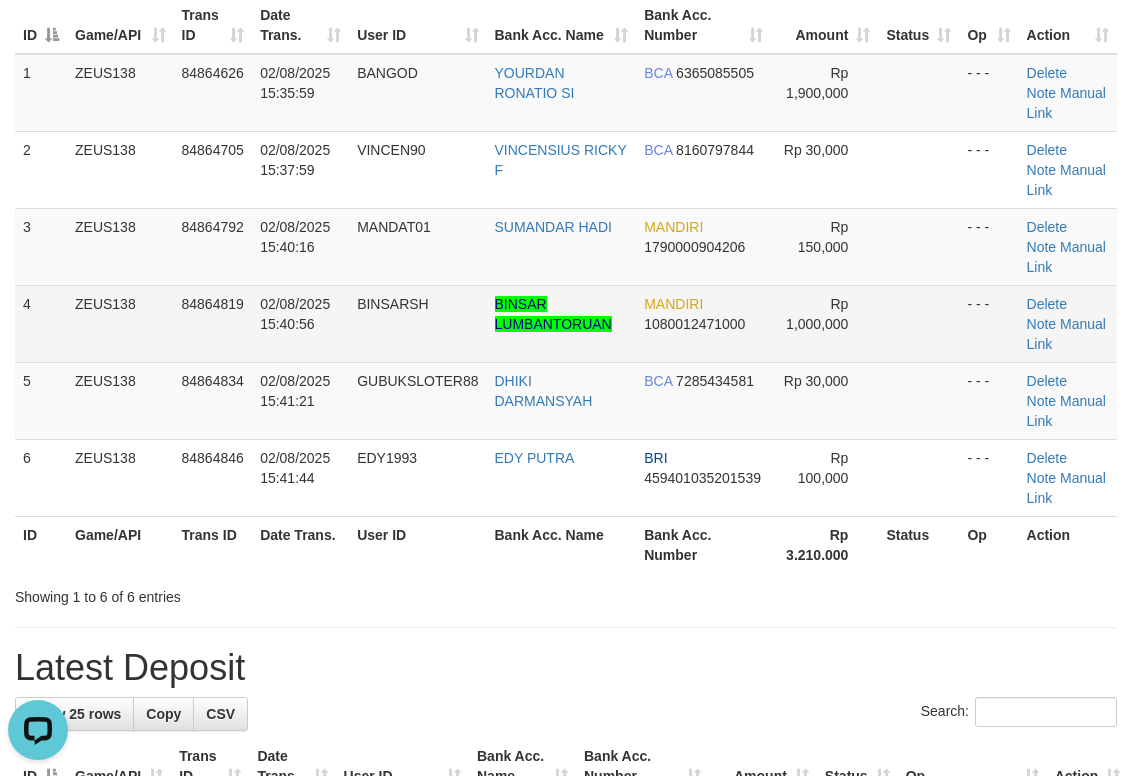scroll, scrollTop: 0, scrollLeft: 0, axis: both 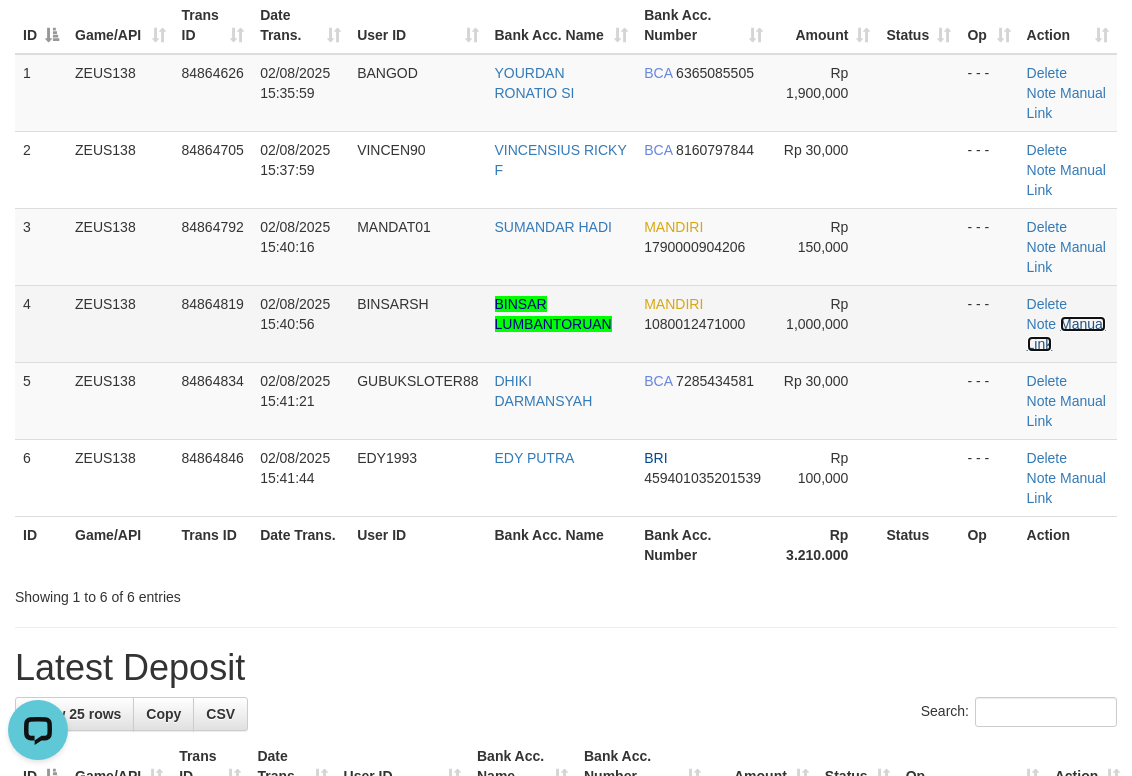 click on "Manual Link" at bounding box center [1066, 334] 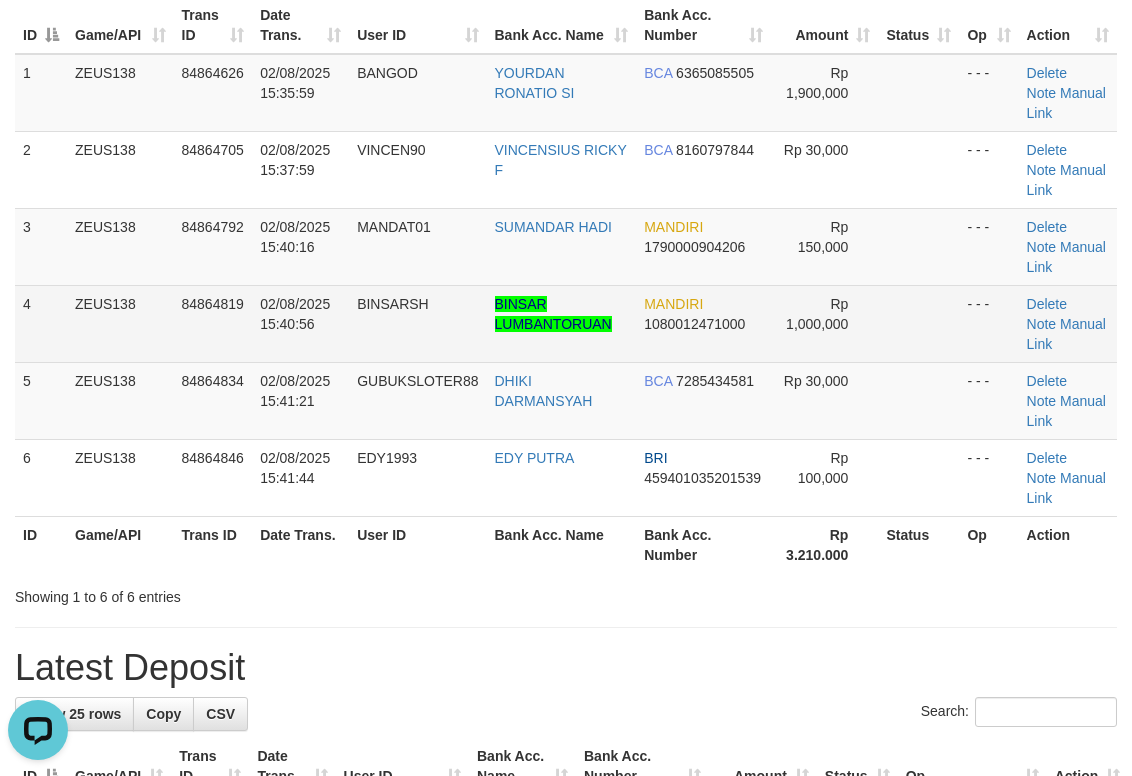 drag, startPoint x: 585, startPoint y: 345, endPoint x: 459, endPoint y: 340, distance: 126.09917 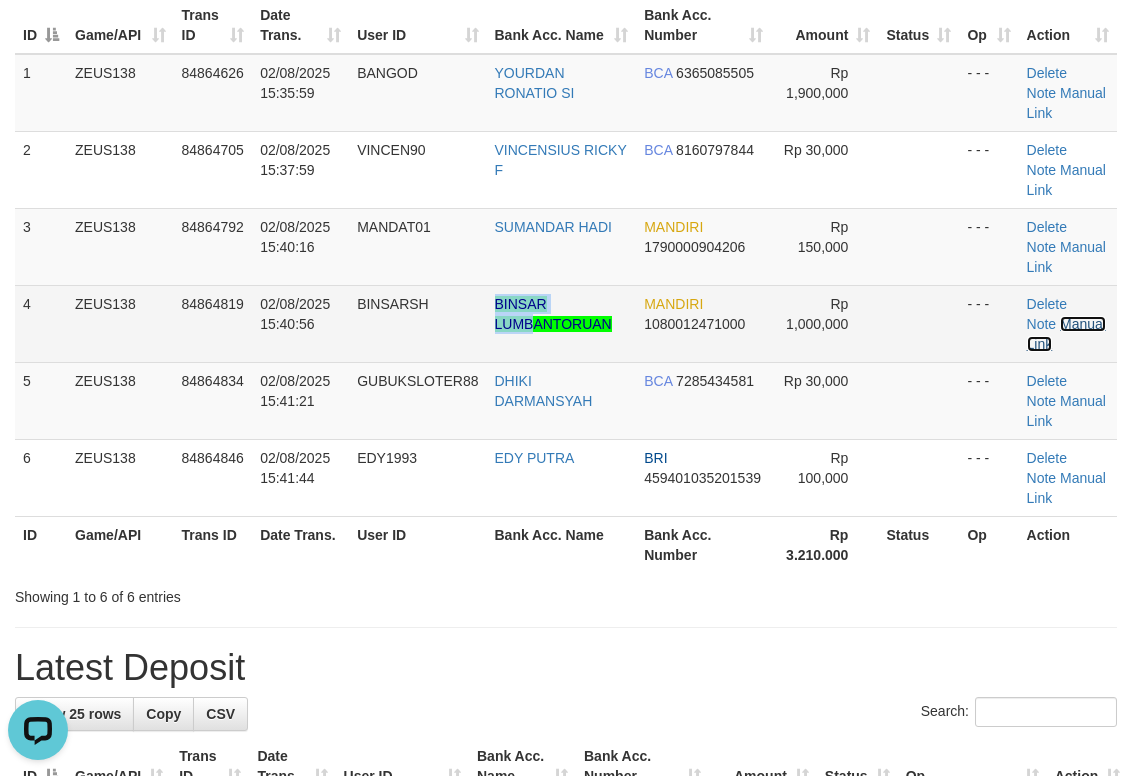 click on "Manual Link" at bounding box center [1066, 334] 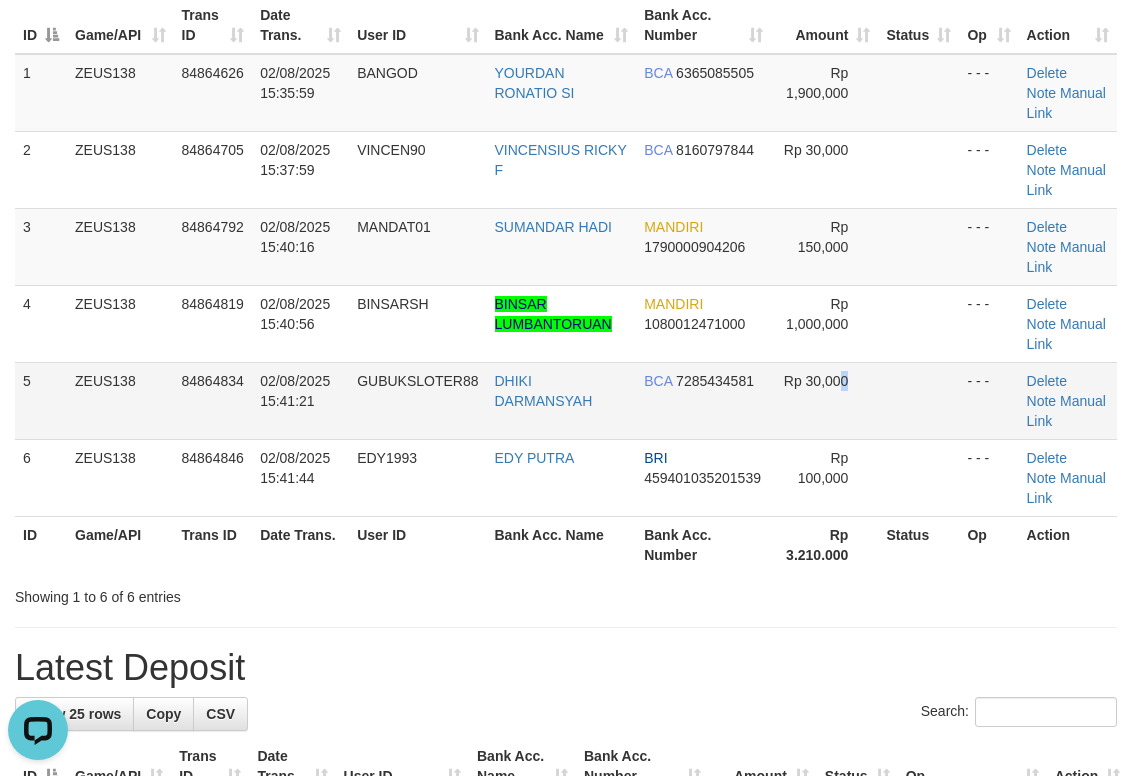 click on "Rp 30,000" at bounding box center [825, 400] 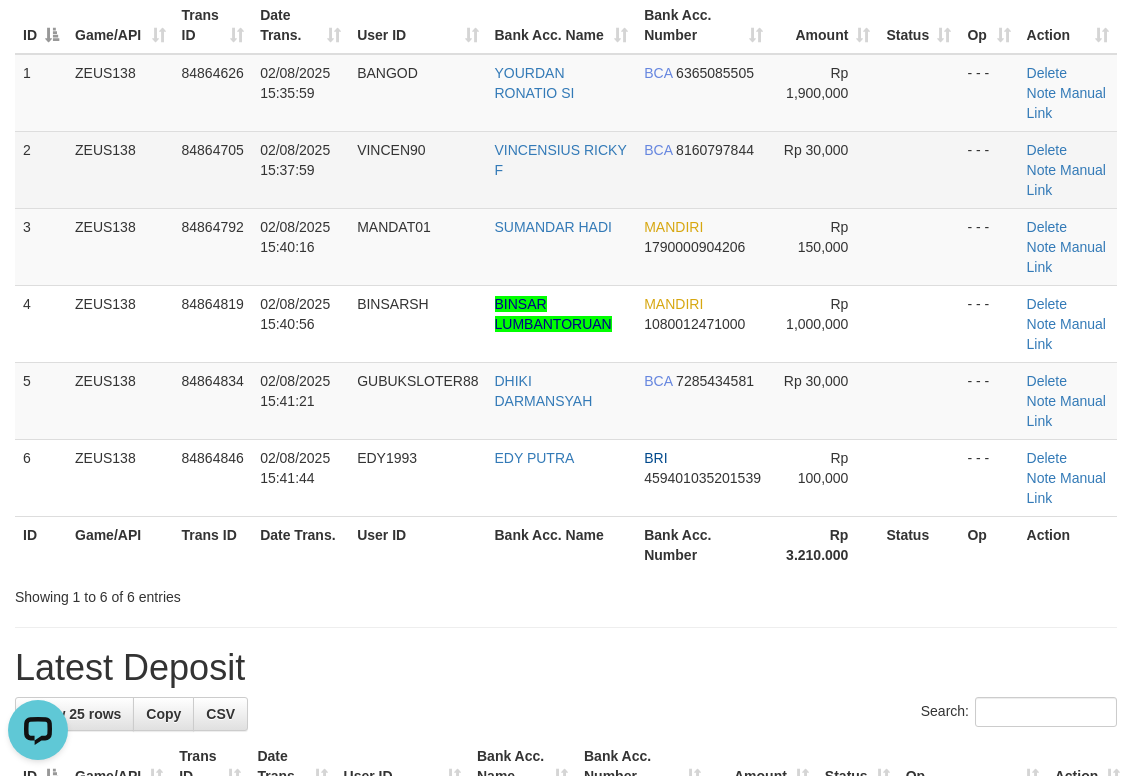 drag, startPoint x: 385, startPoint y: 270, endPoint x: 391, endPoint y: 166, distance: 104.172935 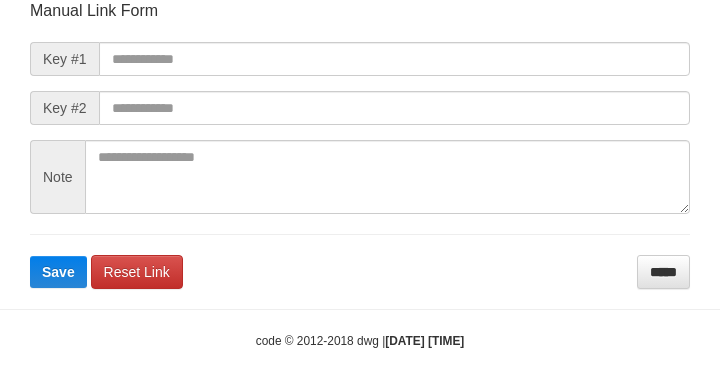 scroll, scrollTop: 233, scrollLeft: 0, axis: vertical 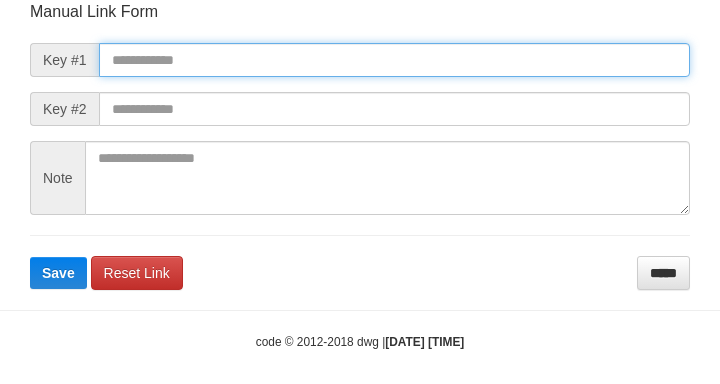 click at bounding box center [394, 60] 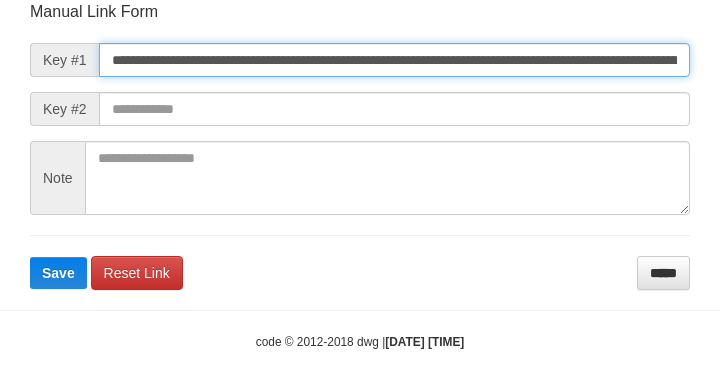scroll, scrollTop: 0, scrollLeft: 1295, axis: horizontal 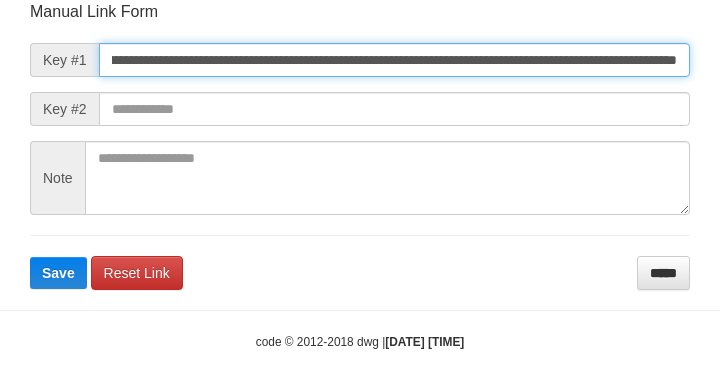 type on "**********" 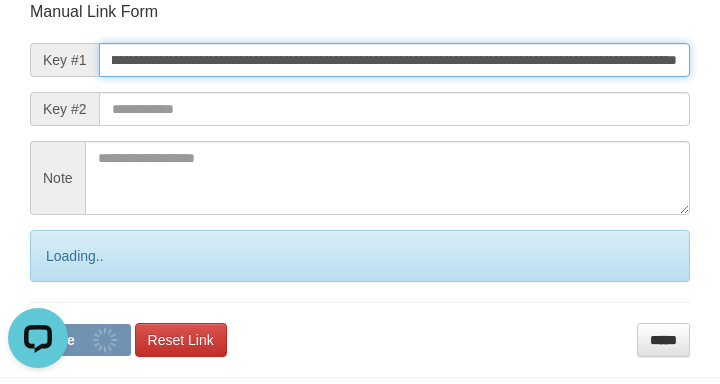 scroll, scrollTop: 0, scrollLeft: 0, axis: both 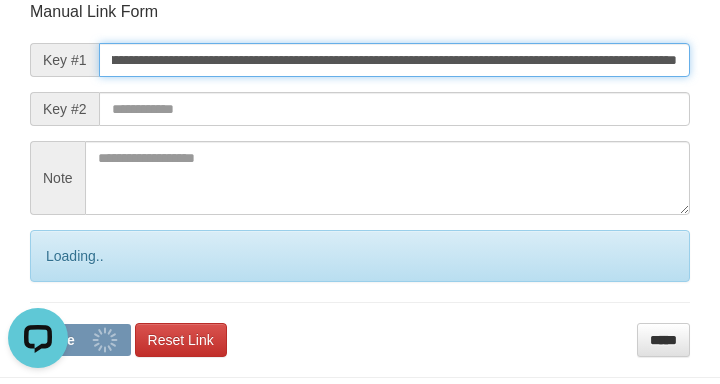 click on "Save" at bounding box center (80, 340) 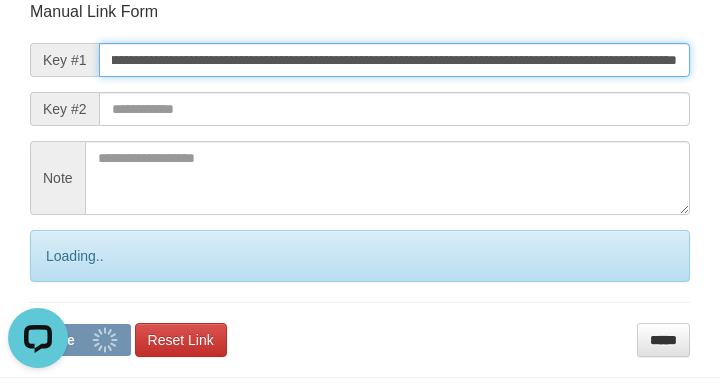 click on "Save" at bounding box center [80, 340] 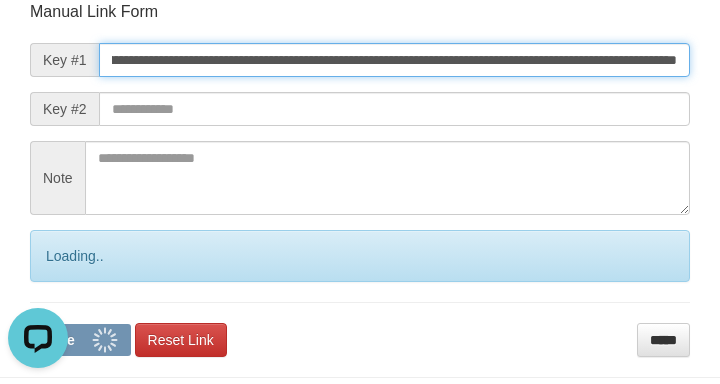 click on "Save" at bounding box center (80, 340) 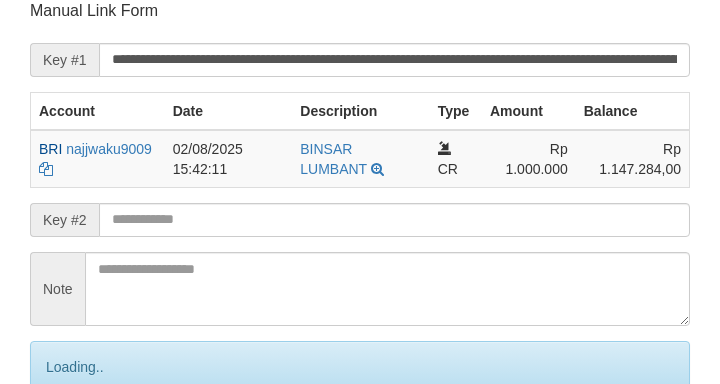 click on "**********" at bounding box center (394, 60) 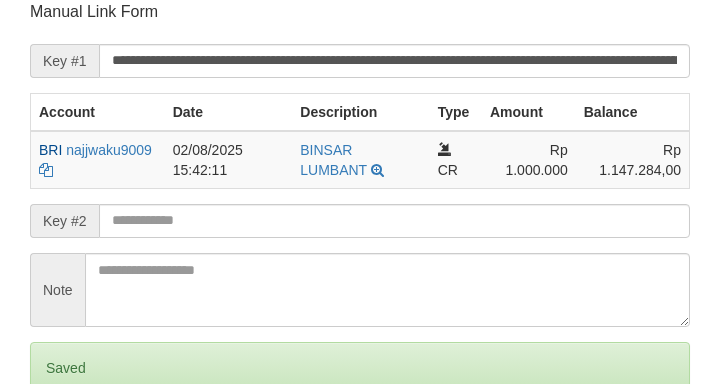 type on "**********" 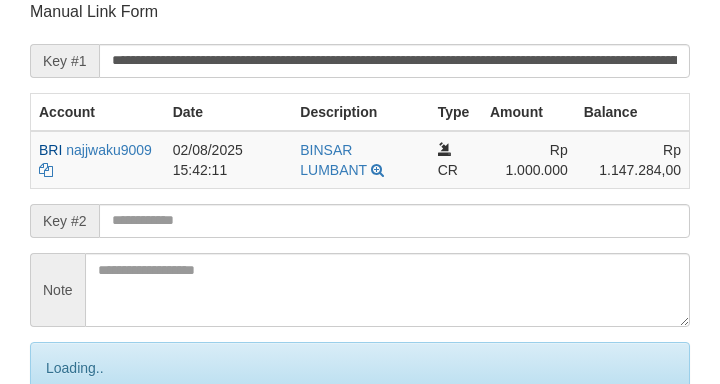 click on "Save" at bounding box center (80, 452) 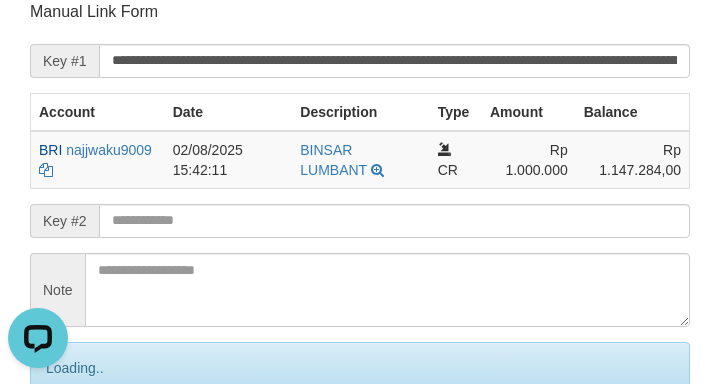 scroll, scrollTop: 0, scrollLeft: 0, axis: both 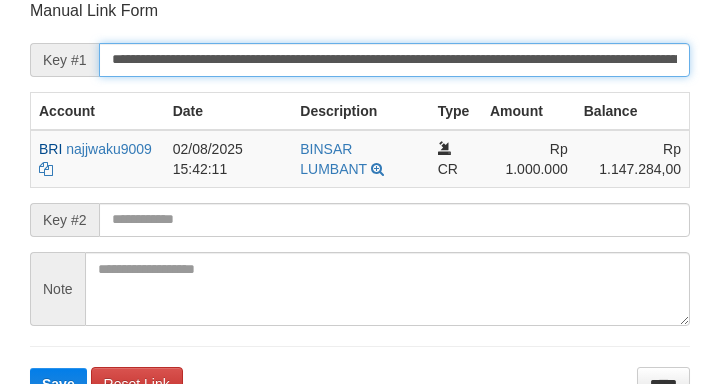 click on "Save" at bounding box center (58, 384) 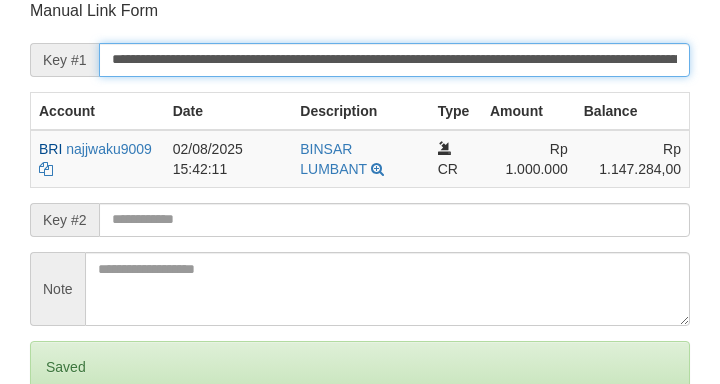 scroll, scrollTop: 392, scrollLeft: 0, axis: vertical 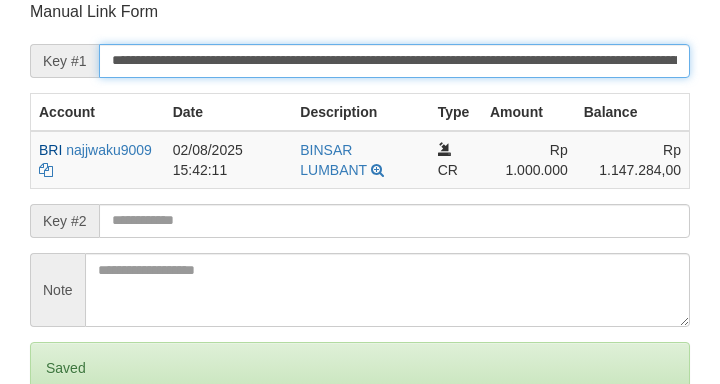 click on "Save" at bounding box center [58, 452] 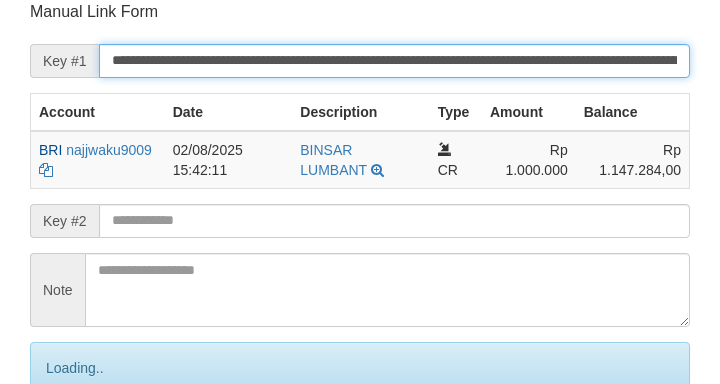 click on "Save" at bounding box center (80, 452) 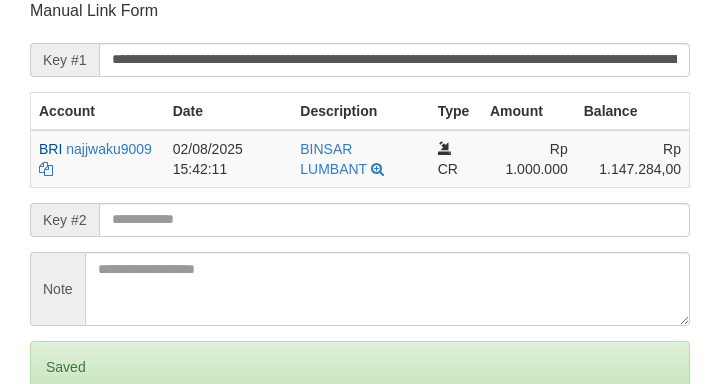 click on "Save" at bounding box center [58, 451] 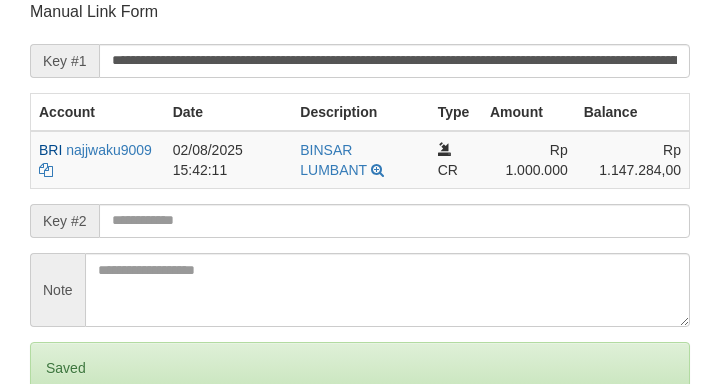 click on "Save" at bounding box center [58, 452] 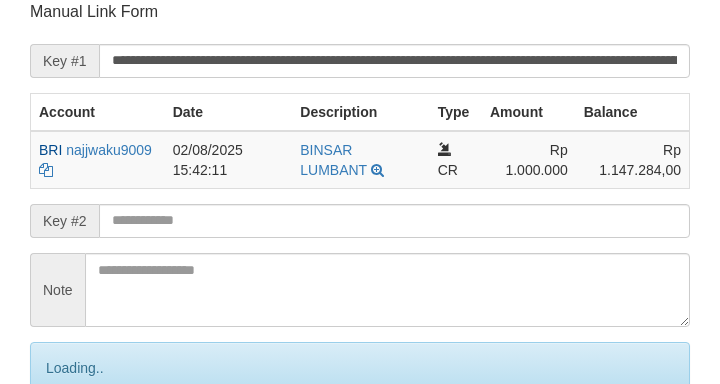 click on "Save" at bounding box center [80, 452] 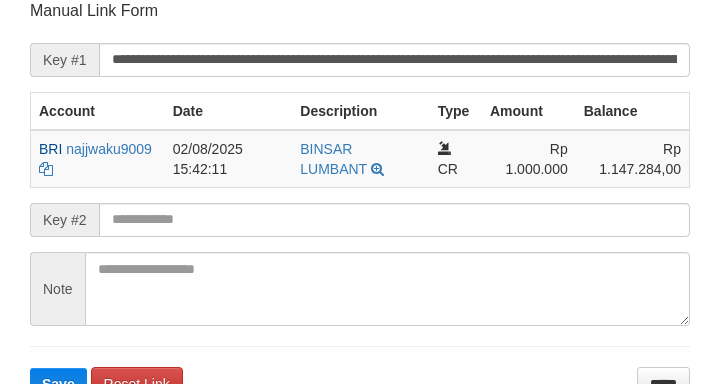 scroll, scrollTop: 392, scrollLeft: 0, axis: vertical 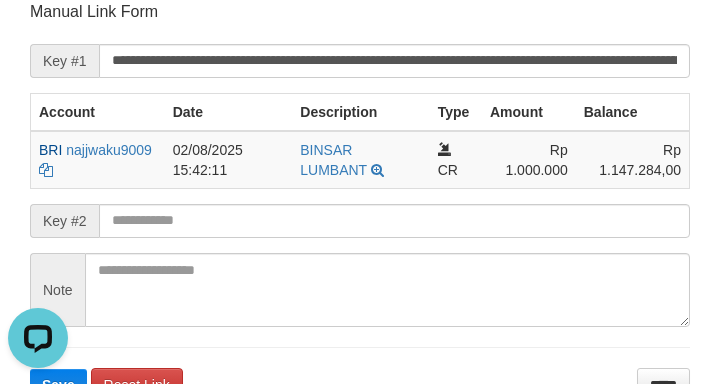 click on "Manual Link Form" at bounding box center [360, 12] 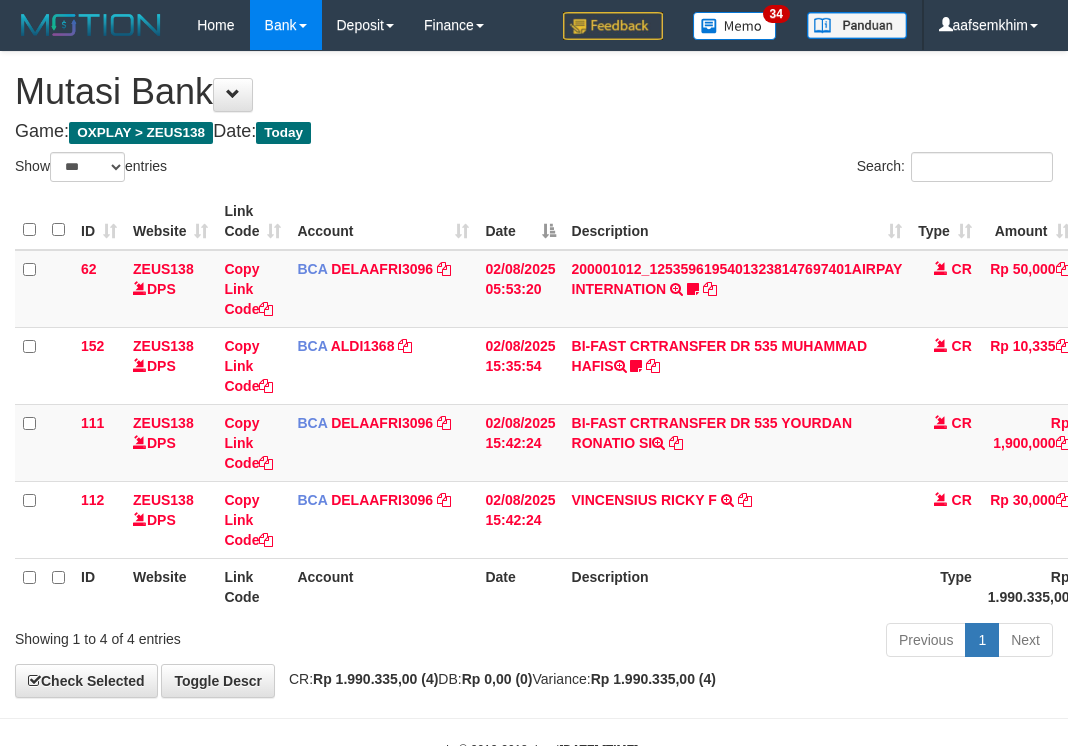 select on "***" 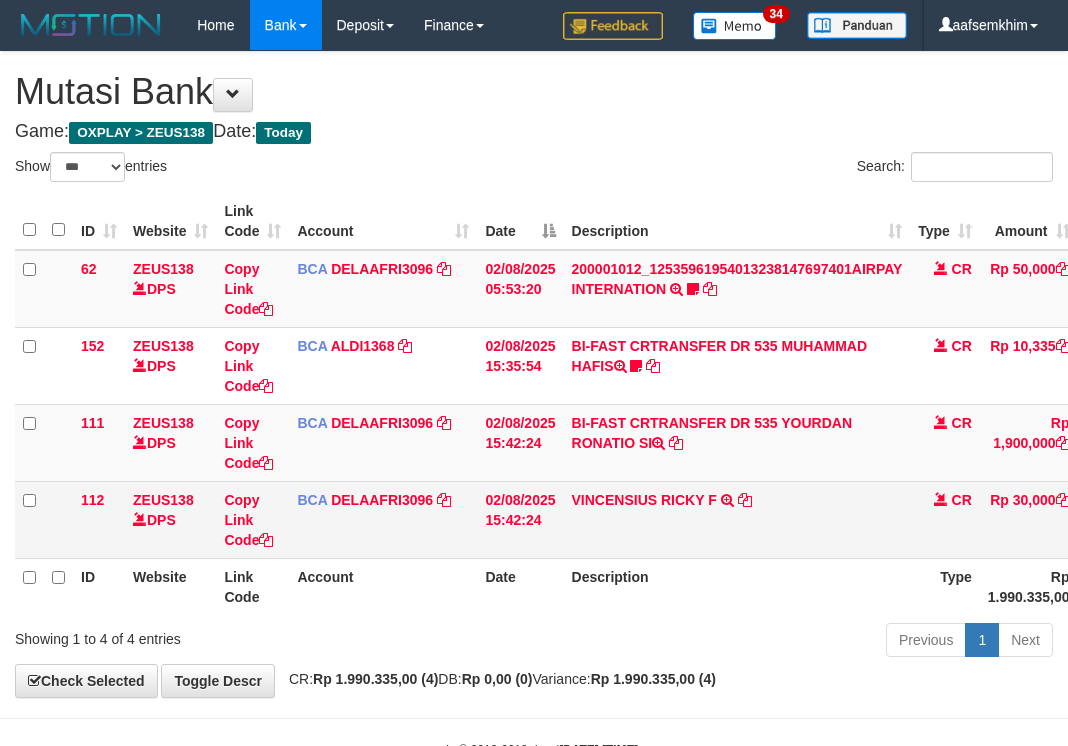 click on "[FIRST] [LAST]         TRSF E-BANKING CR 0208/FTSCY/WS95031
30000.00[FIRST] [LAST]" at bounding box center (737, 519) 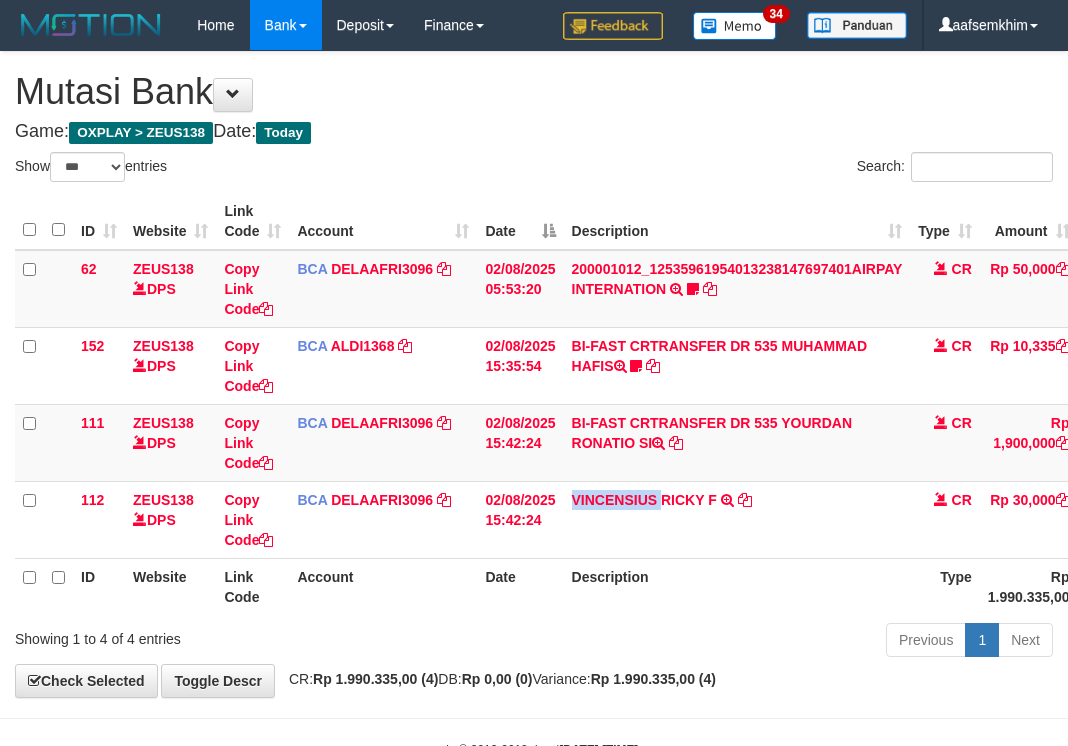 copy on "[FIRST]" 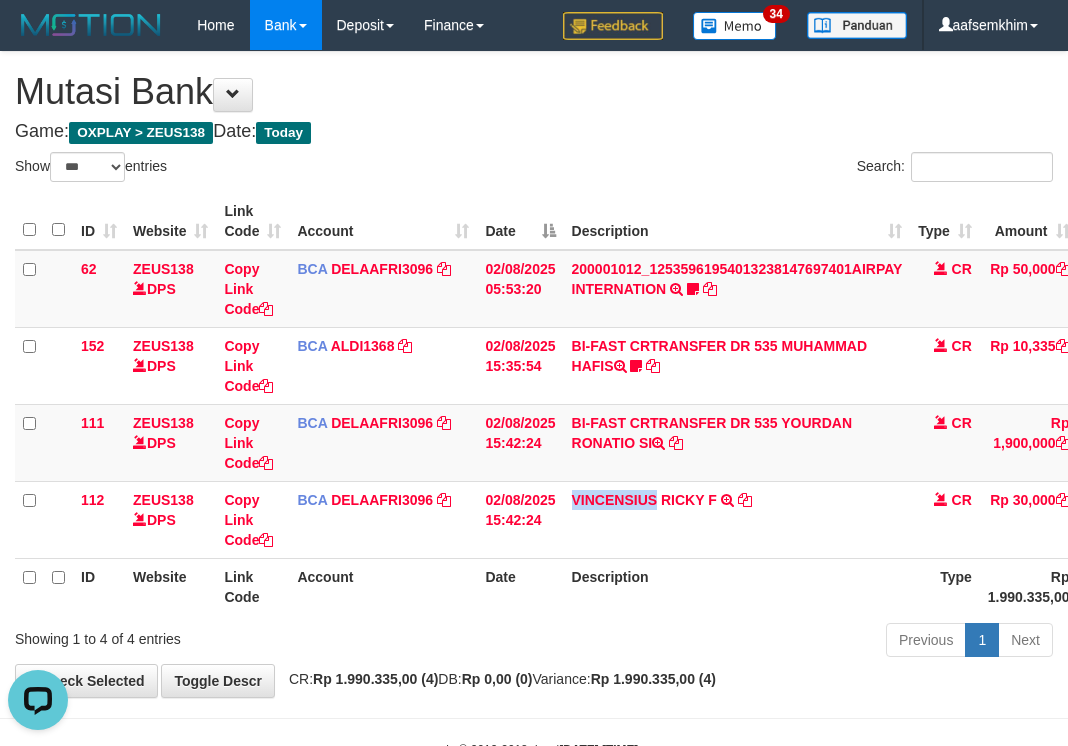 scroll, scrollTop: 0, scrollLeft: 0, axis: both 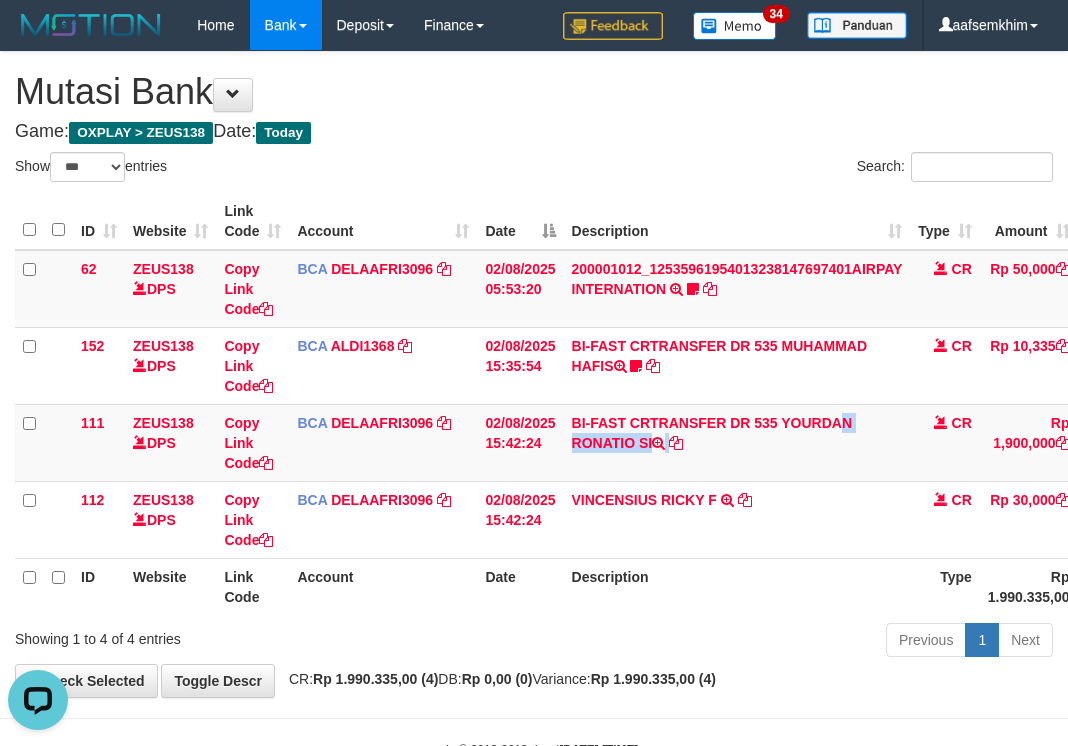 drag, startPoint x: 791, startPoint y: 420, endPoint x: 2, endPoint y: 395, distance: 789.396 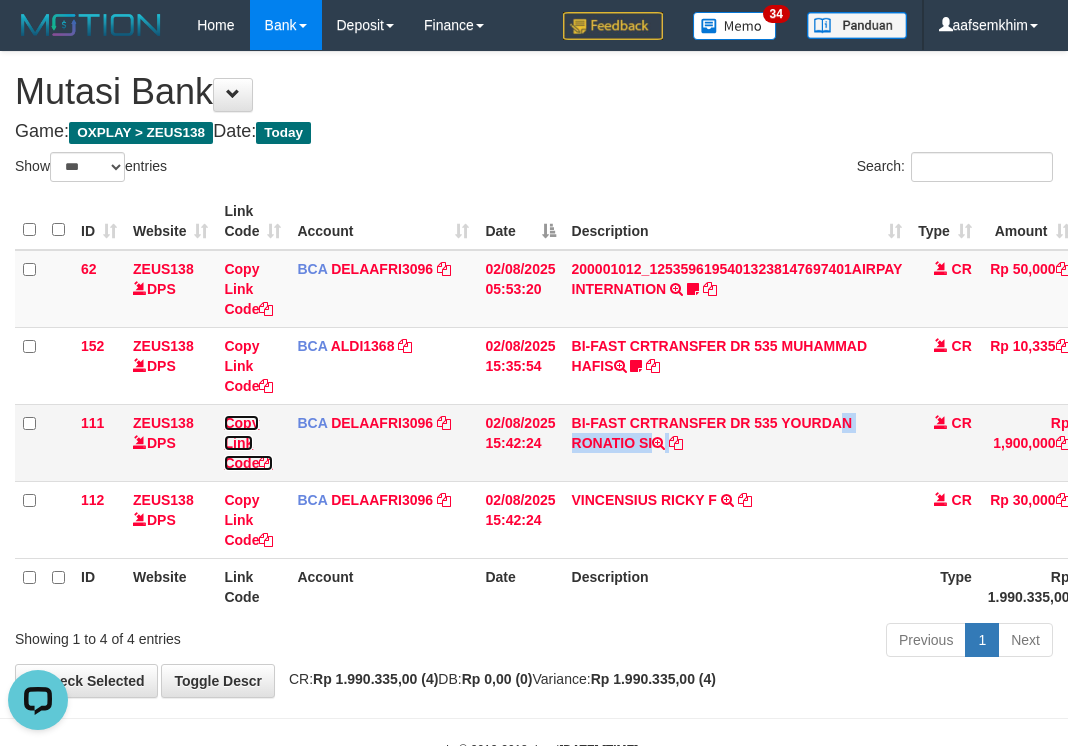 click on "Copy Link Code" at bounding box center (248, 443) 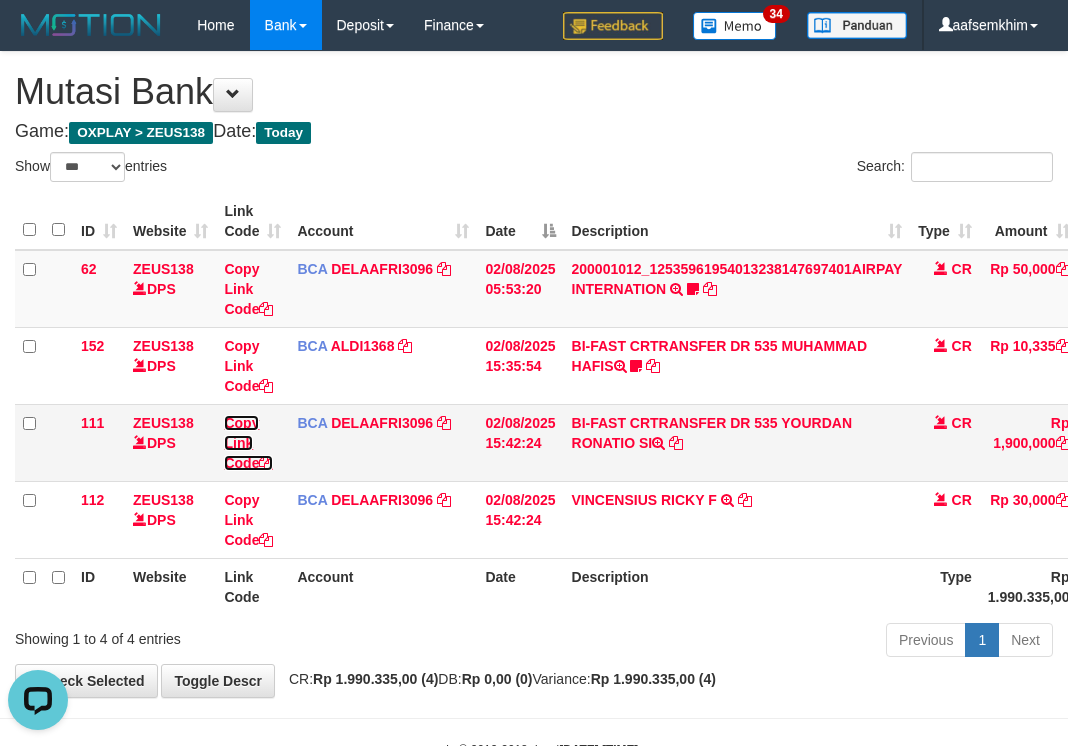 click on "Copy Link Code" at bounding box center [248, 443] 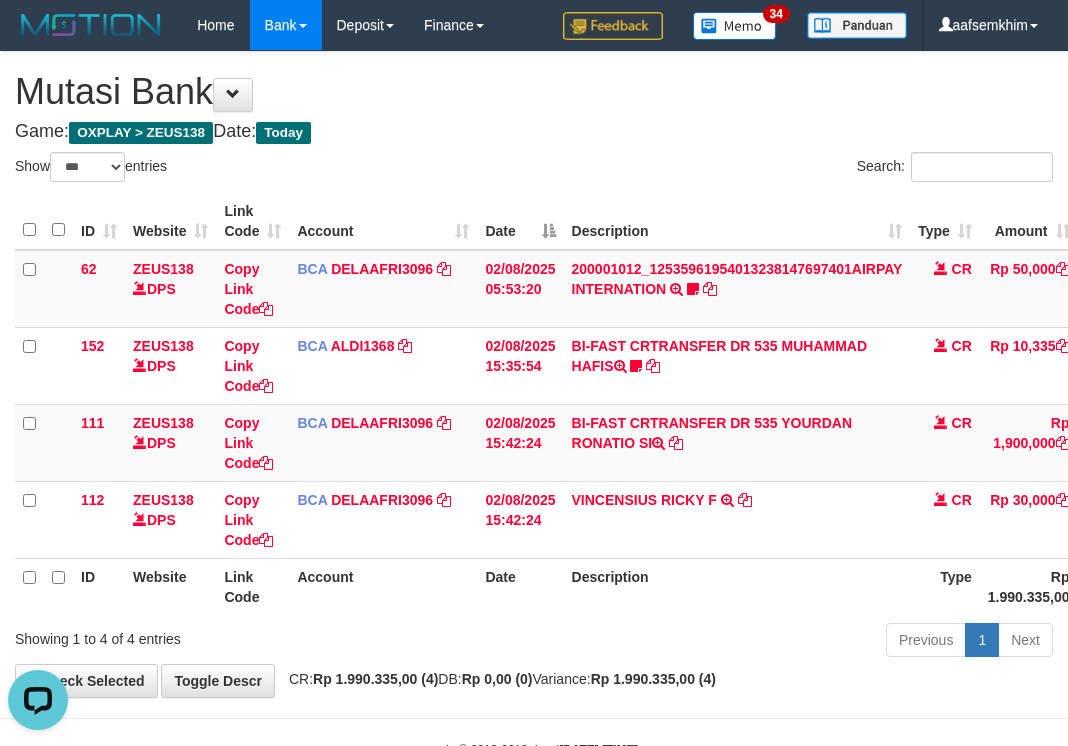 scroll, scrollTop: 0, scrollLeft: 0, axis: both 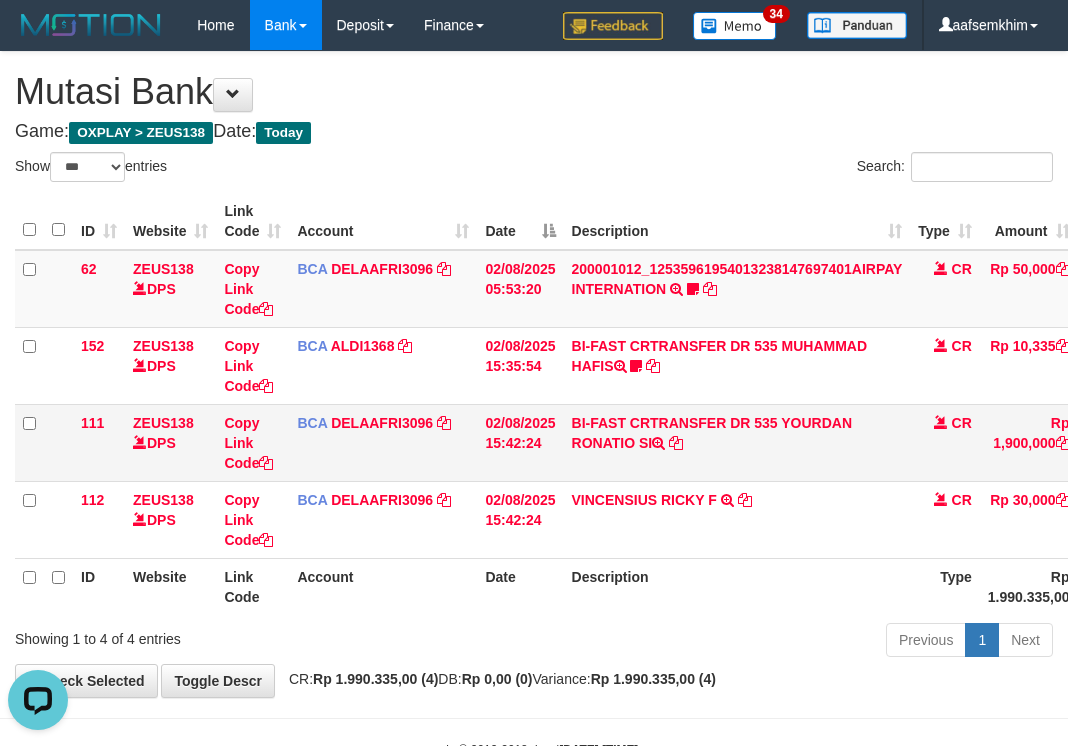 click on "02/08/2025 15:42:24" at bounding box center [520, 442] 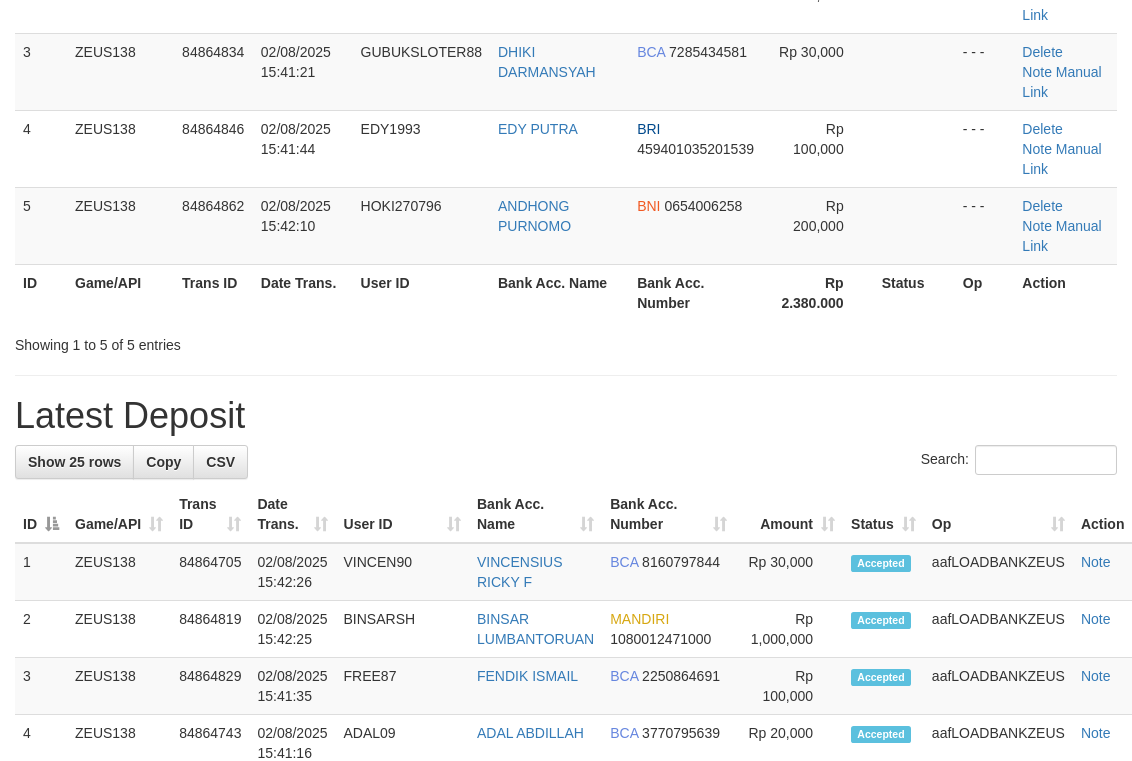 scroll, scrollTop: 196, scrollLeft: 0, axis: vertical 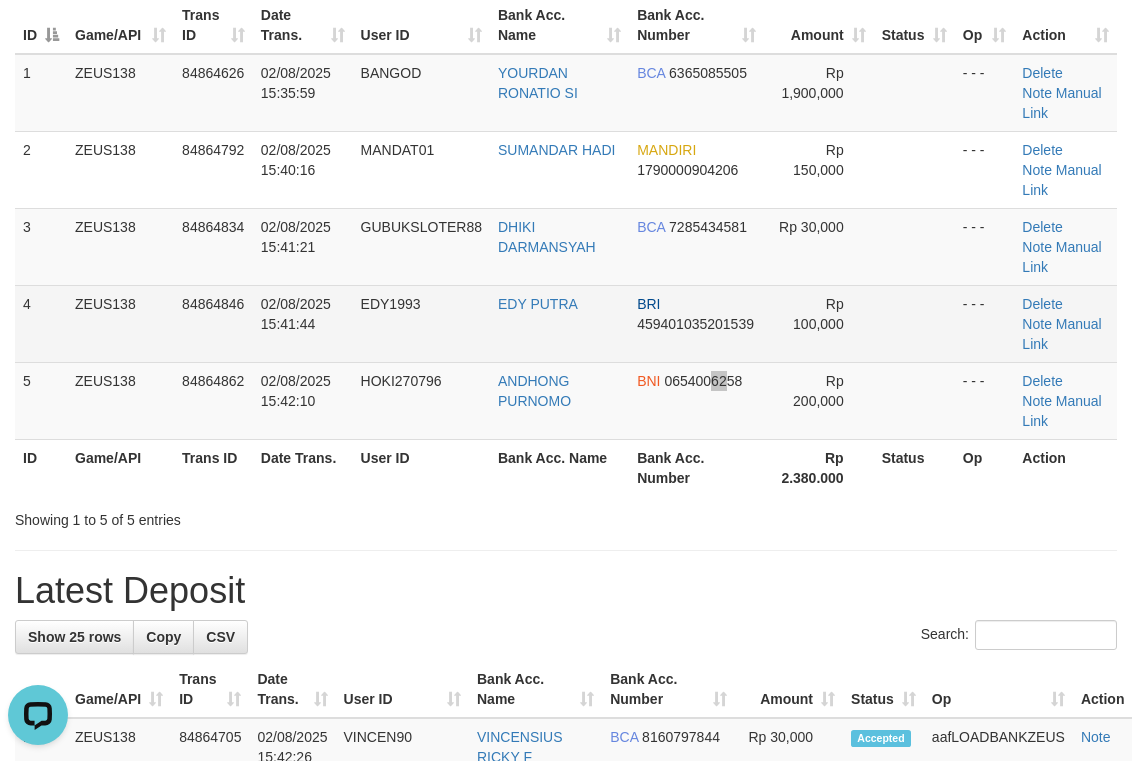click on "1
ZEUS138
84864626
02/08/2025 15:35:59
BANGOD
YOURDAN RONATIO SI
BCA
6365085505
Rp 1,900,000
- - -
Delete
Note
Manual Link
2
ZEUS138
84864792
02/08/2025 15:40:16
MANDAT01
SUMANDAR HADI
MANDIRI
1790000904206
Rp 150,000
- - -
Delete
Note
Manual Link
3" at bounding box center [566, 247] 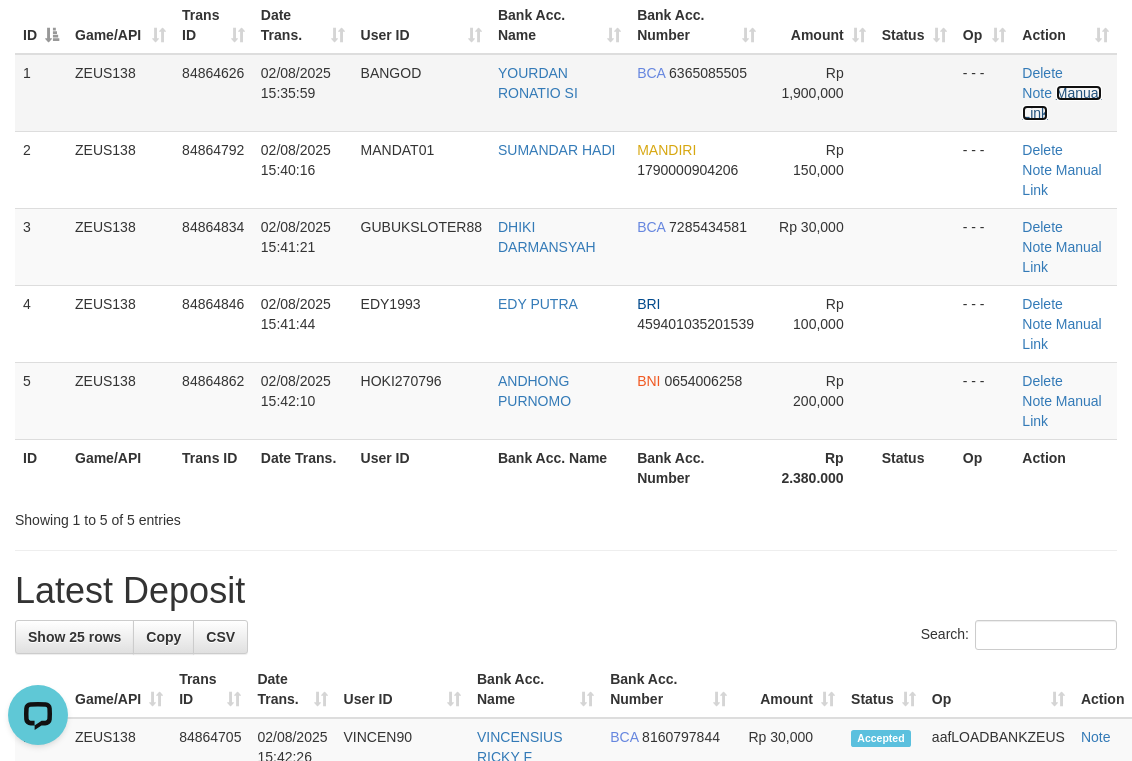 click on "Manual Link" at bounding box center (1061, 103) 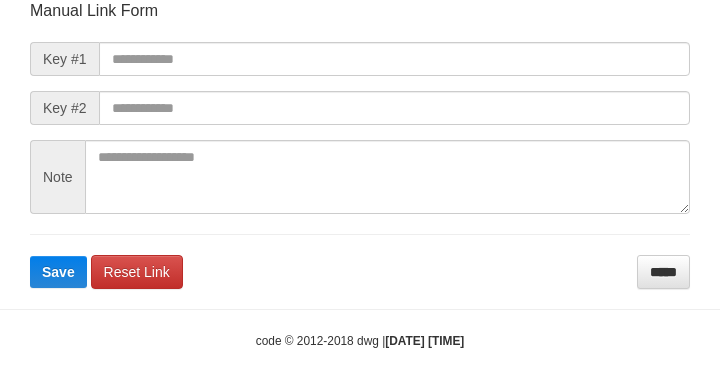 scroll, scrollTop: 233, scrollLeft: 0, axis: vertical 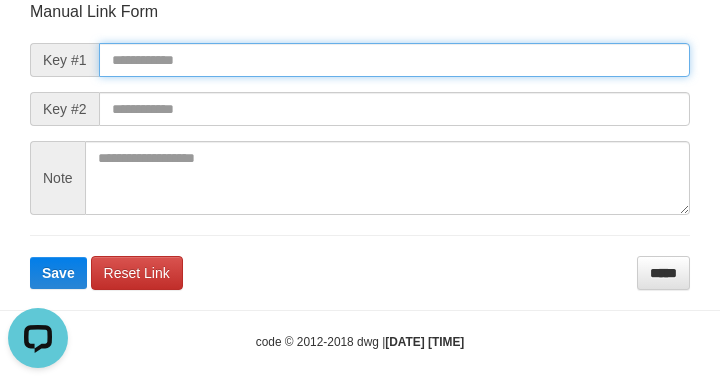 click at bounding box center [394, 60] 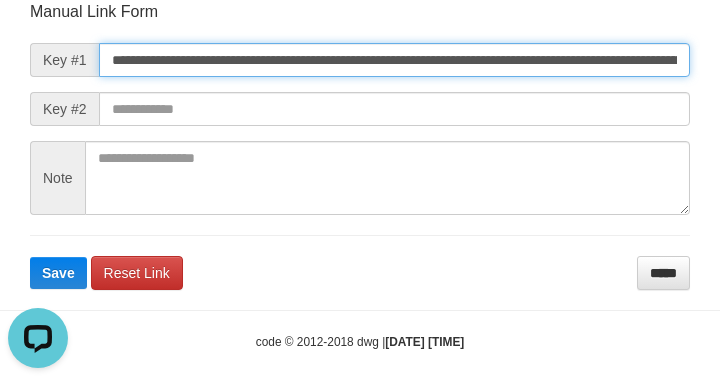 scroll, scrollTop: 0, scrollLeft: 1546, axis: horizontal 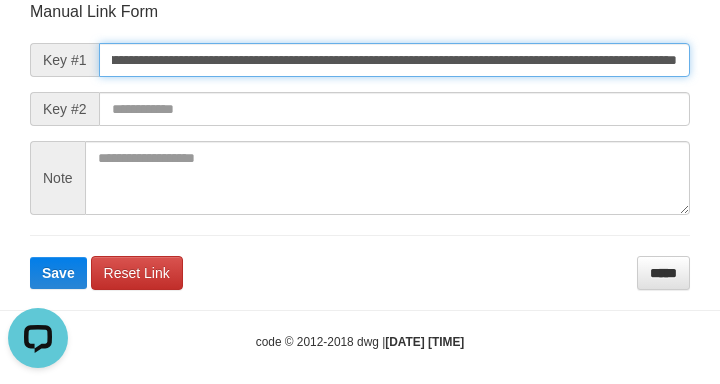 type on "**********" 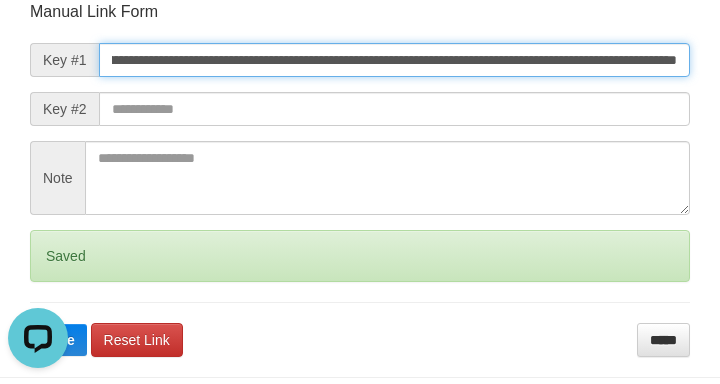 click on "Save" at bounding box center (58, 340) 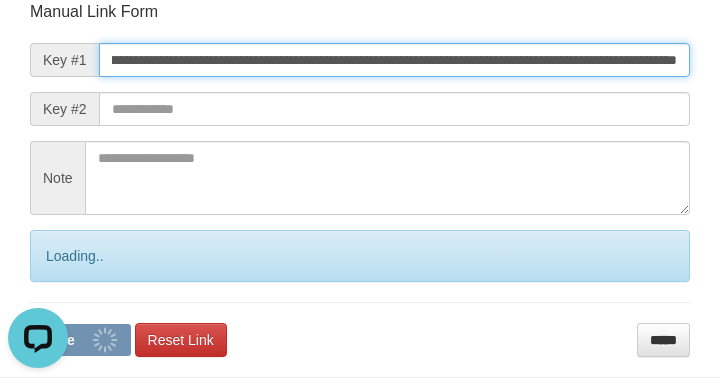 click on "Save" at bounding box center [80, 340] 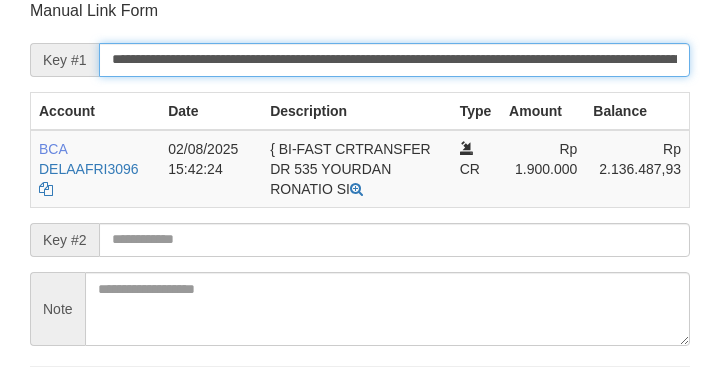 click on "Save" at bounding box center [58, 404] 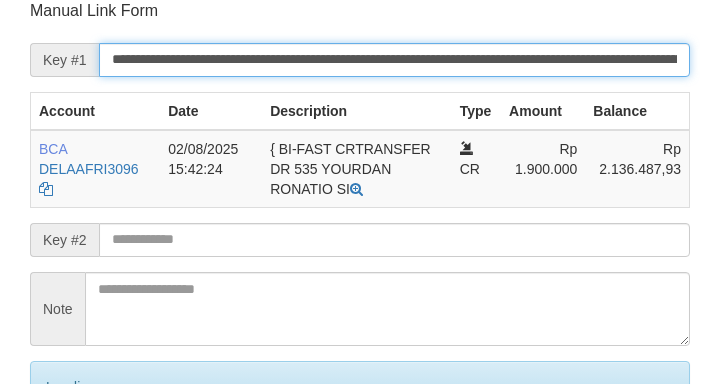 click on "**********" at bounding box center [394, 60] 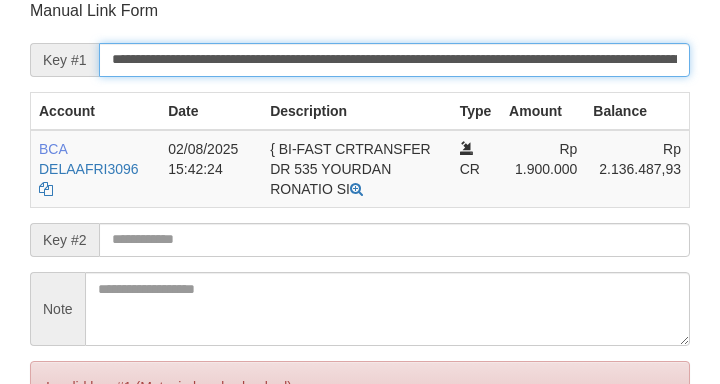 click on "Save" at bounding box center (58, 471) 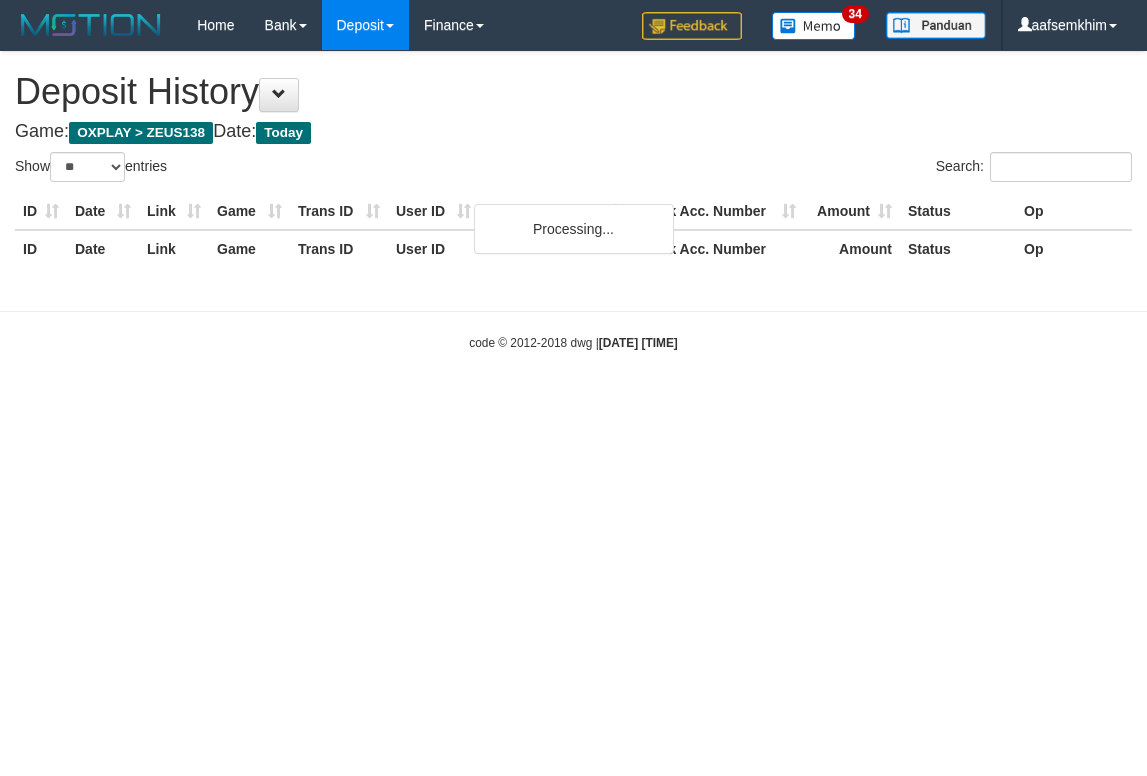 select on "**" 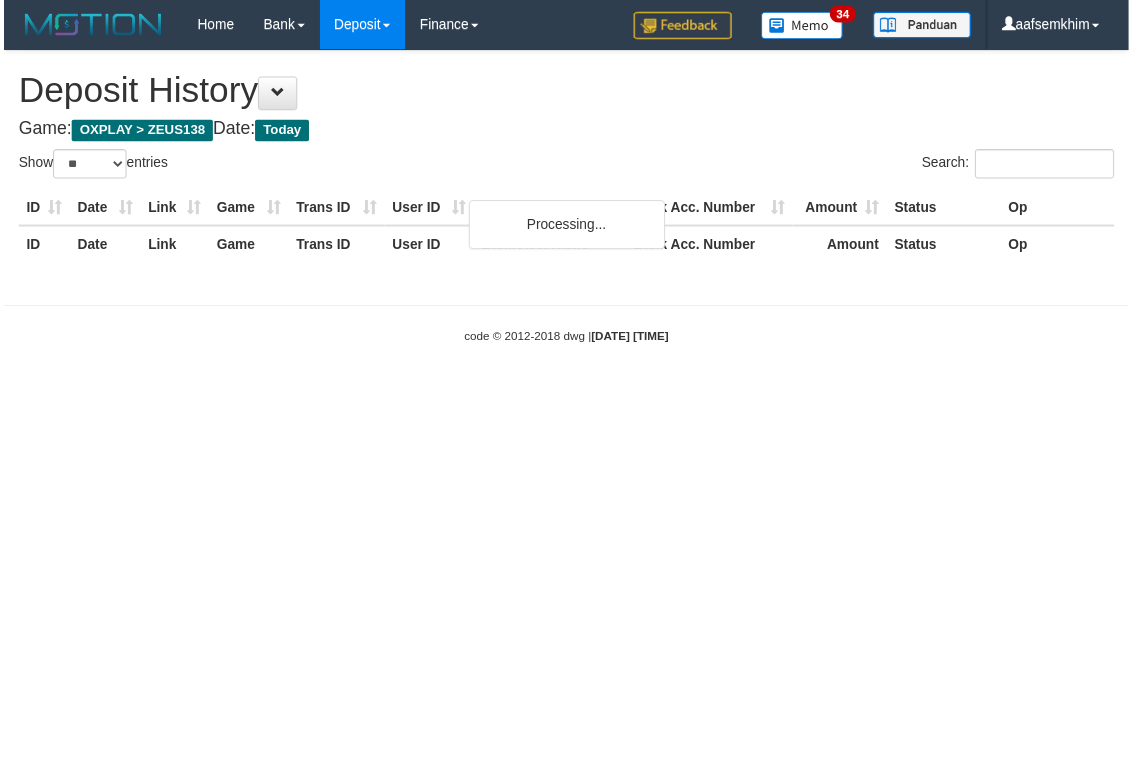 scroll, scrollTop: 0, scrollLeft: 15, axis: horizontal 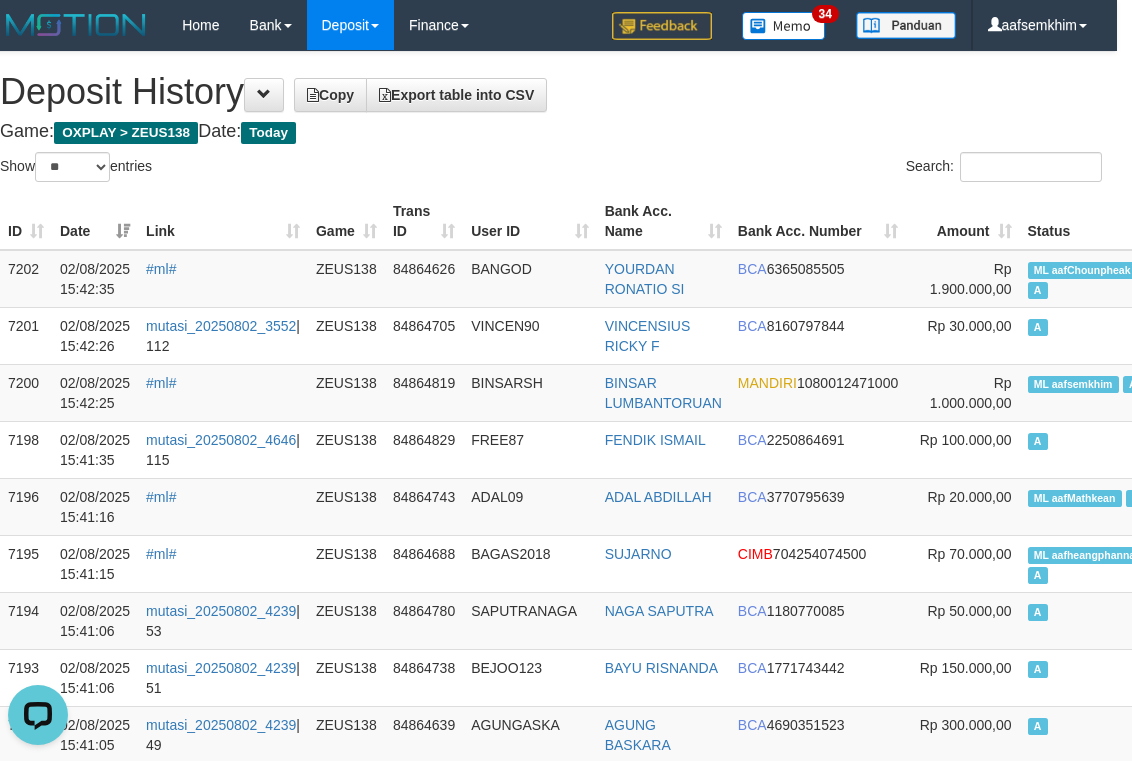 click on "Show  ** ** ** ***  entries" at bounding box center (268, 169) 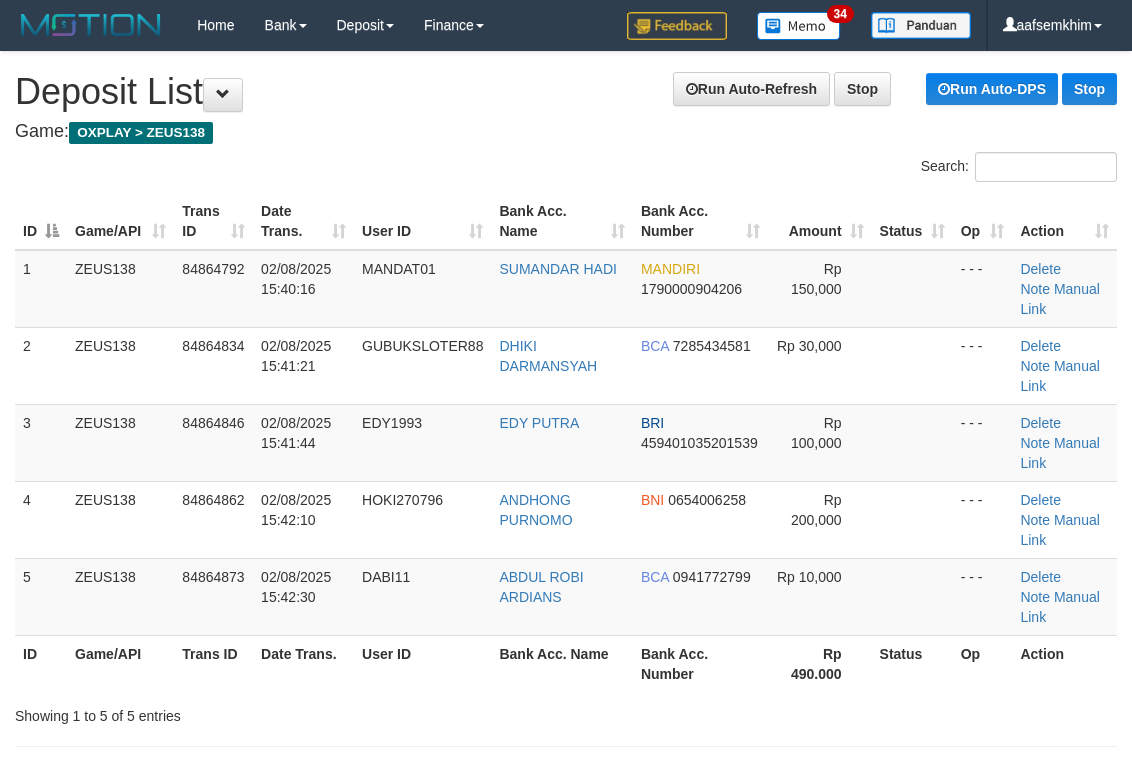 scroll, scrollTop: 201, scrollLeft: 0, axis: vertical 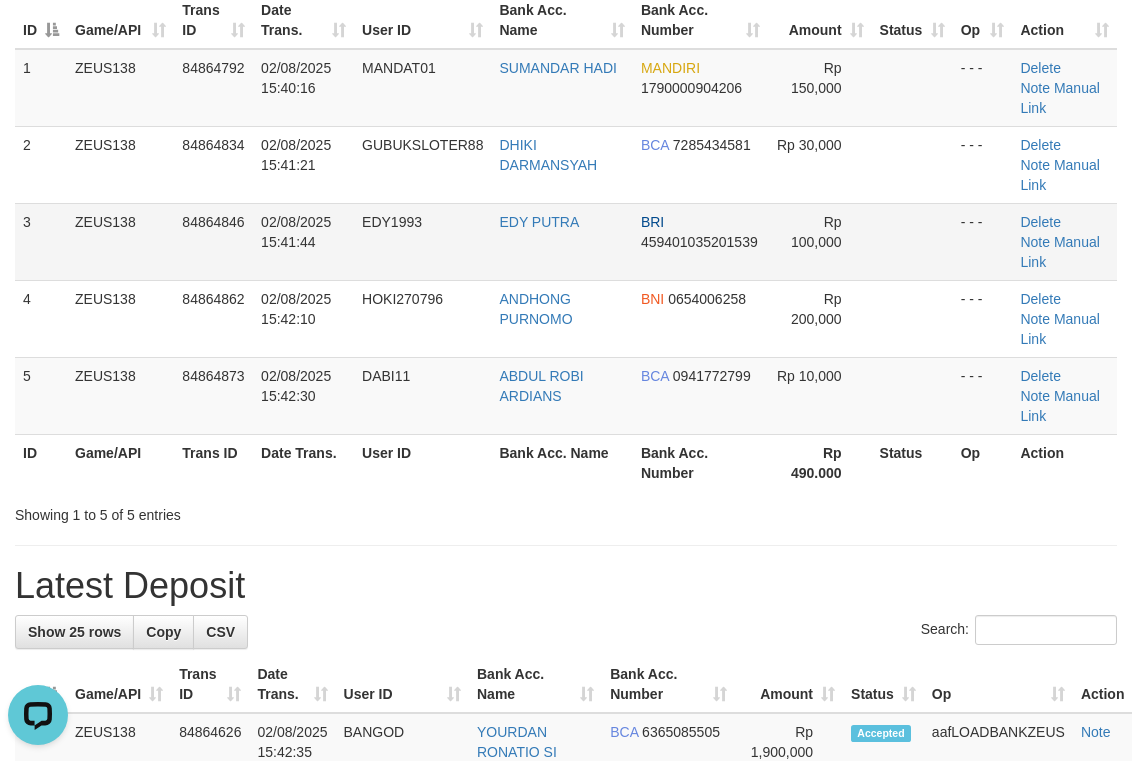 drag, startPoint x: 721, startPoint y: 295, endPoint x: 1088, endPoint y: 225, distance: 373.61612 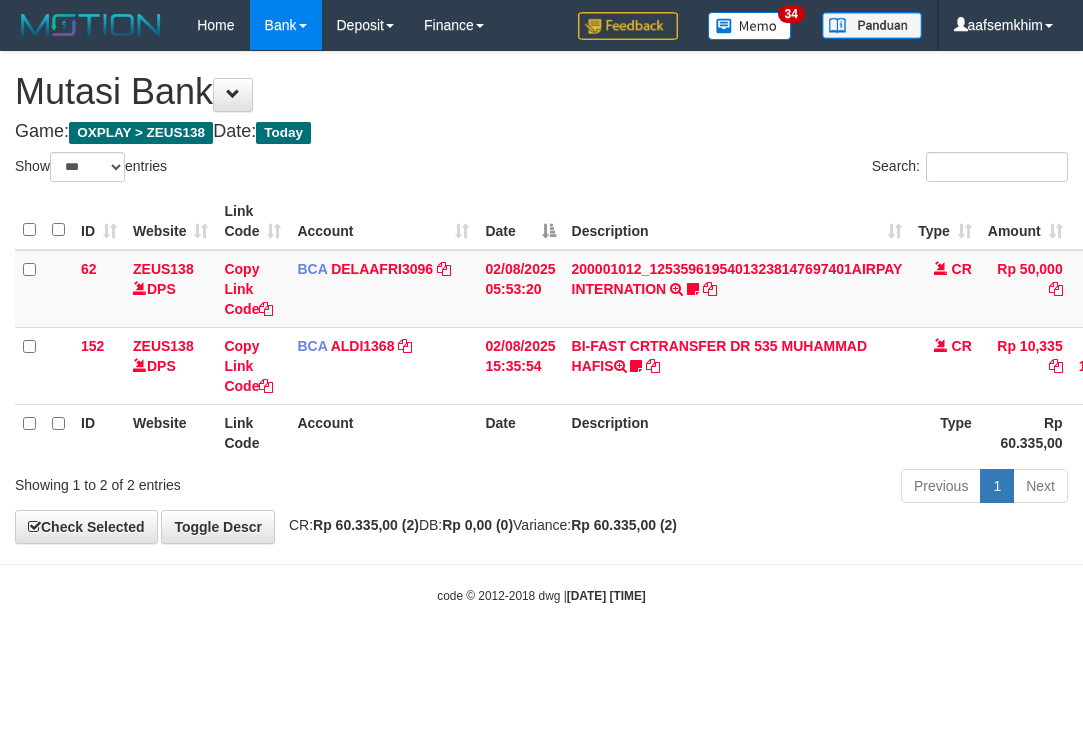 select on "***" 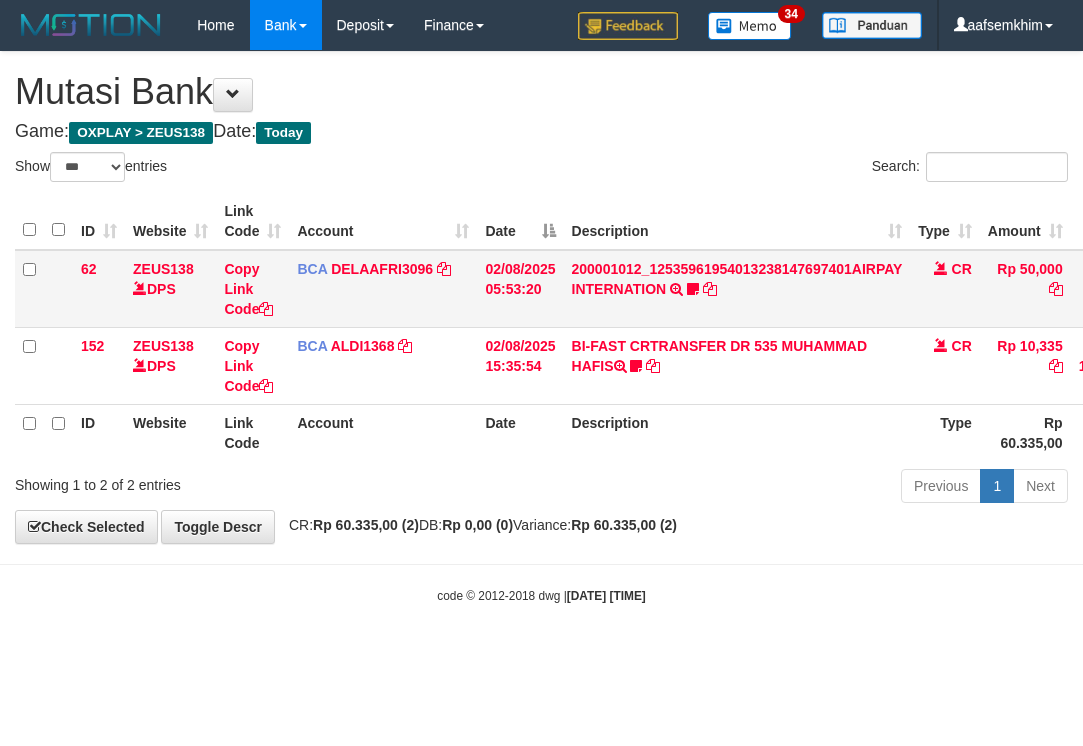 scroll, scrollTop: 0, scrollLeft: 0, axis: both 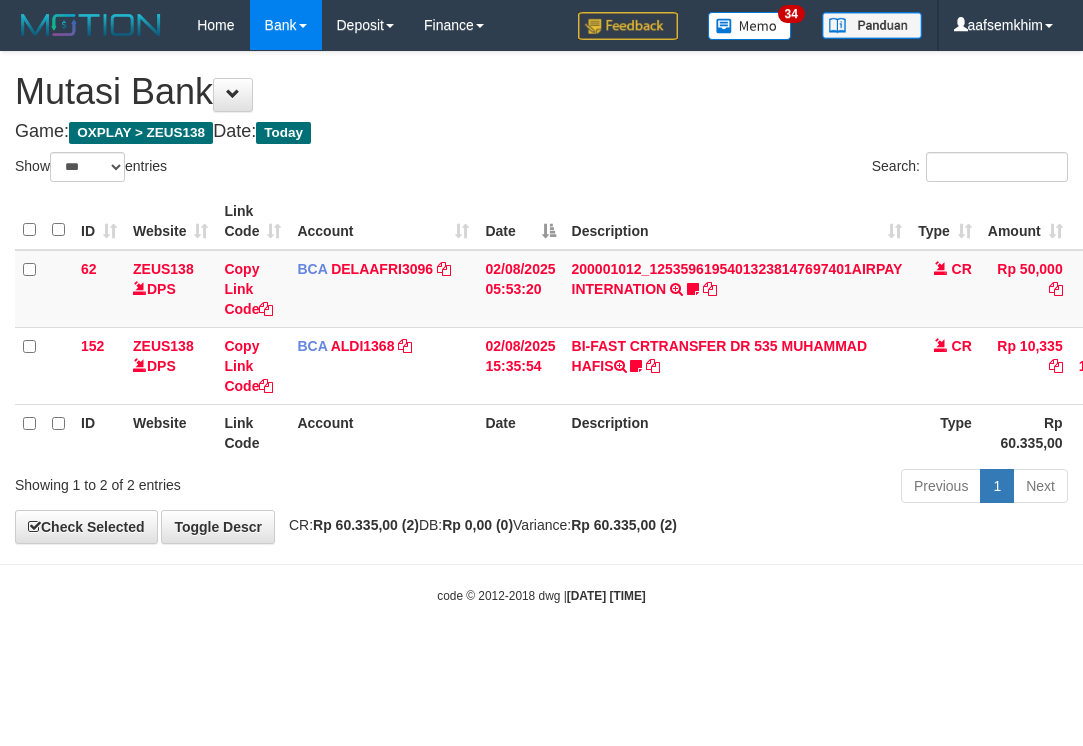 select on "***" 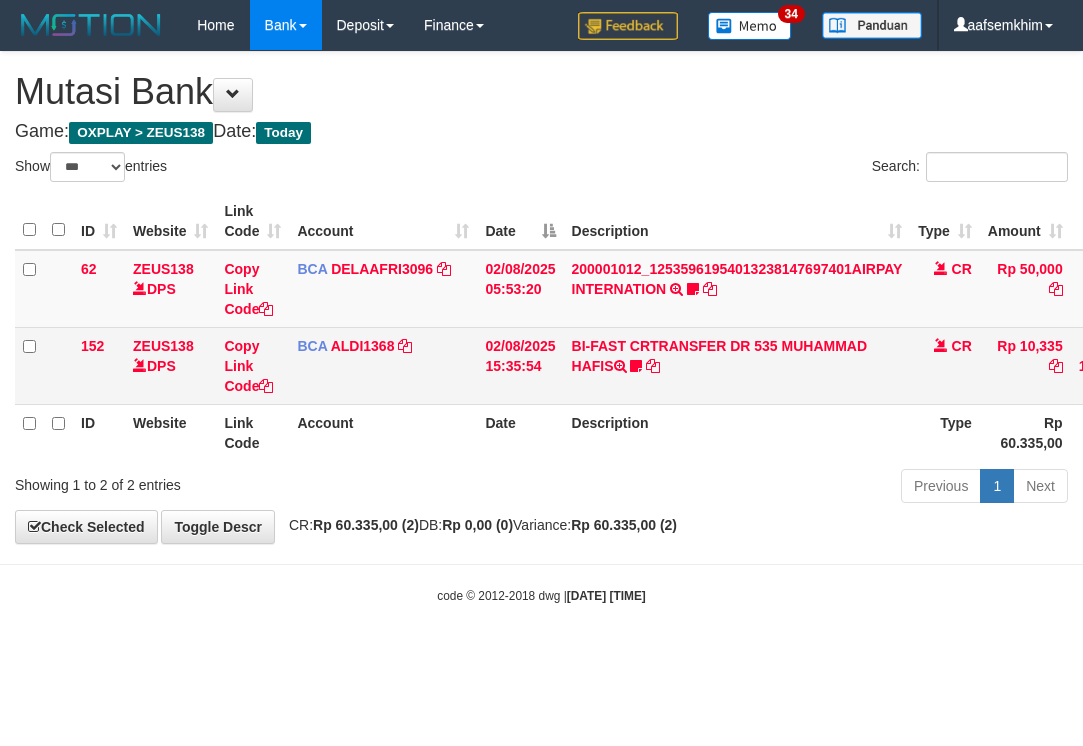 click on "02/08/2025 15:35:54" at bounding box center [520, 365] 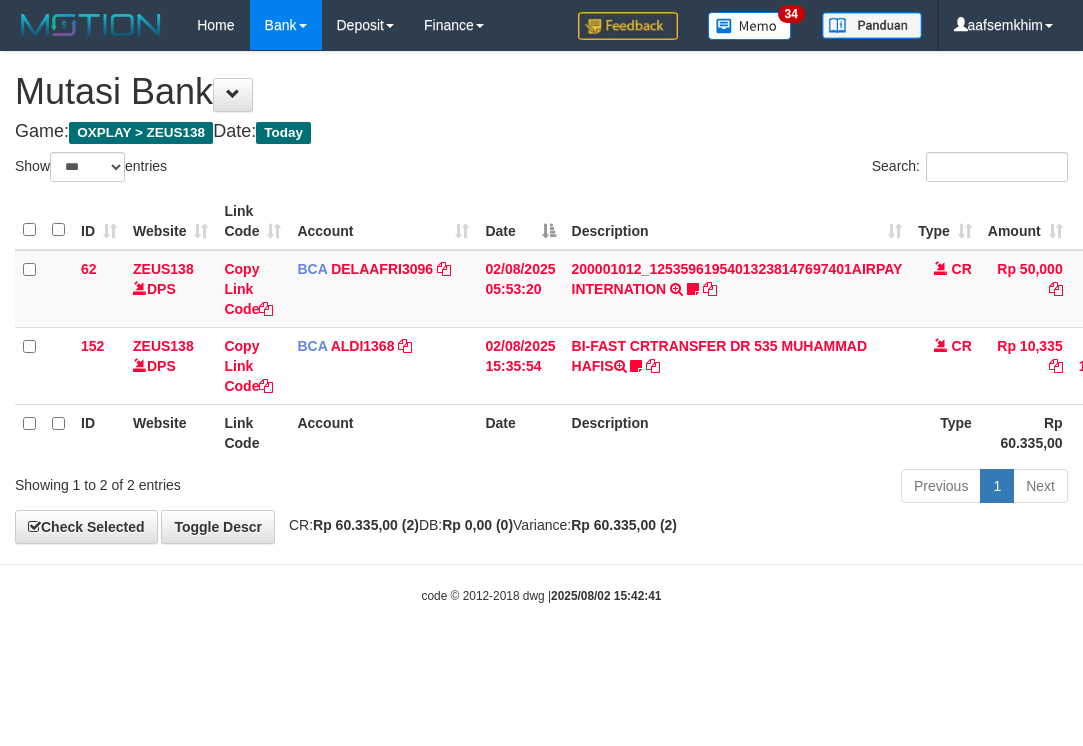 select on "***" 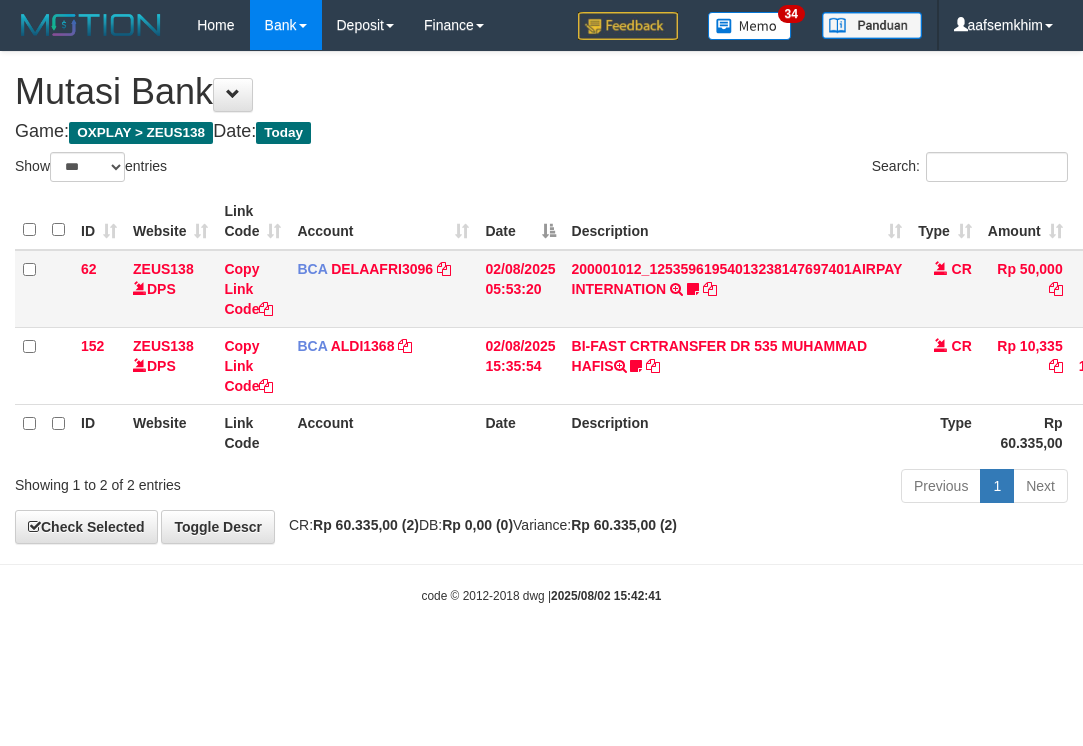 scroll, scrollTop: 0, scrollLeft: 0, axis: both 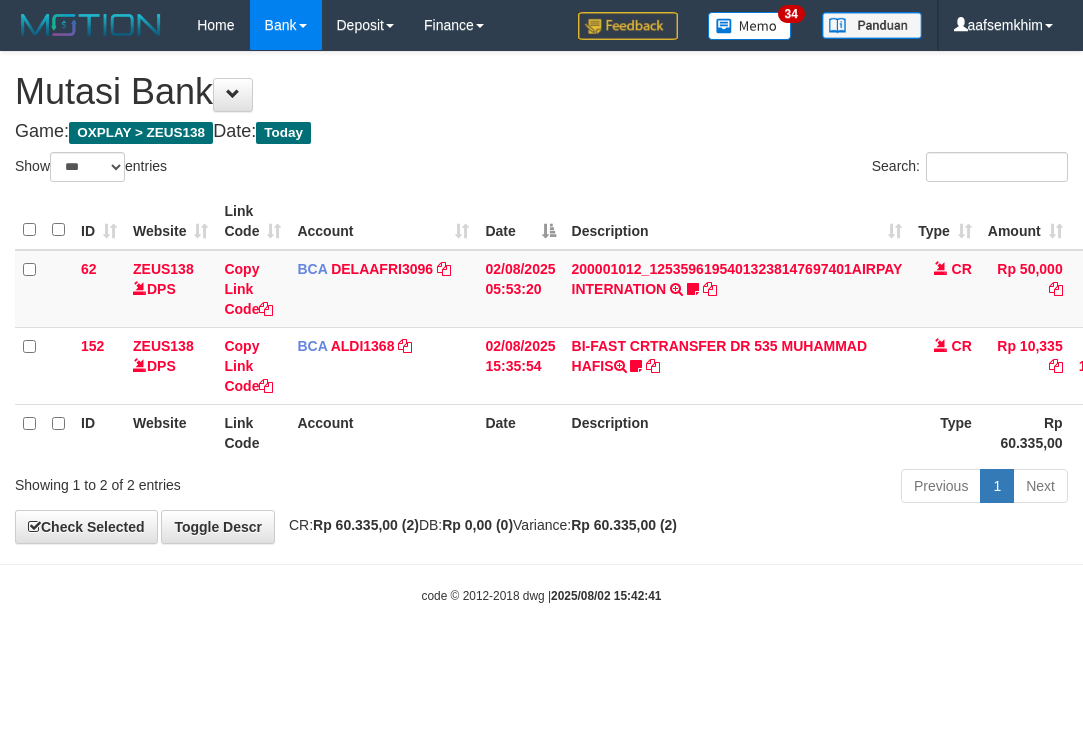 drag, startPoint x: 677, startPoint y: 353, endPoint x: 649, endPoint y: 412, distance: 65.30697 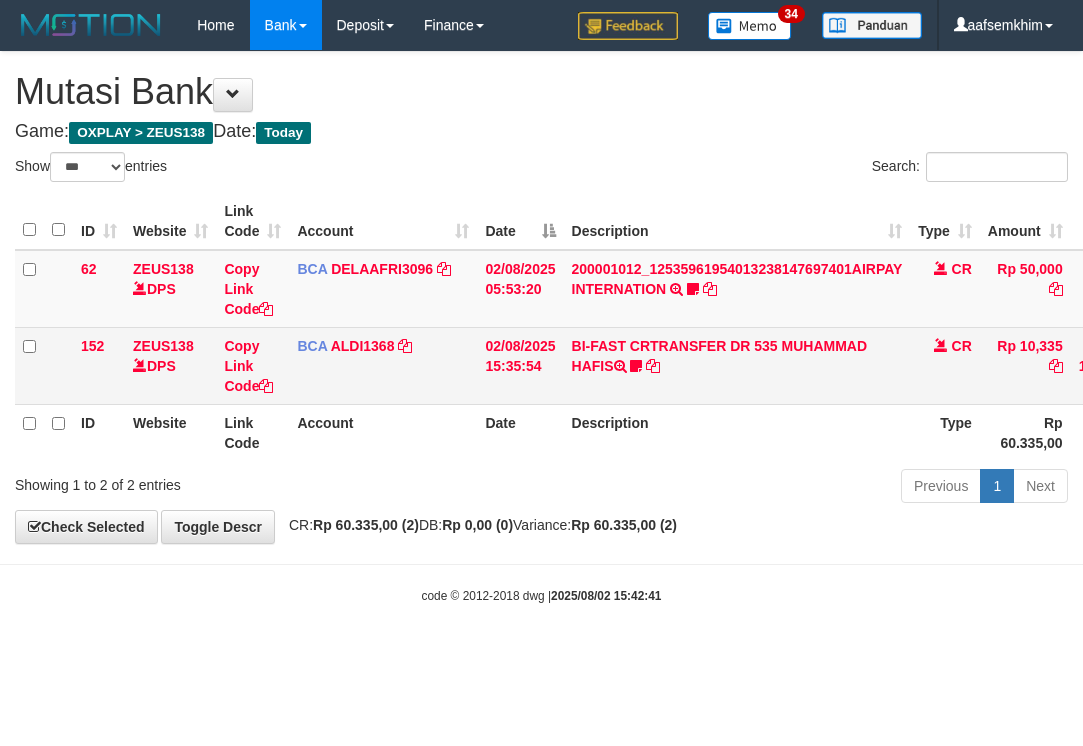 click on "BI-FAST CRTRANSFER DR 535 MUHAMMAD HAFIS          Muhammadhafis" at bounding box center [737, 365] 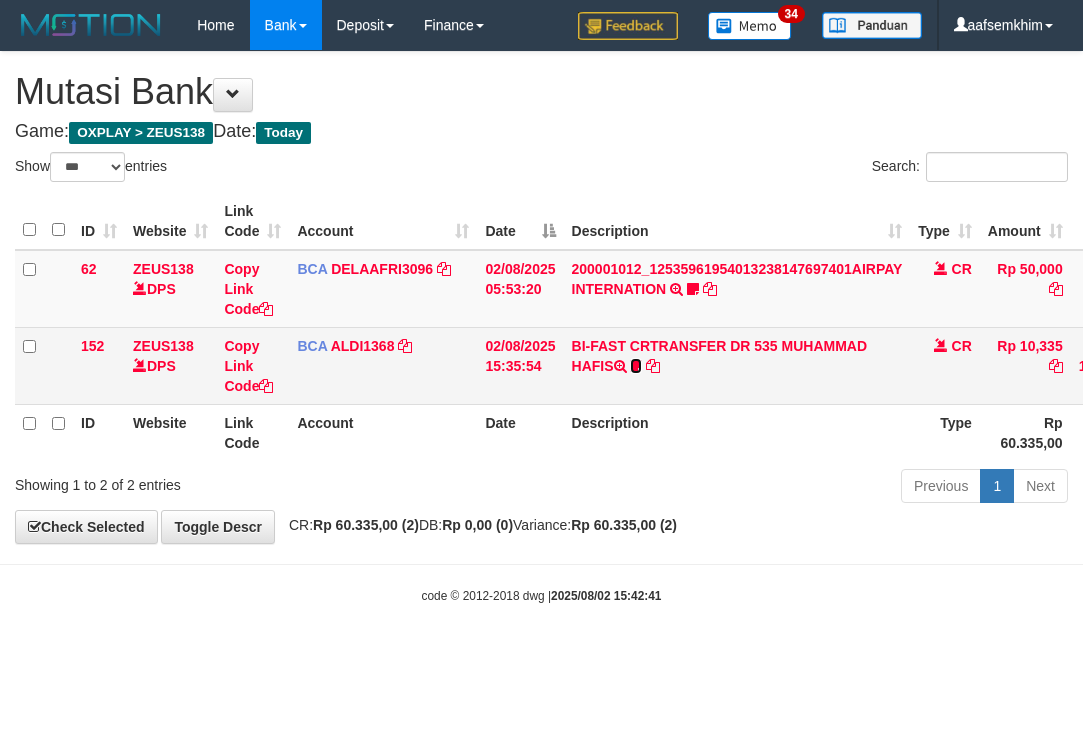 click at bounding box center (636, 366) 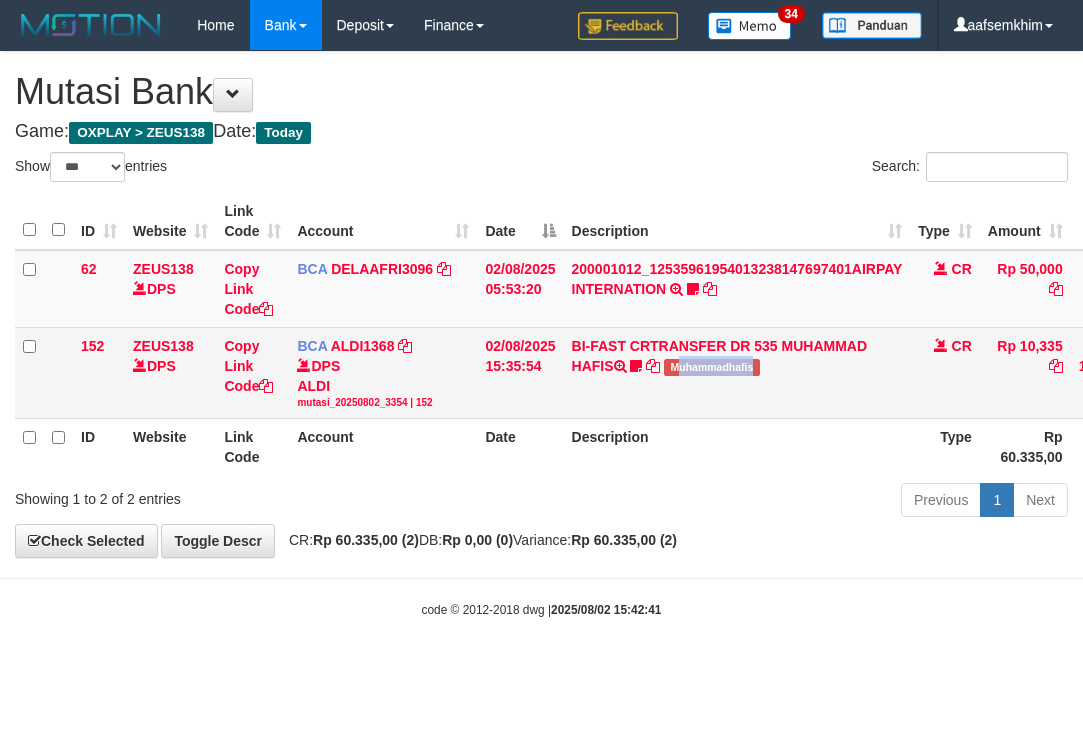 drag, startPoint x: 726, startPoint y: 398, endPoint x: 767, endPoint y: 398, distance: 41 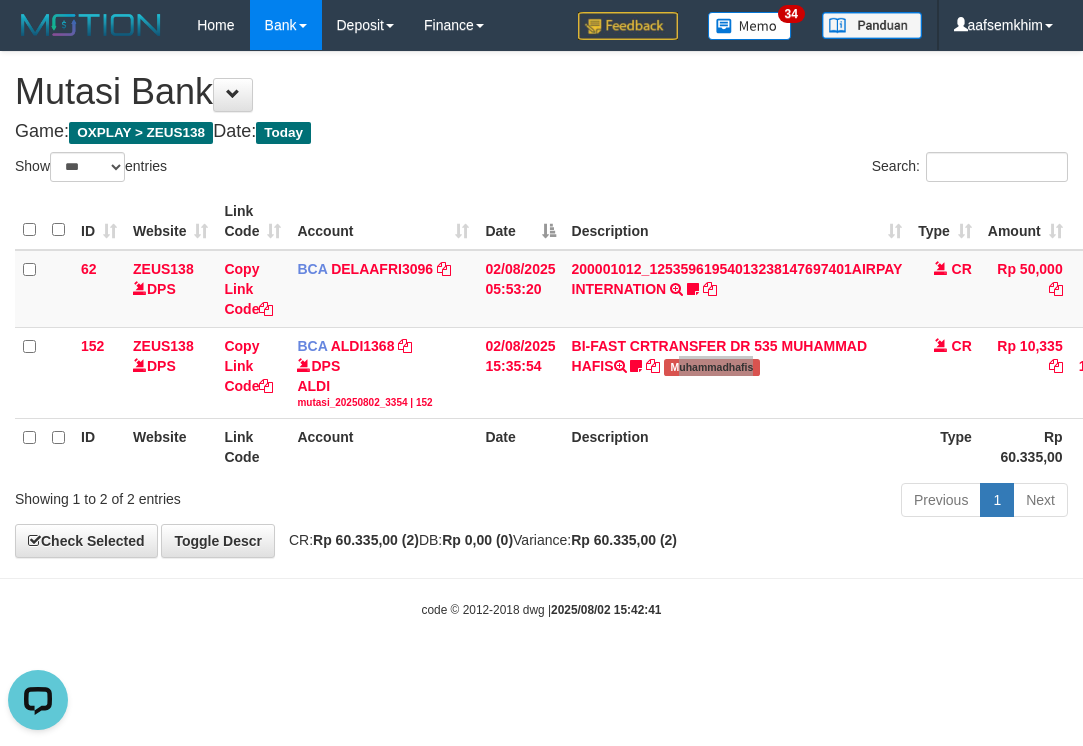 scroll, scrollTop: 0, scrollLeft: 0, axis: both 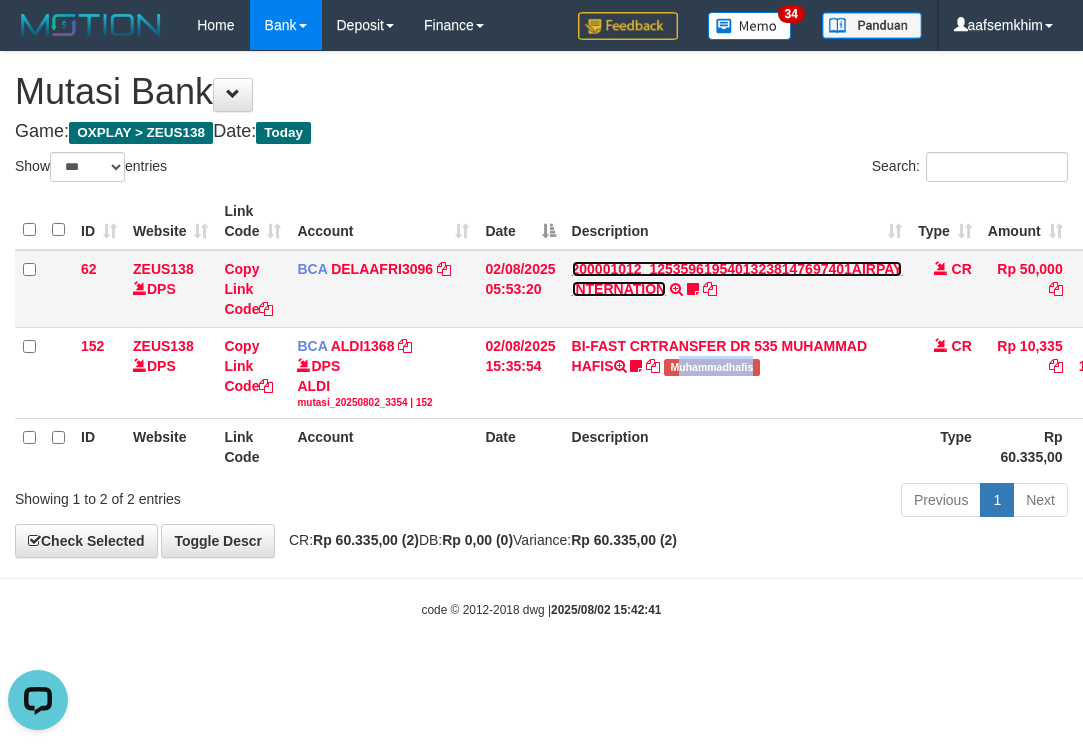 click on "200001012_12535961954013238147697401AIRPAY INTERNATION" at bounding box center [737, 279] 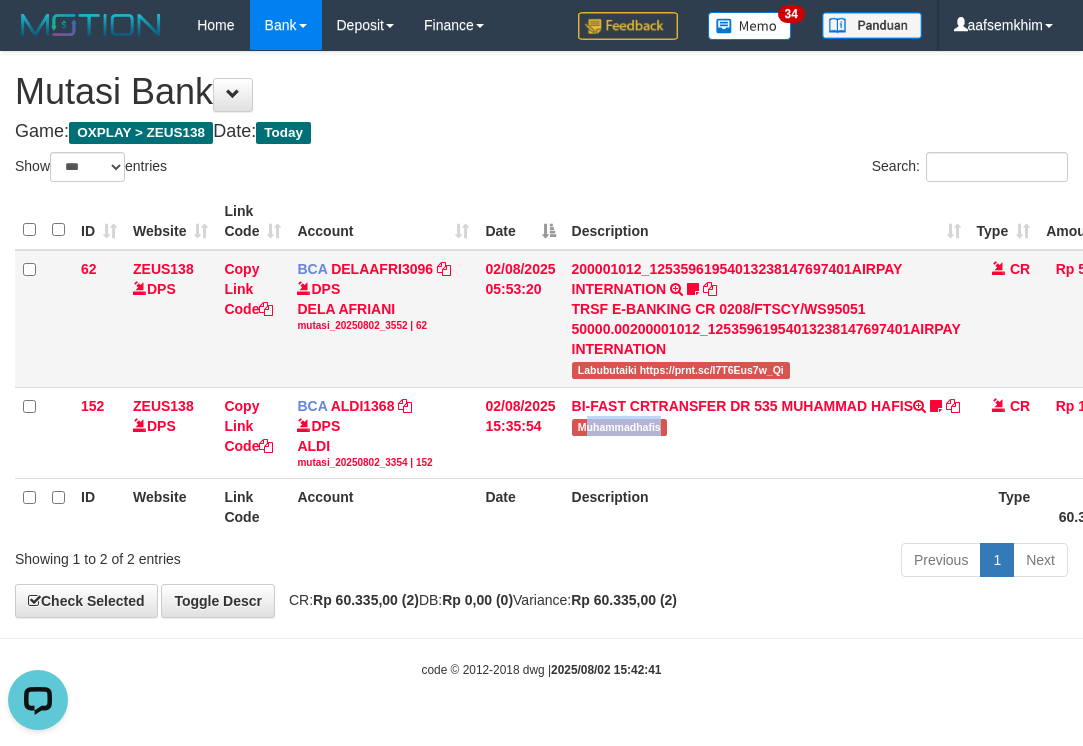 drag, startPoint x: 601, startPoint y: 371, endPoint x: 615, endPoint y: 371, distance: 14 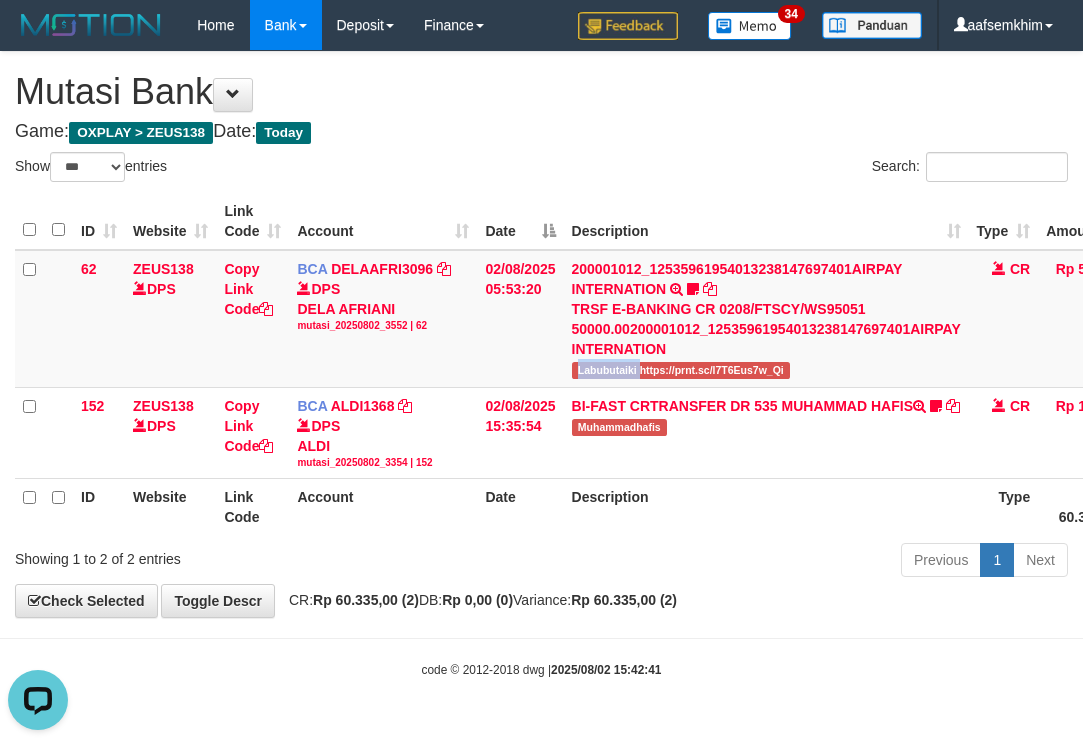 drag, startPoint x: 595, startPoint y: 375, endPoint x: 5, endPoint y: 315, distance: 593.043 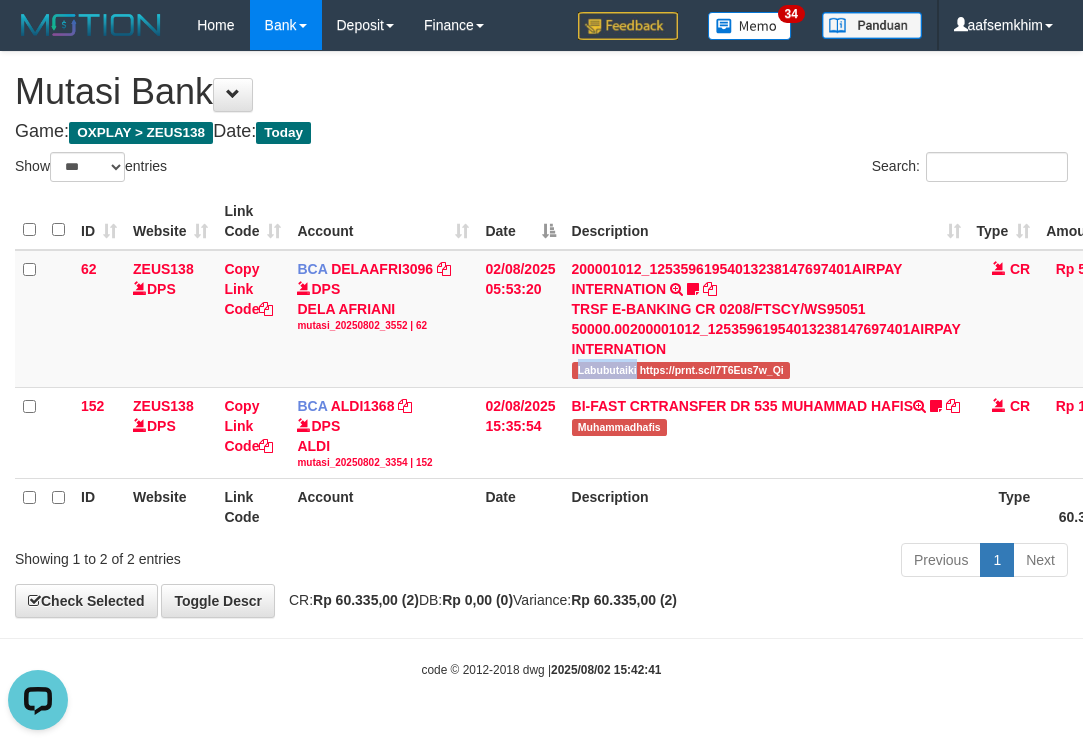 copy on "Labubutaiki" 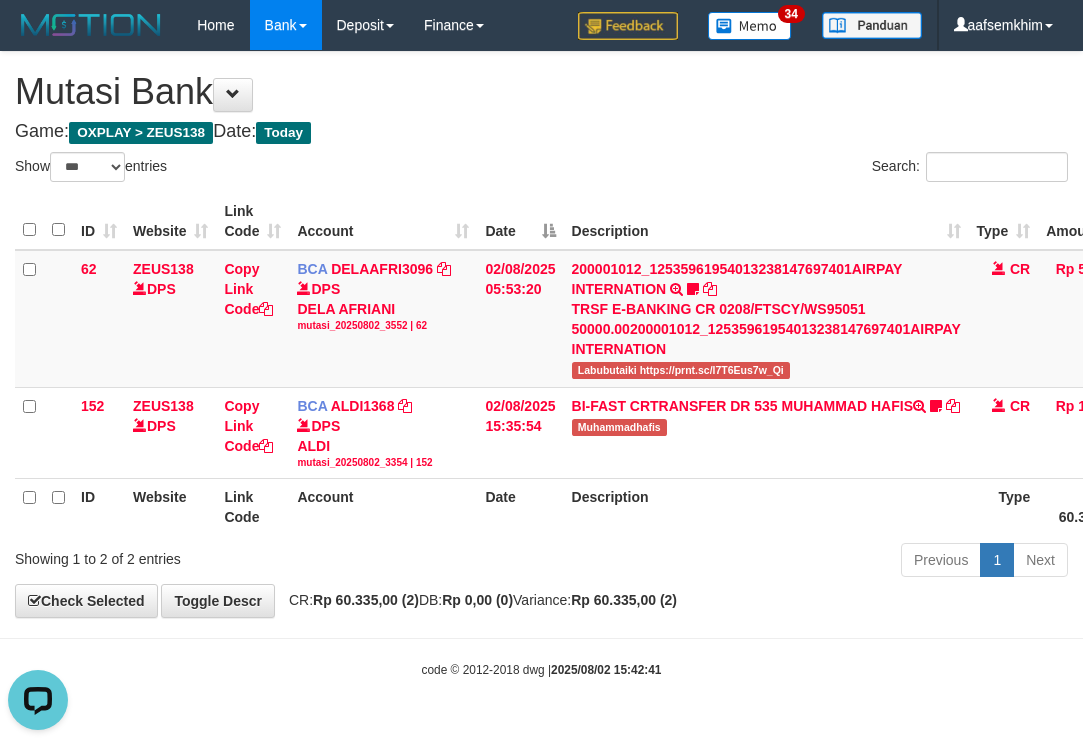 drag, startPoint x: 600, startPoint y: 187, endPoint x: 368, endPoint y: 234, distance: 236.7129 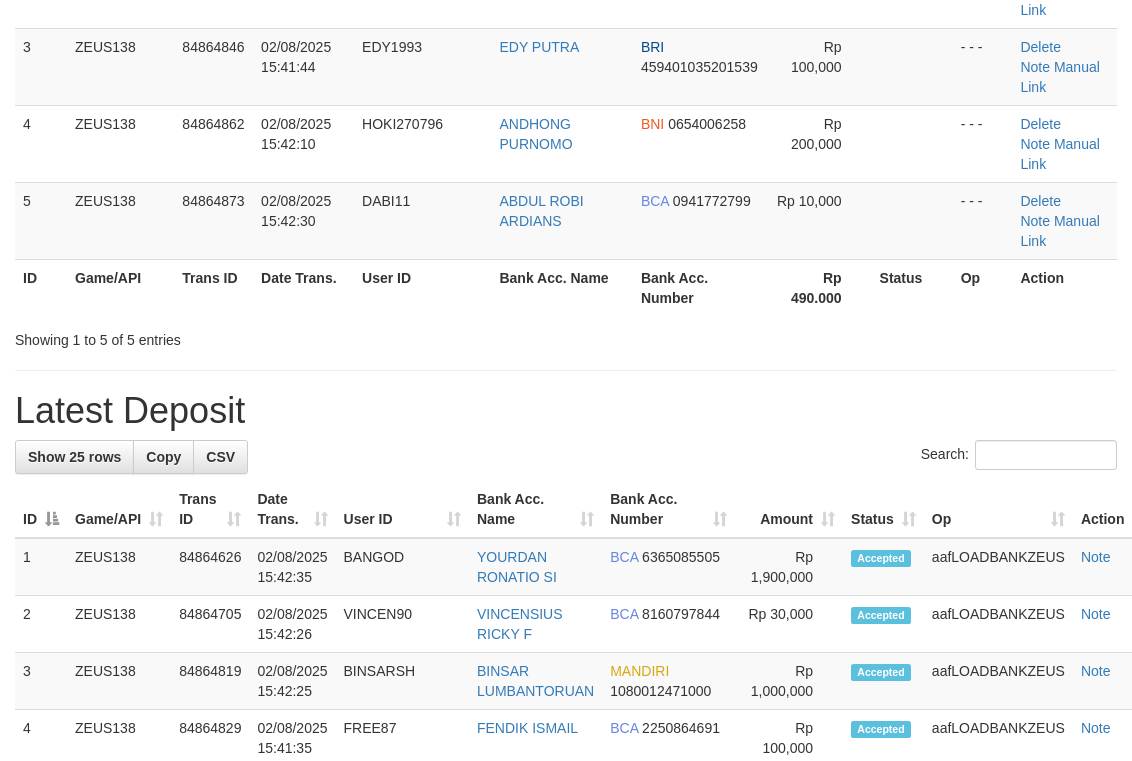 scroll, scrollTop: 201, scrollLeft: 0, axis: vertical 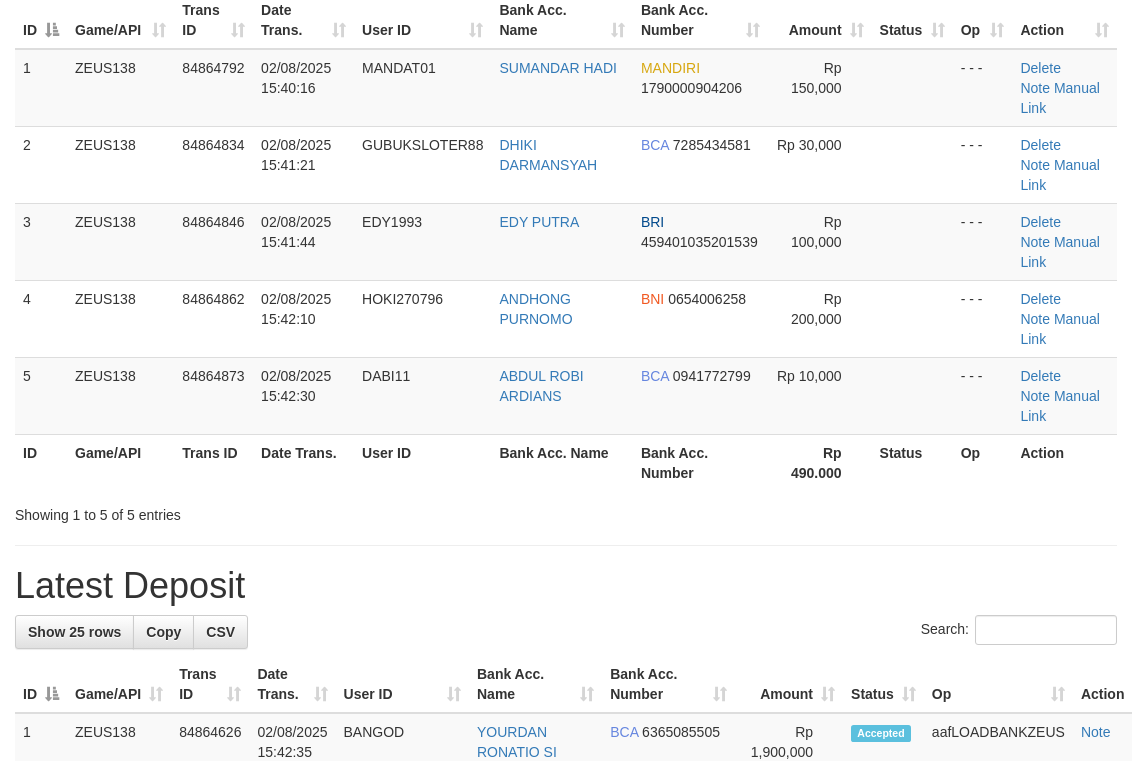 drag, startPoint x: 925, startPoint y: 314, endPoint x: 1118, endPoint y: 291, distance: 194.36563 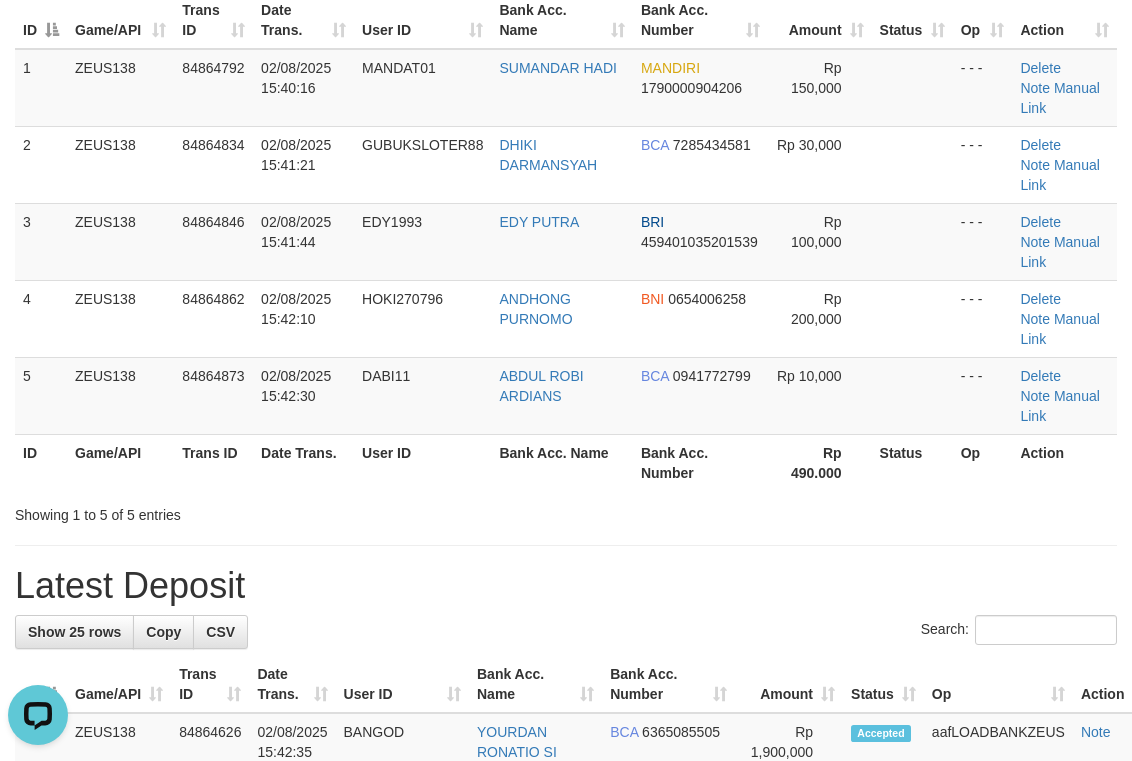 scroll, scrollTop: 0, scrollLeft: 0, axis: both 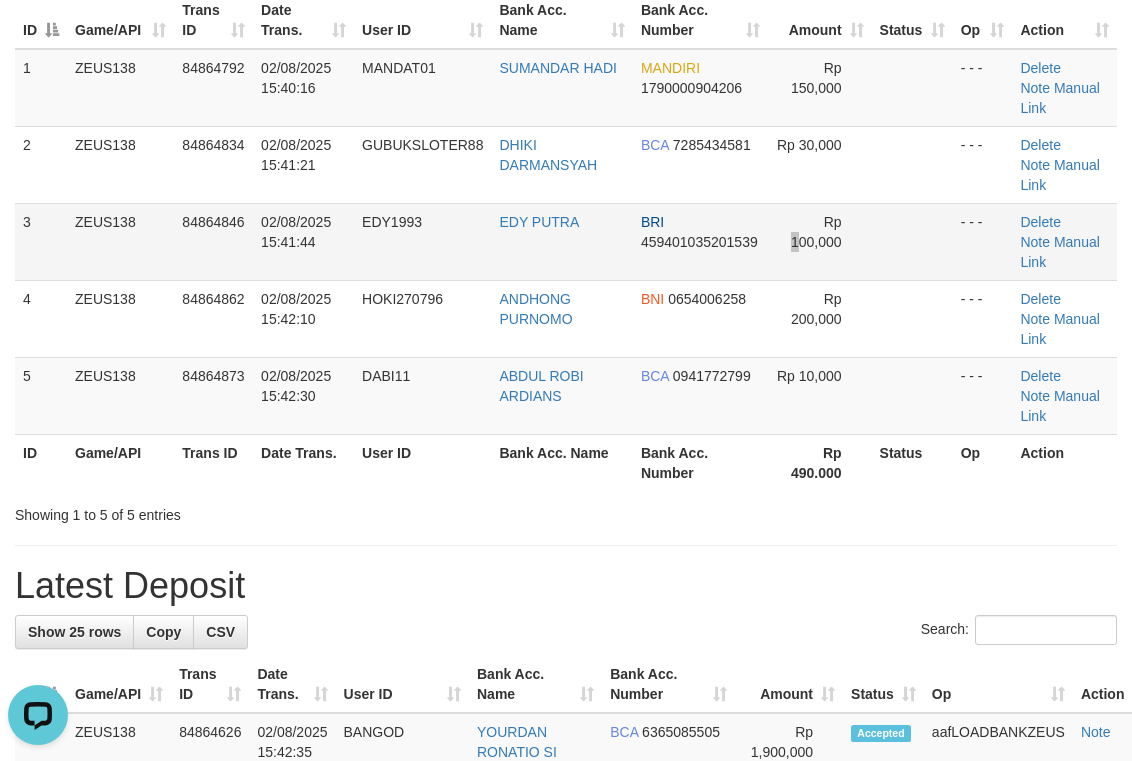drag, startPoint x: 771, startPoint y: 253, endPoint x: 1013, endPoint y: 229, distance: 243.18716 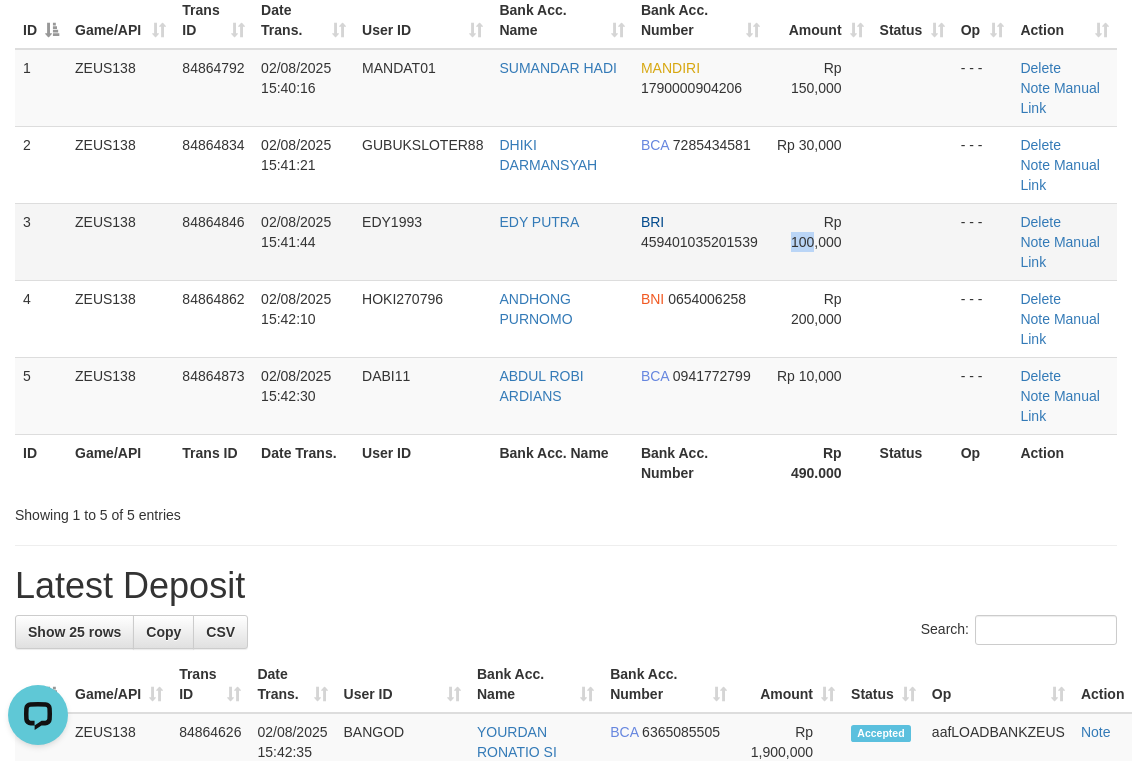 click on "Rp 100,000" at bounding box center (820, 241) 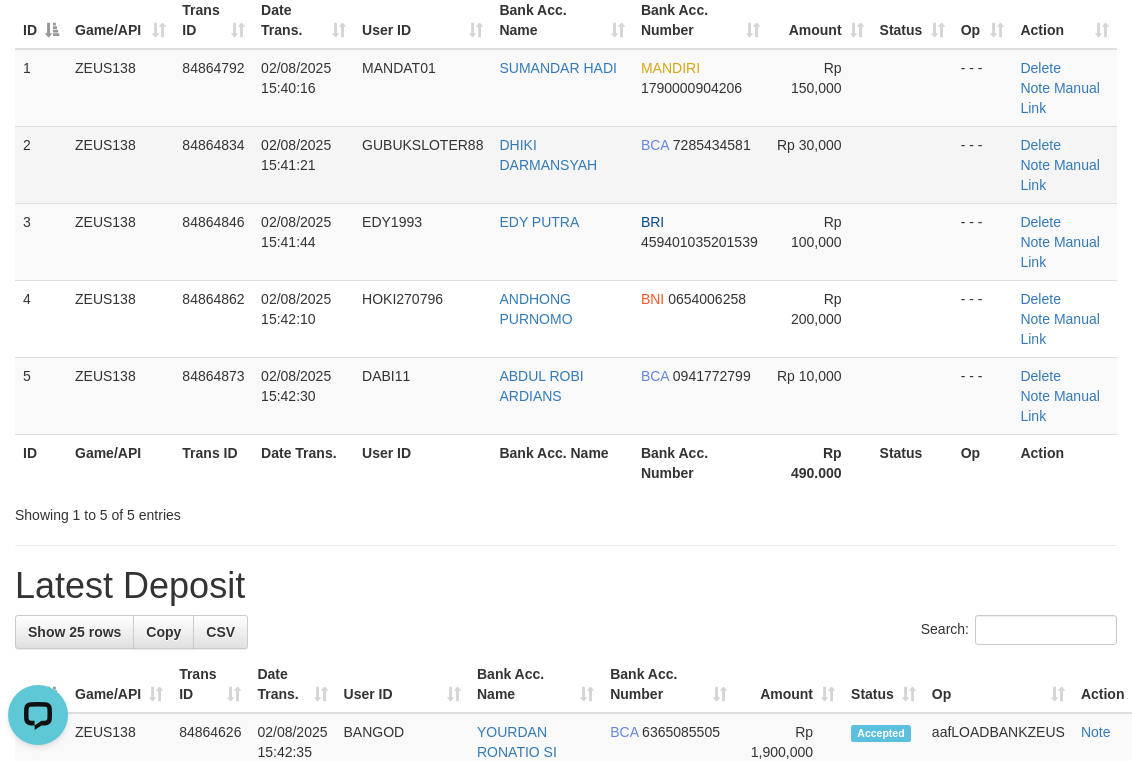 click on "DHIKI DARMANSYAH" at bounding box center (561, 164) 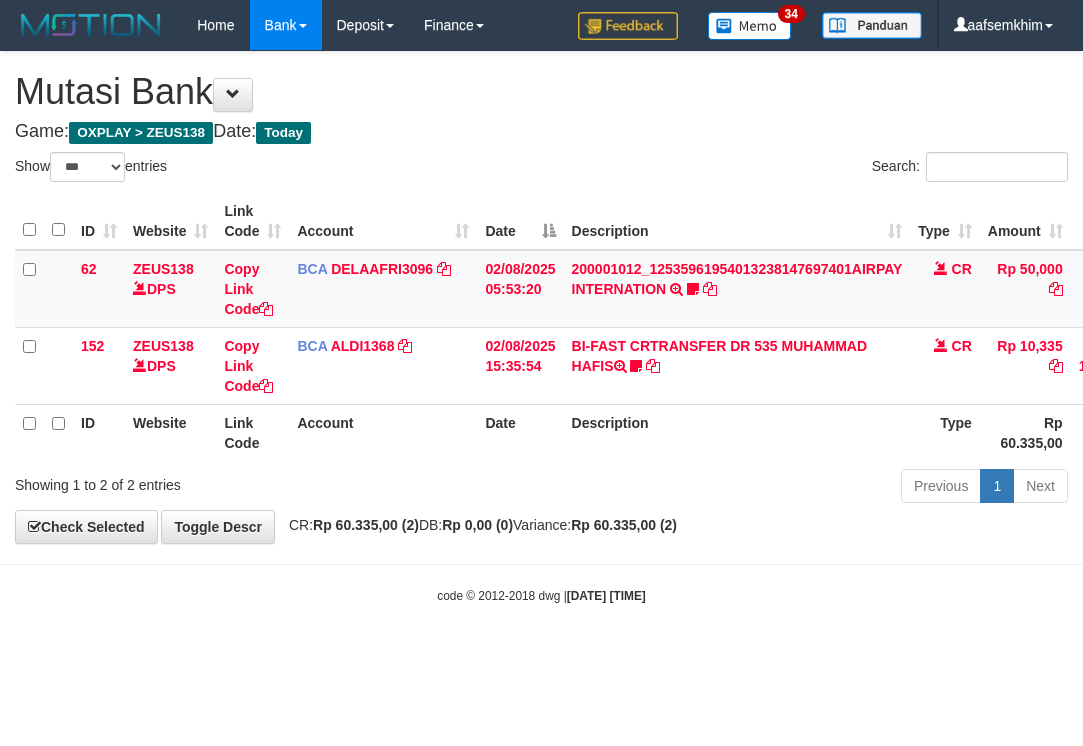 select on "***" 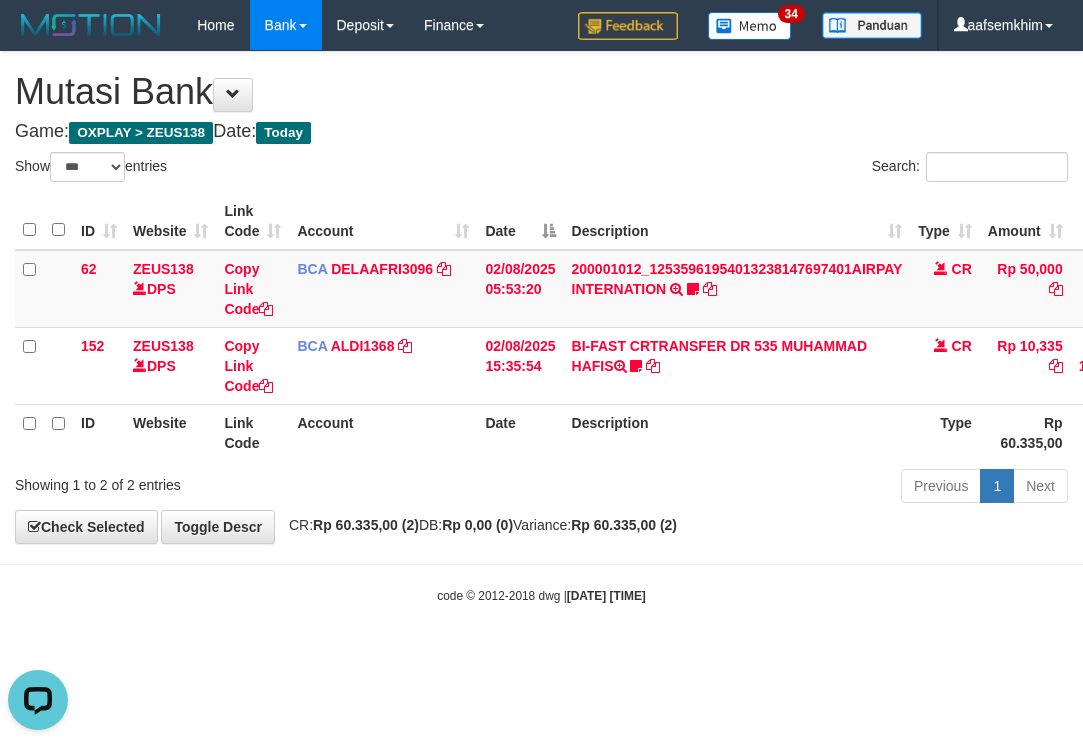 scroll, scrollTop: 0, scrollLeft: 0, axis: both 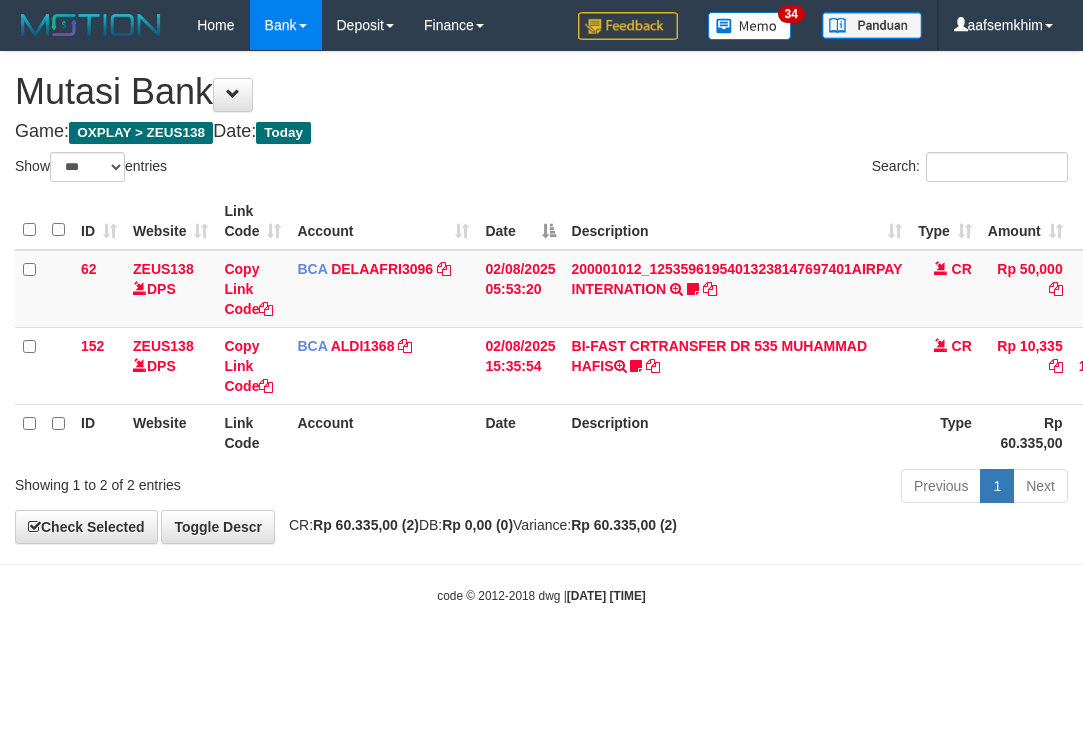 select on "***" 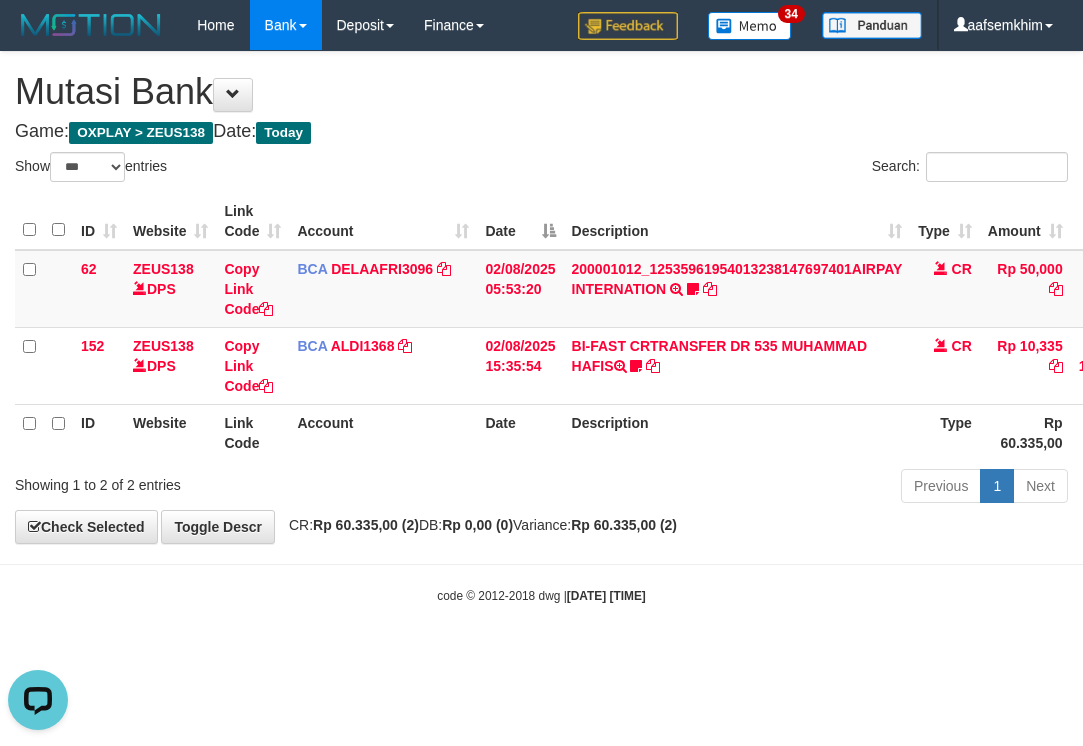 scroll, scrollTop: 0, scrollLeft: 0, axis: both 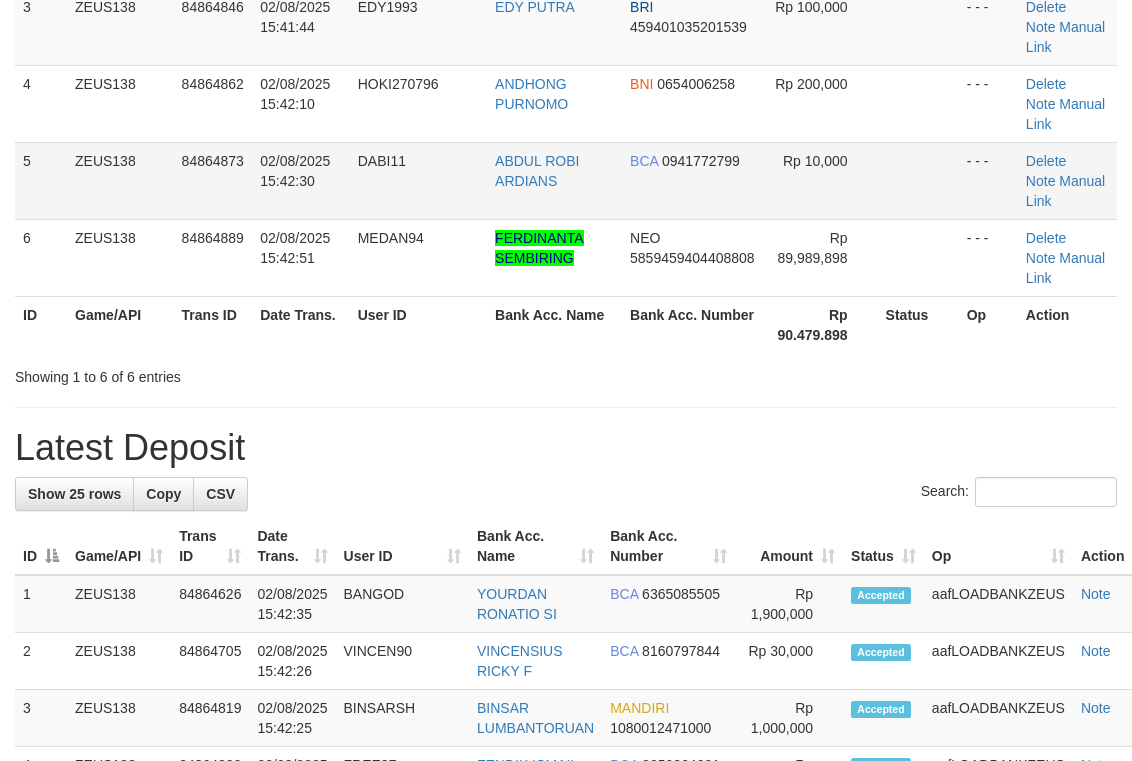 click on "BCA
0941772799" at bounding box center [692, 180] 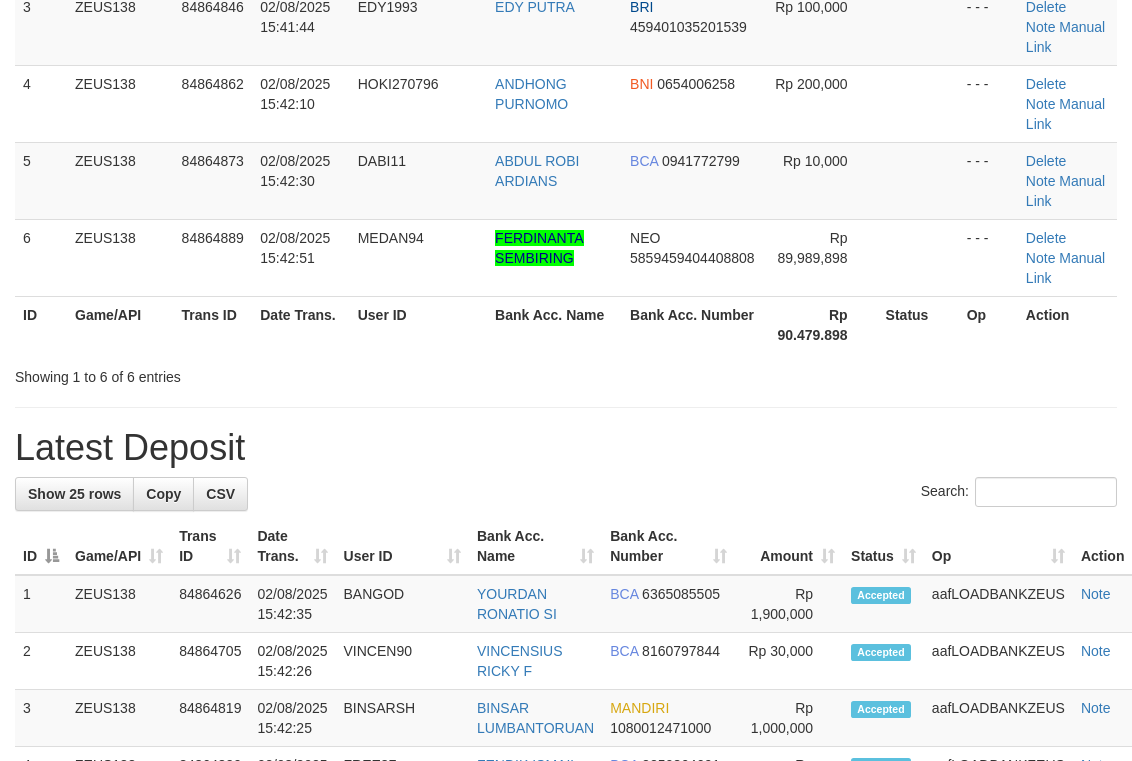 scroll, scrollTop: 201, scrollLeft: 0, axis: vertical 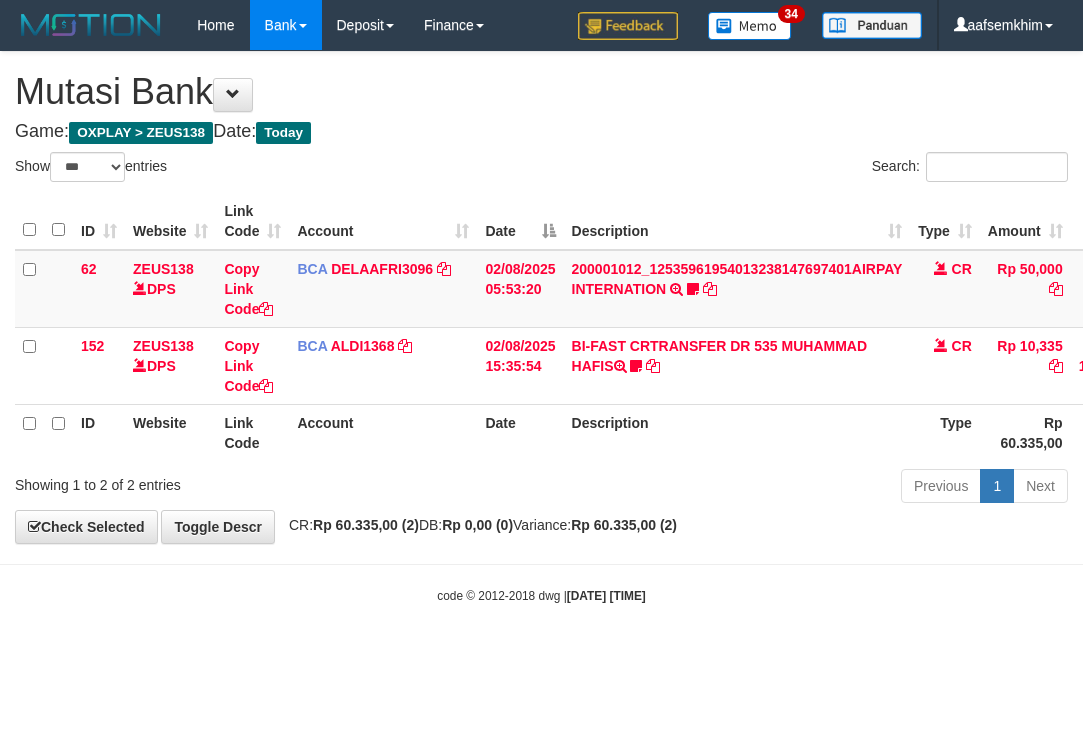 select on "***" 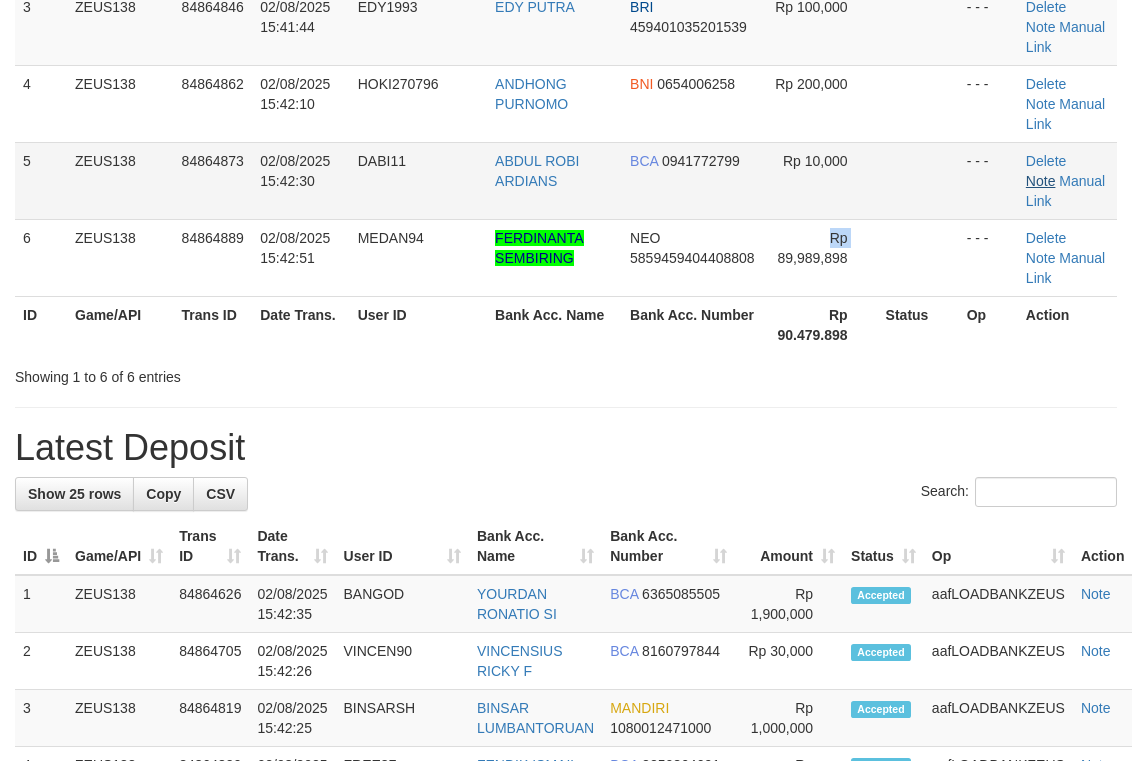 click on "6
ZEUS138
84864889
[DATE] [TIME]
MEDAN94
[FIRST] [LAST]
NEO
5859459404408808
Rp 89,989,898
- - -
Delete
Note
Manual Link" at bounding box center (566, 257) 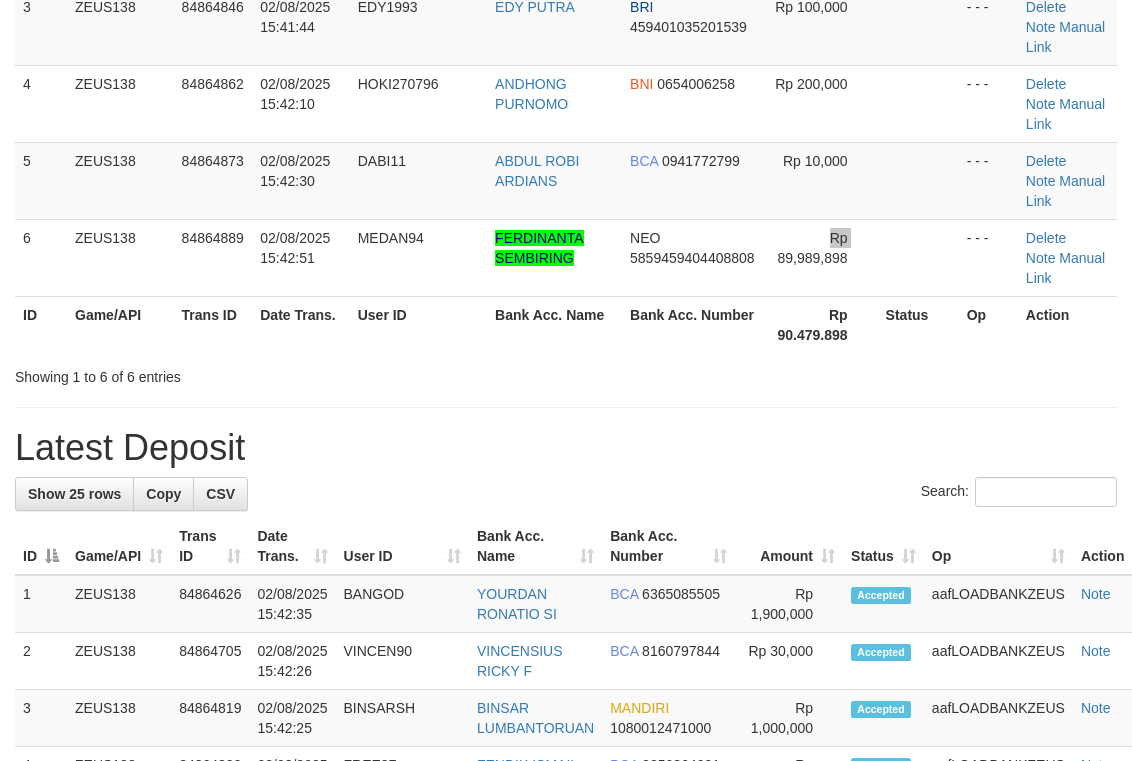 scroll, scrollTop: 201, scrollLeft: 0, axis: vertical 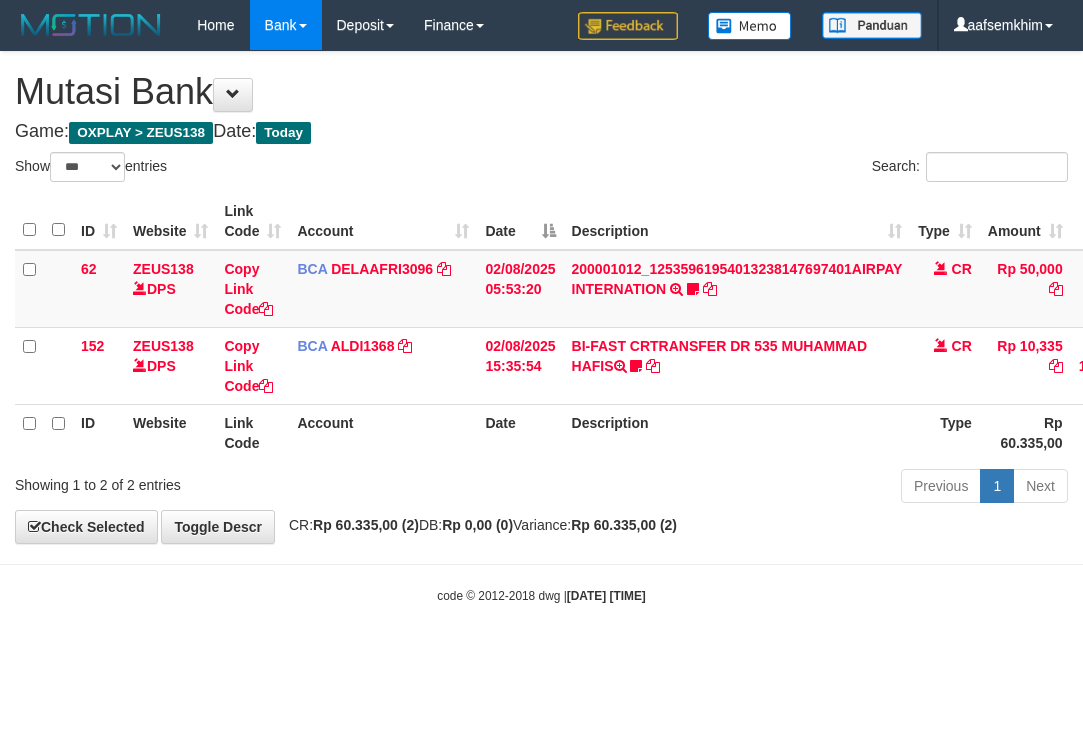 select on "***" 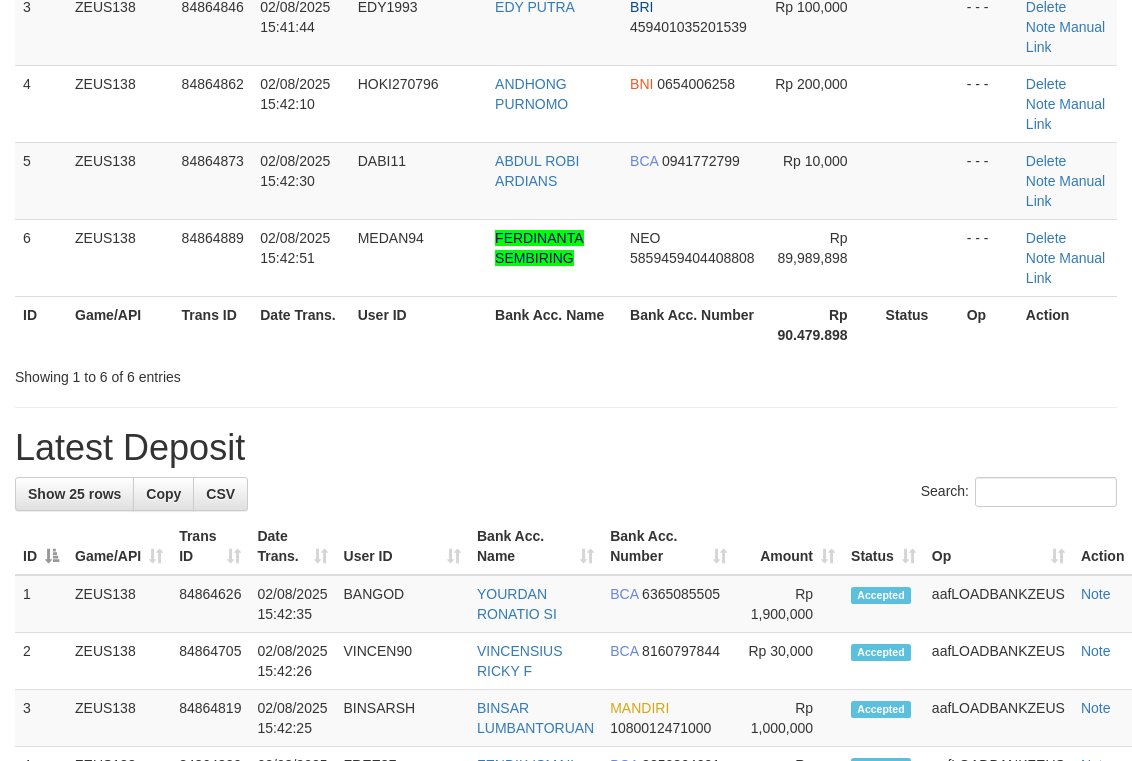 scroll, scrollTop: 201, scrollLeft: 0, axis: vertical 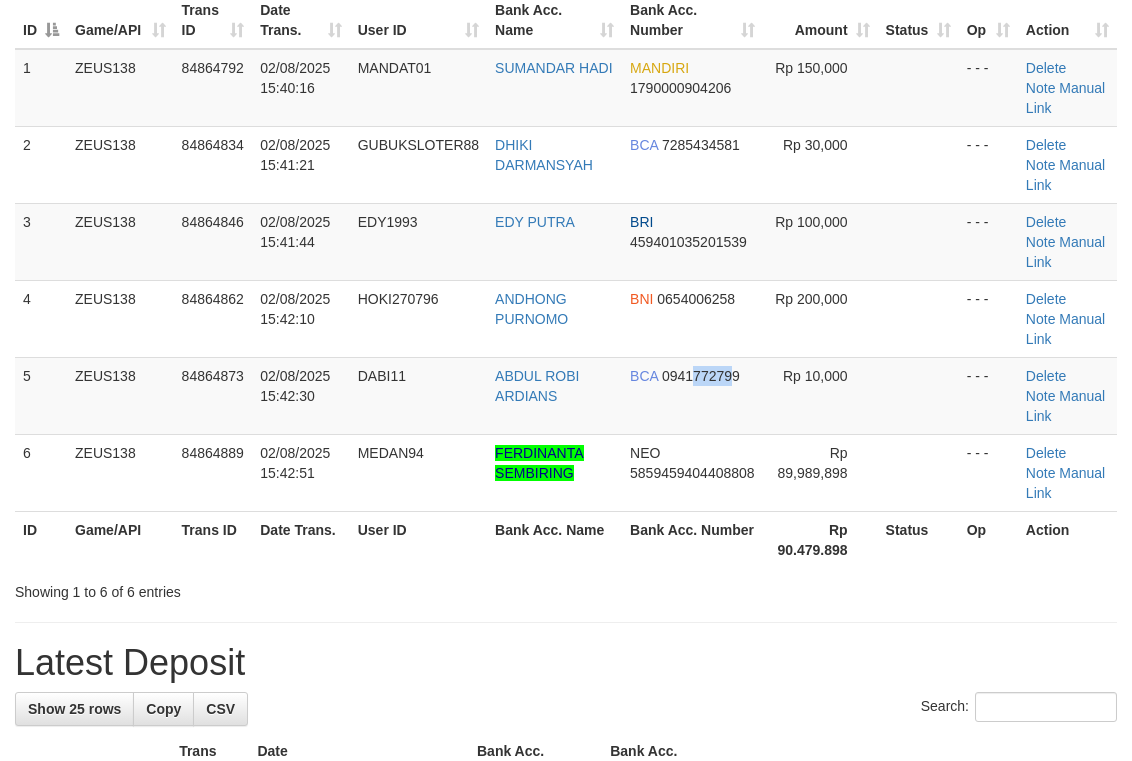 drag, startPoint x: 696, startPoint y: 358, endPoint x: 1146, endPoint y: 307, distance: 452.88077 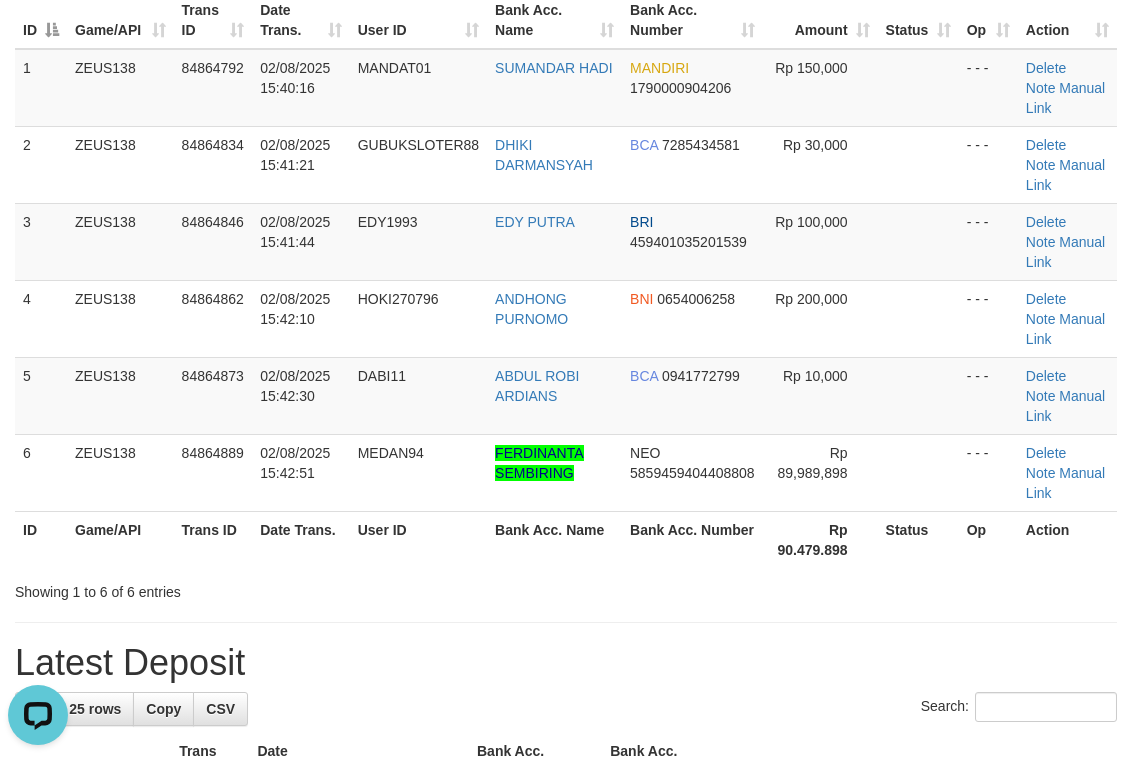 scroll, scrollTop: 0, scrollLeft: 0, axis: both 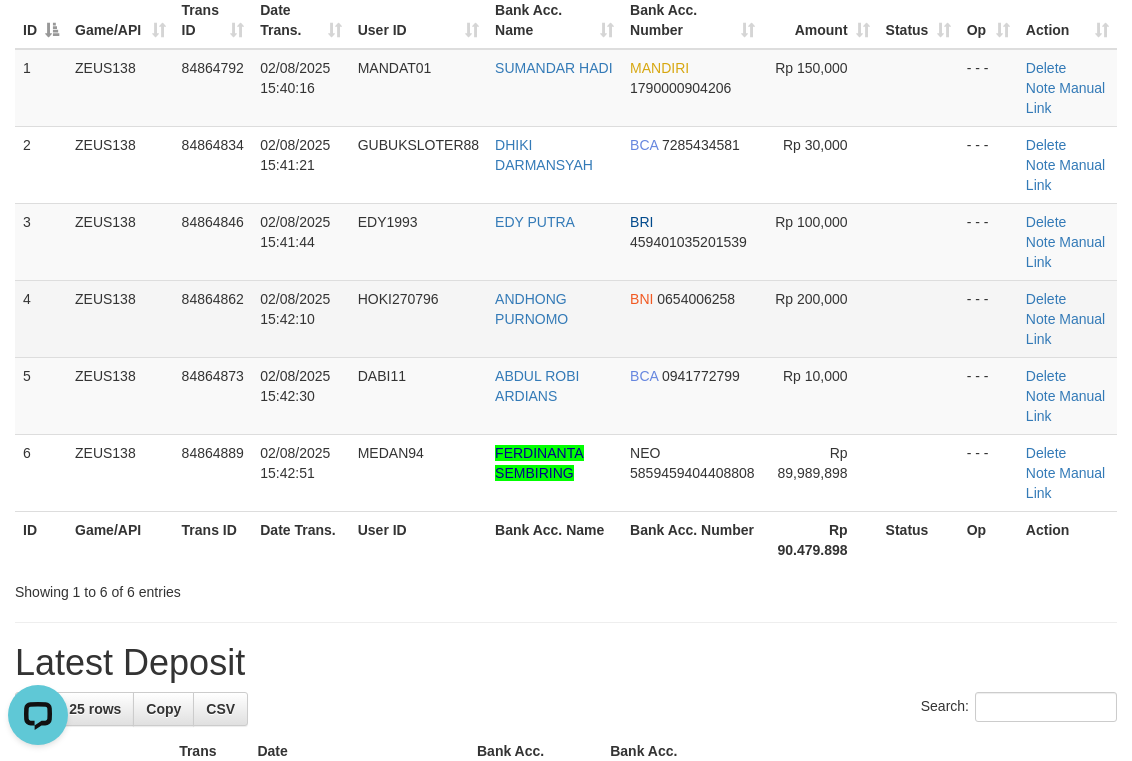 click on "4
ZEUS138
84864862
[DATE] [TIME]
HOKI270796
[FIRST] [LAST]
BNI
[ACCOUNT_NUMBER]
Rp 200,000
- - -
Delete
Note
Manual Link" at bounding box center (566, 318) 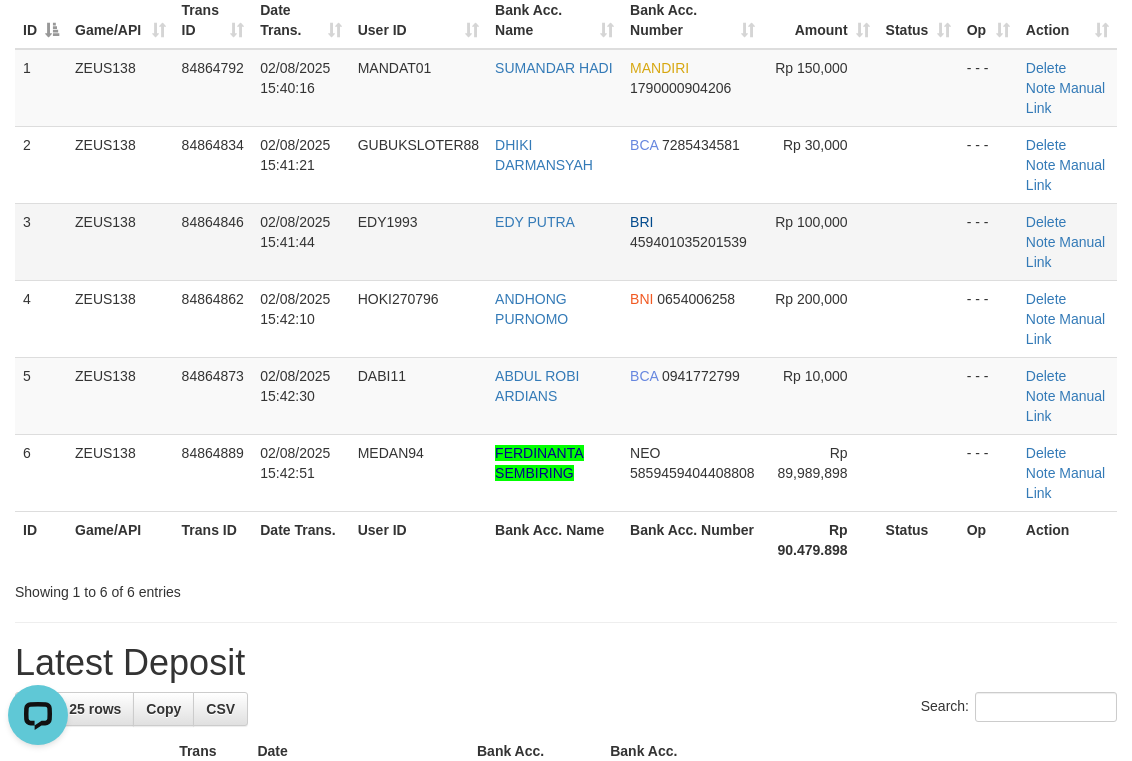 click on "BRI
[ACCOUNT_NUMBER]" at bounding box center [692, 241] 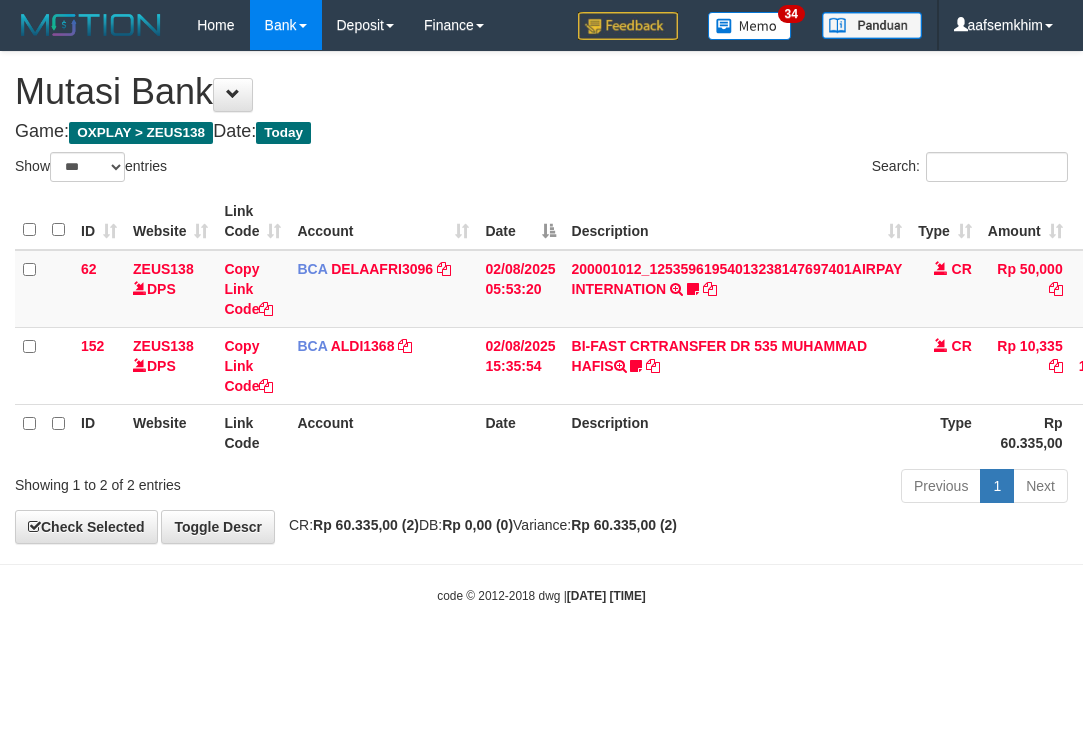 select on "***" 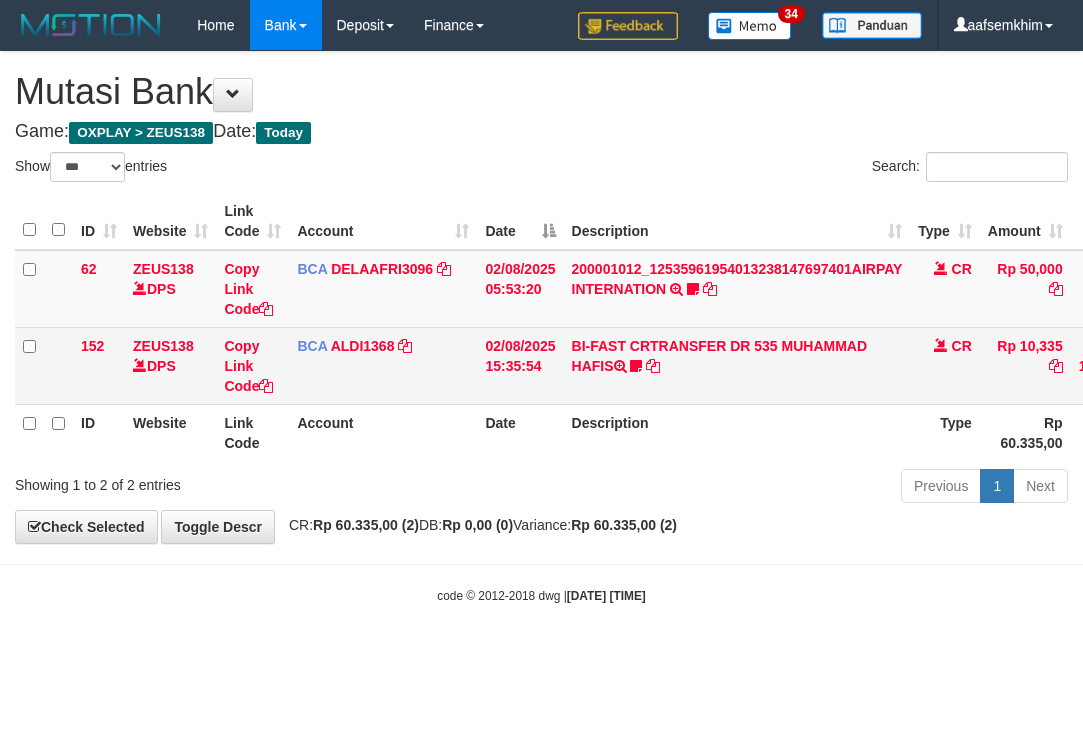 scroll, scrollTop: 0, scrollLeft: 0, axis: both 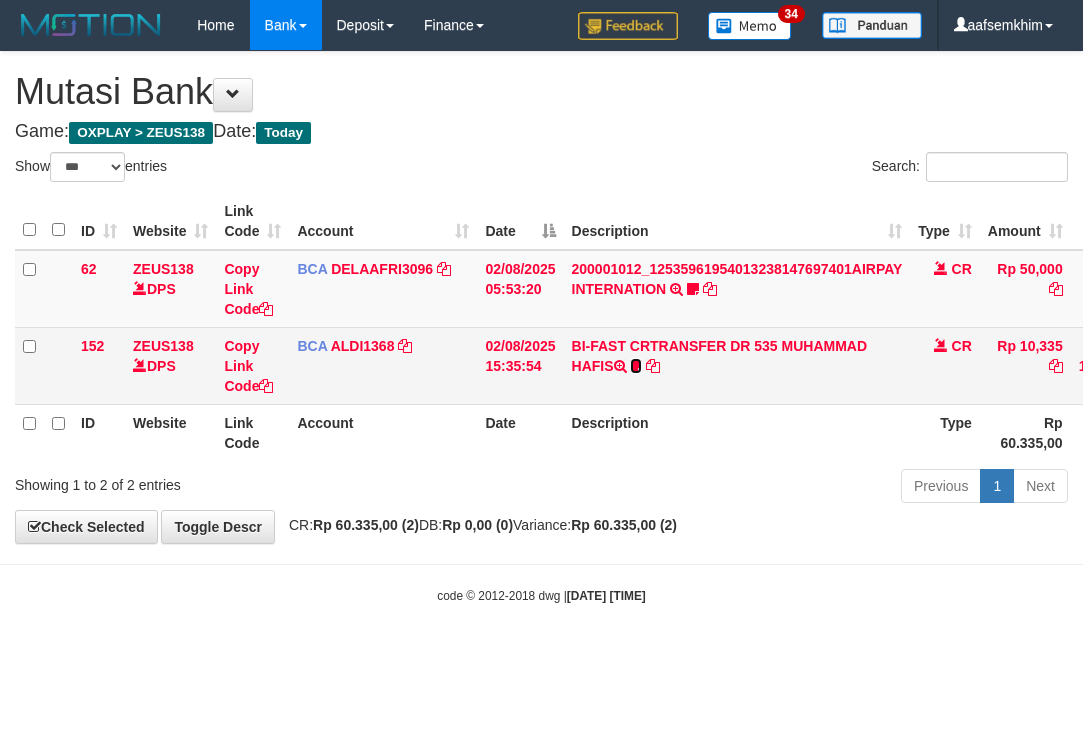 click at bounding box center [636, 366] 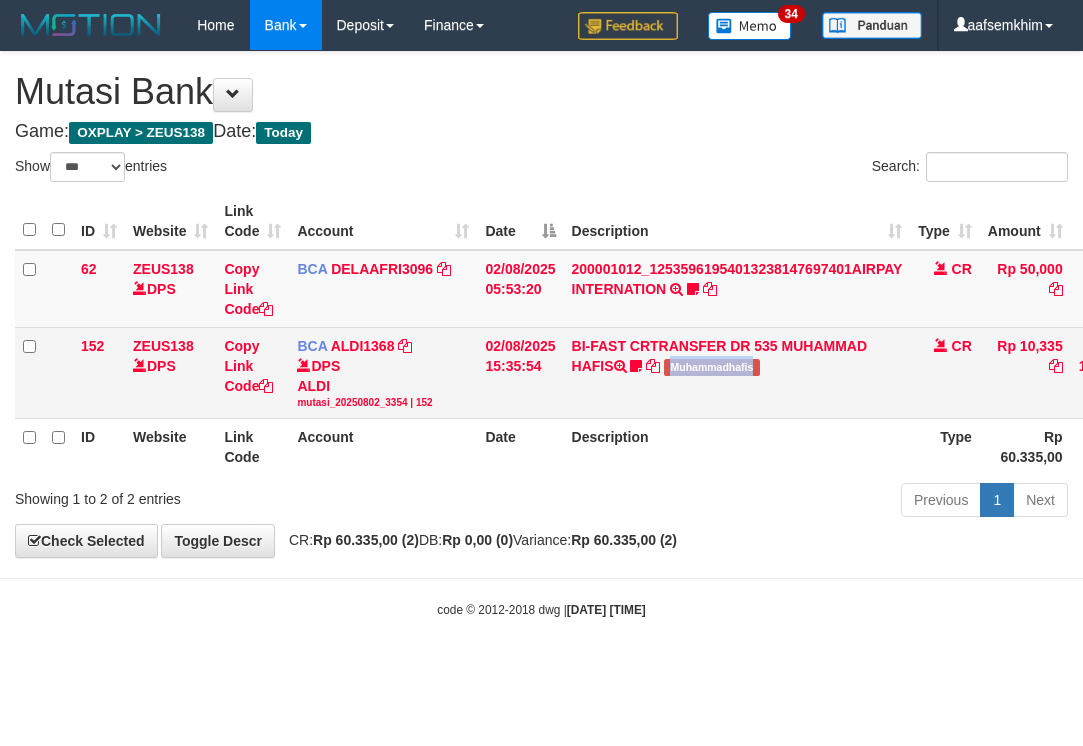 drag, startPoint x: 758, startPoint y: 388, endPoint x: 777, endPoint y: 388, distance: 19 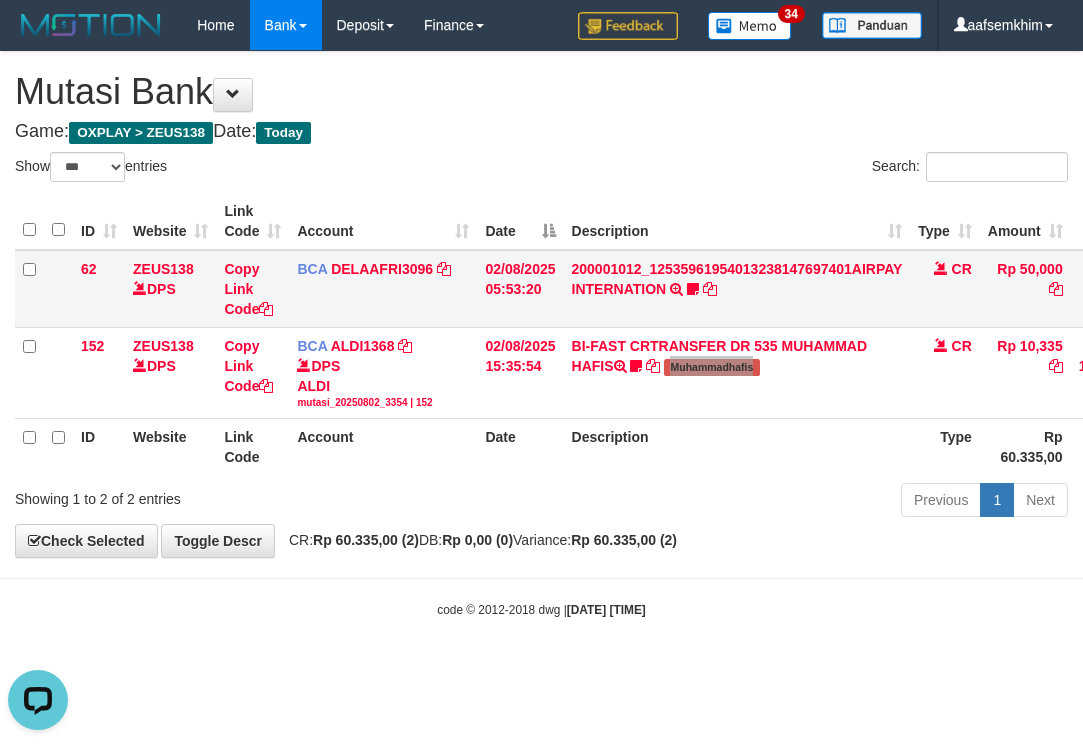 scroll, scrollTop: 0, scrollLeft: 0, axis: both 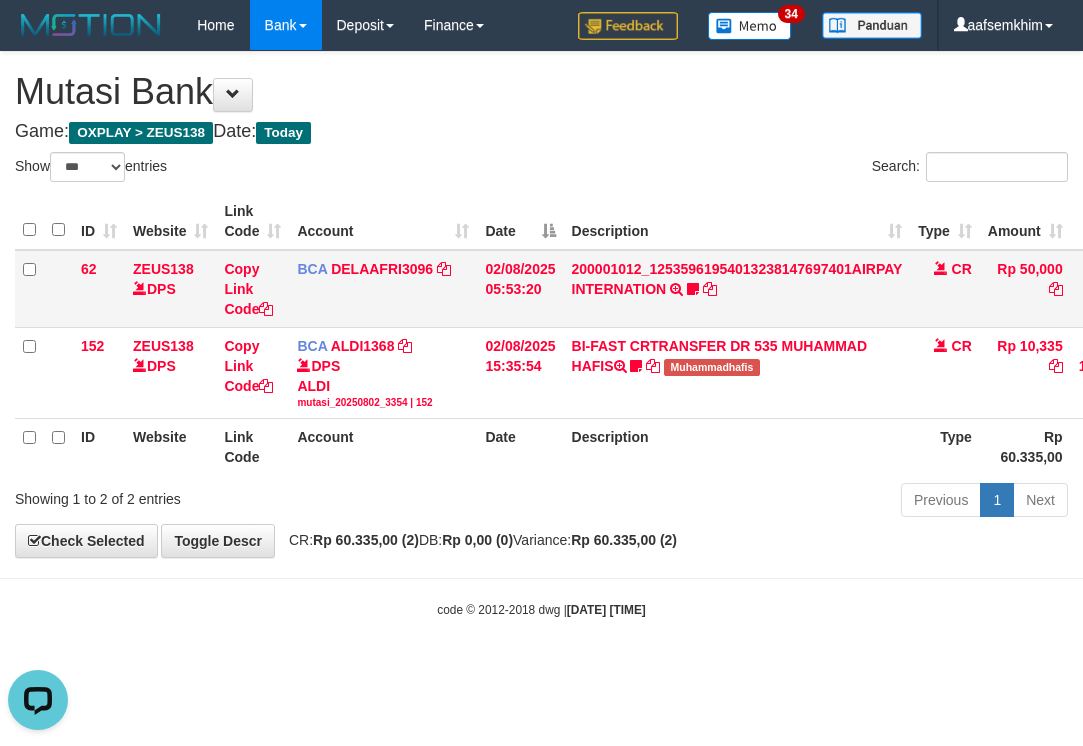click on "200001012_12535961954013238147697401AIRPAY INTERNATION            TRSF E-BANKING CR 0208/FTSCY/WS95051
50000.00200001012_12535961954013238147697401AIRPAY INTERNATION    Labubutaiki
https://prnt.sc/l7T6Eus7w_Qi" at bounding box center (737, 289) 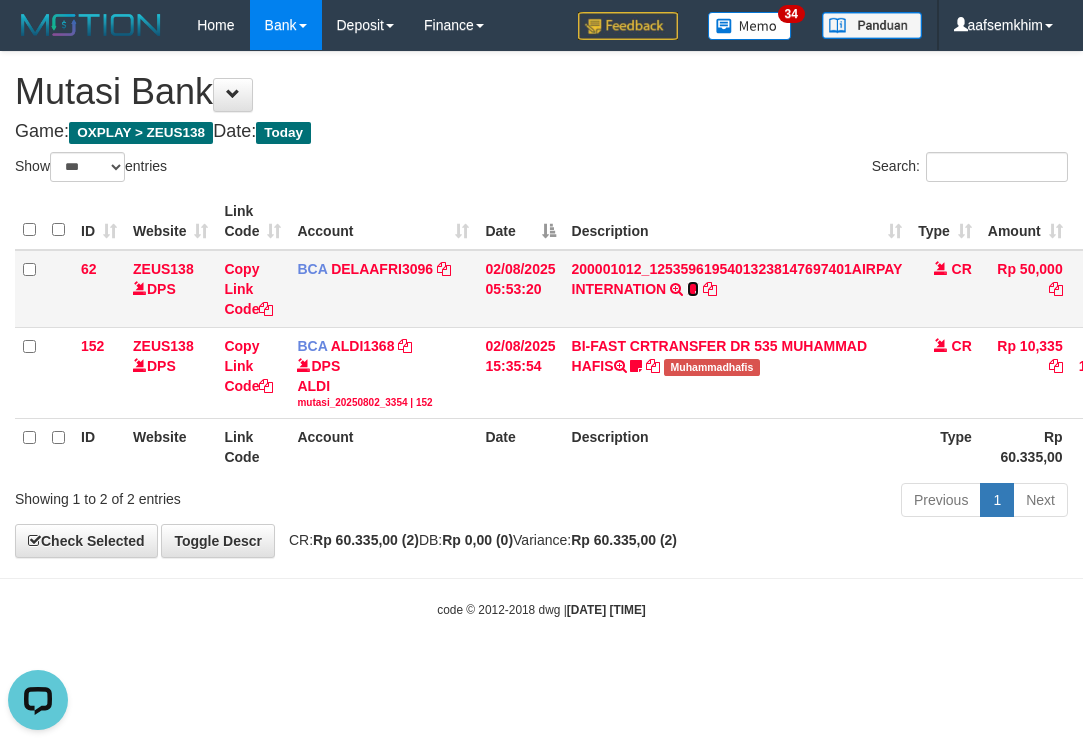 click at bounding box center [693, 289] 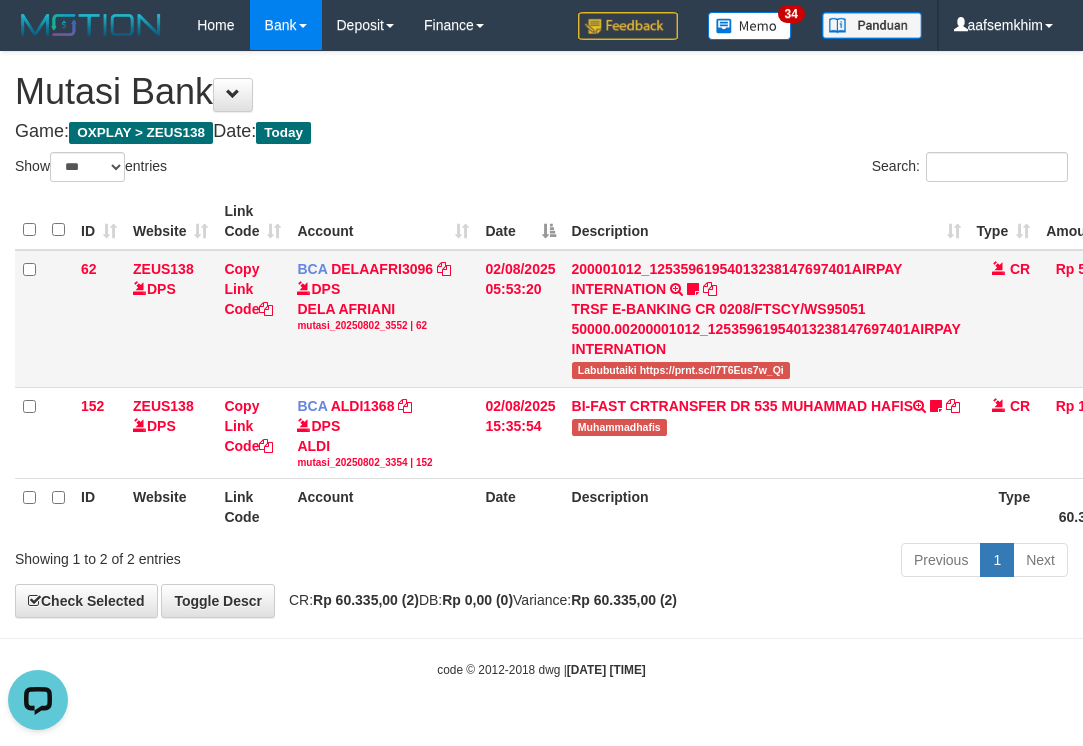 click on "200001012_12535961954013238147697401AIRPAY INTERNATION            TRSF E-BANKING CR 0208/FTSCY/WS95051
50000.00200001012_12535961954013238147697401AIRPAY INTERNATION    Labubutaiki
https://prnt.sc/l7T6Eus7w_Qi" at bounding box center (766, 319) 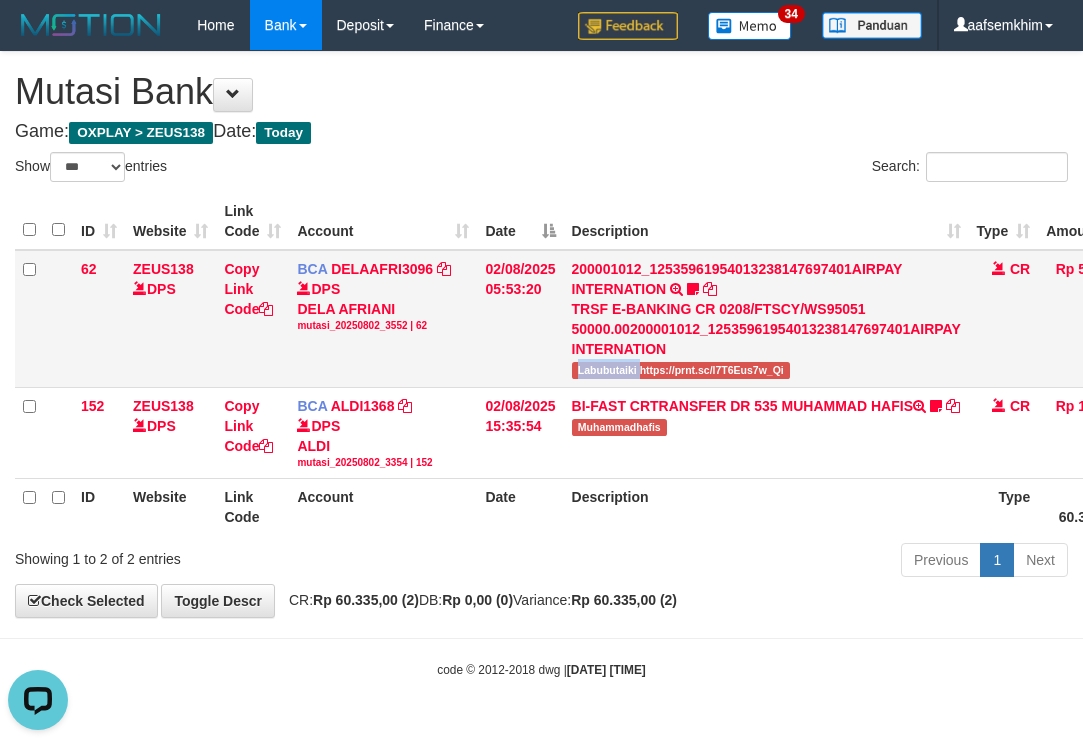 copy on "Labubutaiki" 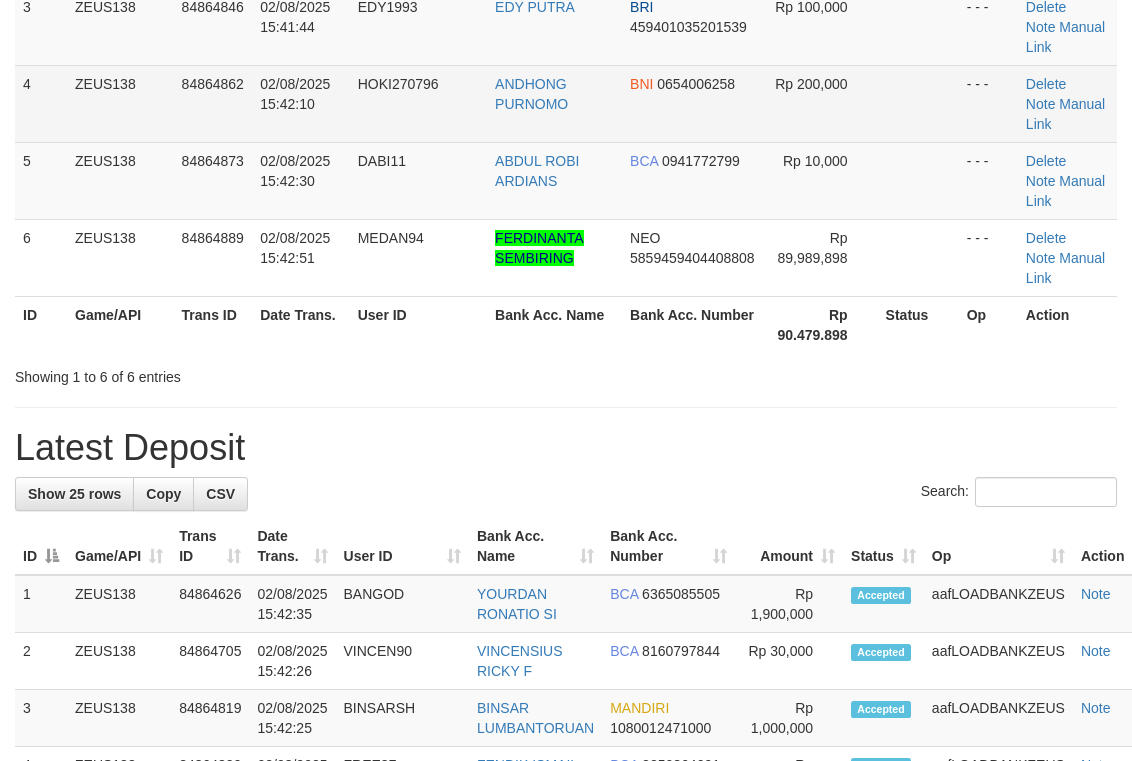 scroll, scrollTop: 201, scrollLeft: 0, axis: vertical 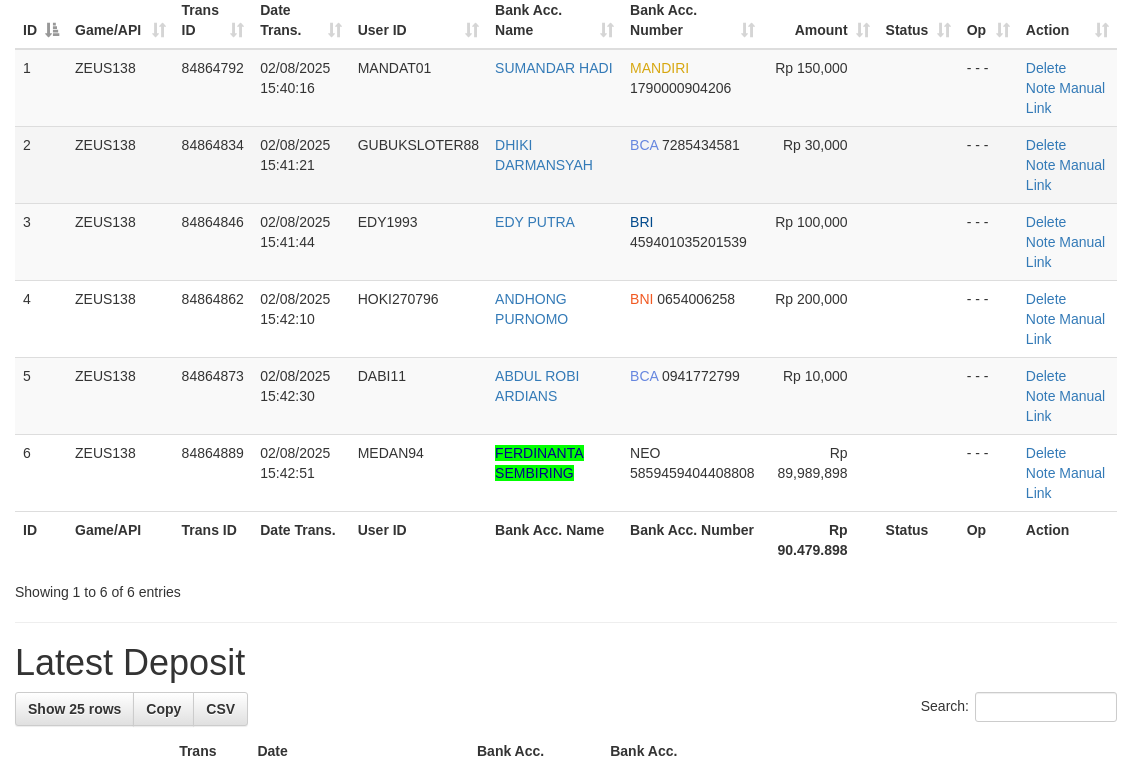 click on "BCA
7285434581" at bounding box center (692, 164) 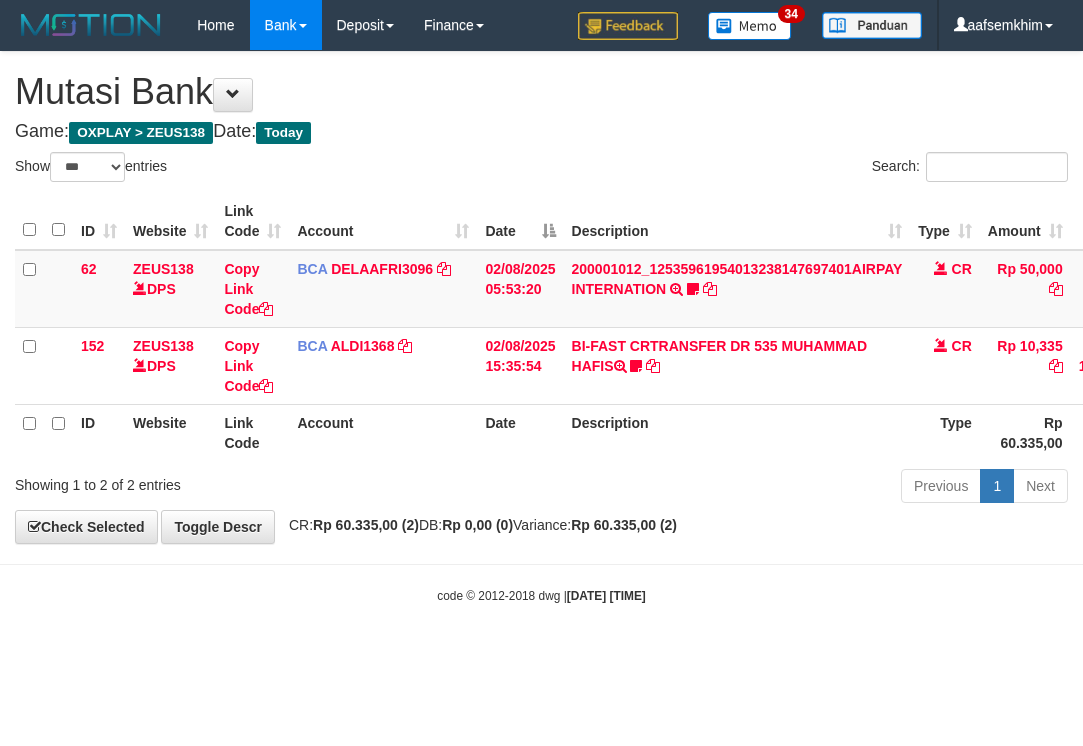select on "***" 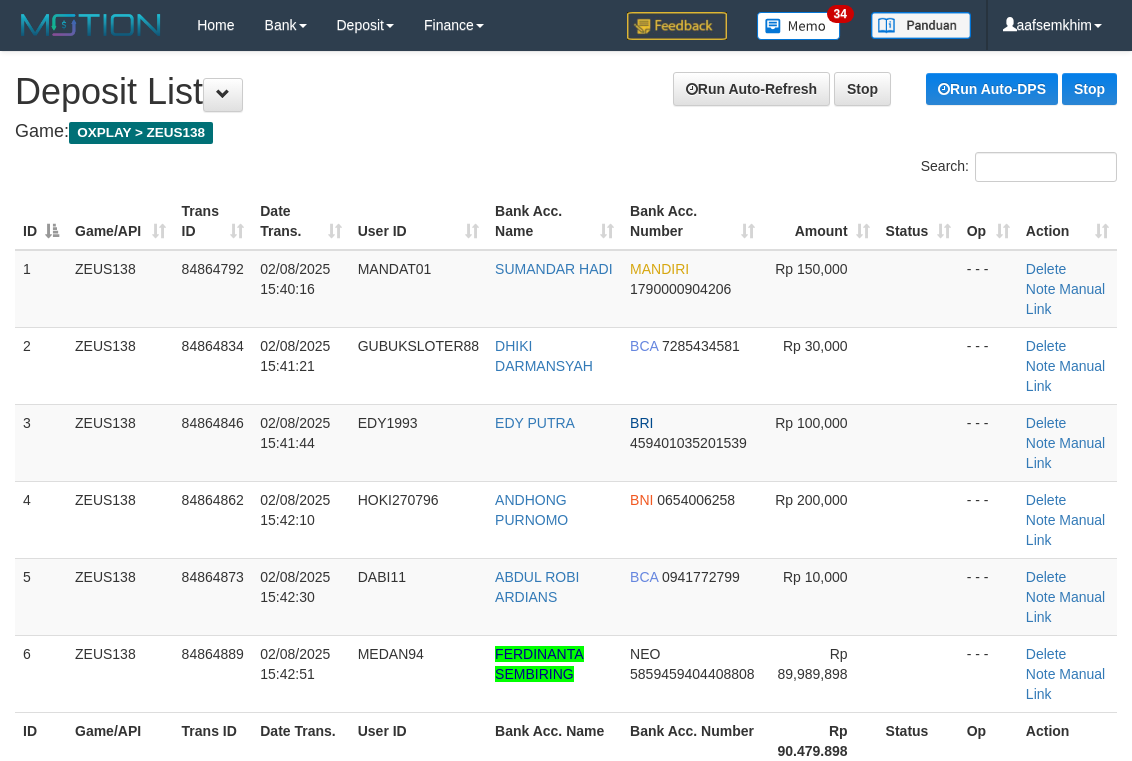 click on "Rp 10,000" at bounding box center [820, 596] 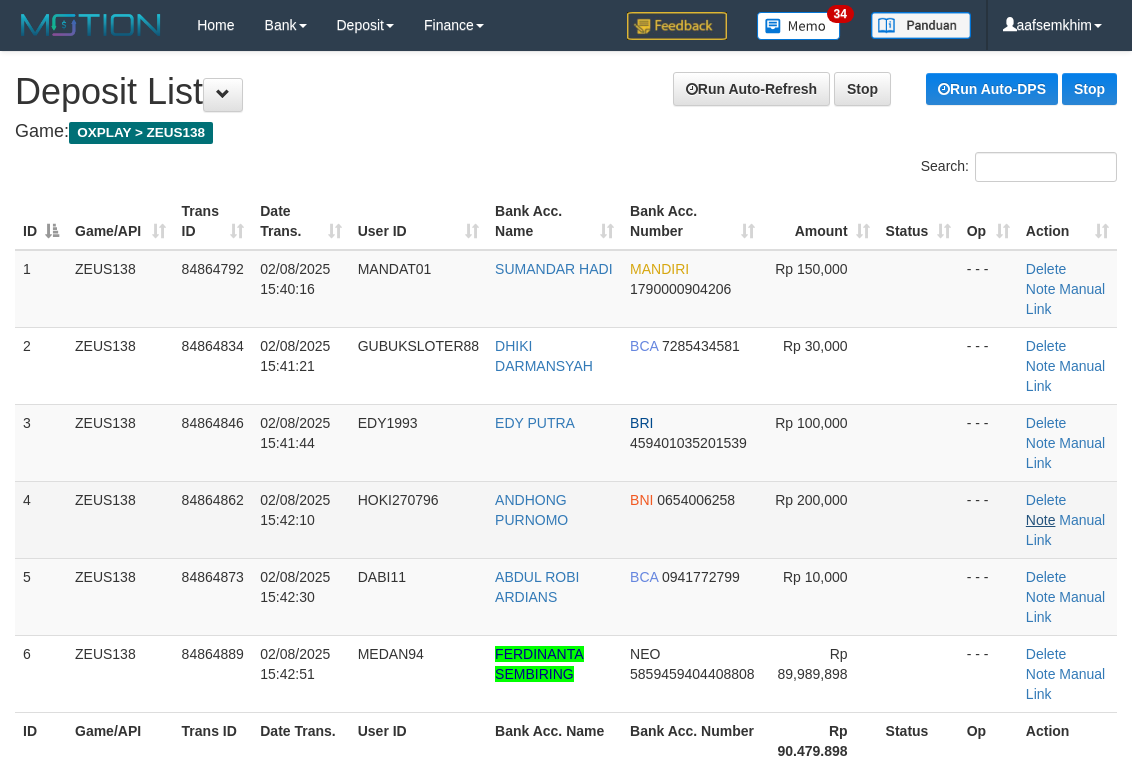 scroll, scrollTop: 416, scrollLeft: 0, axis: vertical 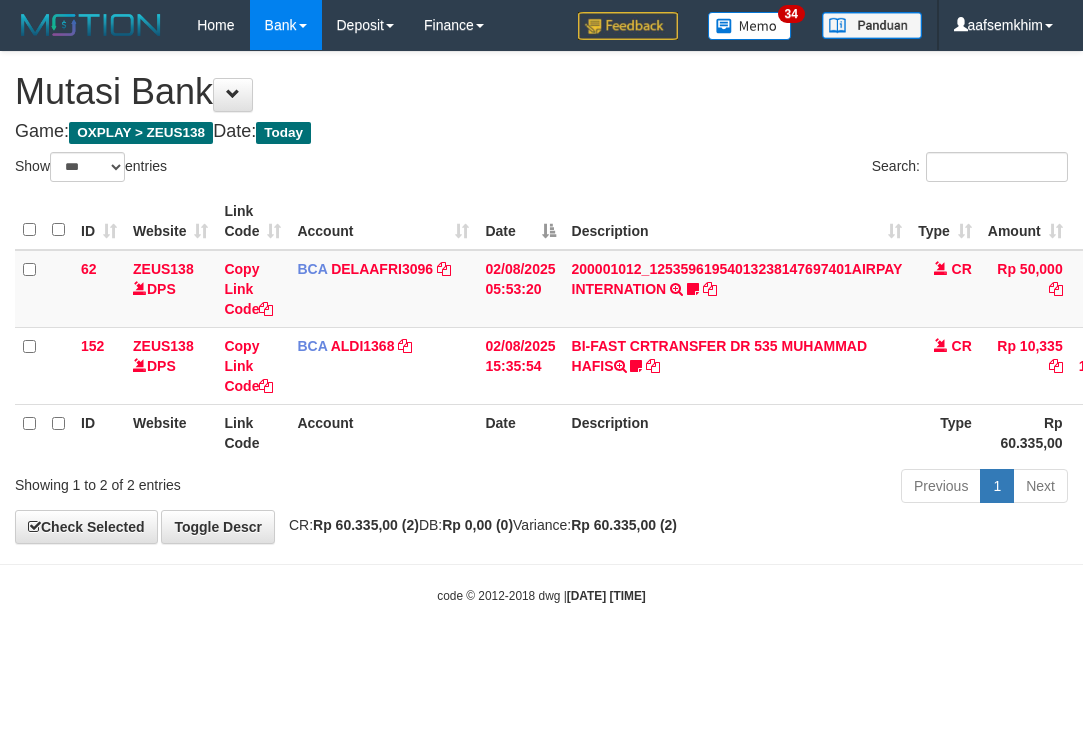 select on "***" 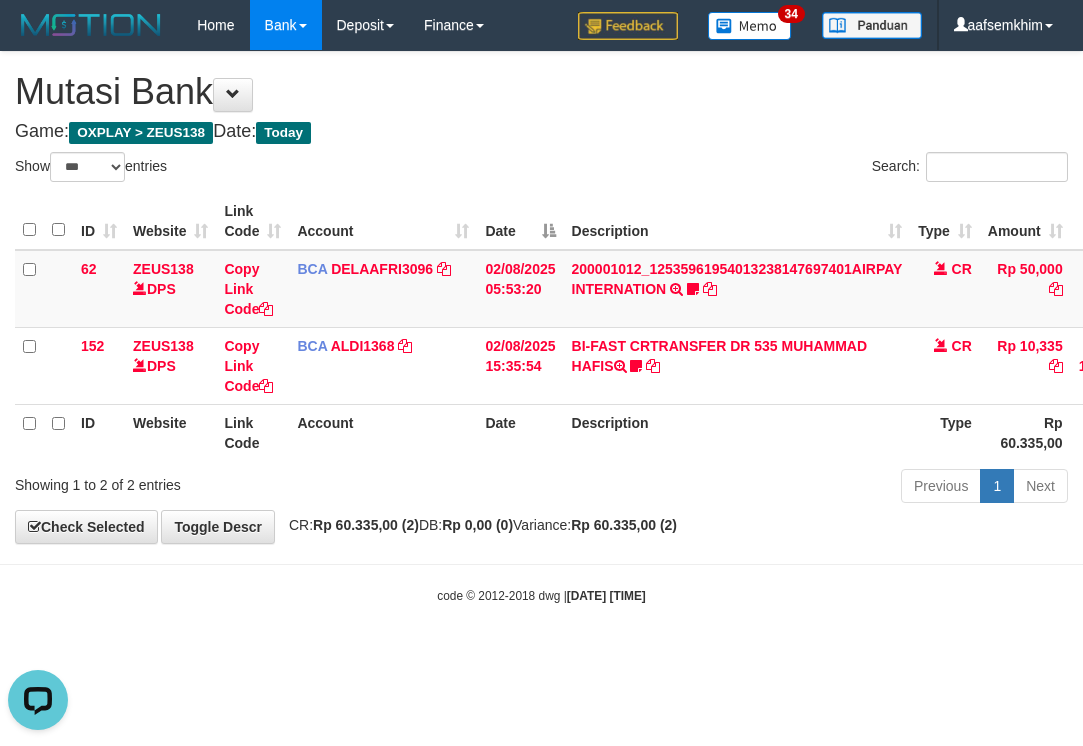 scroll, scrollTop: 0, scrollLeft: 0, axis: both 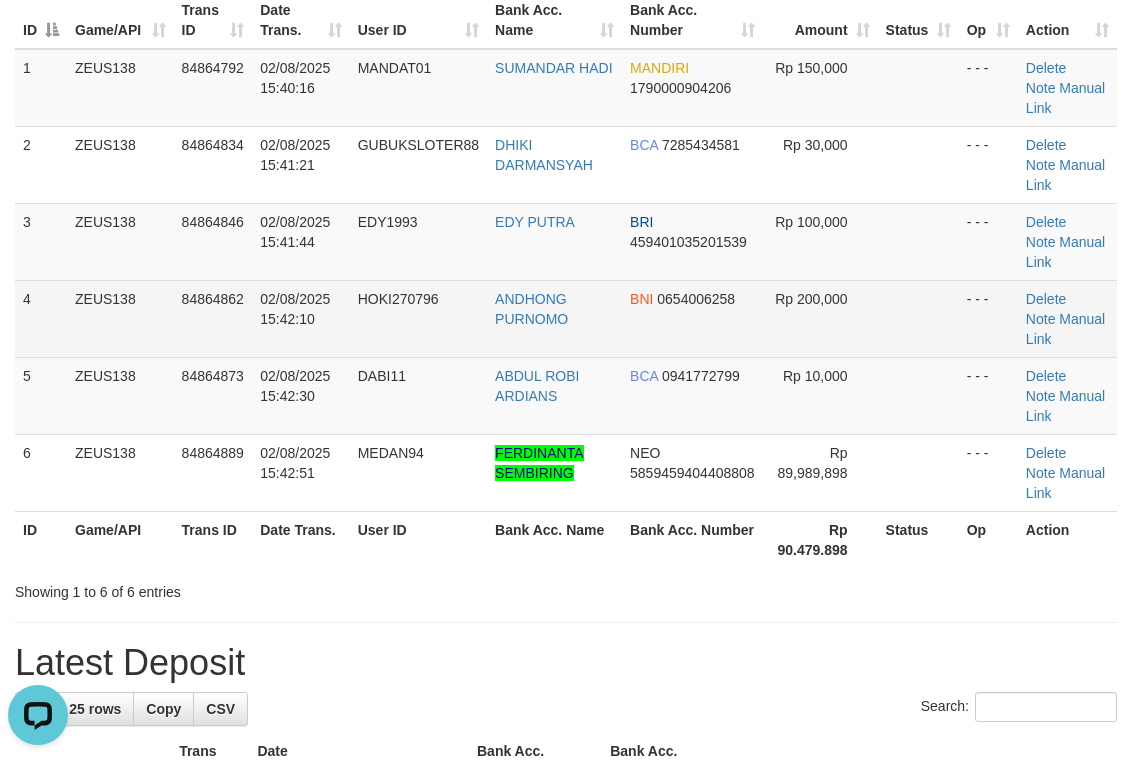click on "ANDHONG PURNOMO" at bounding box center [554, 318] 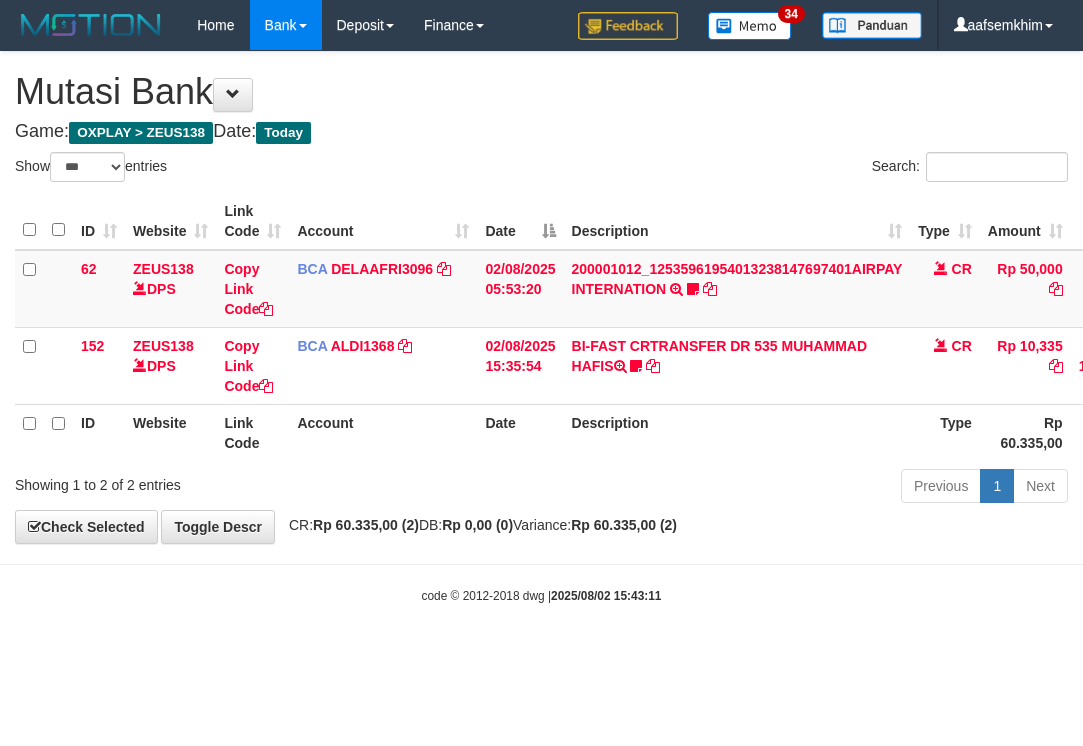 select on "***" 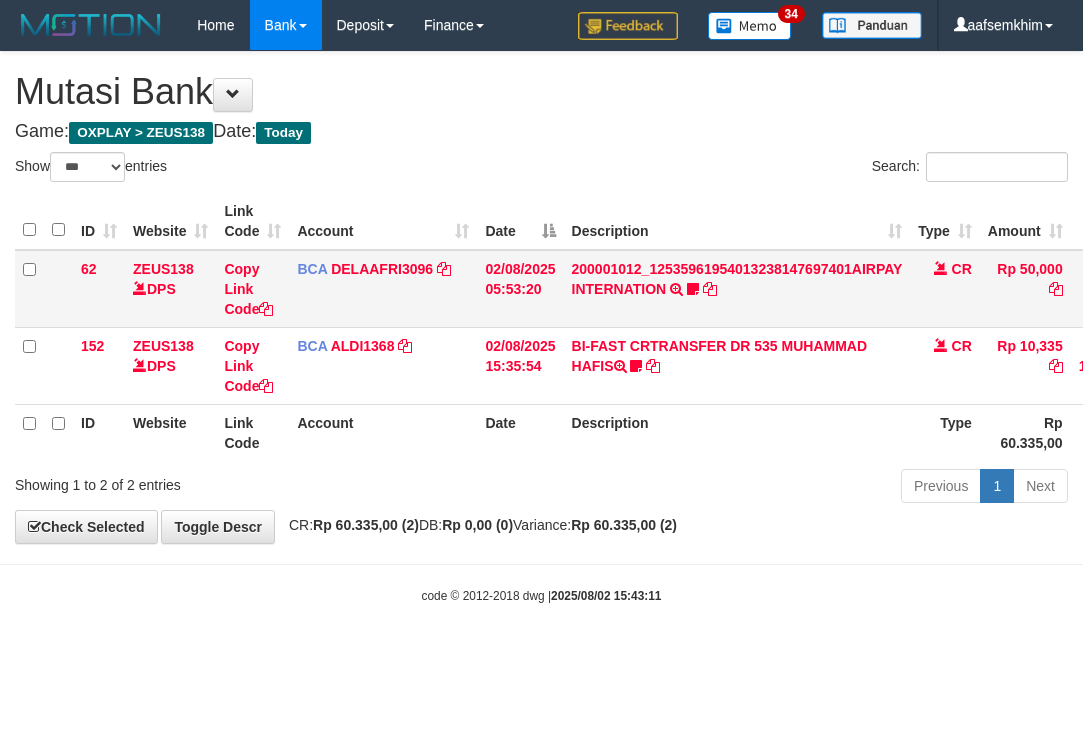 click on "BCA
DELAAFRI3096
DPS
DELA AFRIANI
mutasi_20250802_3552 | 62
mutasi_20250802_3552 | 62" at bounding box center (383, 289) 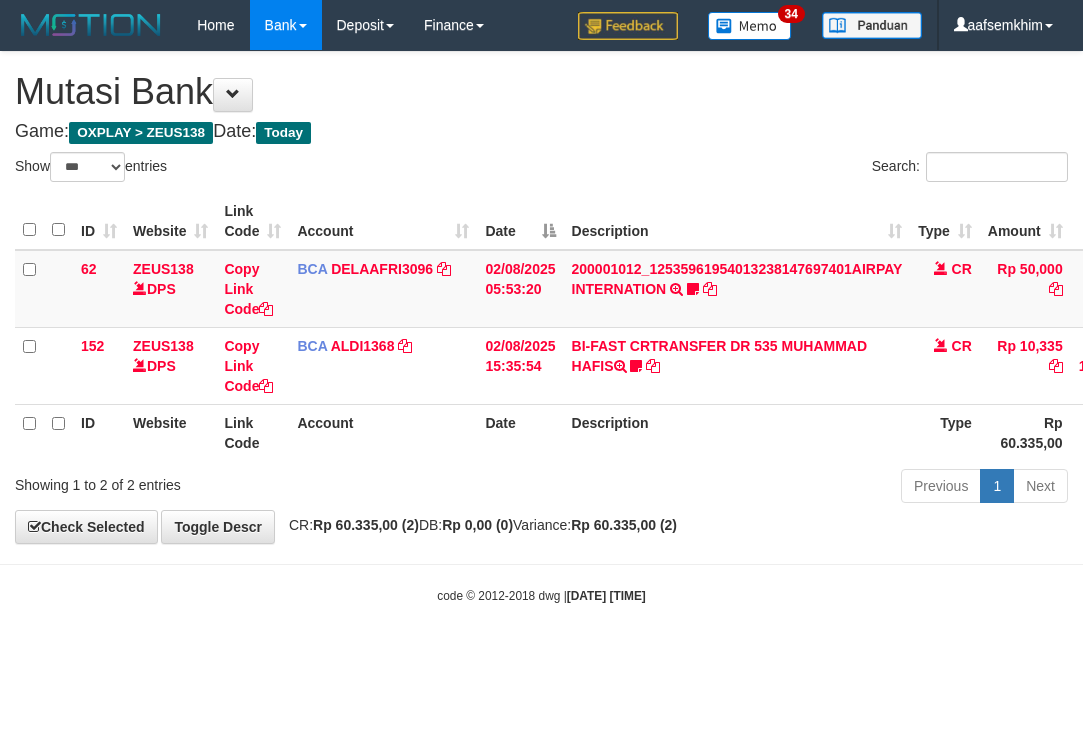select on "***" 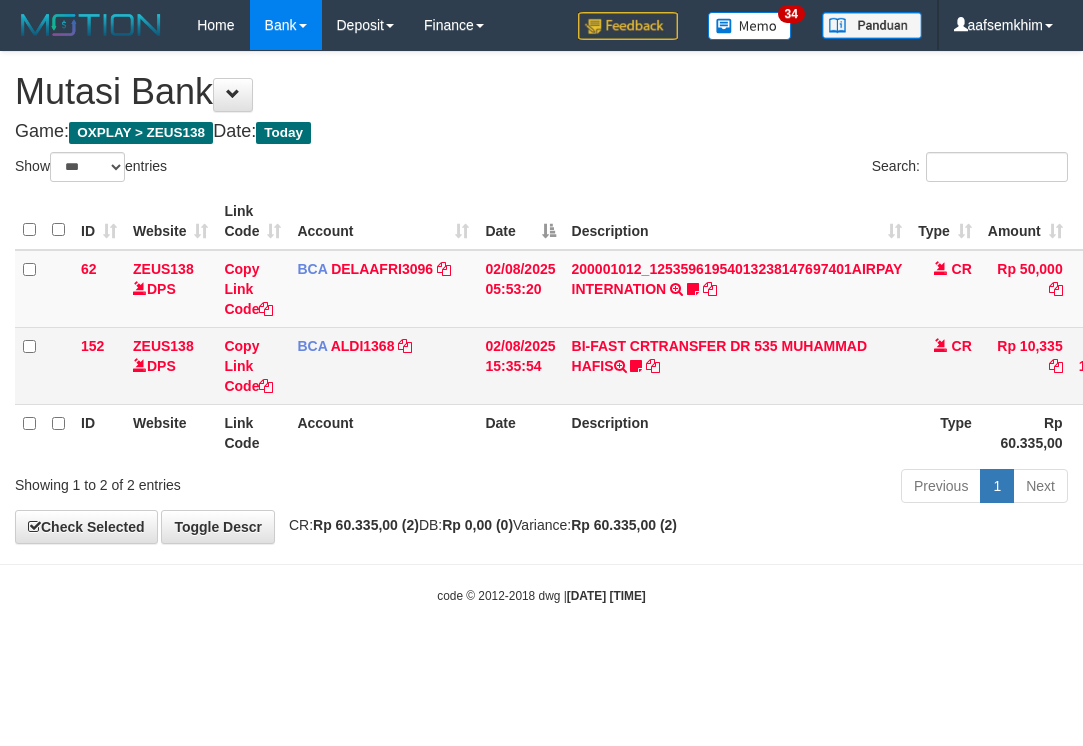 click on "BI-FAST CRTRANSFER DR 535 MUHAMMAD HAFIS          Muhammadhafis" at bounding box center (737, 365) 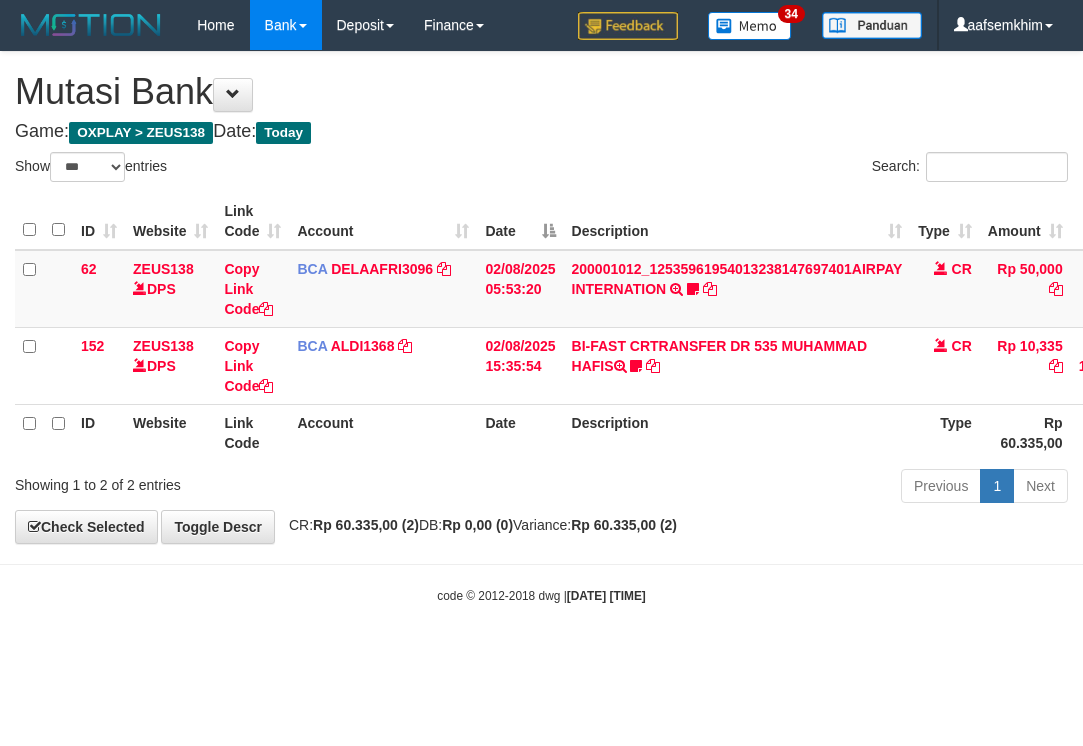 select on "***" 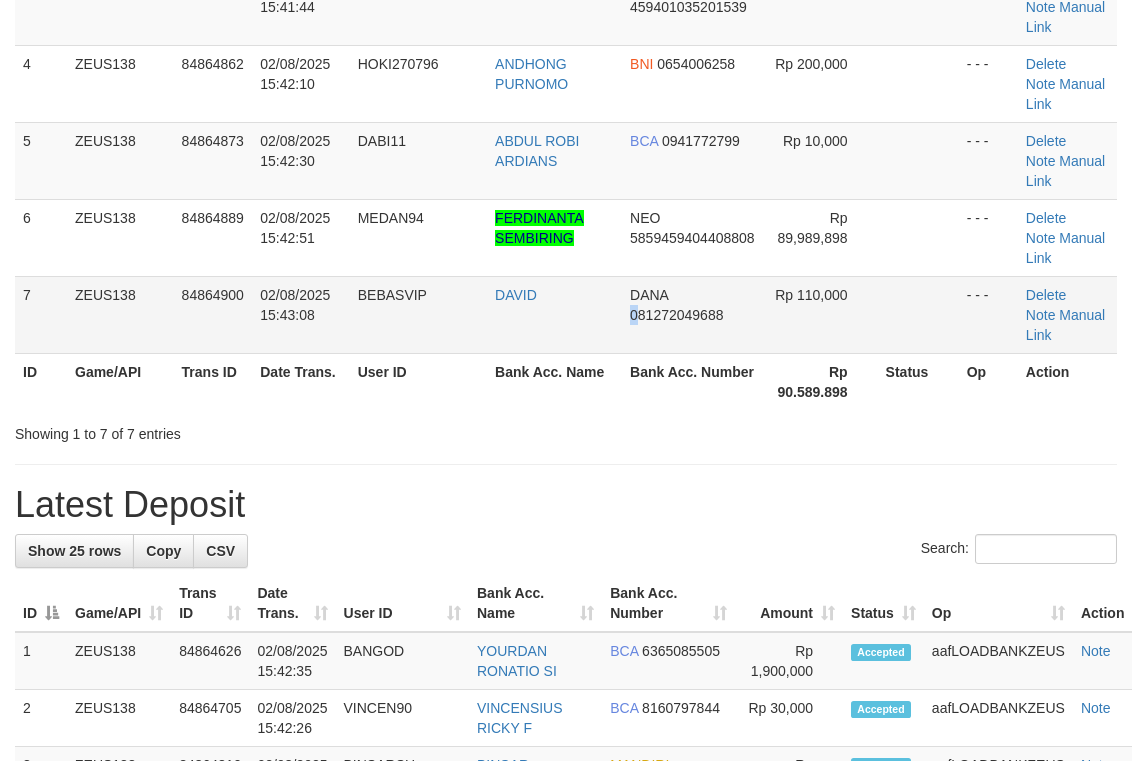 click on "[NAME]
[PHONE]" at bounding box center (692, 314) 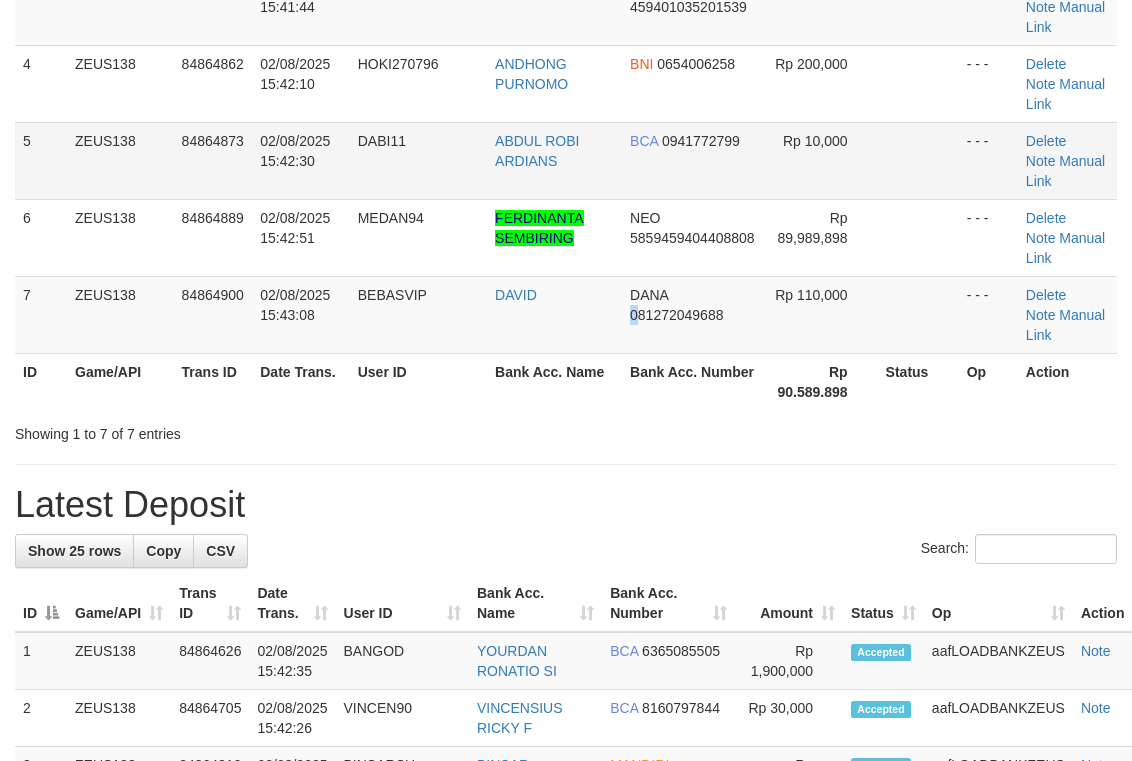 scroll, scrollTop: 201, scrollLeft: 0, axis: vertical 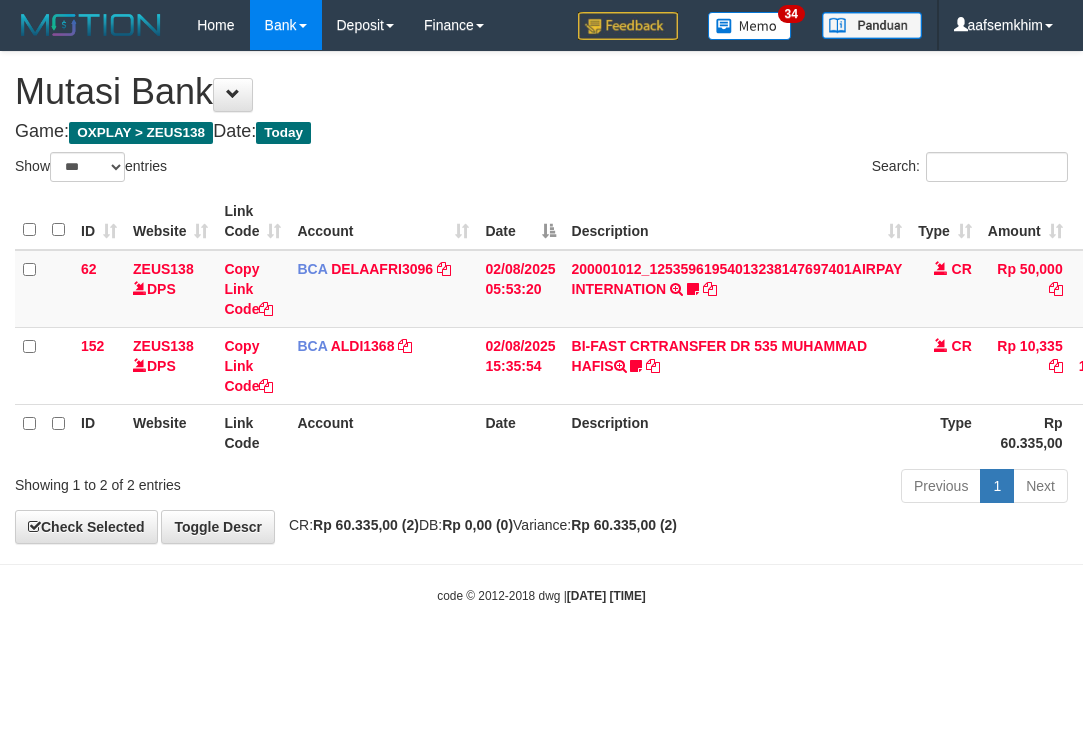 select on "***" 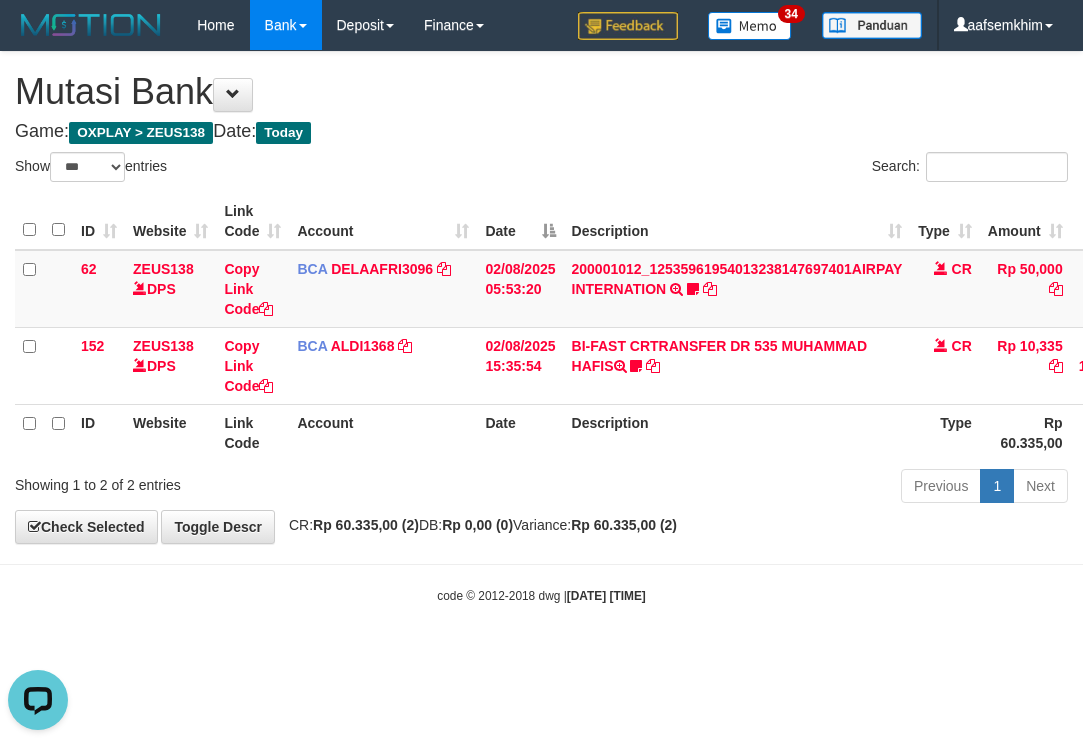 scroll, scrollTop: 0, scrollLeft: 0, axis: both 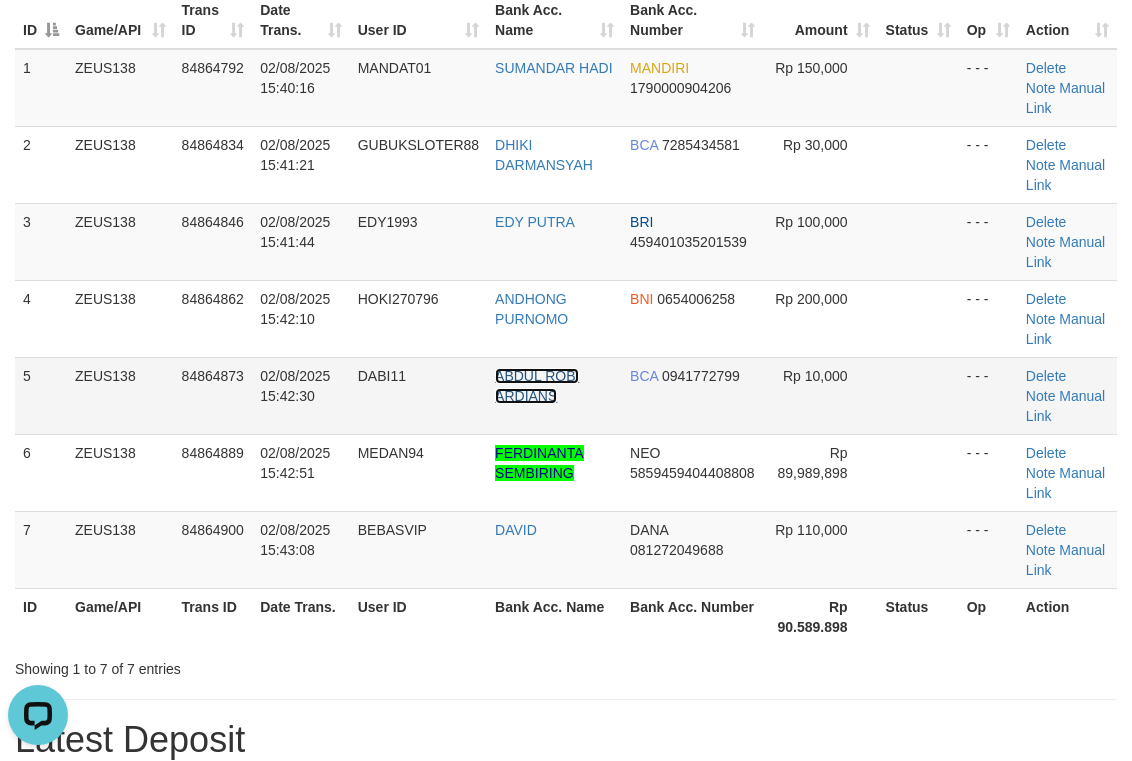 click on "ABDUL ROBI ARDIANS" at bounding box center [537, 386] 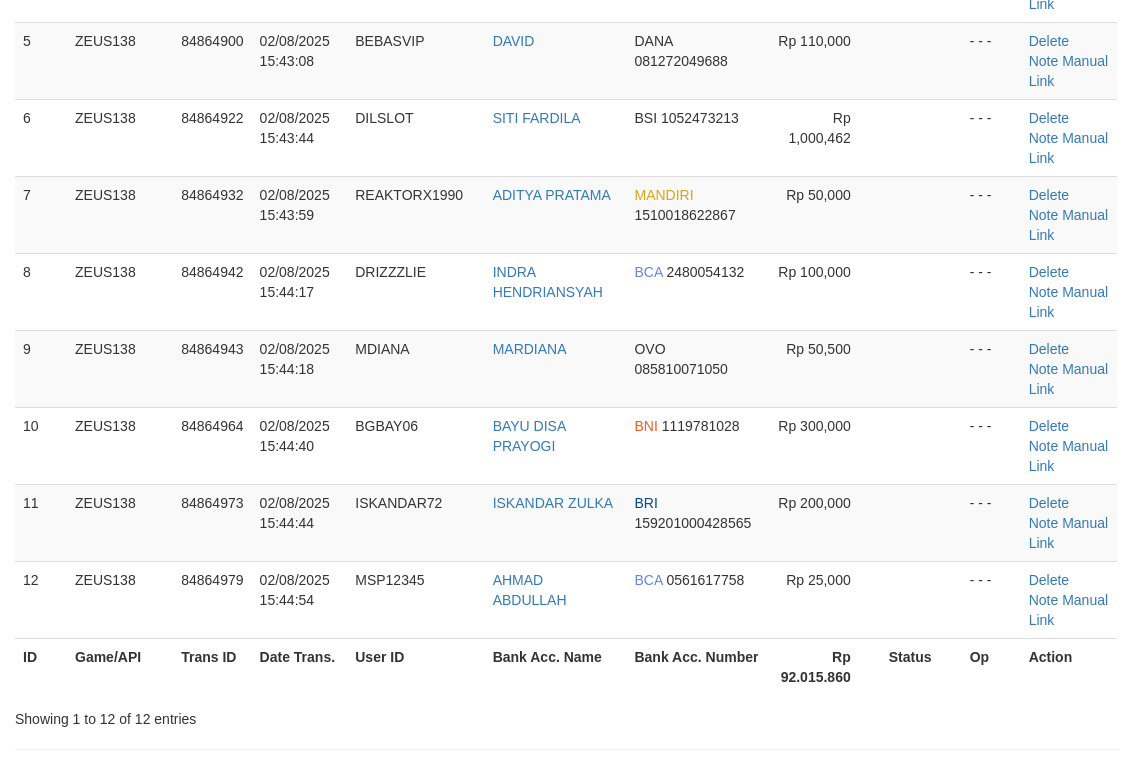 scroll, scrollTop: 201, scrollLeft: 0, axis: vertical 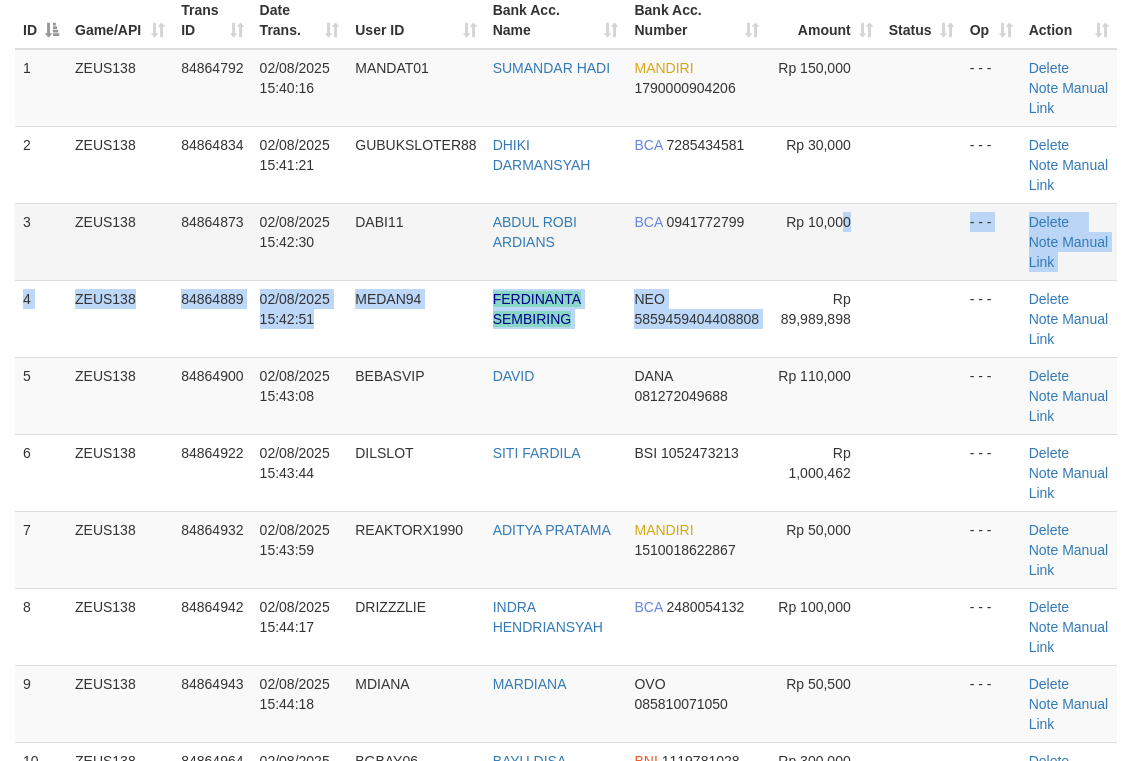 drag, startPoint x: 823, startPoint y: 276, endPoint x: 799, endPoint y: 277, distance: 24.020824 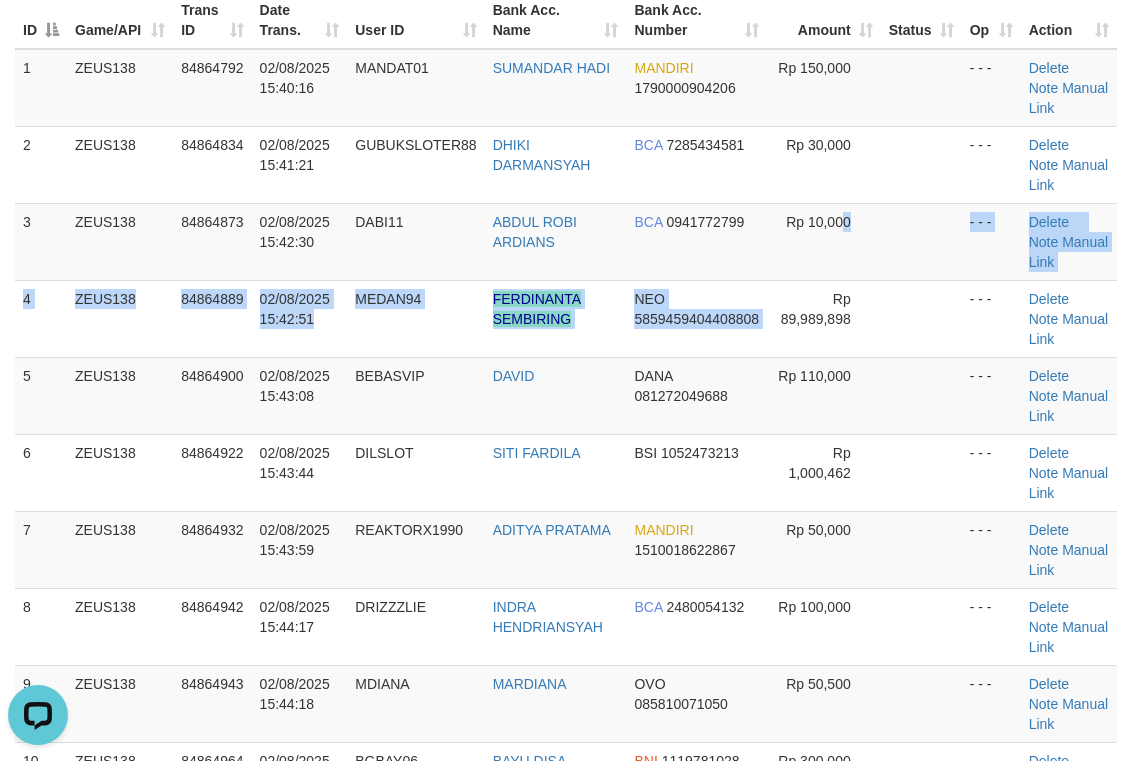 scroll, scrollTop: 0, scrollLeft: 0, axis: both 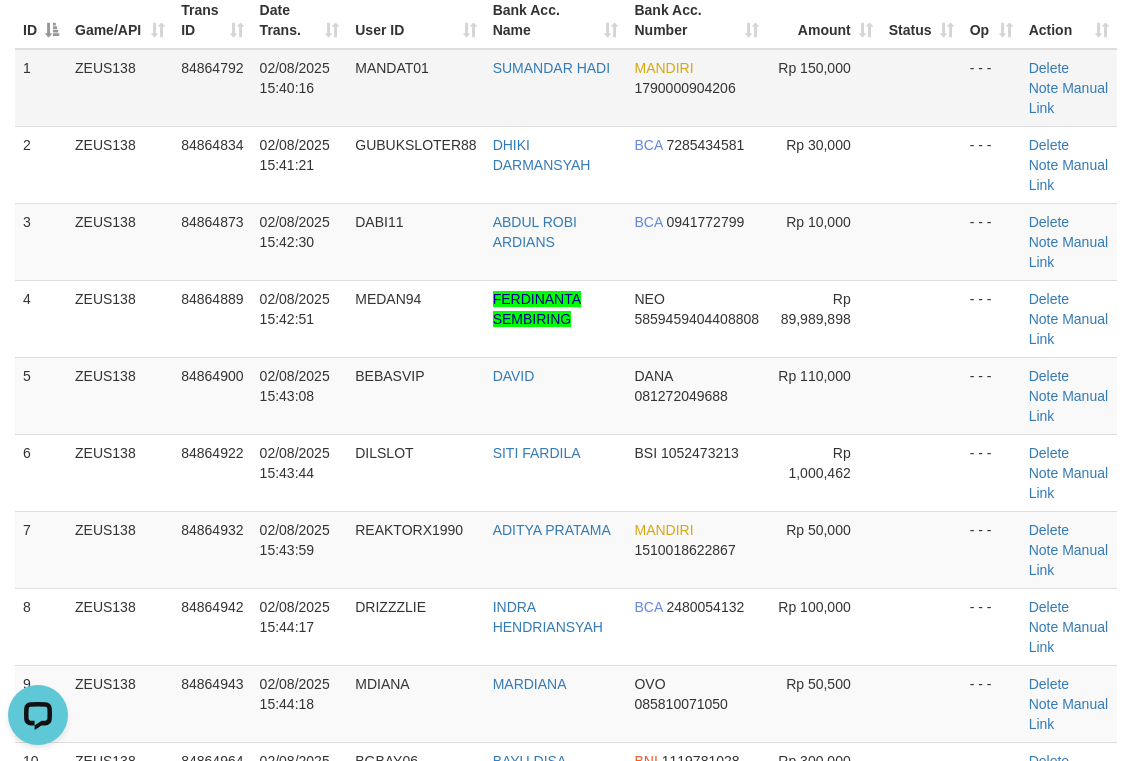 click on "1790000904206" at bounding box center (684, 88) 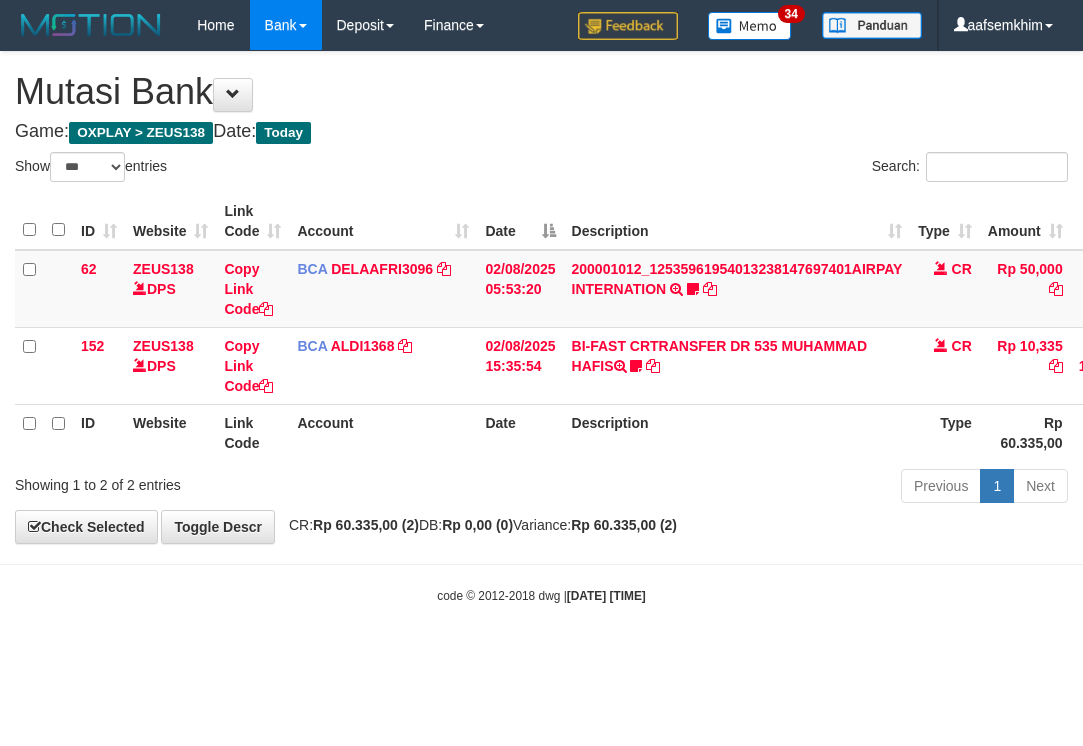 select on "***" 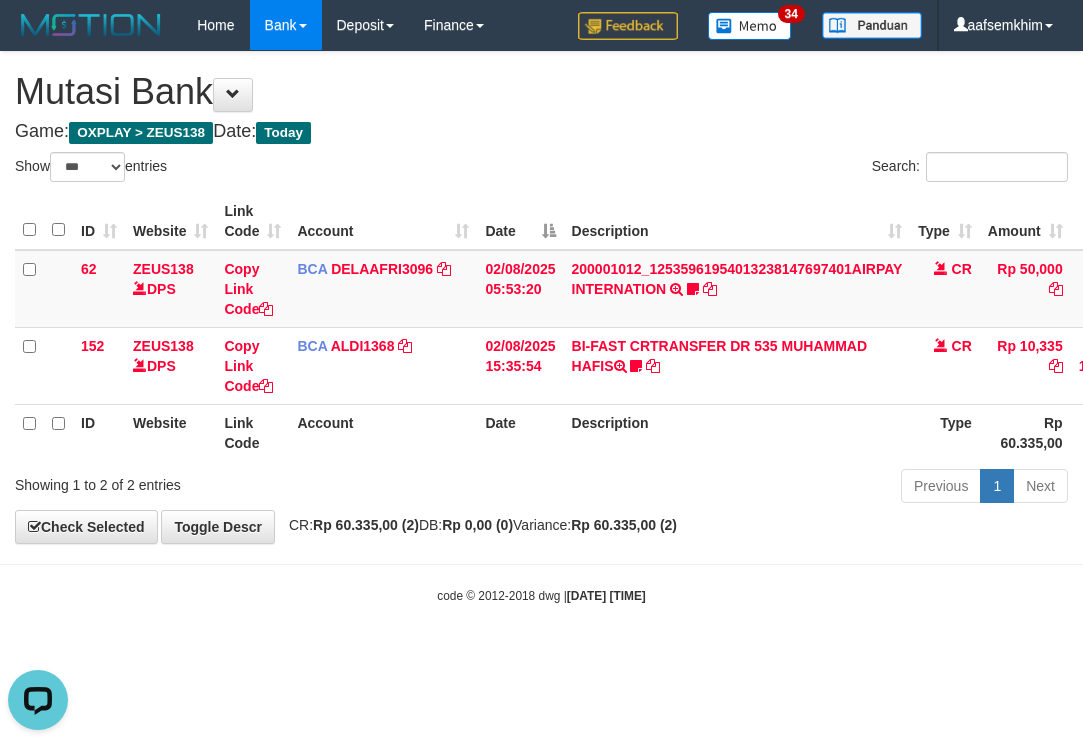 scroll, scrollTop: 0, scrollLeft: 0, axis: both 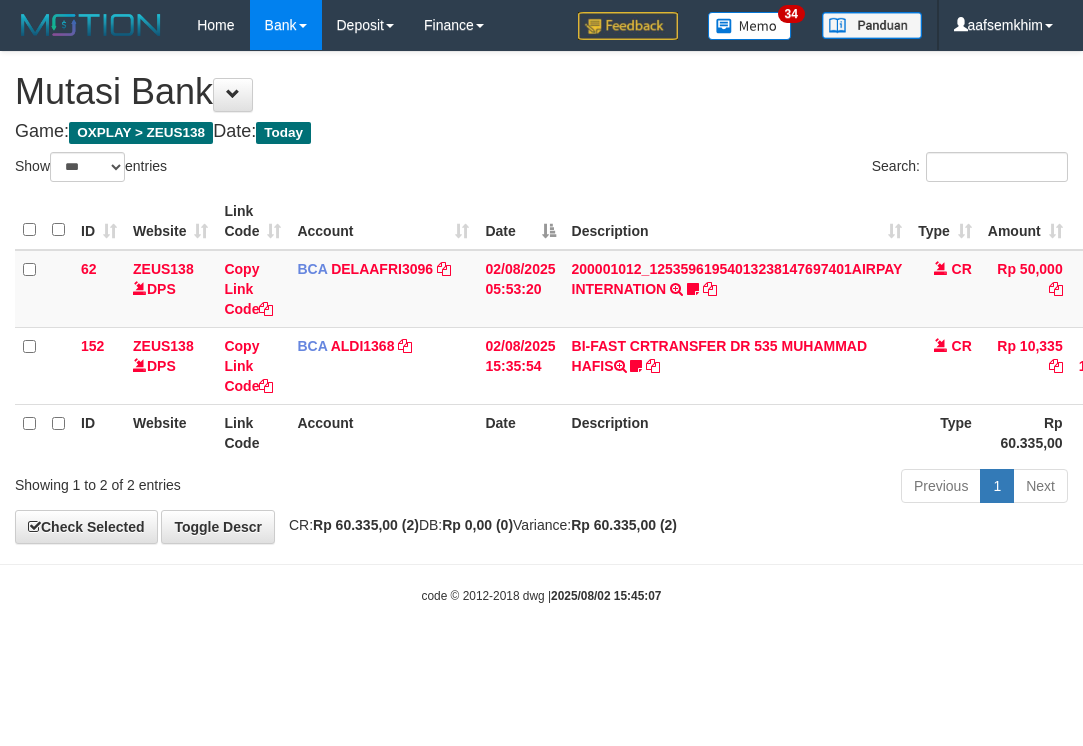 select on "***" 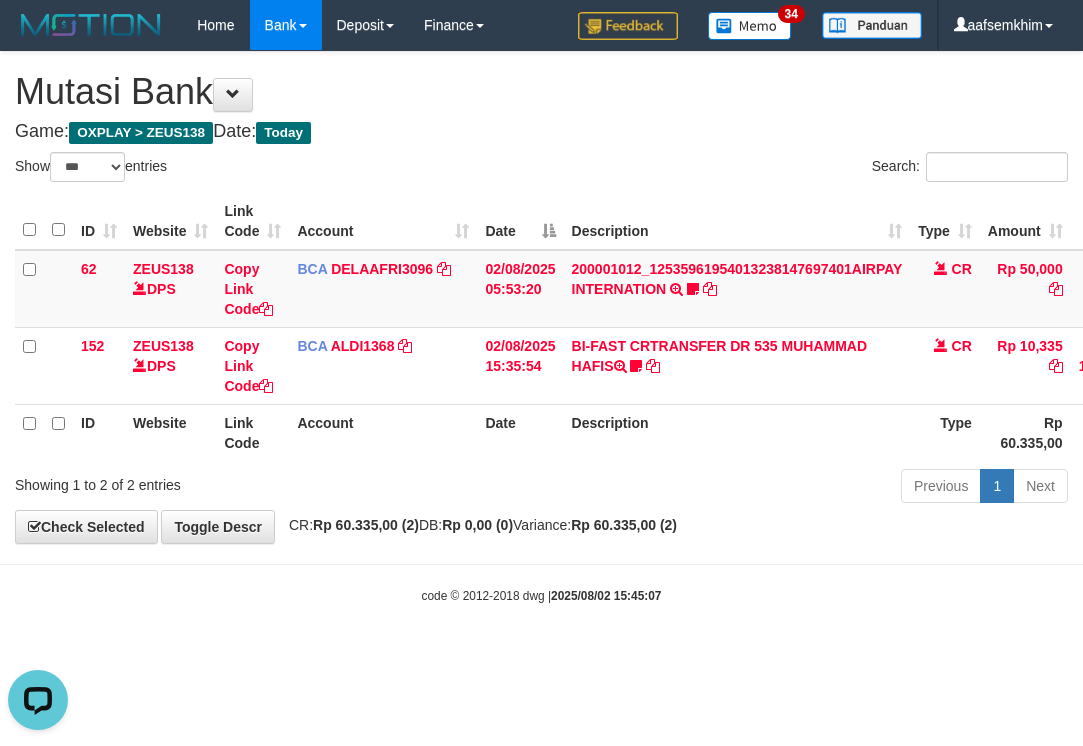 scroll, scrollTop: 0, scrollLeft: 0, axis: both 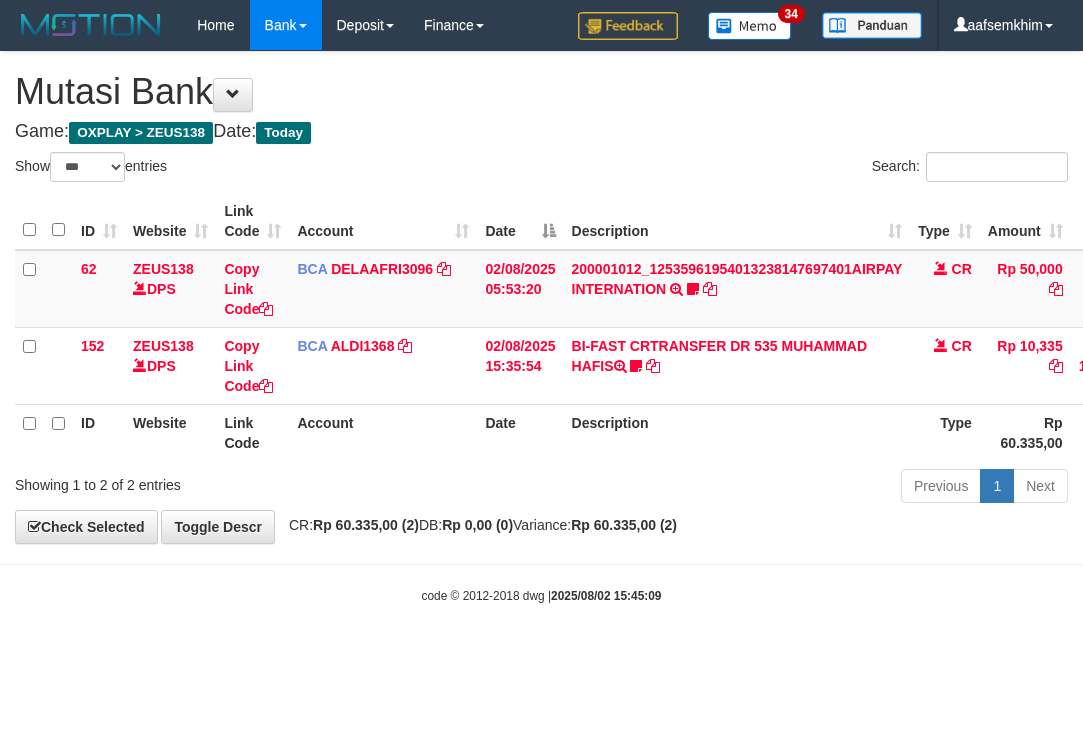 select on "***" 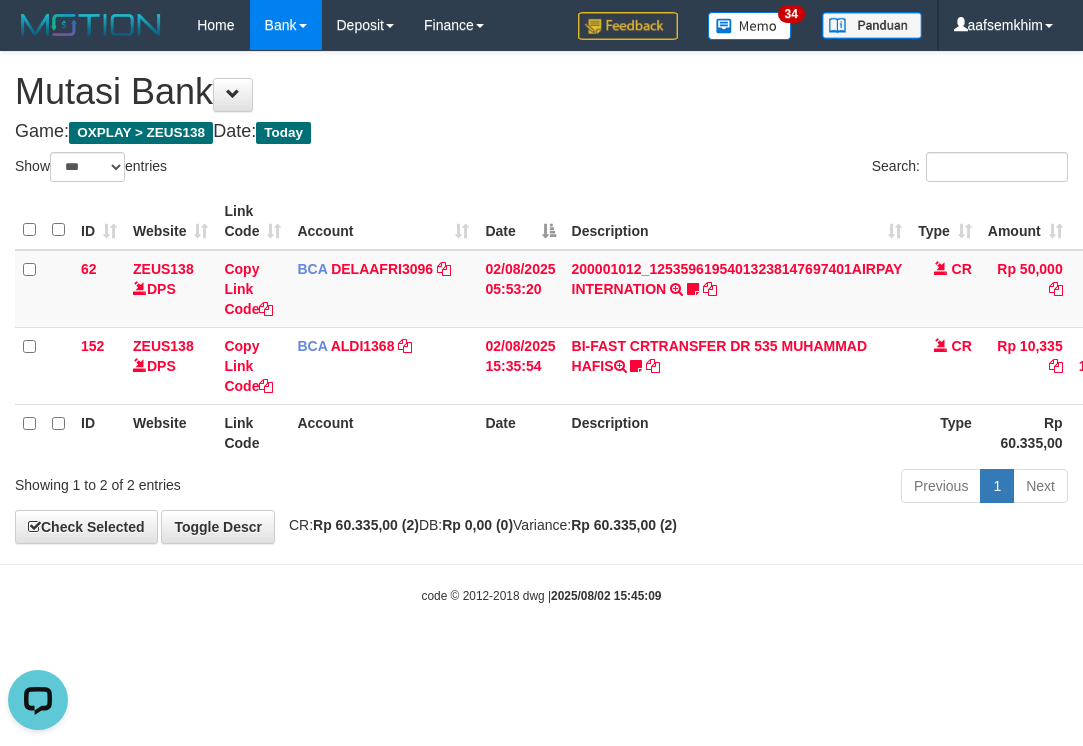 scroll, scrollTop: 0, scrollLeft: 0, axis: both 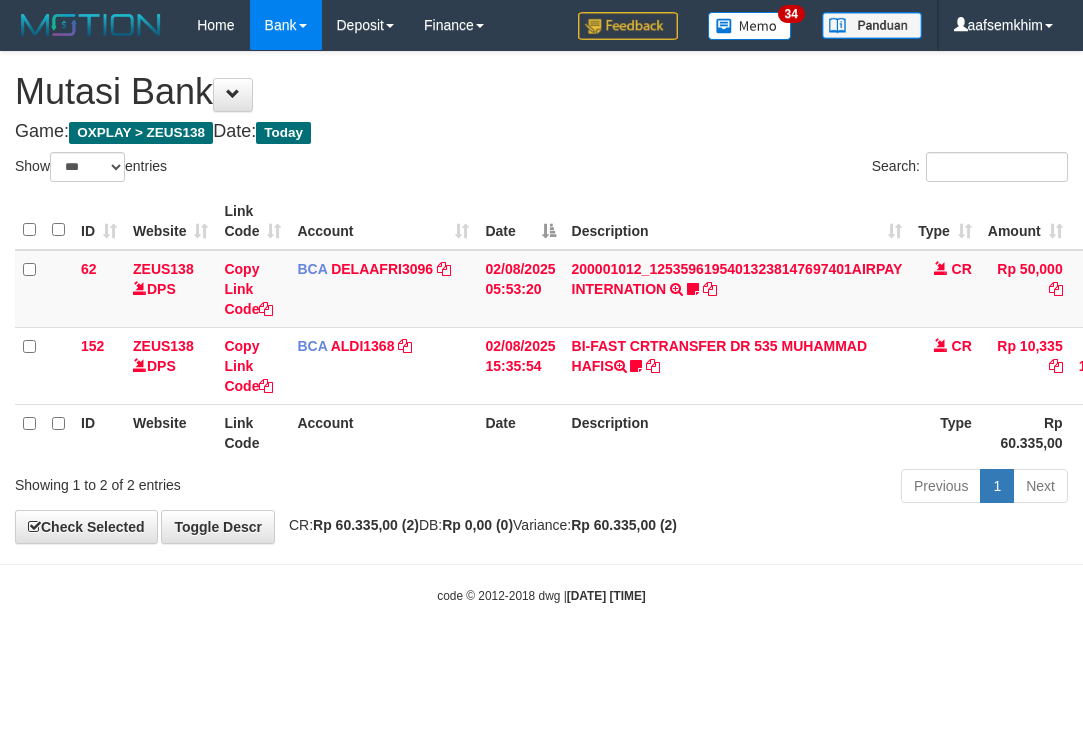 select on "***" 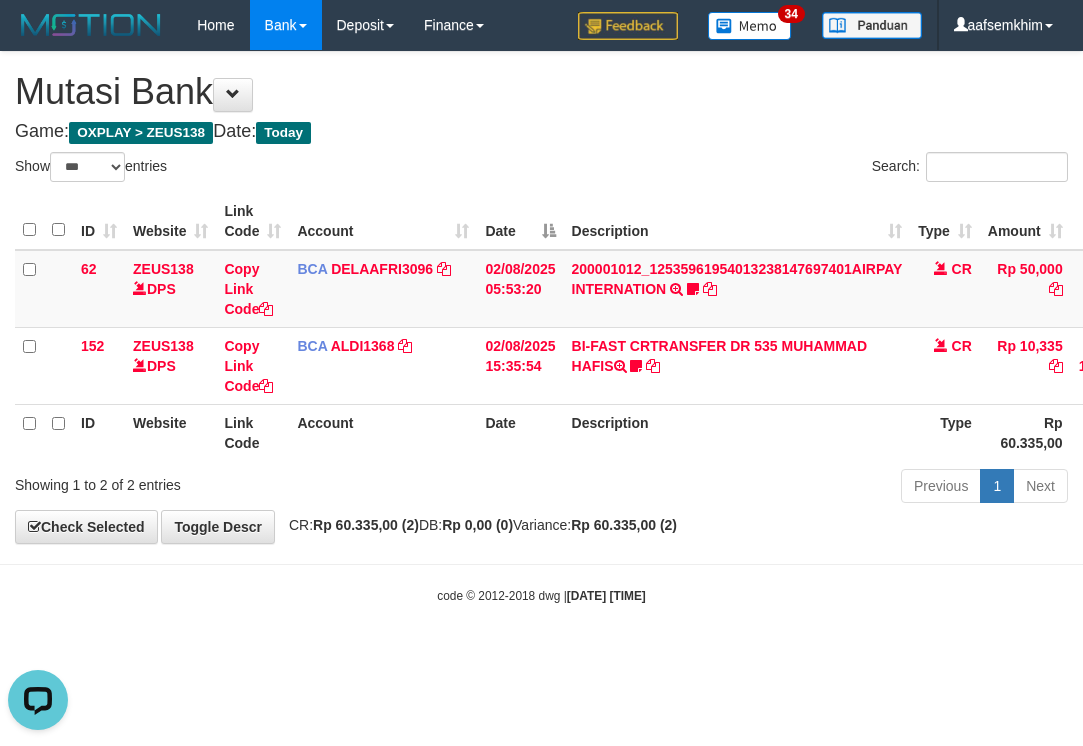 scroll, scrollTop: 0, scrollLeft: 0, axis: both 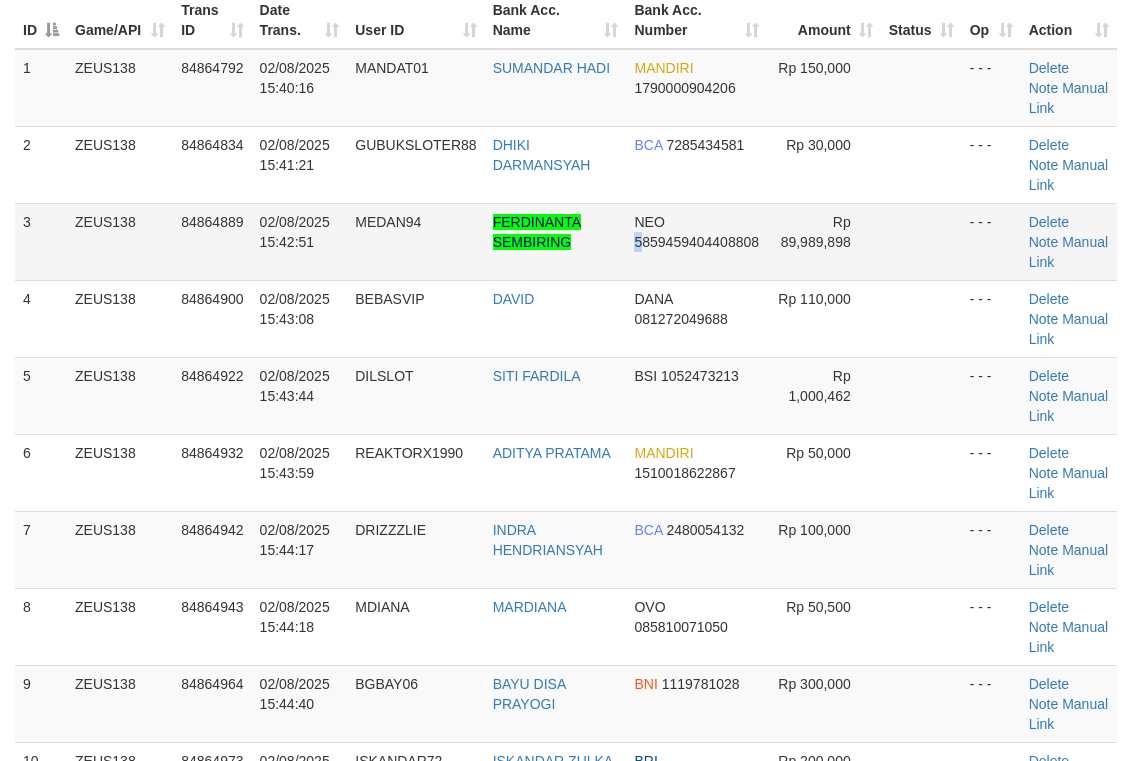drag, startPoint x: 634, startPoint y: 245, endPoint x: 667, endPoint y: 242, distance: 33.13608 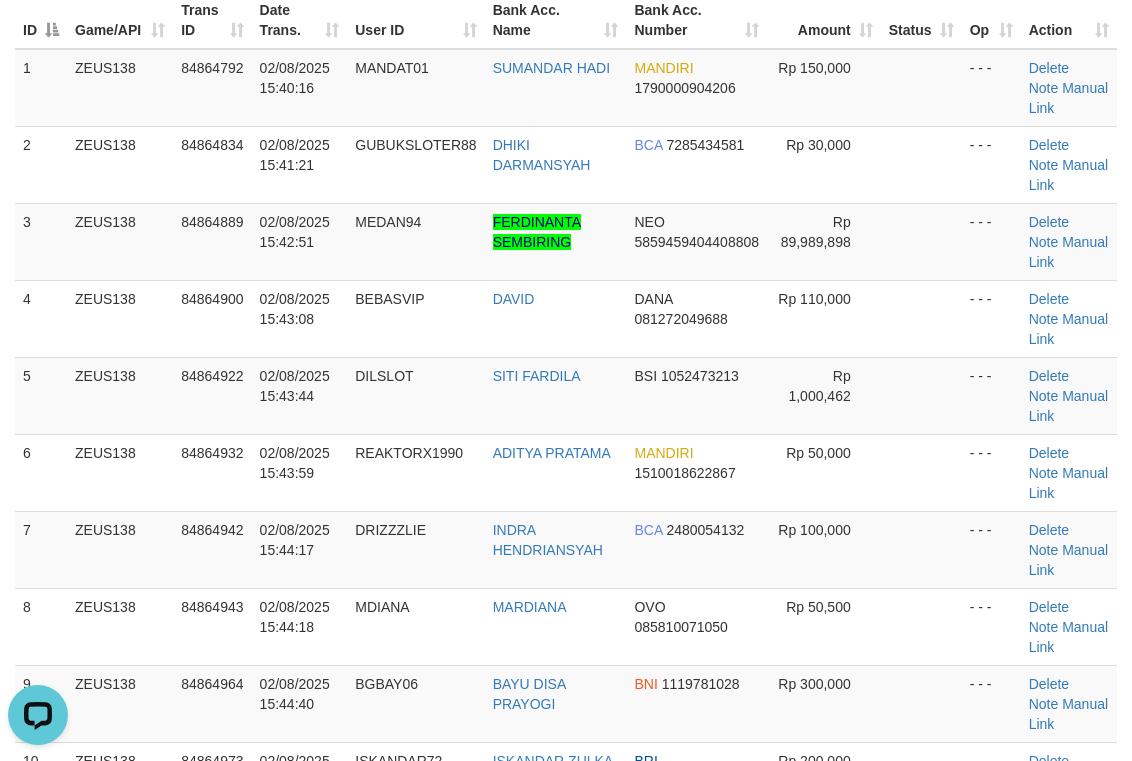 scroll, scrollTop: 0, scrollLeft: 0, axis: both 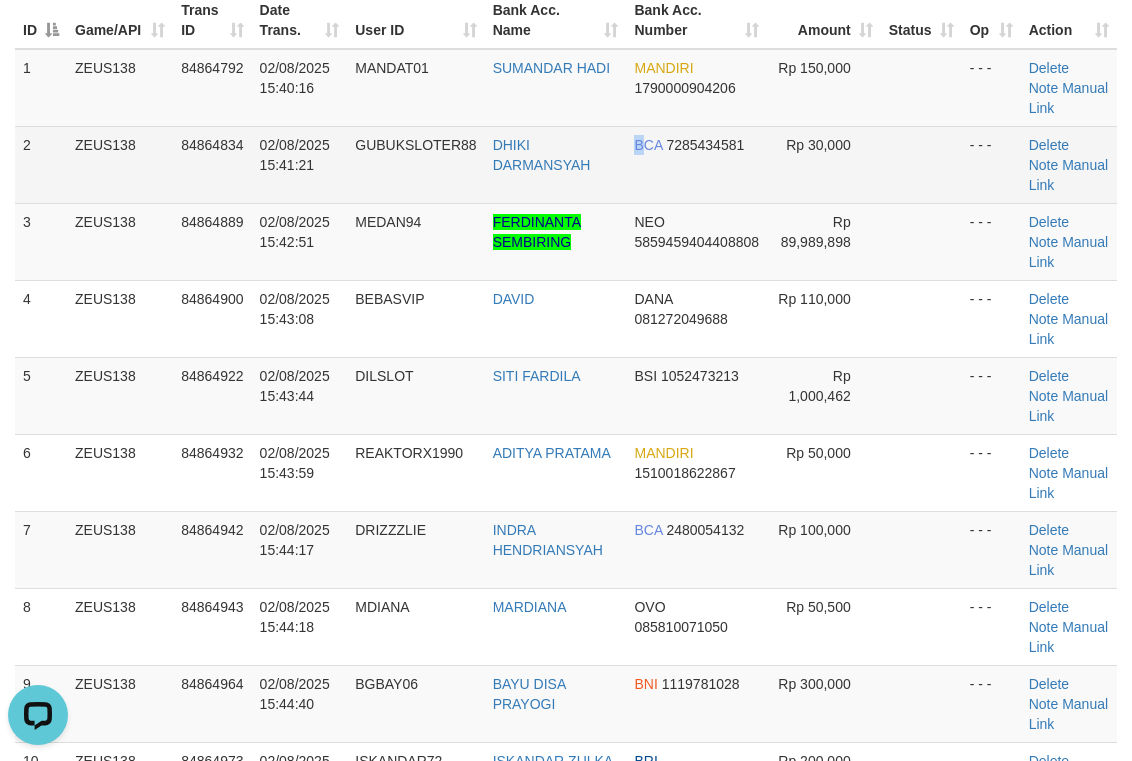 click on "BCA
7285434581" at bounding box center [696, 164] 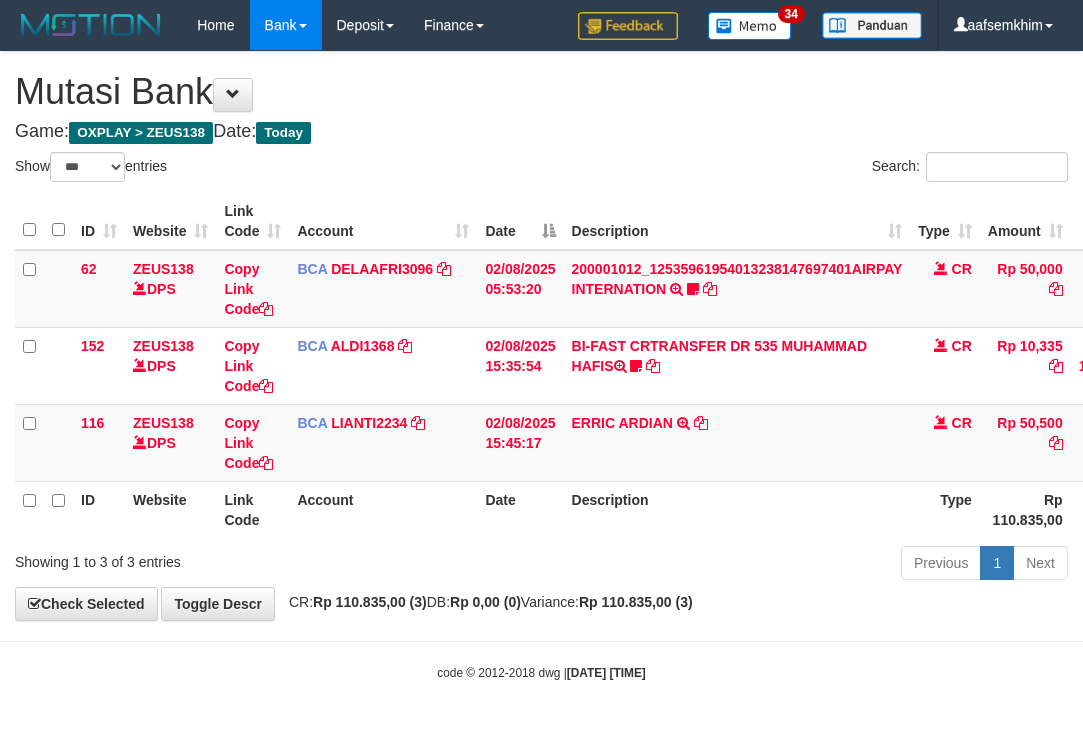 select on "***" 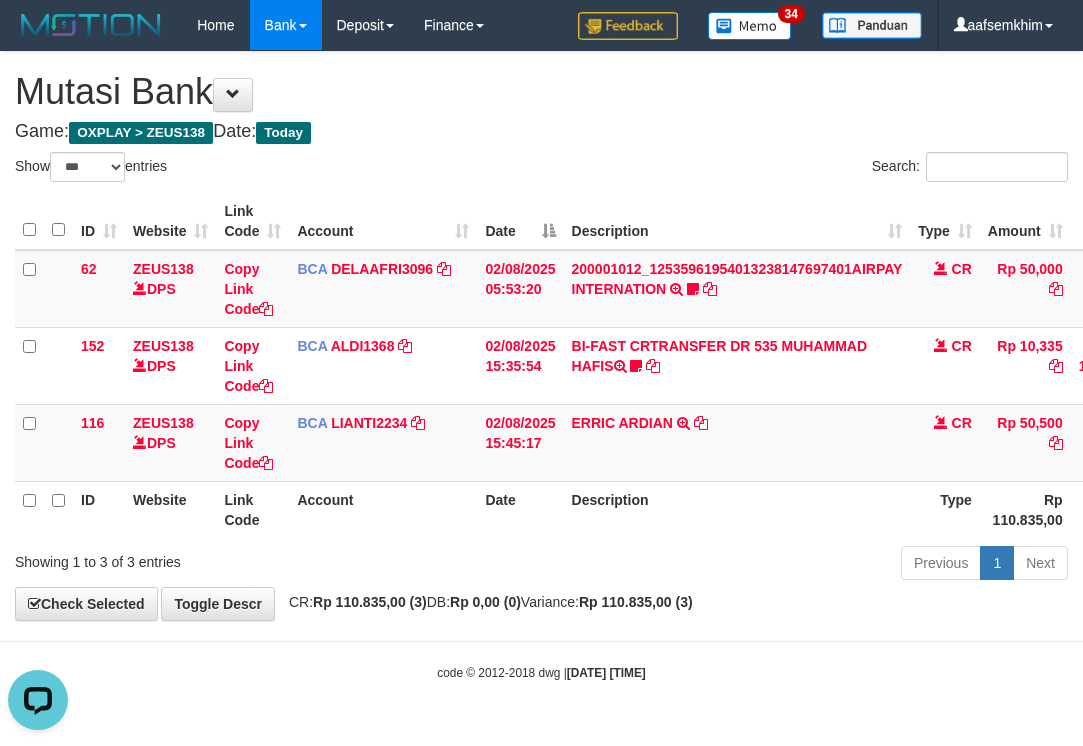 scroll, scrollTop: 0, scrollLeft: 0, axis: both 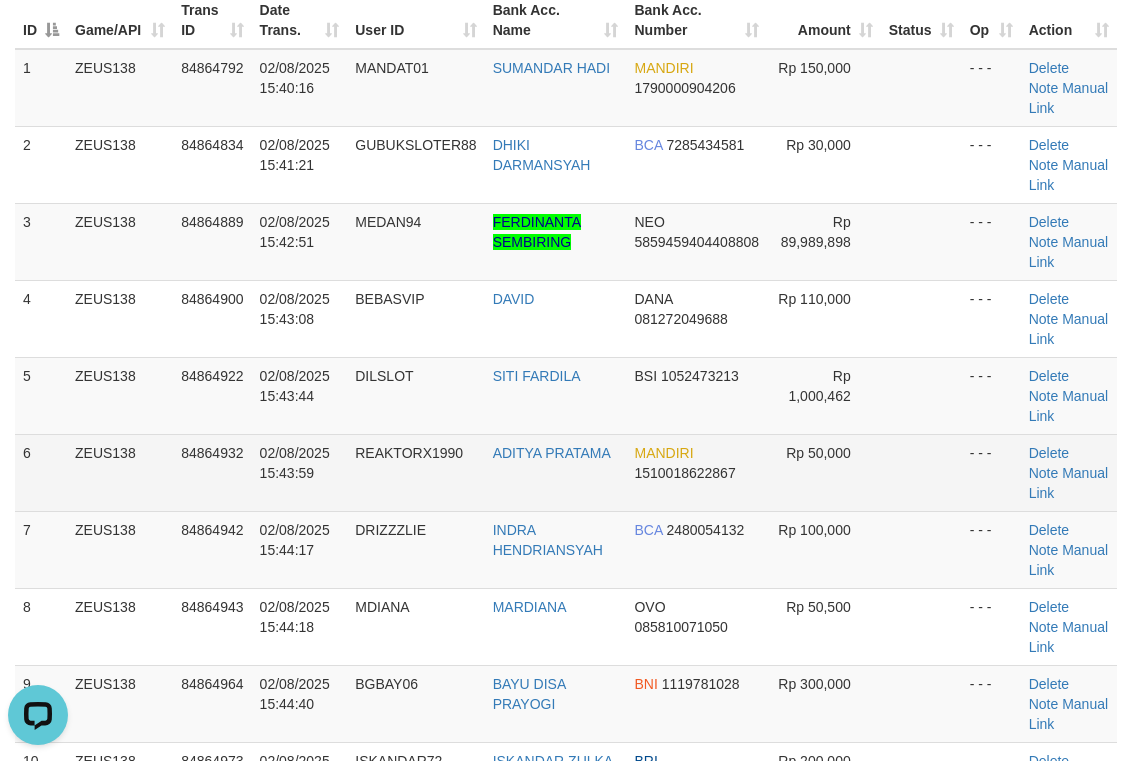 drag, startPoint x: 471, startPoint y: 512, endPoint x: 458, endPoint y: 509, distance: 13.341664 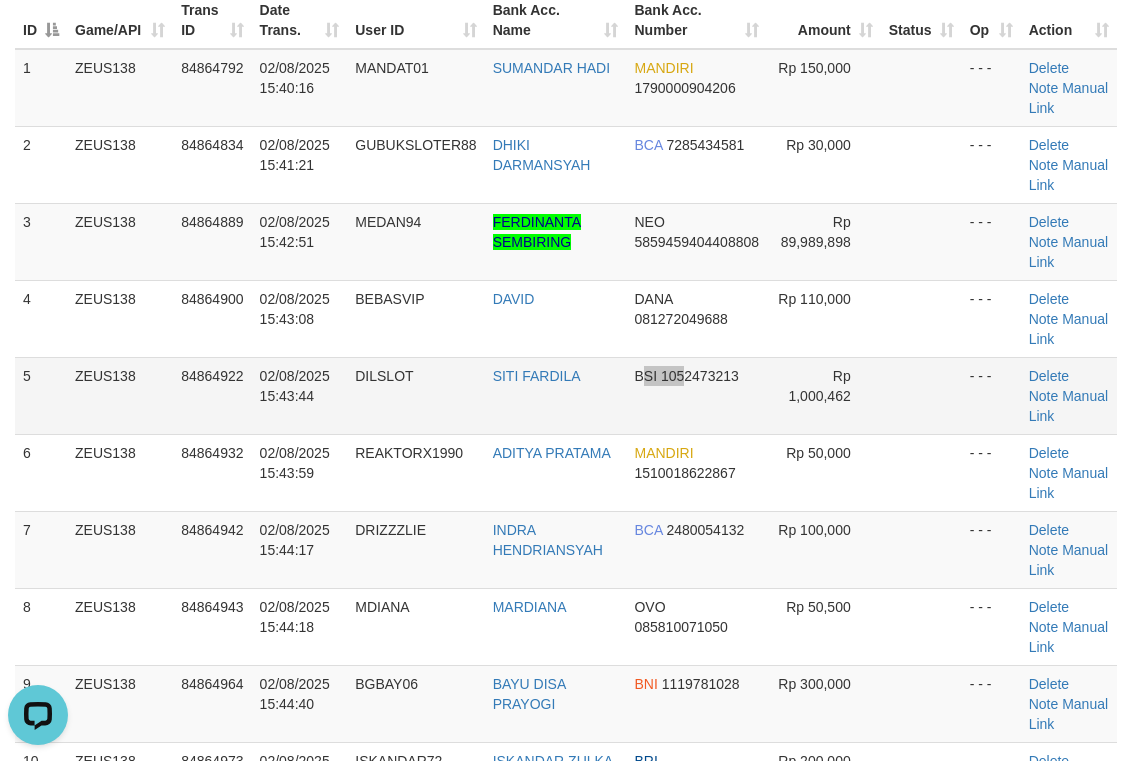 click on "BSI
1052473213" at bounding box center (696, 395) 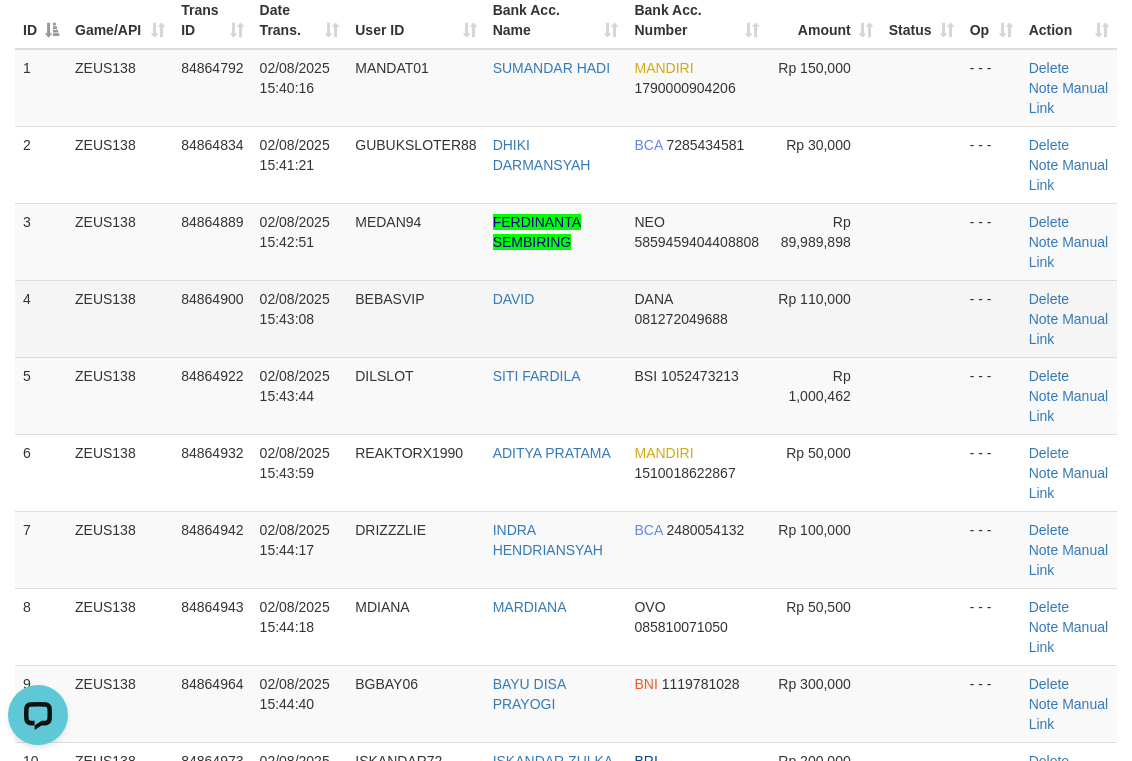 click on "DAVID" at bounding box center (556, 318) 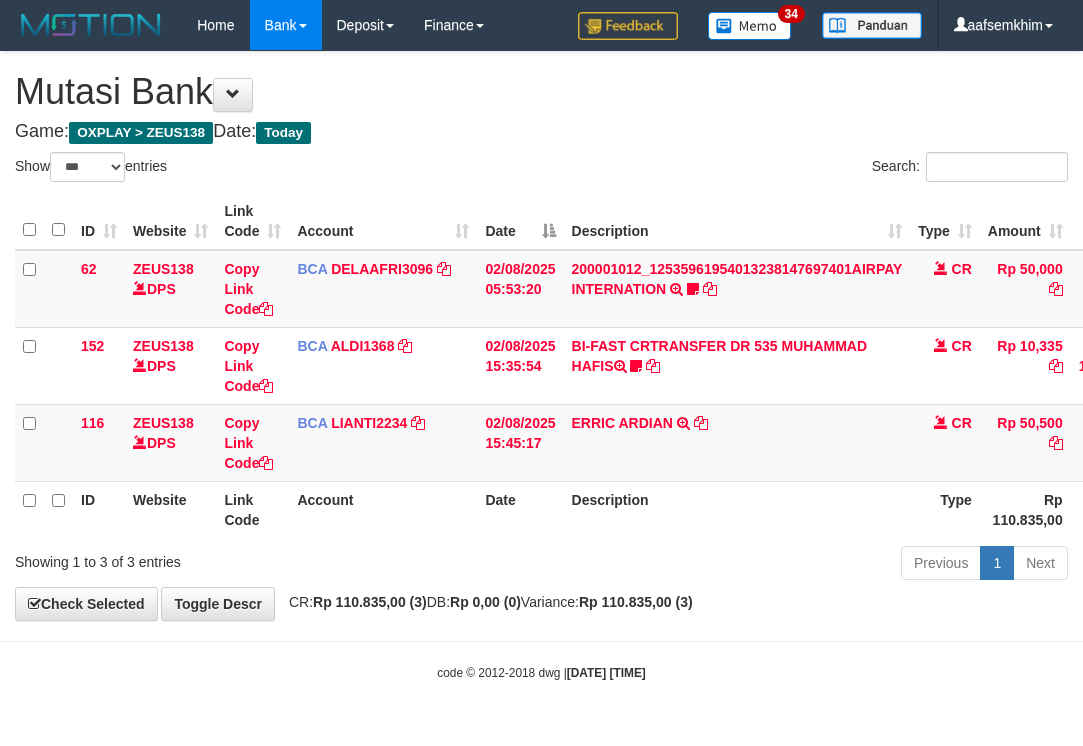 select on "***" 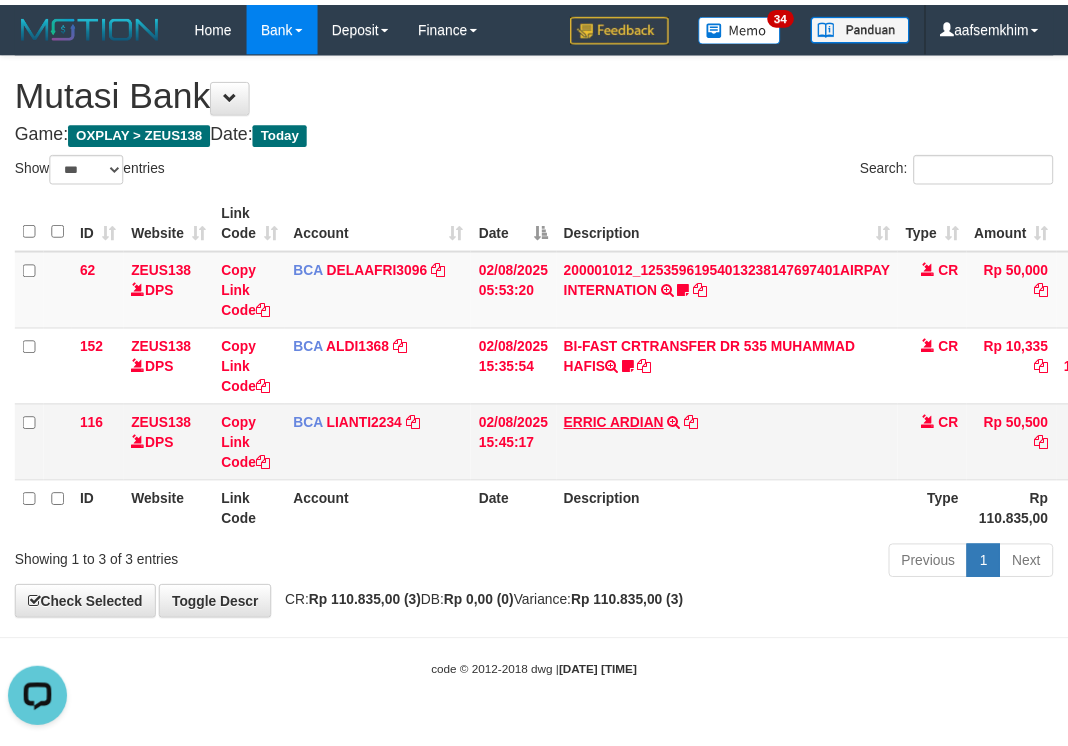 scroll, scrollTop: 0, scrollLeft: 0, axis: both 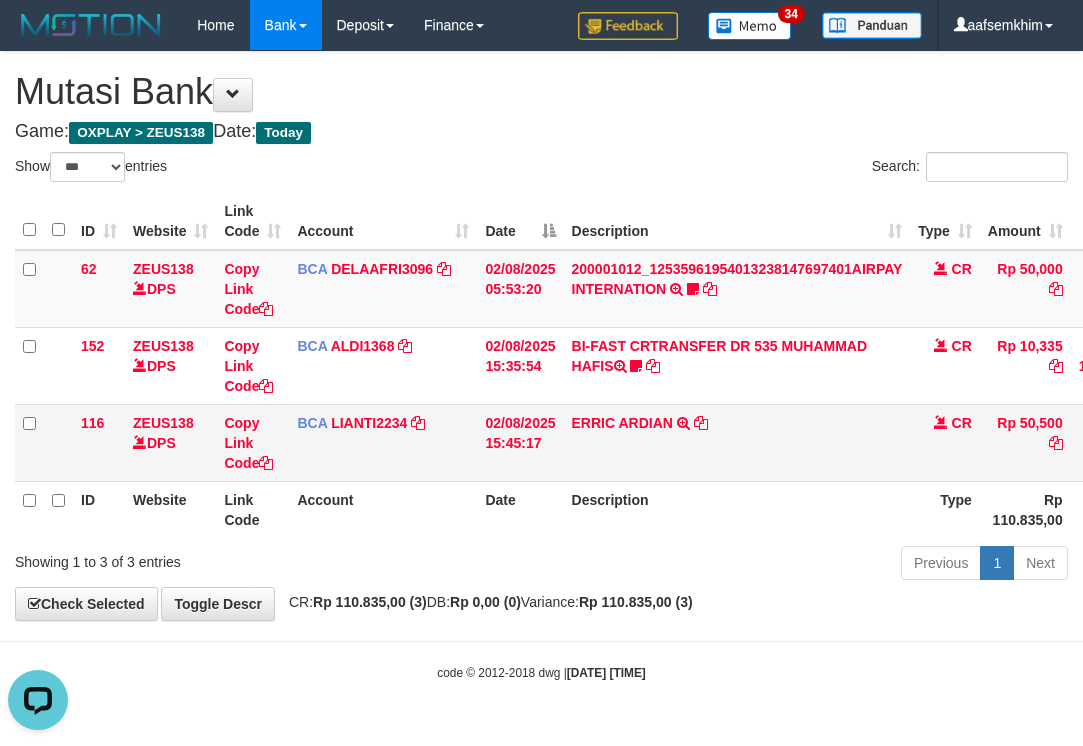 click on "ERRIC ARDIAN         TRSF E-BANKING CR 0208/FTSCY/WS95051
50500.002025080225238851 TRFDN-ERRIC ARDIANESPAY DEBIT INDONE" at bounding box center (737, 442) 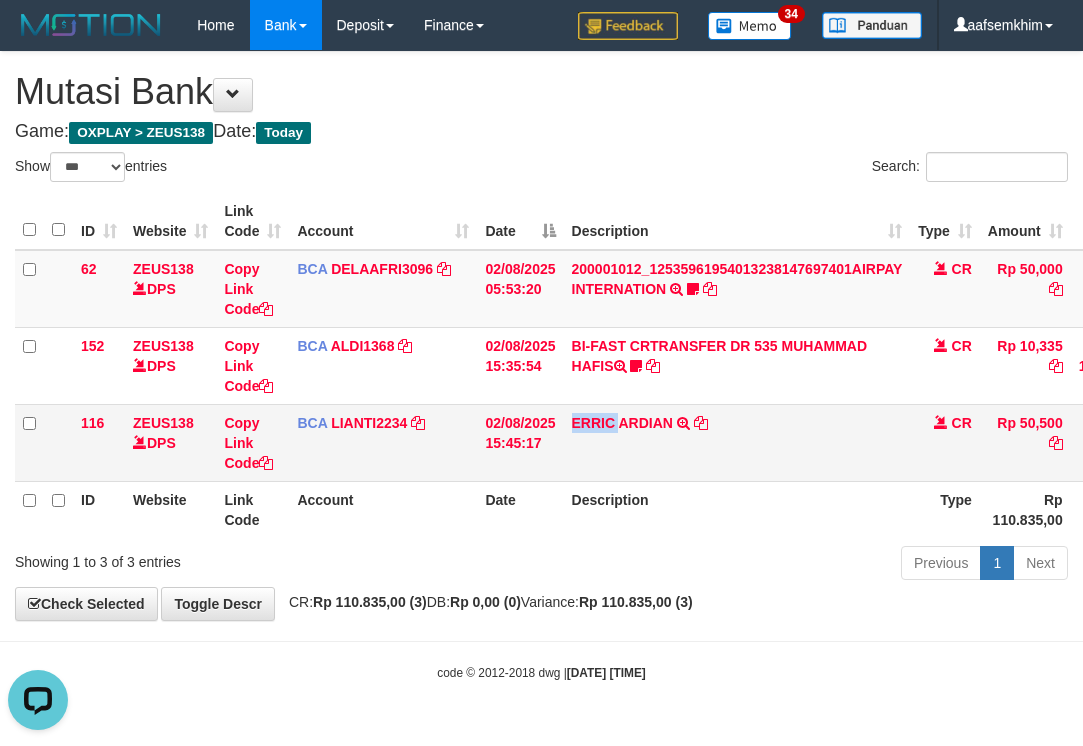 click on "ERRIC ARDIAN         TRSF E-BANKING CR 0208/FTSCY/WS95051
50500.002025080225238851 TRFDN-ERRIC ARDIANESPAY DEBIT INDONE" at bounding box center [737, 442] 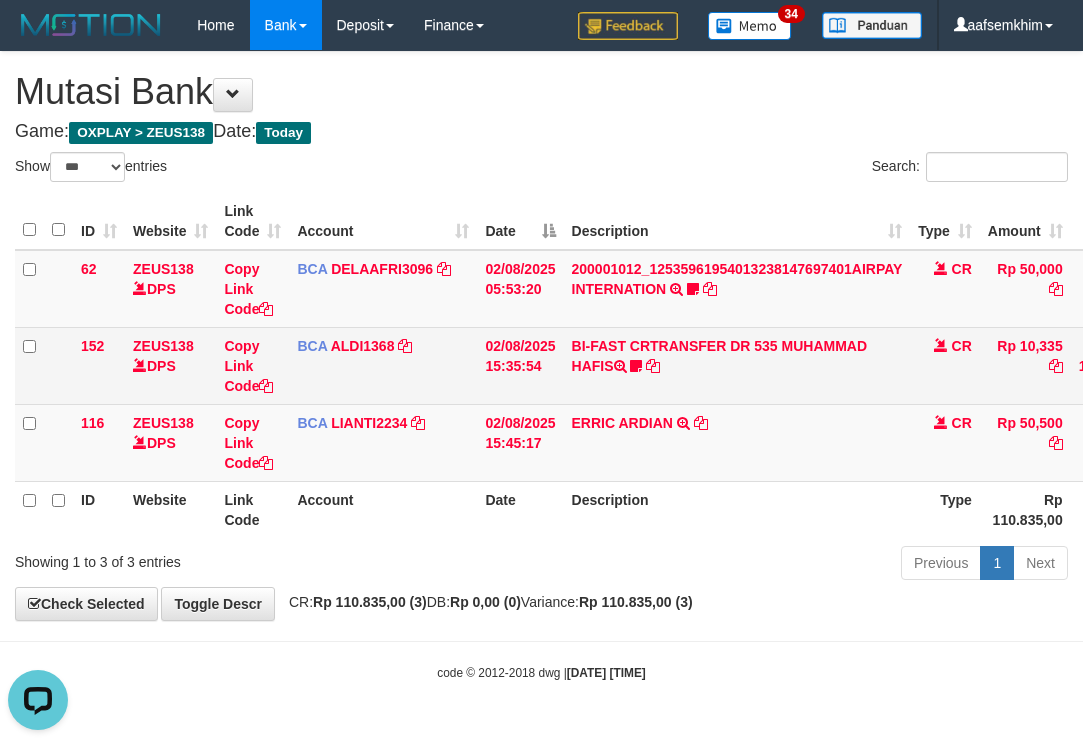 click on "BI-FAST CRTRANSFER DR 535 MUHAMMAD HAFIS          Muhammadhafis" at bounding box center (737, 365) 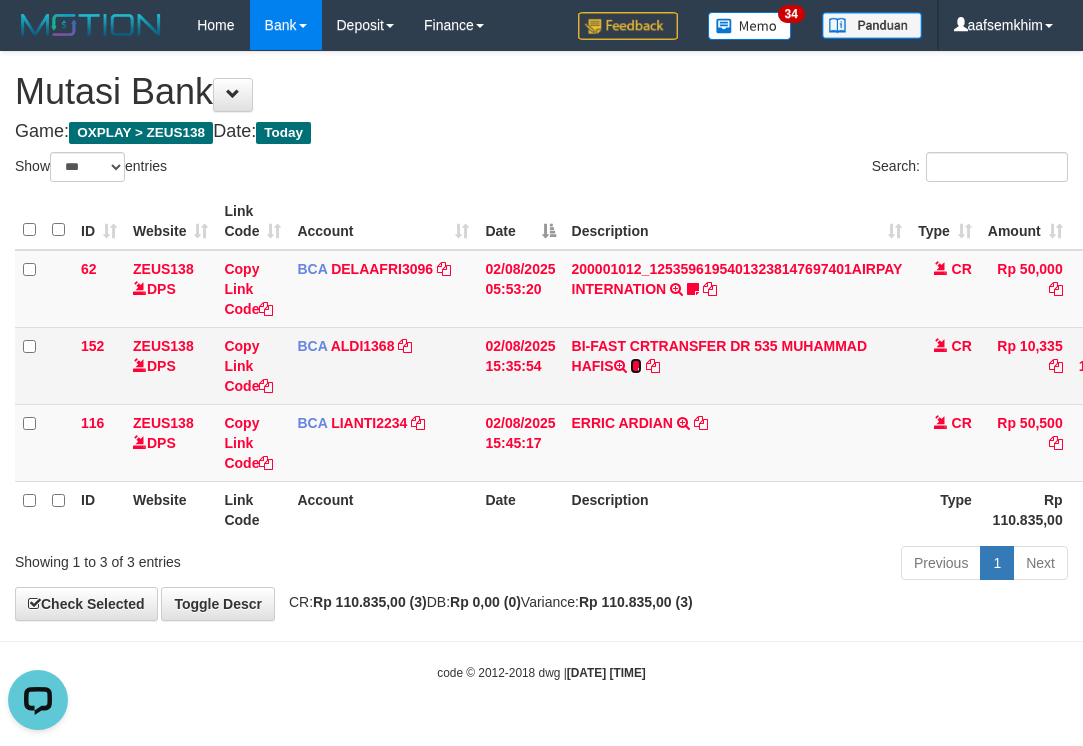 click at bounding box center [636, 366] 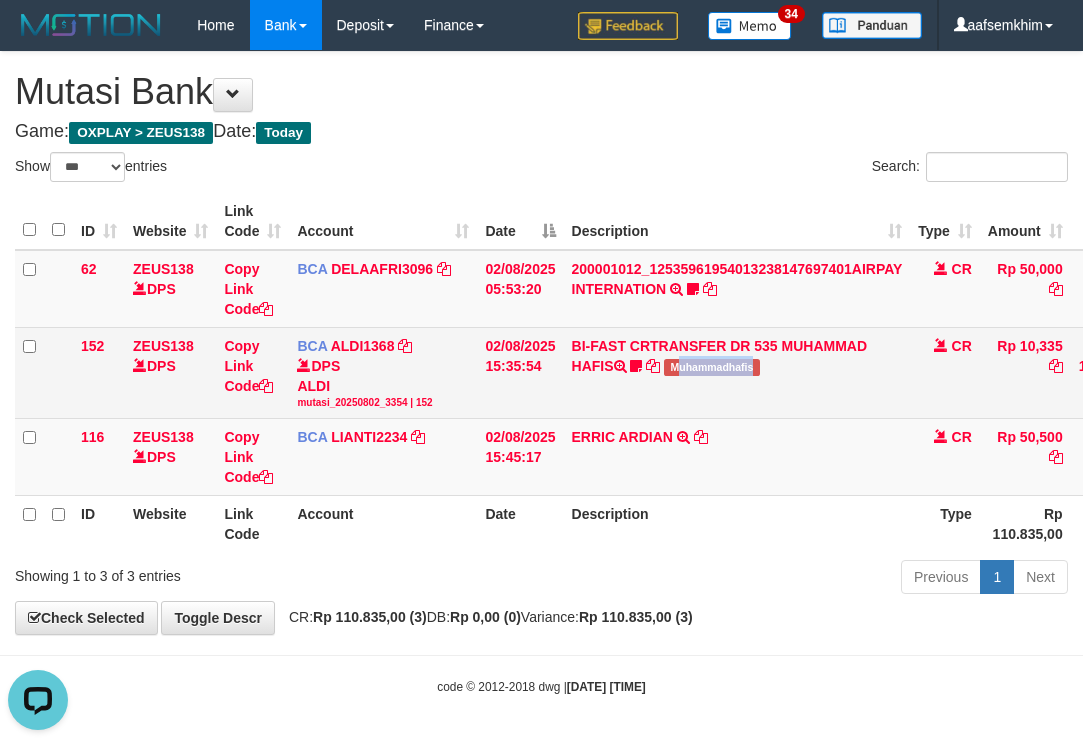 copy on "uhammadhafis" 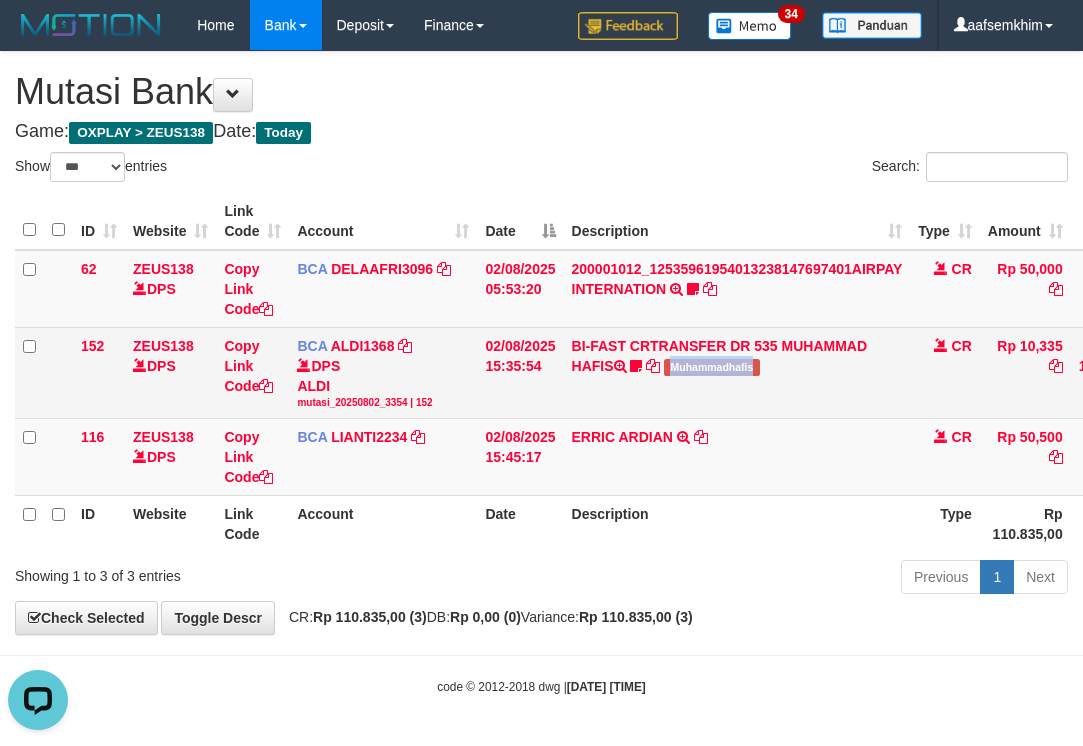click on "BI-FAST CRTRANSFER DR 535 MUHAMMAD HAFIS          Muhammadhafis" at bounding box center (737, 372) 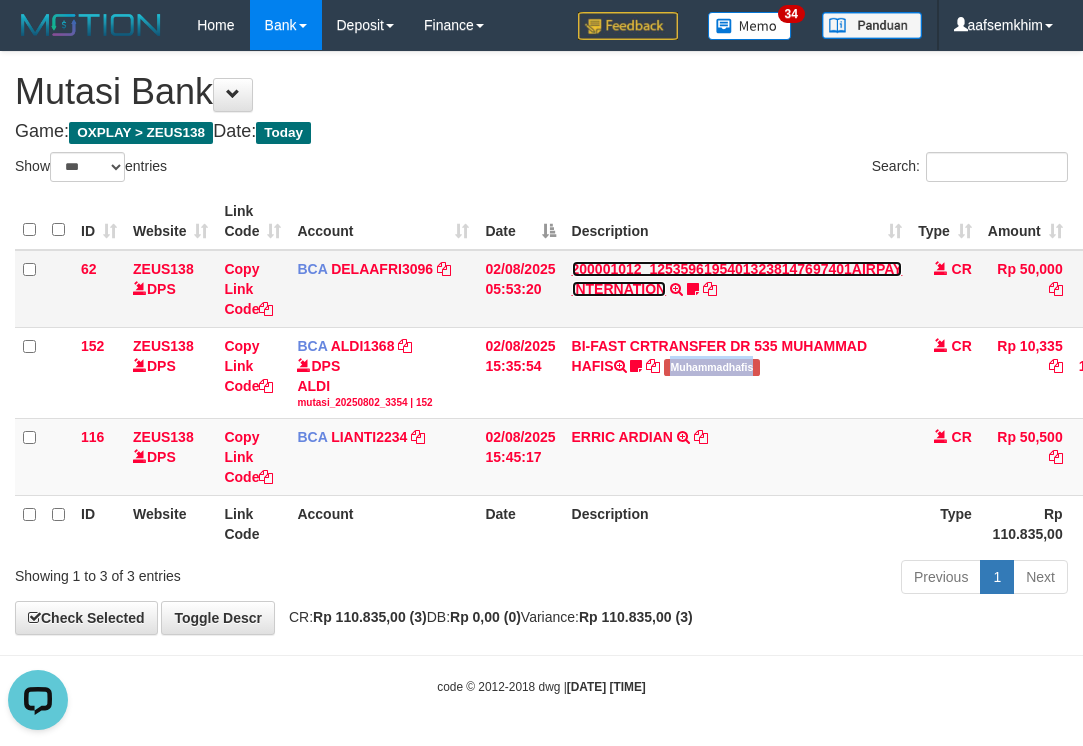 click on "200001012_12535961954013238147697401AIRPAY INTERNATION" at bounding box center (737, 279) 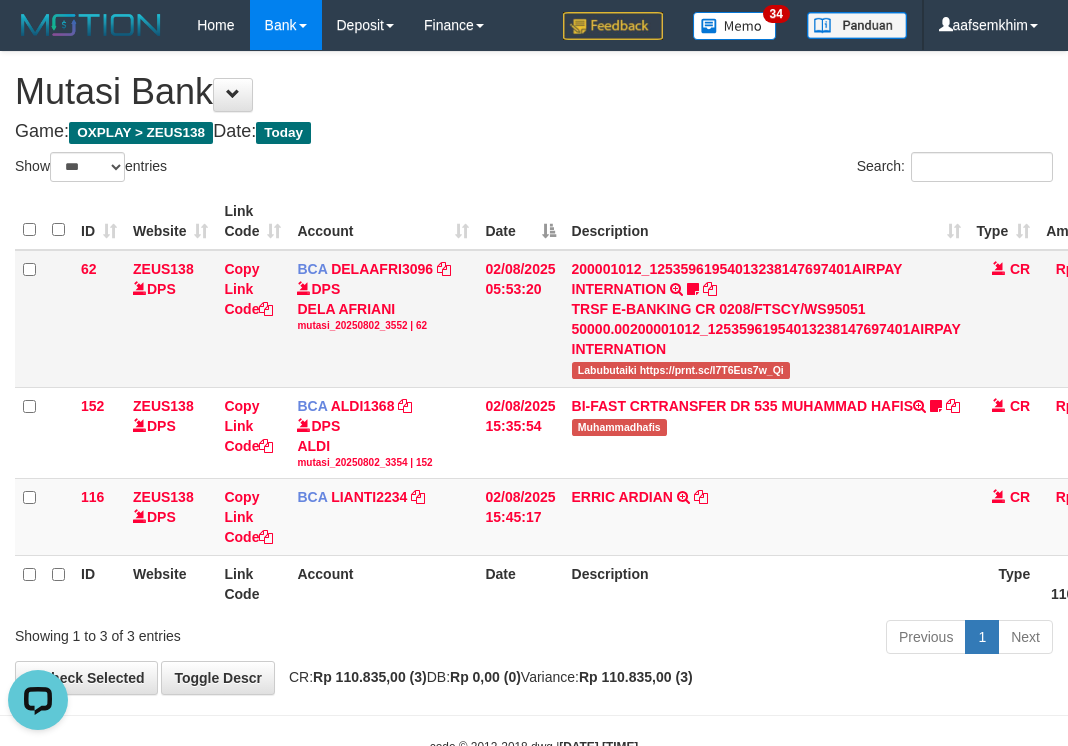 click on "Labubutaiki
https://prnt.sc/l7T6Eus7w_Qi" at bounding box center [681, 370] 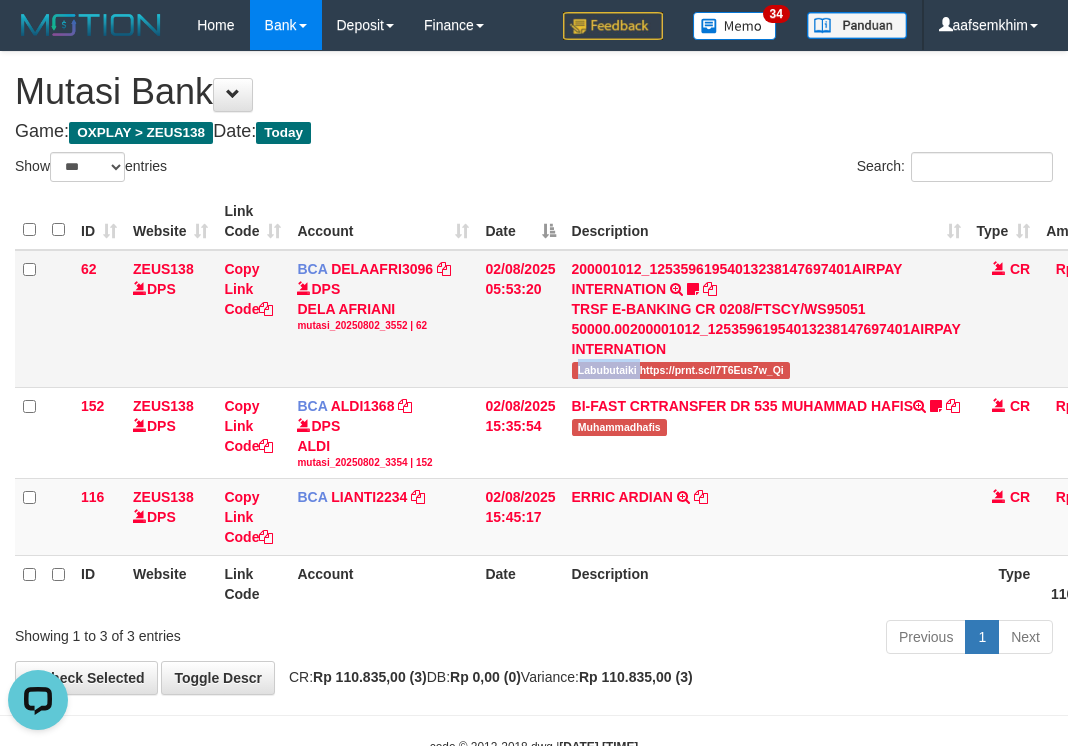click on "Labubutaiki
https://prnt.sc/l7T6Eus7w_Qi" at bounding box center [681, 370] 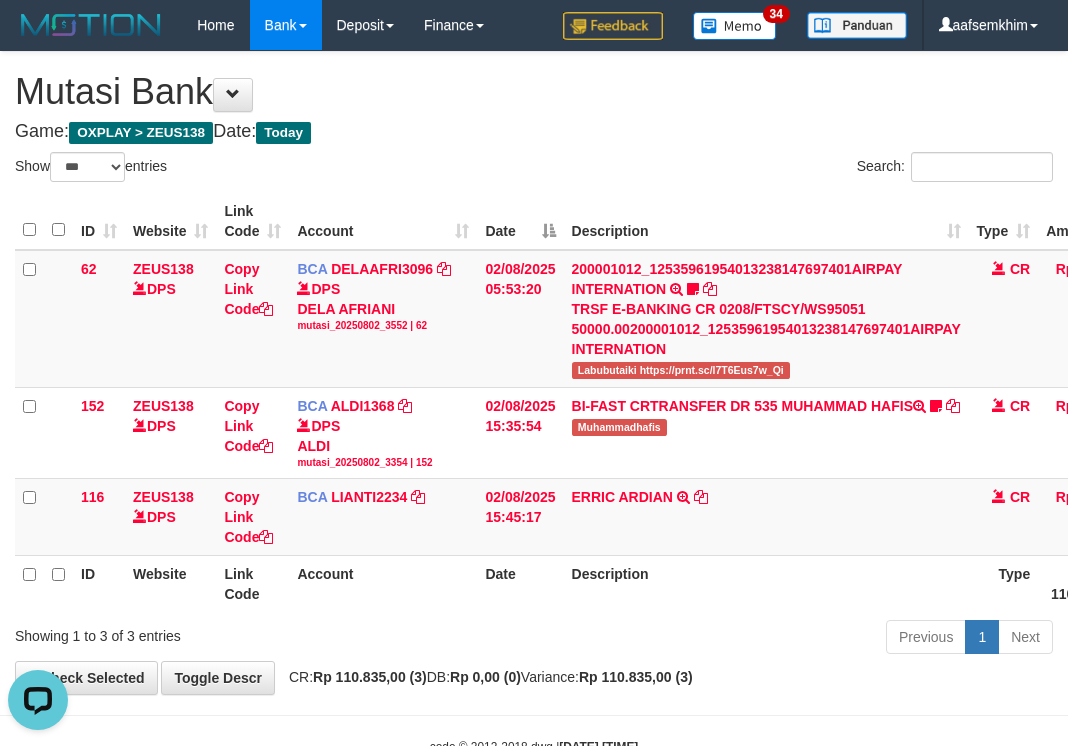 click on "**********" at bounding box center [534, 373] 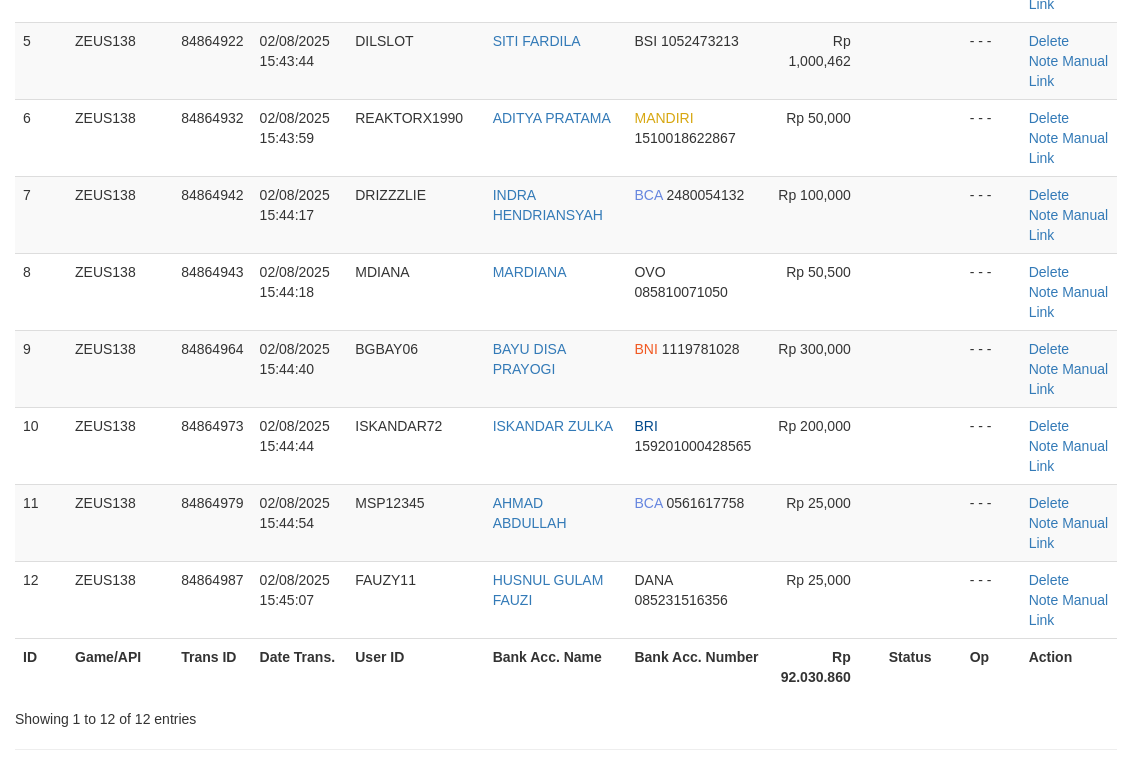 scroll, scrollTop: 201, scrollLeft: 0, axis: vertical 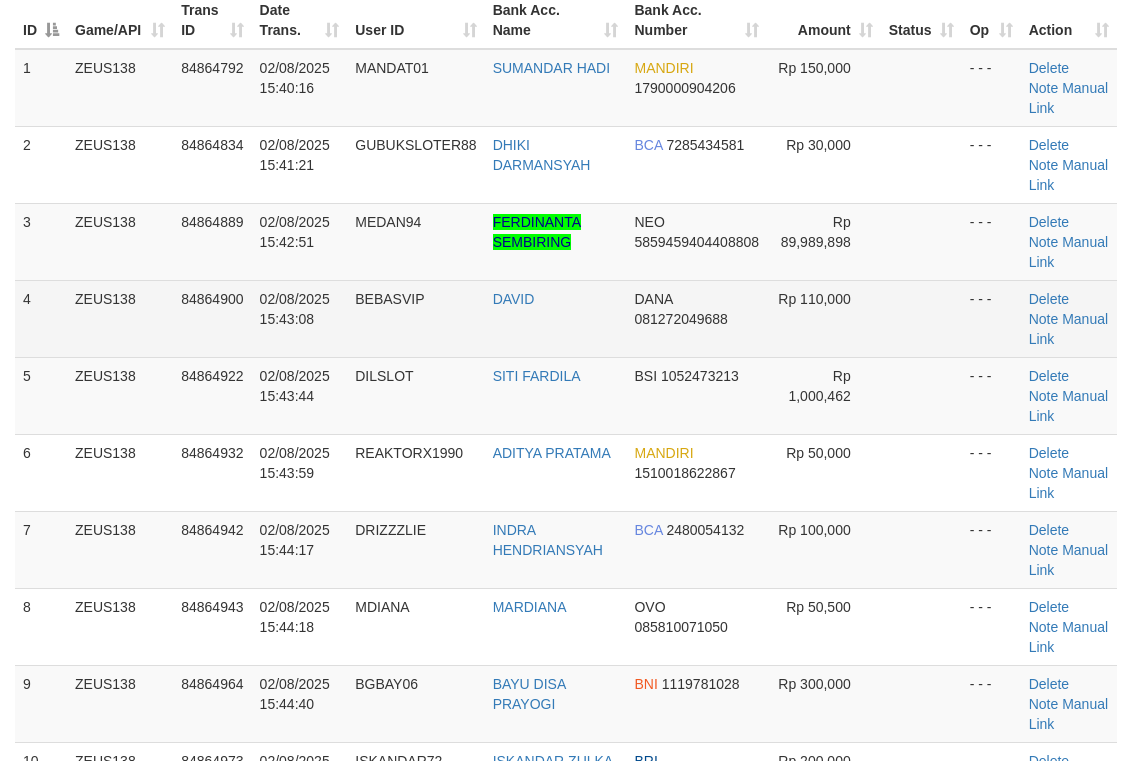 click on "DANA
081272049688" at bounding box center (696, 318) 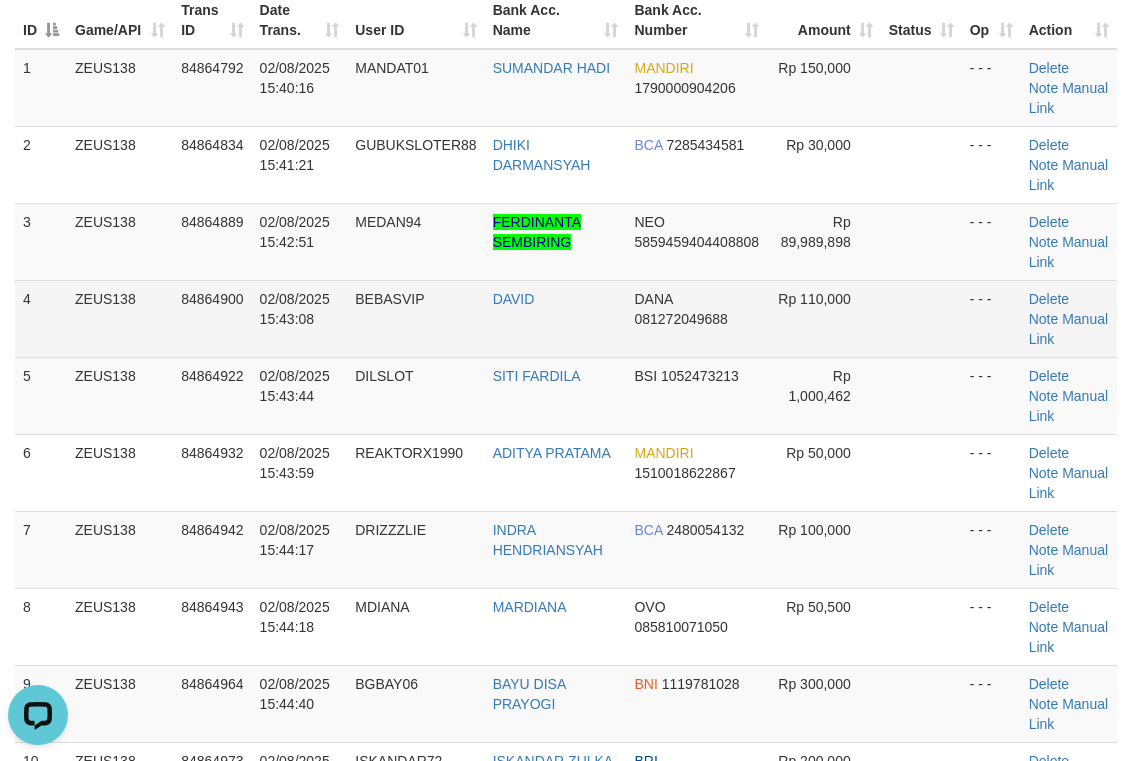 scroll, scrollTop: 0, scrollLeft: 0, axis: both 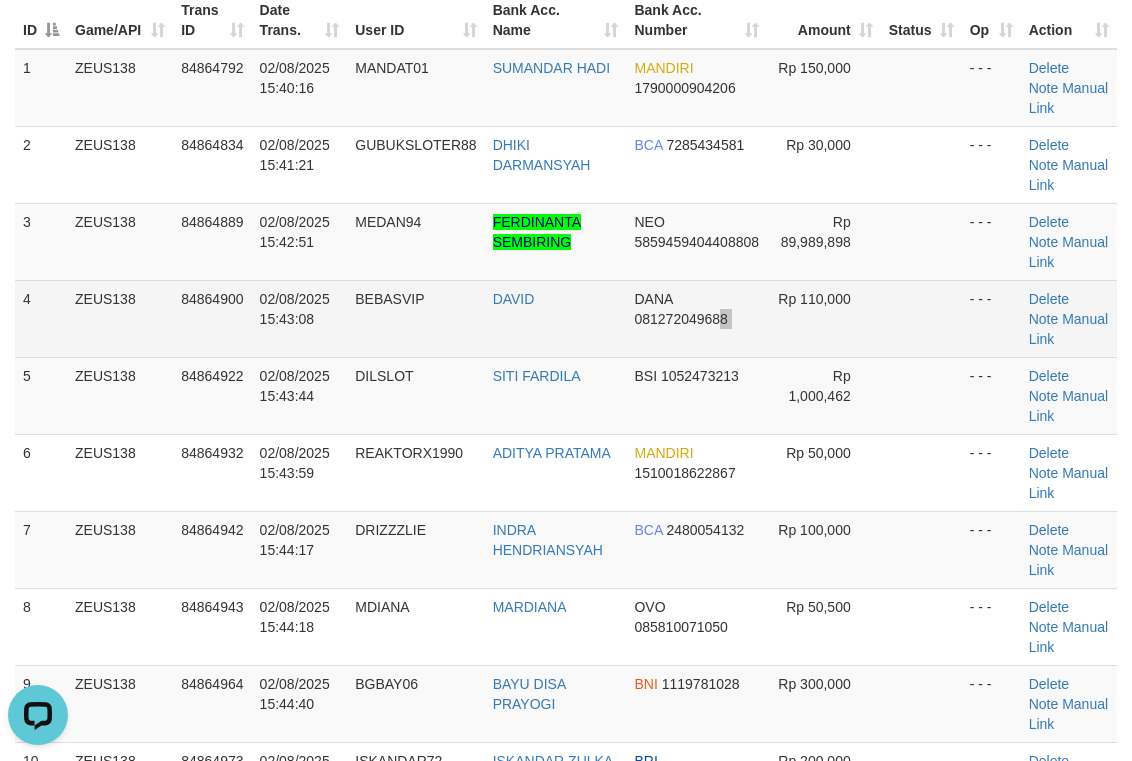 drag, startPoint x: 719, startPoint y: 331, endPoint x: 762, endPoint y: 324, distance: 43.56604 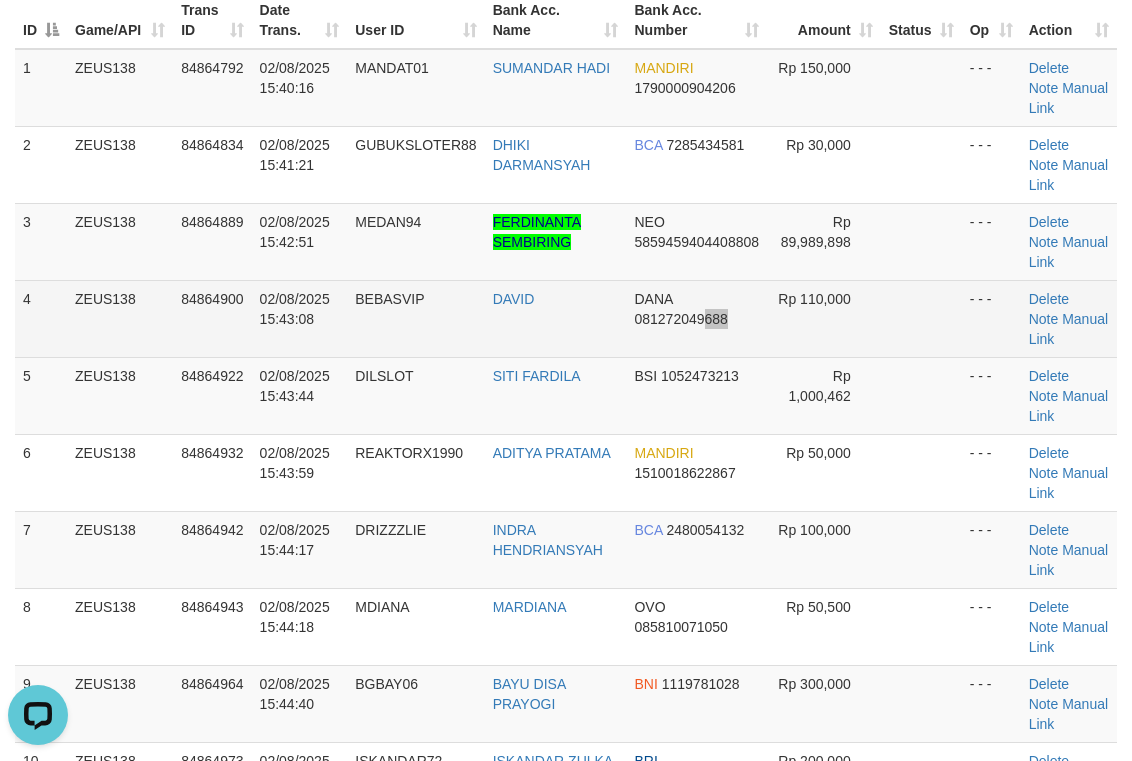 click on "DANA
081272049688" at bounding box center [696, 318] 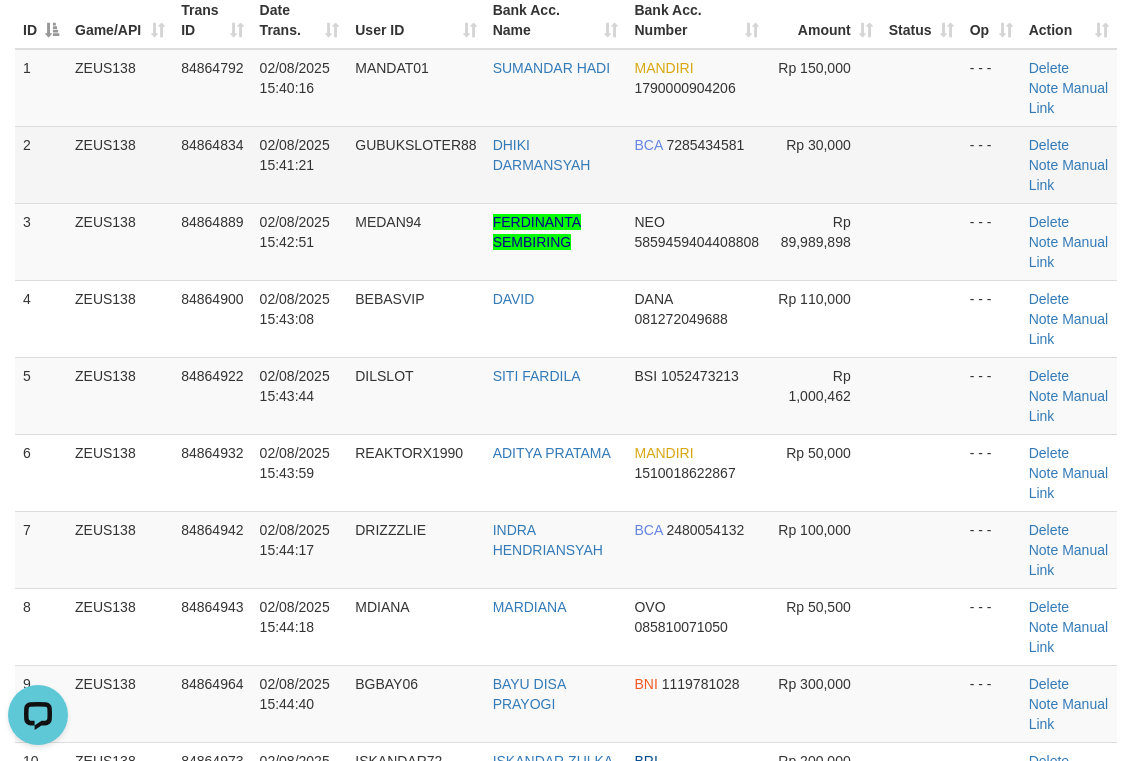 click on "DHIKI DARMANSYAH" at bounding box center (556, 164) 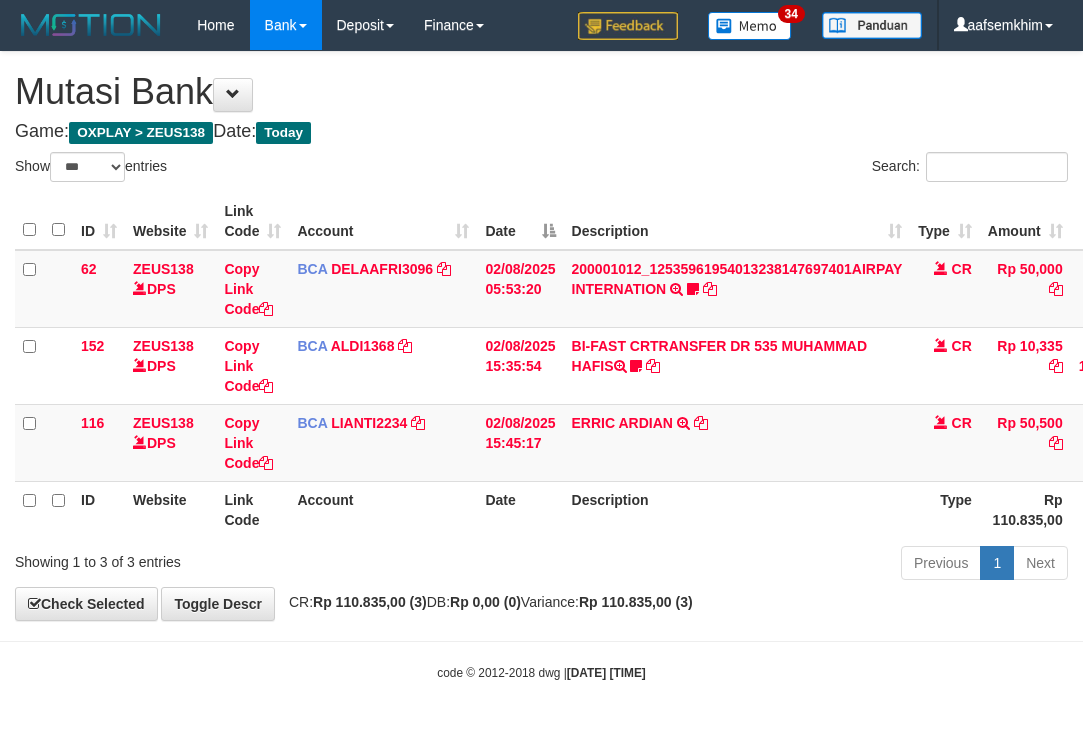 select on "***" 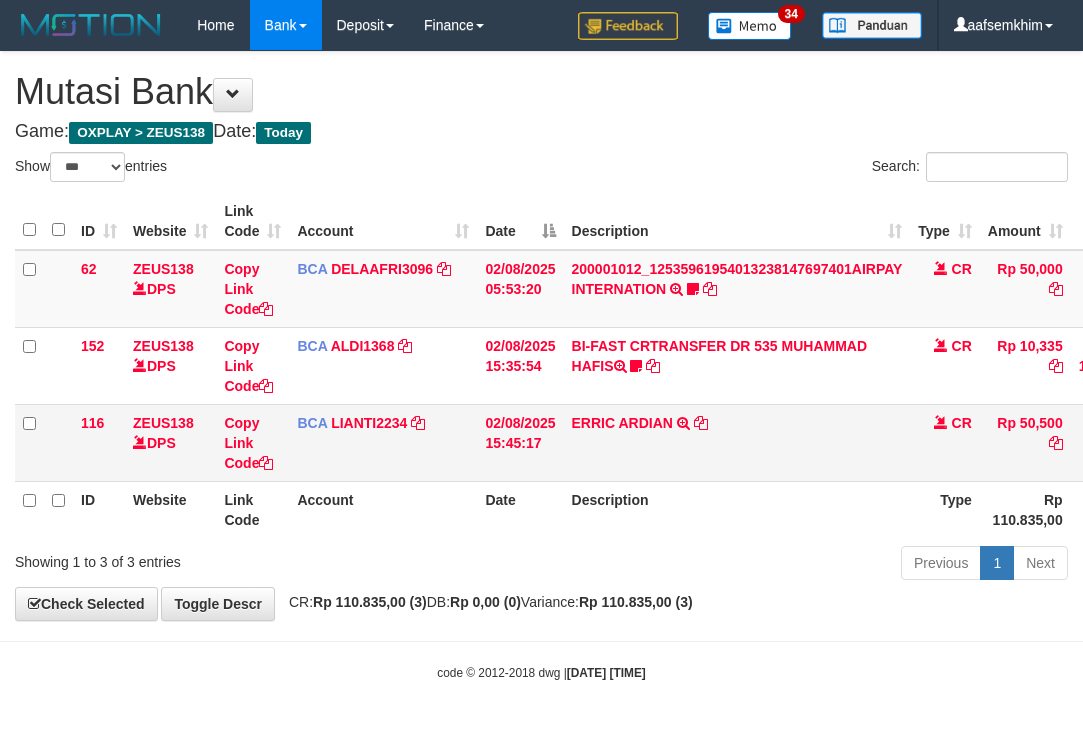 scroll, scrollTop: 0, scrollLeft: 0, axis: both 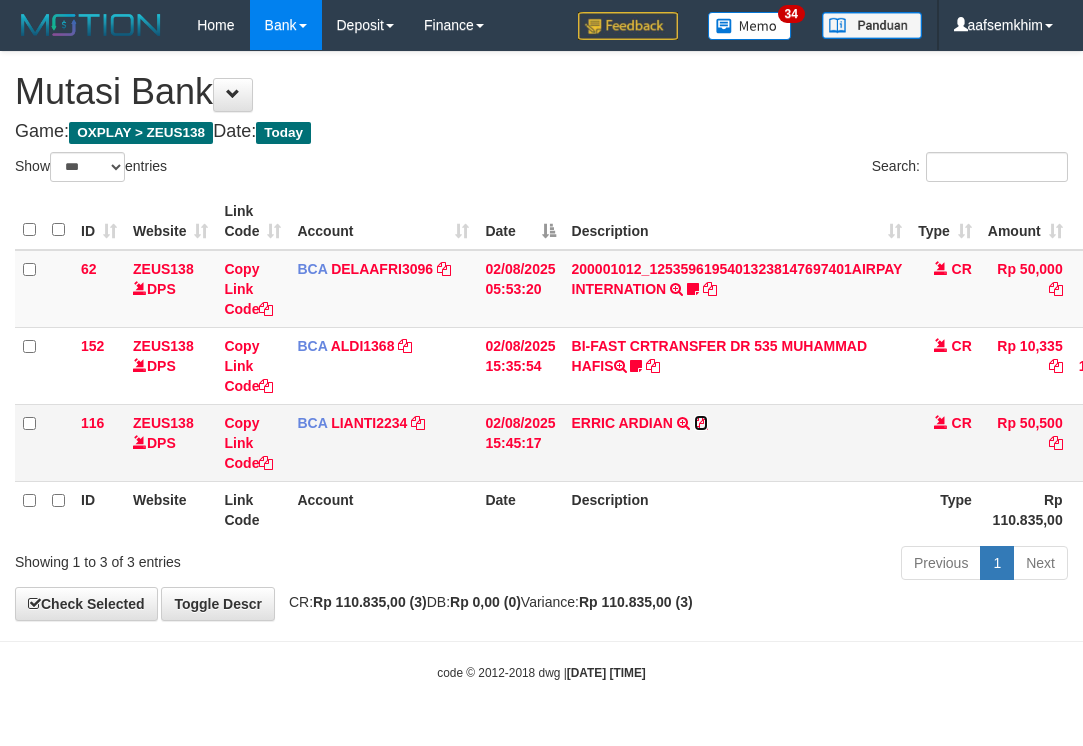 click at bounding box center [701, 423] 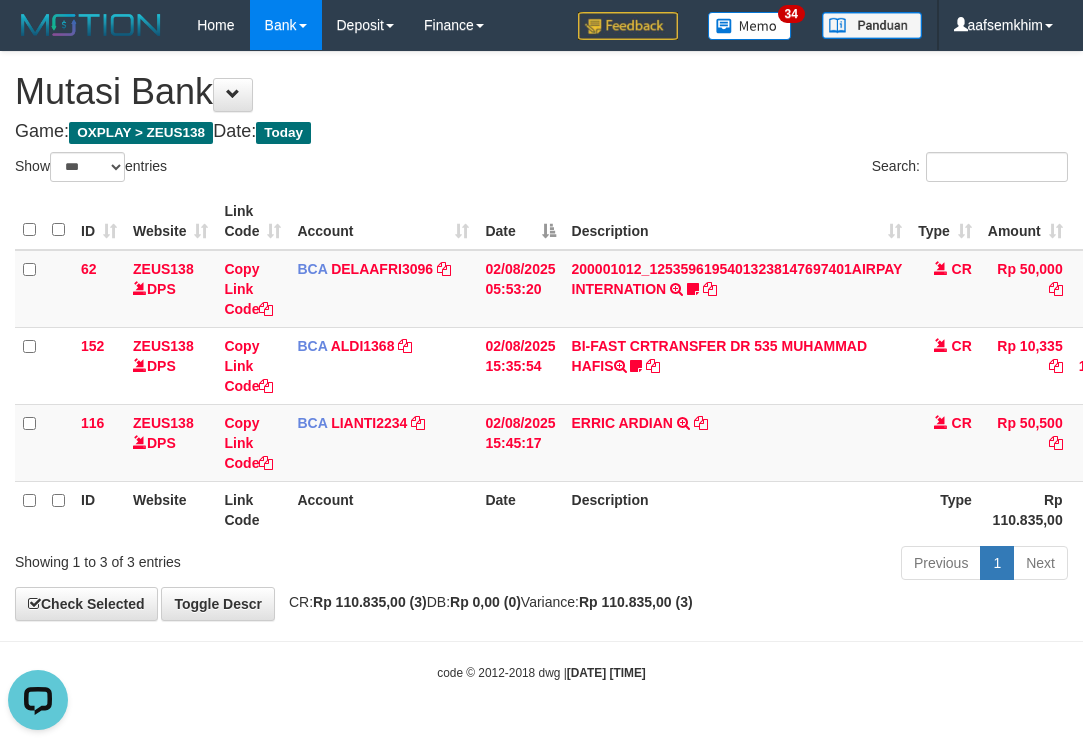 scroll, scrollTop: 0, scrollLeft: 0, axis: both 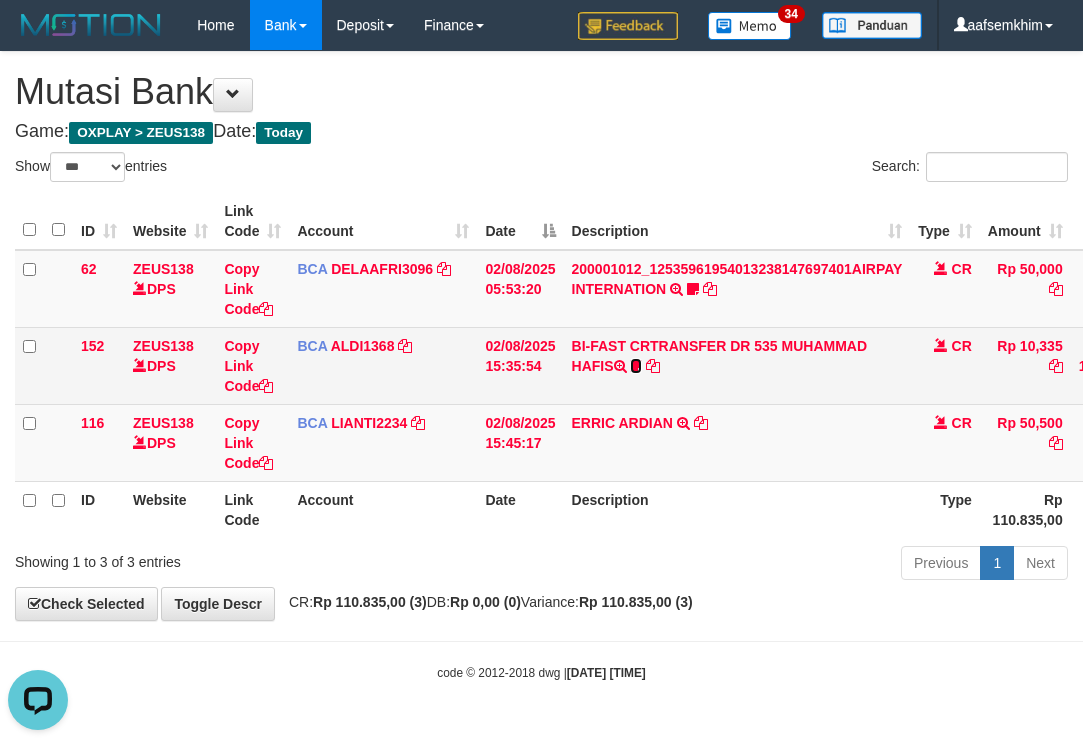 click at bounding box center [636, 366] 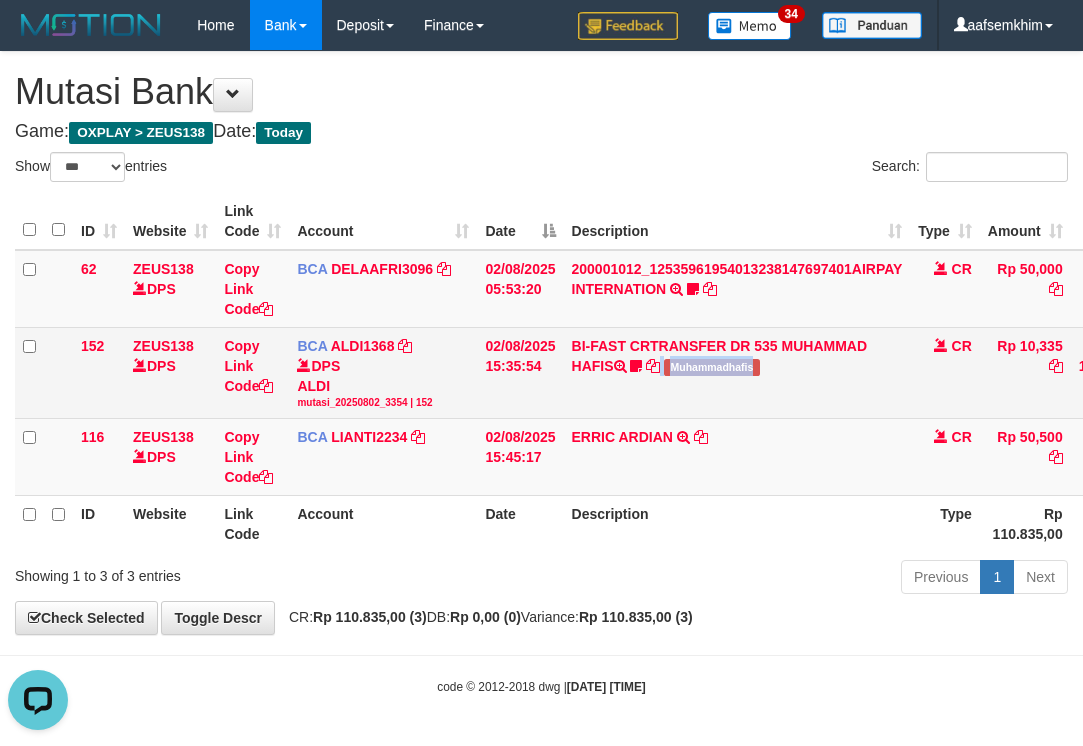 drag, startPoint x: 746, startPoint y: 395, endPoint x: 785, endPoint y: 396, distance: 39.012817 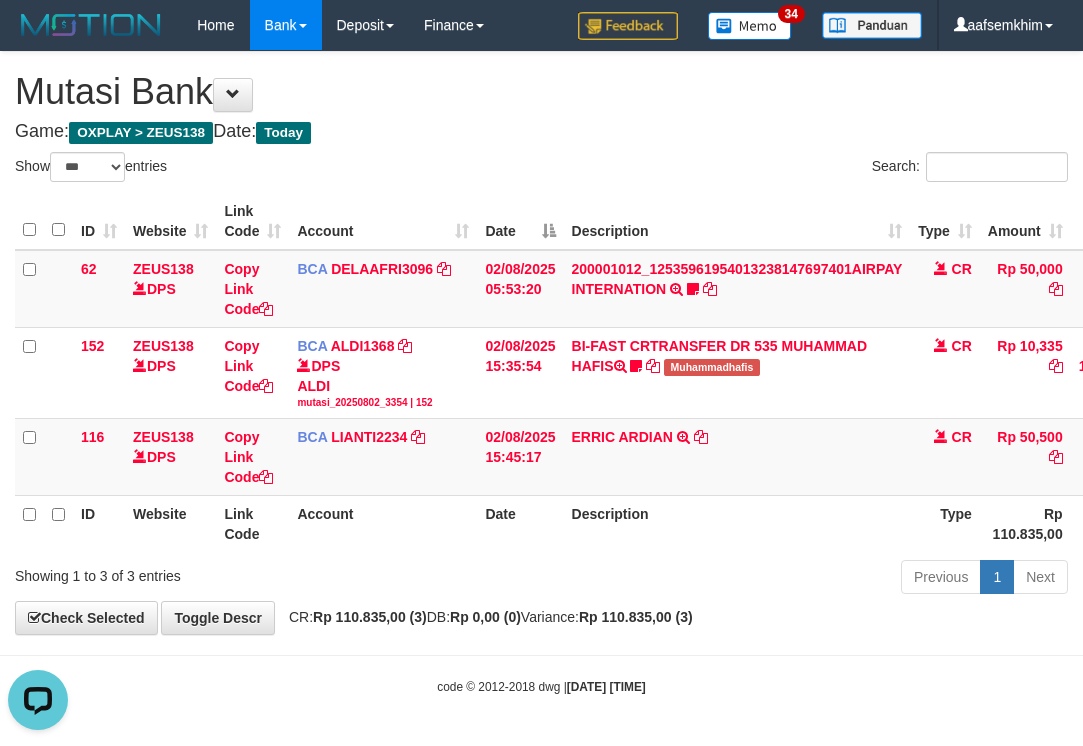 click on "Show  ** ** ** ***  entries" at bounding box center [271, 169] 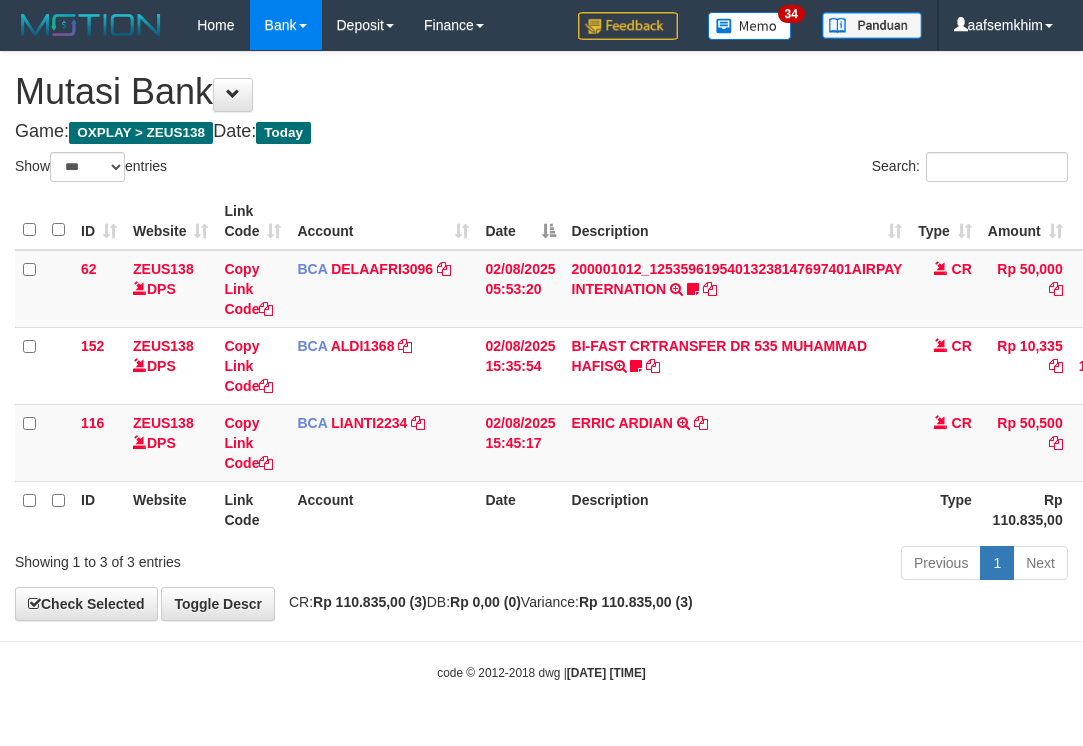 select on "***" 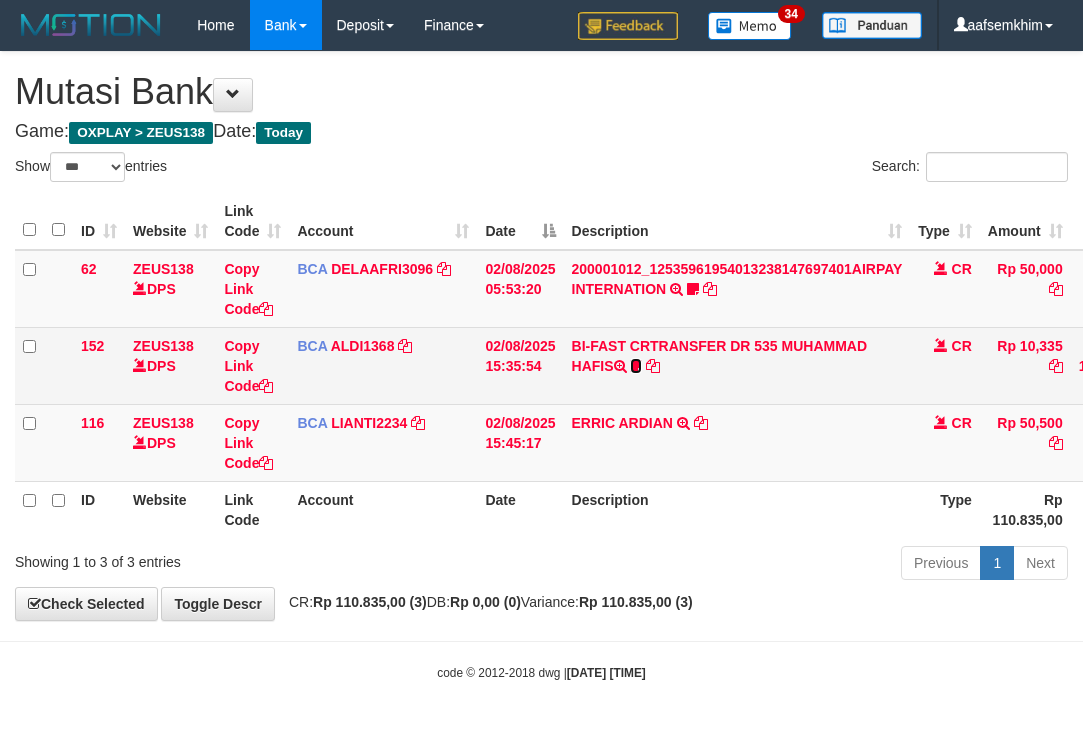 click at bounding box center (636, 366) 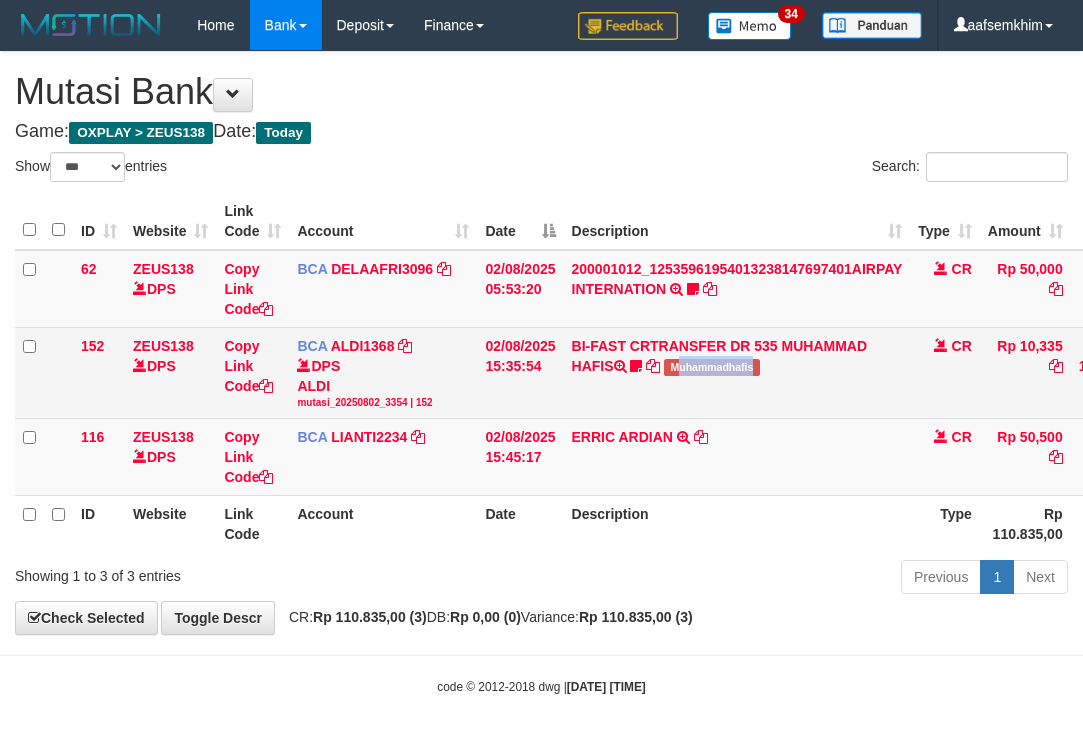 drag, startPoint x: 809, startPoint y: 386, endPoint x: 693, endPoint y: 386, distance: 116 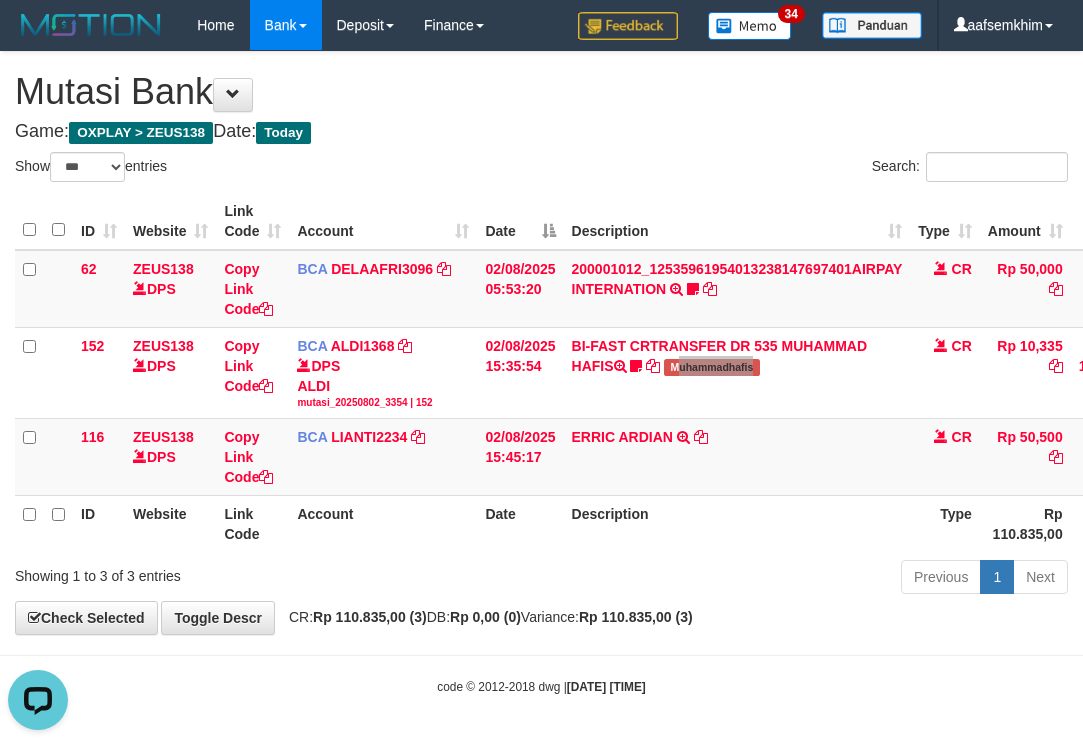 scroll, scrollTop: 0, scrollLeft: 0, axis: both 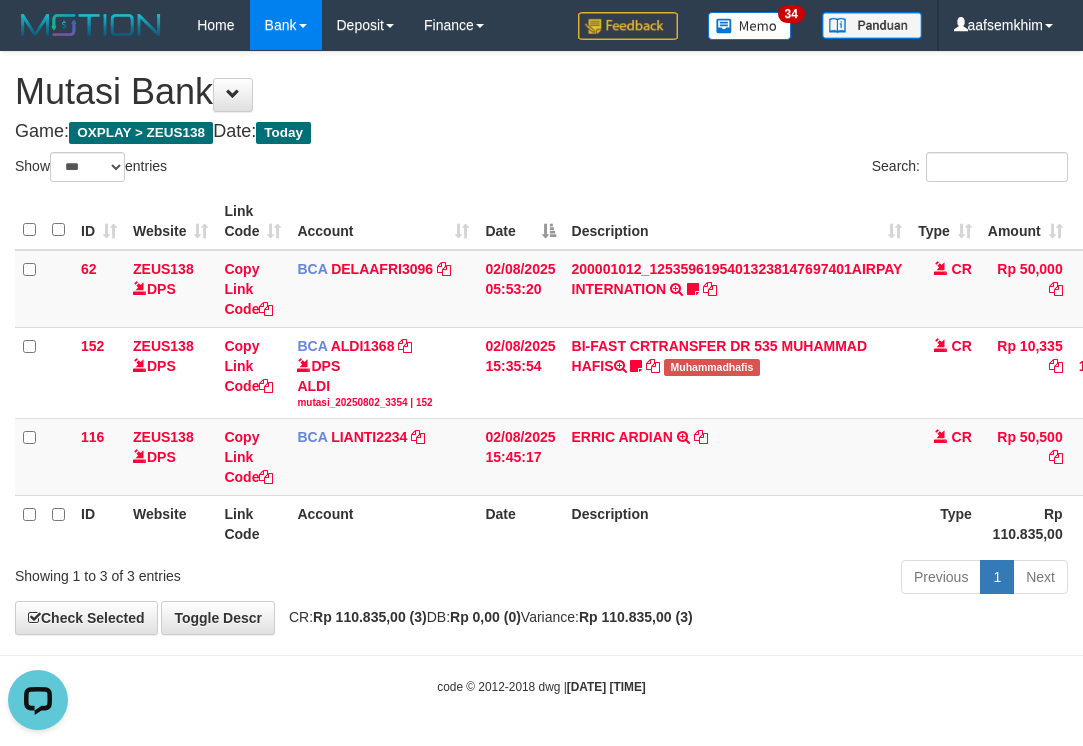 click on "Show  ** ** ** ***  entries" at bounding box center (271, 169) 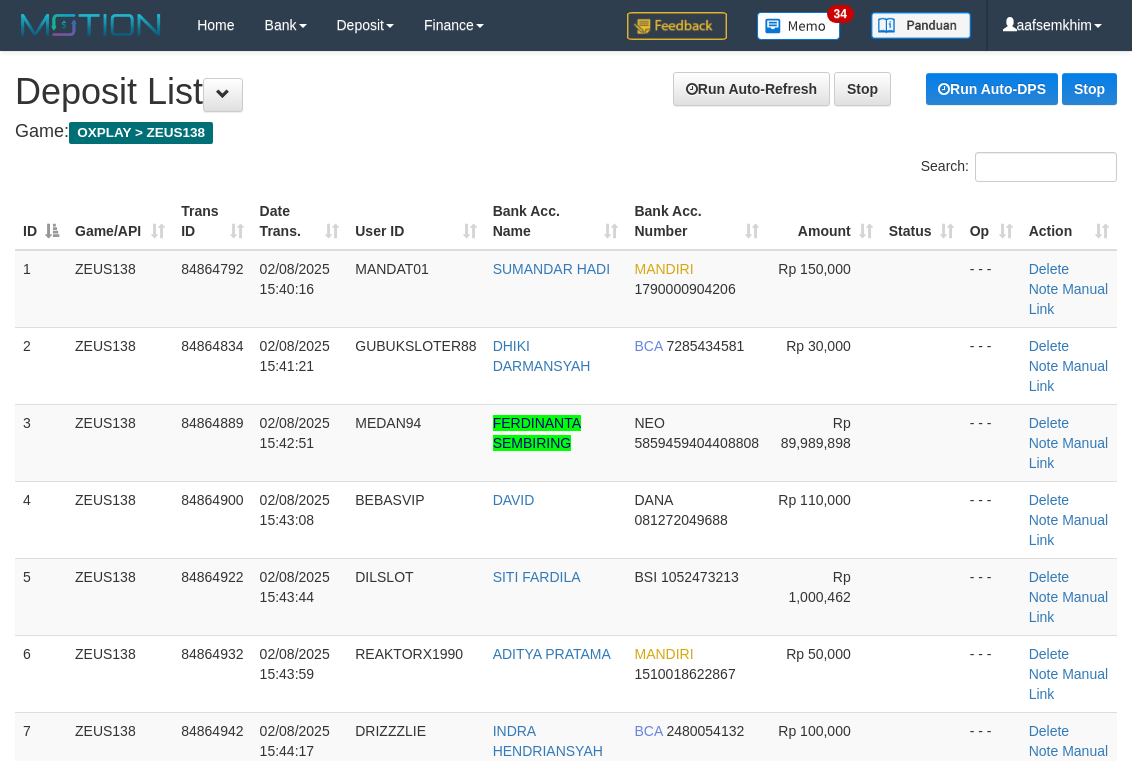 scroll, scrollTop: 201, scrollLeft: 0, axis: vertical 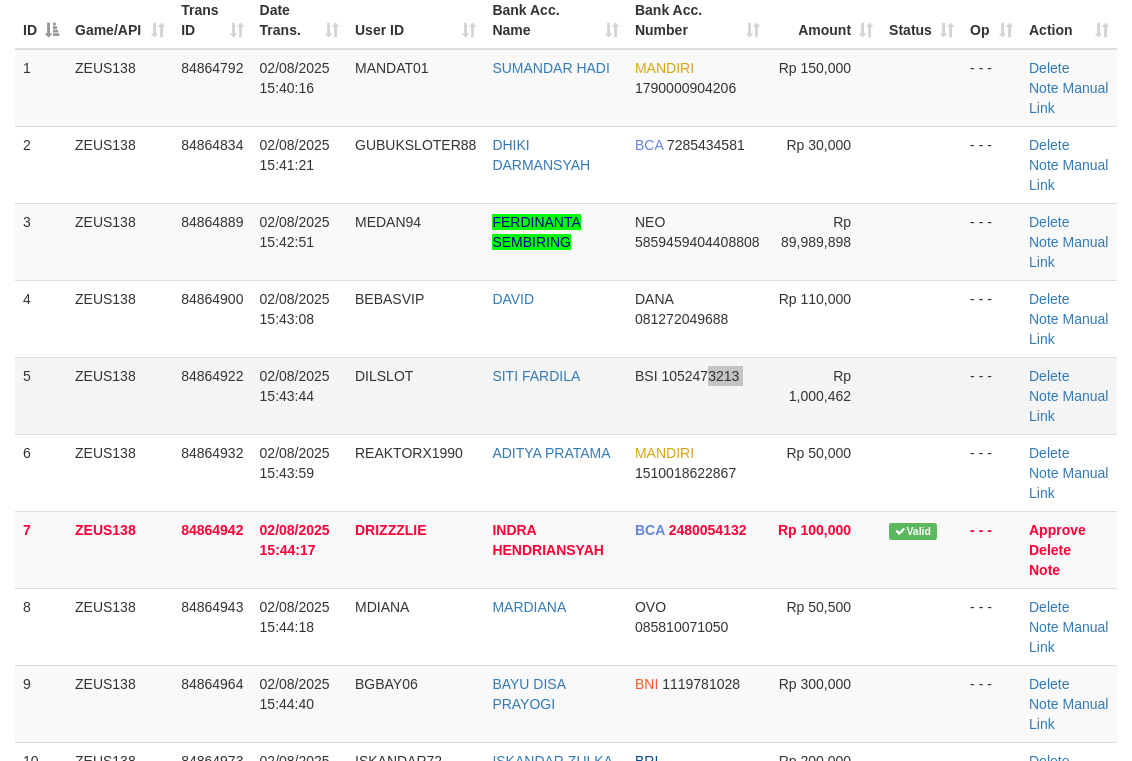 click on "5
ZEUS138
84864922
[DATE] [TIME]
DILSLOT
[FIRST] [LAST]
BSI
1052473213
Rp 1,000,462
- - -
Delete
Note
Manual Link" at bounding box center (566, 395) 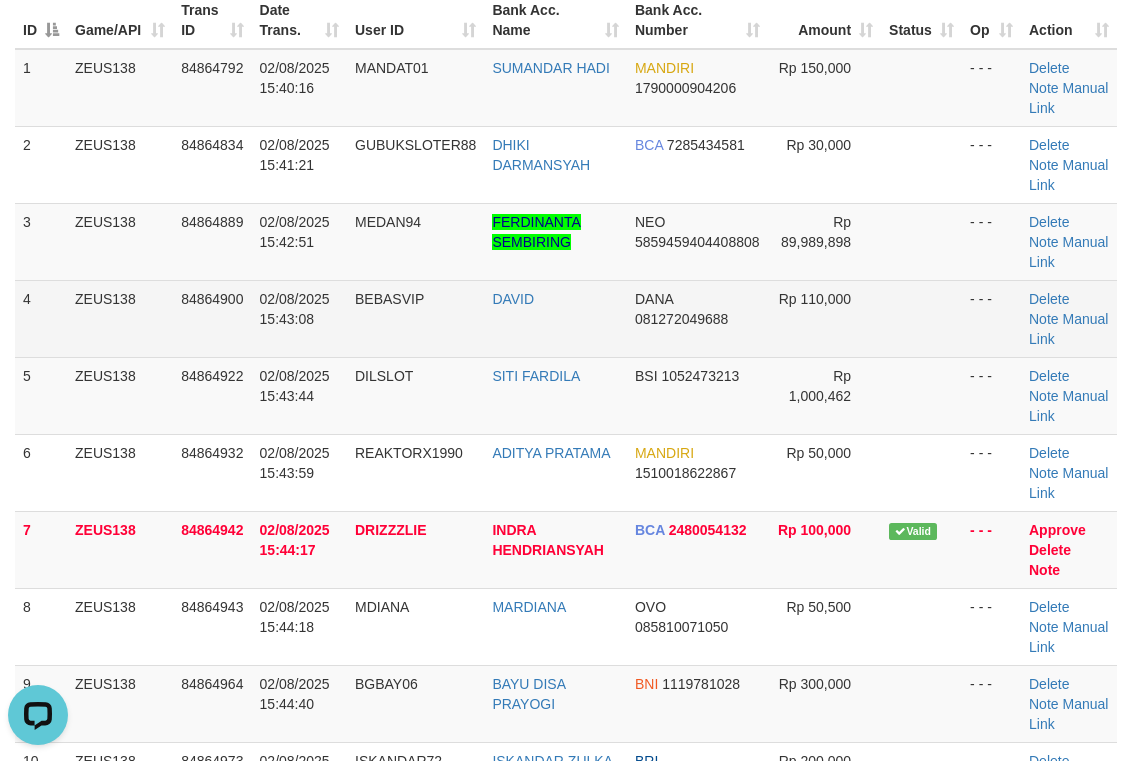 scroll, scrollTop: 0, scrollLeft: 0, axis: both 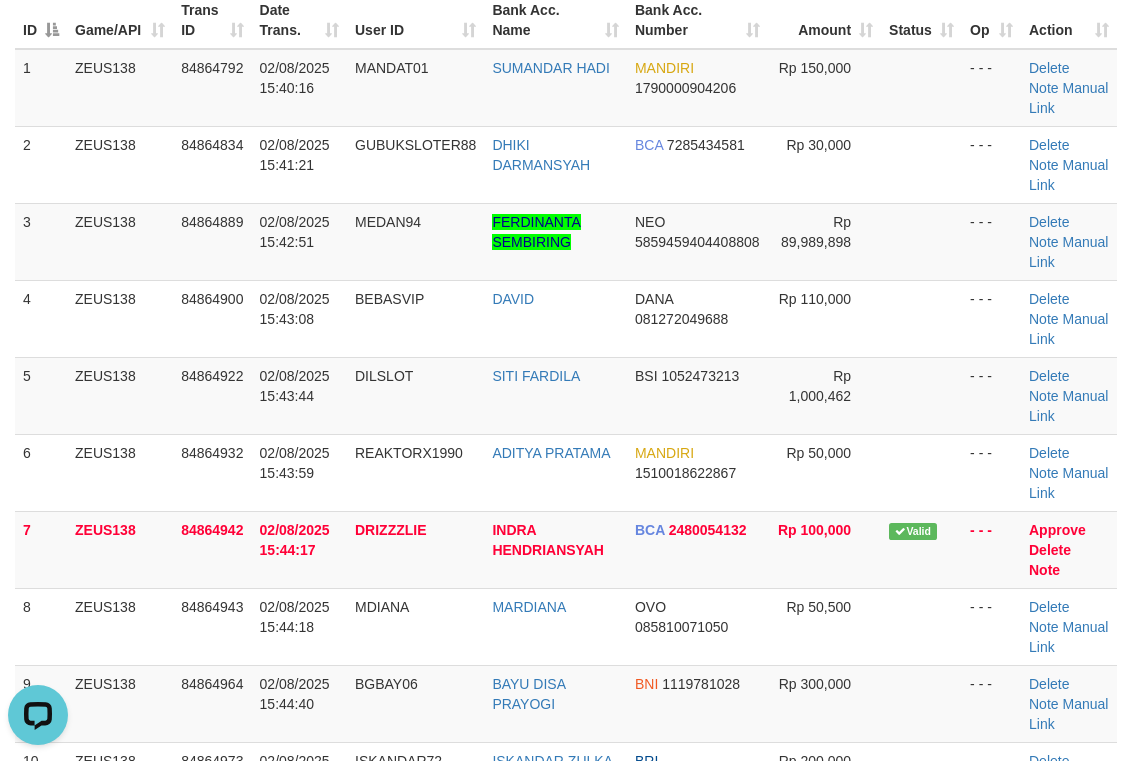 drag, startPoint x: 680, startPoint y: 298, endPoint x: 1142, endPoint y: 198, distance: 472.69864 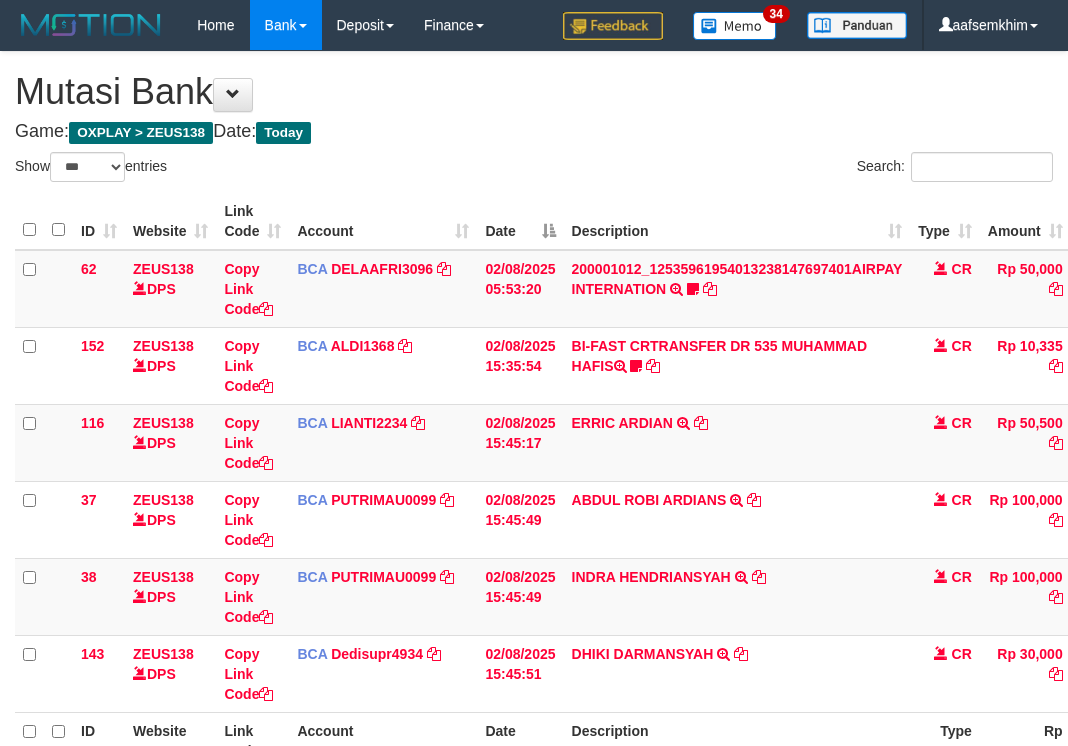 select on "***" 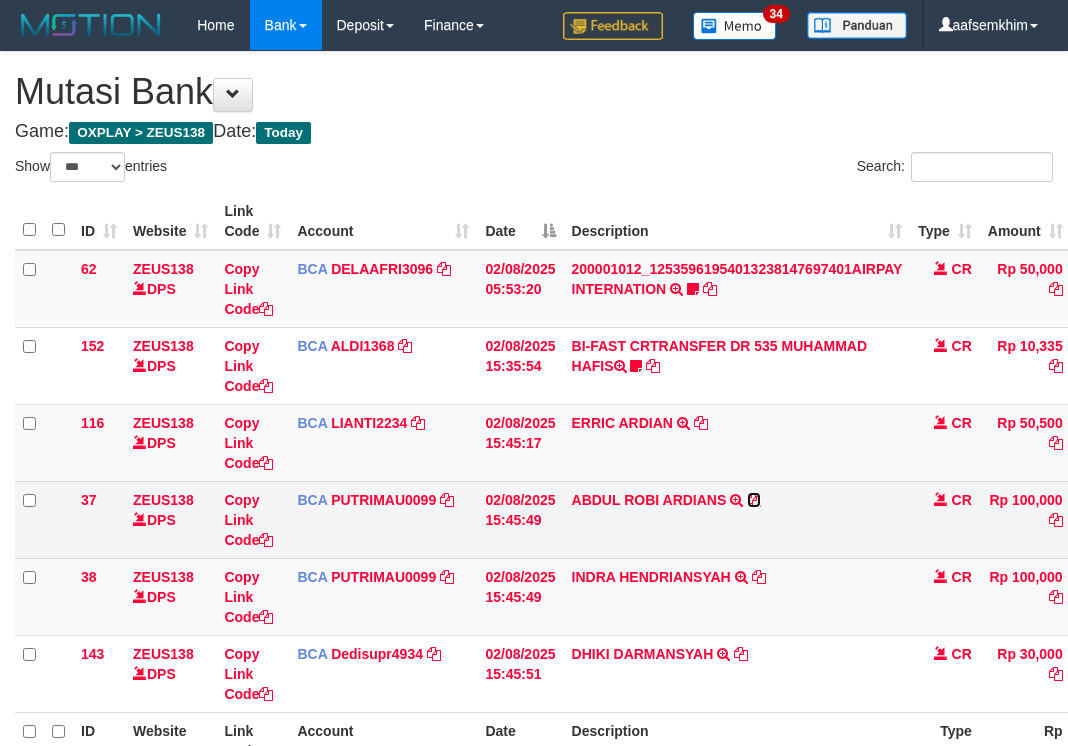 click at bounding box center (754, 500) 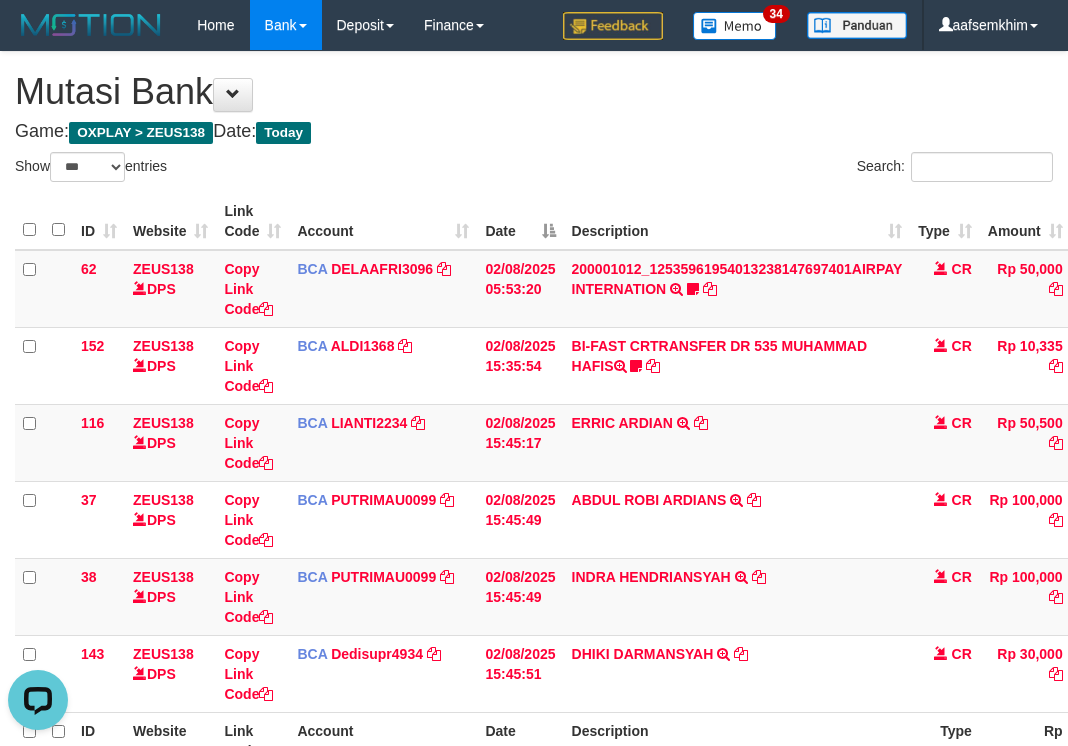 scroll, scrollTop: 0, scrollLeft: 0, axis: both 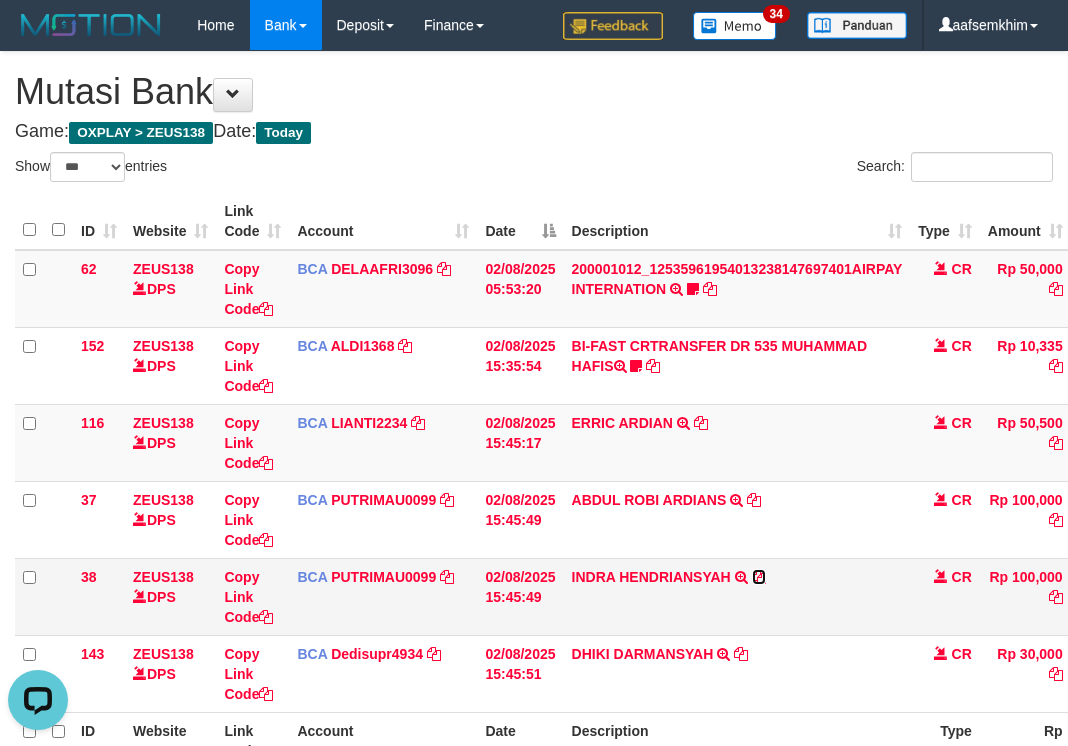 click at bounding box center (759, 577) 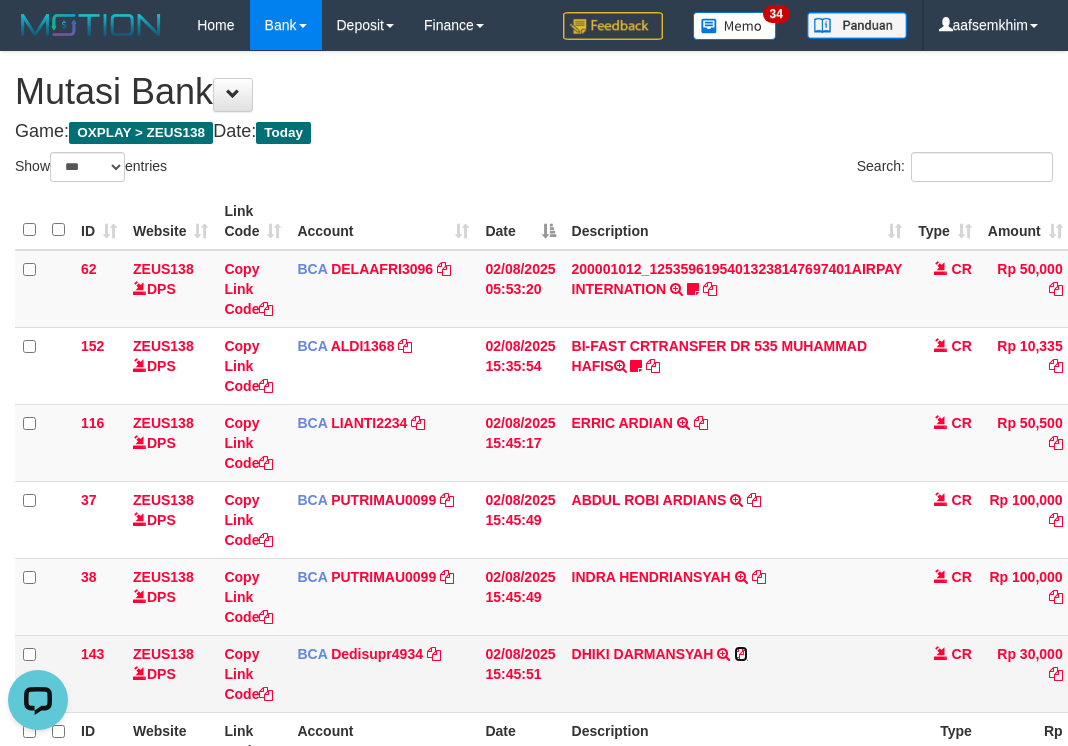 click at bounding box center [741, 654] 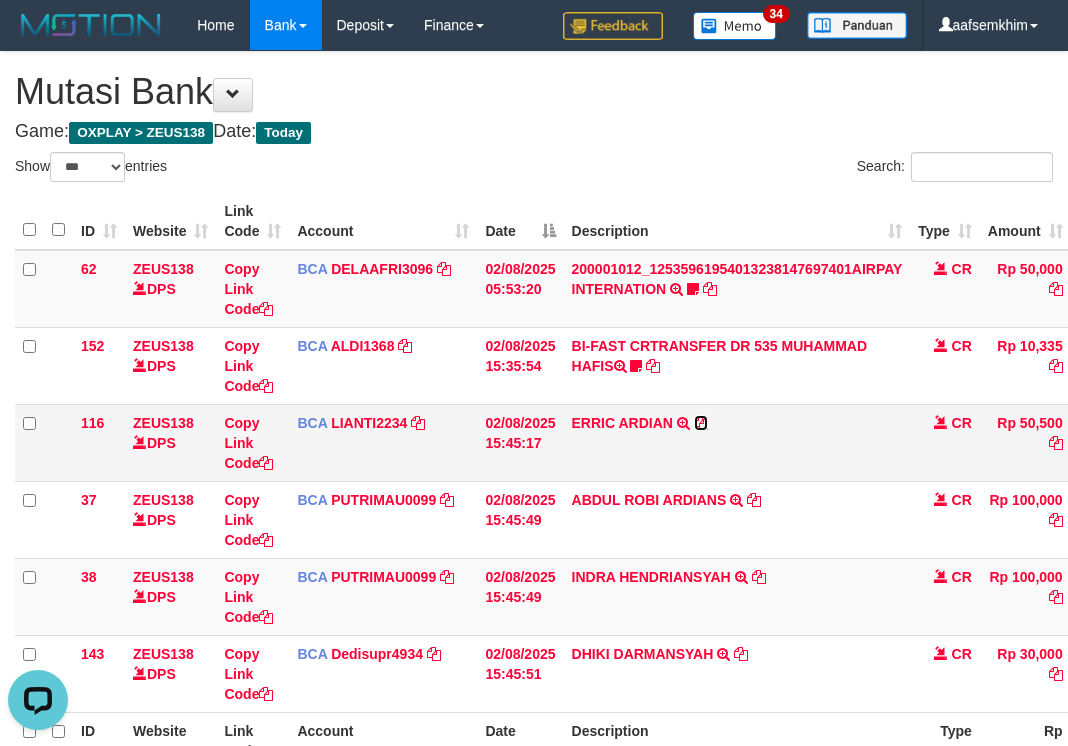drag, startPoint x: 706, startPoint y: 427, endPoint x: 673, endPoint y: 421, distance: 33.54102 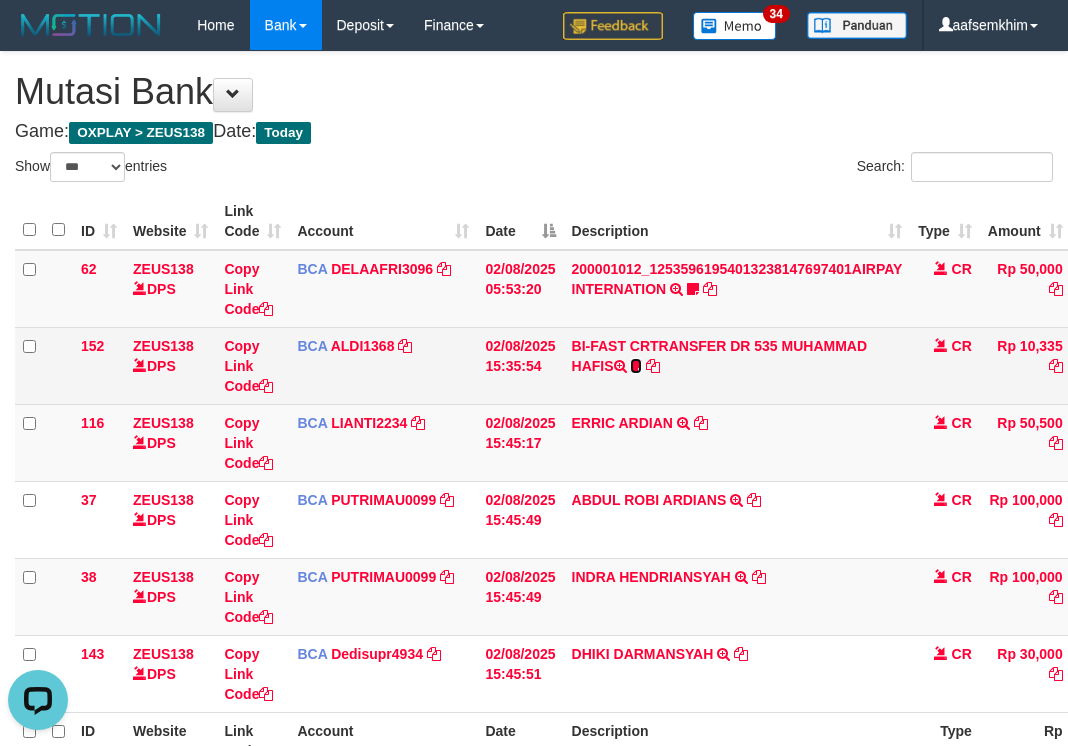 click at bounding box center [636, 366] 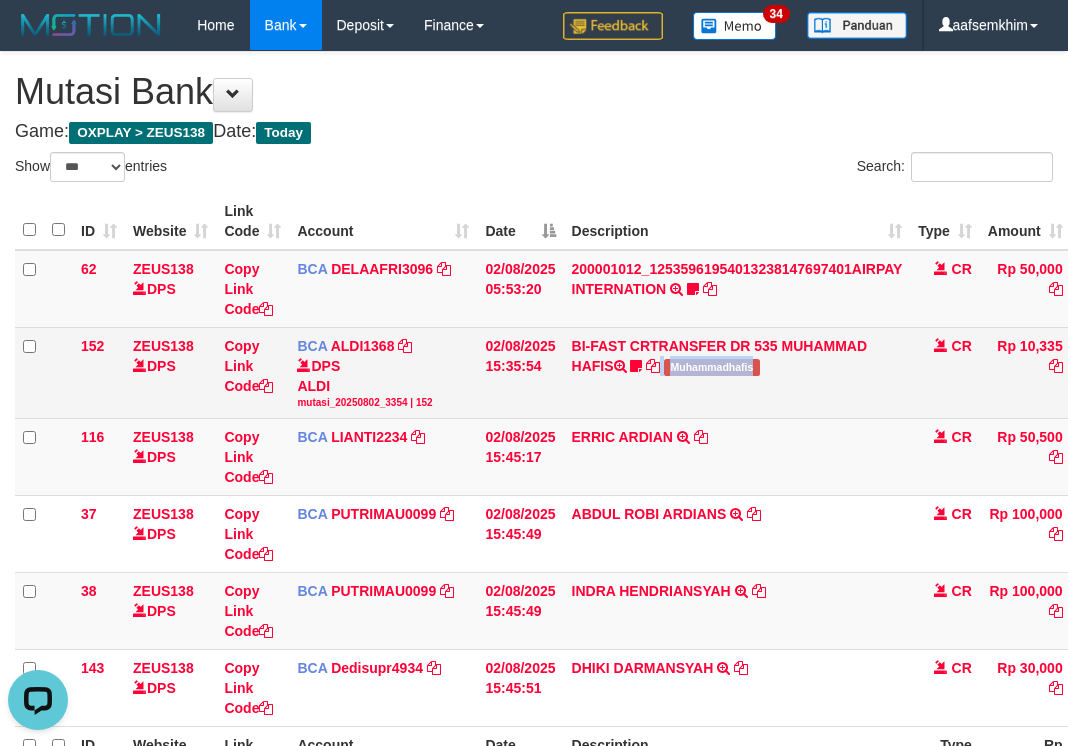 drag, startPoint x: 822, startPoint y: 390, endPoint x: 786, endPoint y: 392, distance: 36.05551 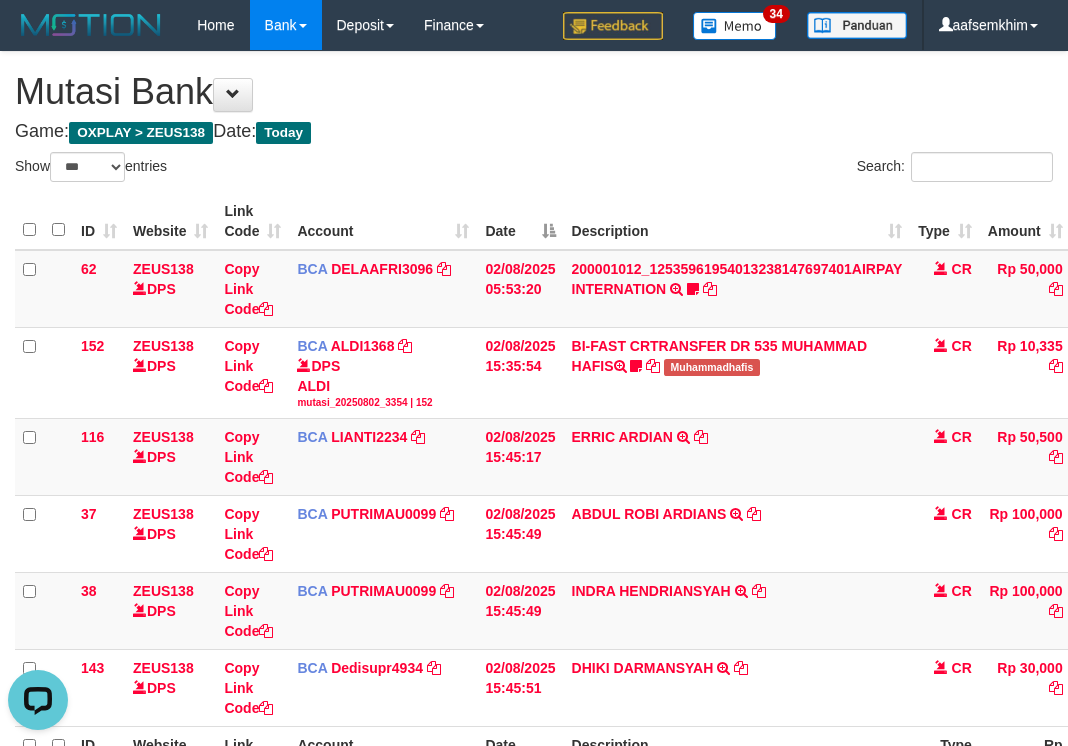 click on "ID Website Link Code Account Date Description Type Amount Balance Status Action
62
ZEUS138    DPS
Copy Link Code
BCA
DELAAFRI3096
DPS
DELA AFRIANI
mutasi_20250802_3552 | 62
mutasi_20250802_3552 | 62
02/08/2025 05:53:20
200001012_12535961954013238147697401AIRPAY INTERNATION            TRSF E-BANKING CR 0208/FTSCY/WS95051
50000.00200001012_12535961954013238147697401AIRPAY INTERNATION    Labubutaiki
https://prnt.sc/l7T6Eus7w_Qi
CR
Rp 50,000
Rp 541,525
N
Note
Check
152
ZEUS138    DPS" at bounding box center (534, 488) 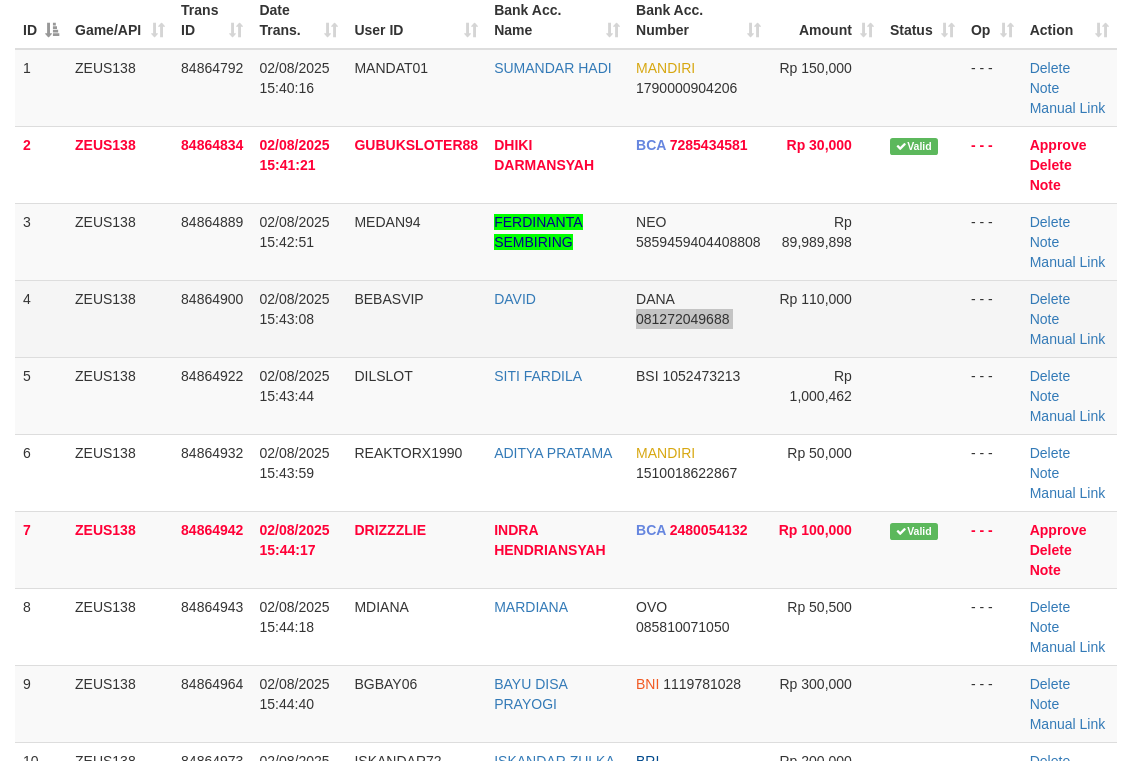 click on "4
ZEUS138
84864900
02/08/2025 15:43:08
BEBASVIP
[FIRST]
[LAST]
[PHONE]
Rp 110,000
- - -
Delete
Note
Manual Link" at bounding box center (566, 318) 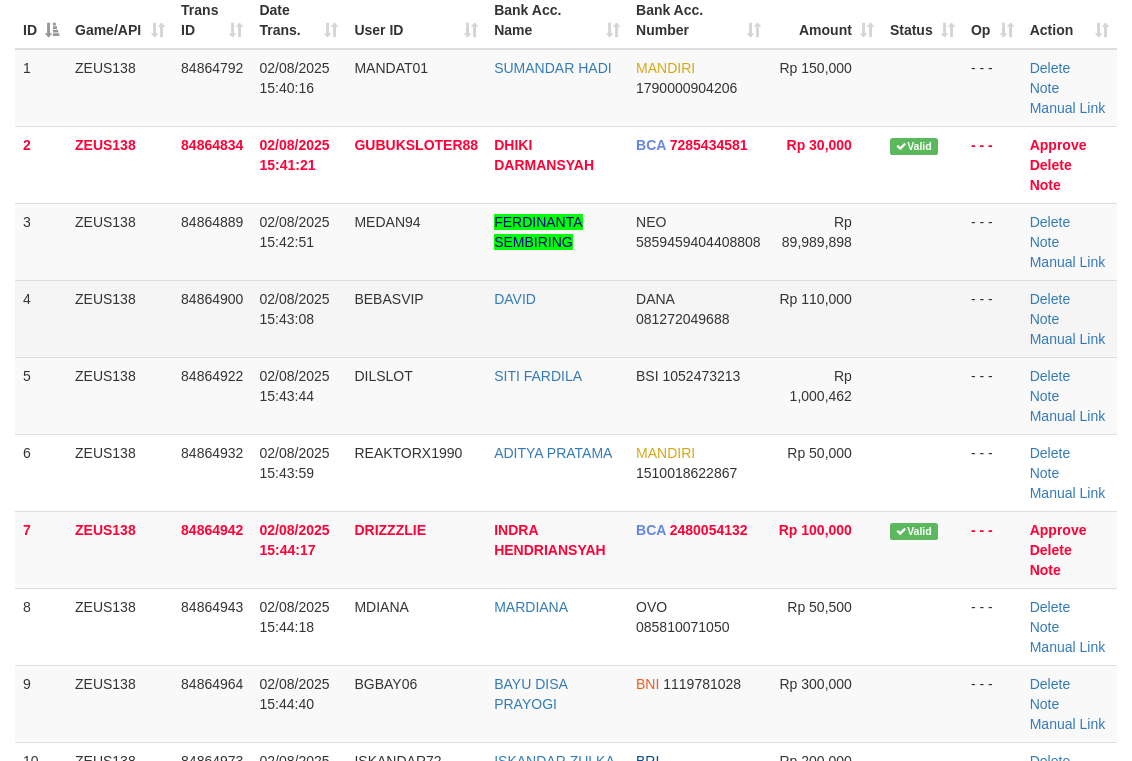 scroll, scrollTop: 899, scrollLeft: 0, axis: vertical 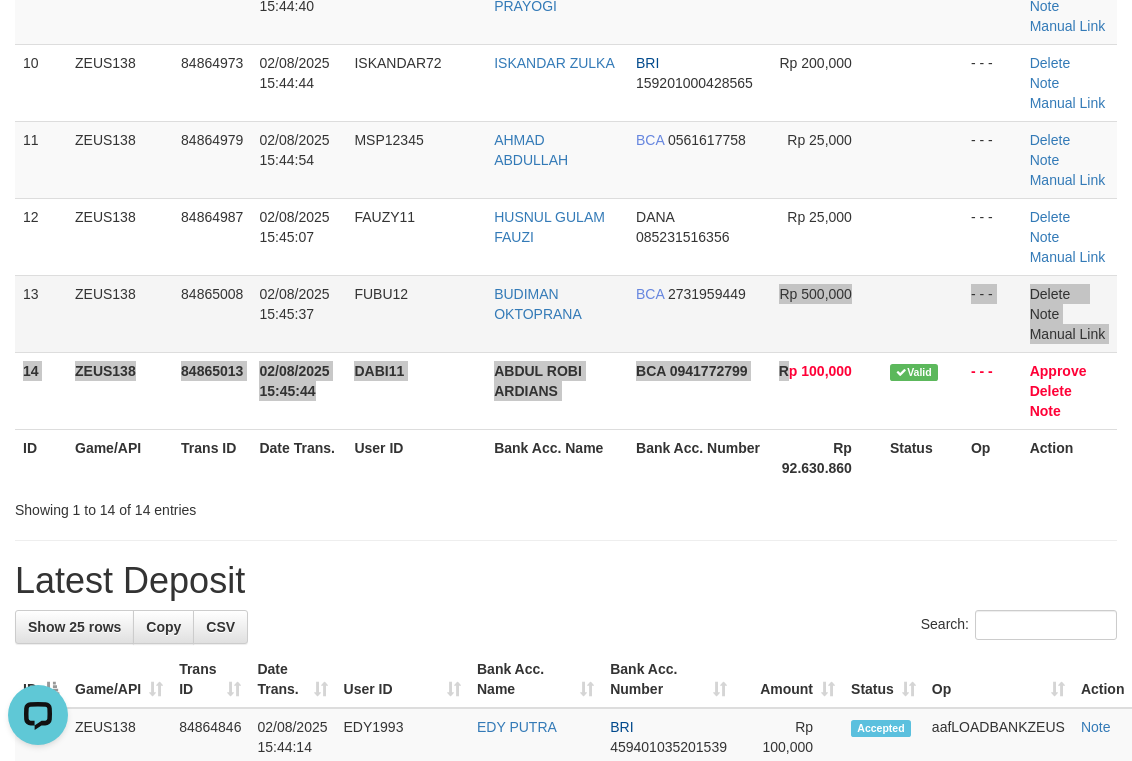 click on "1
ZEUS138
84864792
02/08/2025 15:40:16
MANDAT01
[FIRST]
[LAST]
1790000904206
Rp 150,000
- - -
Delete
Note
Manual Link" at bounding box center [566, -110] 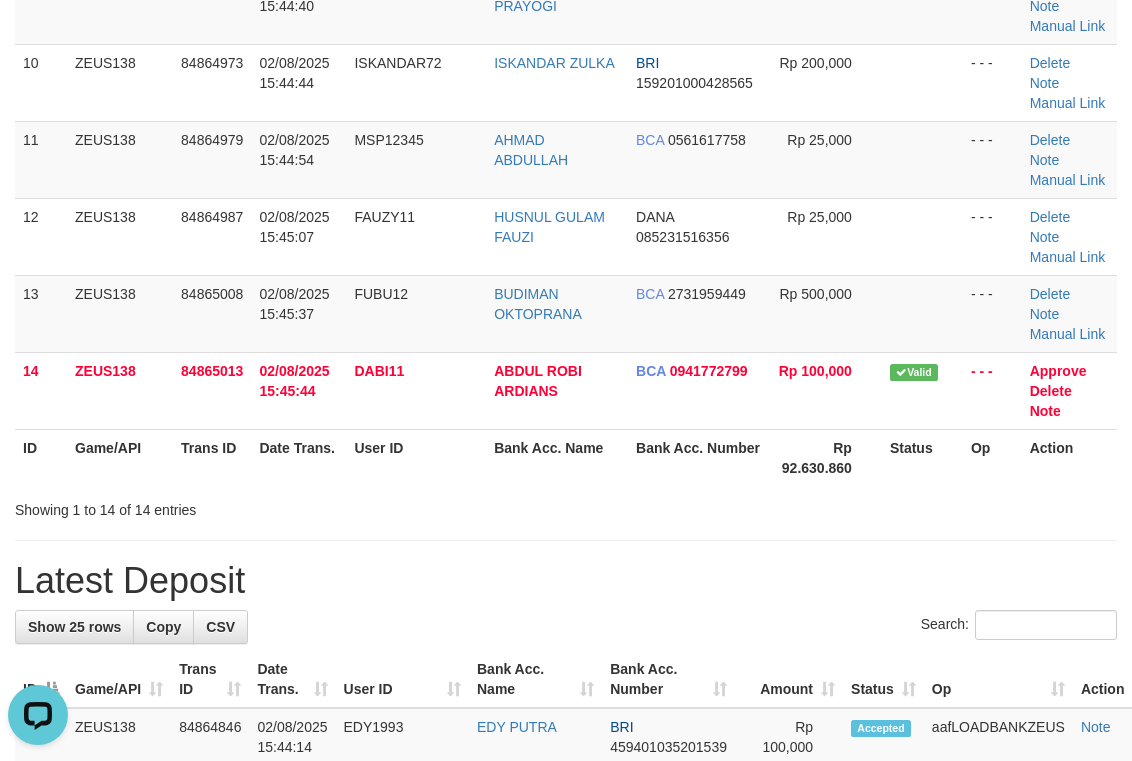 scroll, scrollTop: 360, scrollLeft: 0, axis: vertical 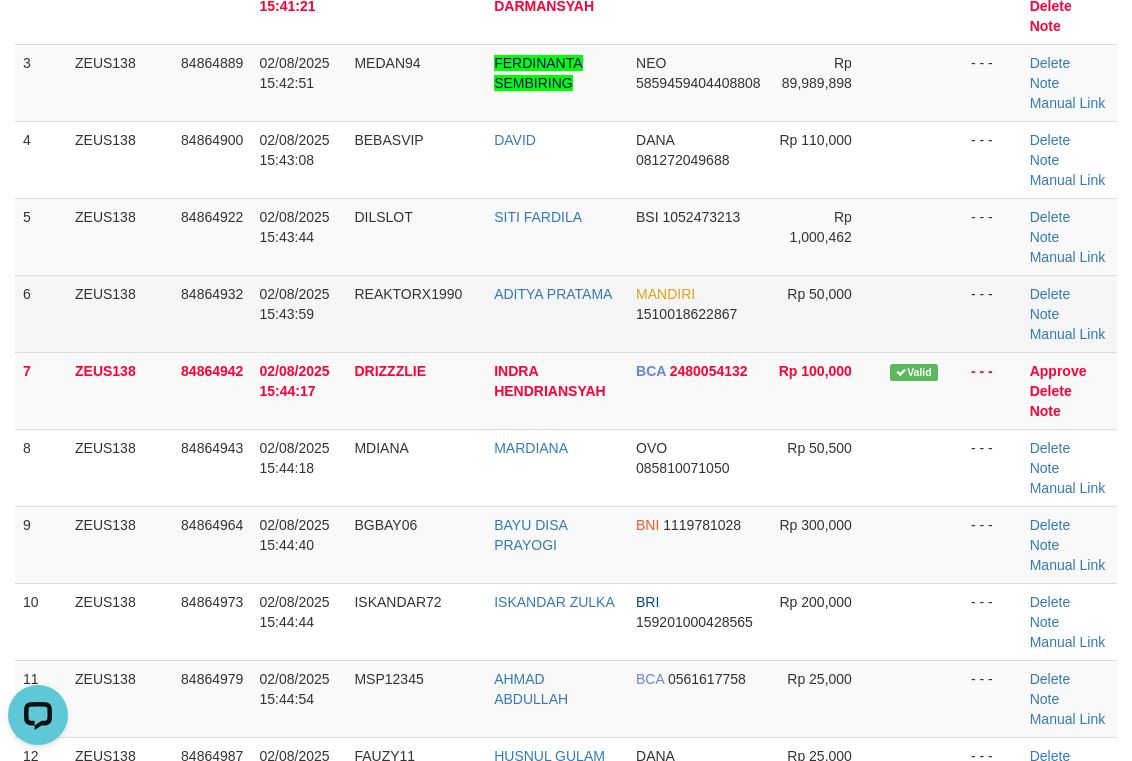 click on "Rp 50,000" at bounding box center [825, 313] 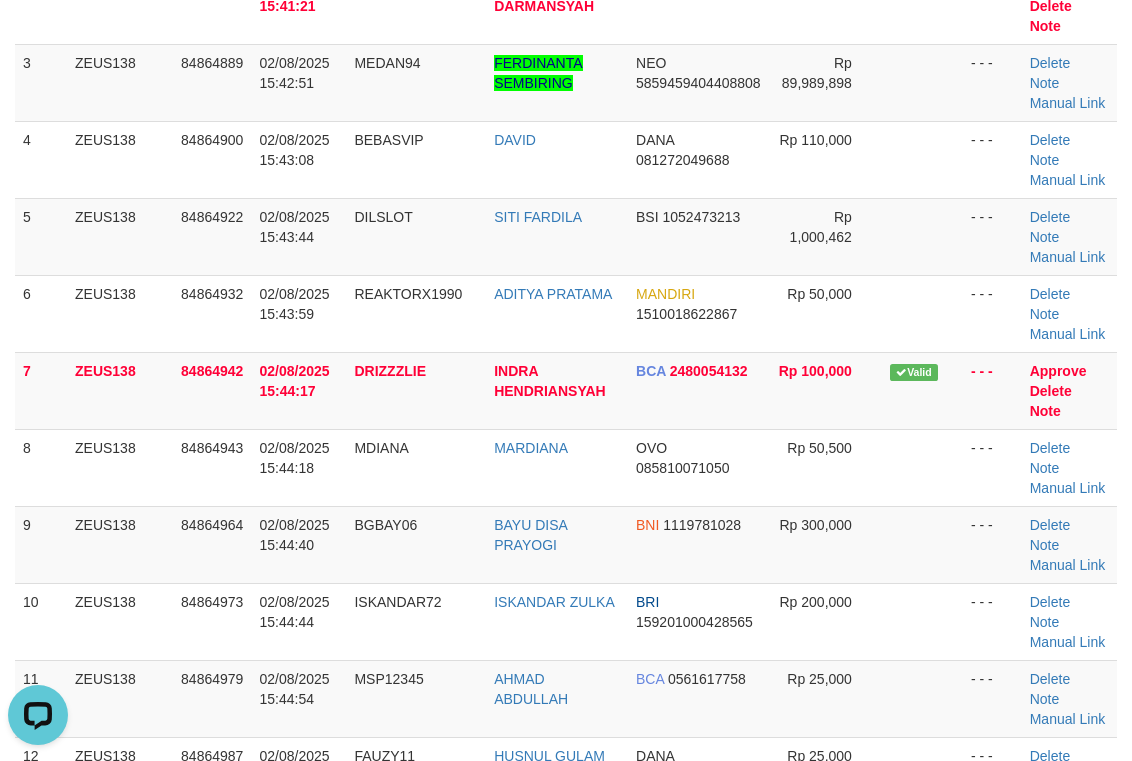 scroll, scrollTop: 337, scrollLeft: 0, axis: vertical 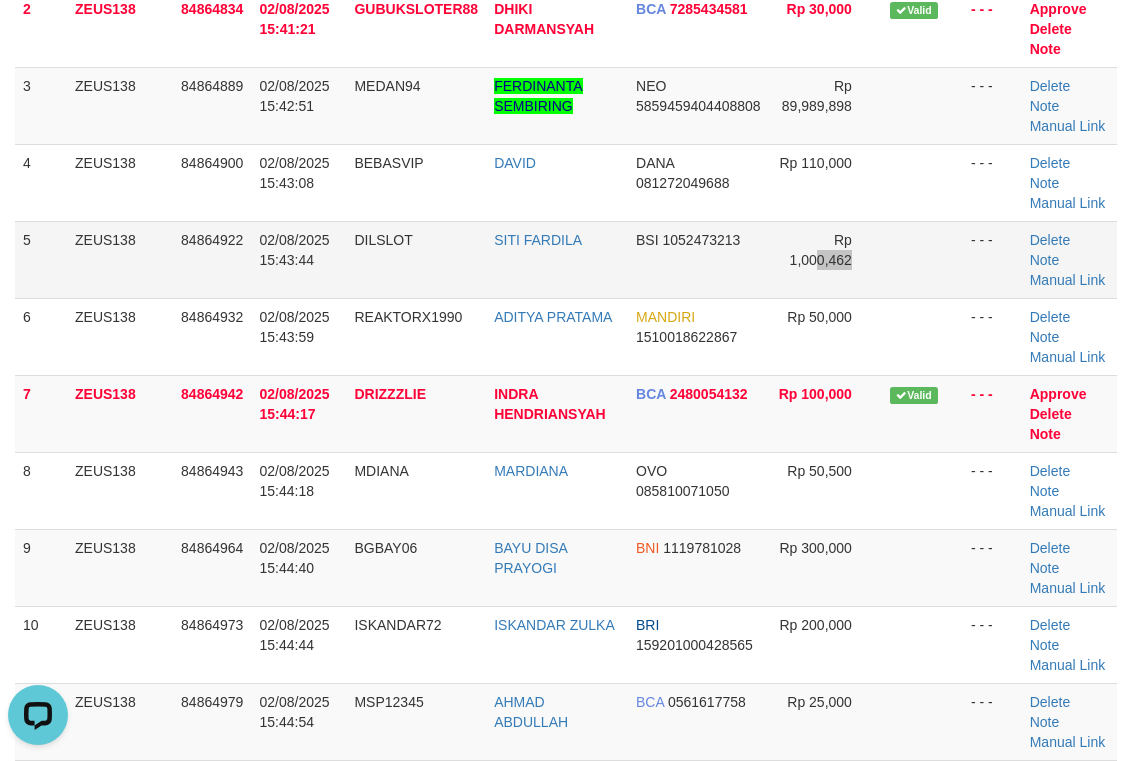 drag, startPoint x: 836, startPoint y: 287, endPoint x: 1142, endPoint y: 320, distance: 307.77426 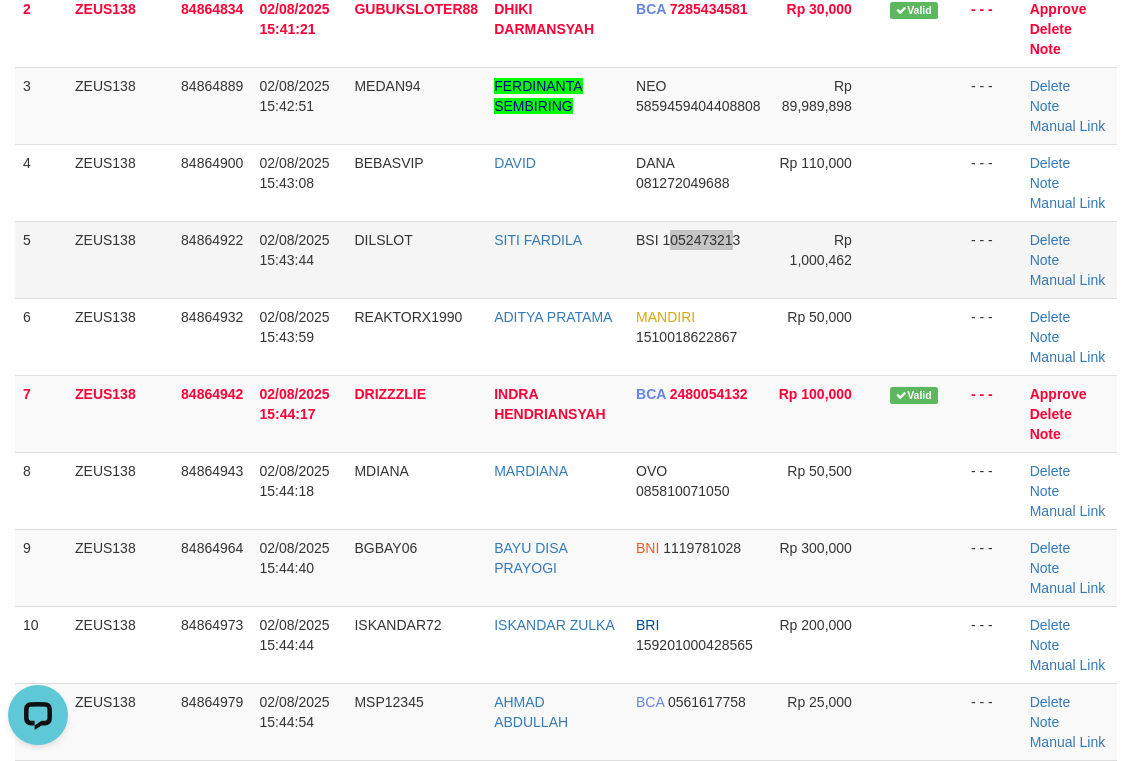 click on "BSI
1052473213" at bounding box center (698, 259) 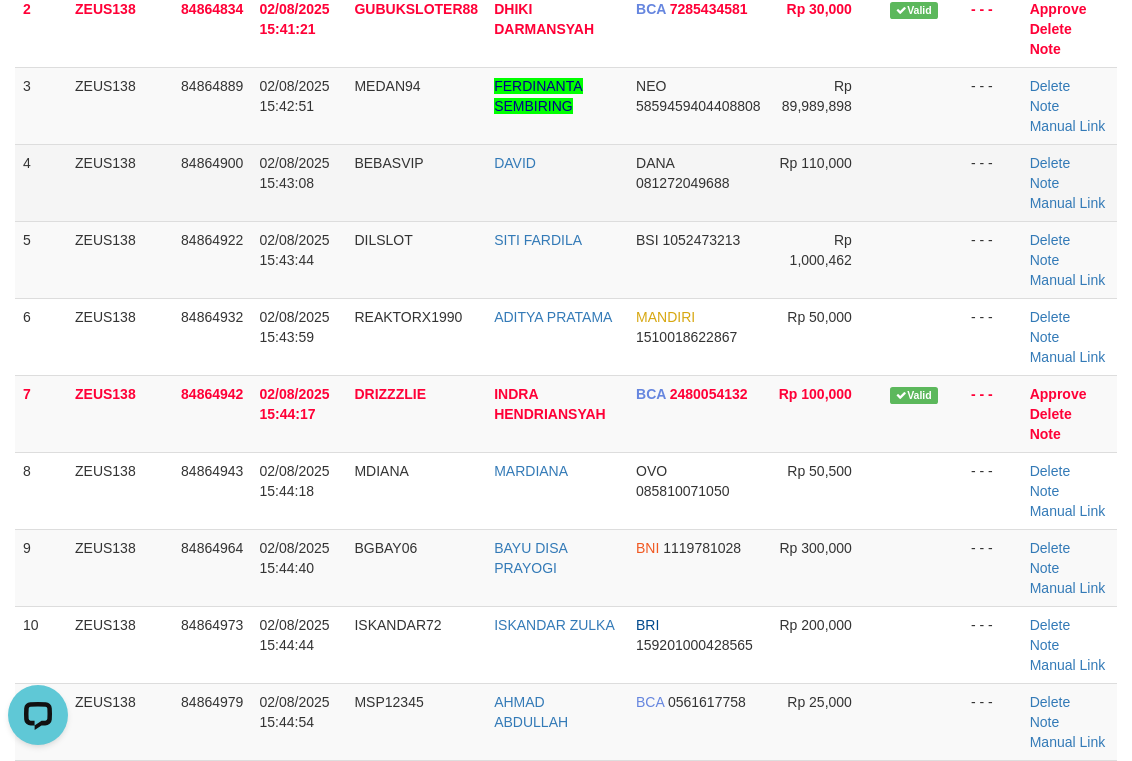 click on "Rp 110,000" at bounding box center (825, 182) 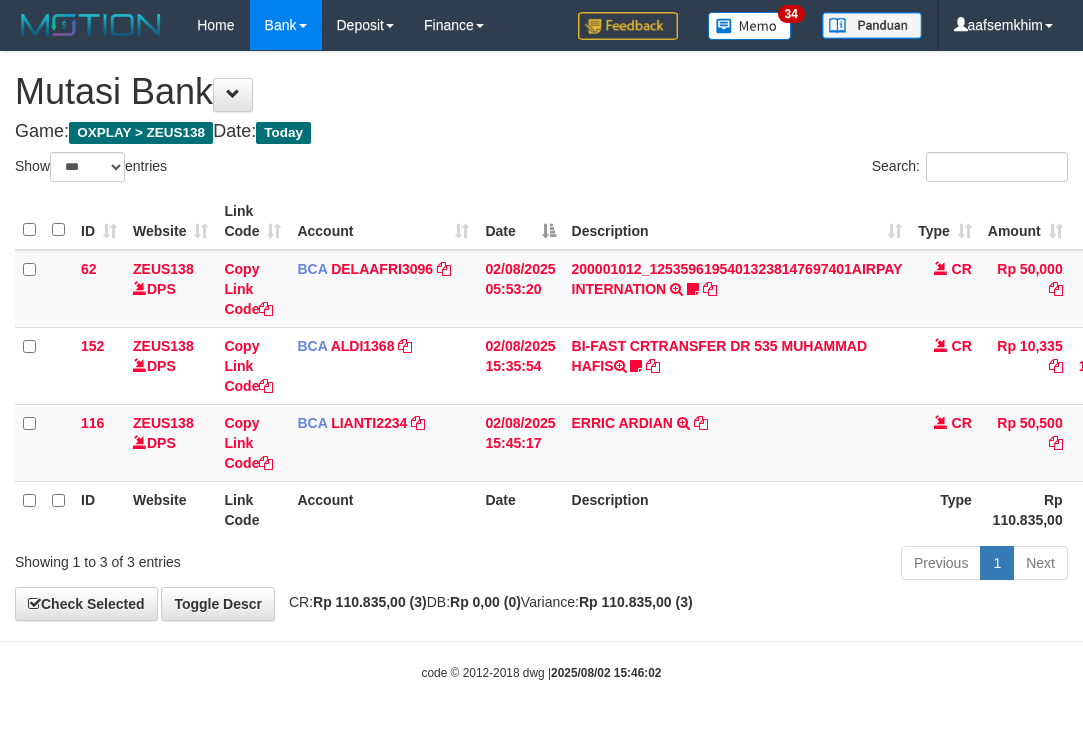 select on "***" 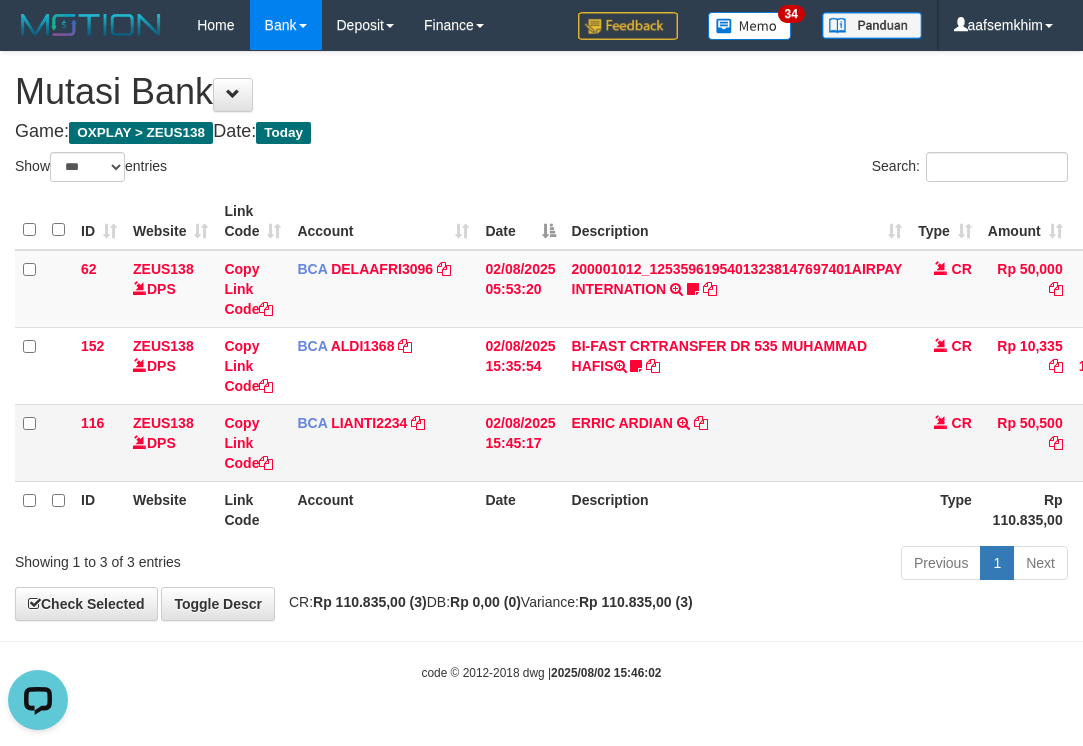 scroll, scrollTop: 0, scrollLeft: 0, axis: both 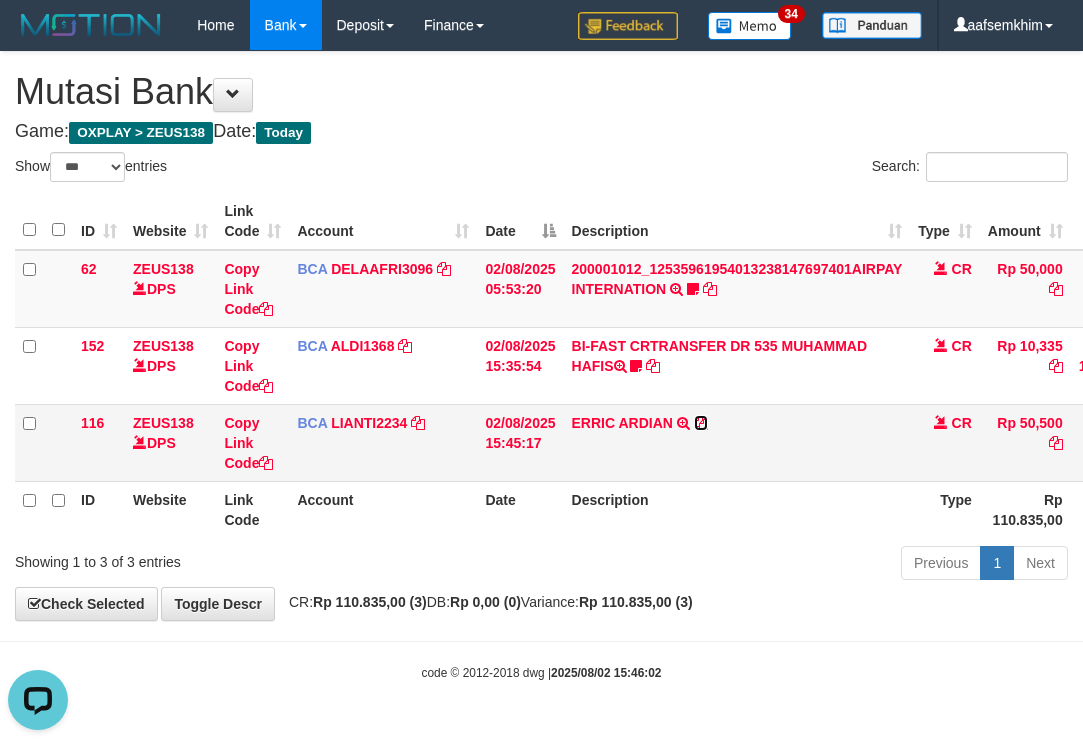 click at bounding box center (701, 423) 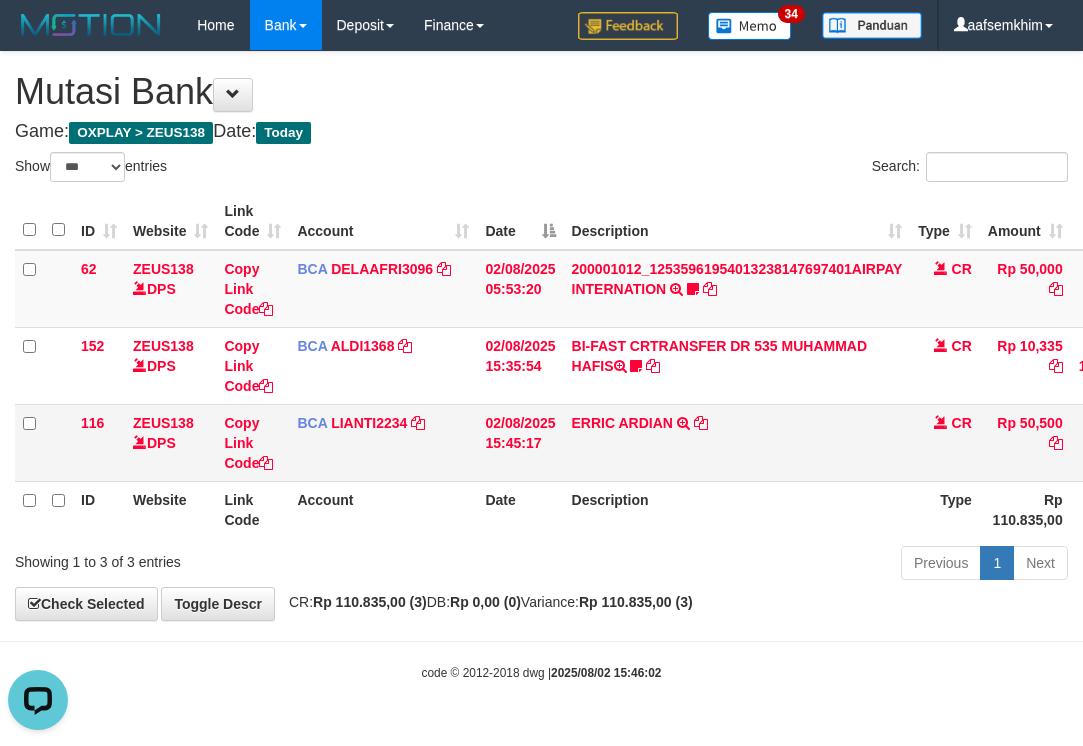 click on "ERRIC ARDIAN         TRSF E-BANKING CR 0208/FTSCY/WS95051
50500.002025080225238851 TRFDN-ERRIC ARDIANESPAY DEBIT INDONE" at bounding box center [737, 442] 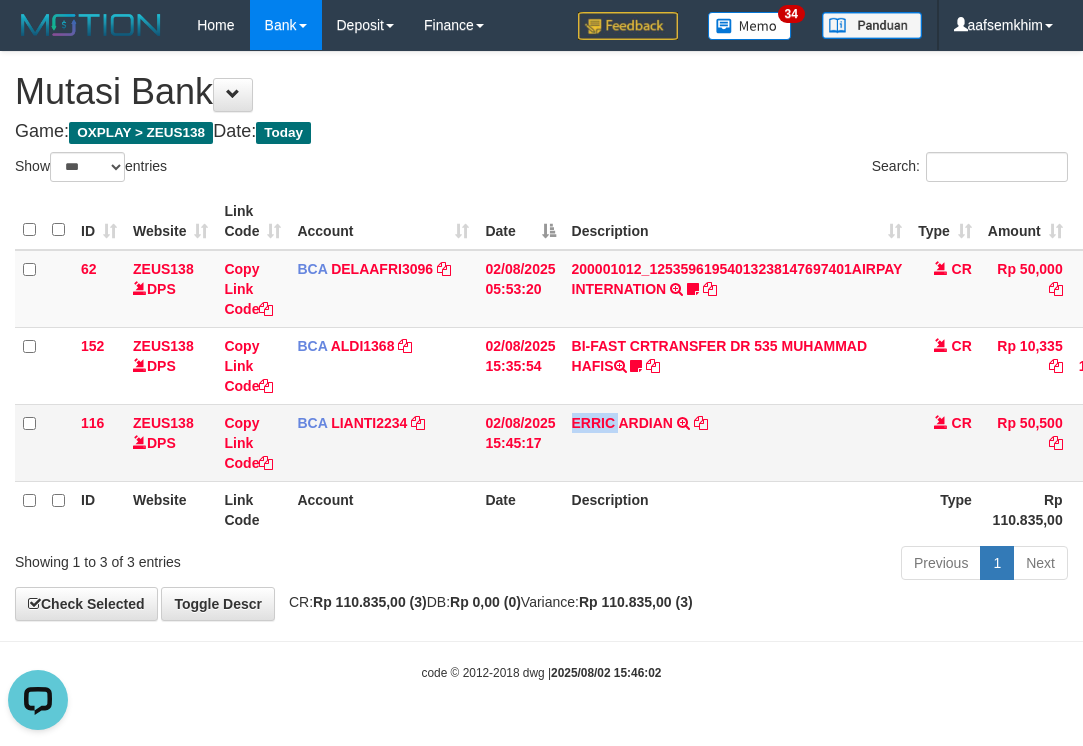 drag, startPoint x: 592, startPoint y: 441, endPoint x: 476, endPoint y: 442, distance: 116.00431 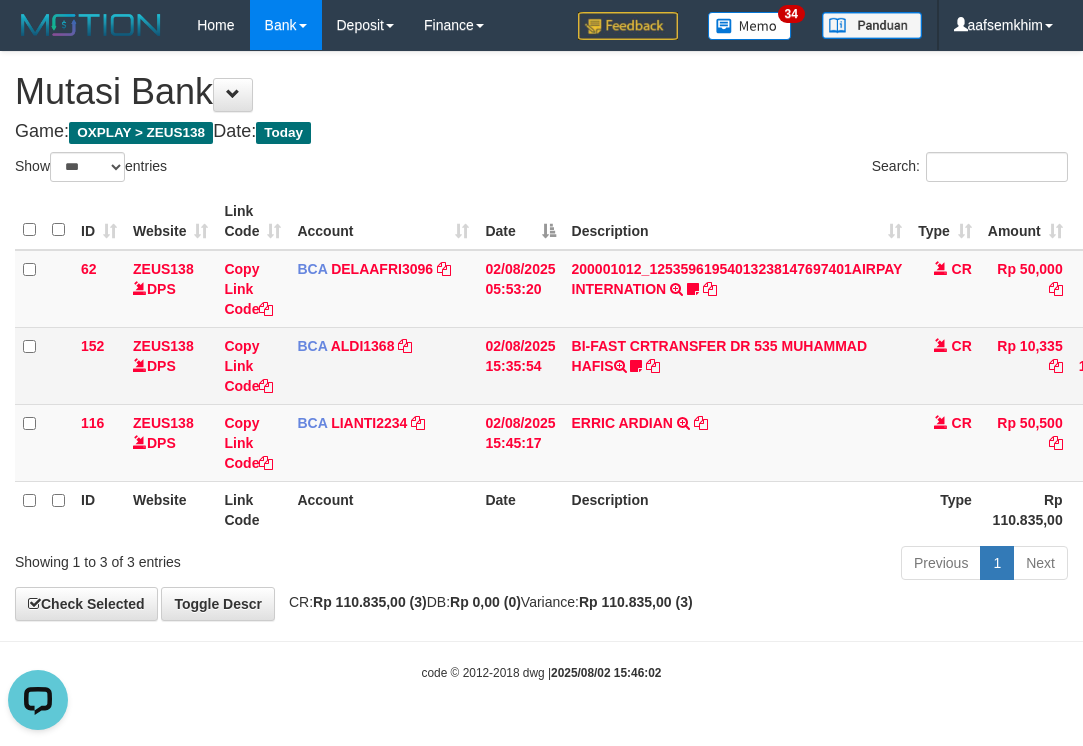 click on "BI-FAST CRTRANSFER DR 535 MUHAMMAD HAFIS          Muhammadhafis" at bounding box center (737, 365) 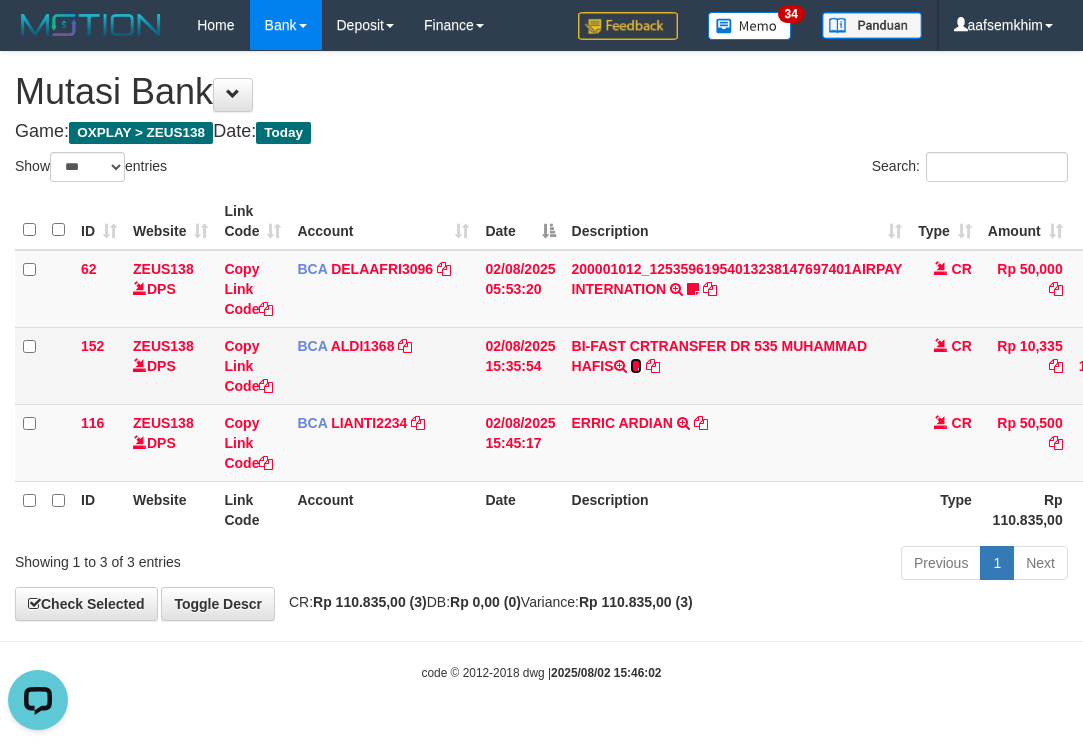 click at bounding box center [636, 366] 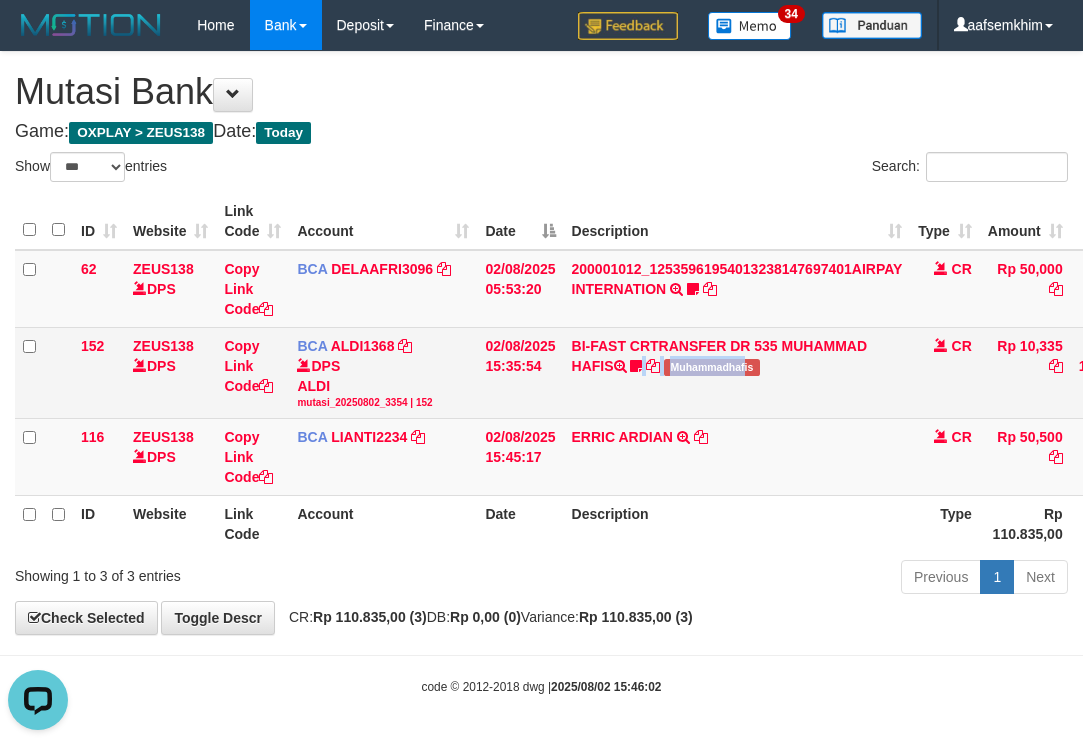 copy on "Muhammadhaf" 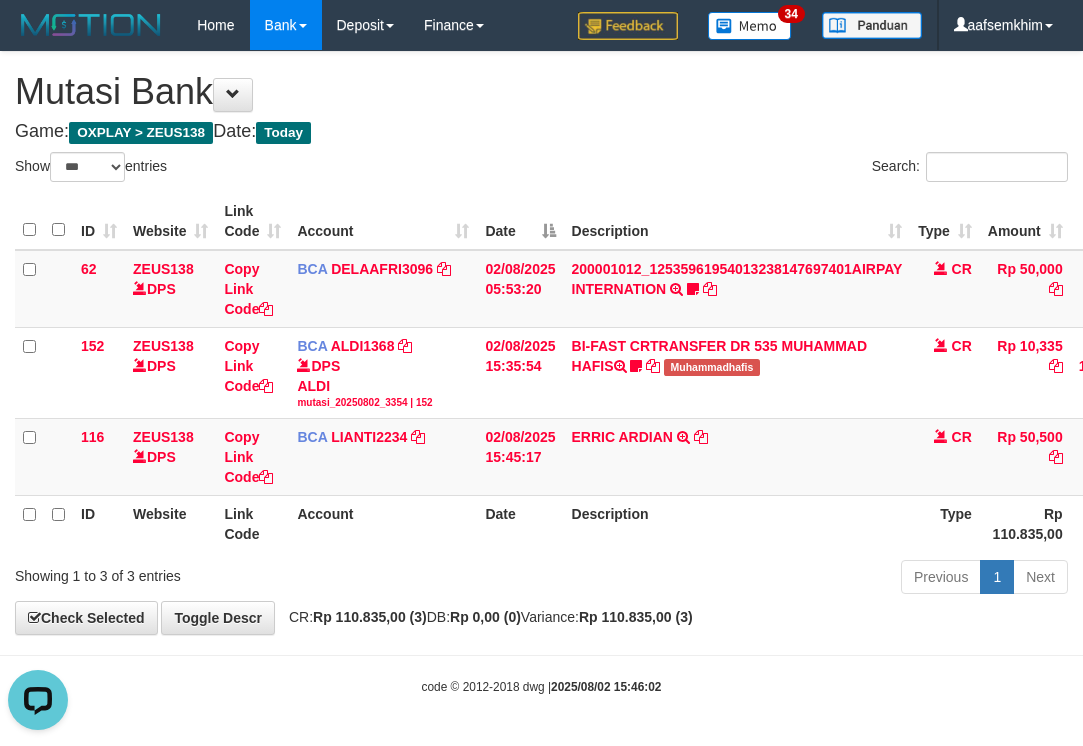 click on "Show  ** ** ** ***  entries" at bounding box center (271, 169) 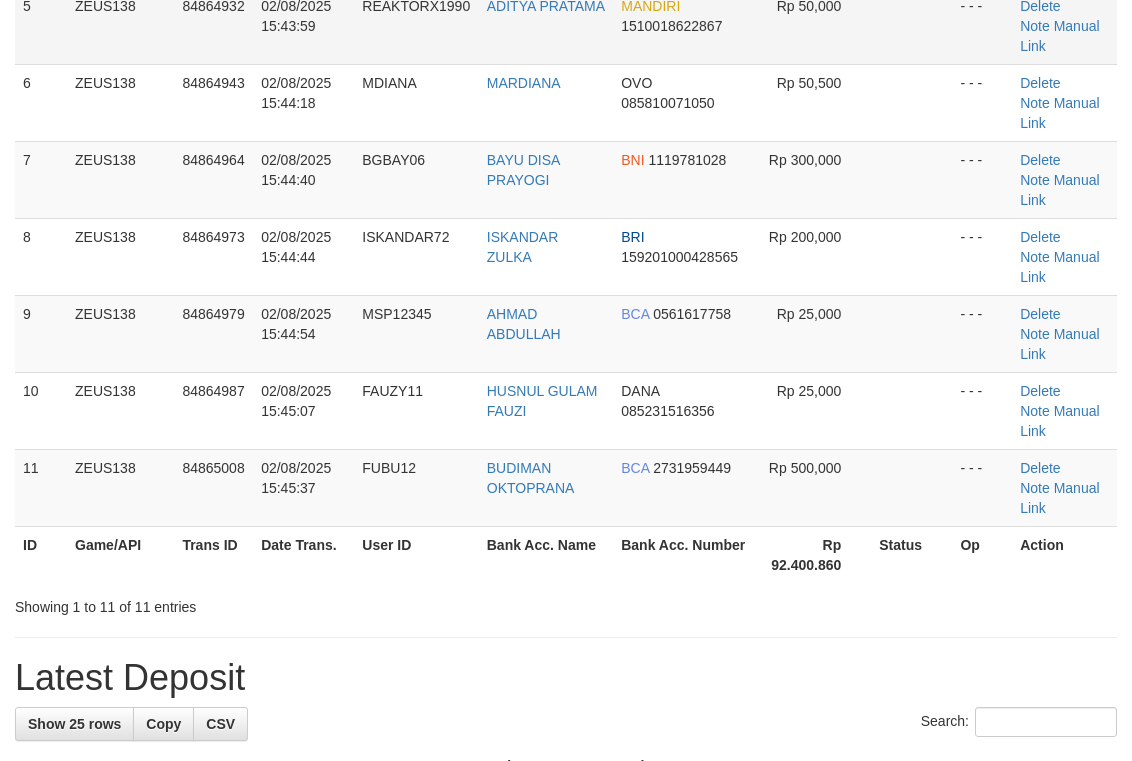 scroll, scrollTop: 337, scrollLeft: 0, axis: vertical 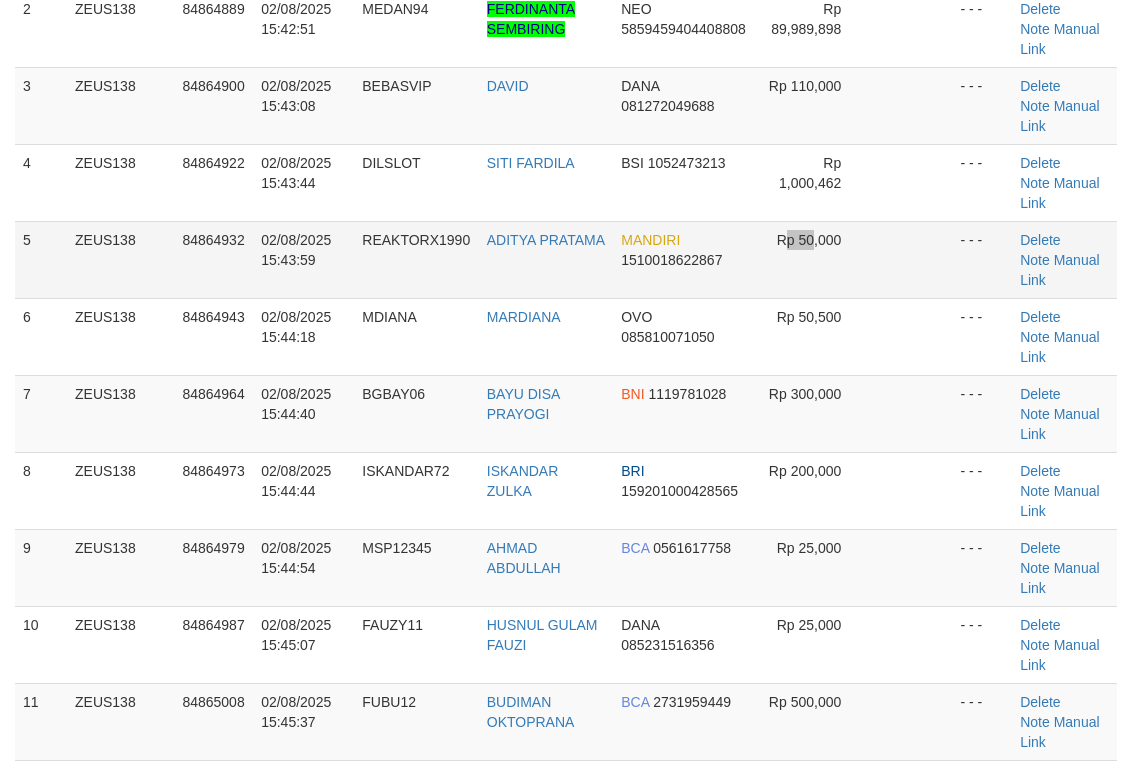 click on "Rp 50,000" at bounding box center (813, 259) 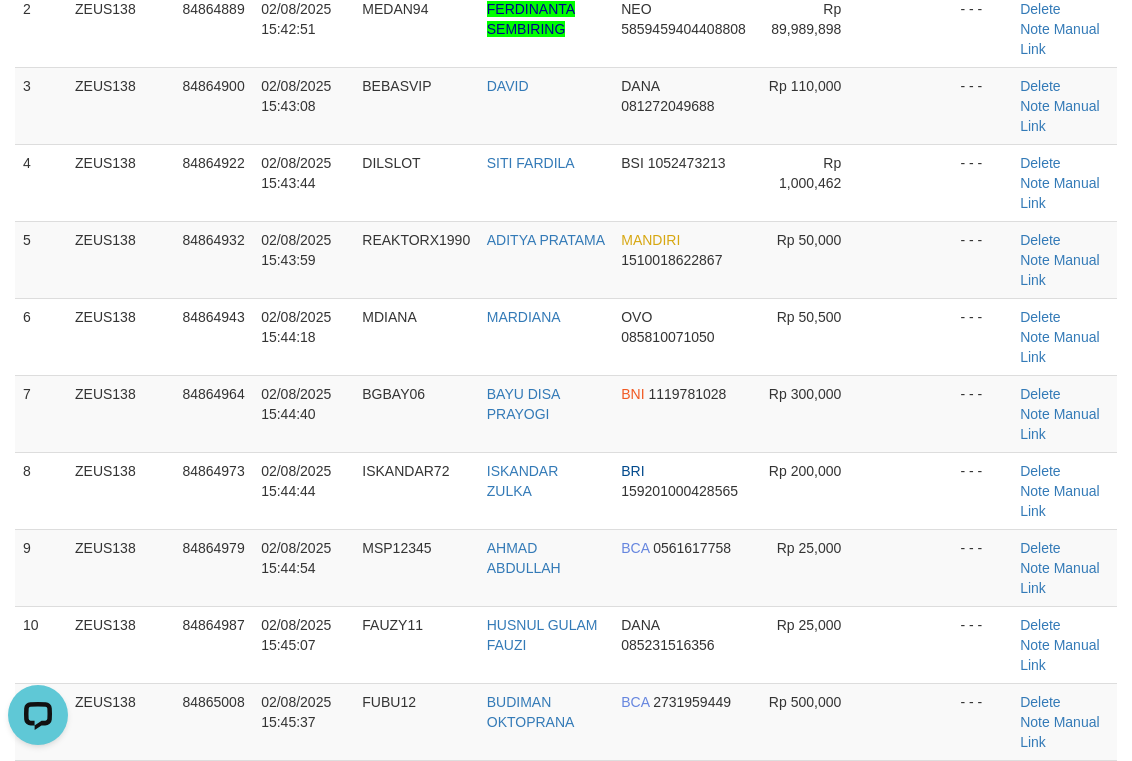 scroll, scrollTop: 0, scrollLeft: 0, axis: both 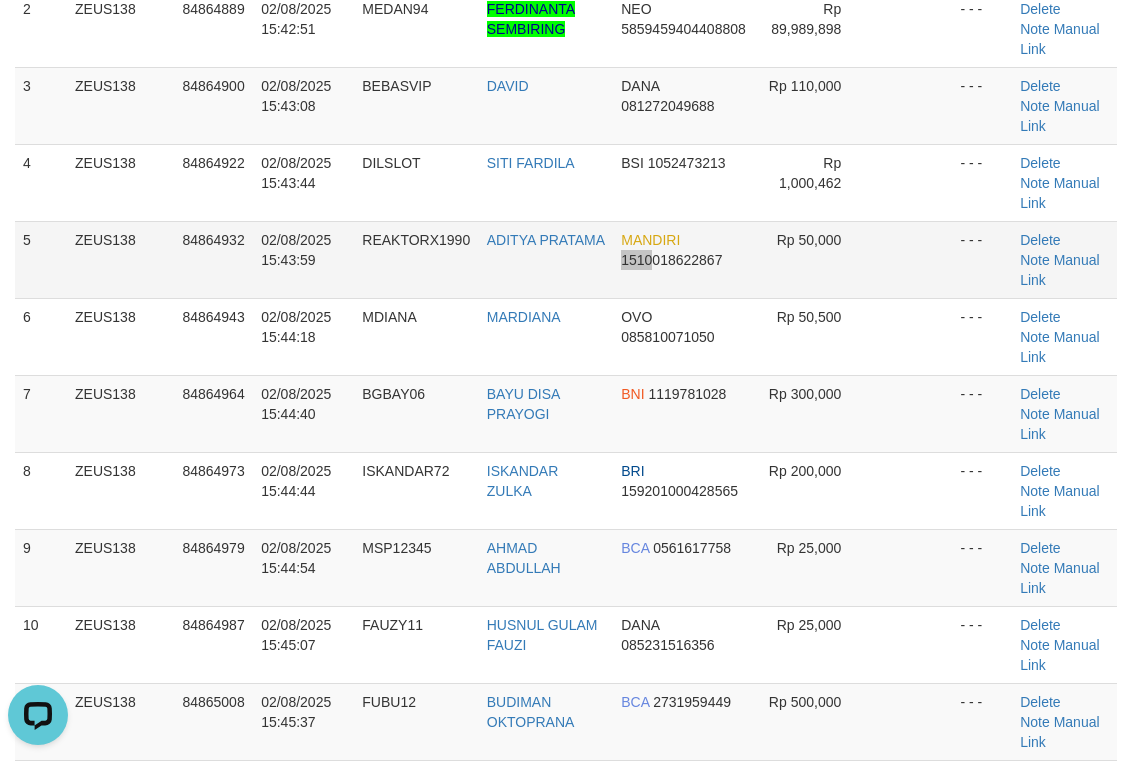 click on "MANDIRI
1510018622867" at bounding box center [684, 259] 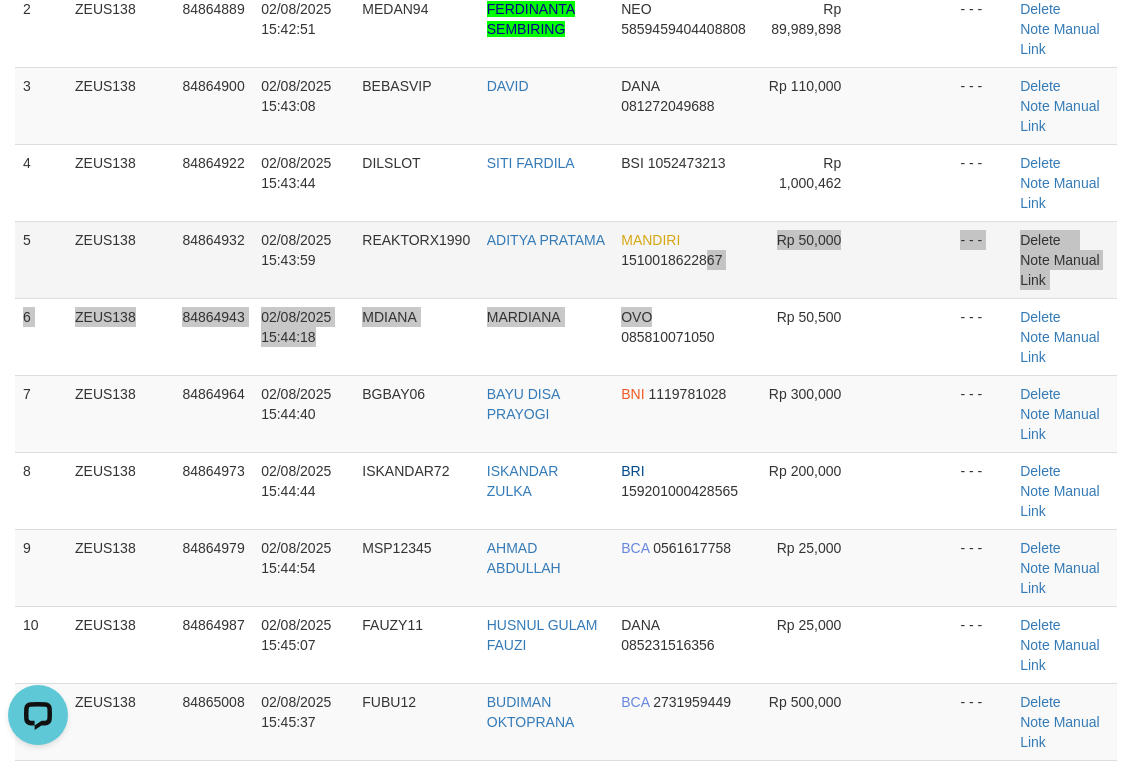 click on "1
ZEUS138
84864792
02/08/2025 15:40:16
MANDAT01
SUMANDAR HADI
MANDIRI
1790000904206
Rp 150,000
- - -
Delete
Note
Manual Link
2
ZEUS138
84864889
02/08/2025 15:42:51
MEDAN94
FERDINANTA SEMBIRING
NEO
5859459404408808
Rp 89,989,898
- - -
Delete
Note" at bounding box center [566, 337] 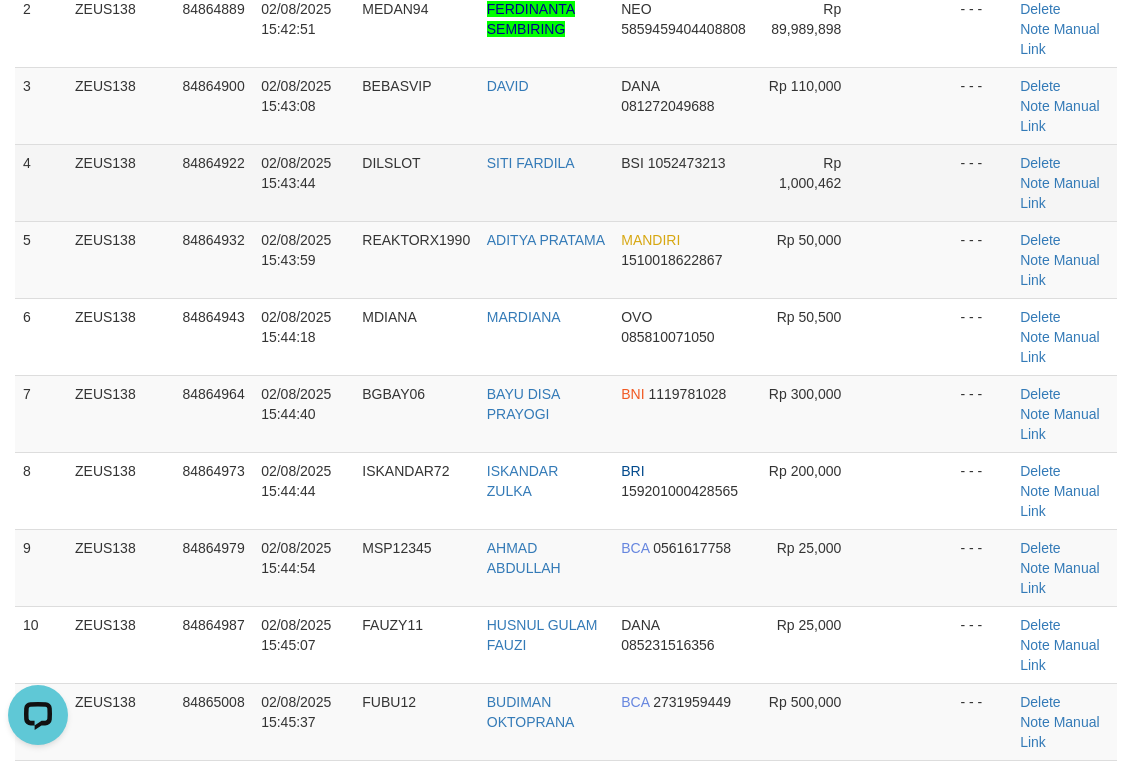 click on "BSI
1052473213" at bounding box center (684, 182) 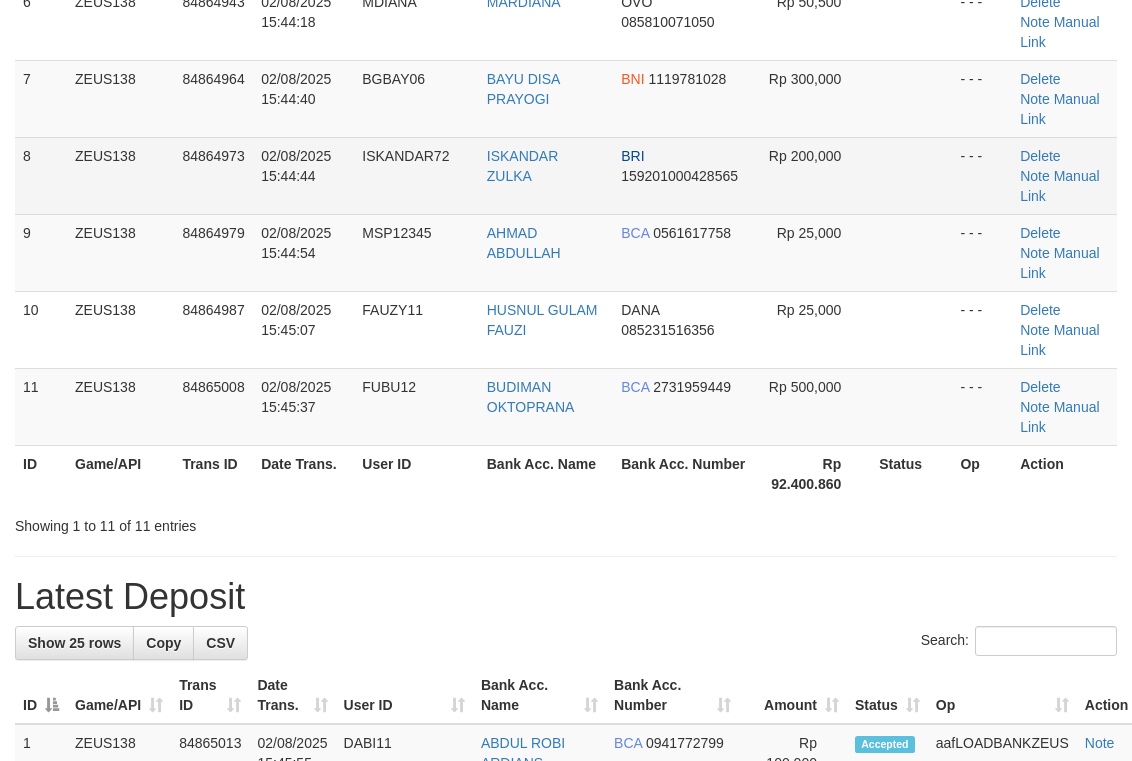 click on "Rp 200,000" at bounding box center [813, 175] 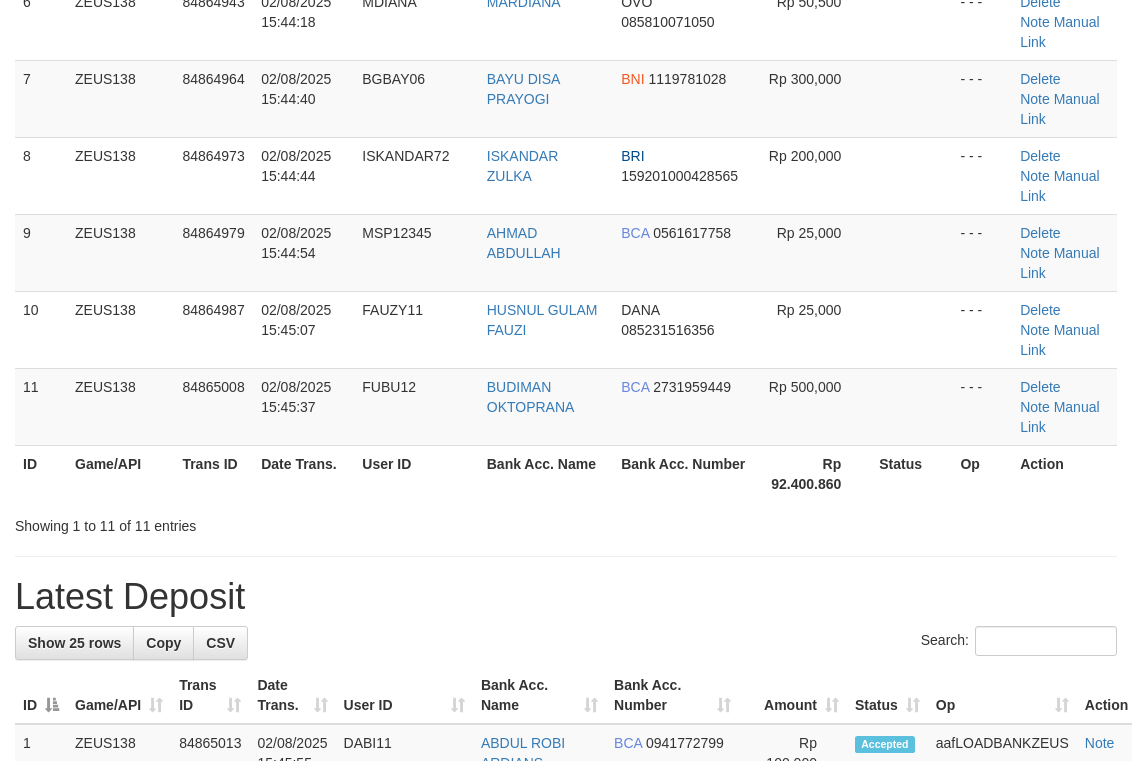 scroll, scrollTop: 337, scrollLeft: 0, axis: vertical 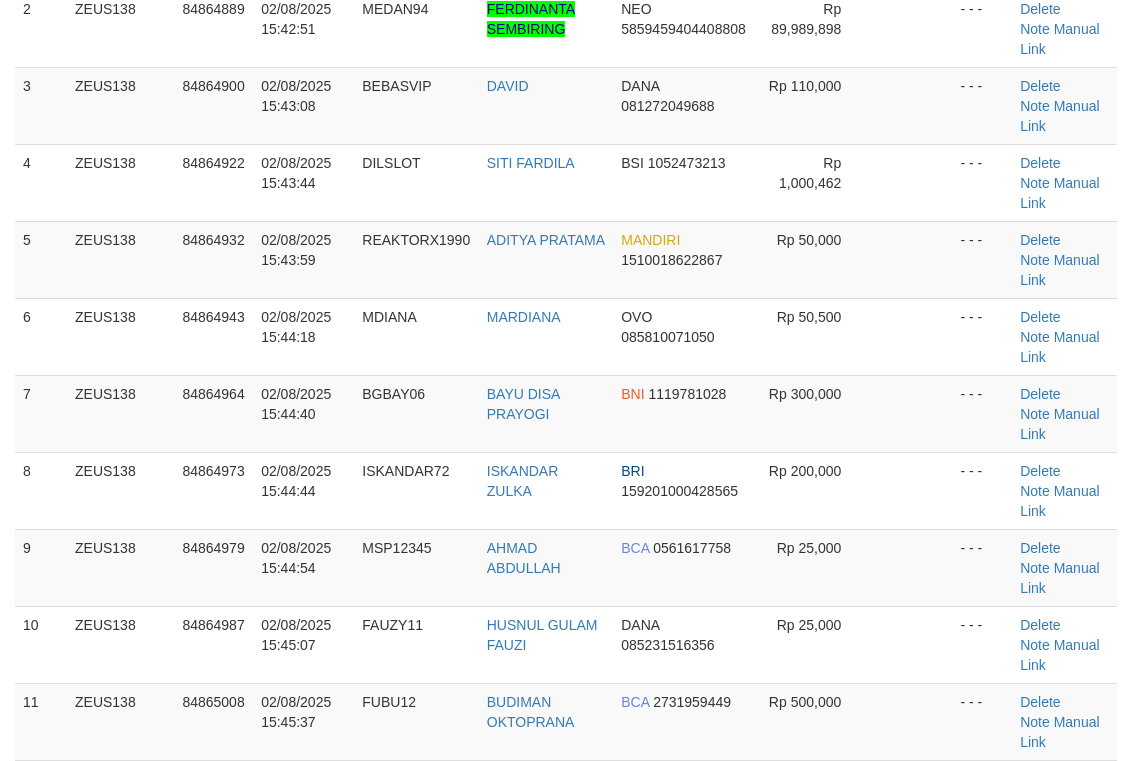 click on "DANA
081272049688" at bounding box center (684, 105) 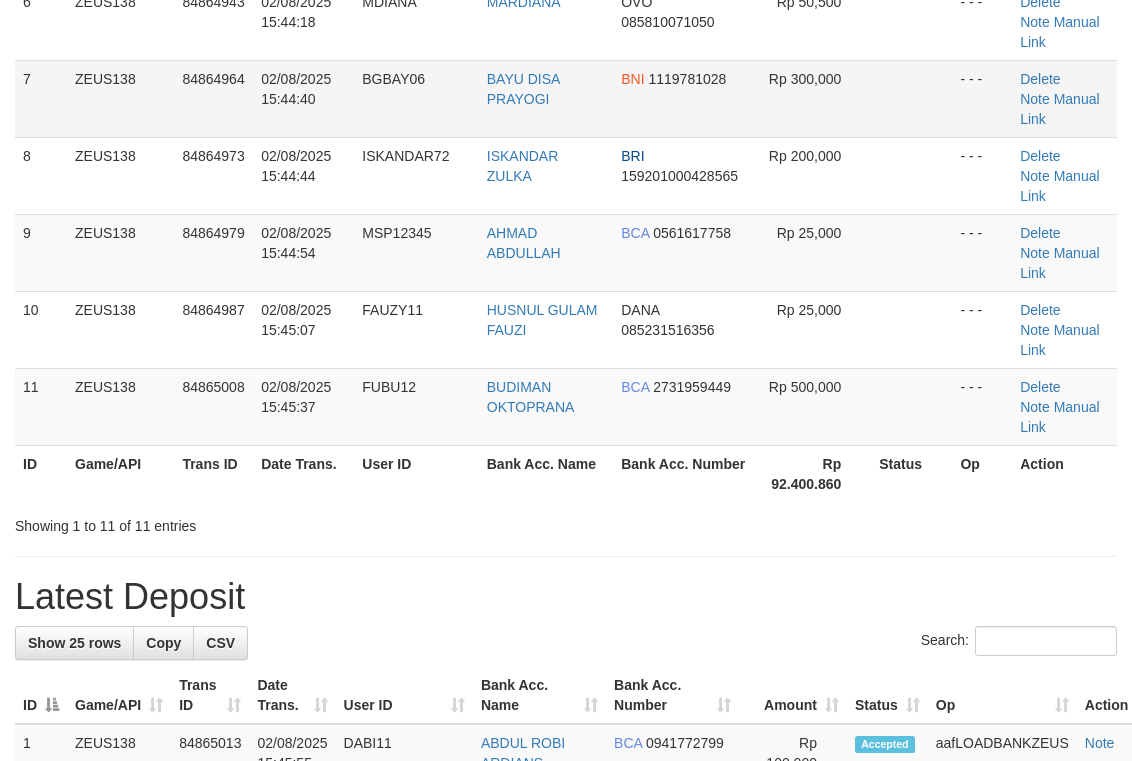 scroll, scrollTop: 337, scrollLeft: 0, axis: vertical 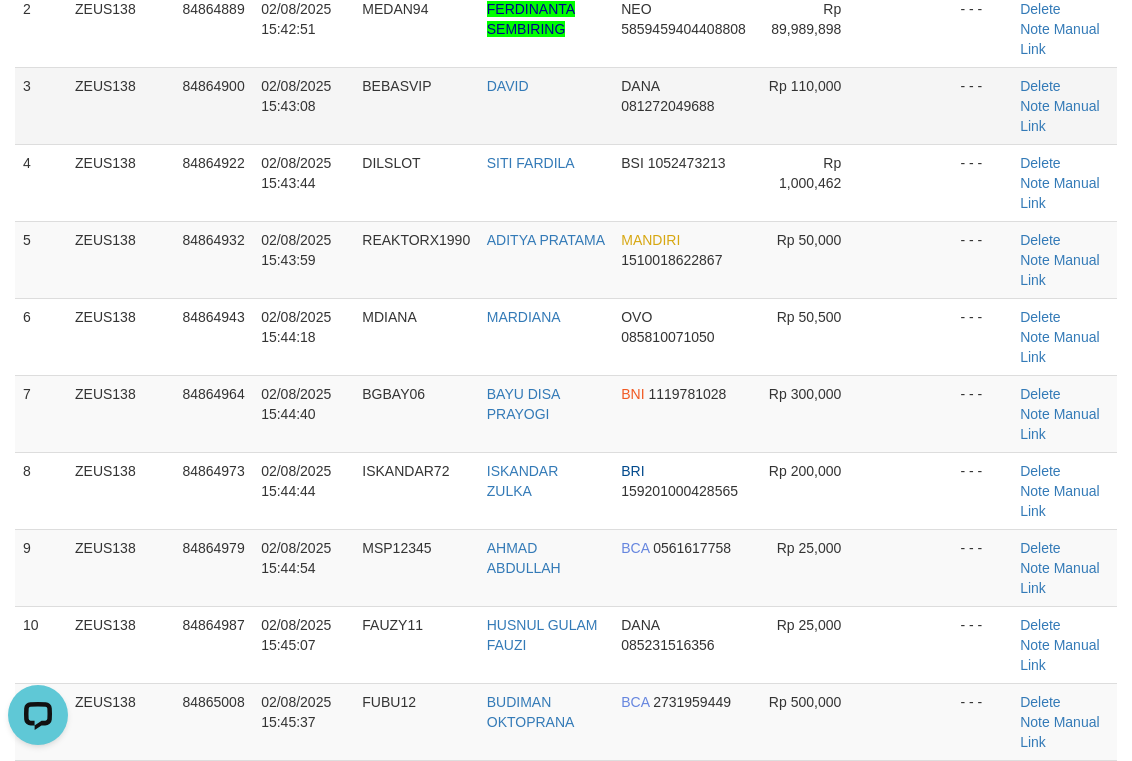drag, startPoint x: 613, startPoint y: 122, endPoint x: 550, endPoint y: 112, distance: 63.788715 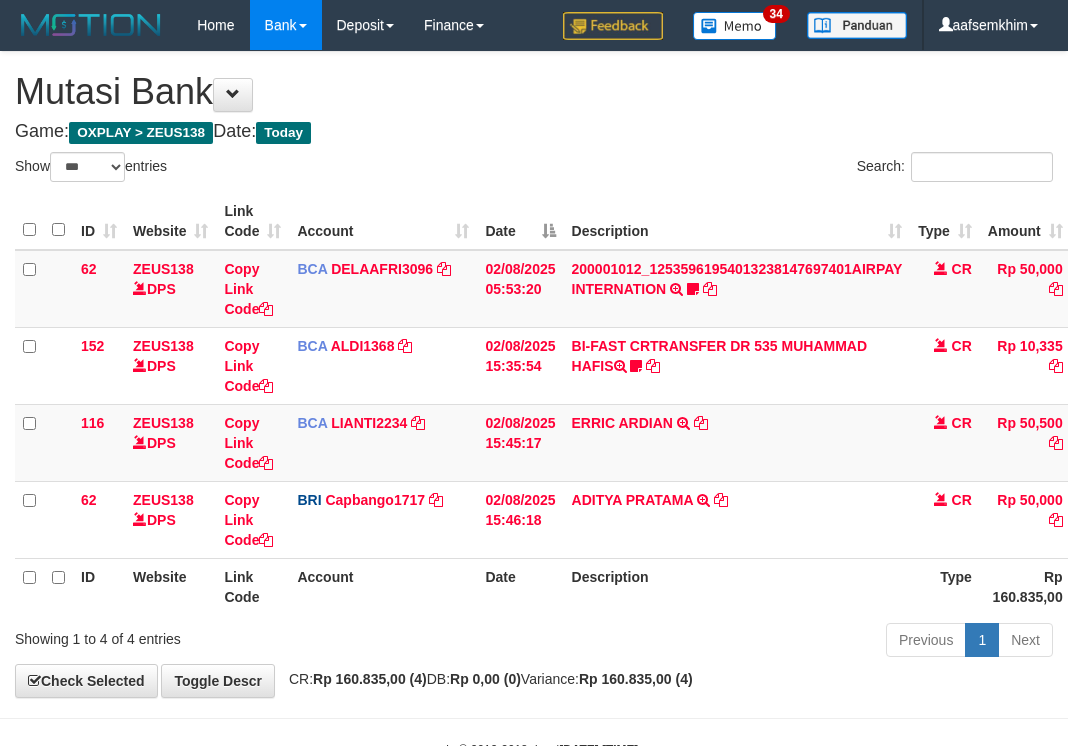 select on "***" 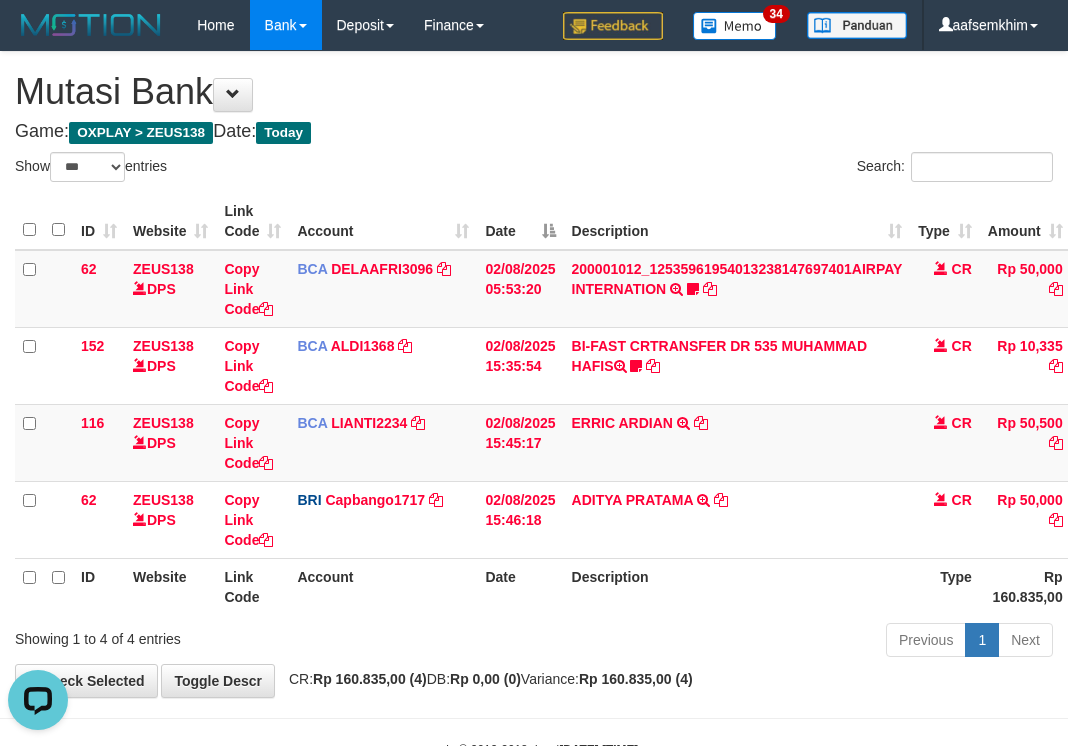 scroll, scrollTop: 0, scrollLeft: 0, axis: both 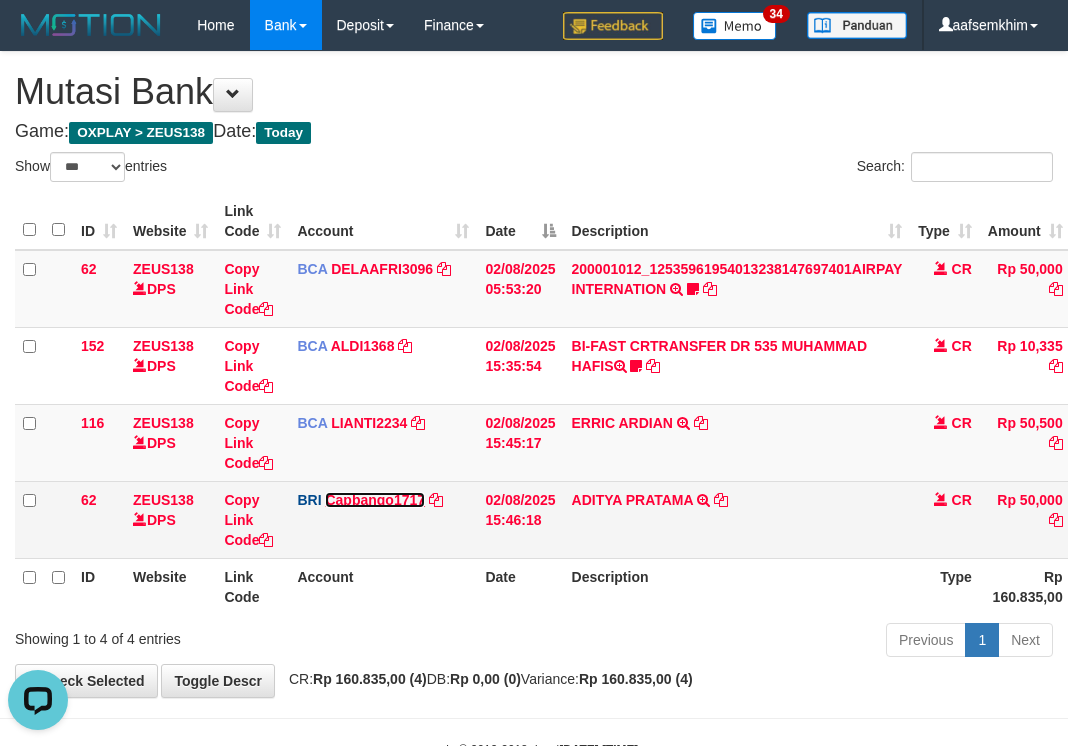 click on "Capbango1717" at bounding box center [375, 500] 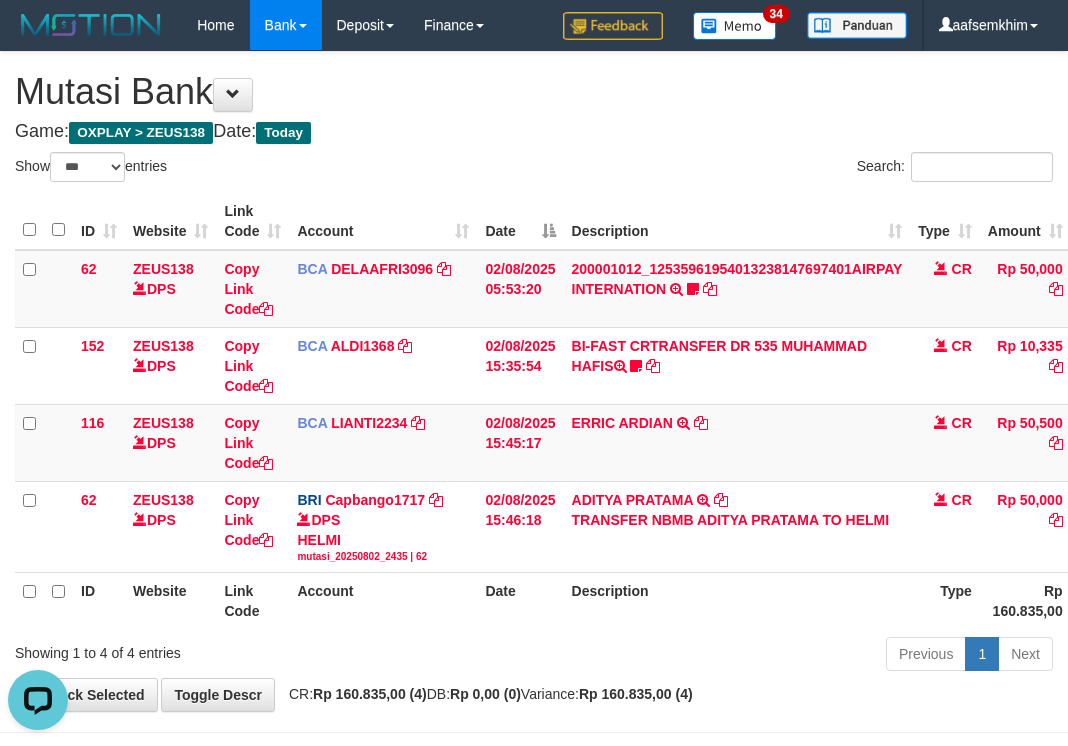 click on "Description" at bounding box center (737, 221) 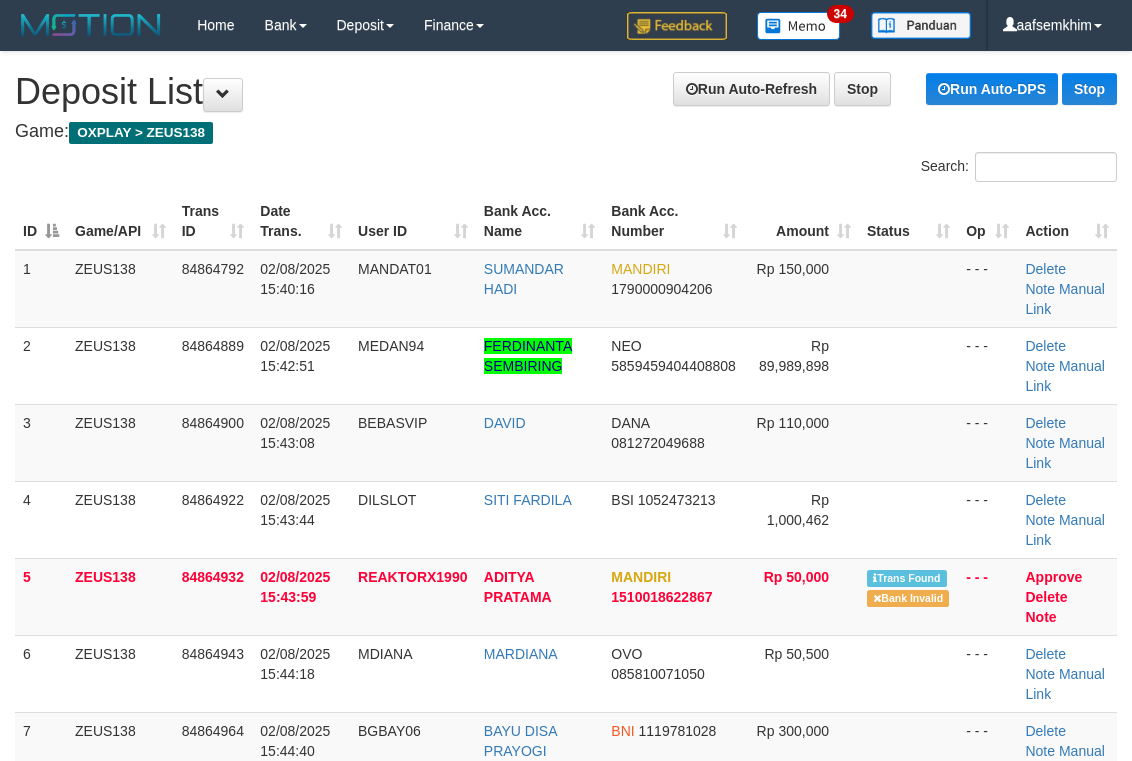 scroll, scrollTop: 652, scrollLeft: 0, axis: vertical 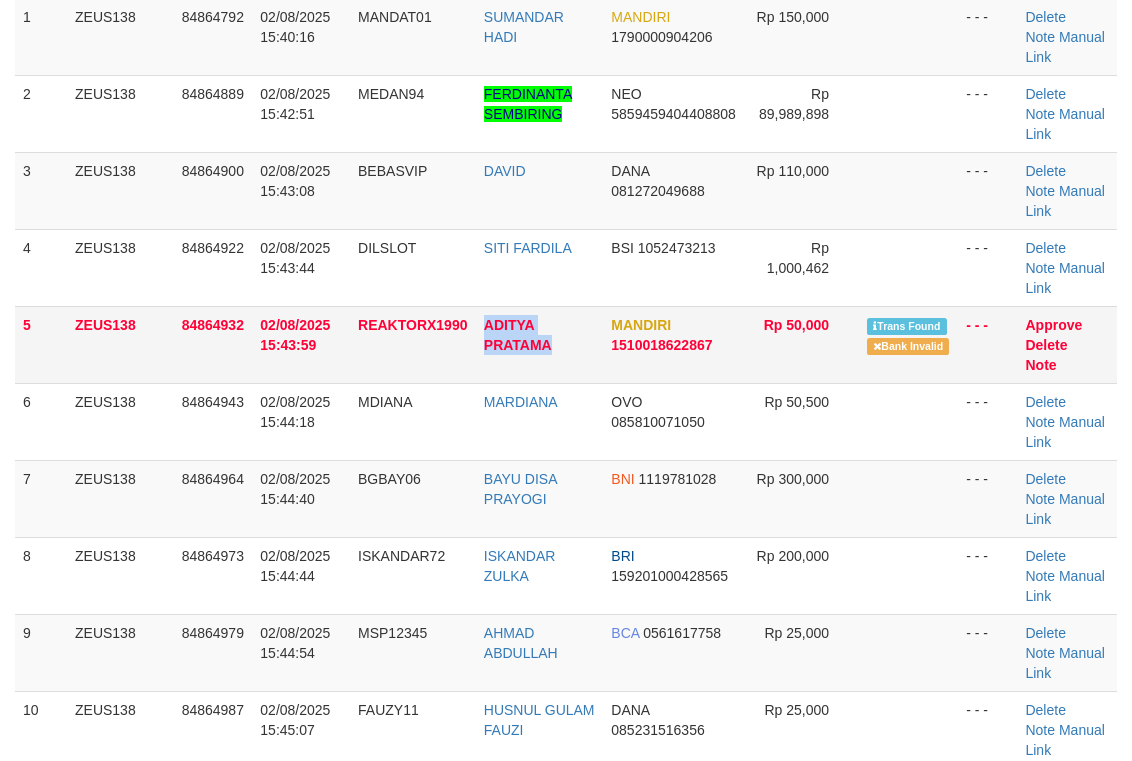 drag, startPoint x: 521, startPoint y: 339, endPoint x: 556, endPoint y: 357, distance: 39.357338 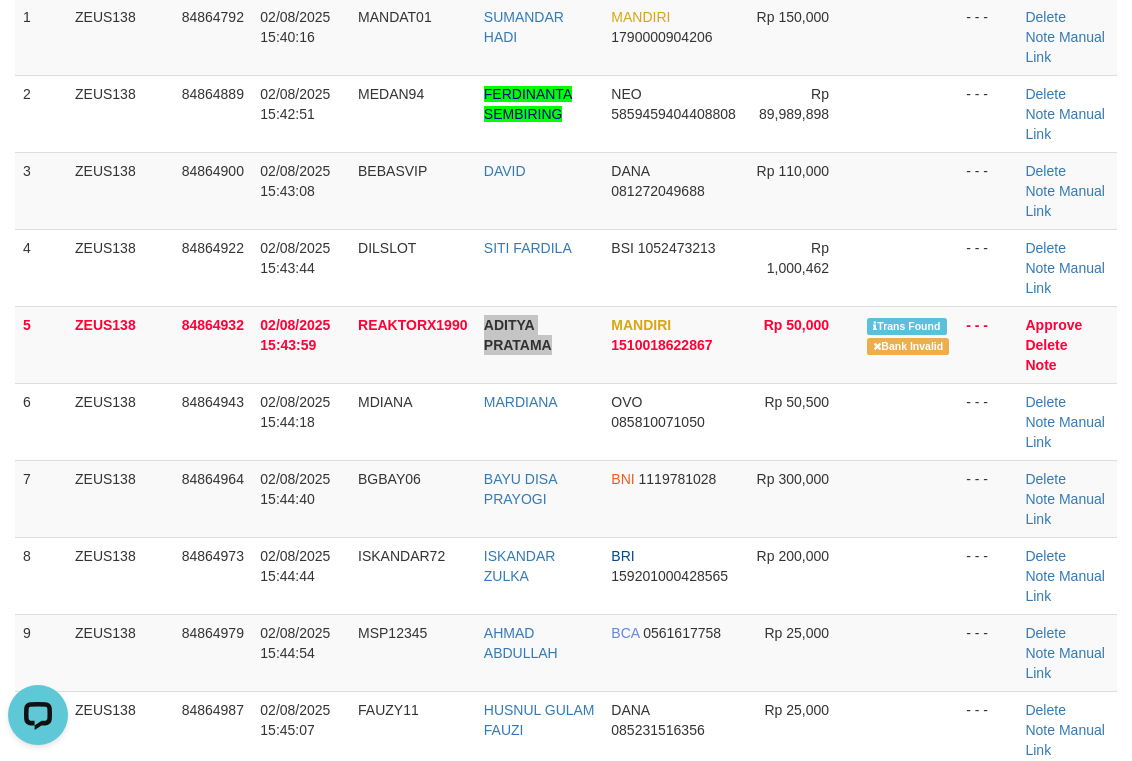 scroll, scrollTop: 0, scrollLeft: 0, axis: both 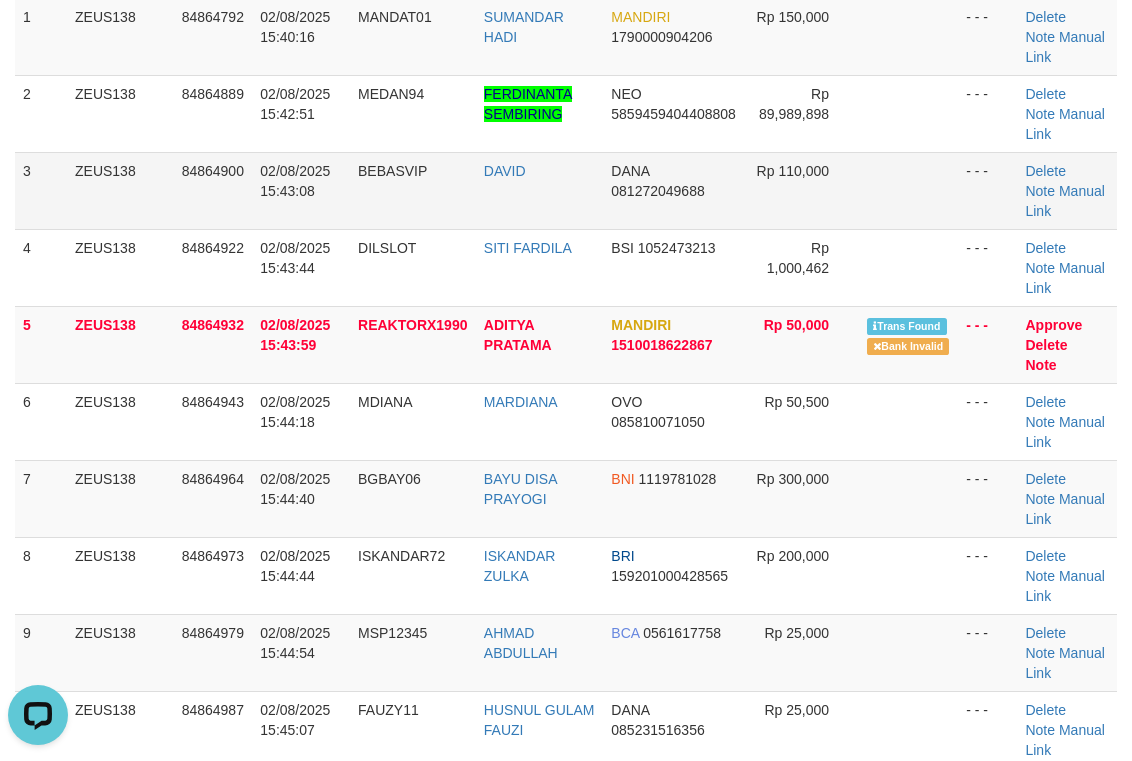 click on "DANA
081272049688" at bounding box center [673, 190] 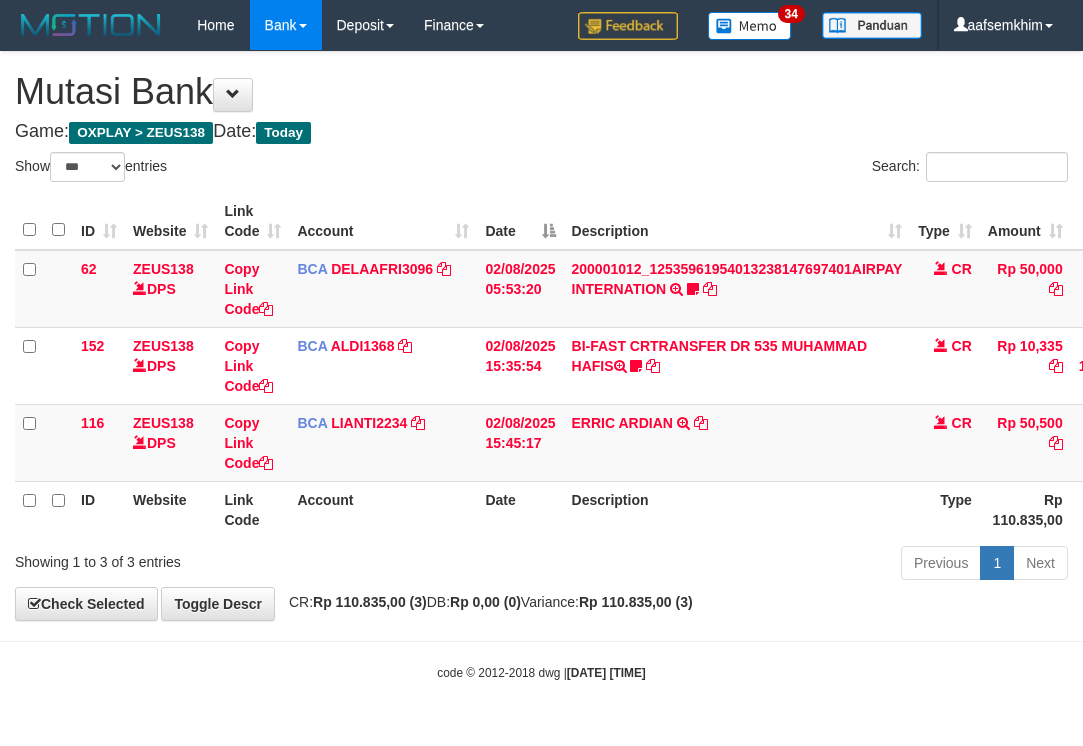 select on "***" 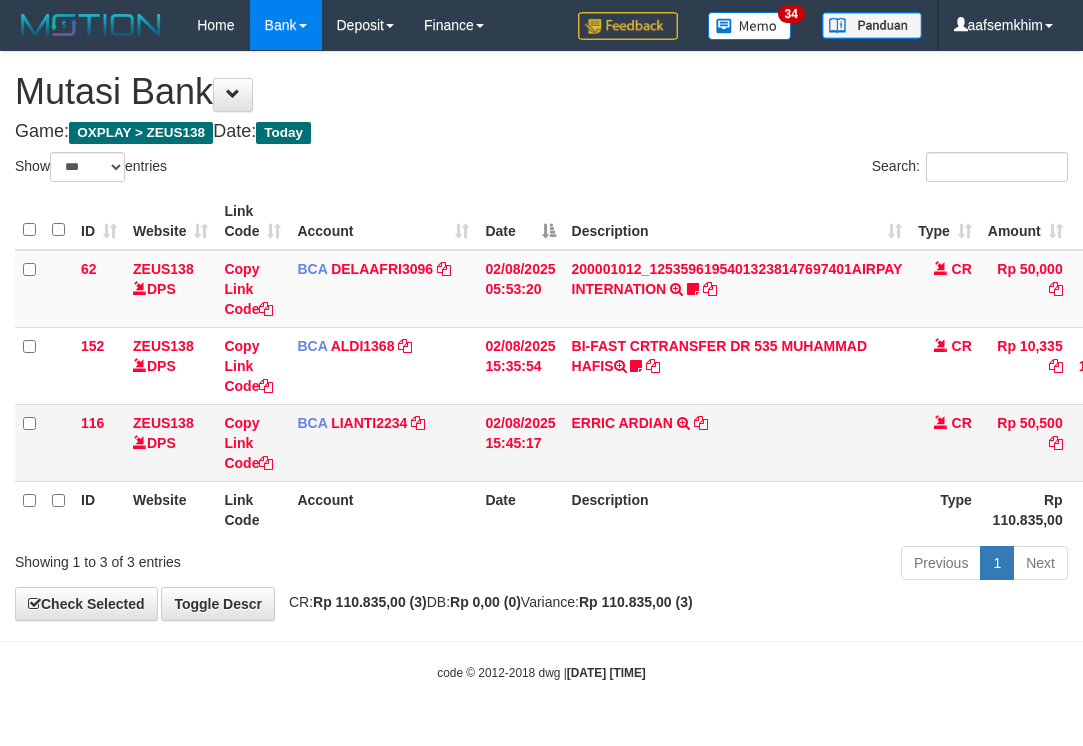 click on "ERRIC ARDIAN         TRSF E-BANKING CR 0208/FTSCY/WS95051
50500.002025080225238851 TRFDN-ERRIC ARDIANESPAY DEBIT INDONE" at bounding box center [737, 442] 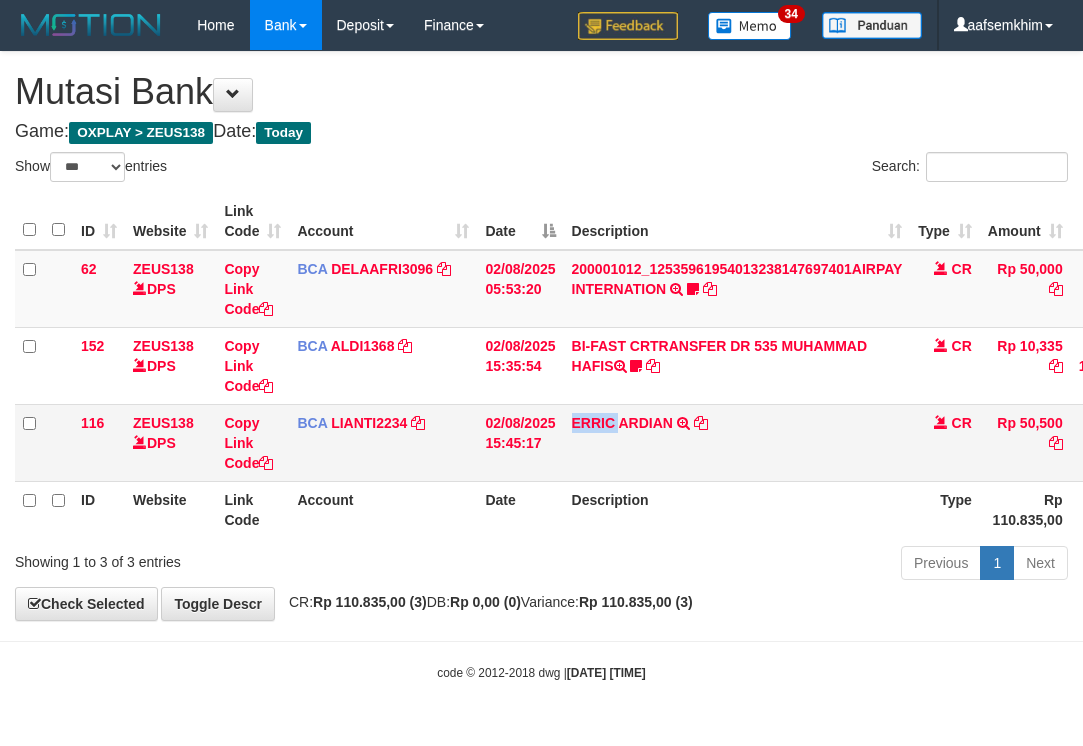 click on "ERRIC ARDIAN         TRSF E-BANKING CR 0208/FTSCY/WS95051
50500.002025080225238851 TRFDN-ERRIC ARDIANESPAY DEBIT INDONE" at bounding box center [737, 442] 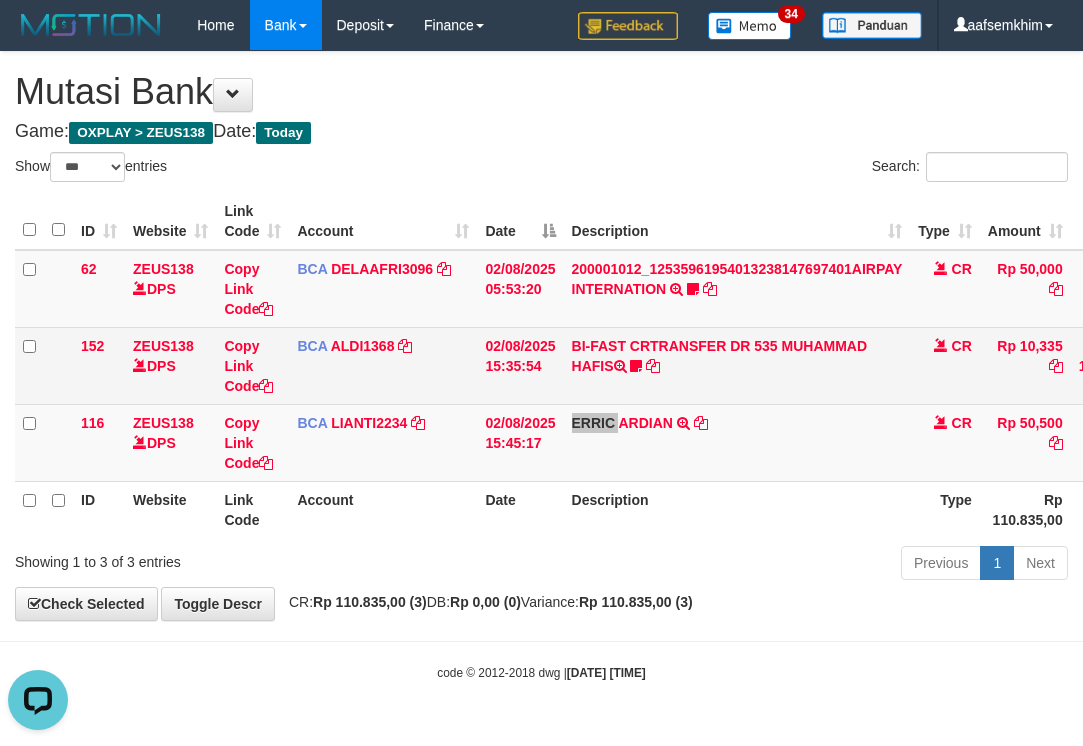scroll, scrollTop: 0, scrollLeft: 0, axis: both 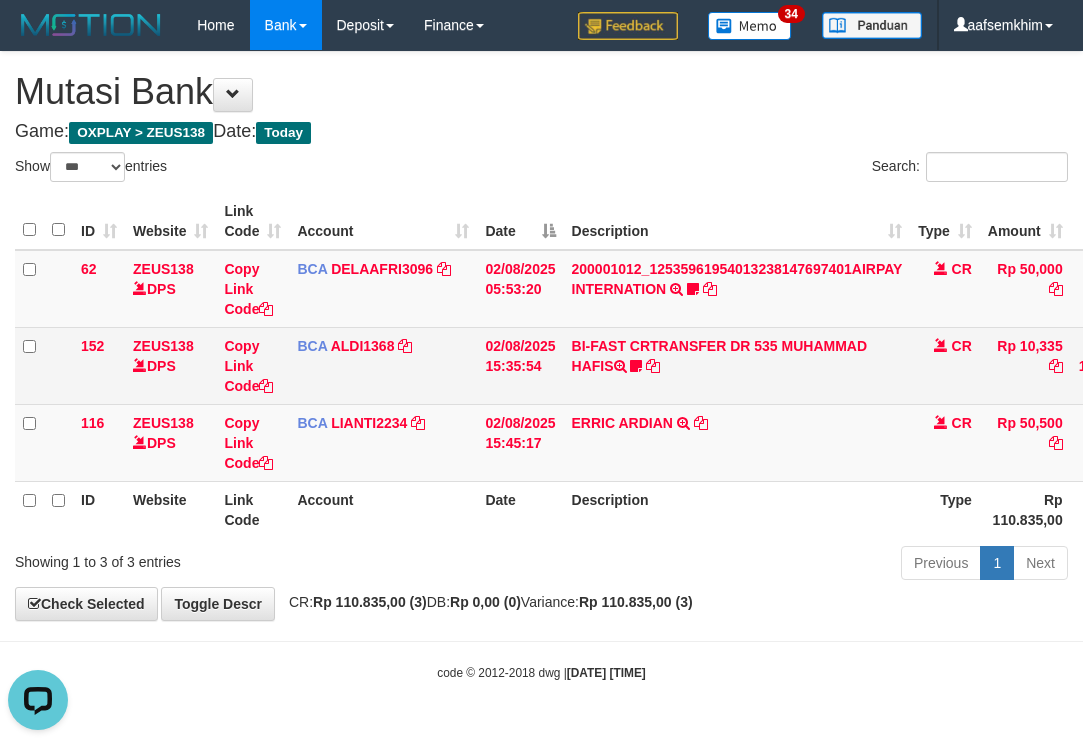 click on "BI-FAST CRTRANSFER DR 535 MUHAMMAD HAFIS          Muhammadhafis" at bounding box center [737, 365] 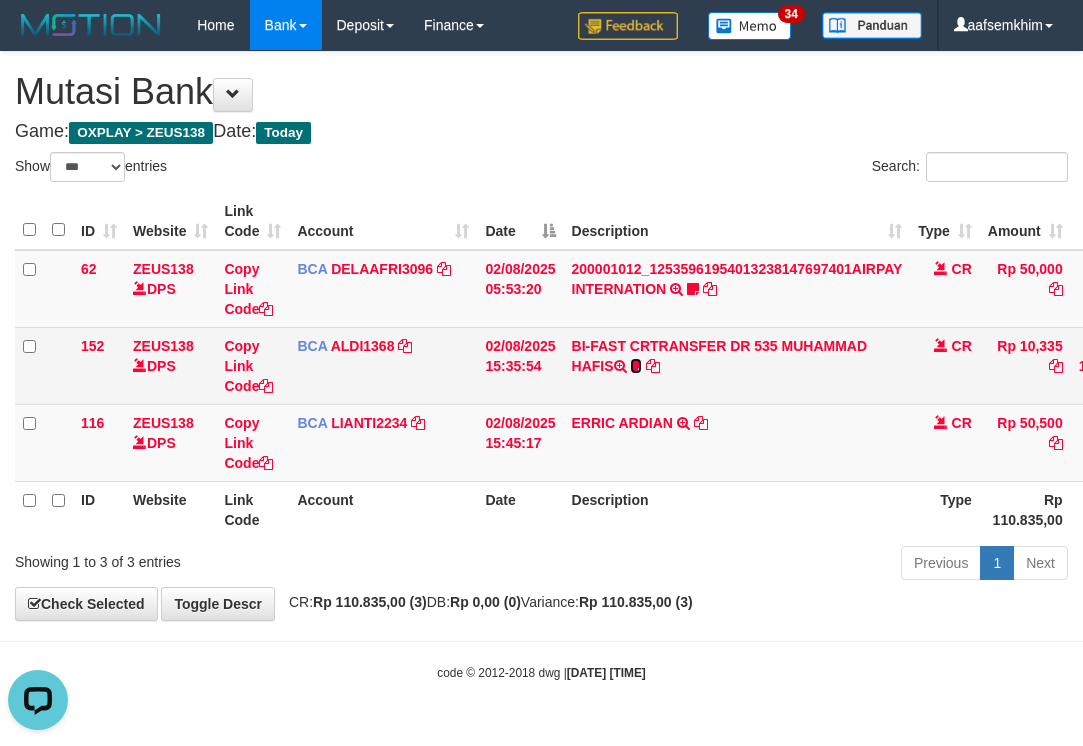 click at bounding box center (636, 366) 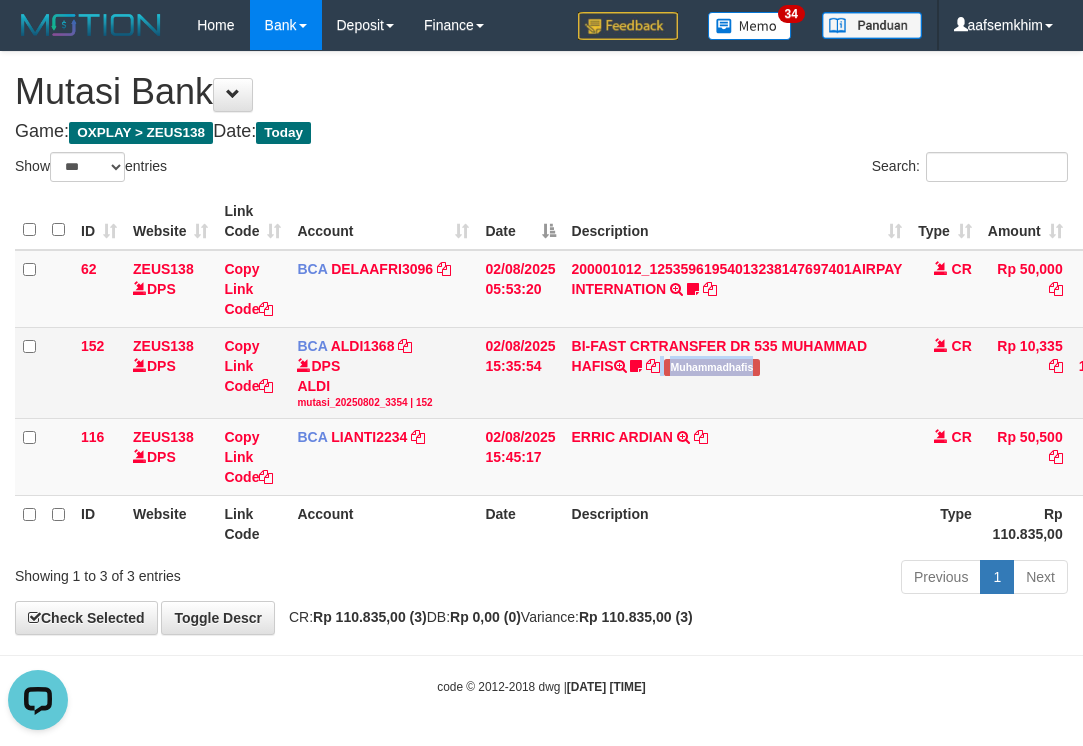 drag, startPoint x: 784, startPoint y: 400, endPoint x: 561, endPoint y: 385, distance: 223.50392 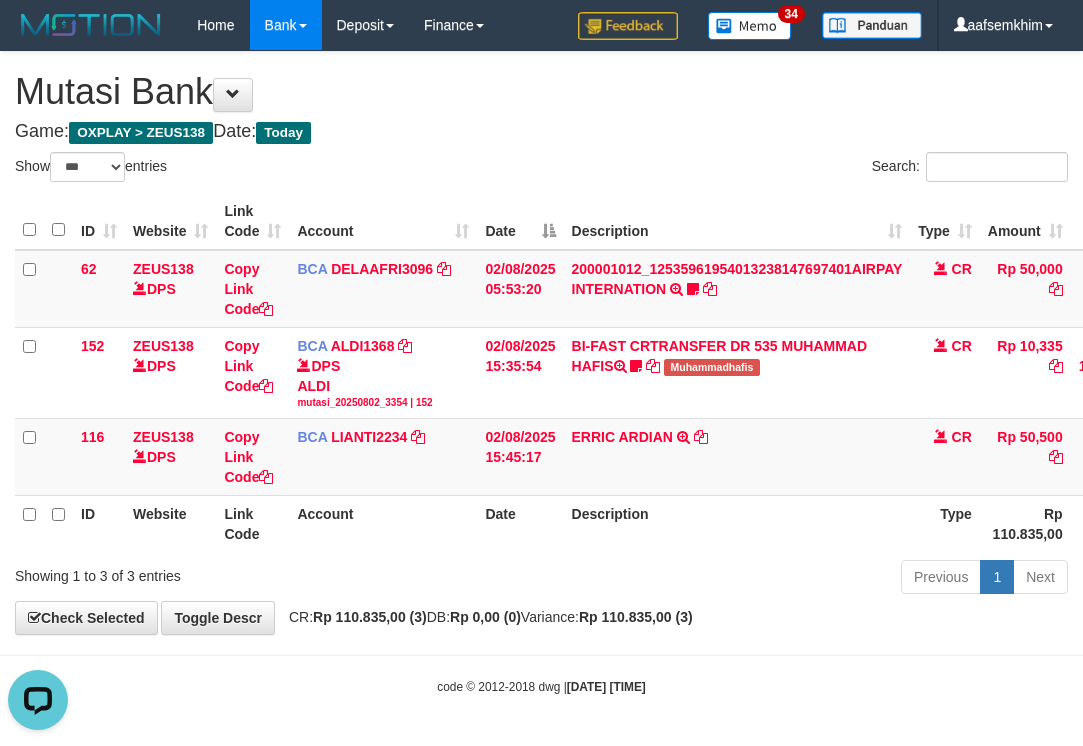 click on "Show  ** ** ** ***  entries" at bounding box center [271, 169] 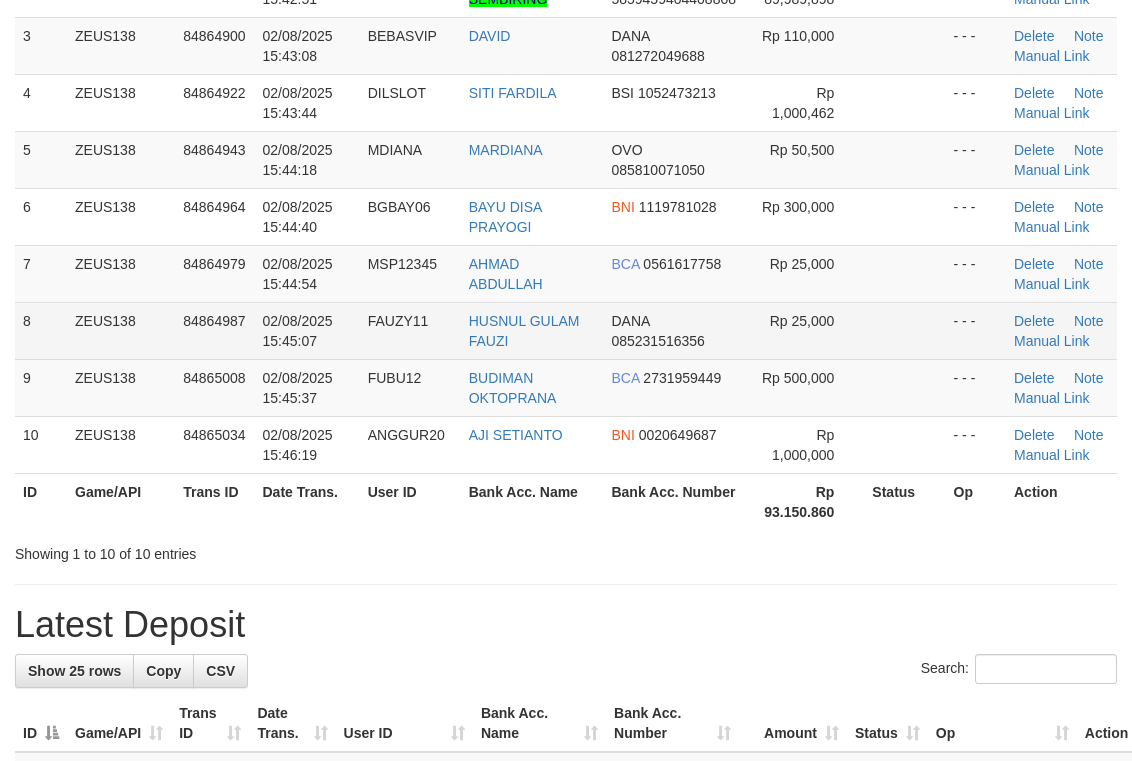 click on "DANA
[PHONE]" at bounding box center (674, 330) 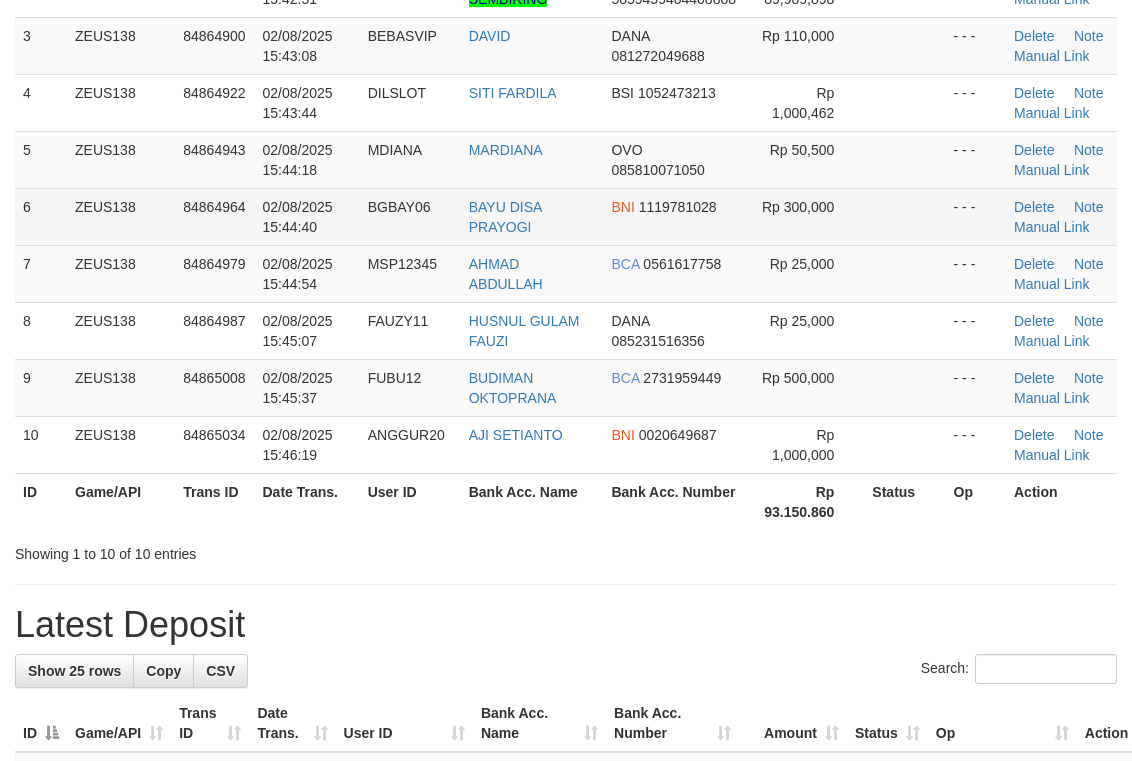 scroll, scrollTop: 252, scrollLeft: 0, axis: vertical 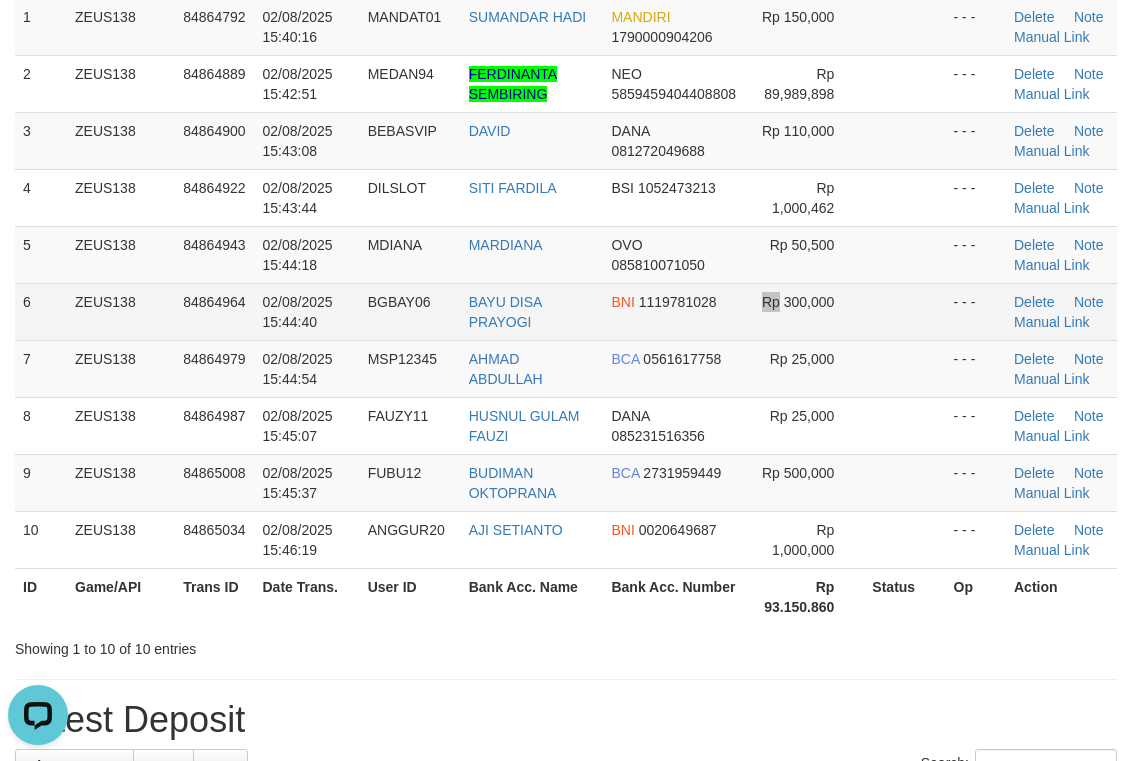 click on "Rp 300,000" at bounding box center [805, 311] 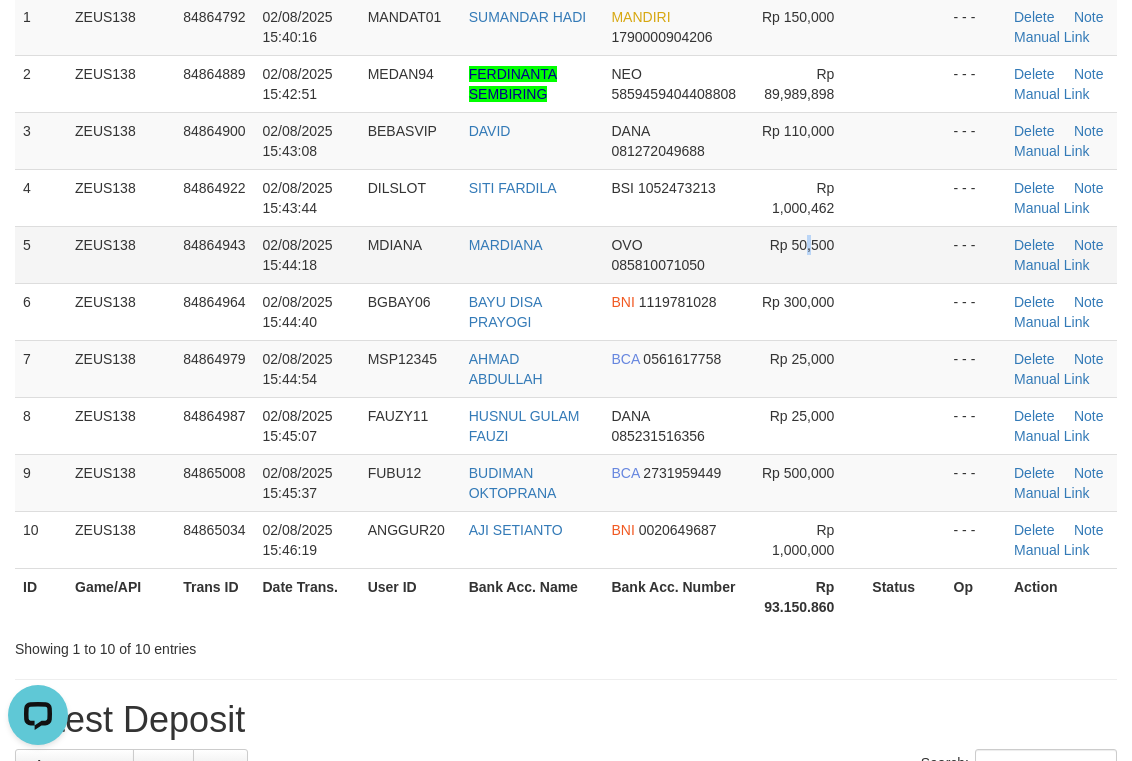 drag, startPoint x: 807, startPoint y: 244, endPoint x: 882, endPoint y: 232, distance: 75.95393 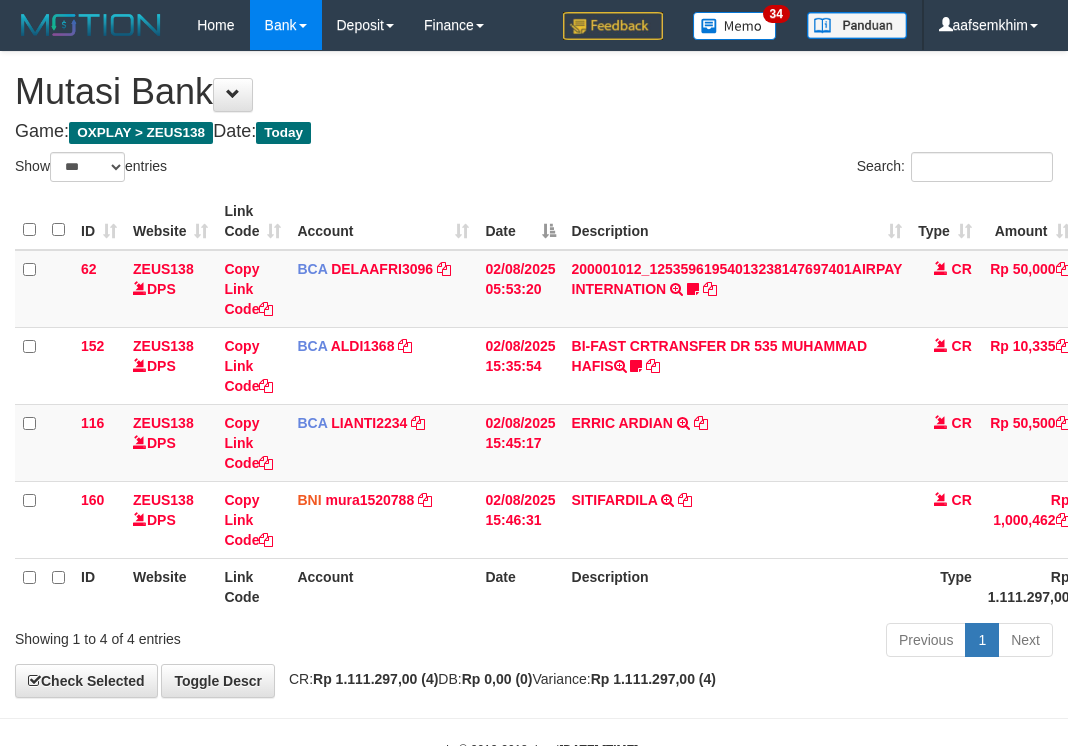 select on "***" 